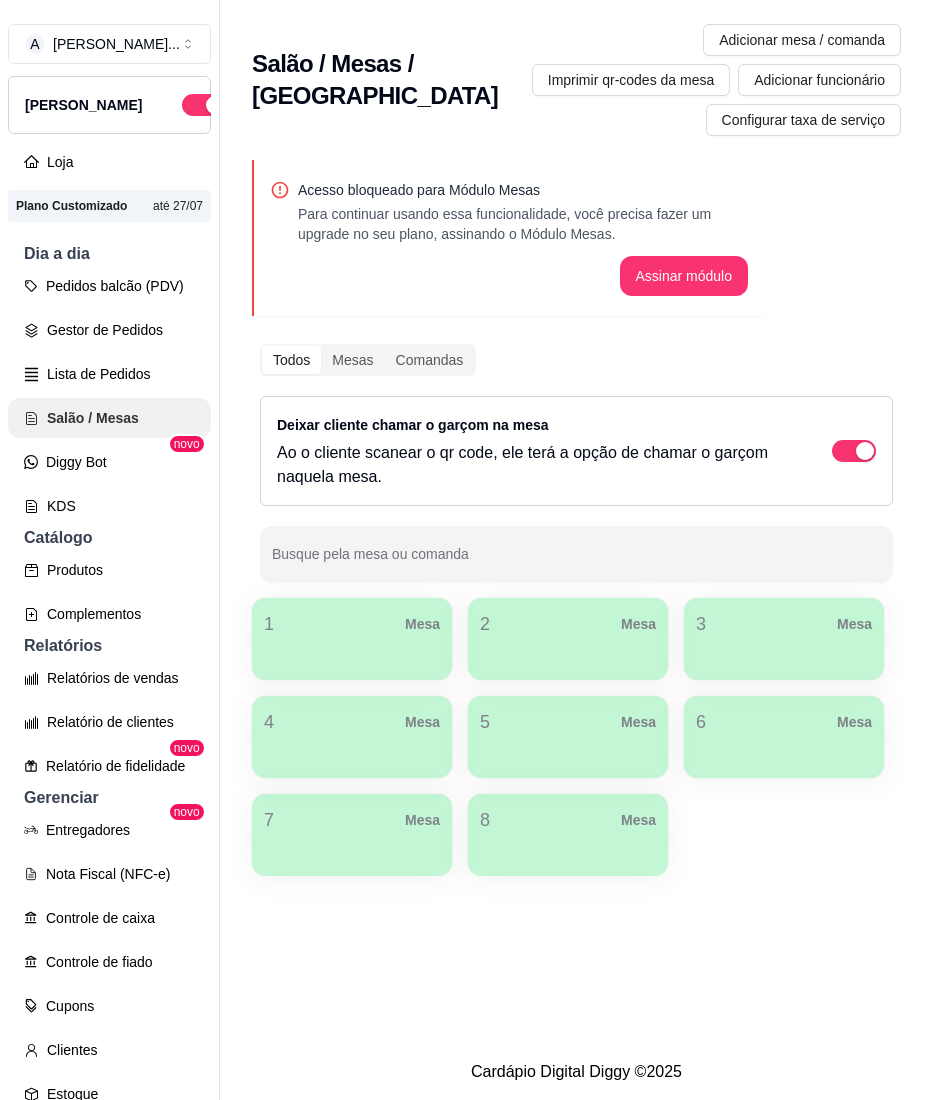 scroll, scrollTop: 0, scrollLeft: 0, axis: both 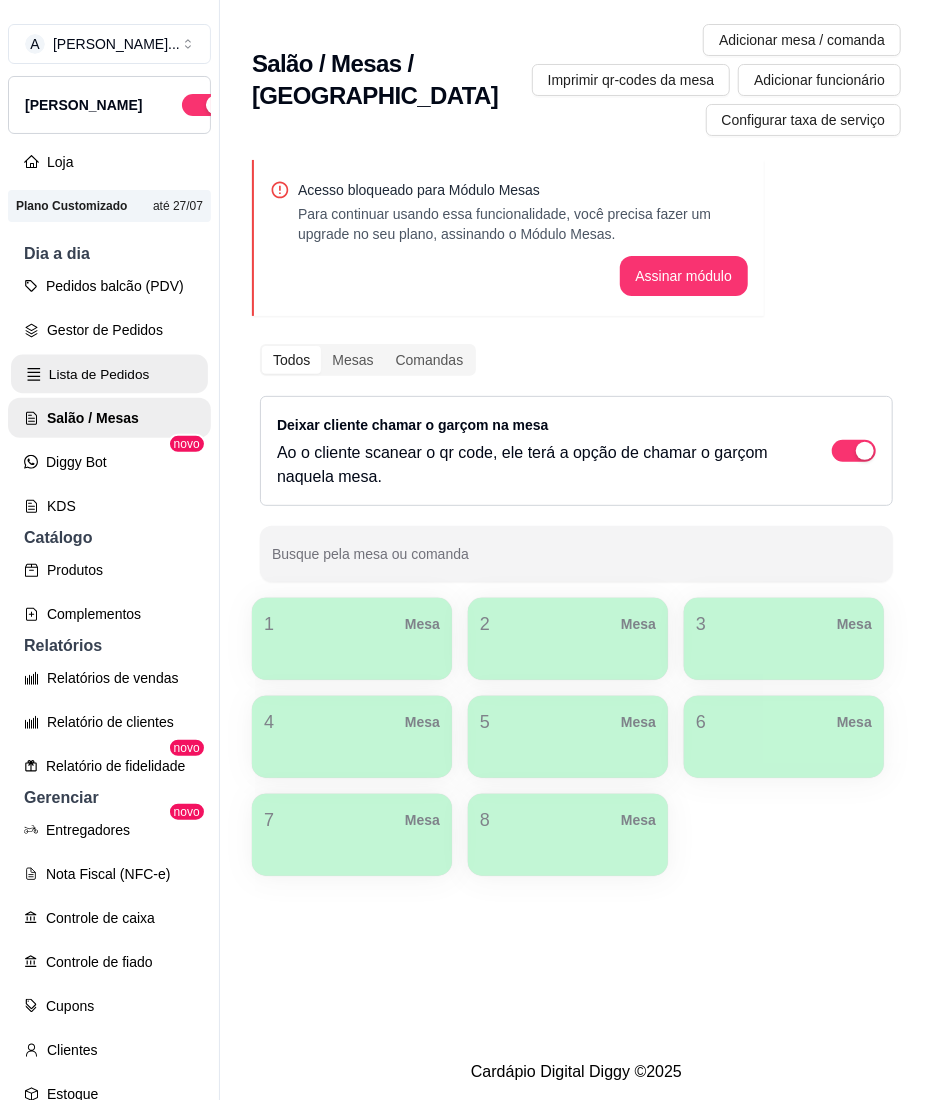 click on "Lista de Pedidos" at bounding box center [109, 374] 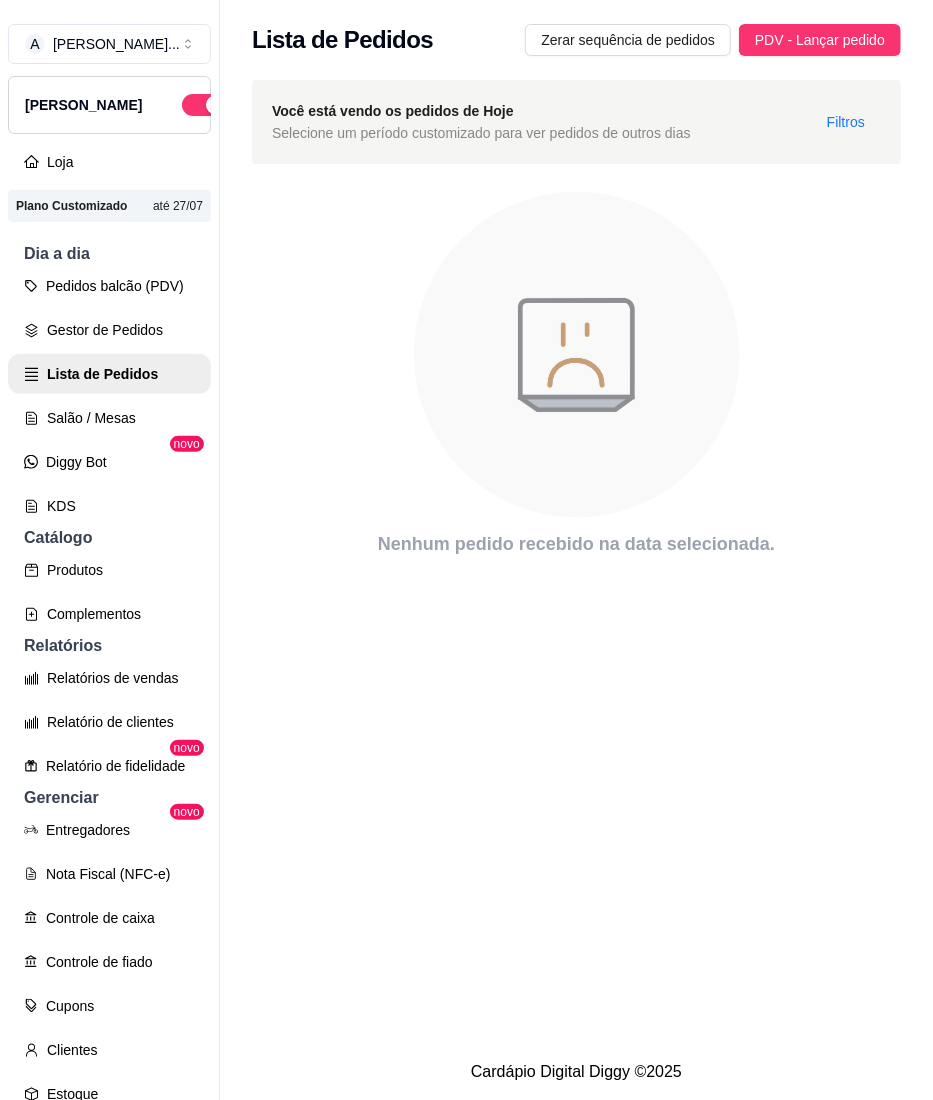 click on "Pedidos balcão (PDV) Gestor de Pedidos Lista de Pedidos Salão / Mesas Diggy Bot novo KDS" at bounding box center (109, 396) 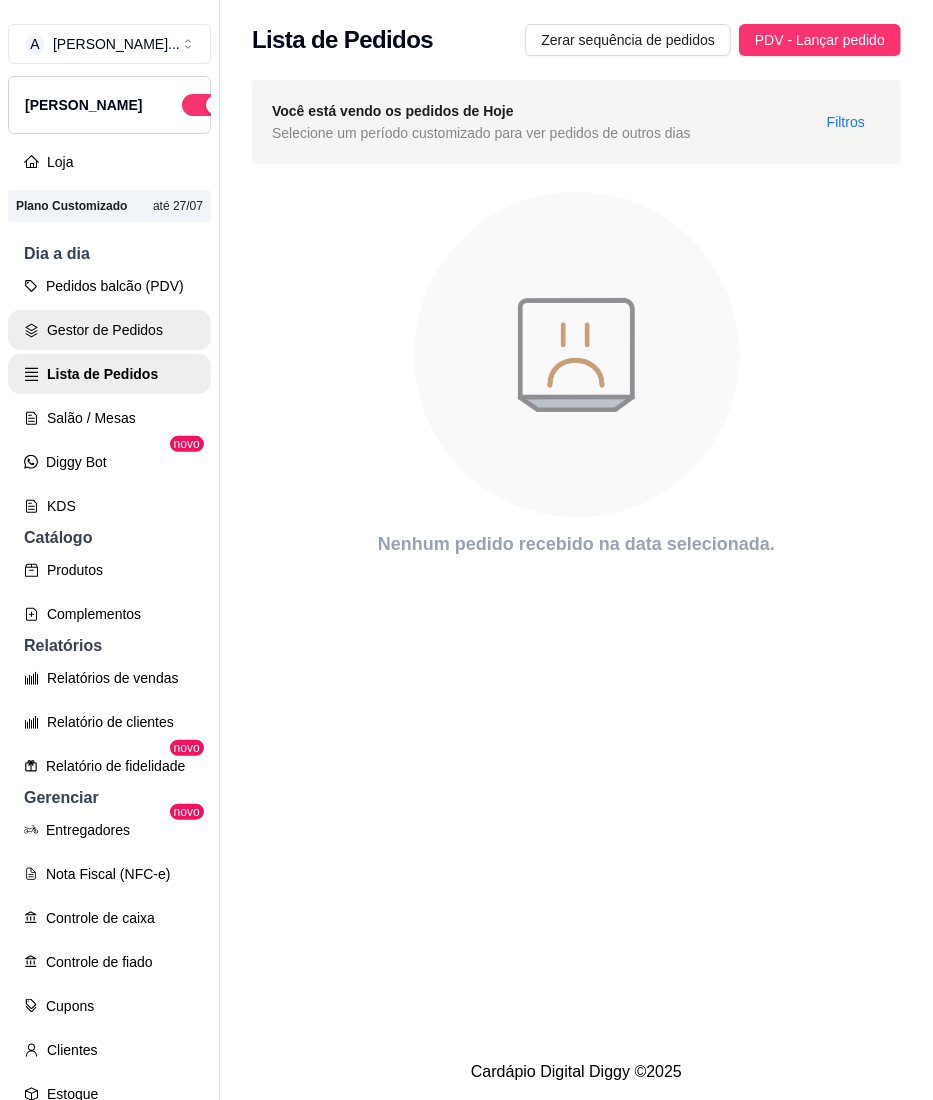 click on "Gestor de Pedidos" at bounding box center [109, 330] 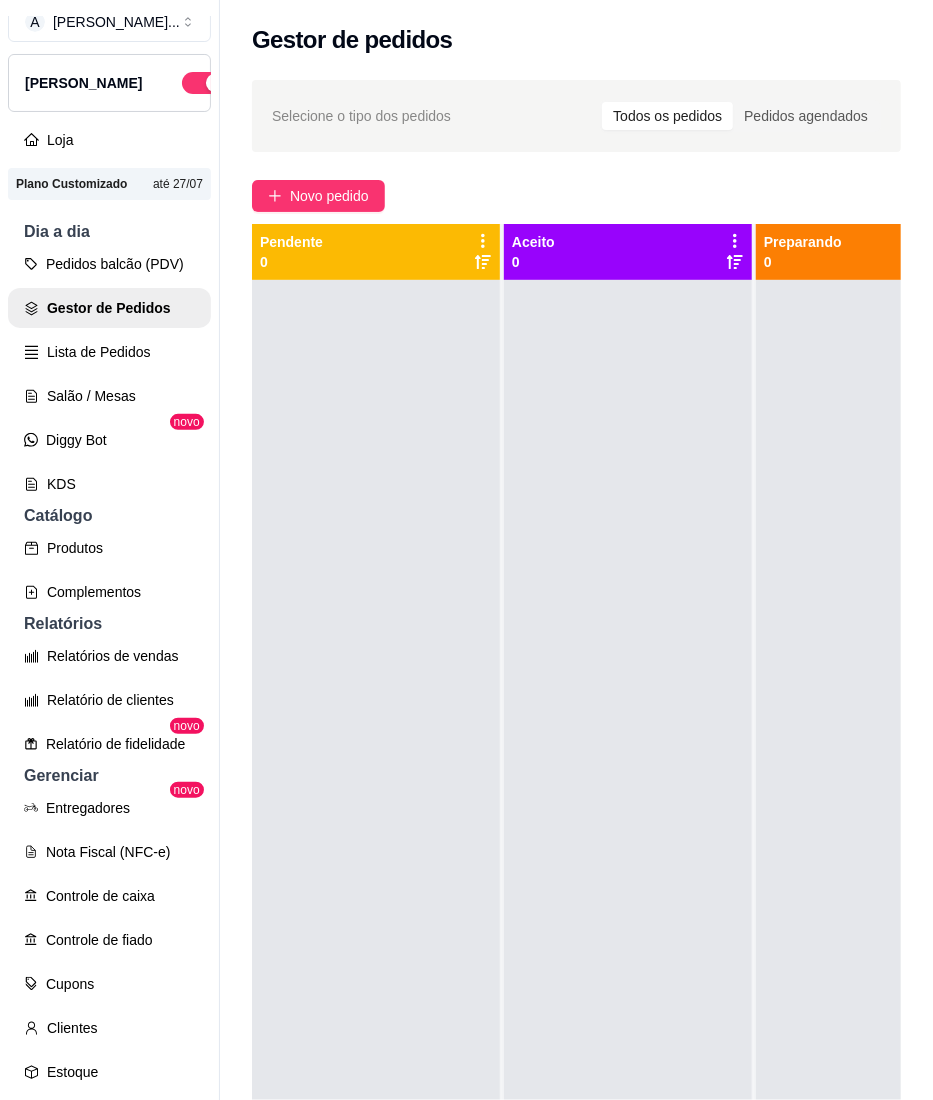scroll, scrollTop: 0, scrollLeft: 0, axis: both 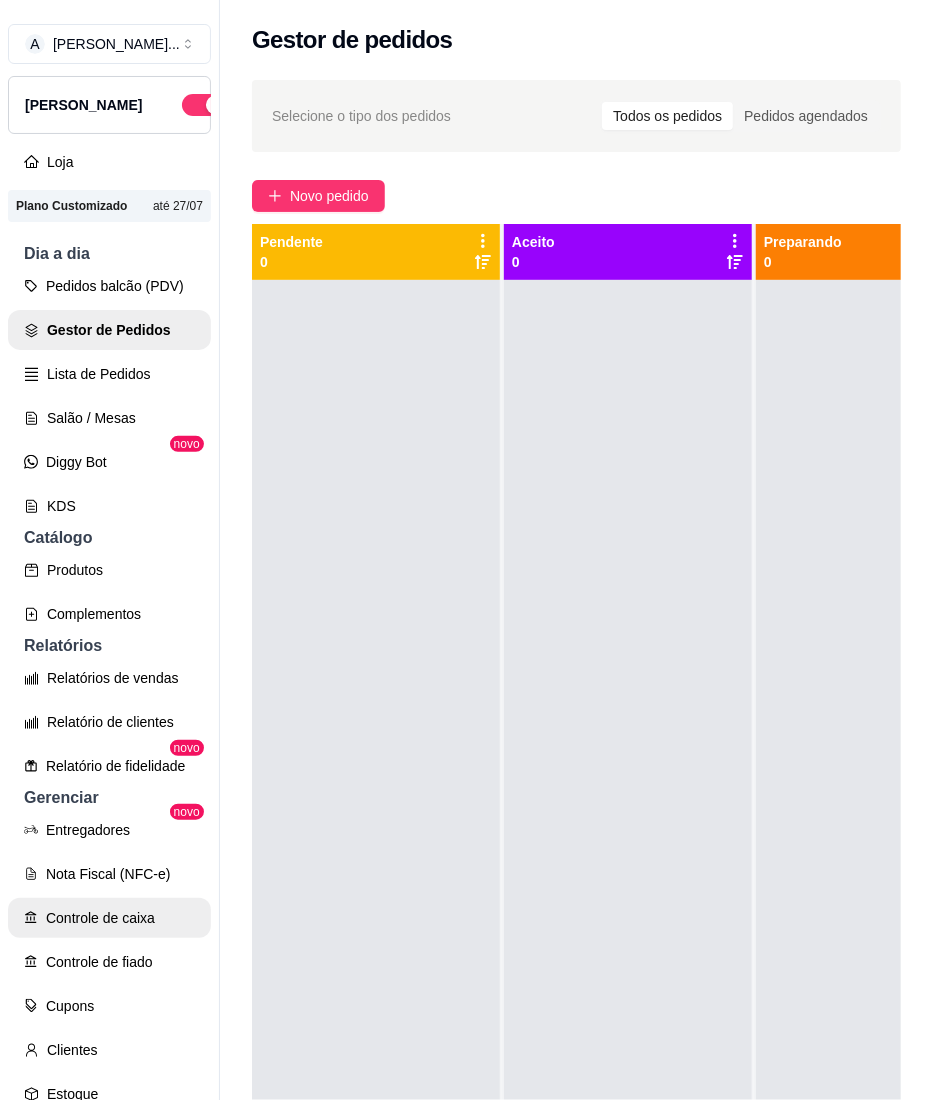 click on "Controle de caixa" at bounding box center [109, 918] 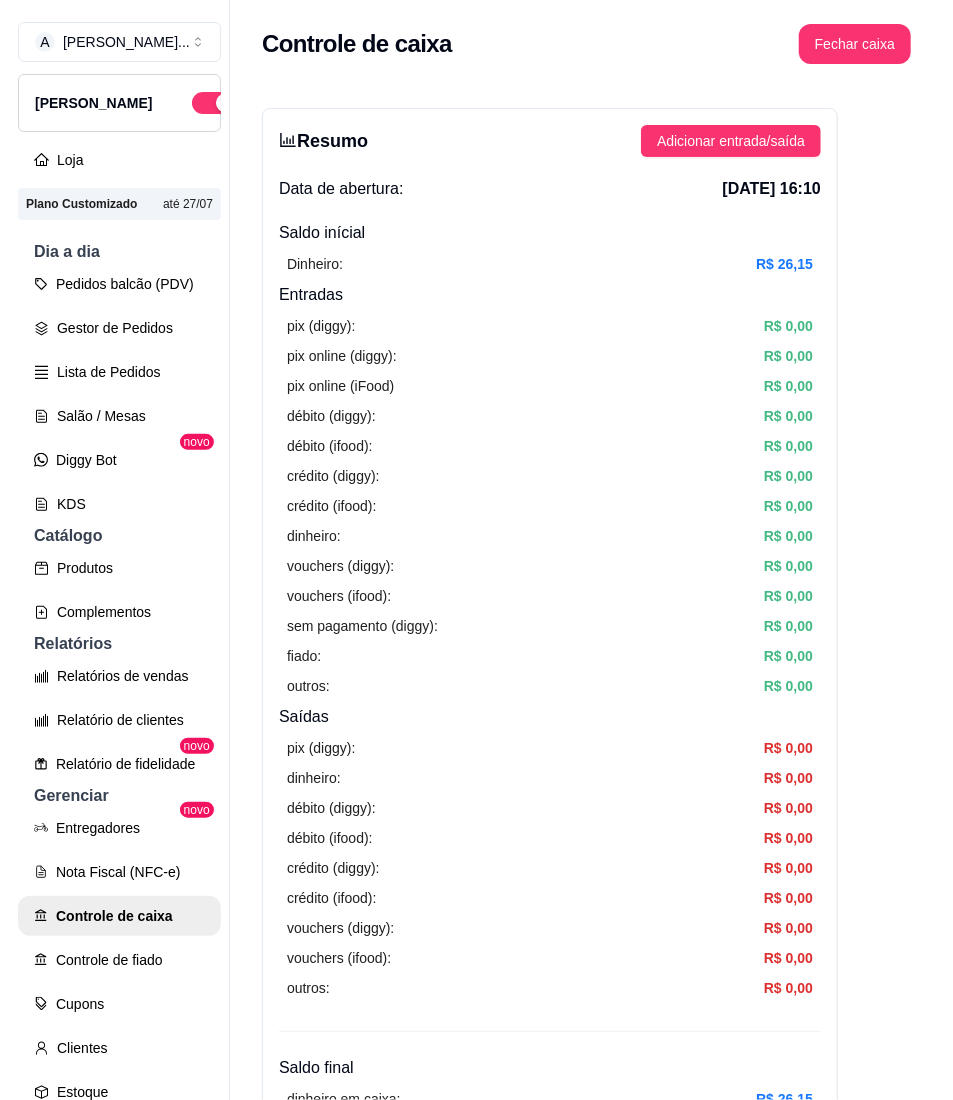 scroll, scrollTop: 0, scrollLeft: 0, axis: both 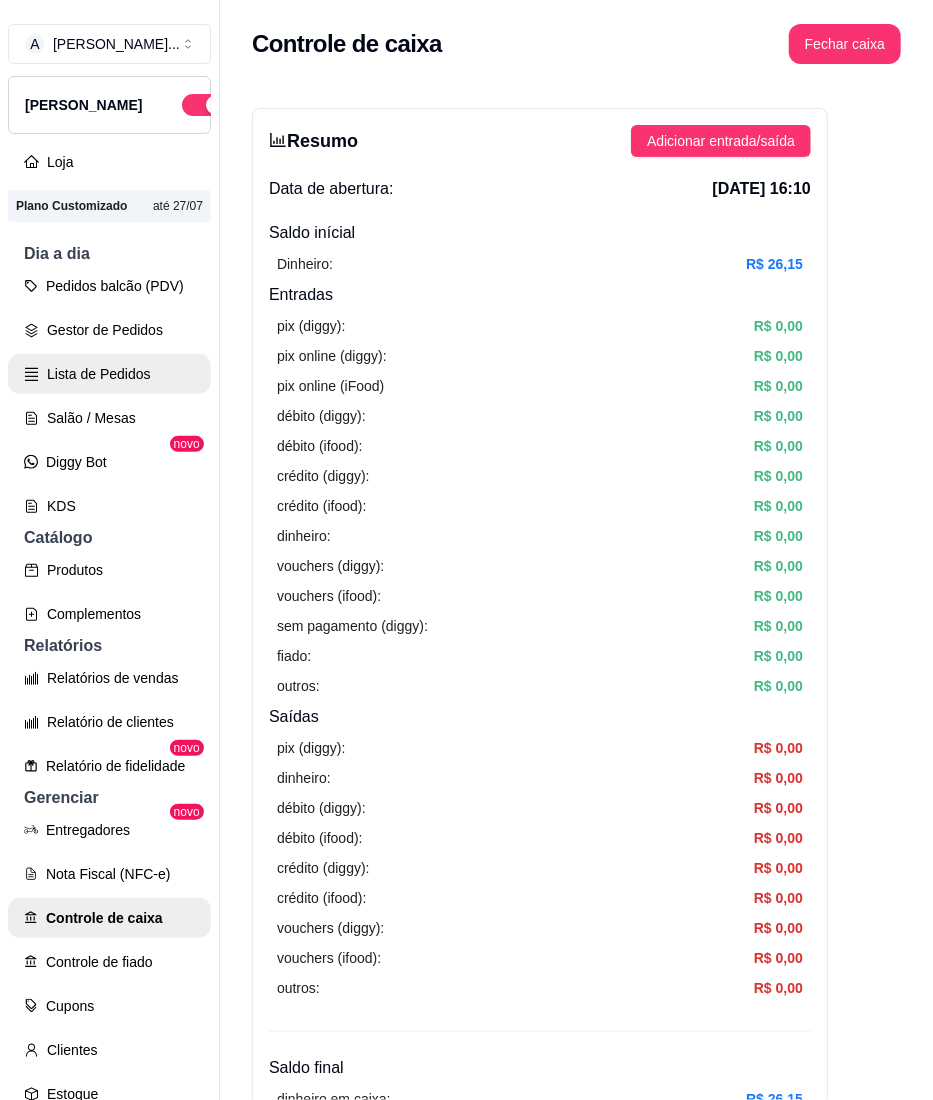 click on "Gestor de Pedidos" at bounding box center (109, 330) 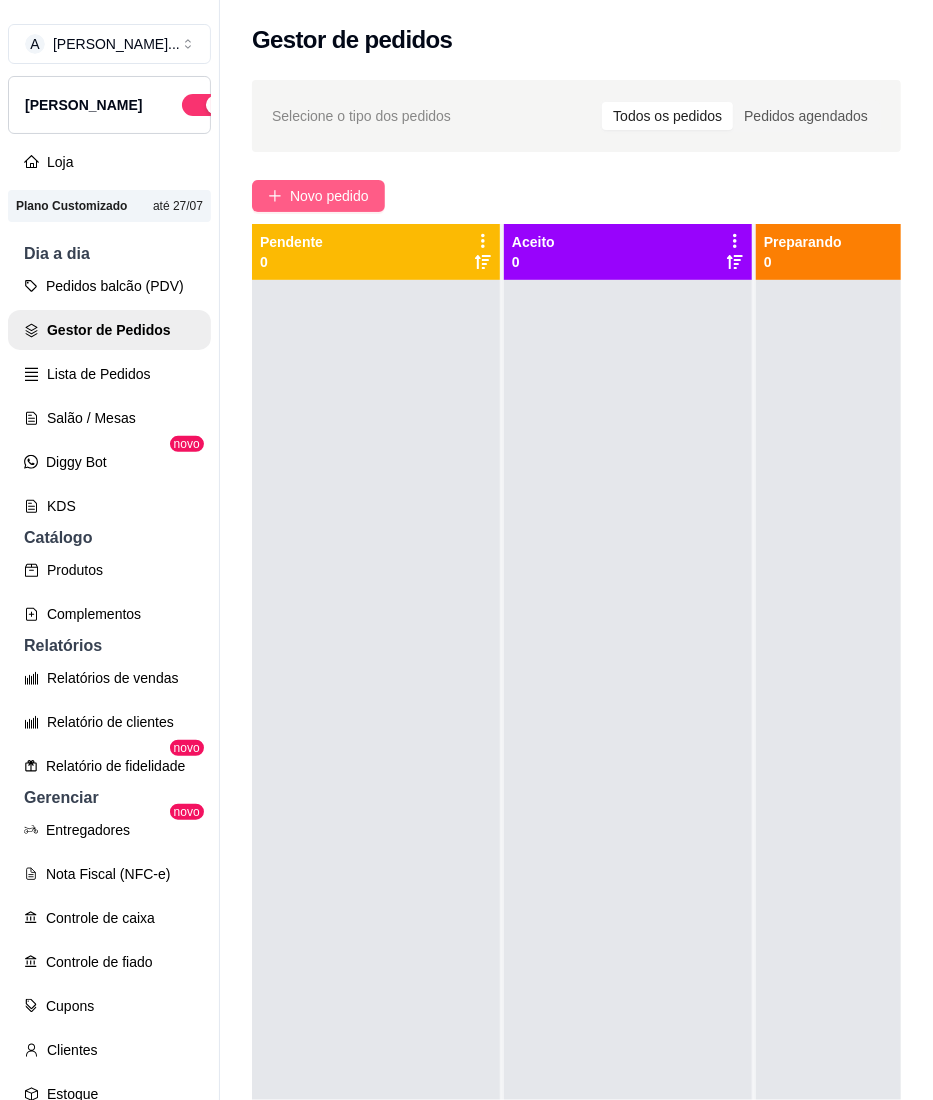 click on "Novo pedido" at bounding box center (329, 196) 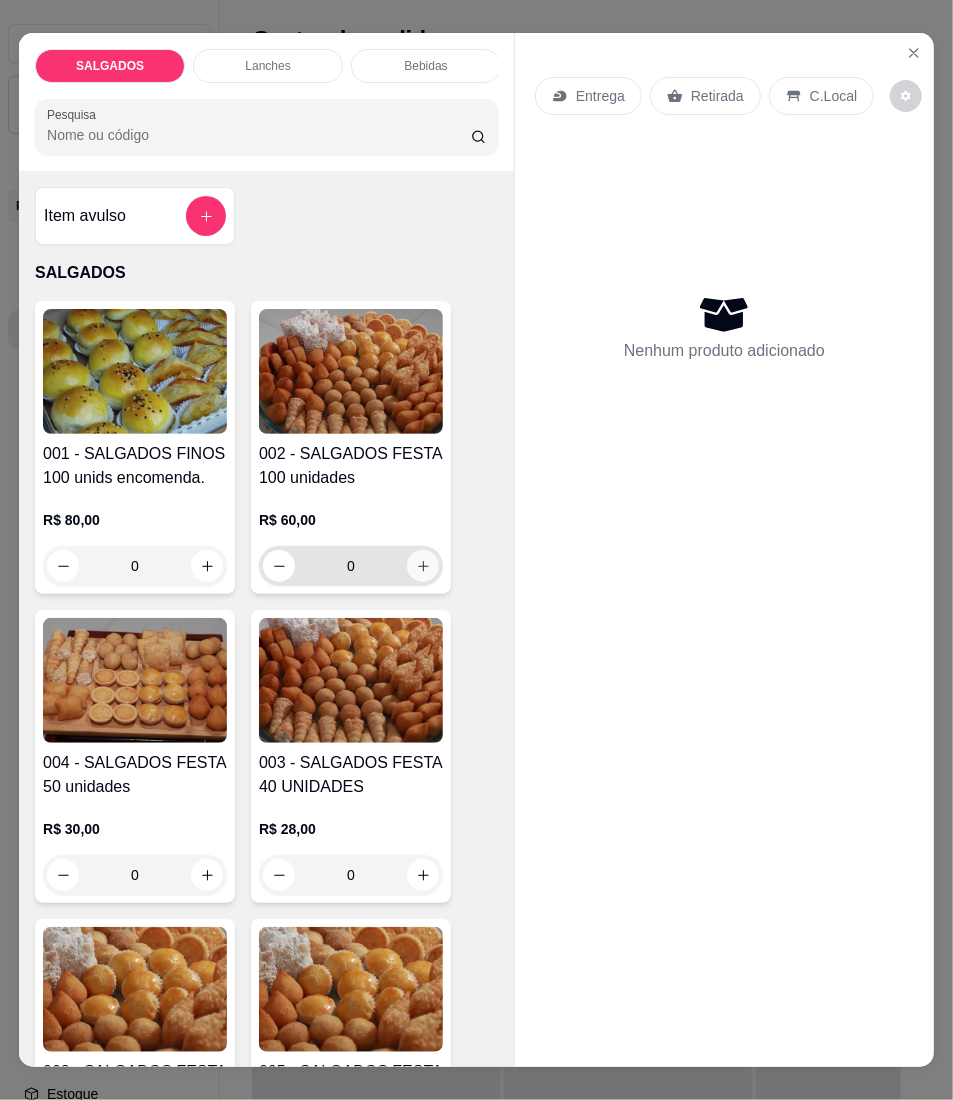 click at bounding box center (423, 566) 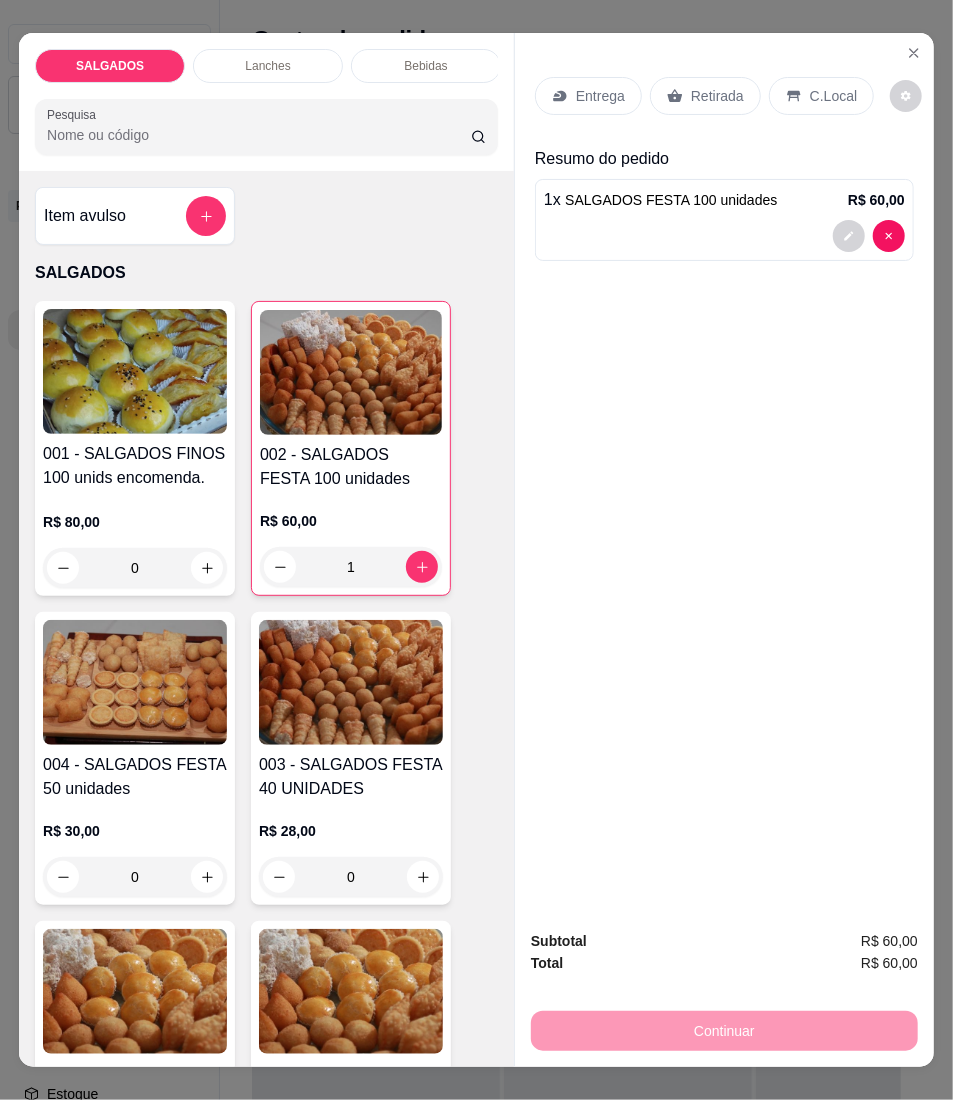 click on "Entrega" at bounding box center [600, 96] 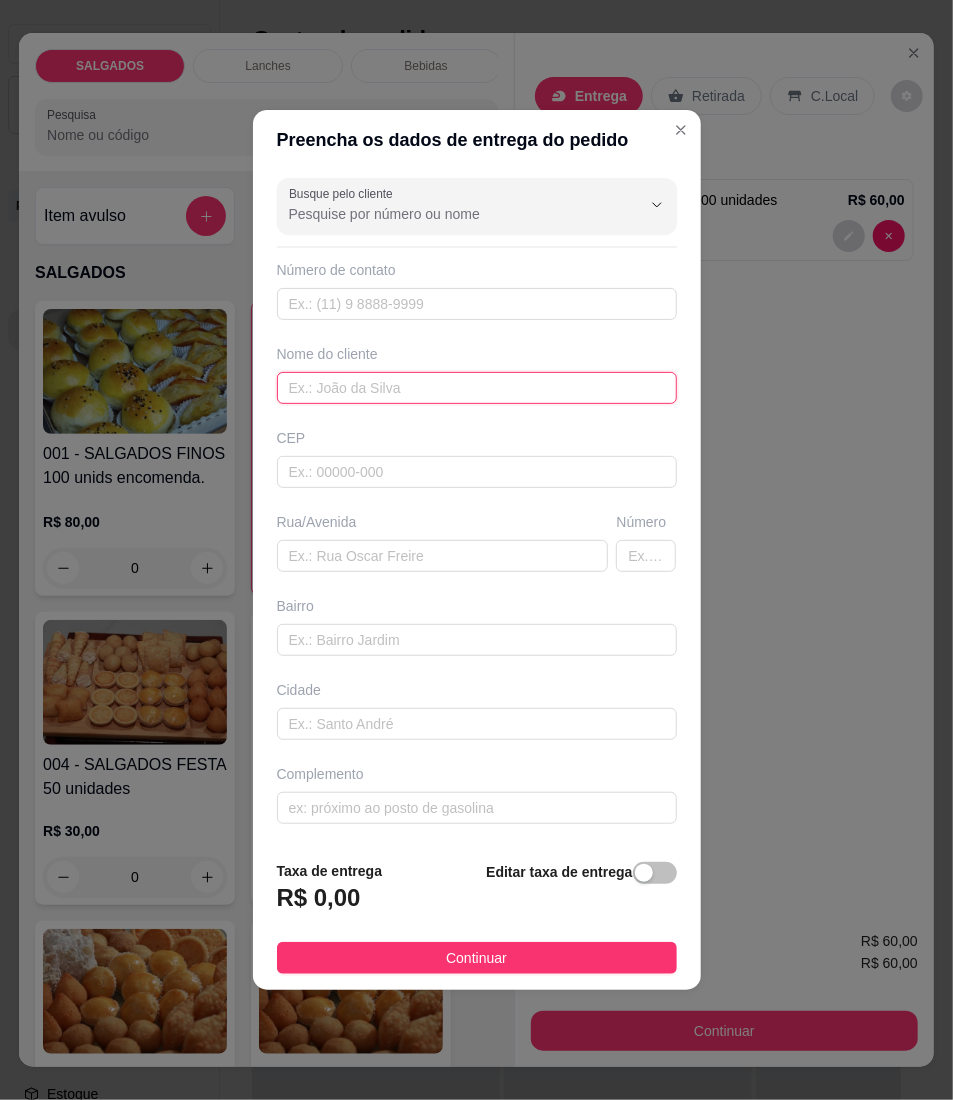 click at bounding box center [477, 388] 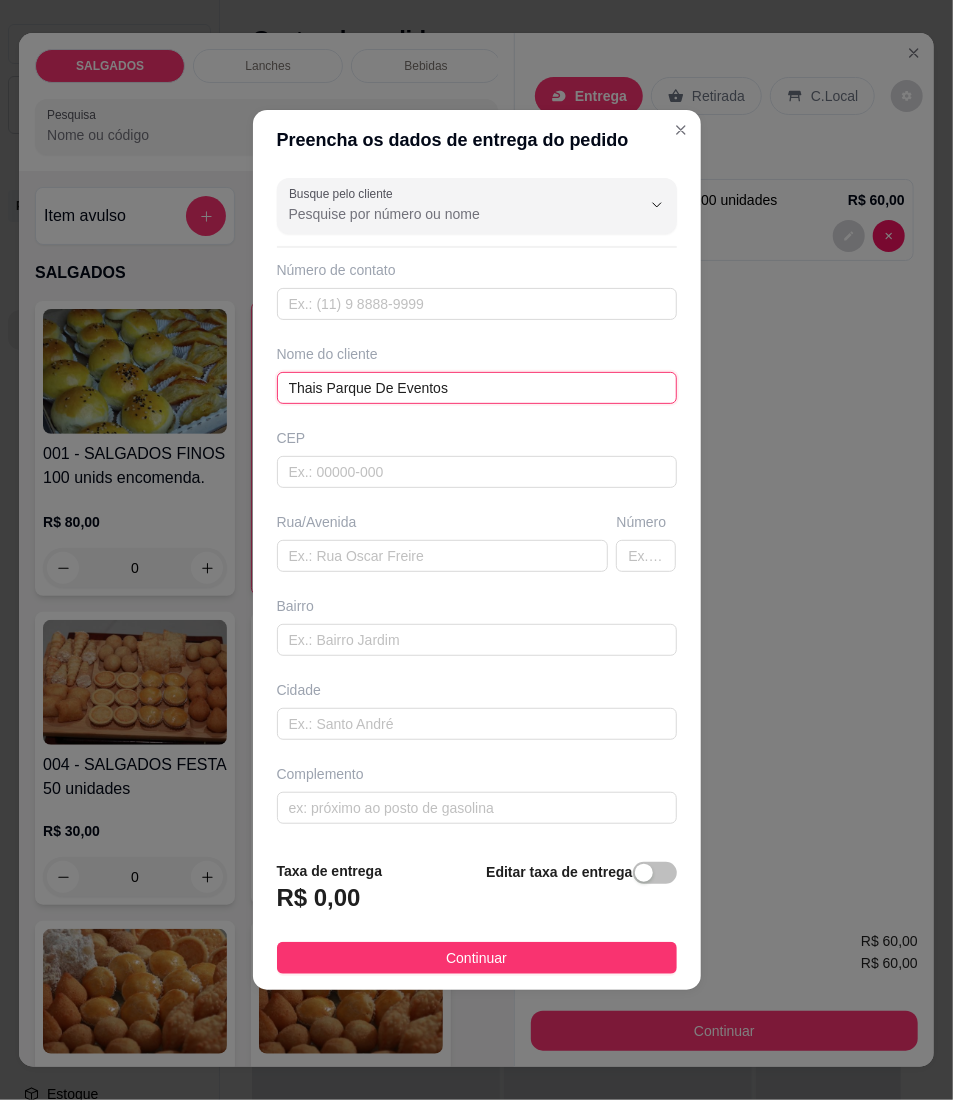 type on "Thais Parque De Eventos" 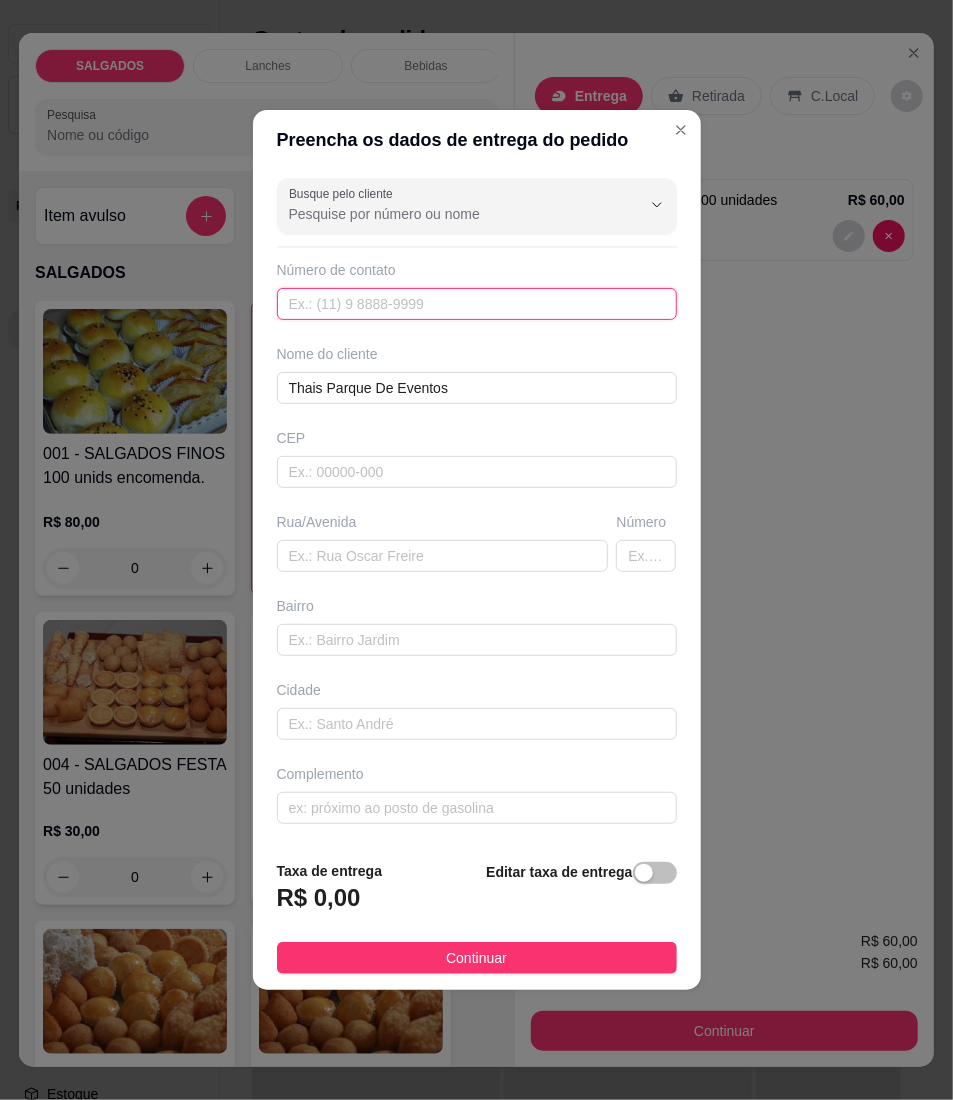 click at bounding box center (477, 304) 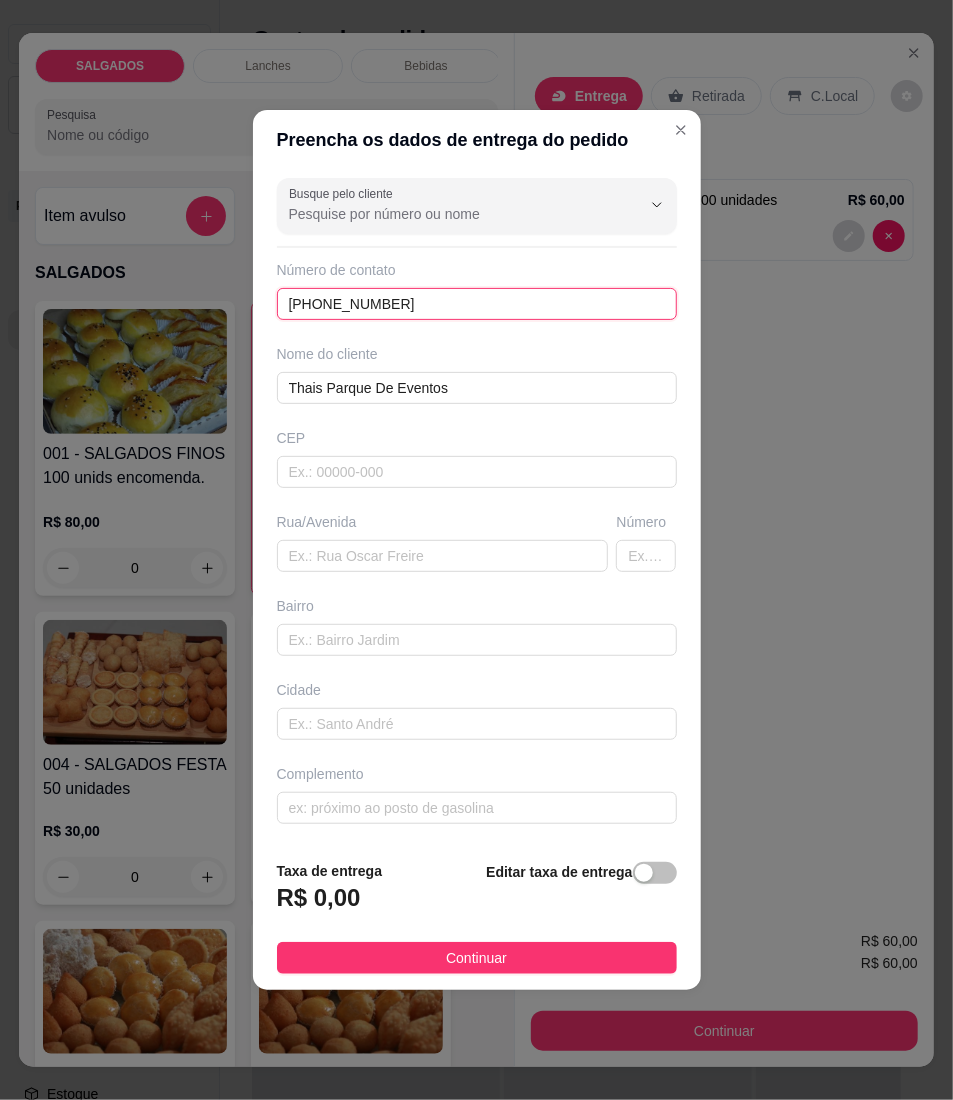 type on "[PHONE_NUMBER]" 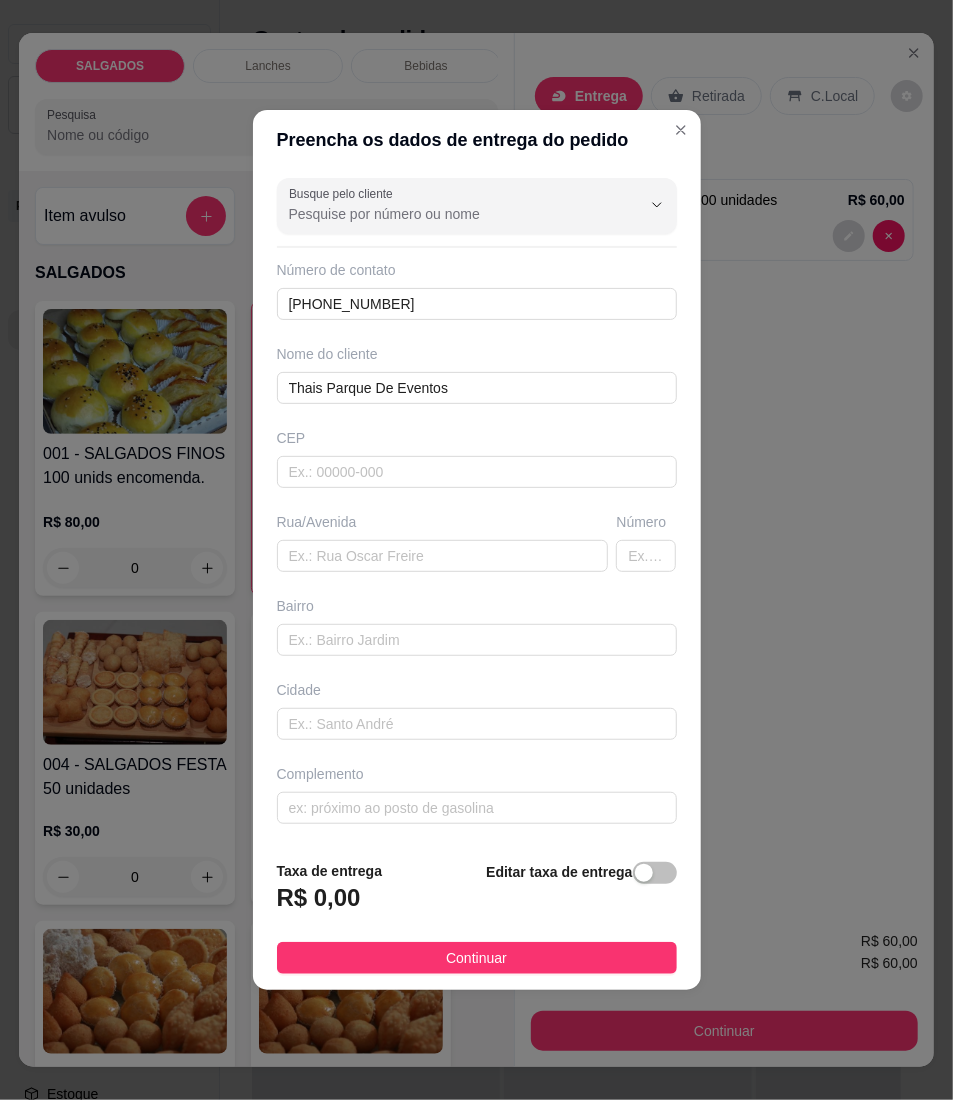 click on "Busque pelo cliente Número de contato [PHONE_NUMBER] Nome do cliente Thais [GEOGRAPHIC_DATA]/[GEOGRAPHIC_DATA]" at bounding box center [477, 507] 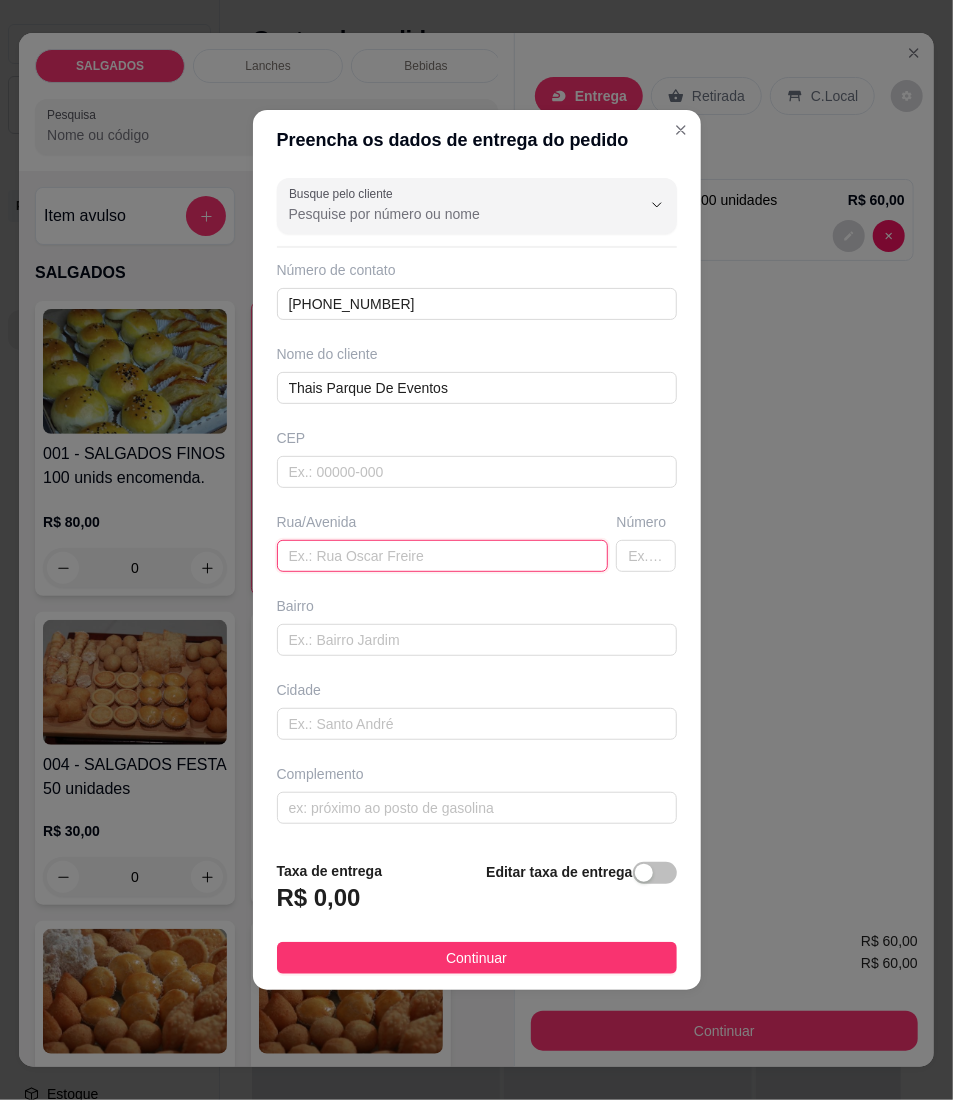 click at bounding box center [443, 556] 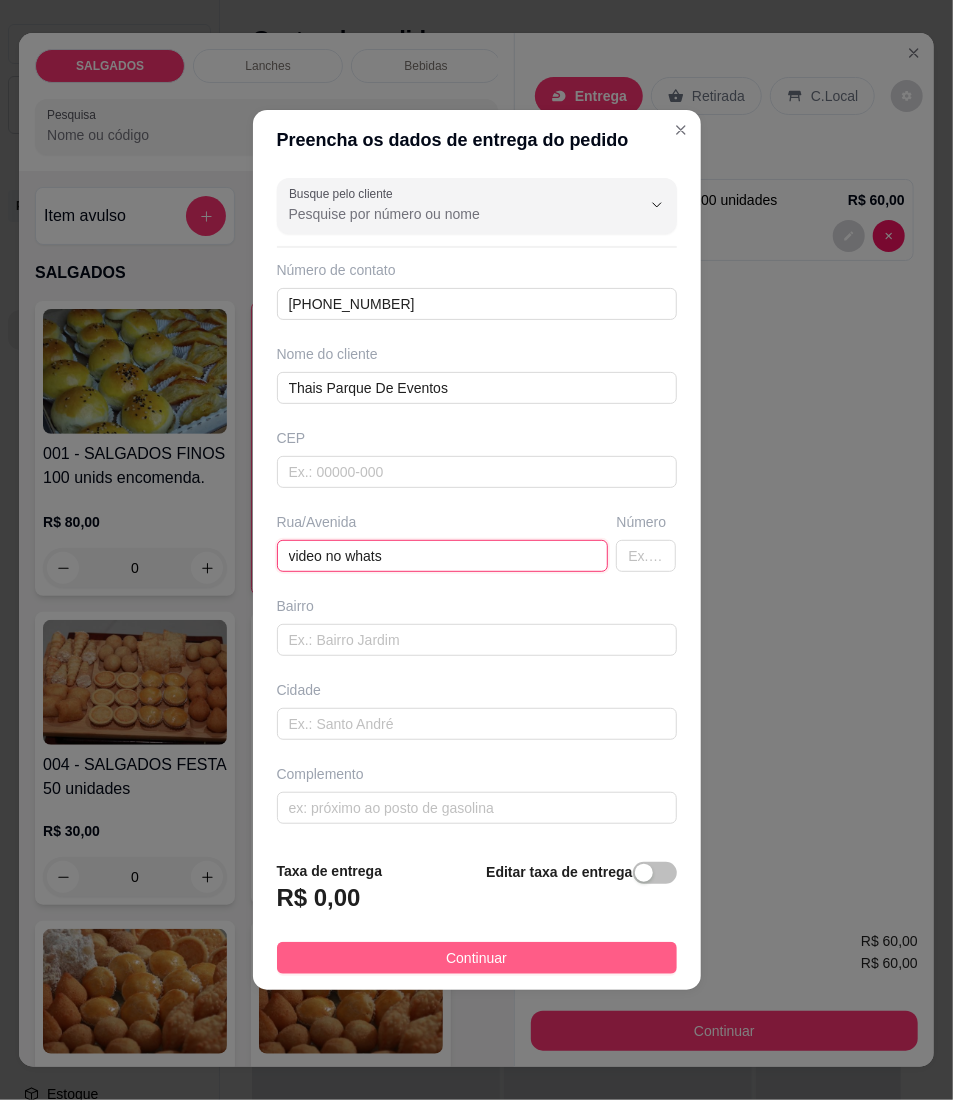 type on "video no whats" 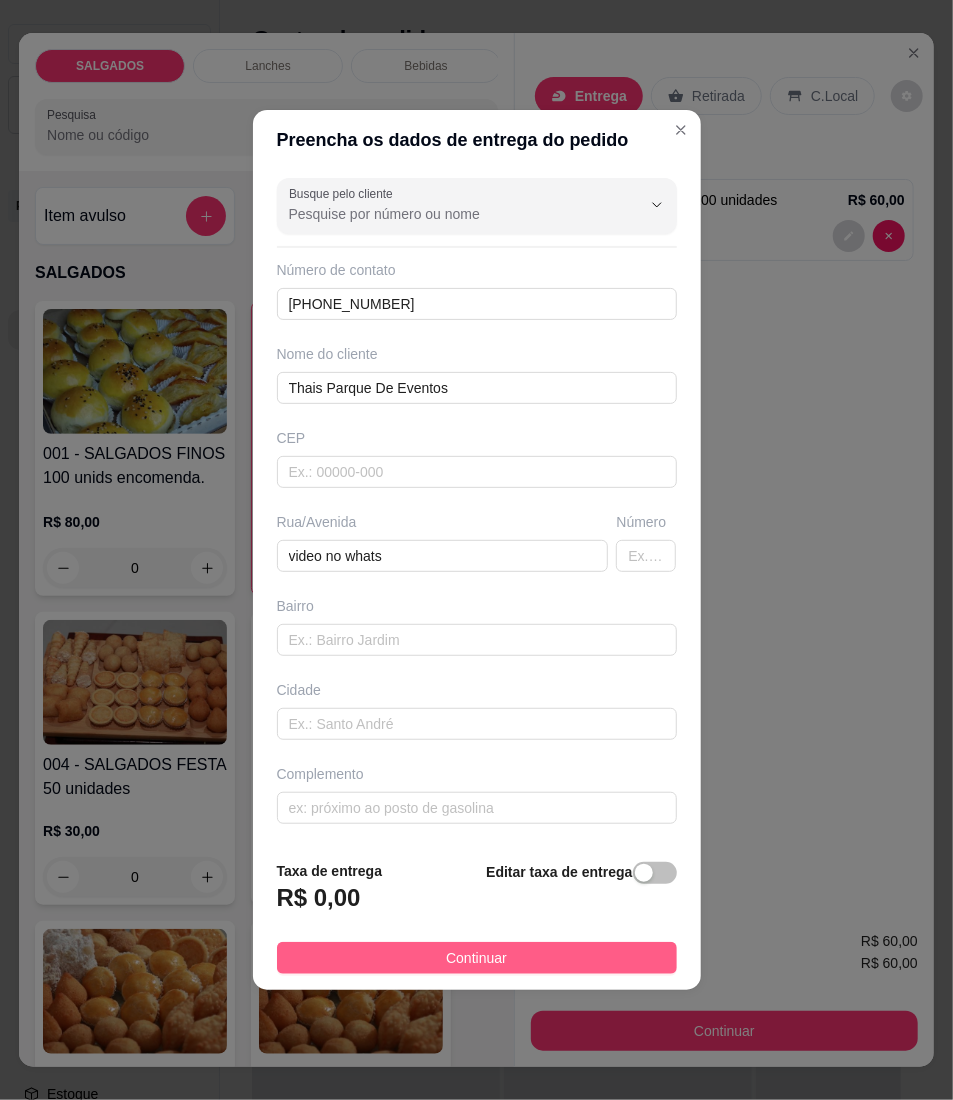 click on "Continuar" at bounding box center [477, 958] 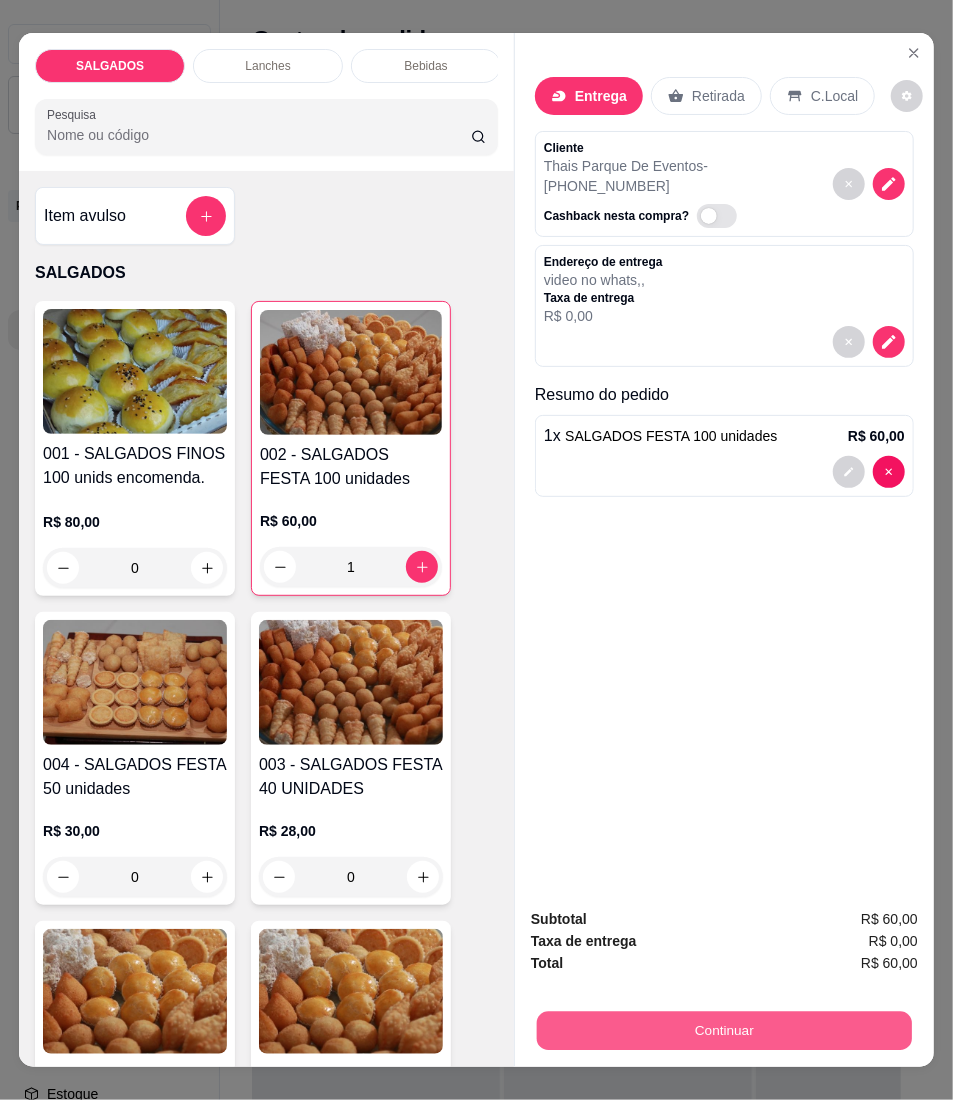 click on "Continuar" at bounding box center [724, 1031] 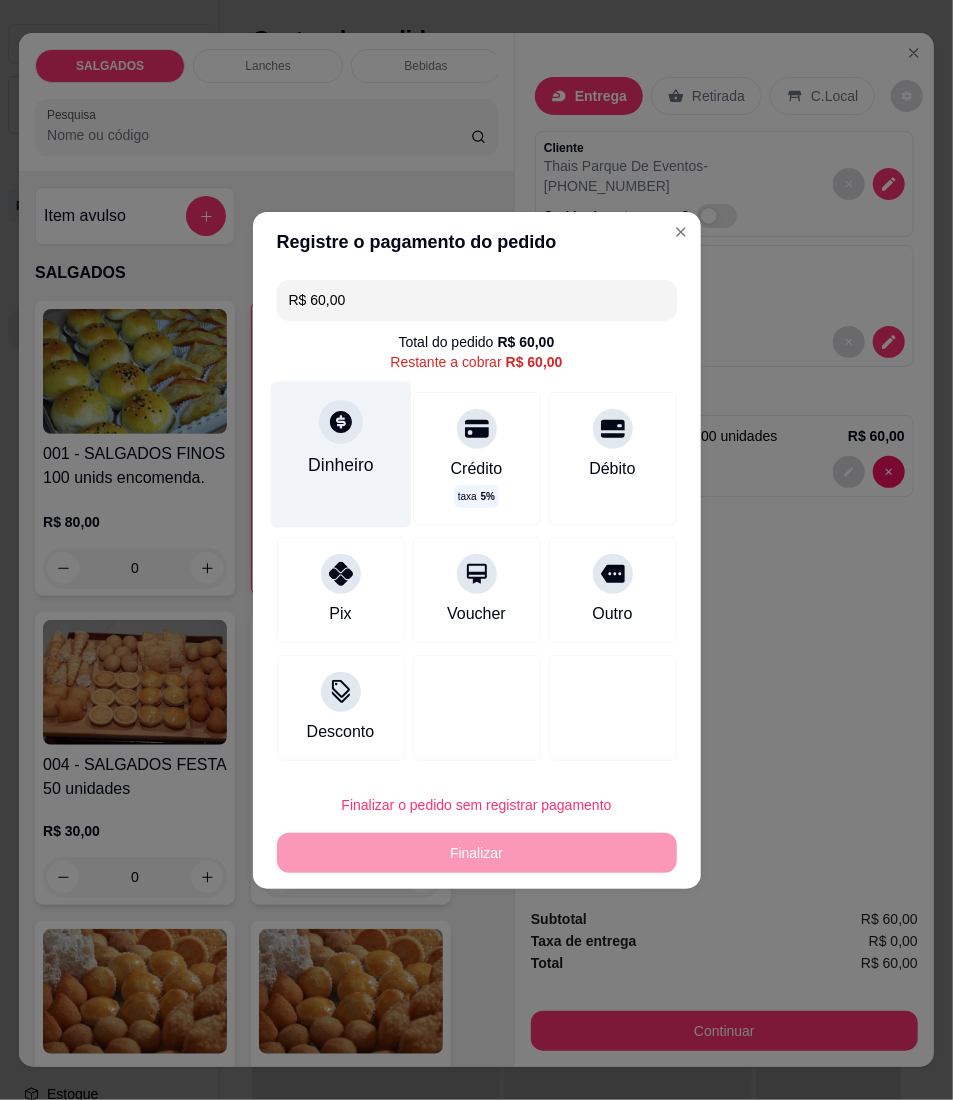 click on "Dinheiro" at bounding box center (340, 454) 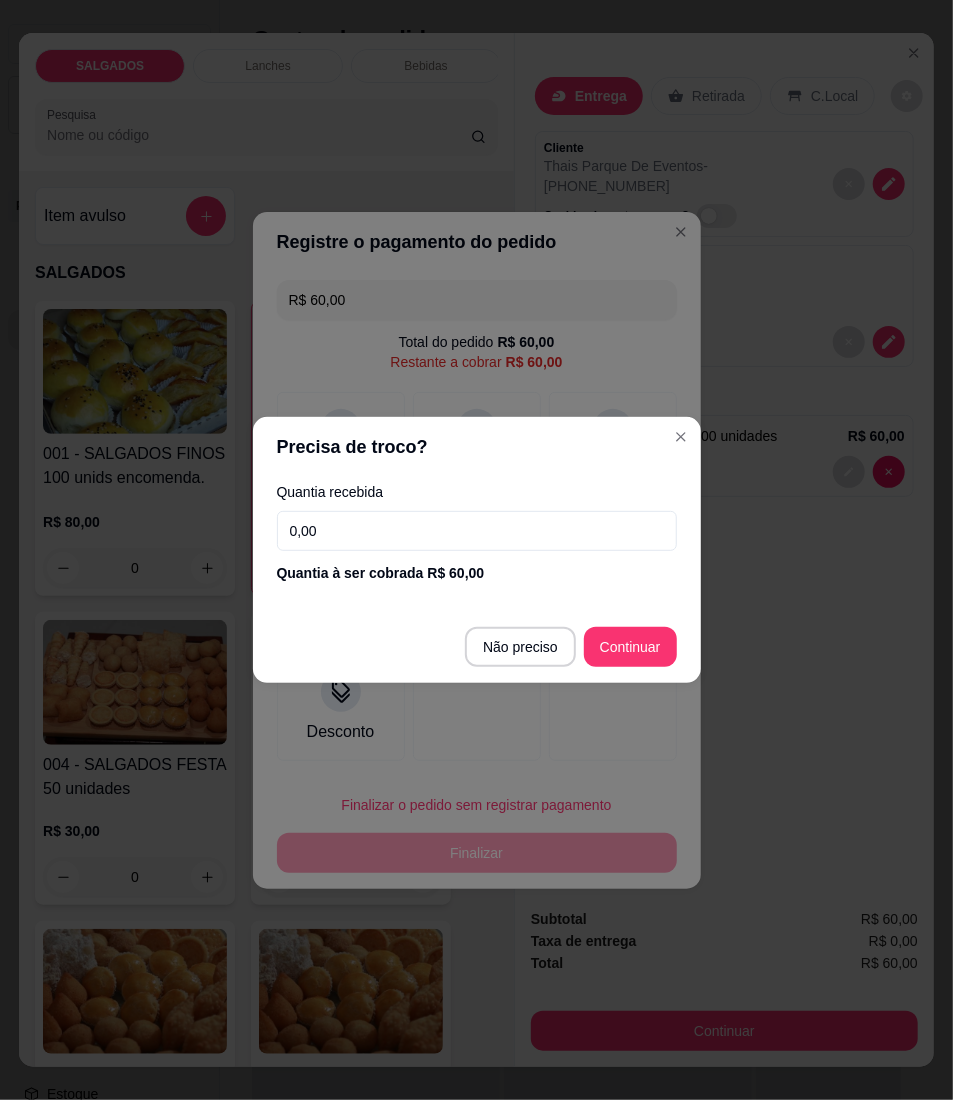 click on "Quantia recebida 0,00 Quantia à ser cobrada   R$ 60,00" at bounding box center (477, 534) 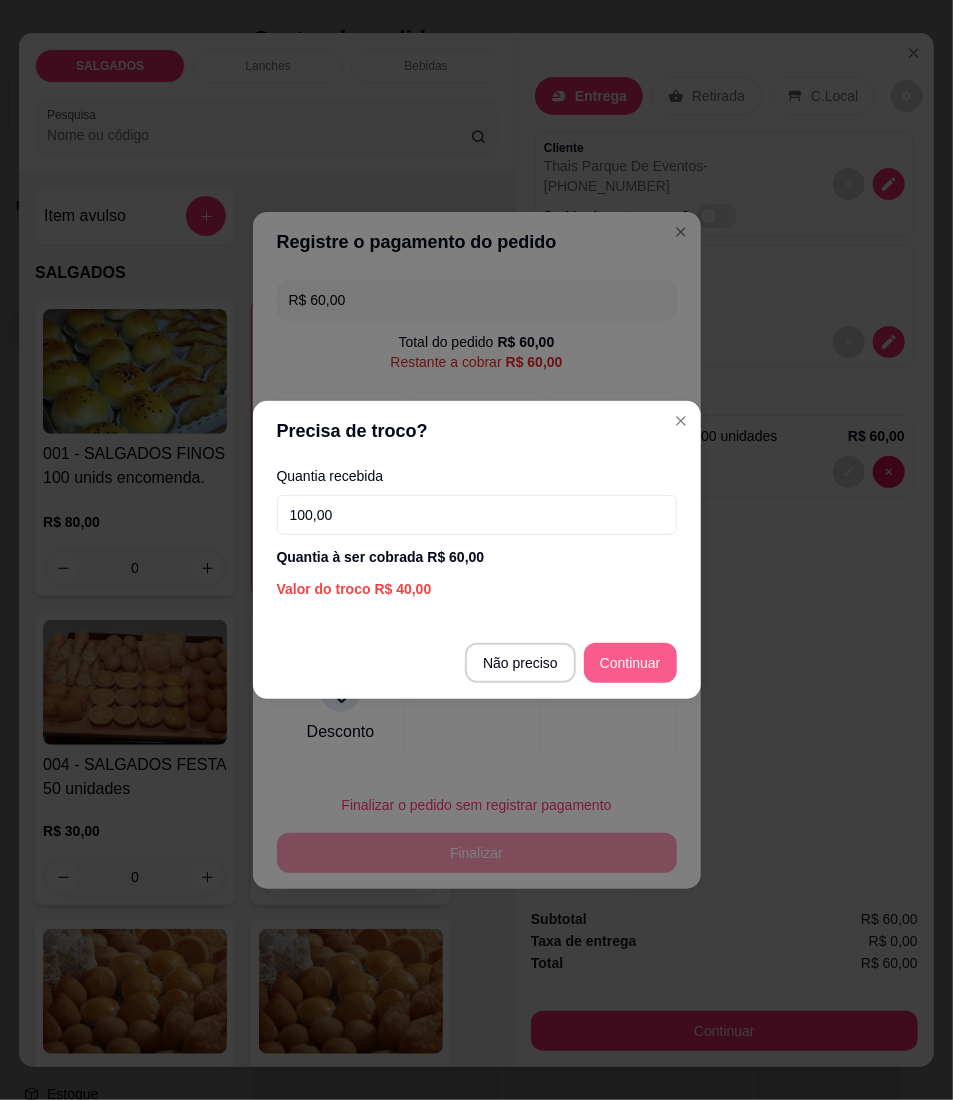 type on "100,00" 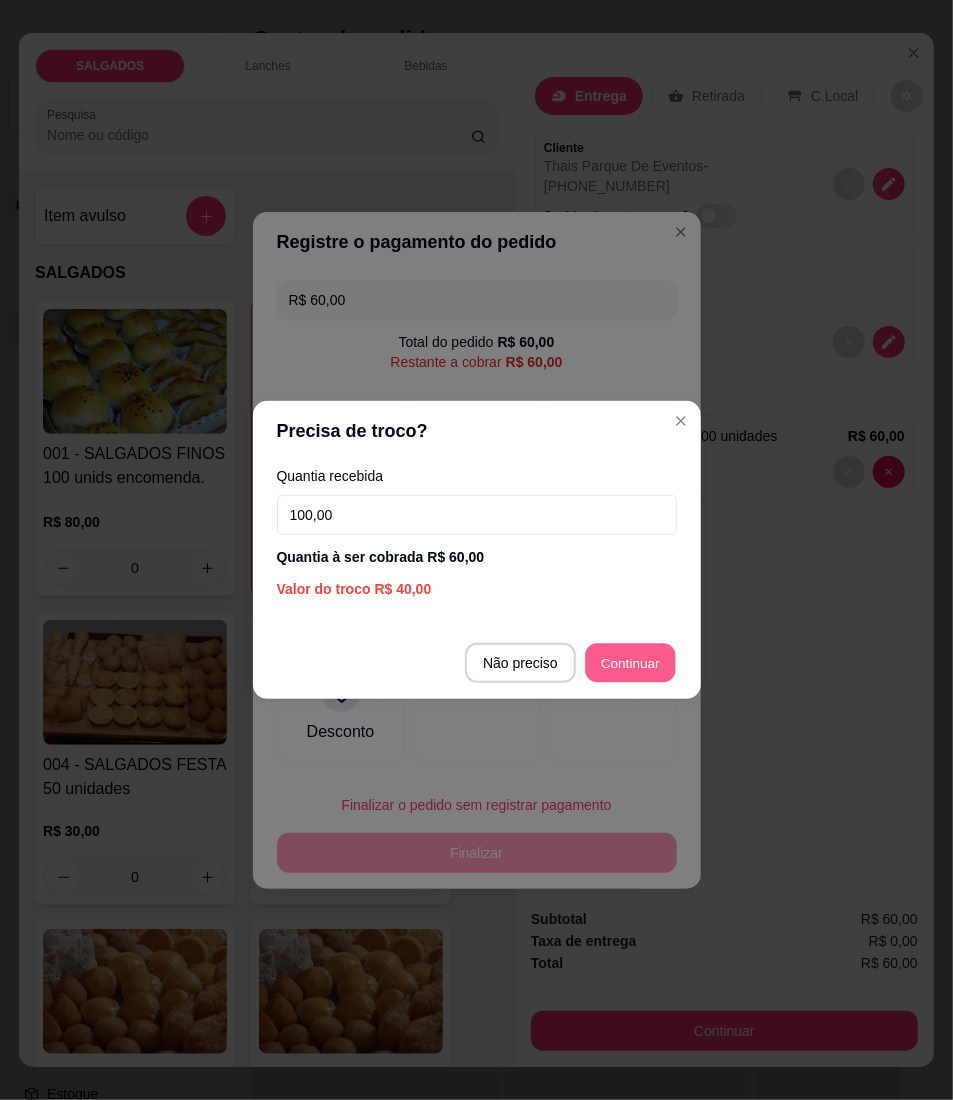type on "R$ 0,00" 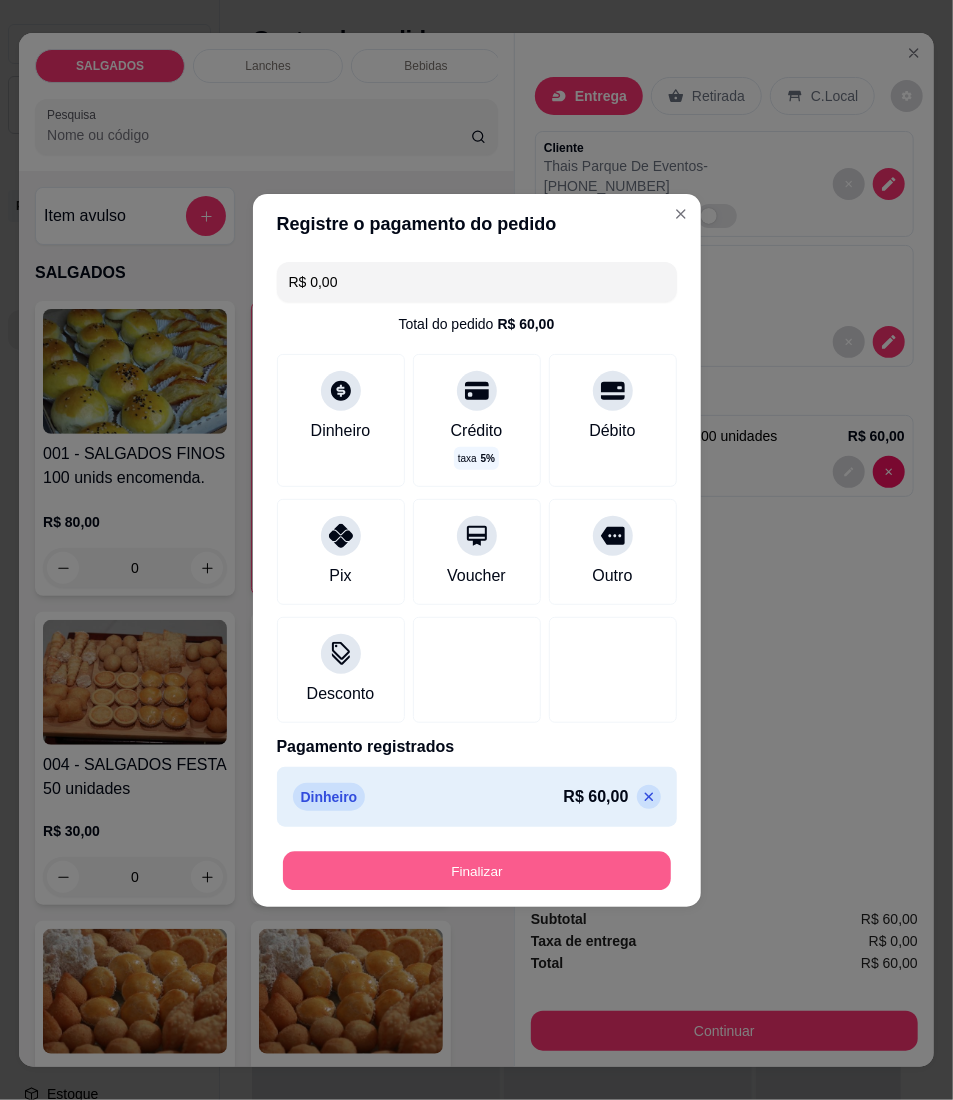 click on "Finalizar" at bounding box center (477, 870) 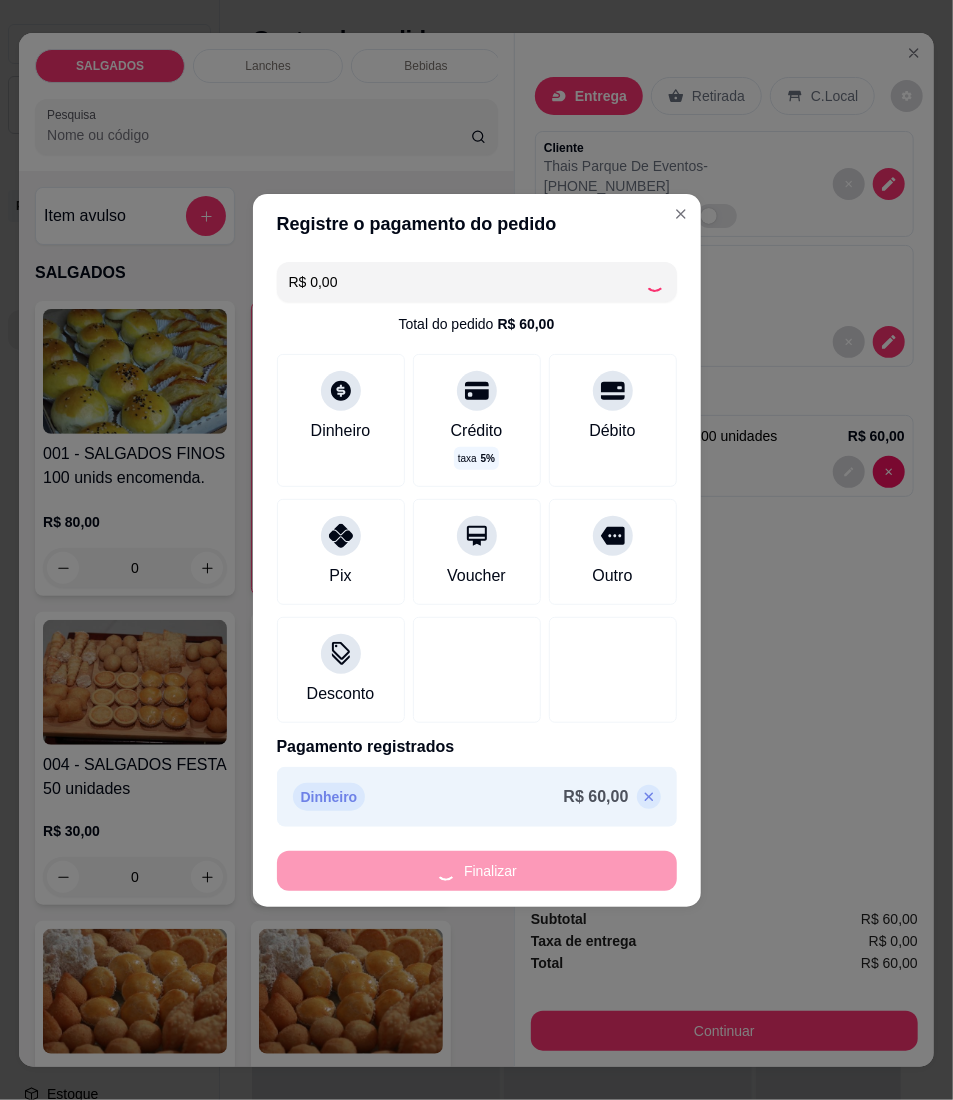 type on "0" 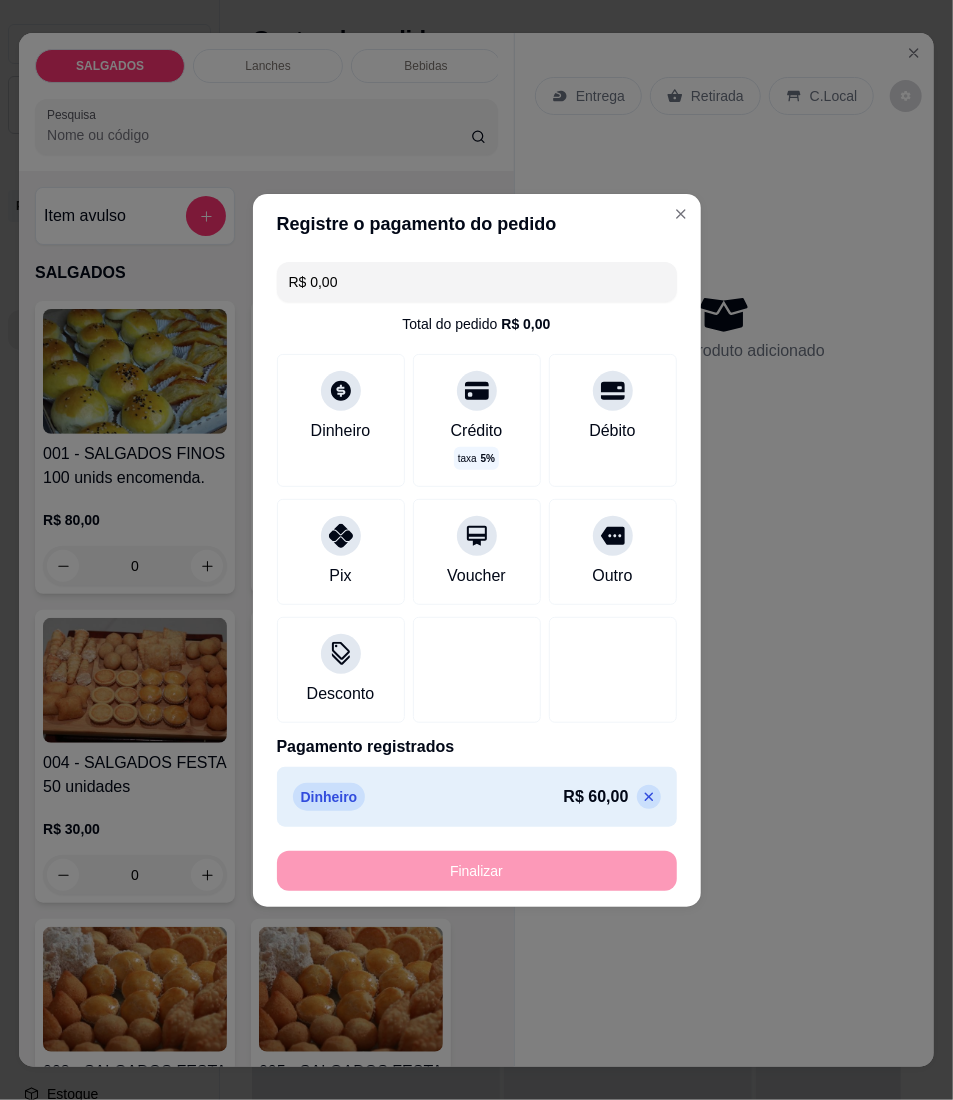 type on "-R$ 60,00" 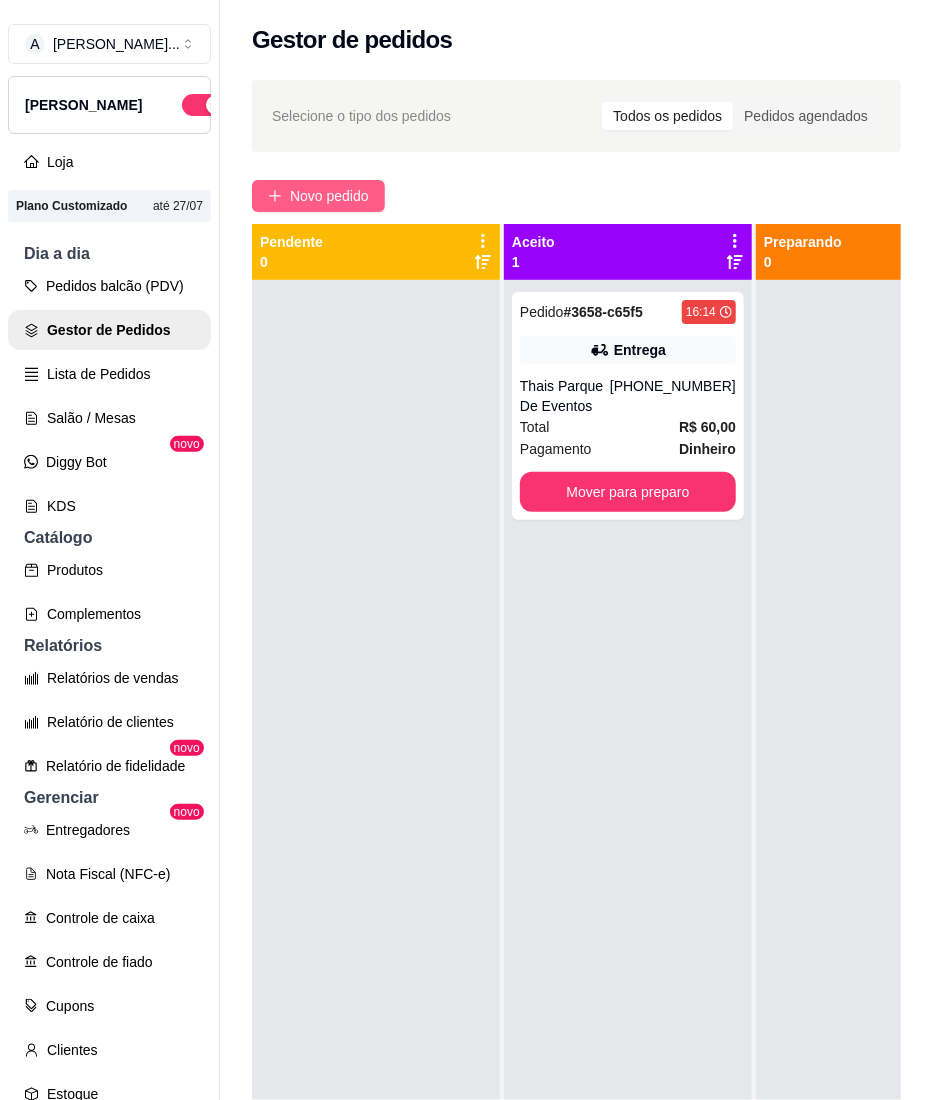 click on "Novo pedido" at bounding box center [318, 196] 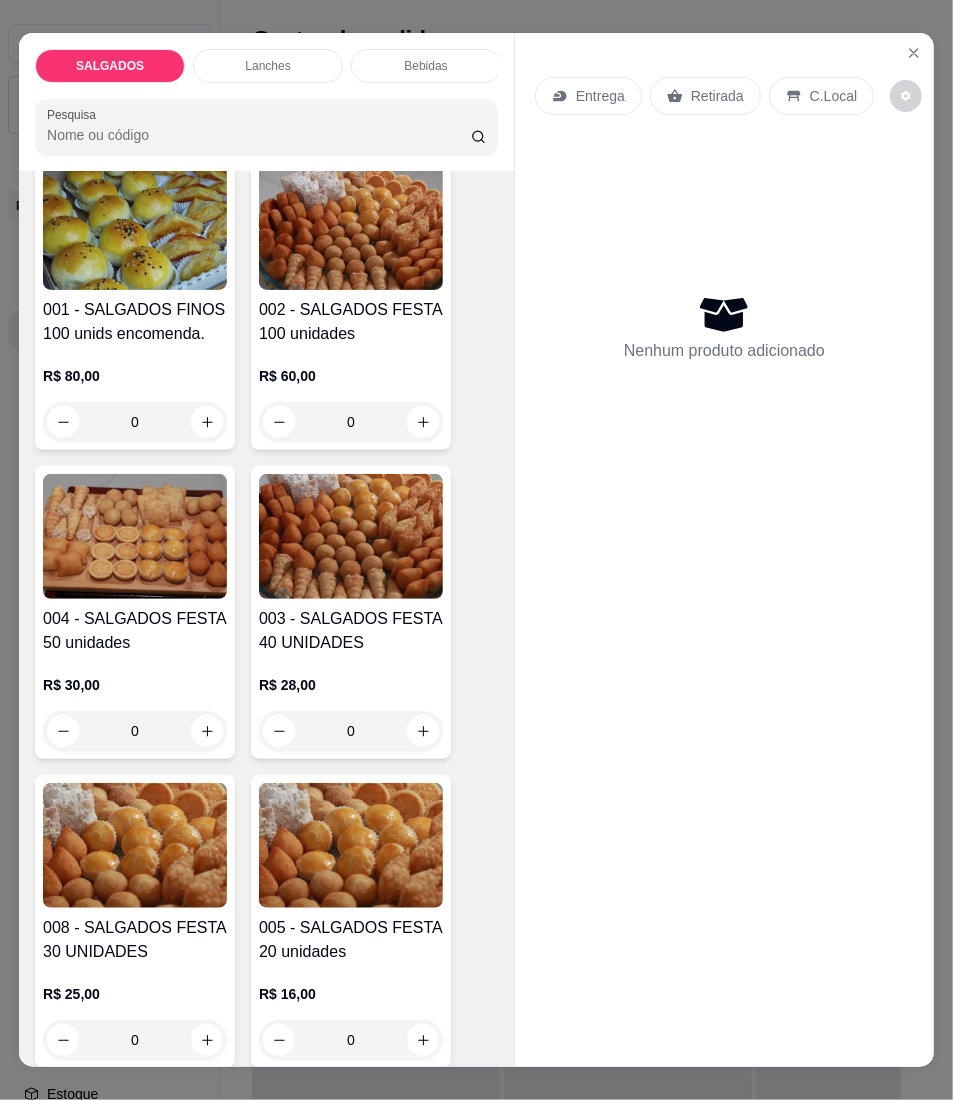 scroll, scrollTop: 133, scrollLeft: 0, axis: vertical 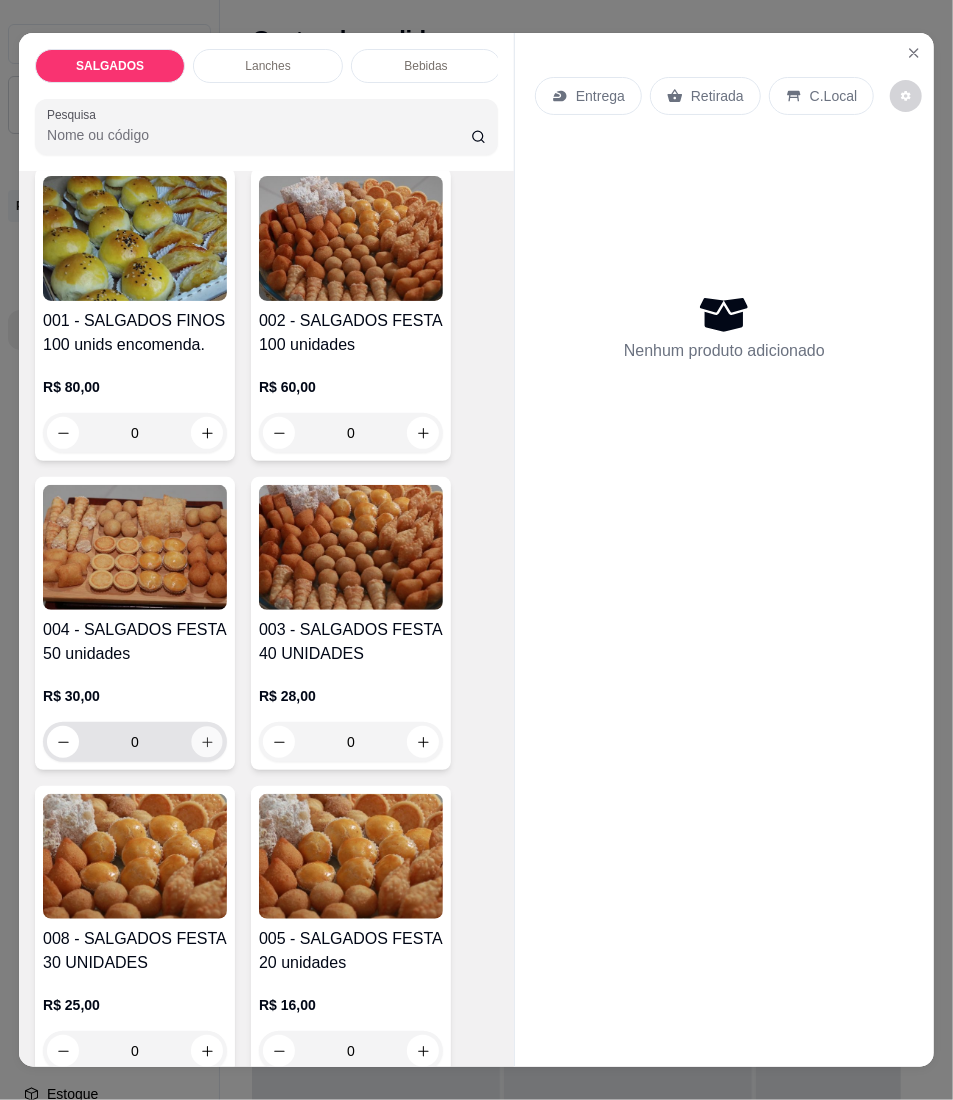 click 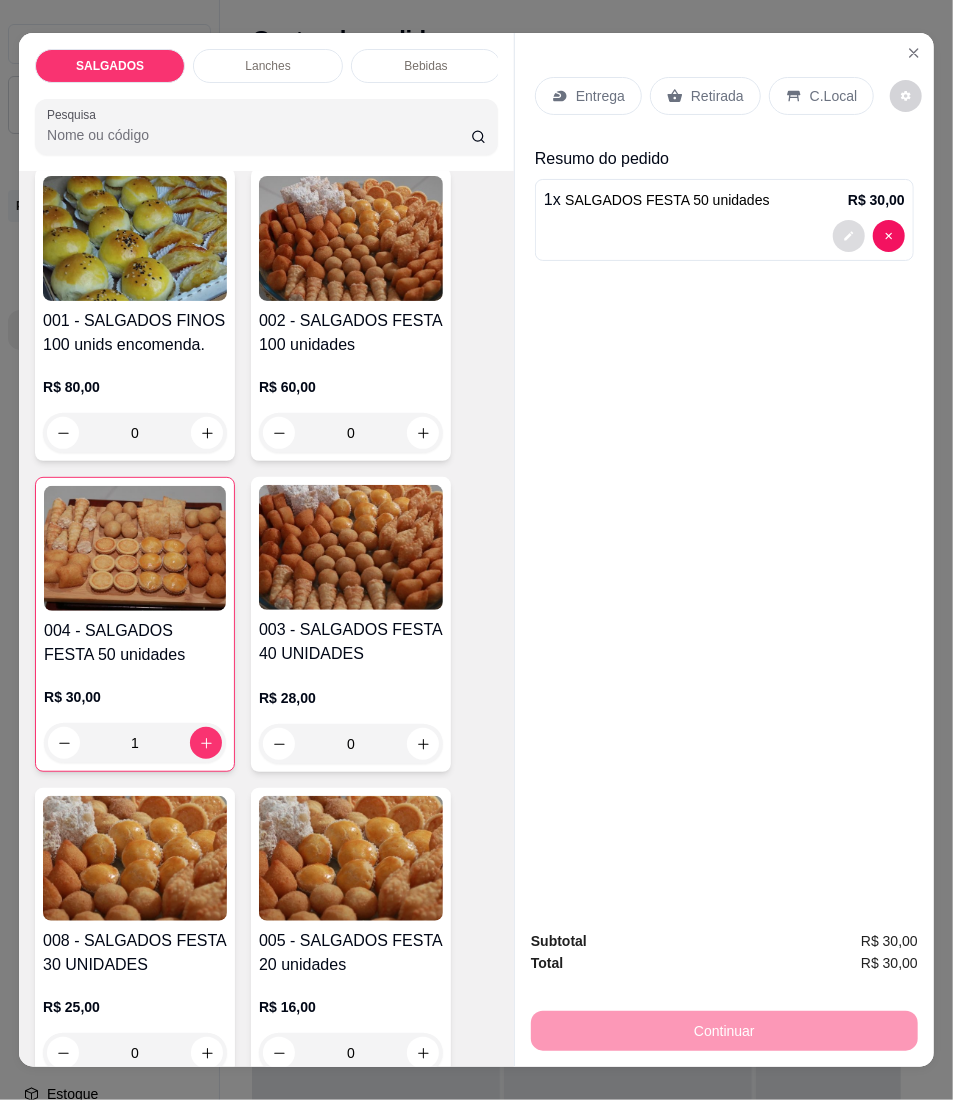 click at bounding box center (849, 236) 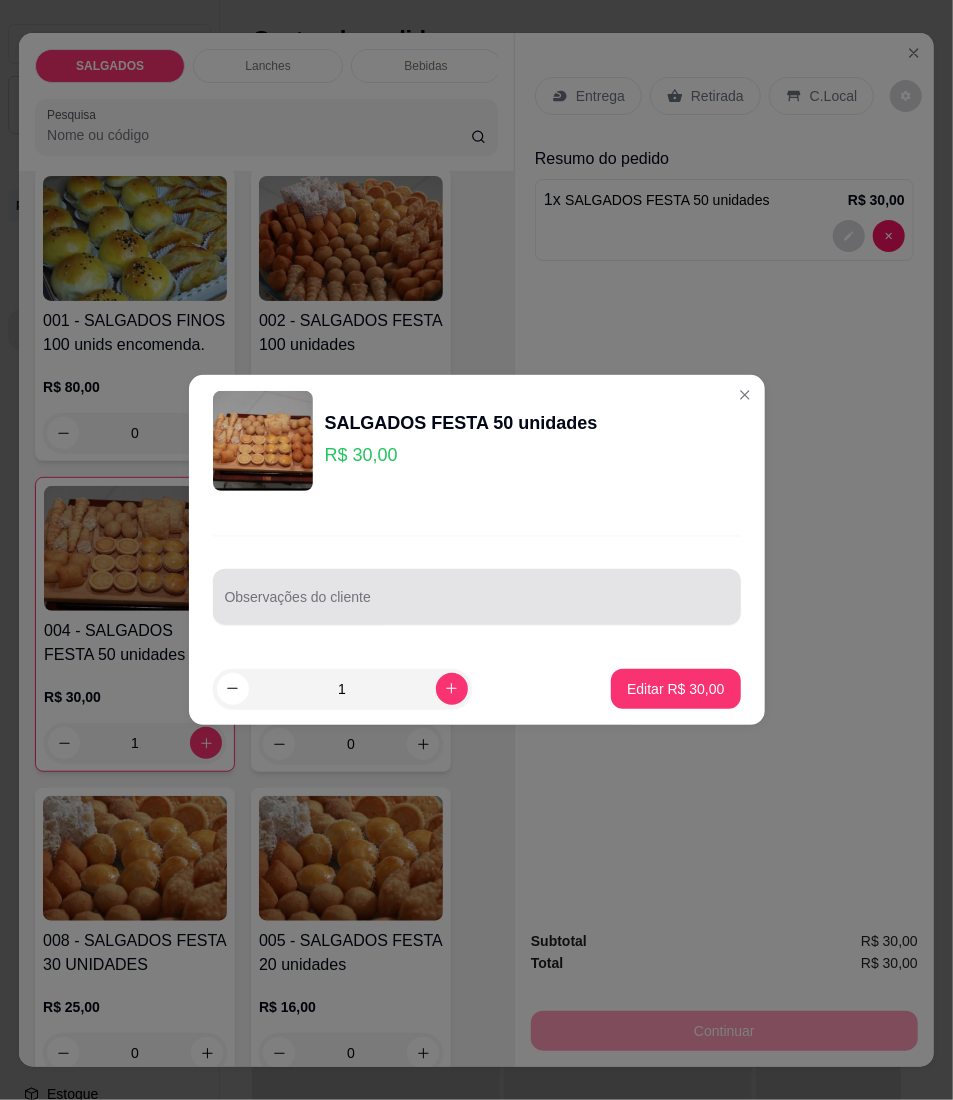 click on "Observações do cliente" at bounding box center (477, 580) 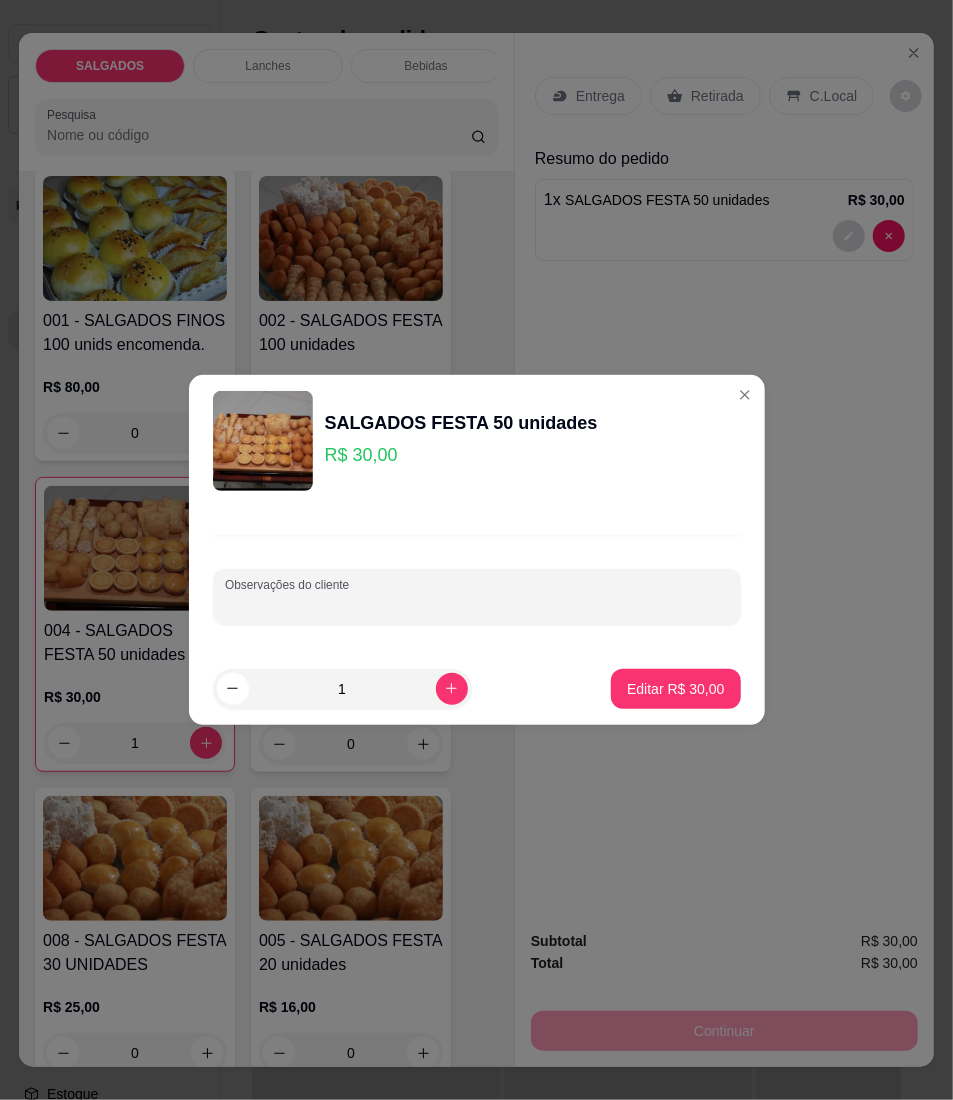 paste on "Seria coxinha,pastel,canudo e bolinhos mistos" 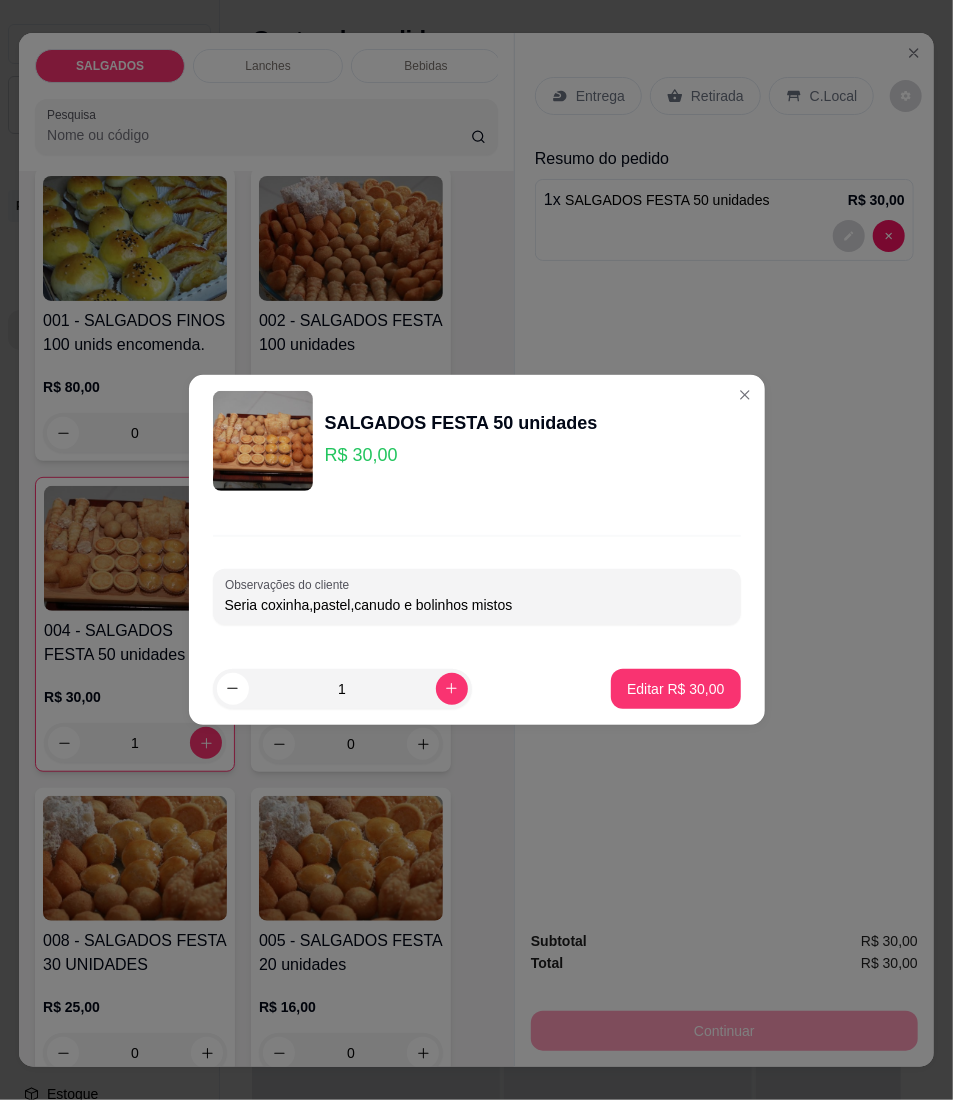 click on "Seria coxinha,pastel,canudo e bolinhos mistos" at bounding box center [477, 605] 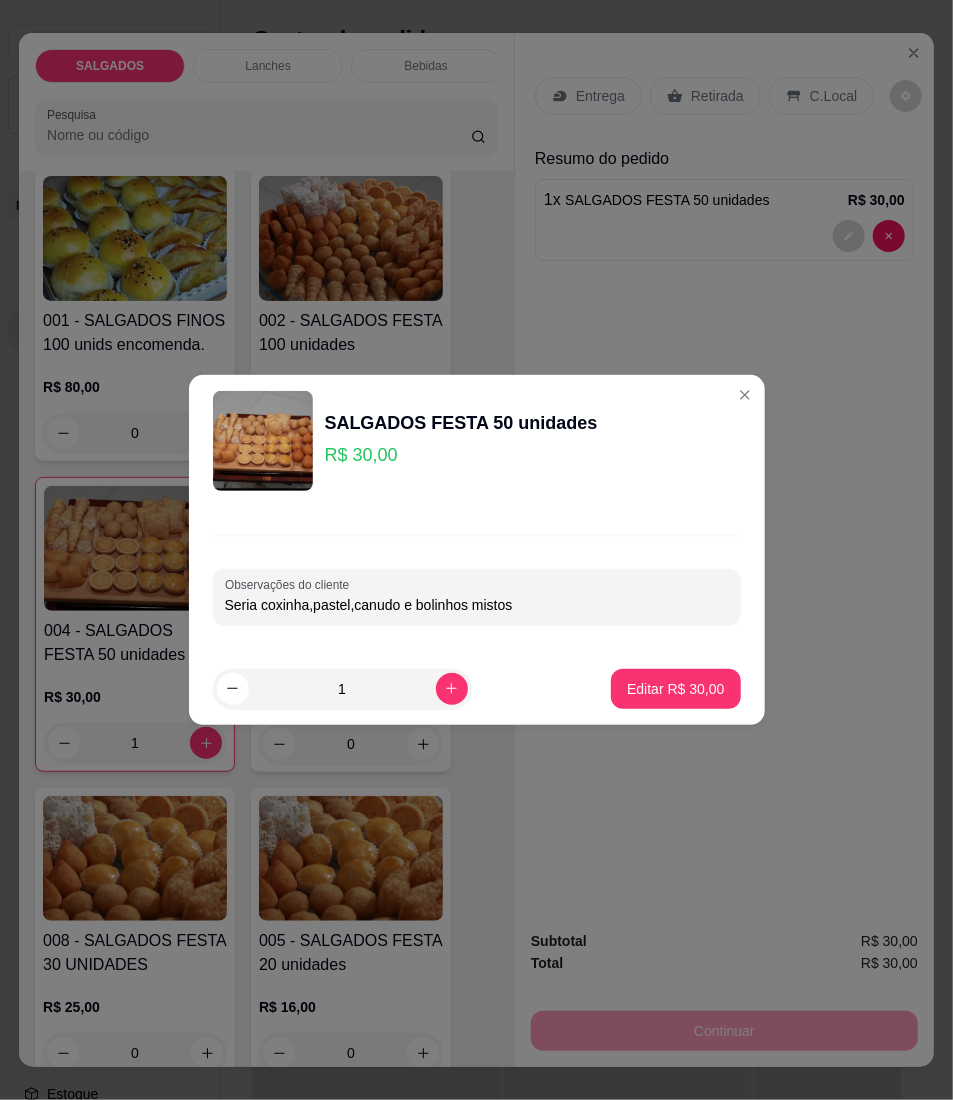 paste on "pra hoje às 8h da noite" 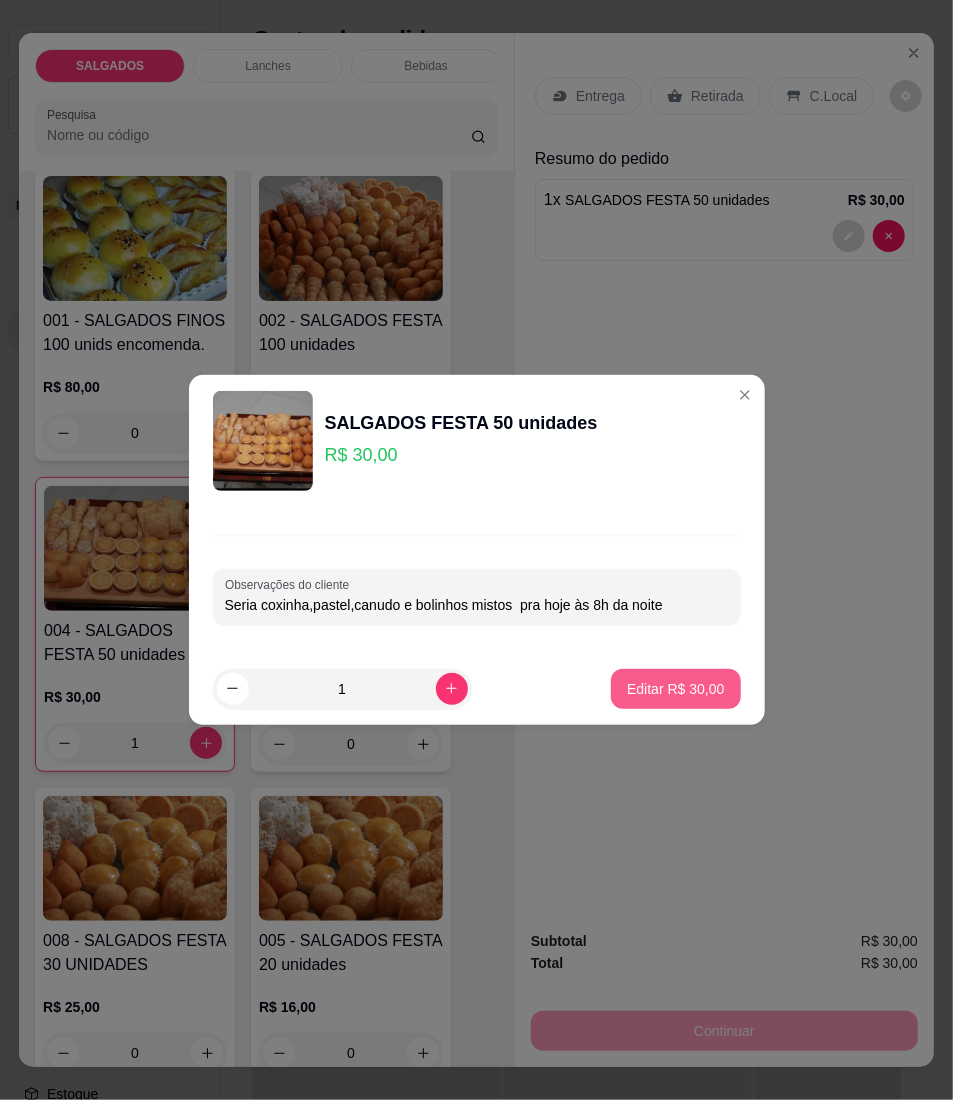 type on "Seria coxinha,pastel,canudo e bolinhos mistos  pra hoje às 8h da noite" 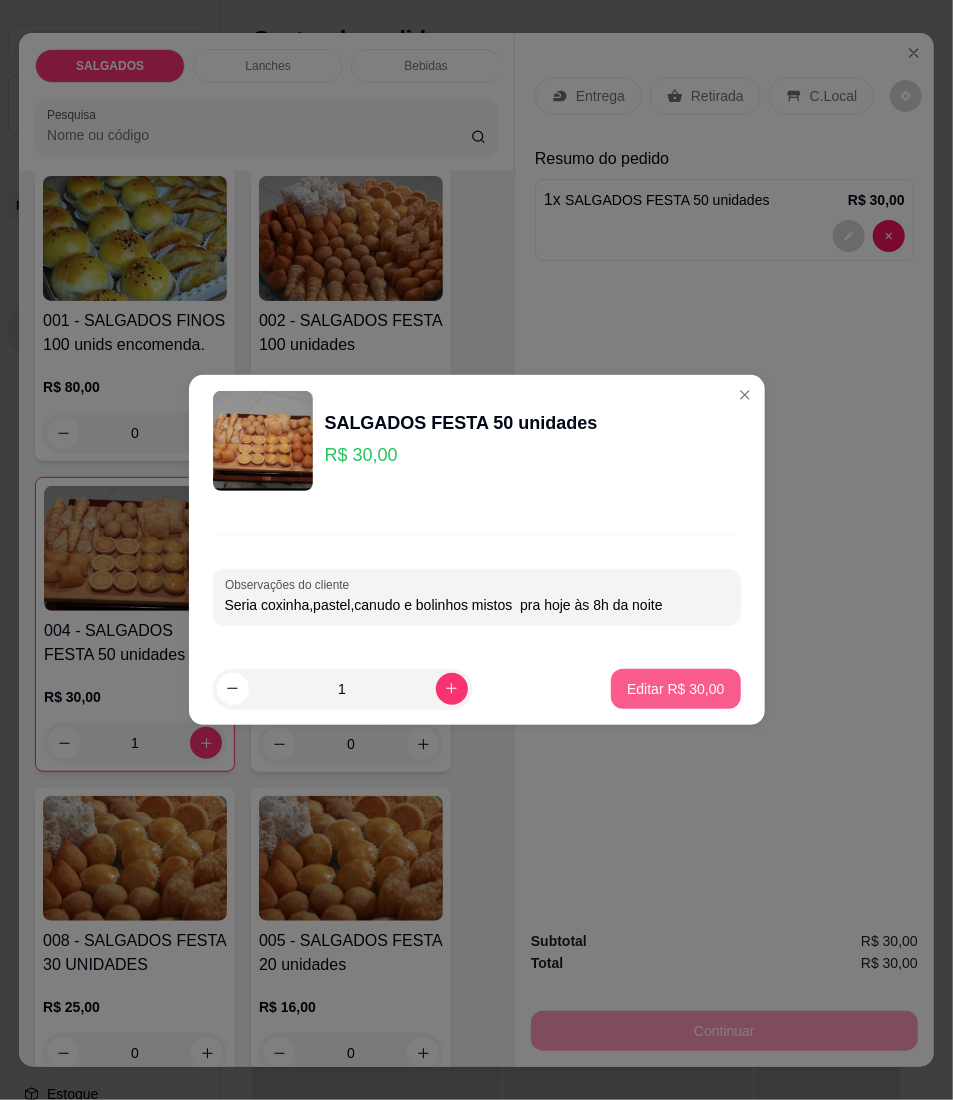 click on "Editar   R$ 30,00" at bounding box center [675, 689] 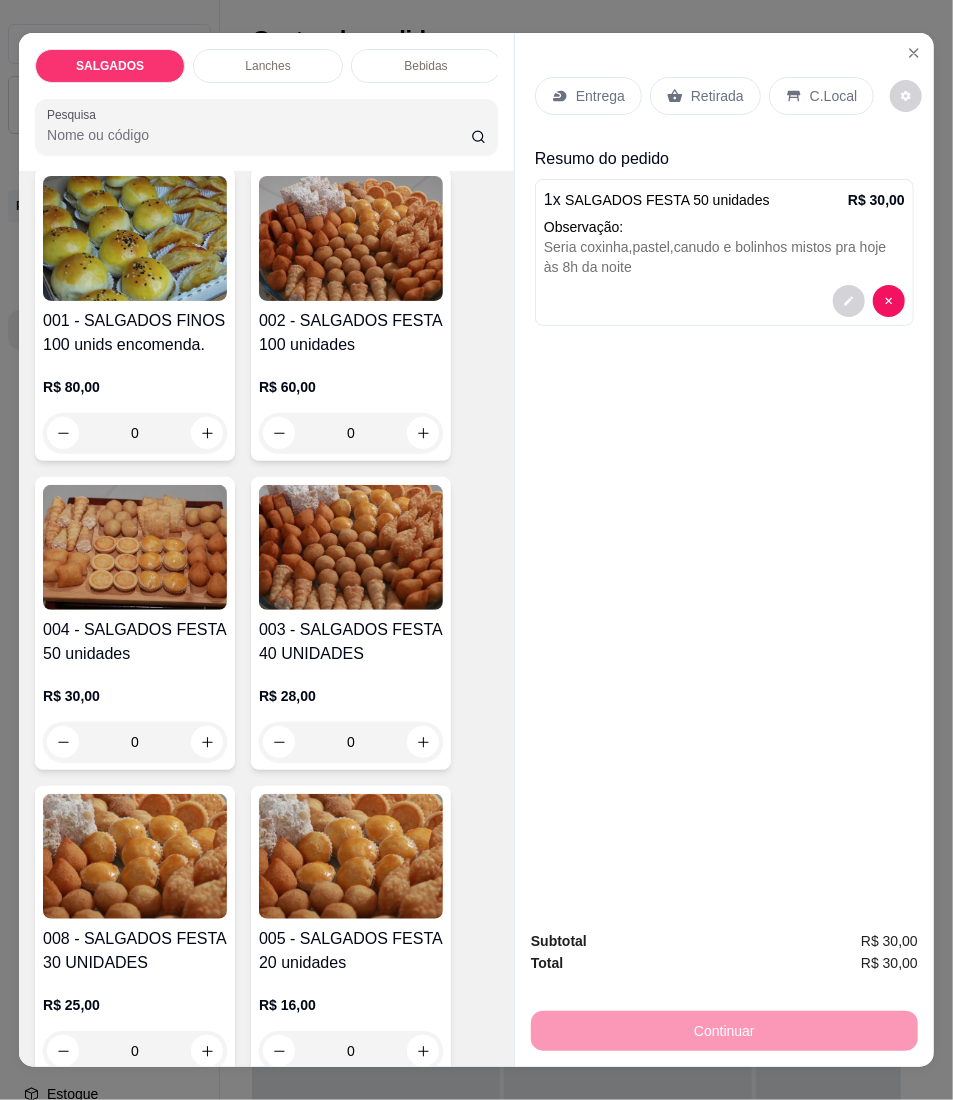 drag, startPoint x: 698, startPoint y: 92, endPoint x: 697, endPoint y: 78, distance: 14.035668 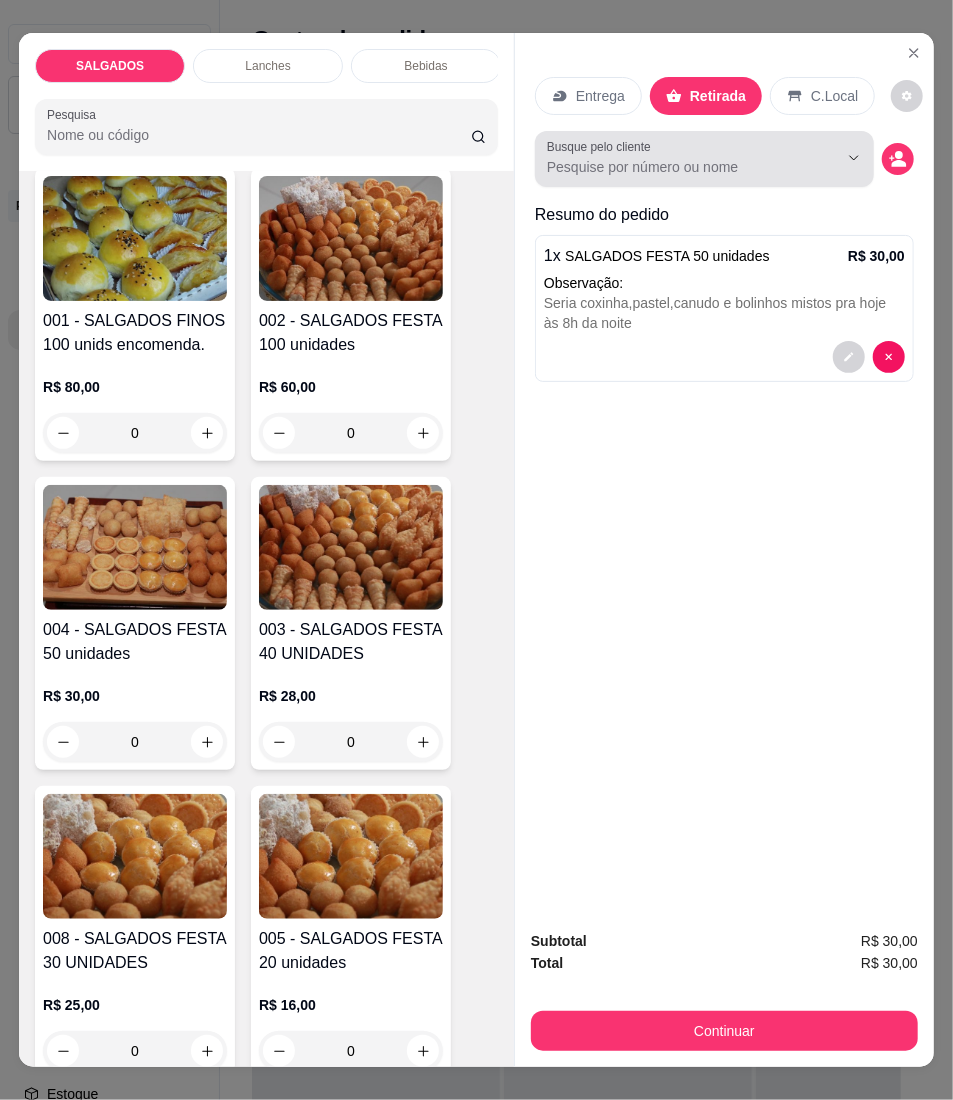 click at bounding box center (704, 159) 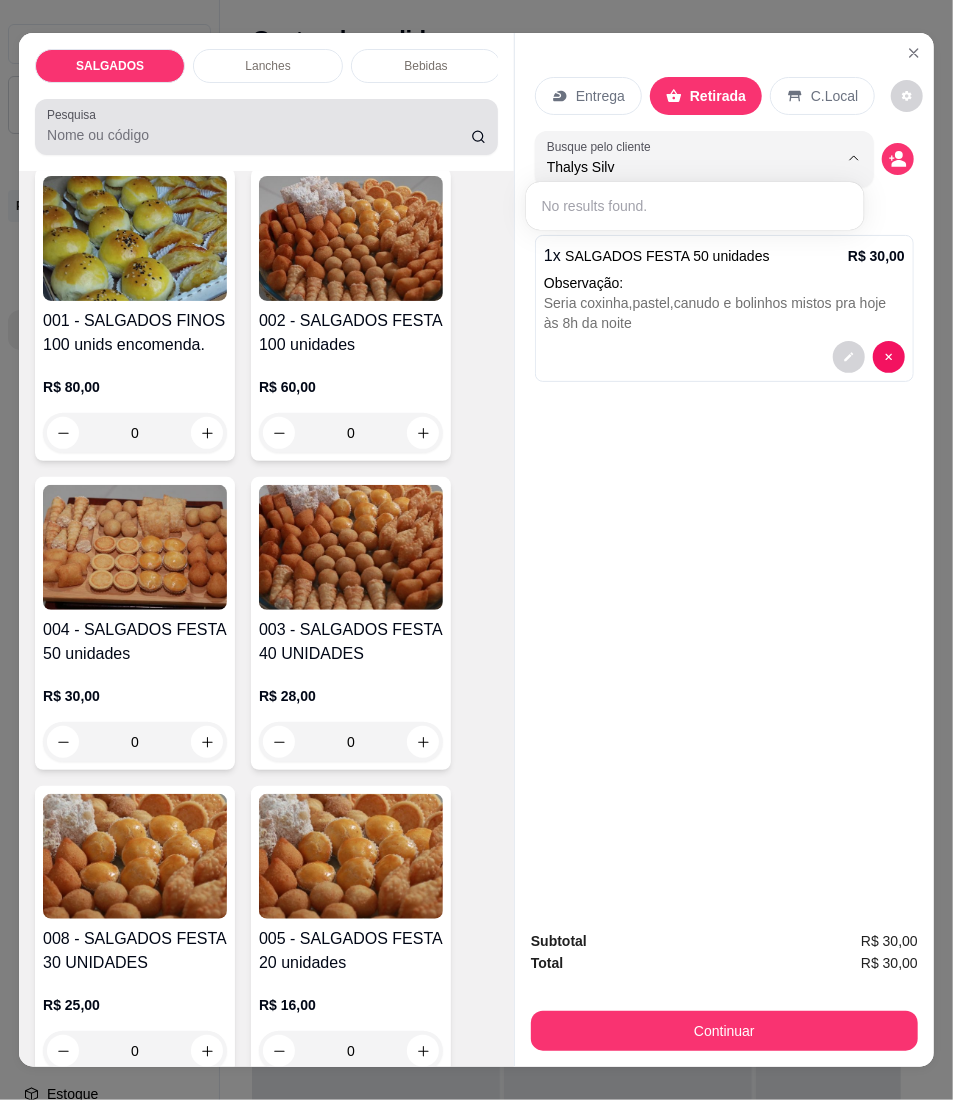 type on "[PERSON_NAME]" 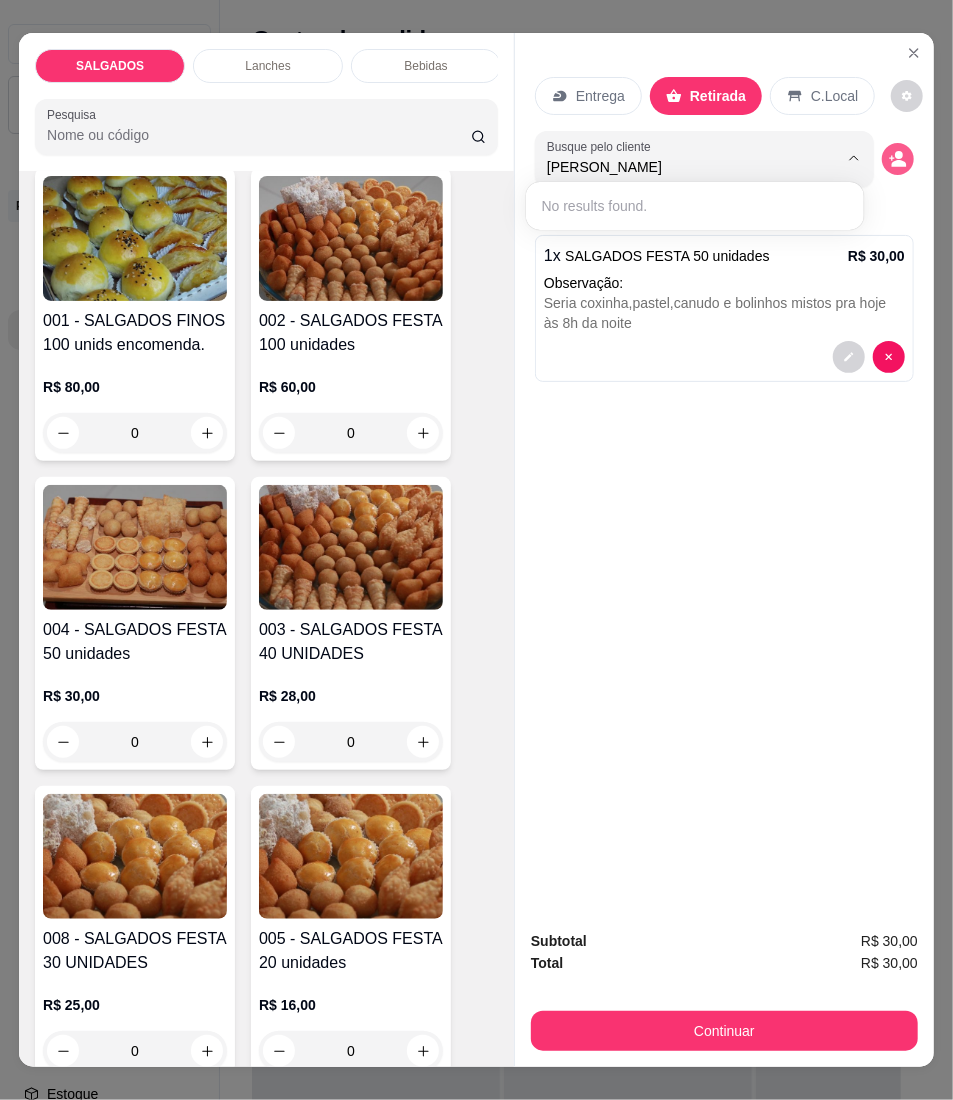 click at bounding box center (898, 159) 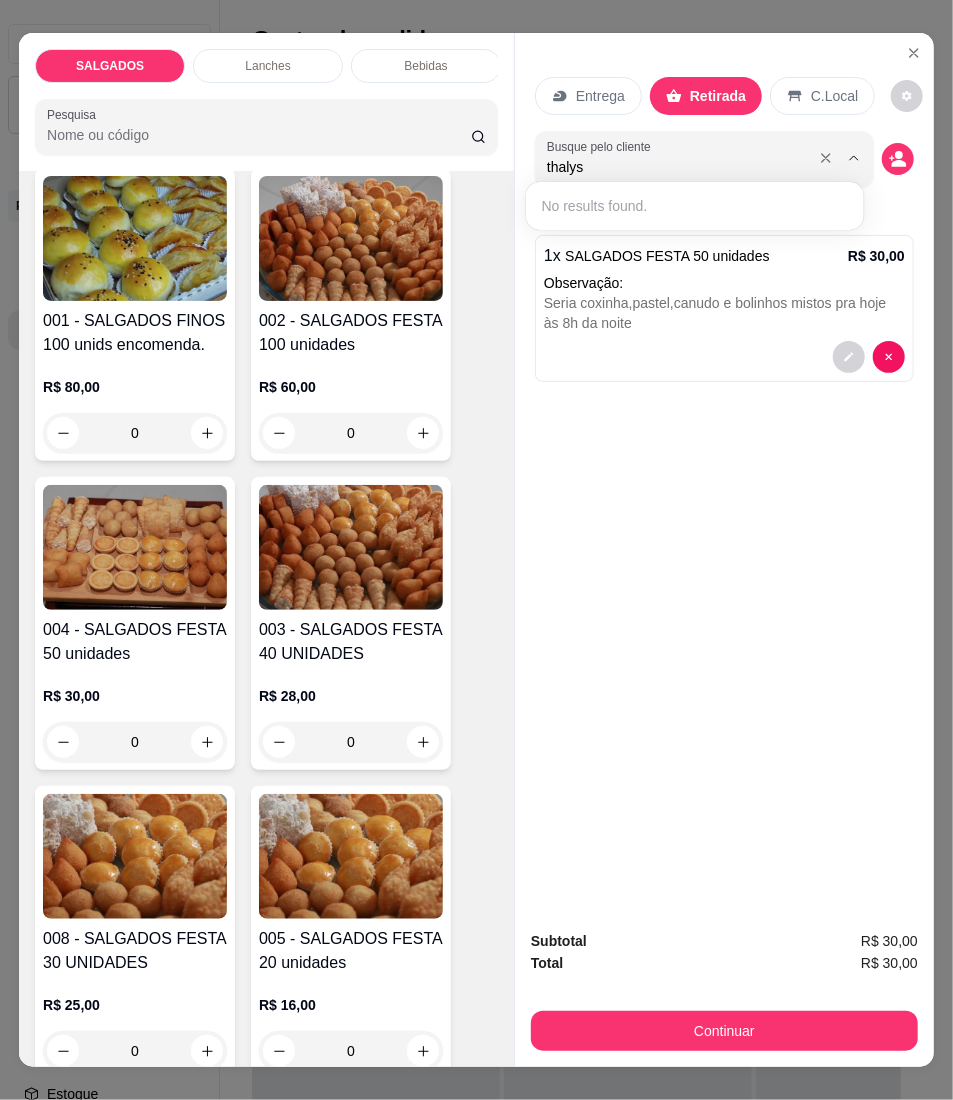 click on "thalys" at bounding box center [676, 167] 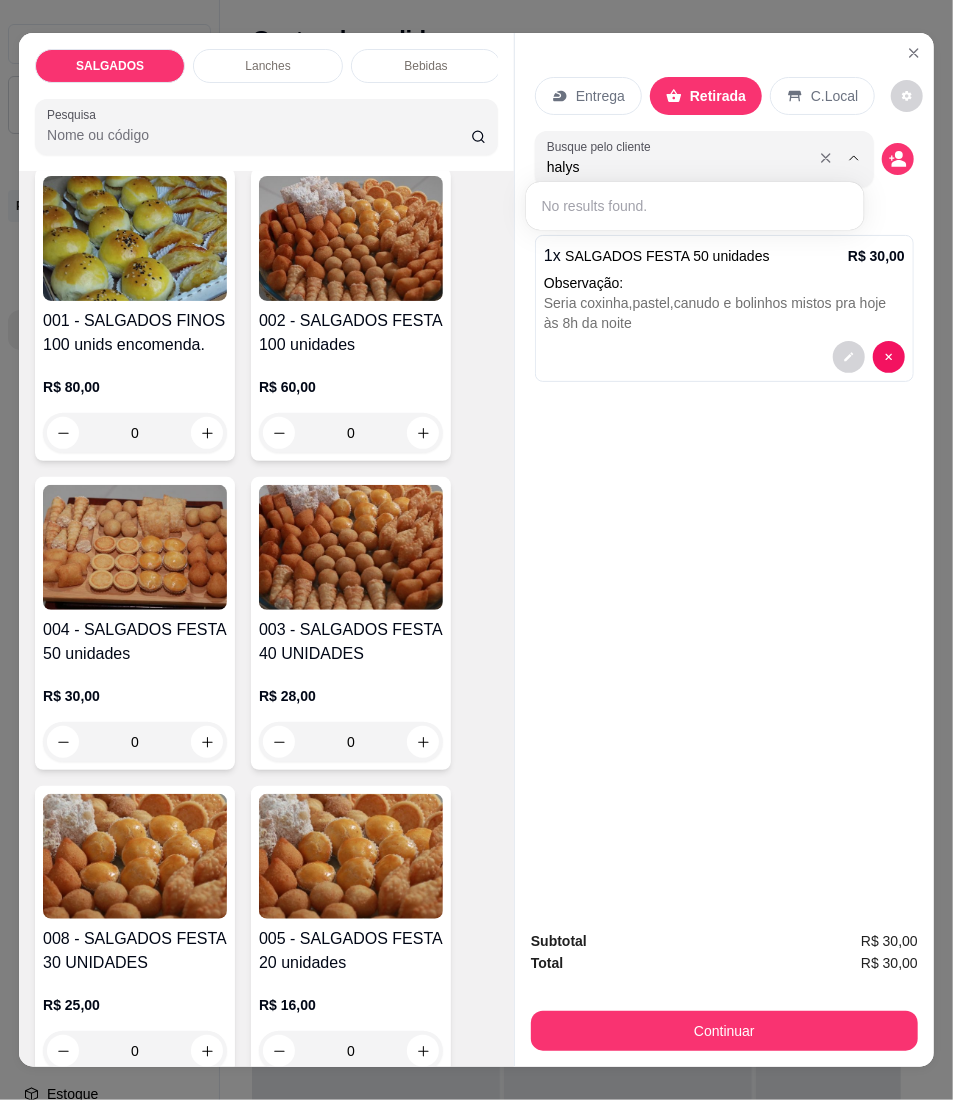 type on "Thalys" 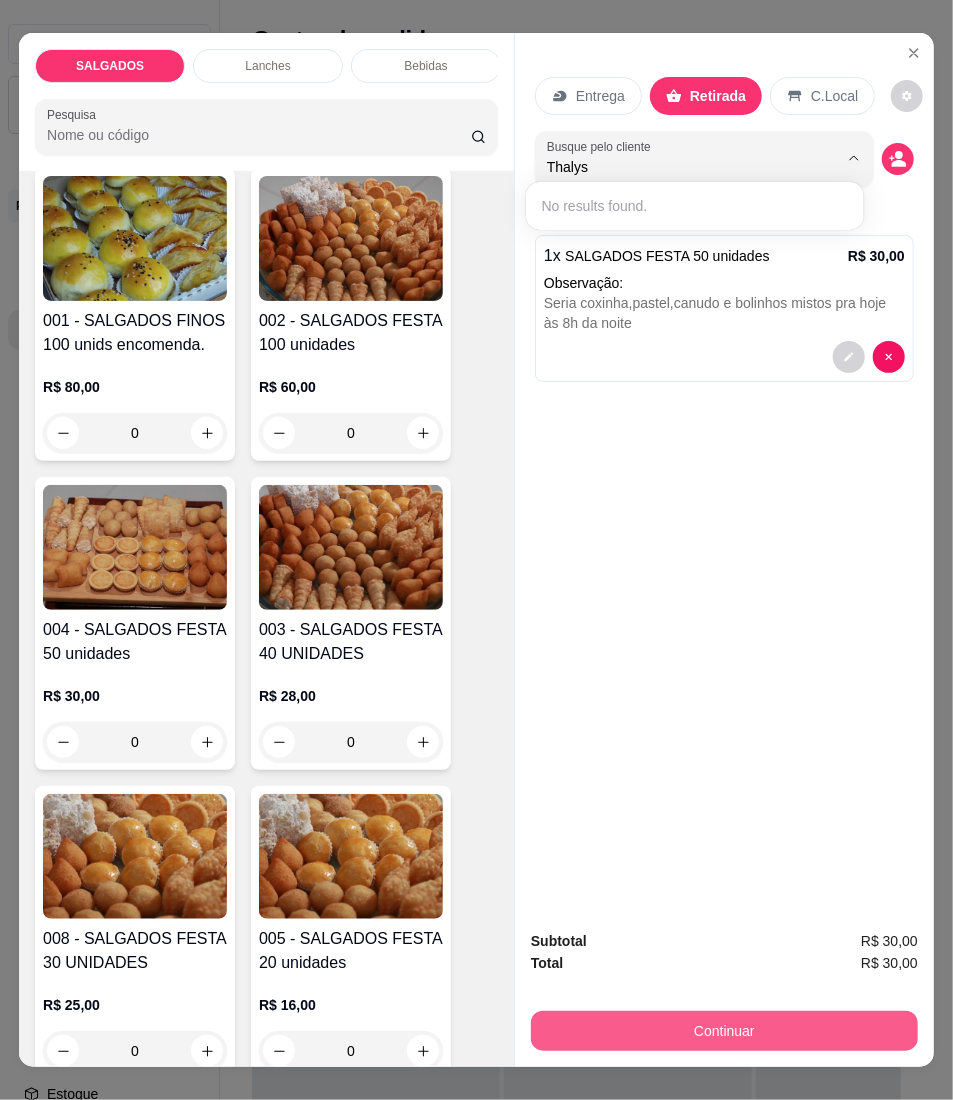 click on "Continuar" at bounding box center [724, 1031] 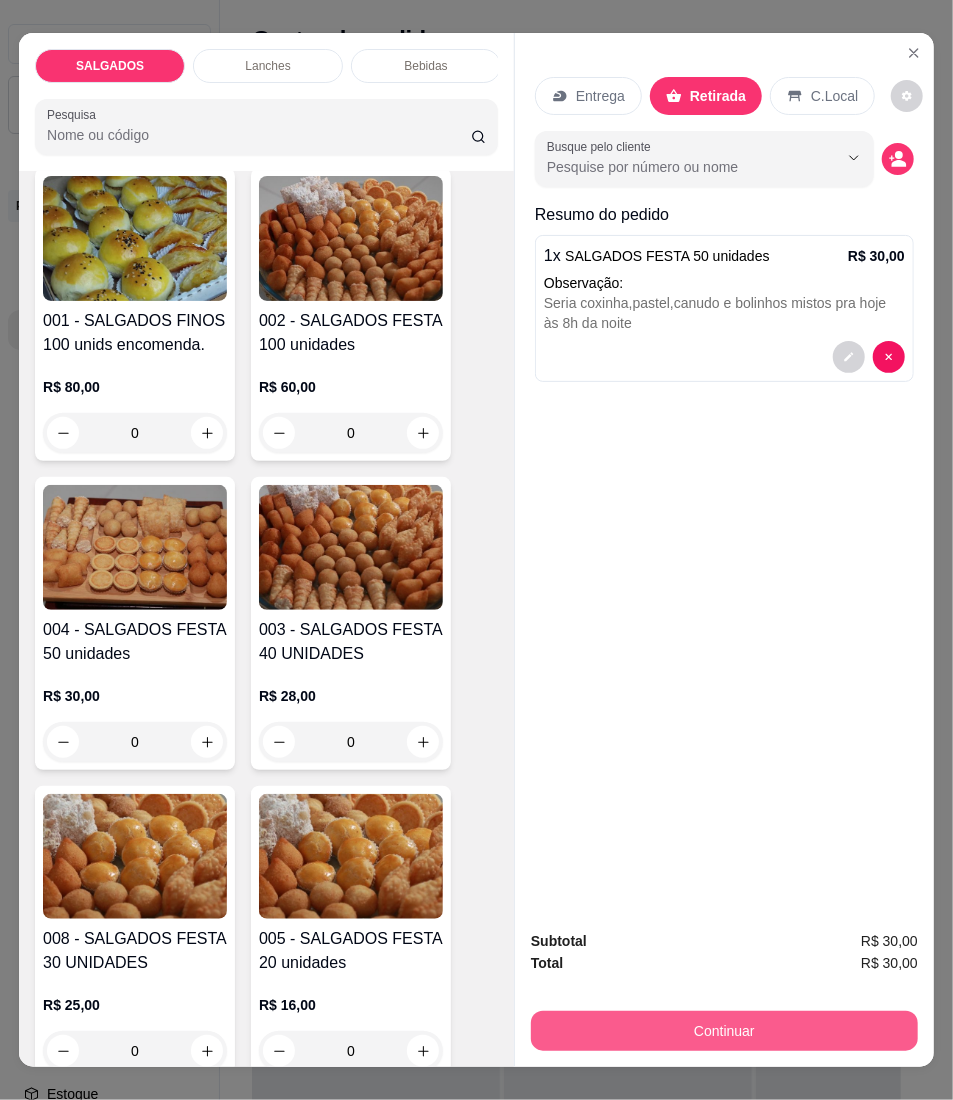 type 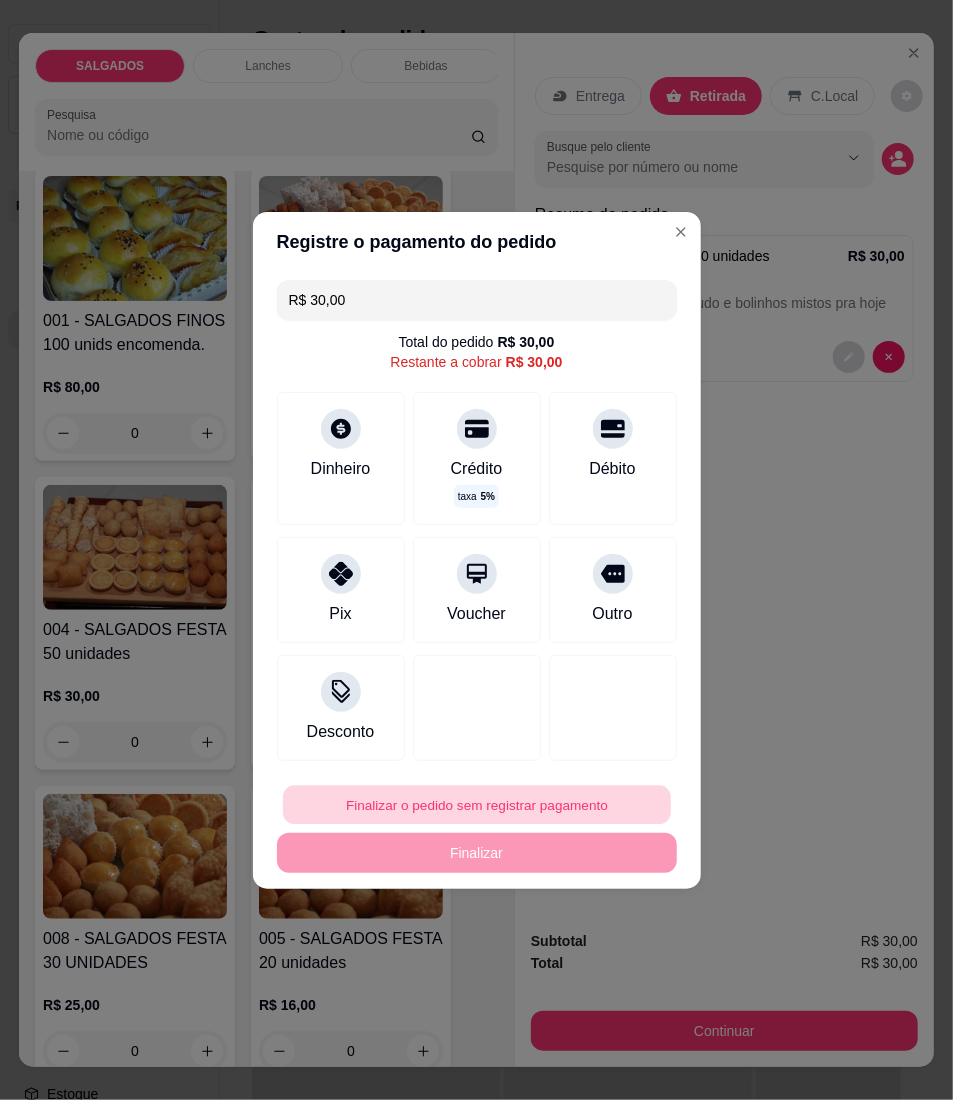 click on "Finalizar o pedido sem registrar pagamento" at bounding box center (477, 804) 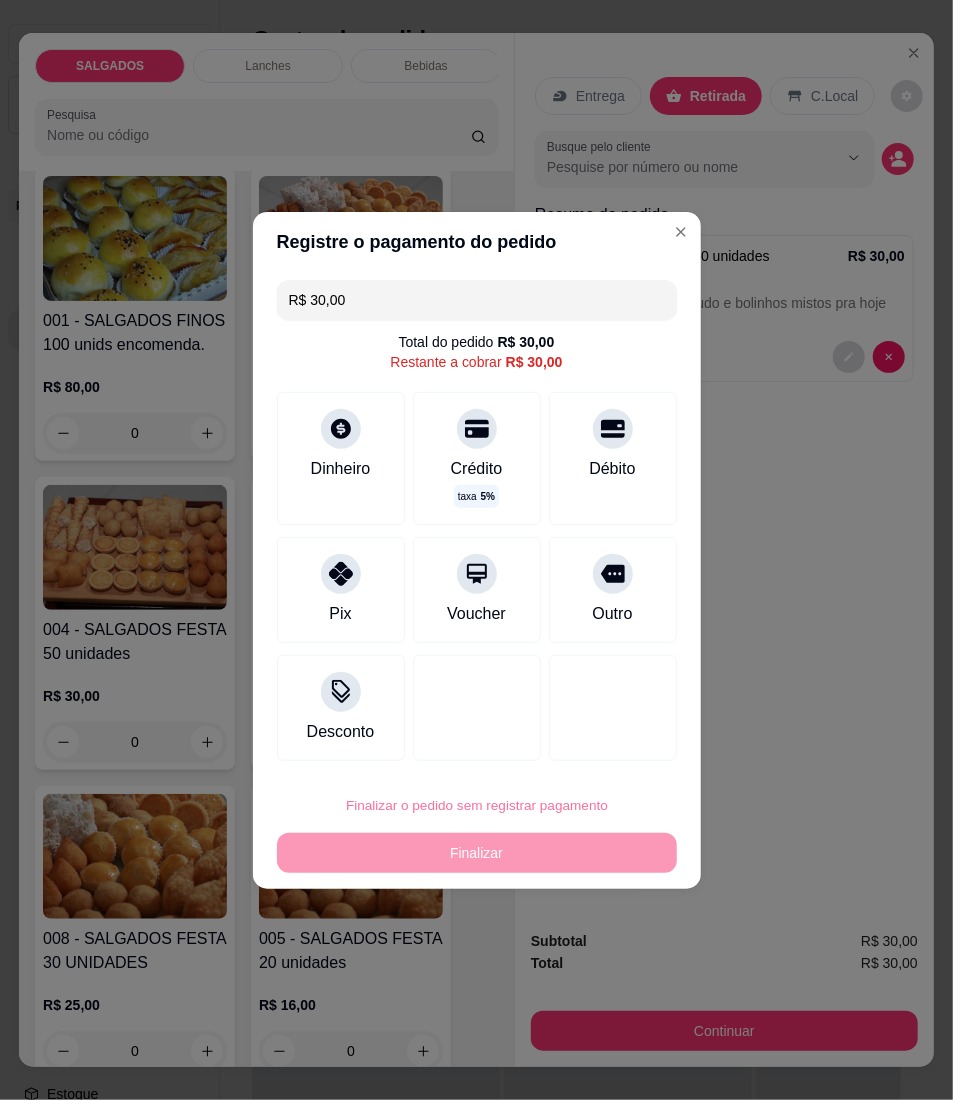 click on "Confirmar" at bounding box center (600, 969) 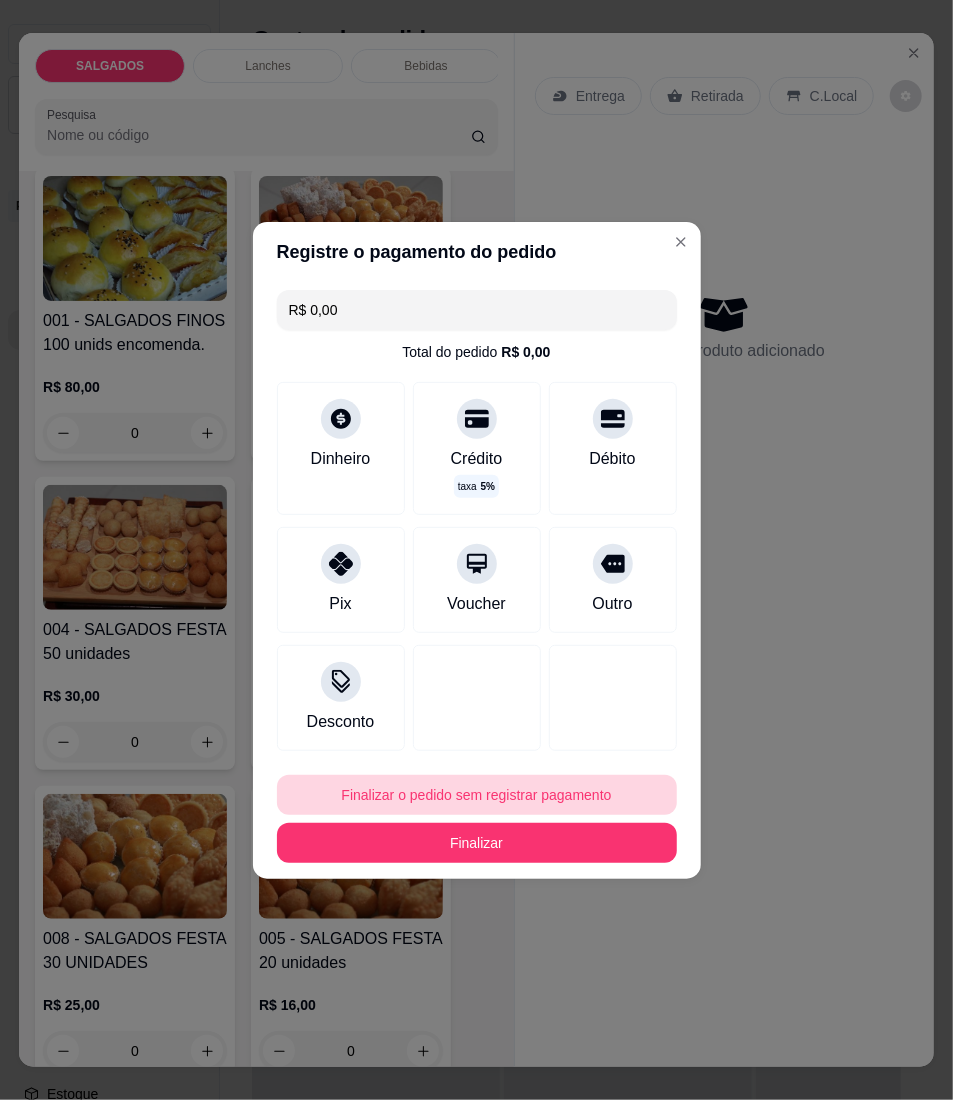 type on "R$ 0,00" 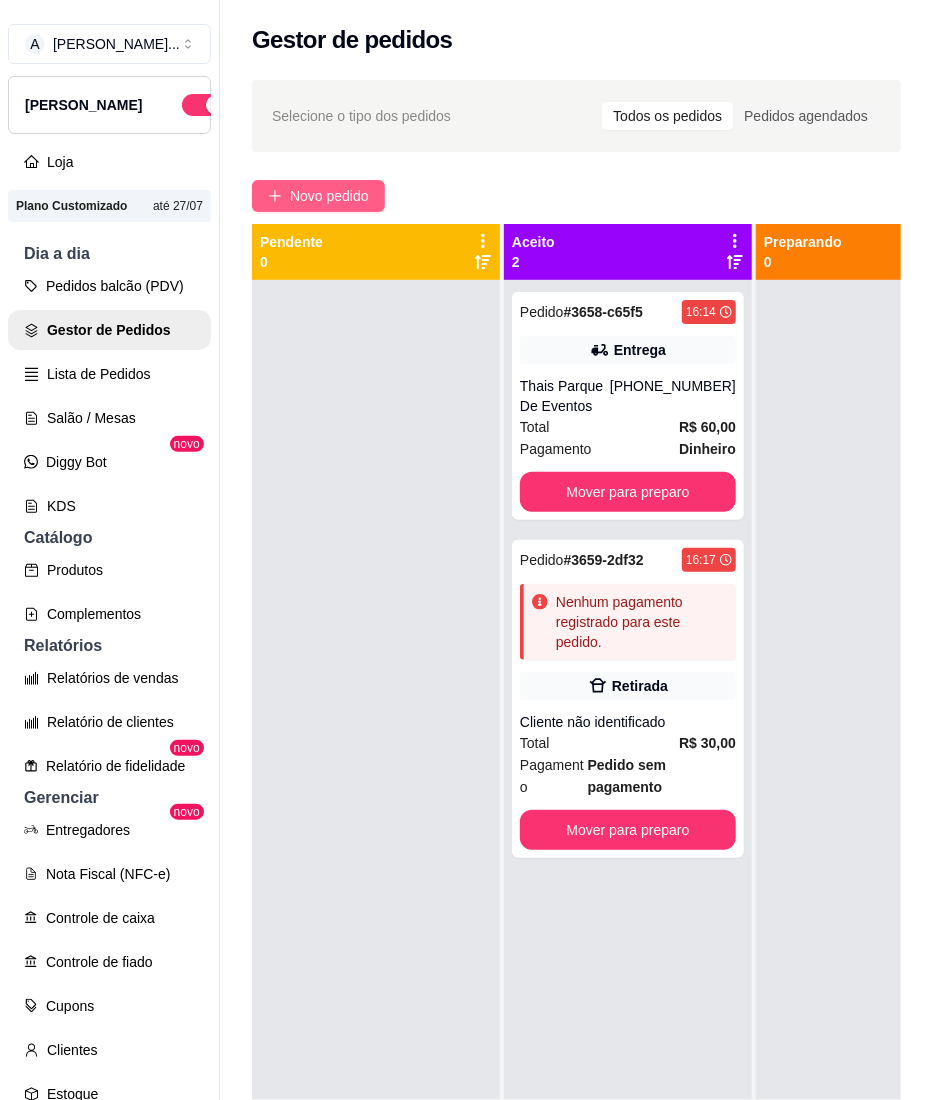 click on "Novo pedido" at bounding box center [329, 196] 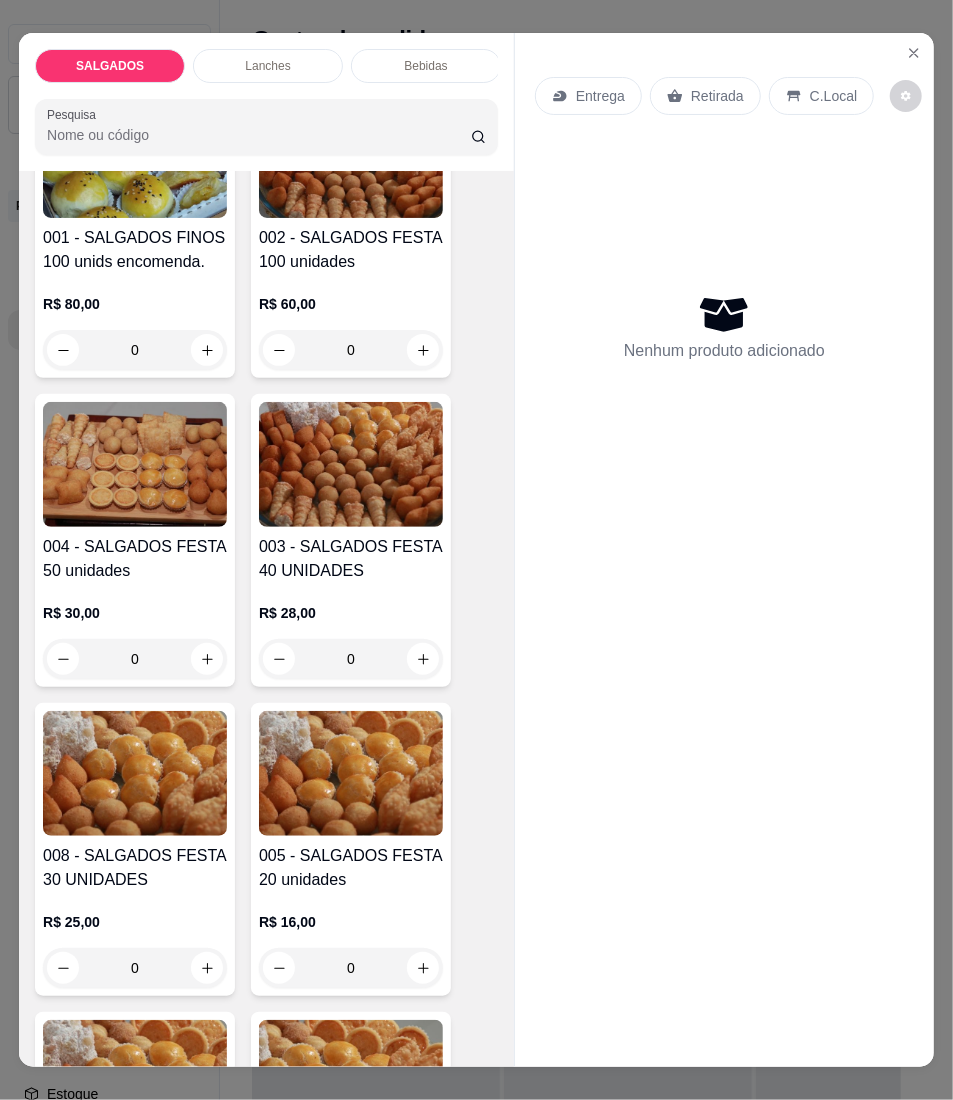 scroll, scrollTop: 0, scrollLeft: 0, axis: both 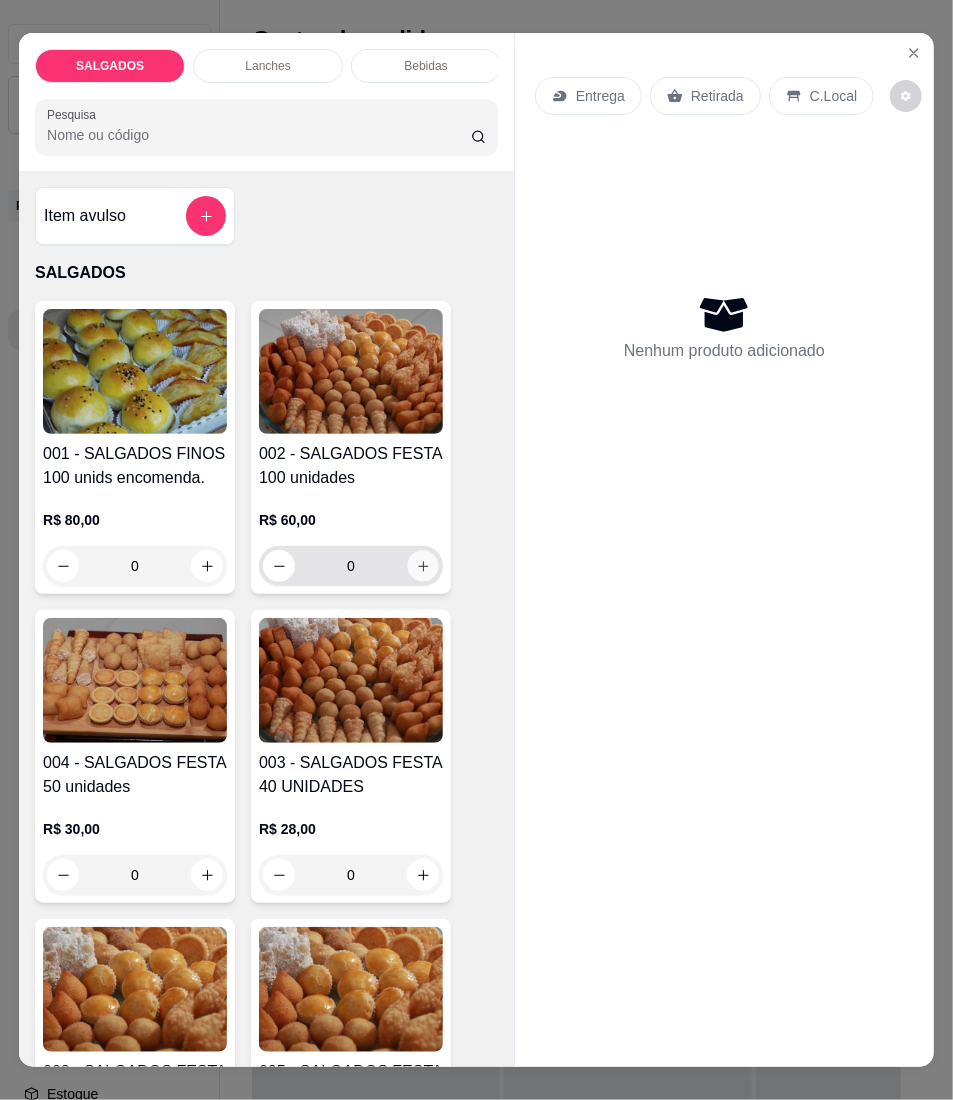 click 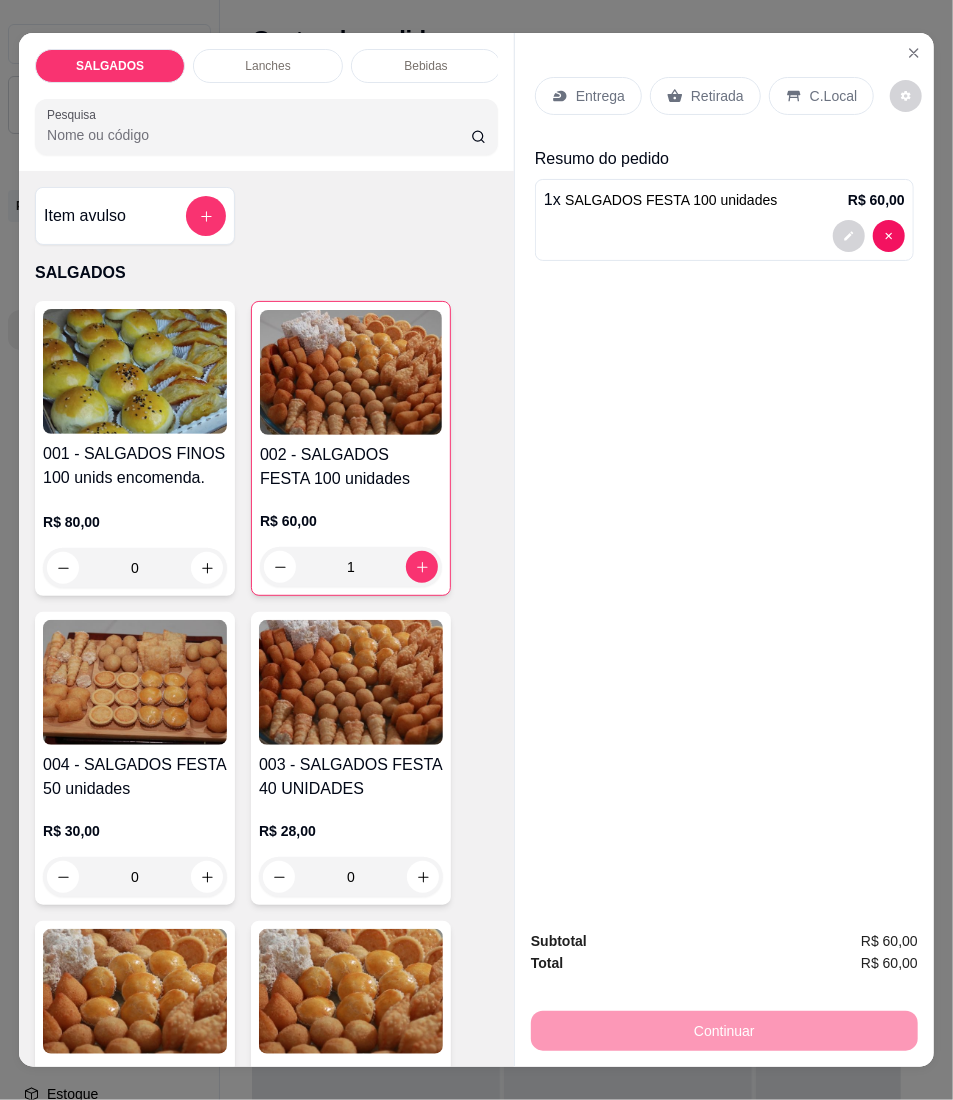 click on "Entrega" at bounding box center (600, 96) 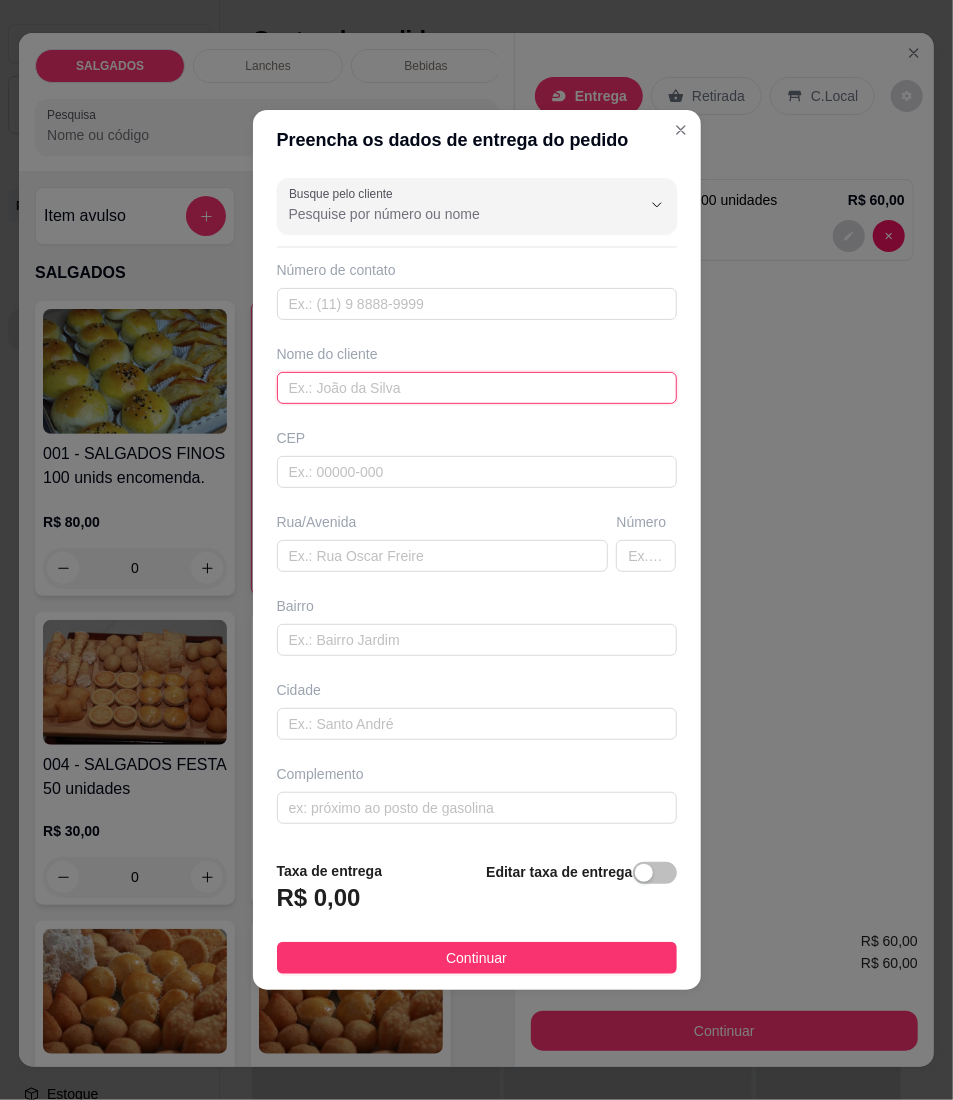 click at bounding box center [477, 388] 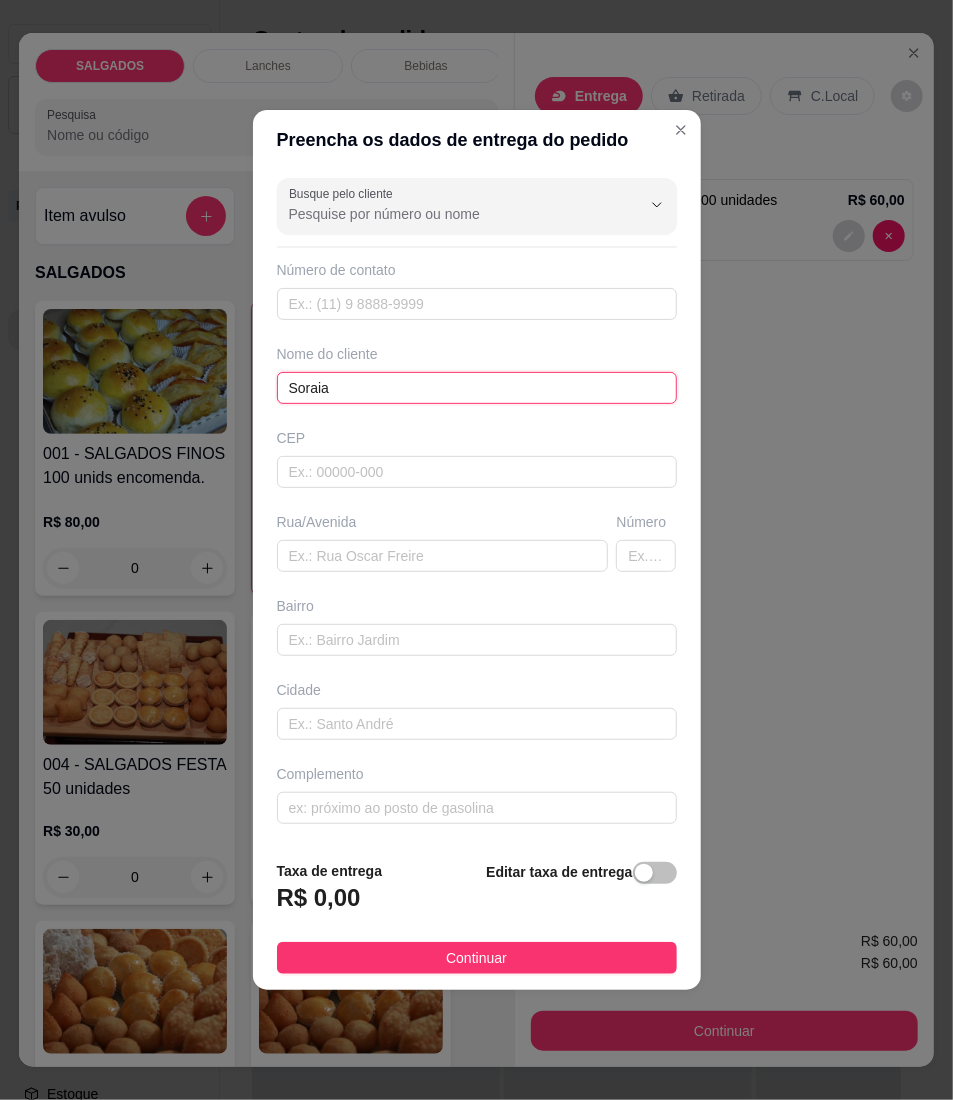 type on "Soraia" 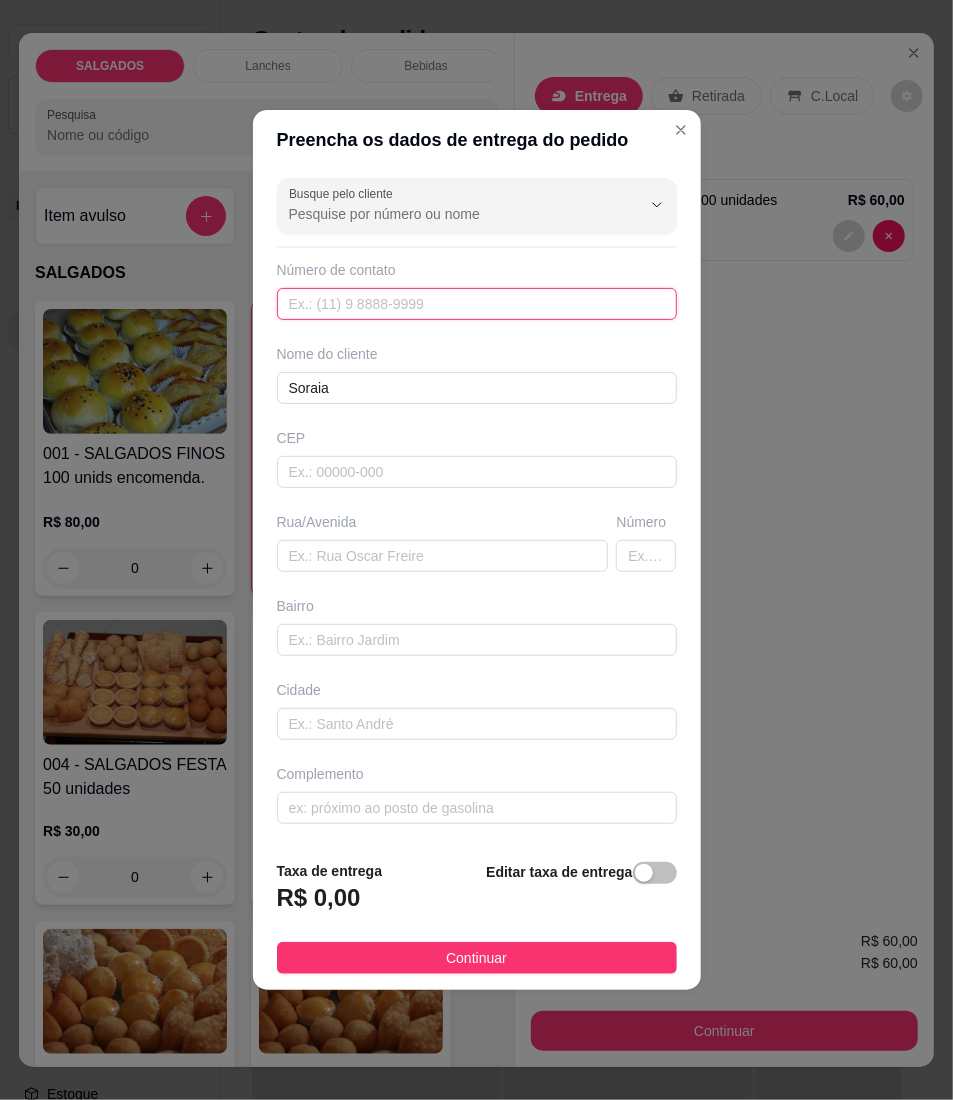 click at bounding box center (477, 304) 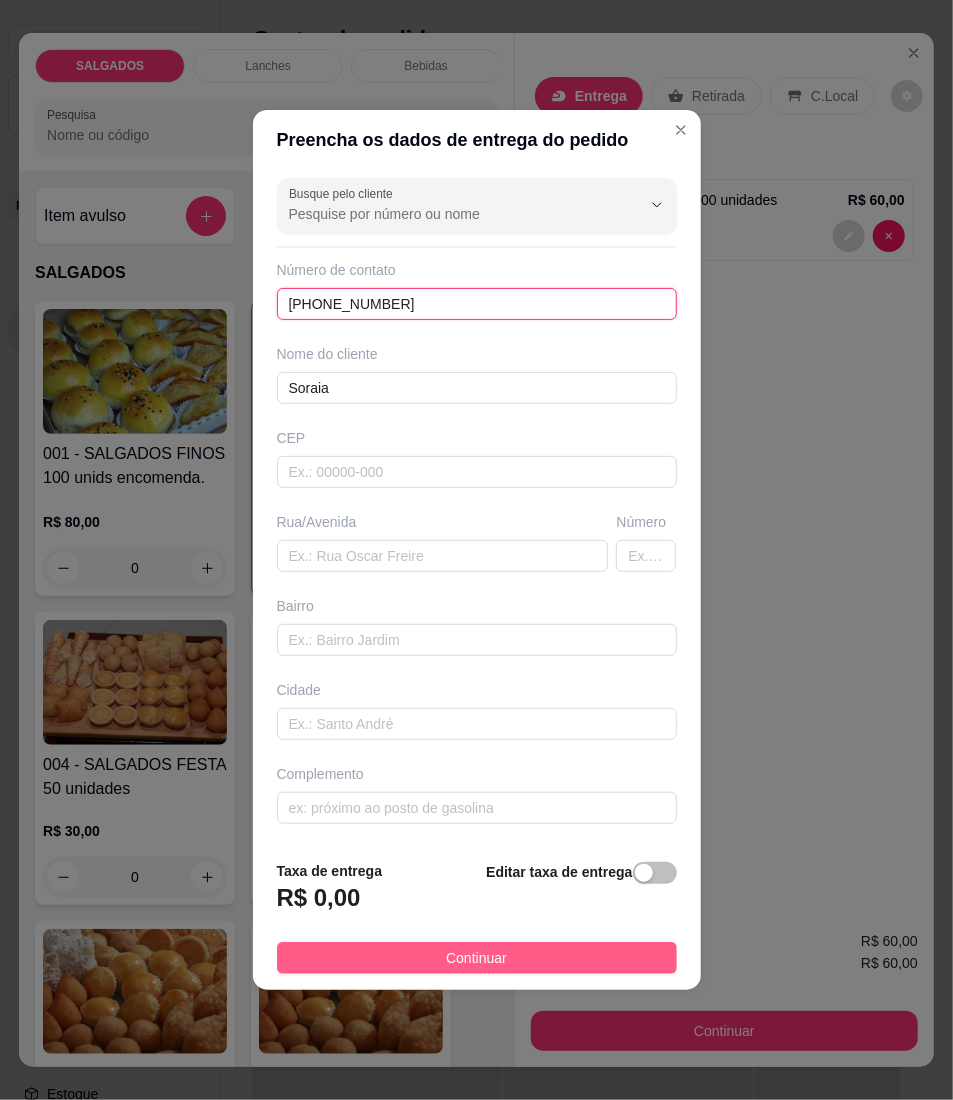 type on "[PHONE_NUMBER]" 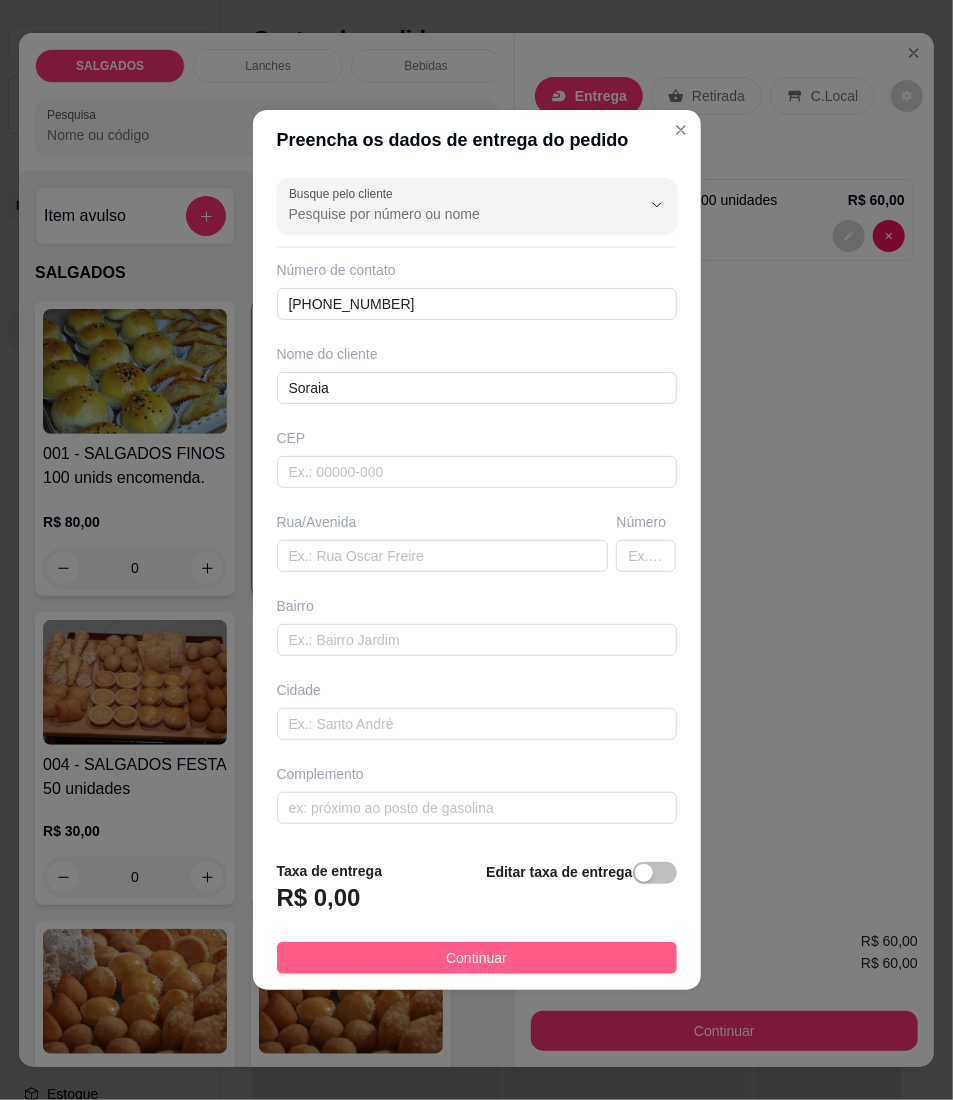 click on "Continuar" at bounding box center [477, 958] 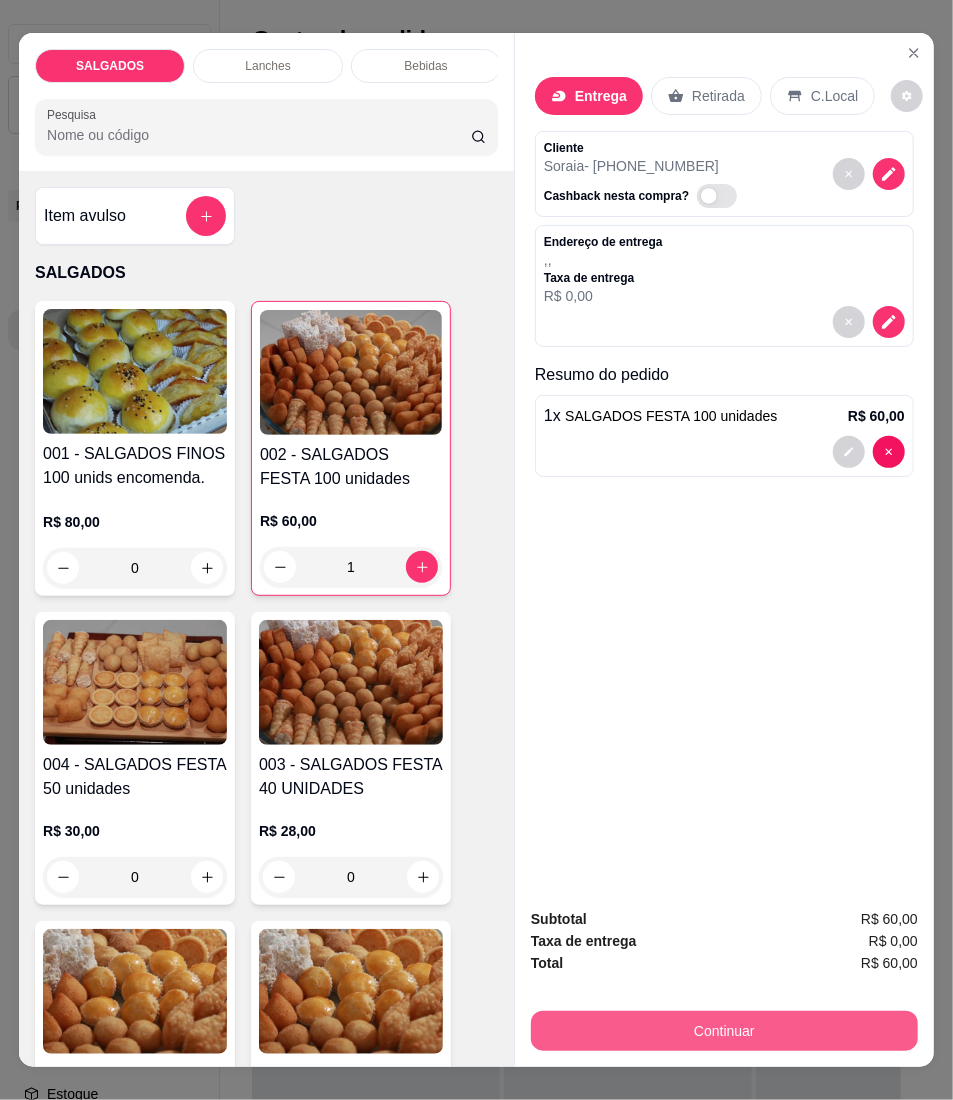 click on "Continuar" at bounding box center (724, 1031) 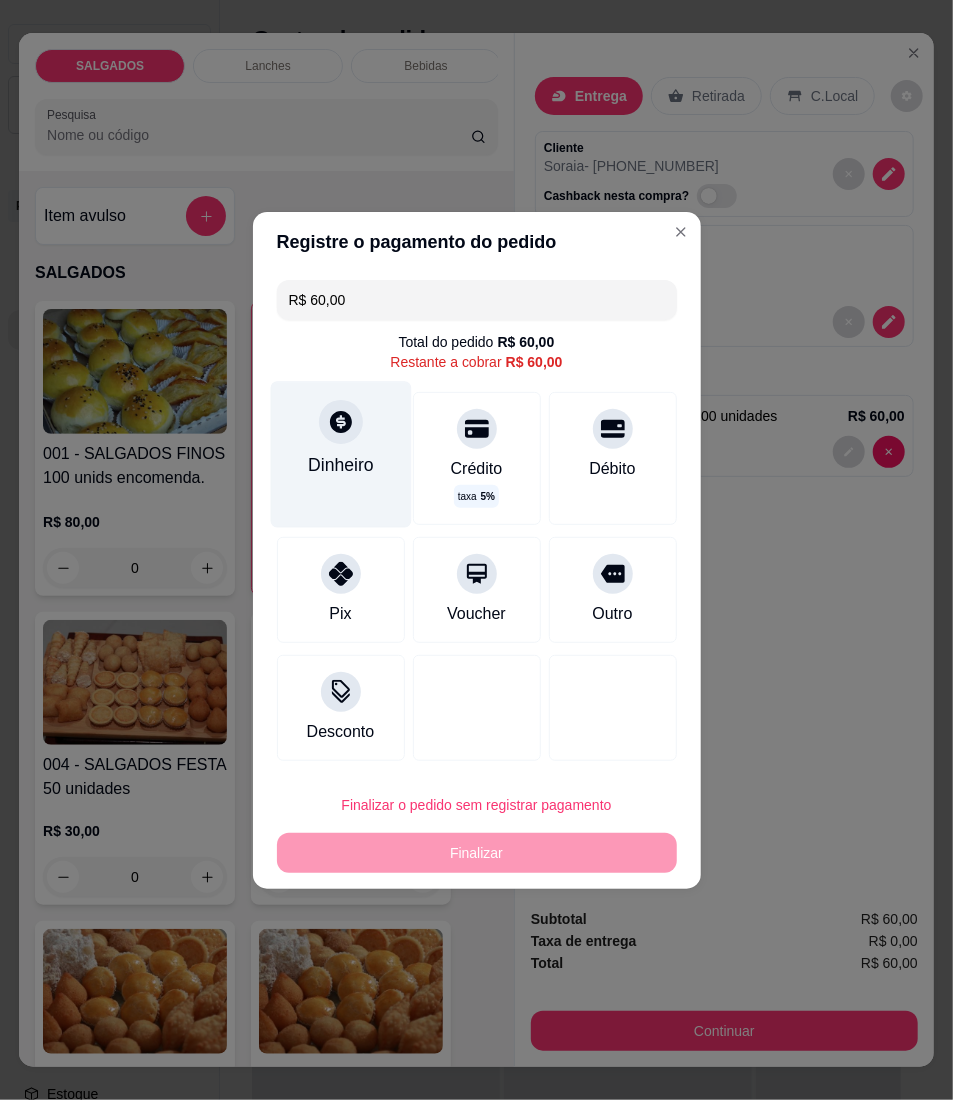 click on "Dinheiro" at bounding box center [340, 454] 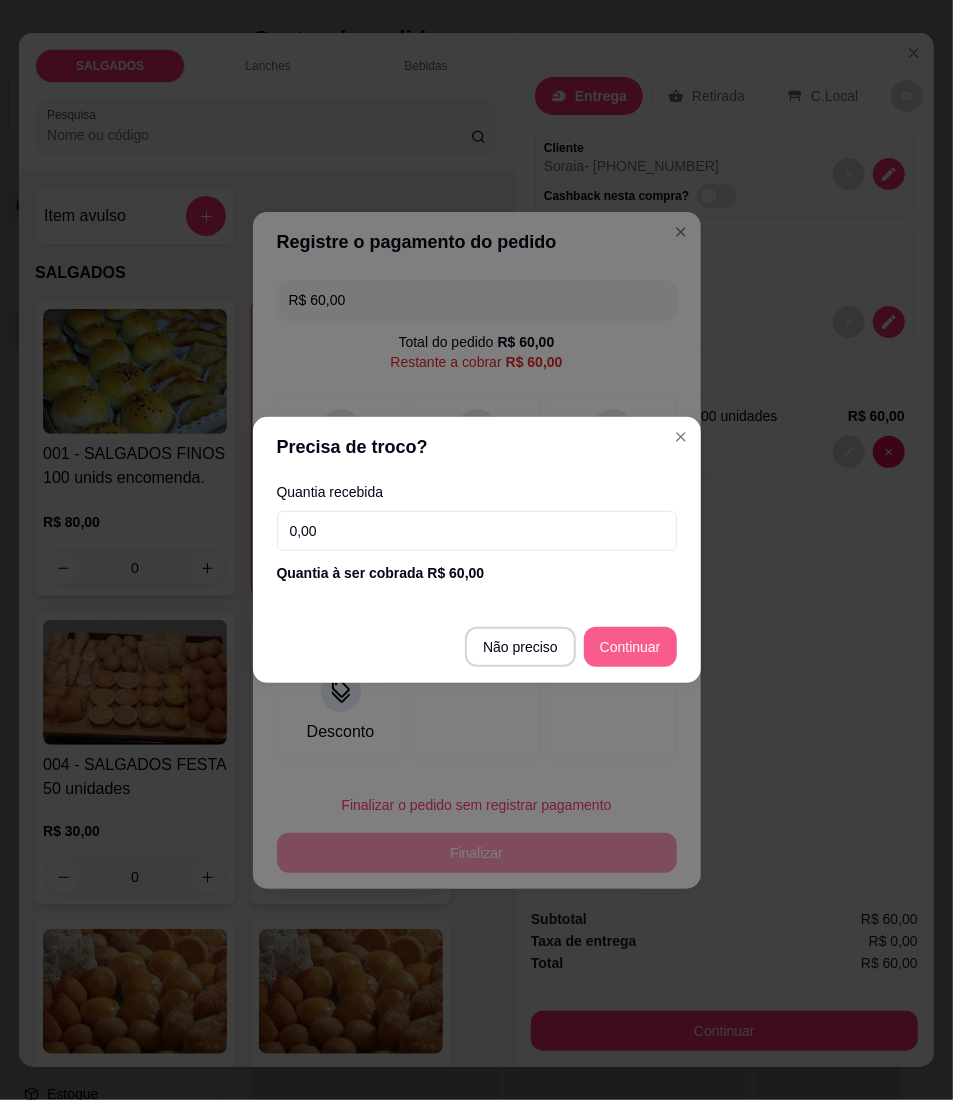 type on "R$ 0,00" 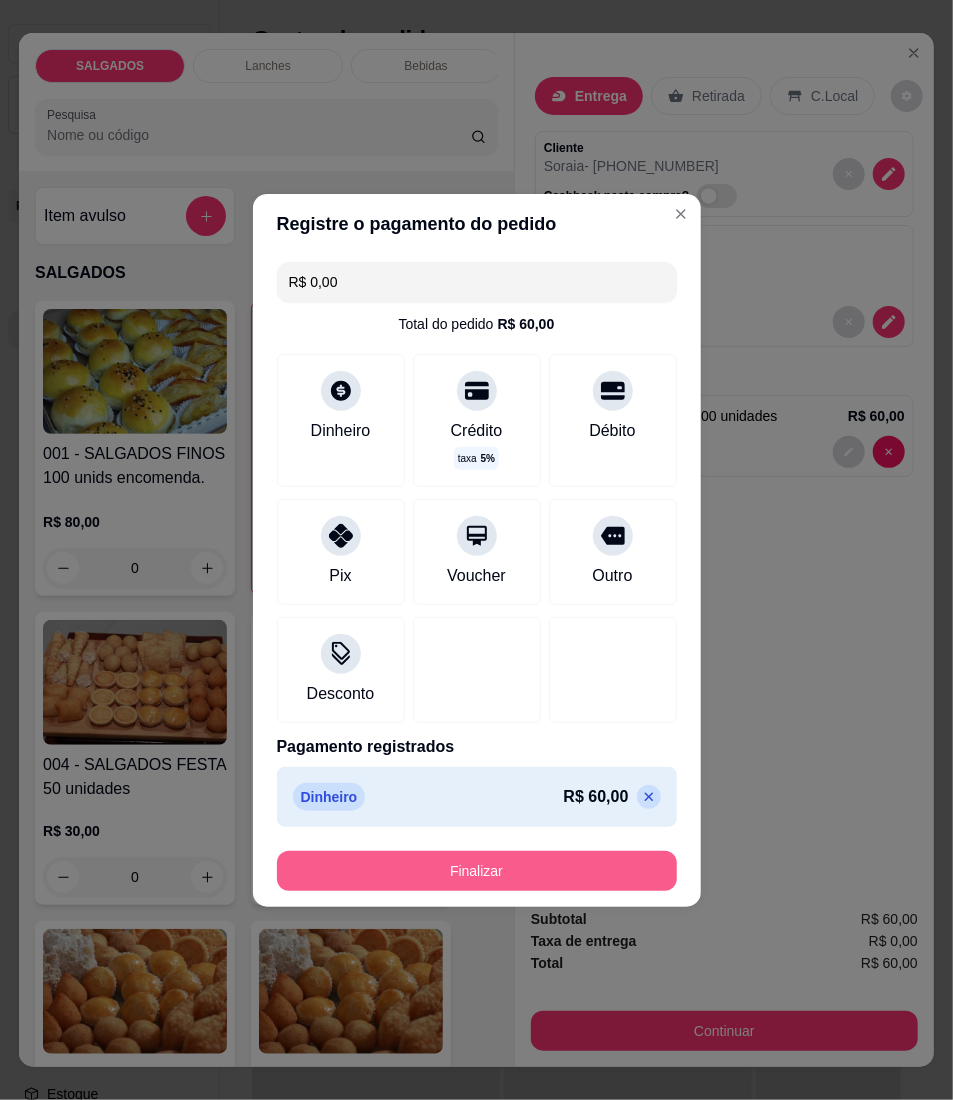 click on "Finalizar" at bounding box center [477, 871] 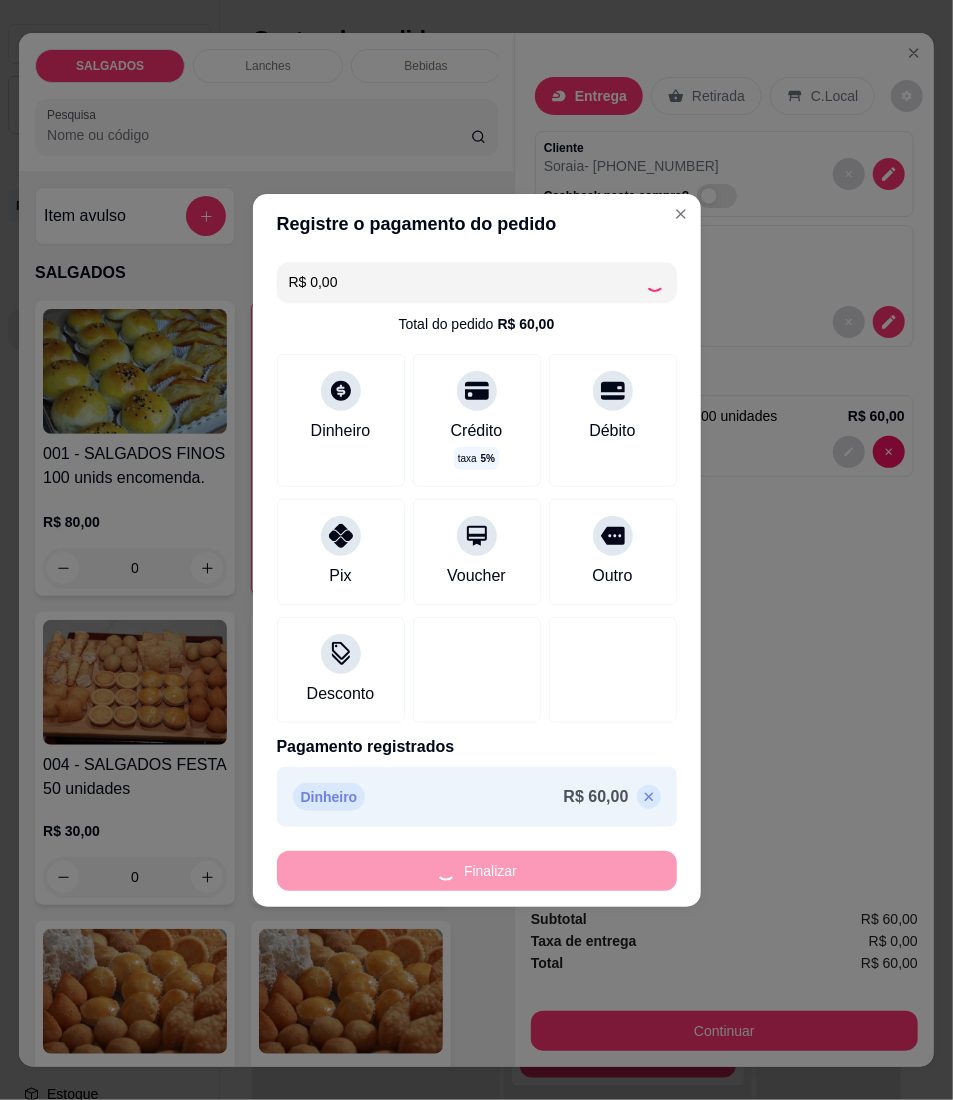 type on "0" 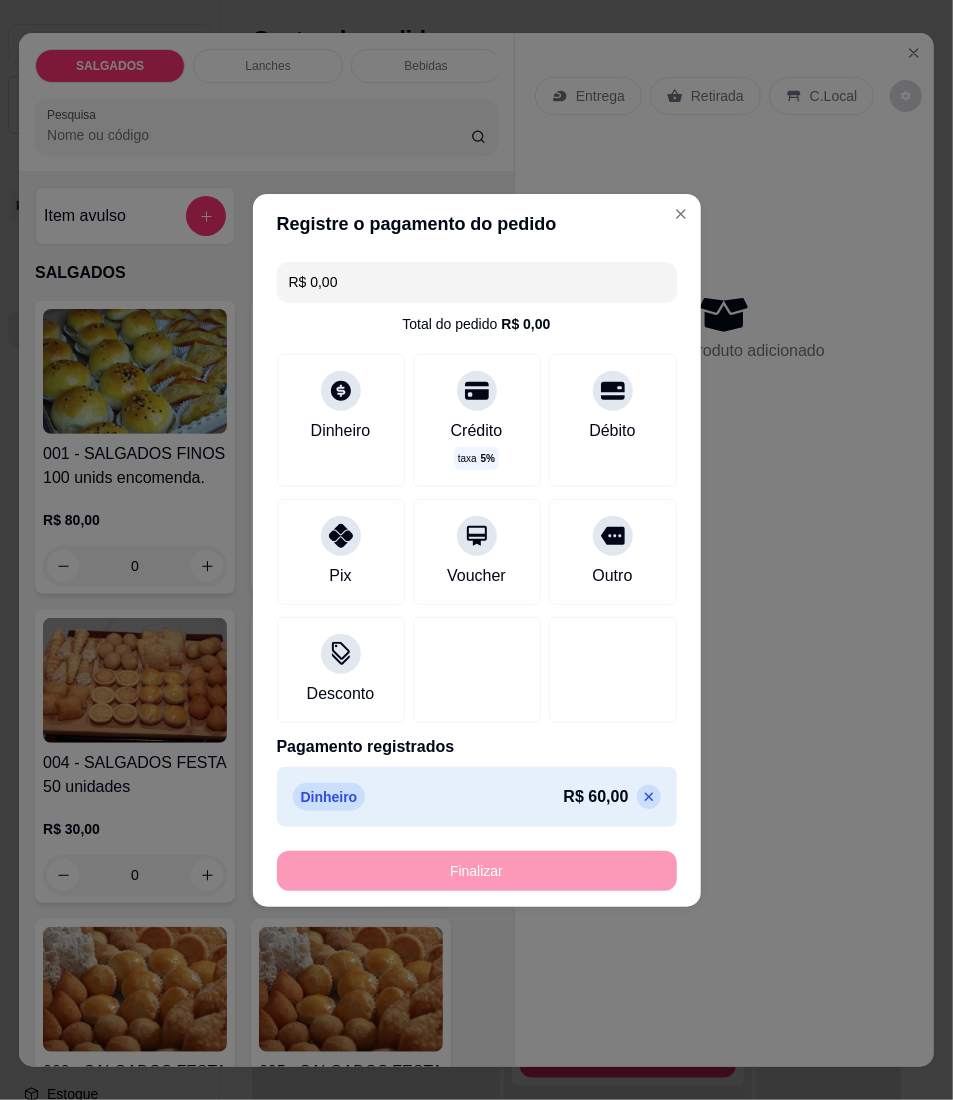 type on "-R$ 60,00" 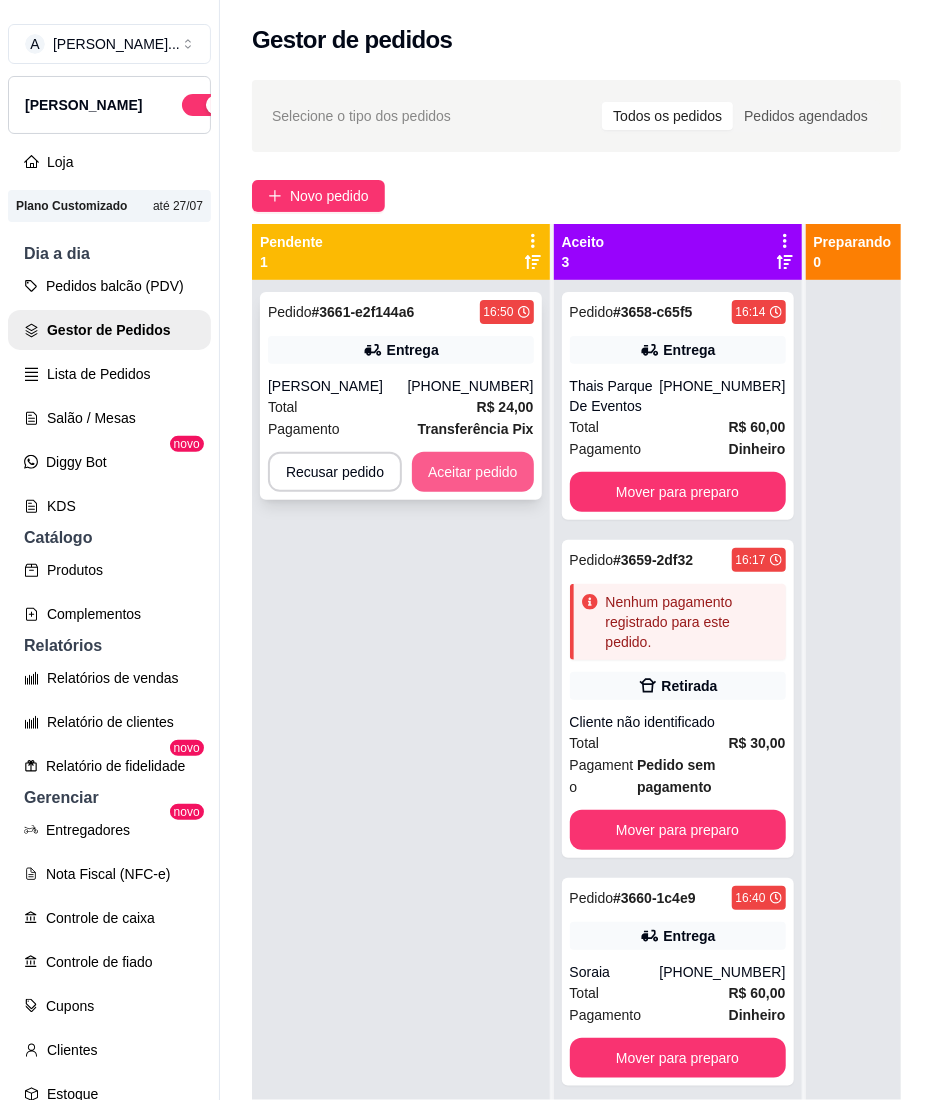 click on "Aceitar pedido" at bounding box center (473, 472) 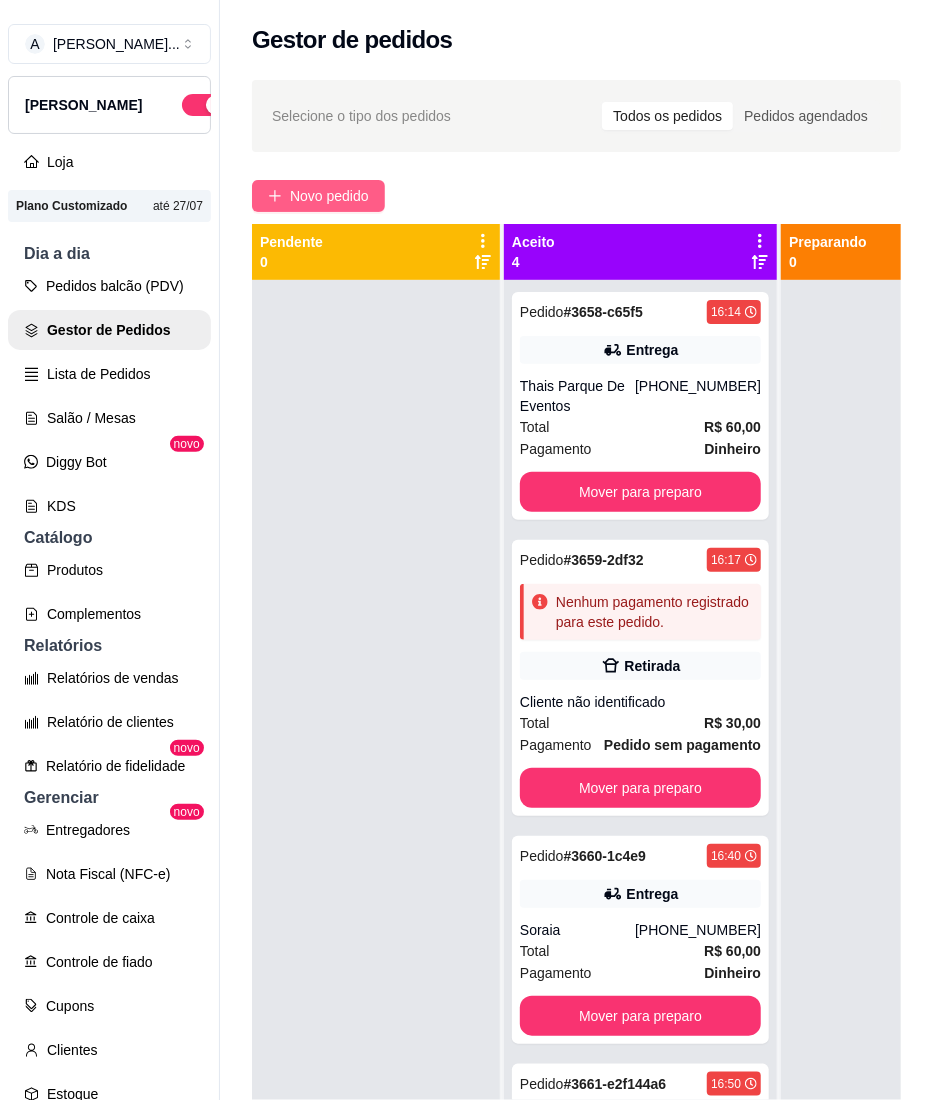 click on "Novo pedido" at bounding box center (318, 196) 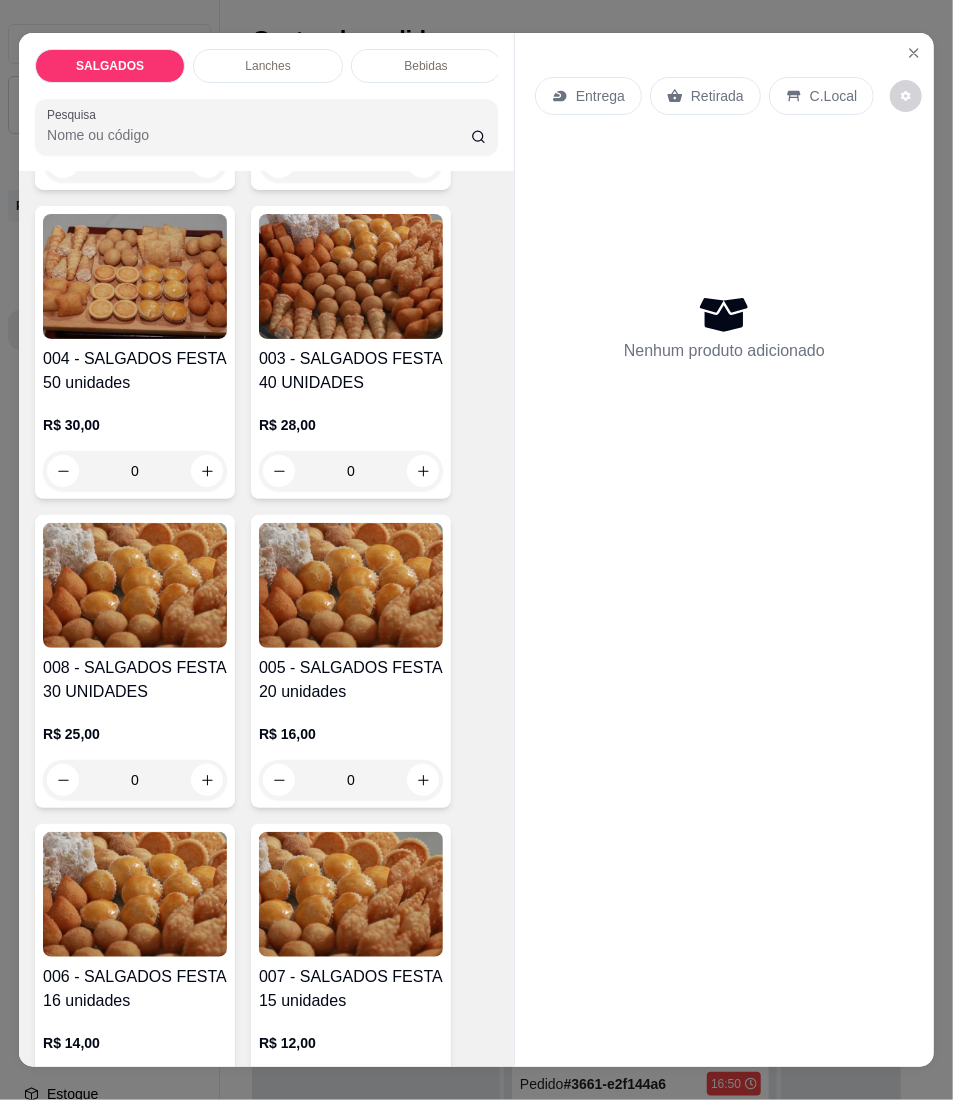 scroll, scrollTop: 400, scrollLeft: 0, axis: vertical 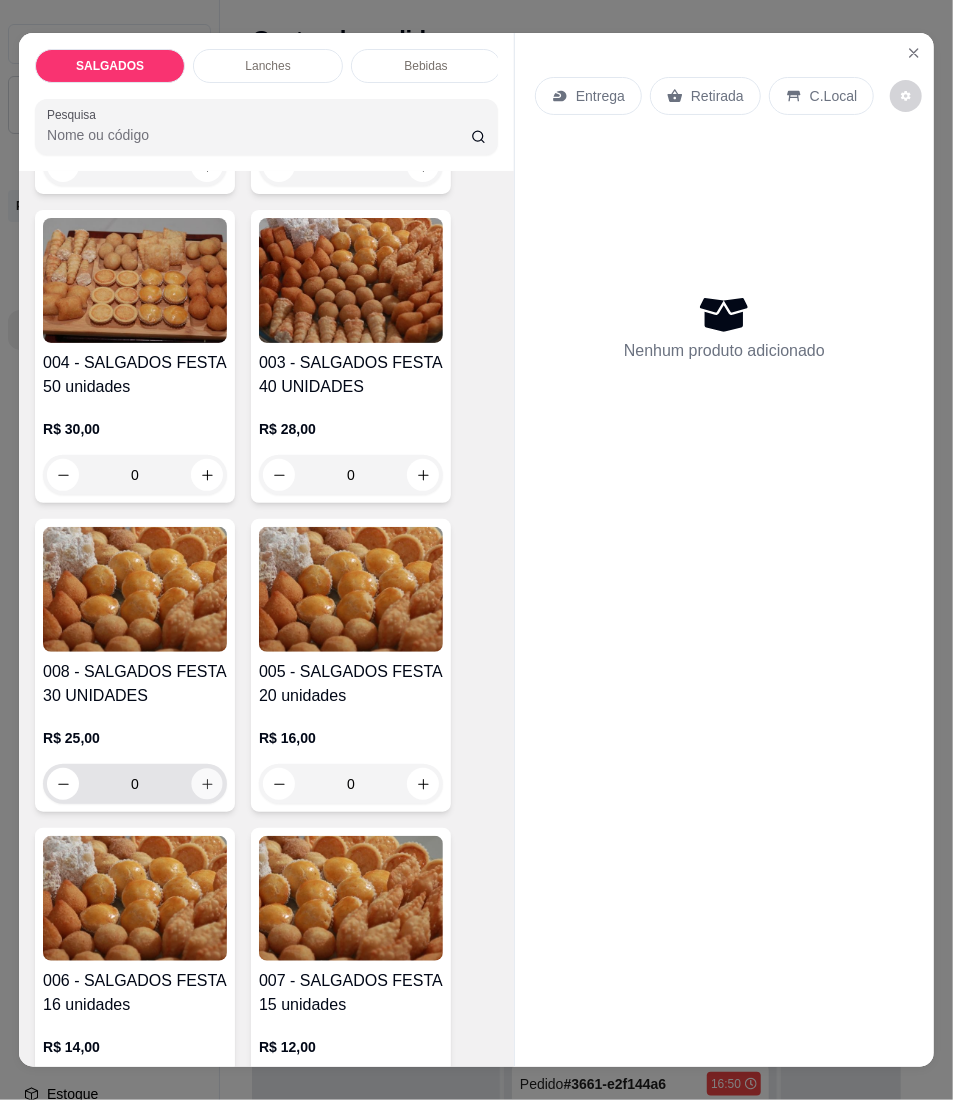 click at bounding box center (207, 783) 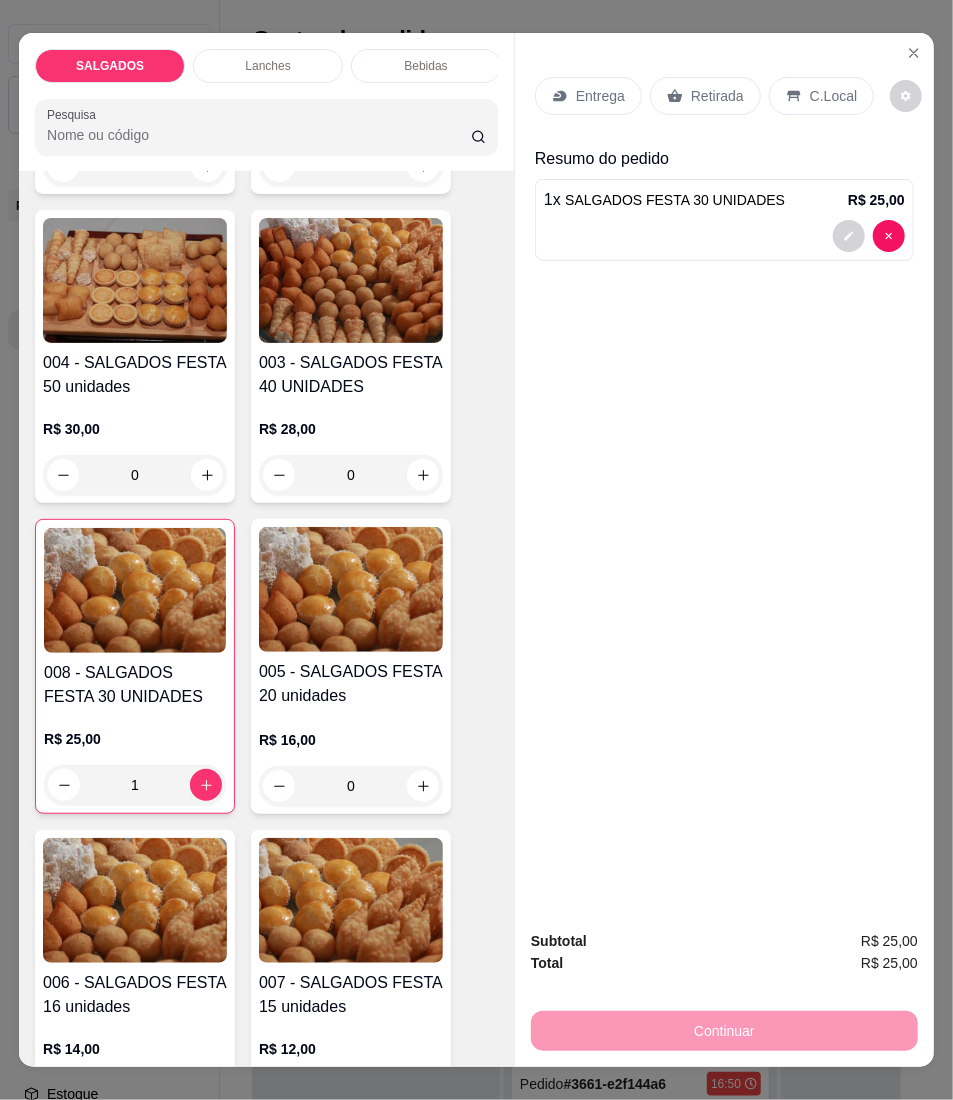 click on "Retirada" at bounding box center [717, 96] 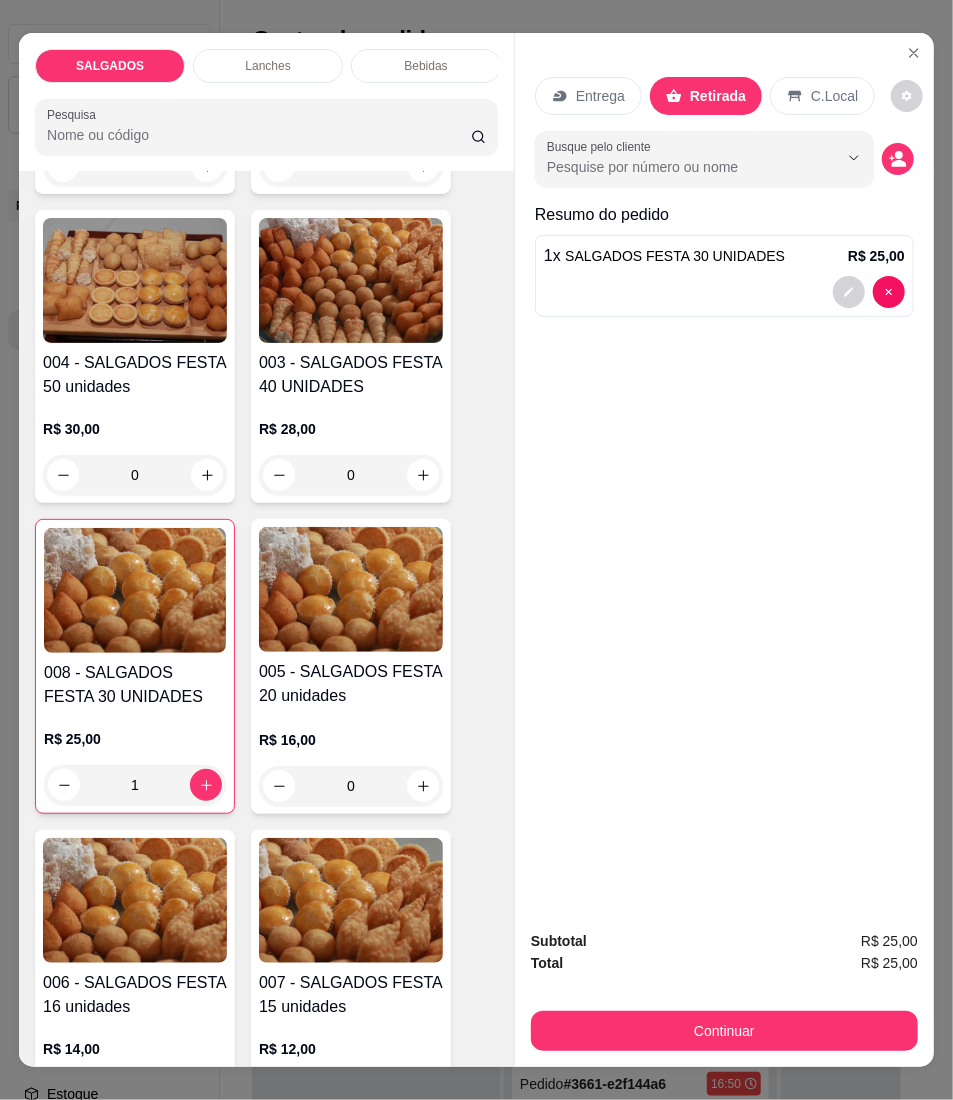 click on "Subtotal R$ 25,00 Total R$ 25,00 Continuar" at bounding box center (724, 990) 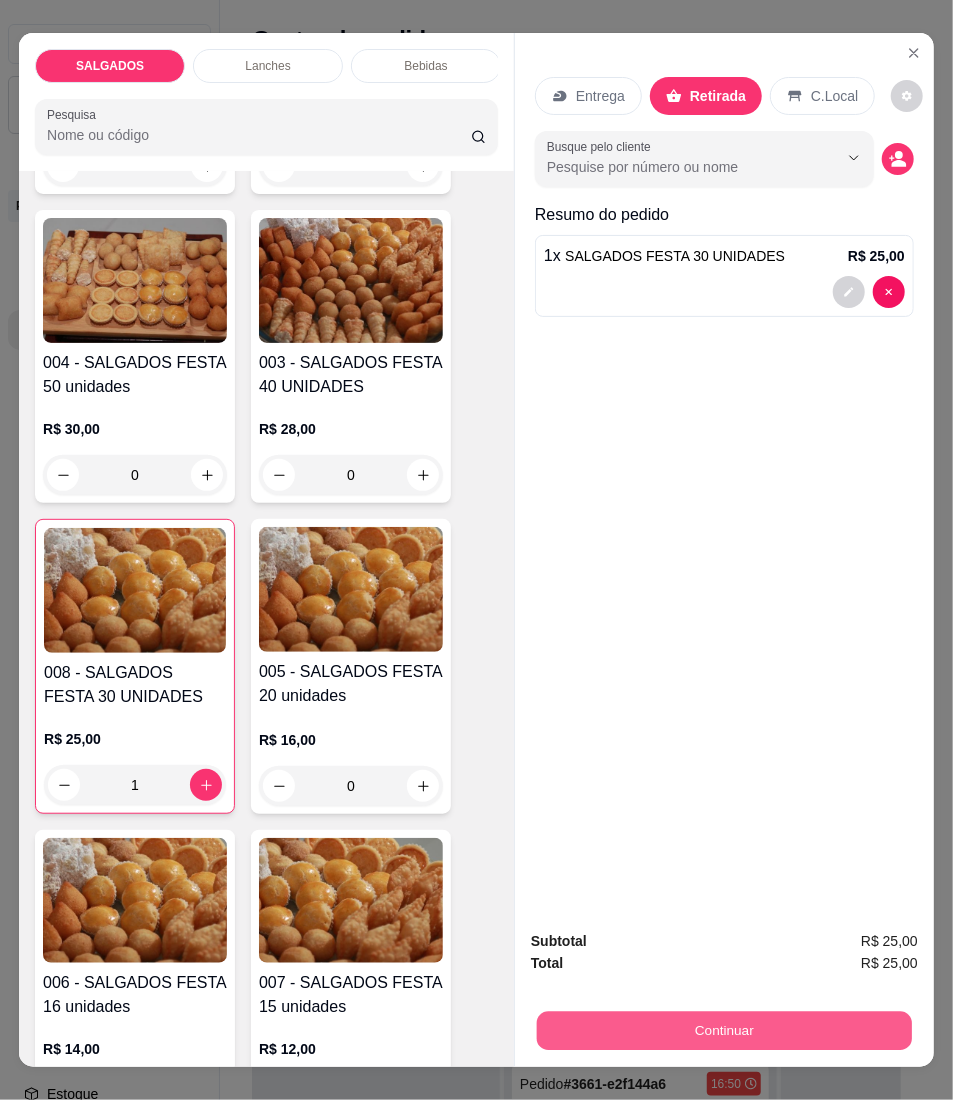 click on "Continuar" at bounding box center (724, 1031) 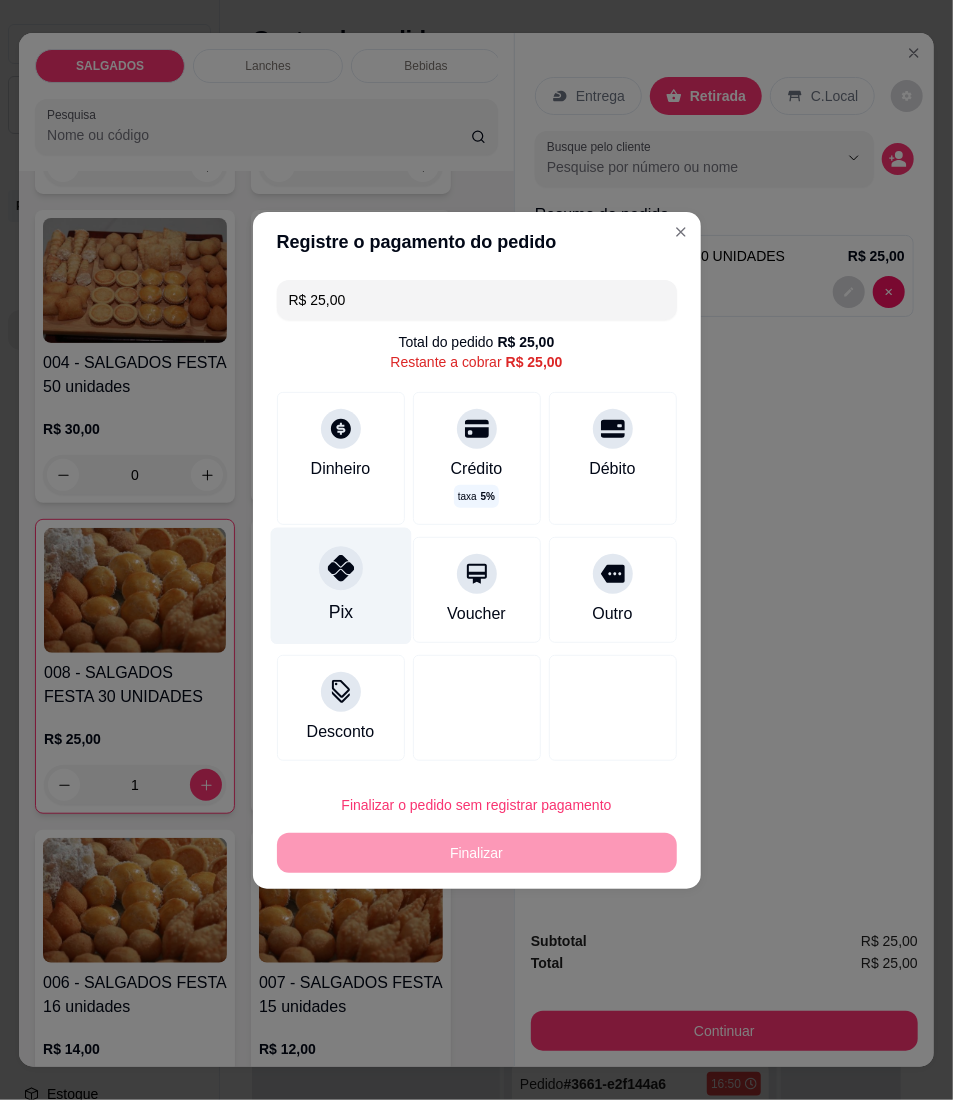 click at bounding box center [341, 568] 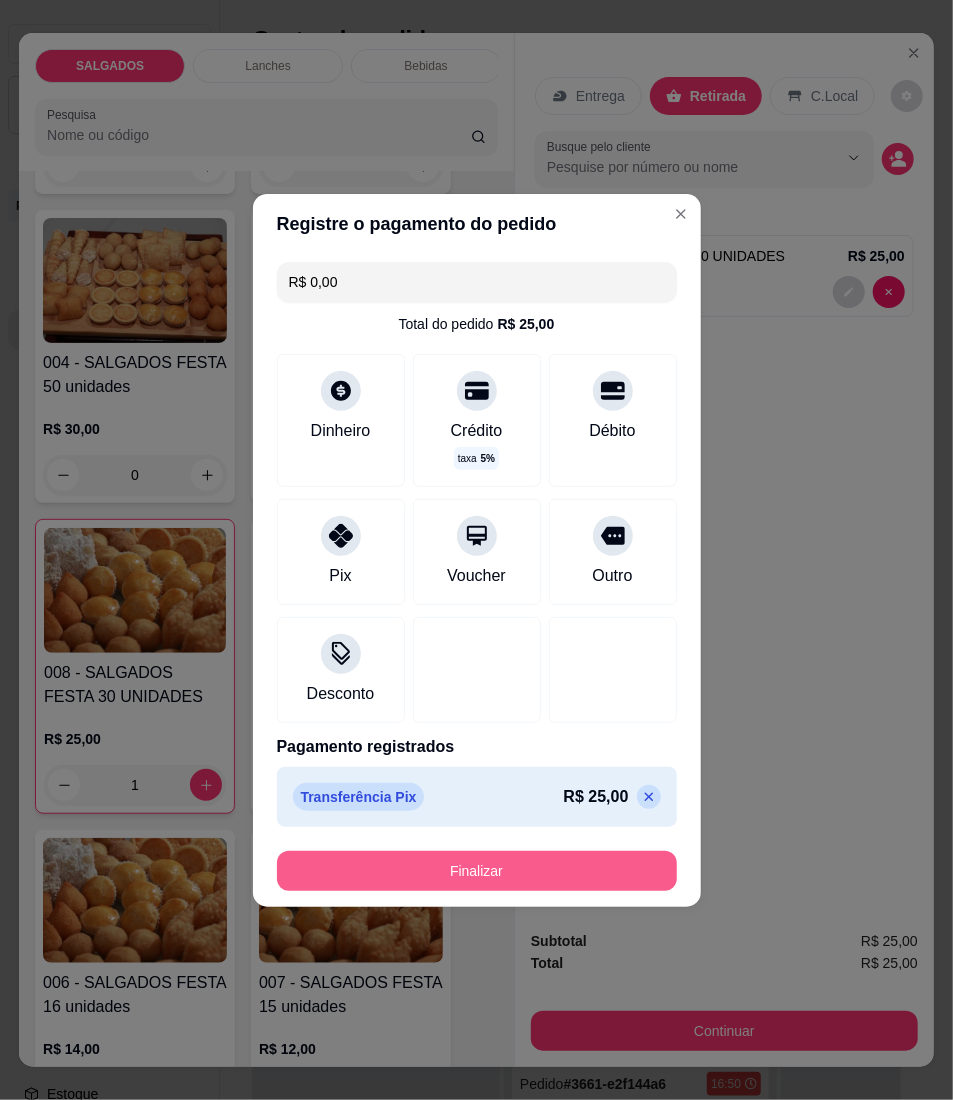 click on "Finalizar" at bounding box center (477, 871) 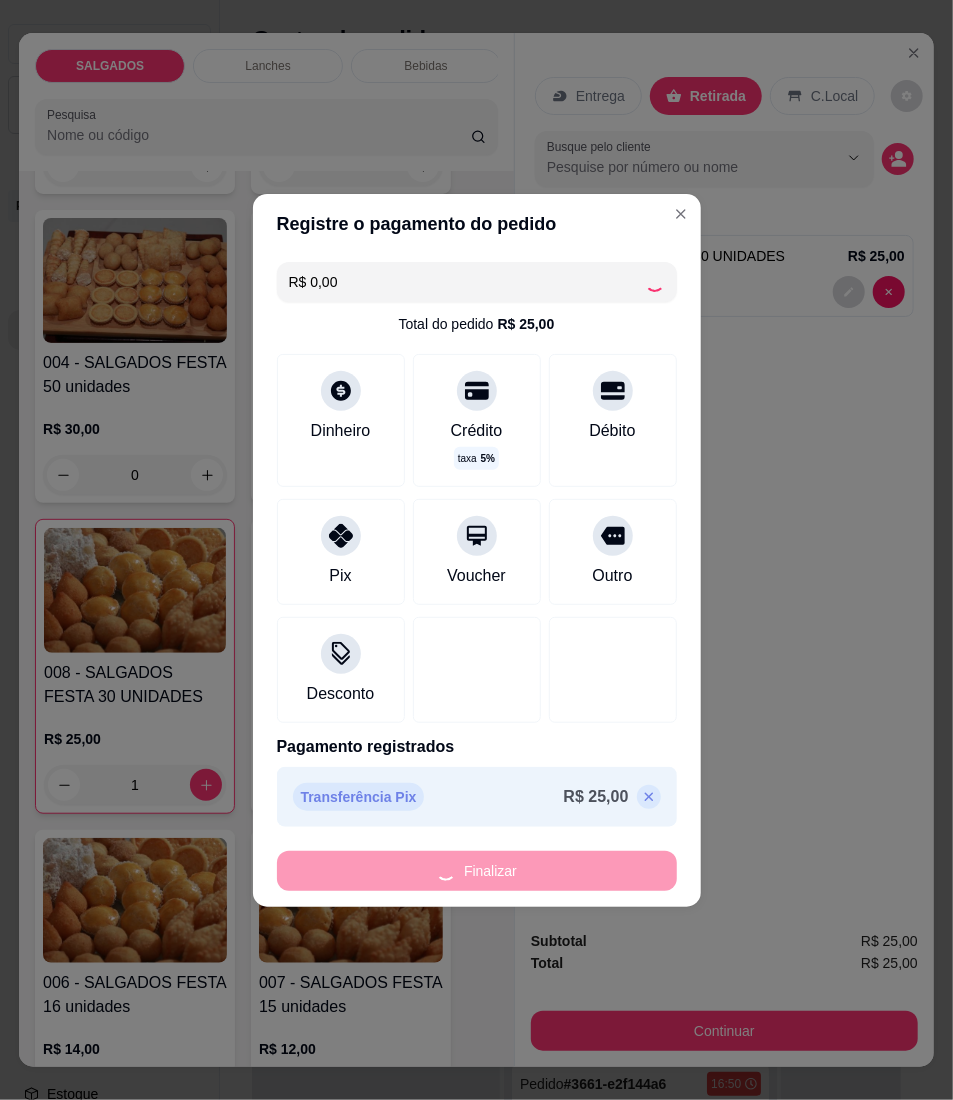 type on "0" 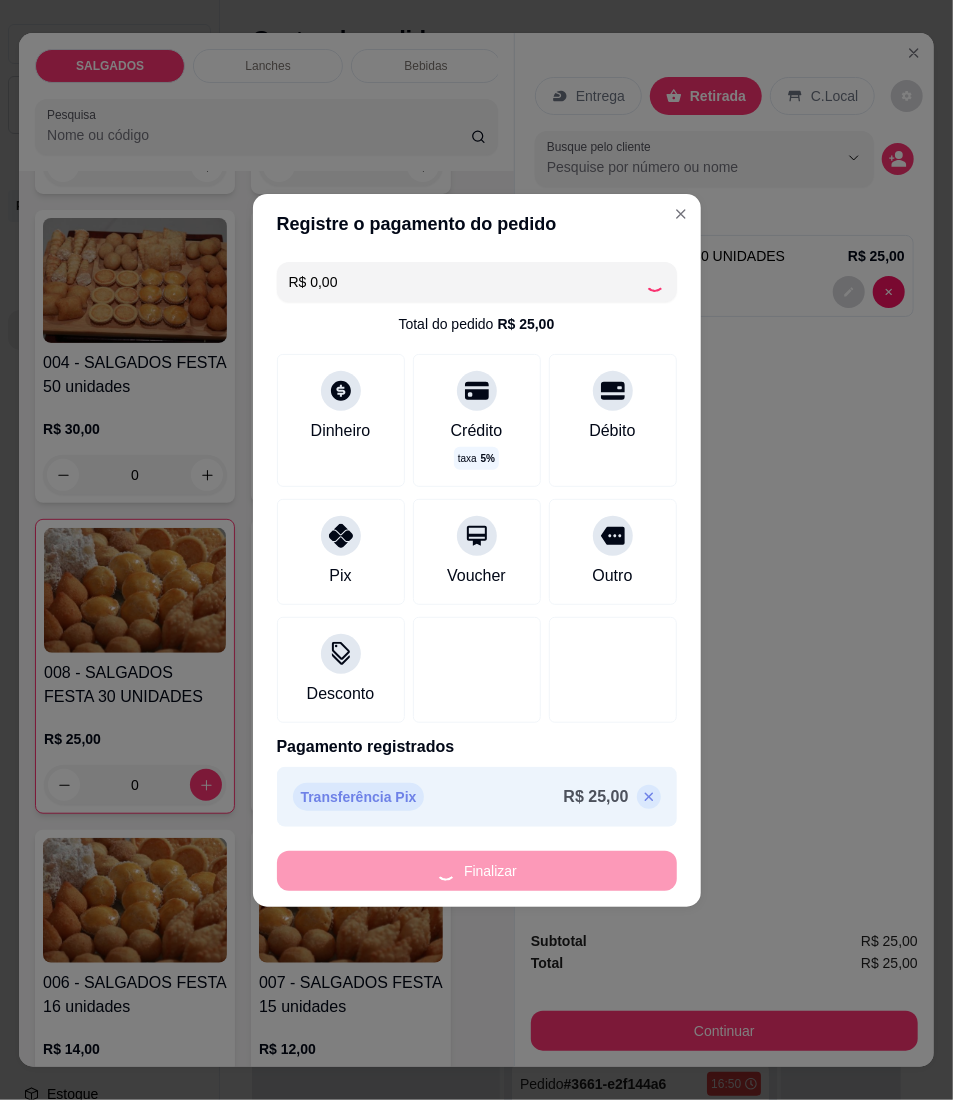 type on "-R$ 25,00" 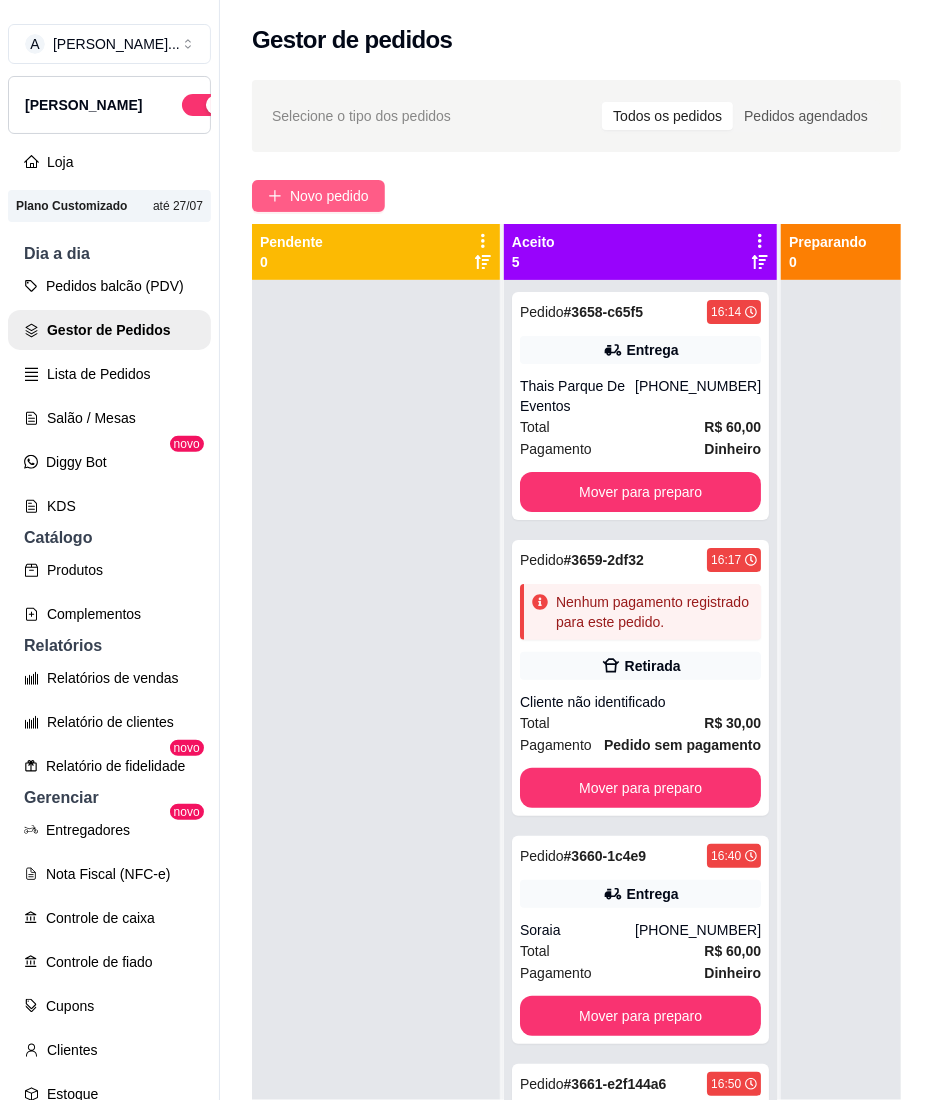 click on "Novo pedido" at bounding box center [329, 196] 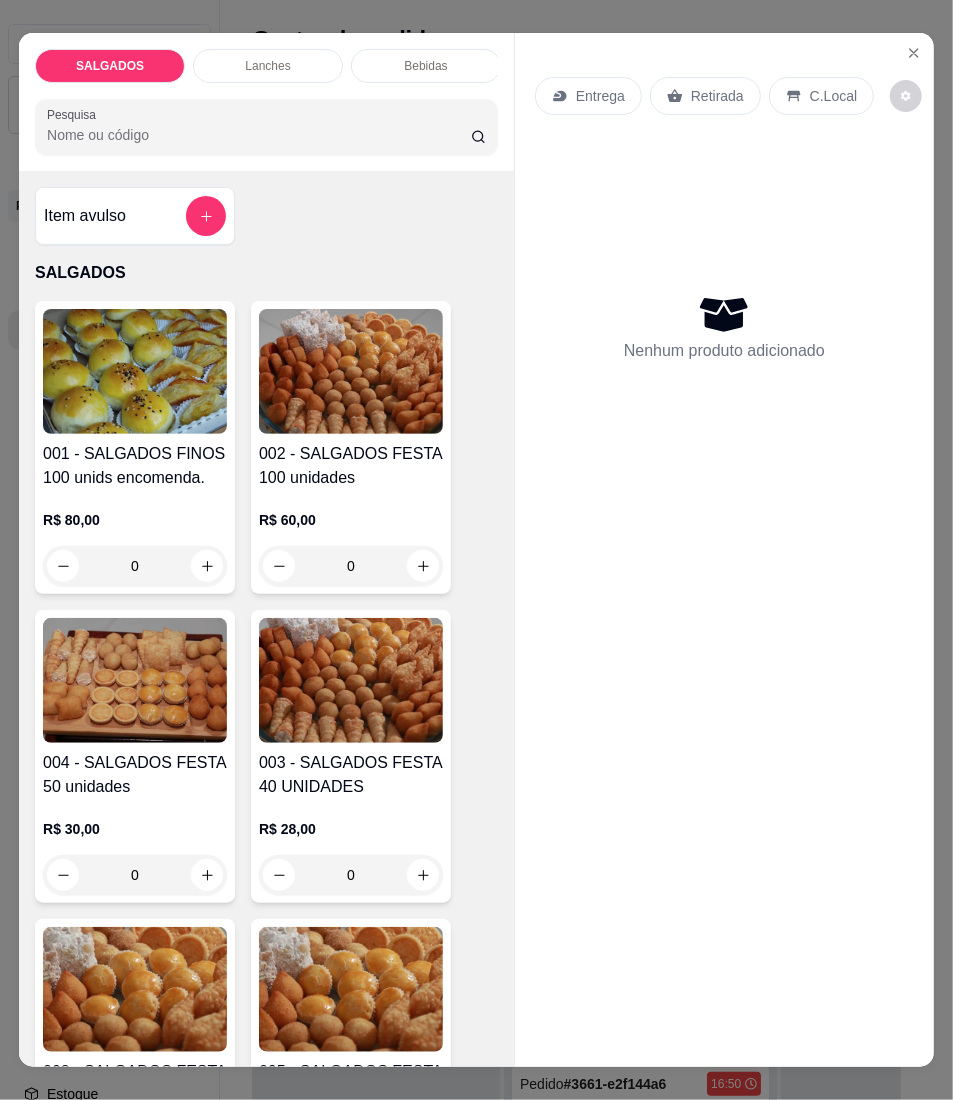 click on "Entrega" at bounding box center (588, 96) 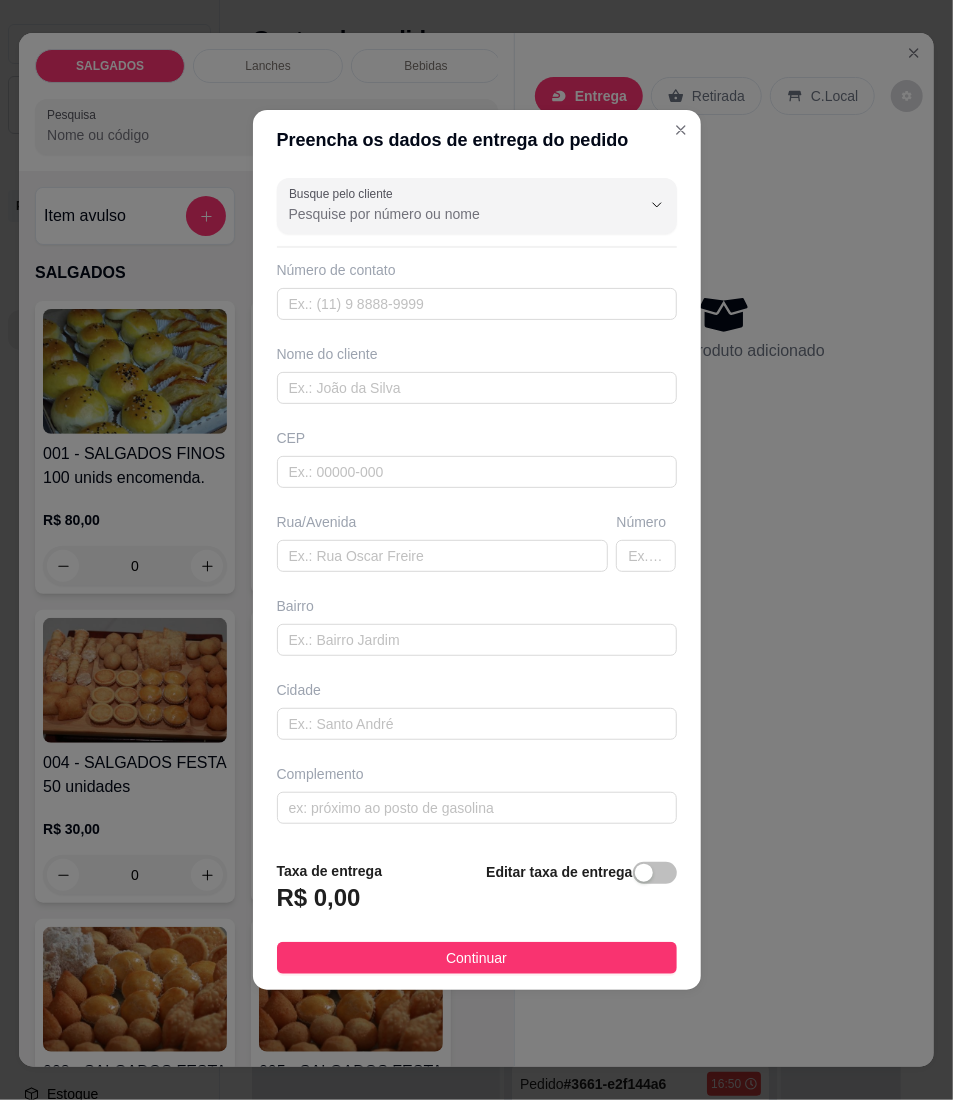 click on "Busque pelo cliente Número de contato Nome do cliente CEP Rua/[GEOGRAPHIC_DATA]" at bounding box center [477, 507] 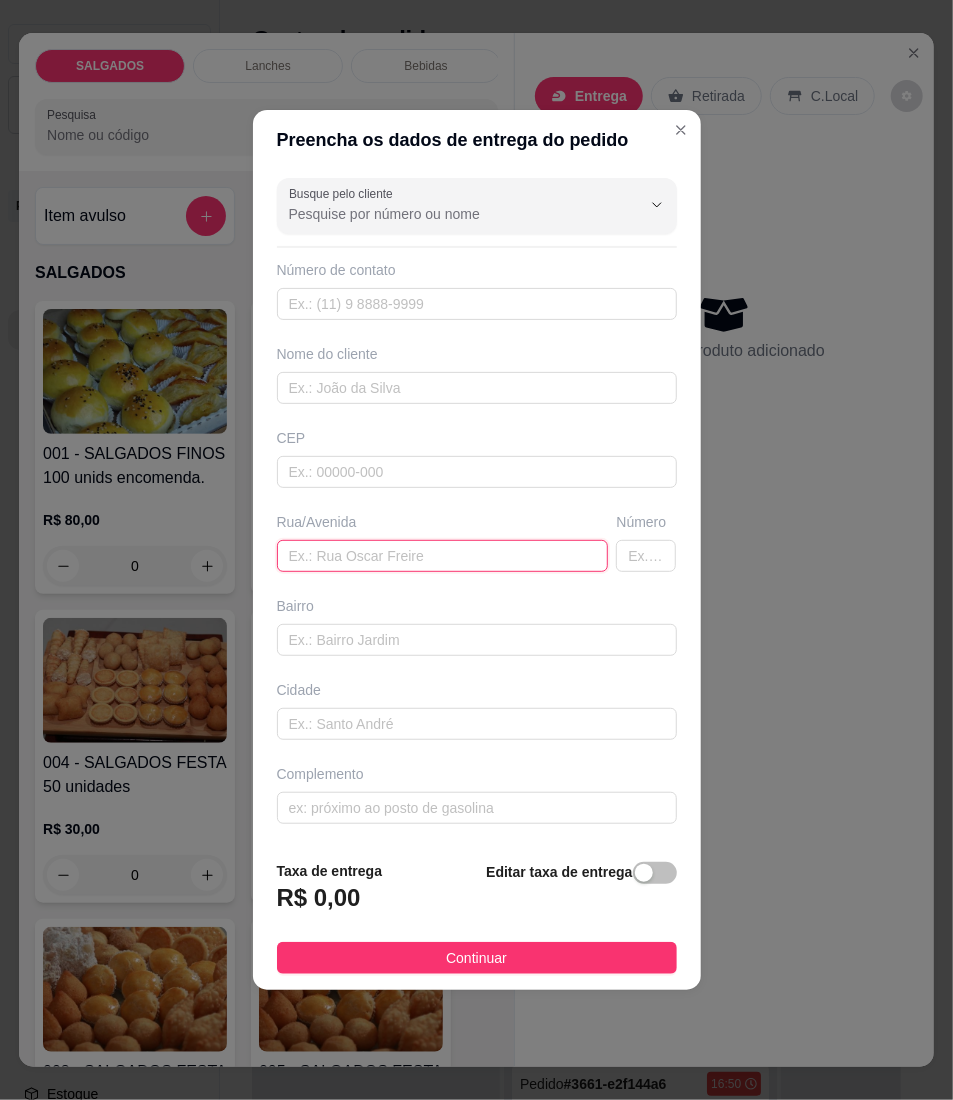 click at bounding box center (443, 556) 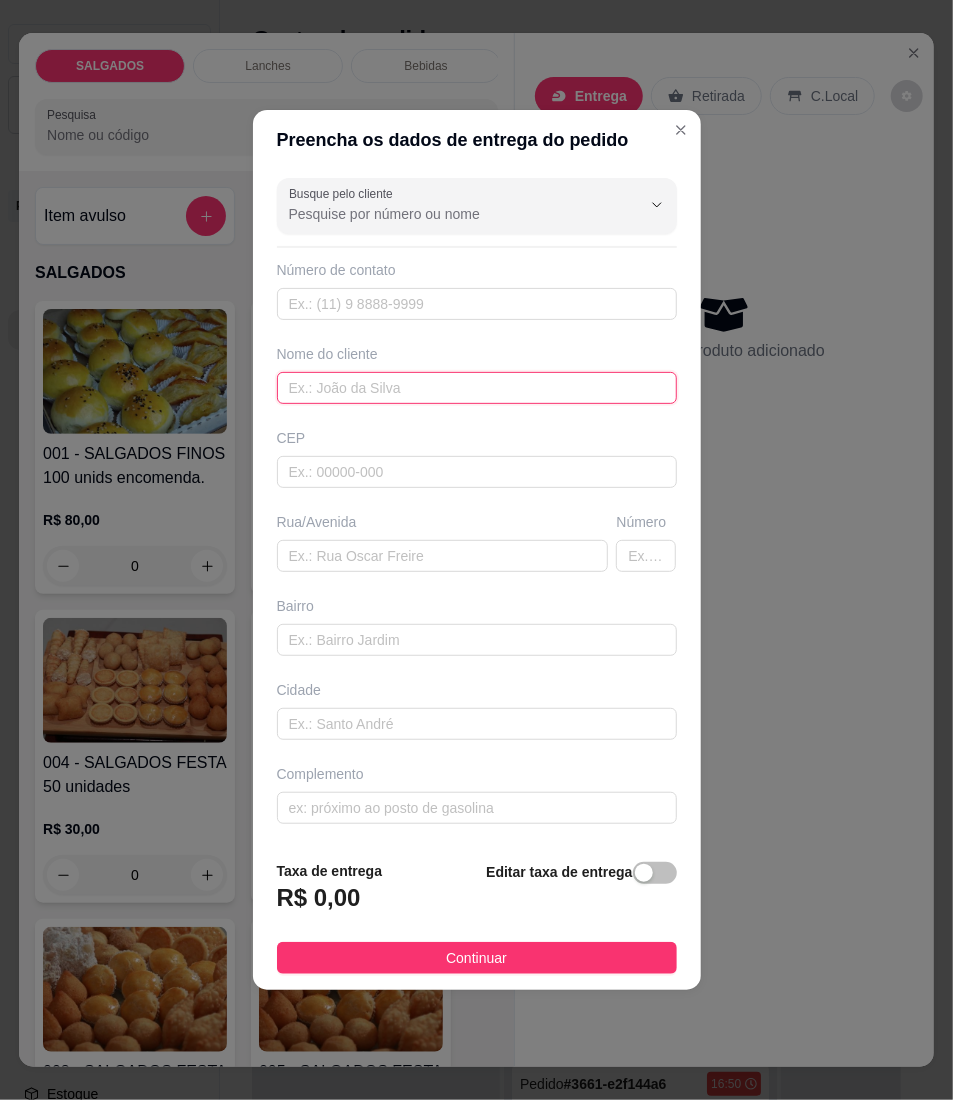 click at bounding box center (477, 388) 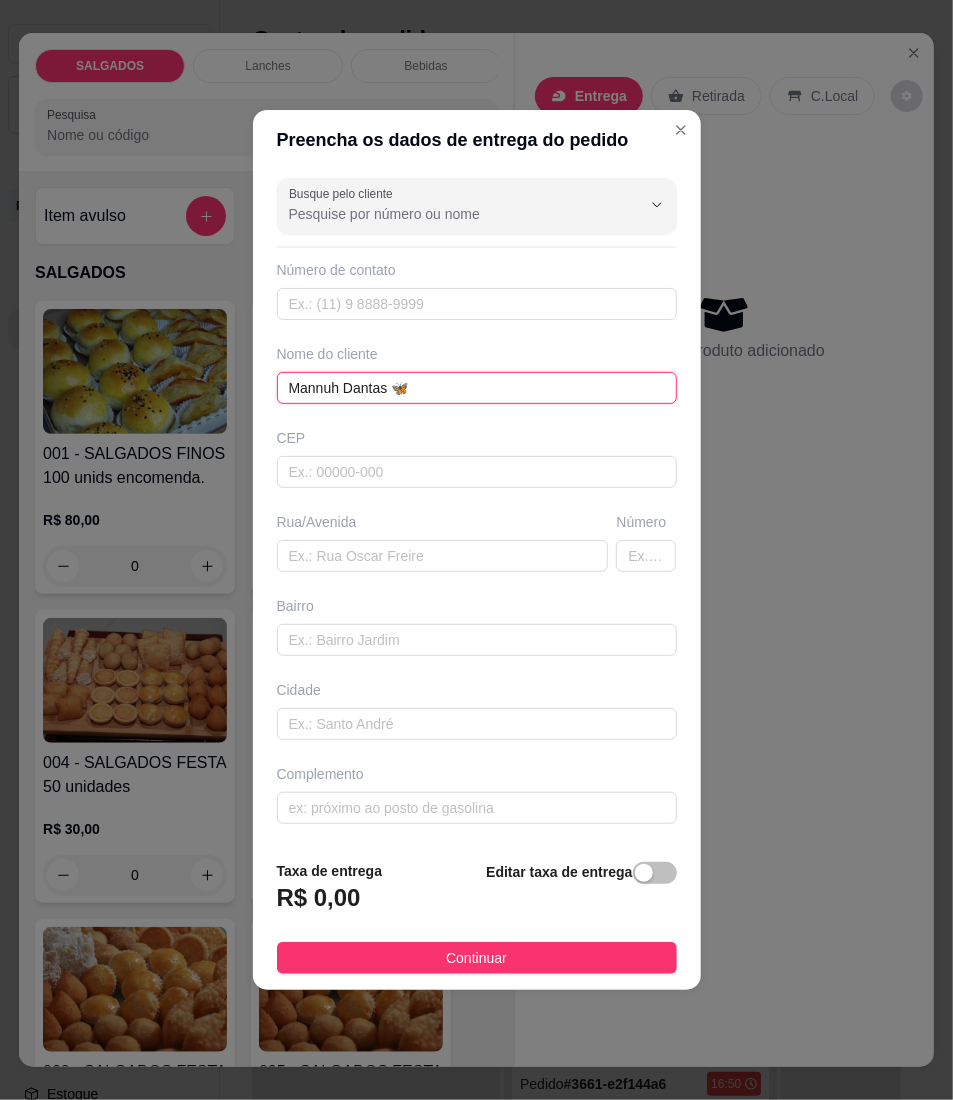 type on "Mannuh Dantas 🦋" 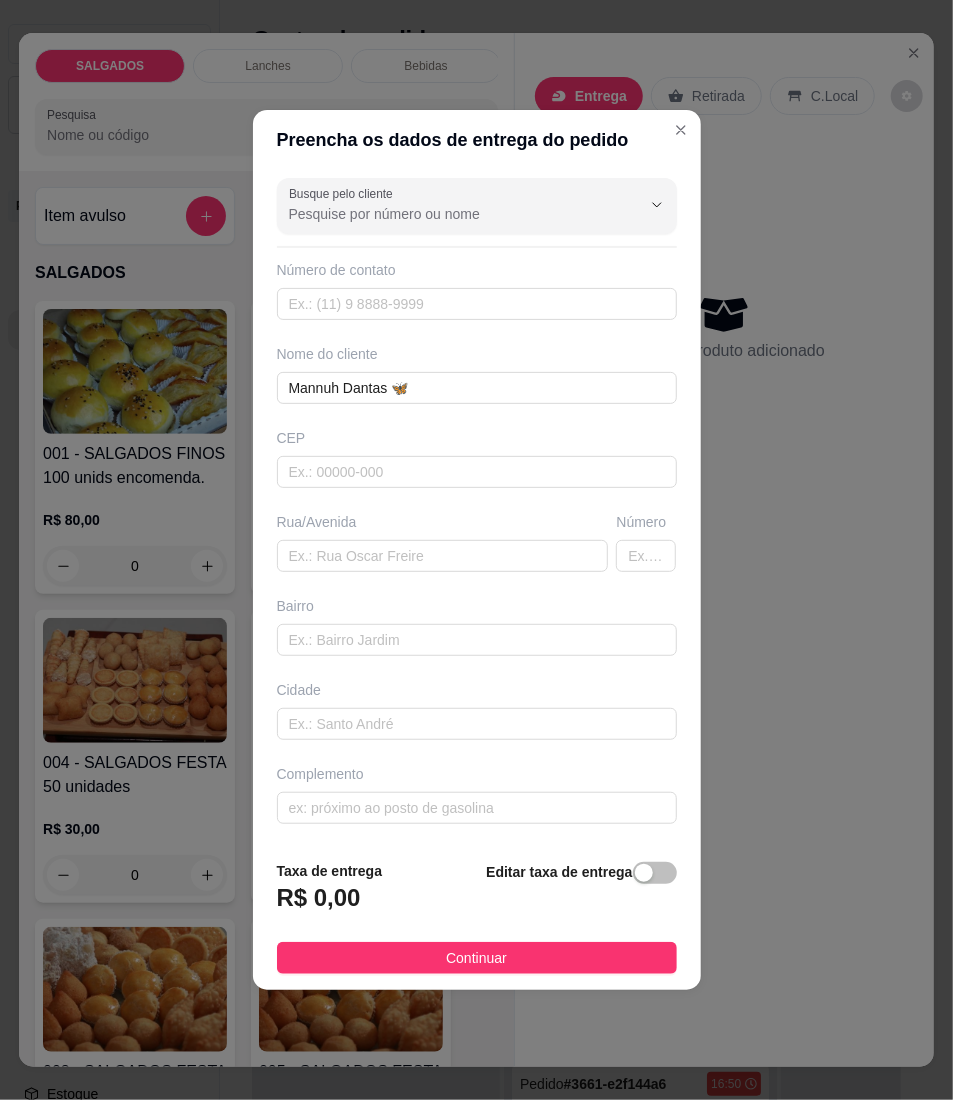 click on "Busque pelo cliente Número de contato Nome do cliente Mannuh Dantas 🦋 CEP Rua/[GEOGRAPHIC_DATA]" at bounding box center (477, 507) 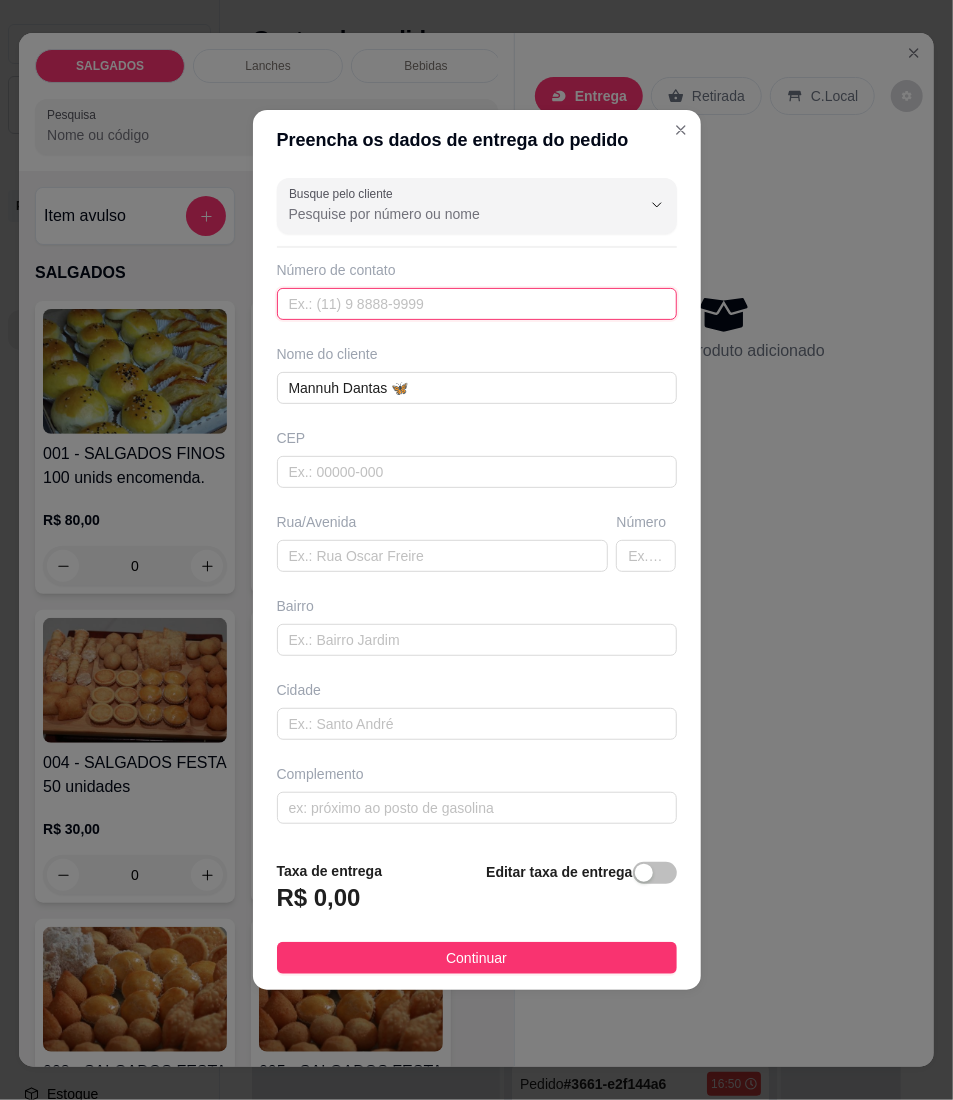 click at bounding box center [477, 304] 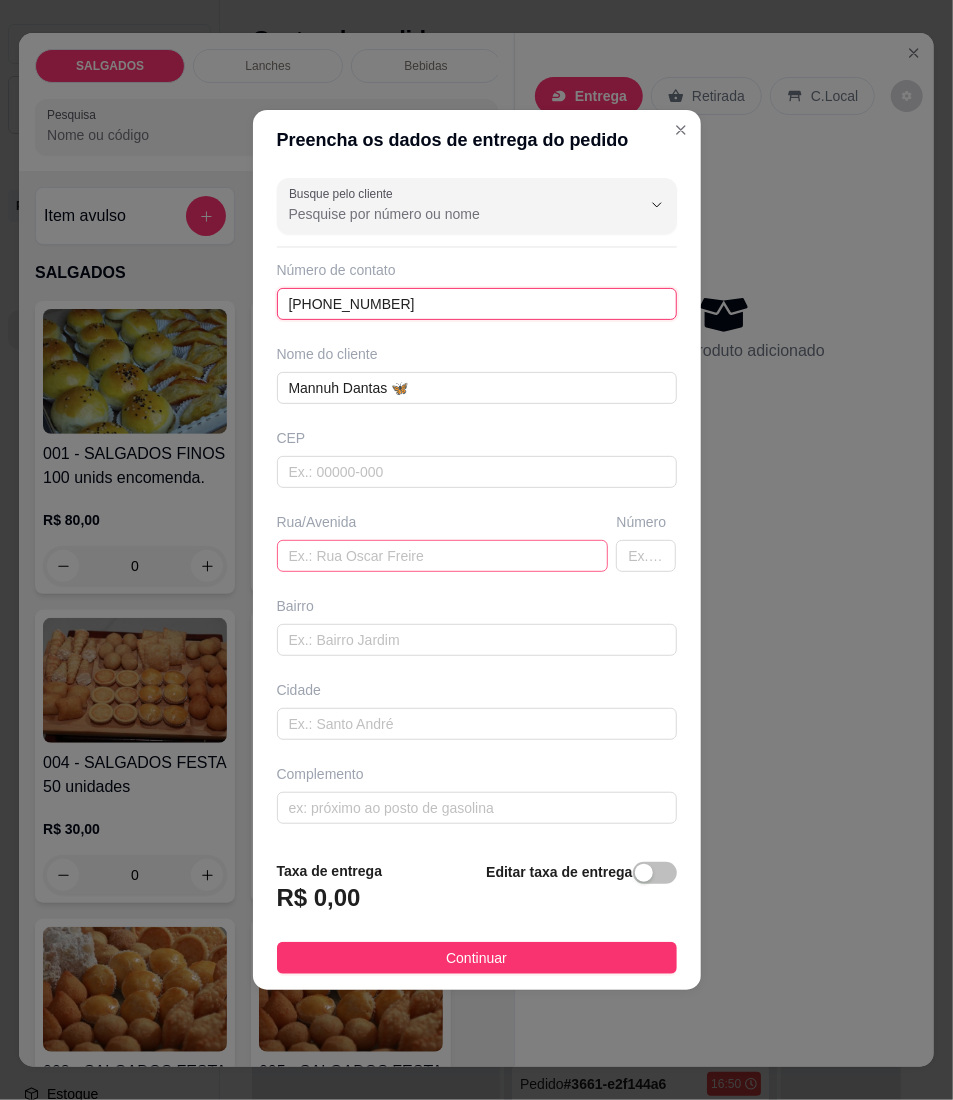 type on "[PHONE_NUMBER]" 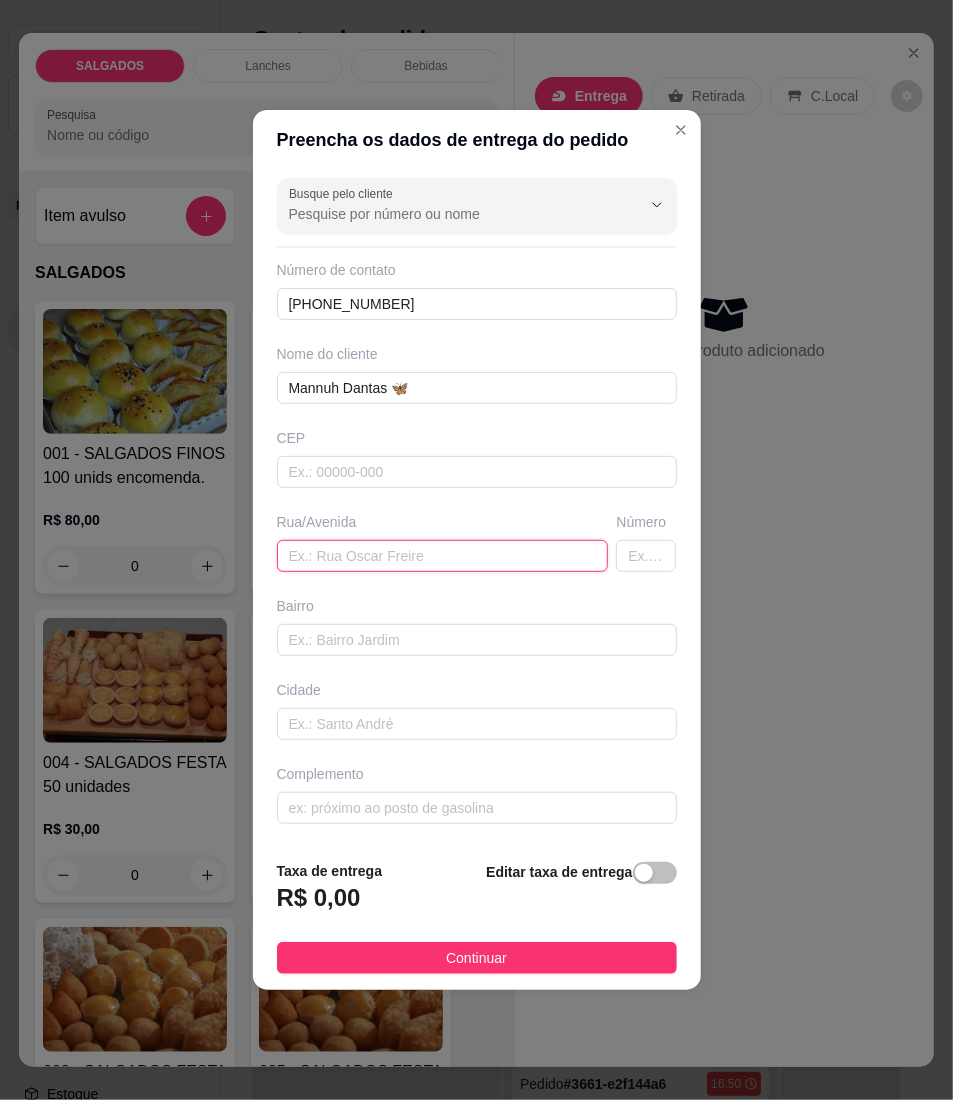 click at bounding box center [443, 556] 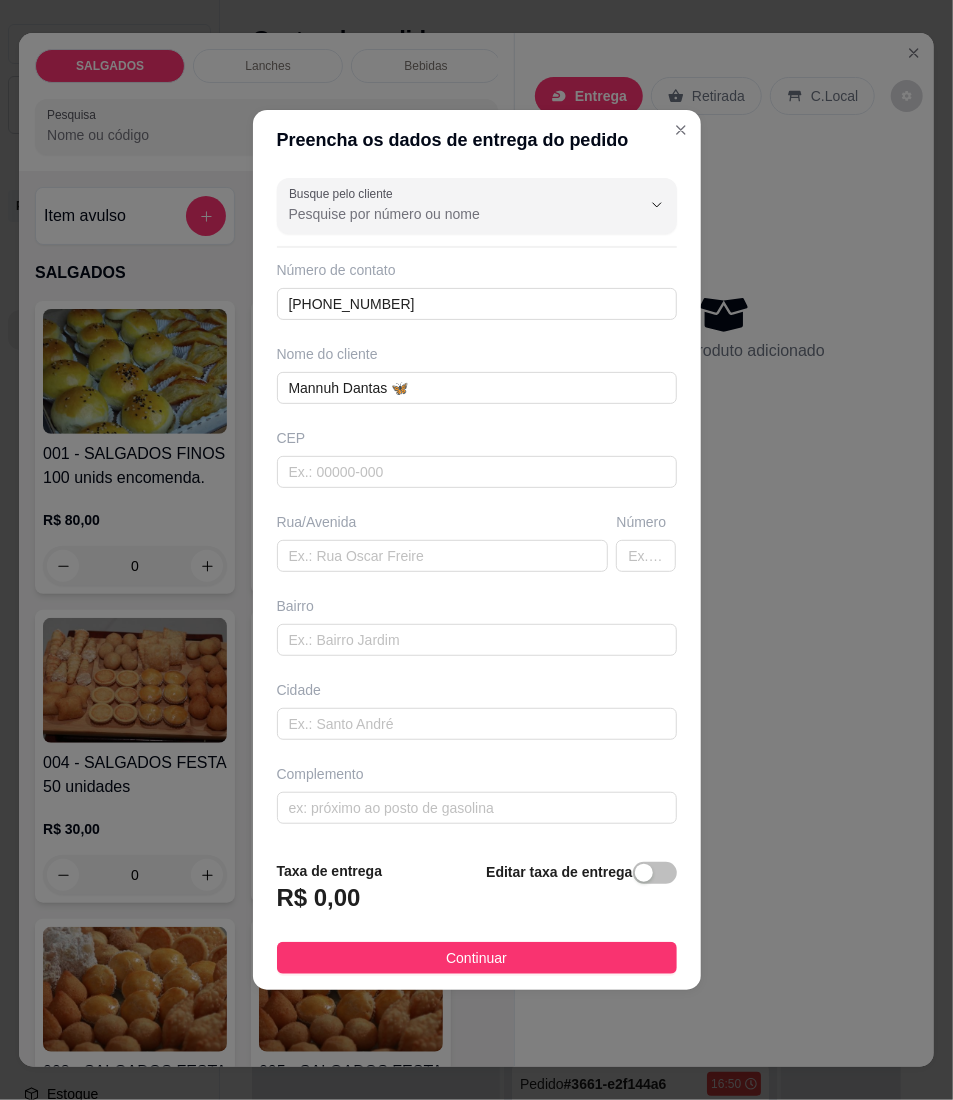click on "Busque pelo cliente Número de contato [PHONE_NUMBER] Nome do cliente [PERSON_NAME] 🦋 CEP Rua/[GEOGRAPHIC_DATA]" at bounding box center (477, 507) 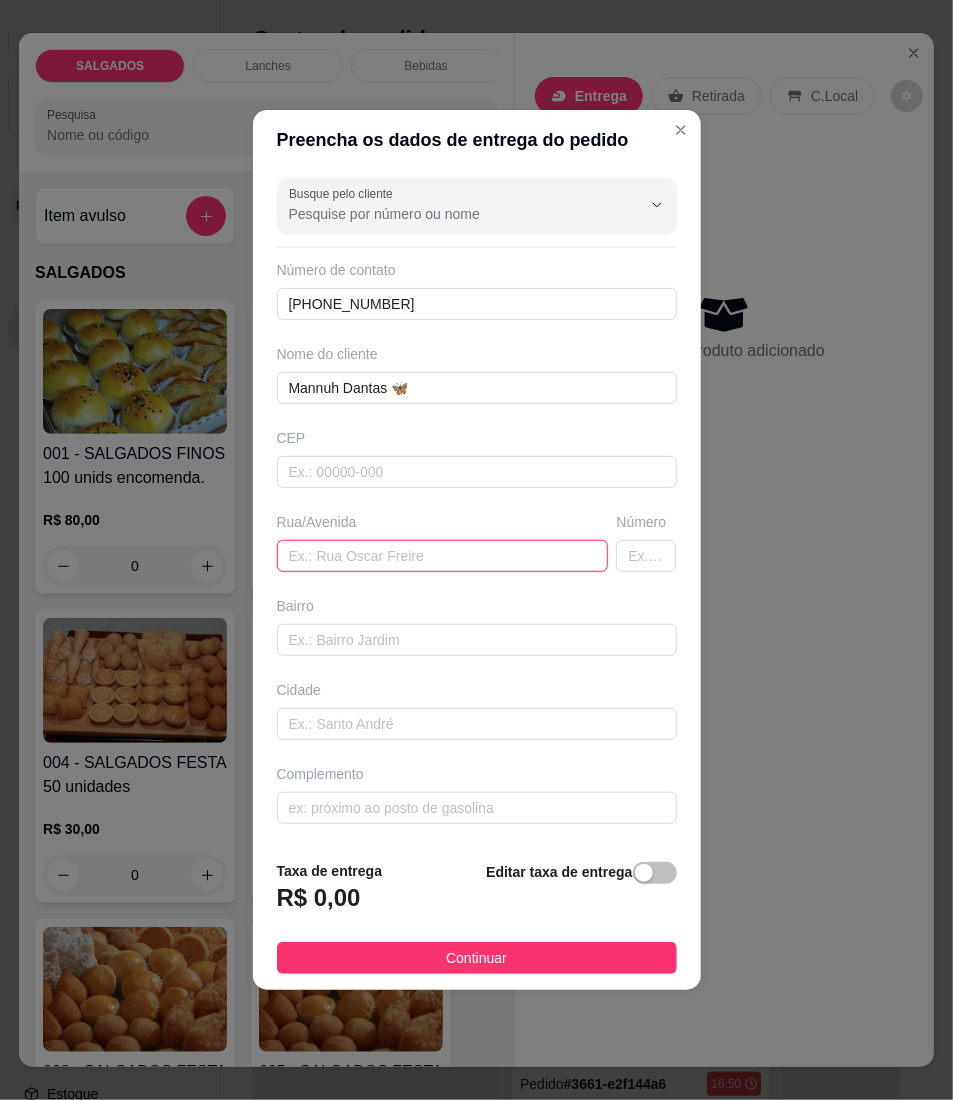 click at bounding box center (443, 556) 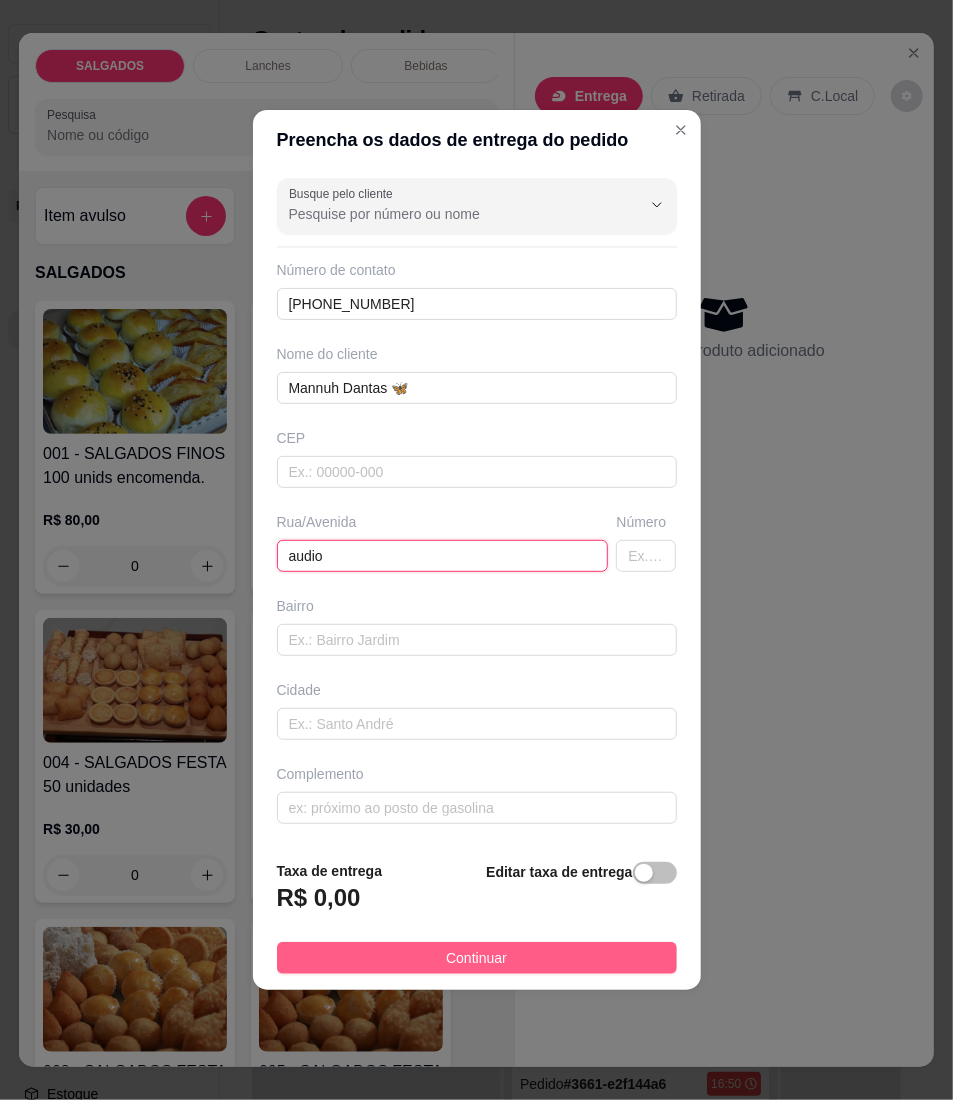 type on "audio" 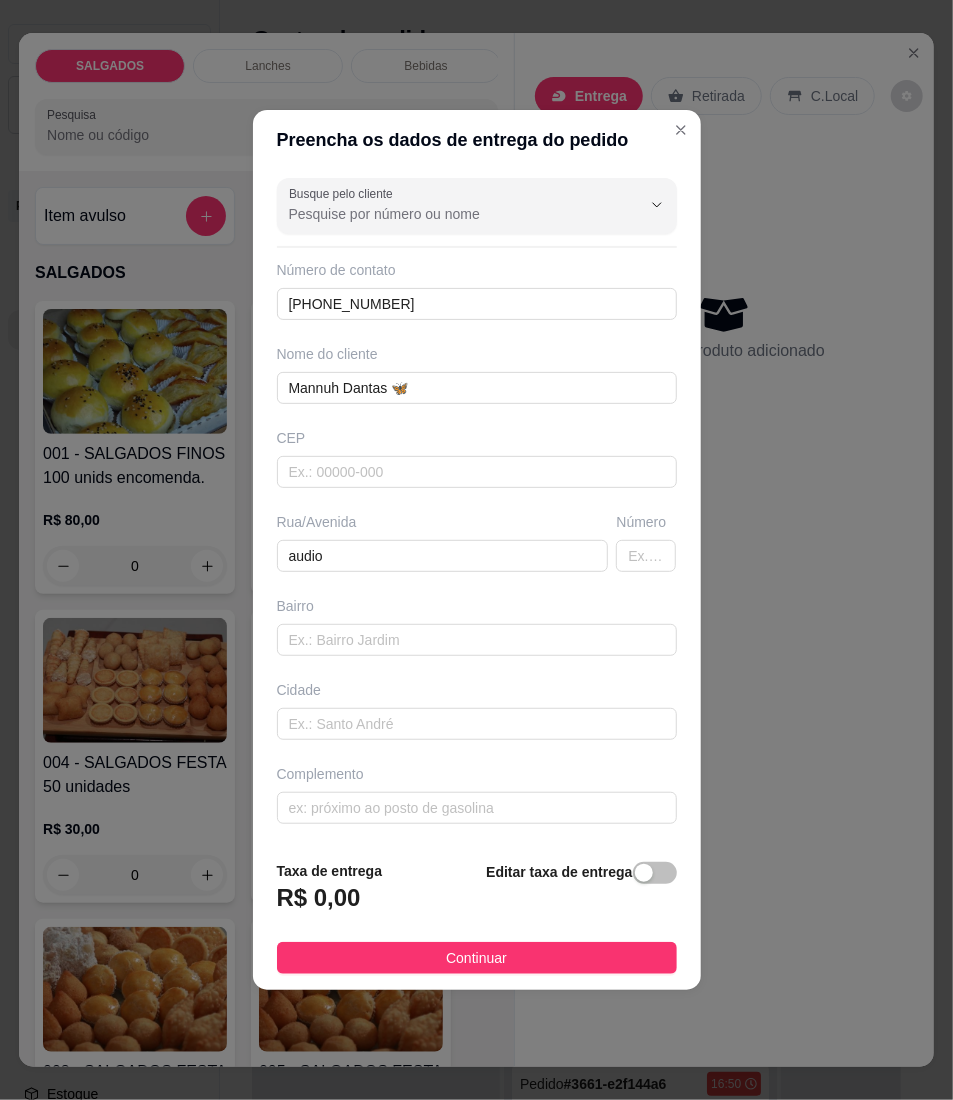click on "Continuar" at bounding box center [477, 958] 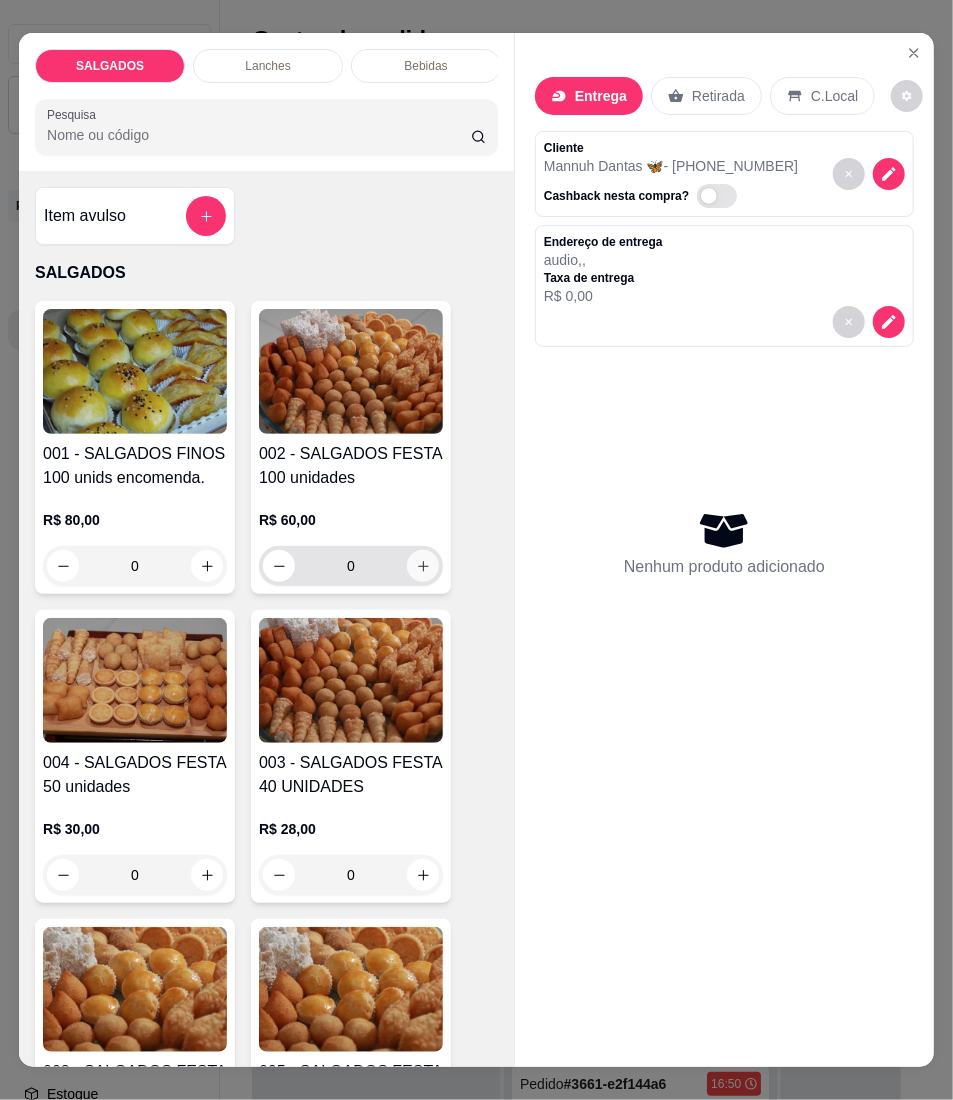 click 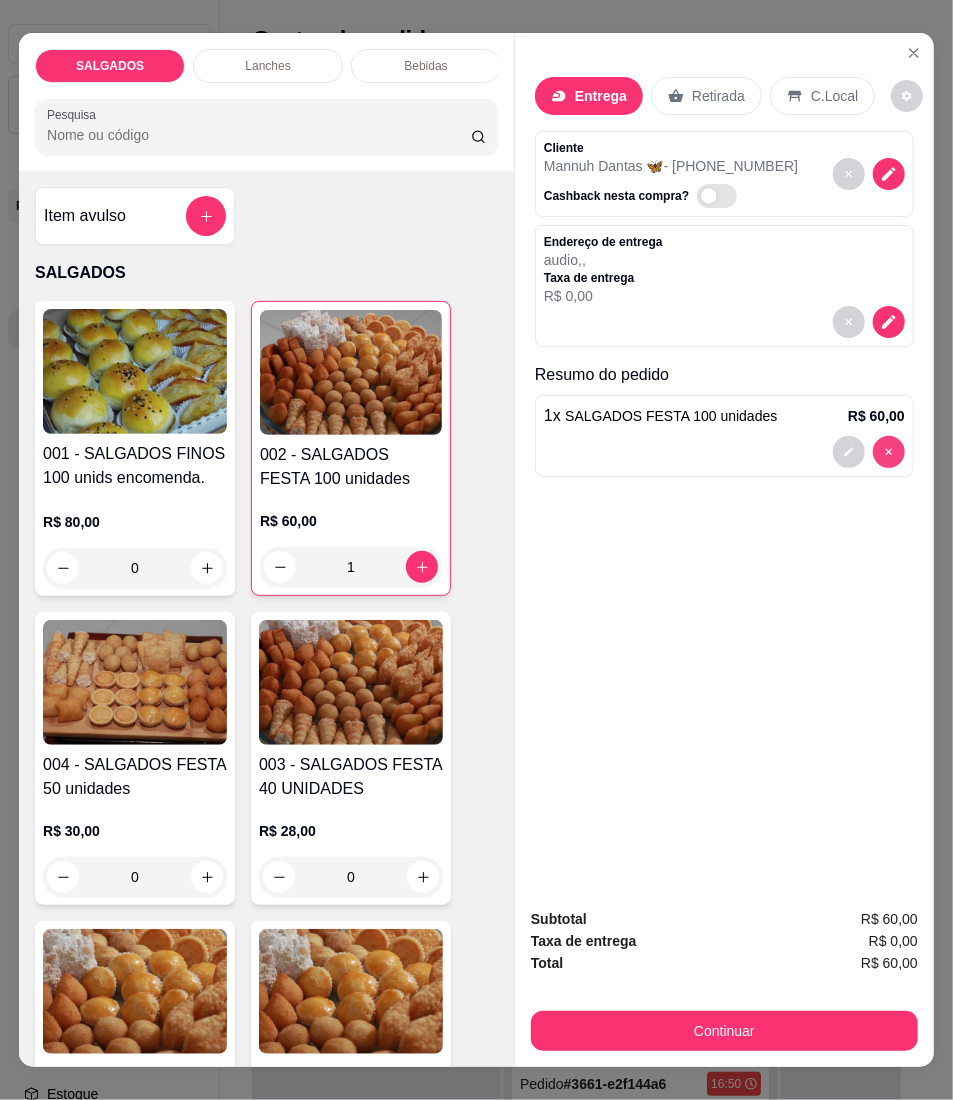 type on "0" 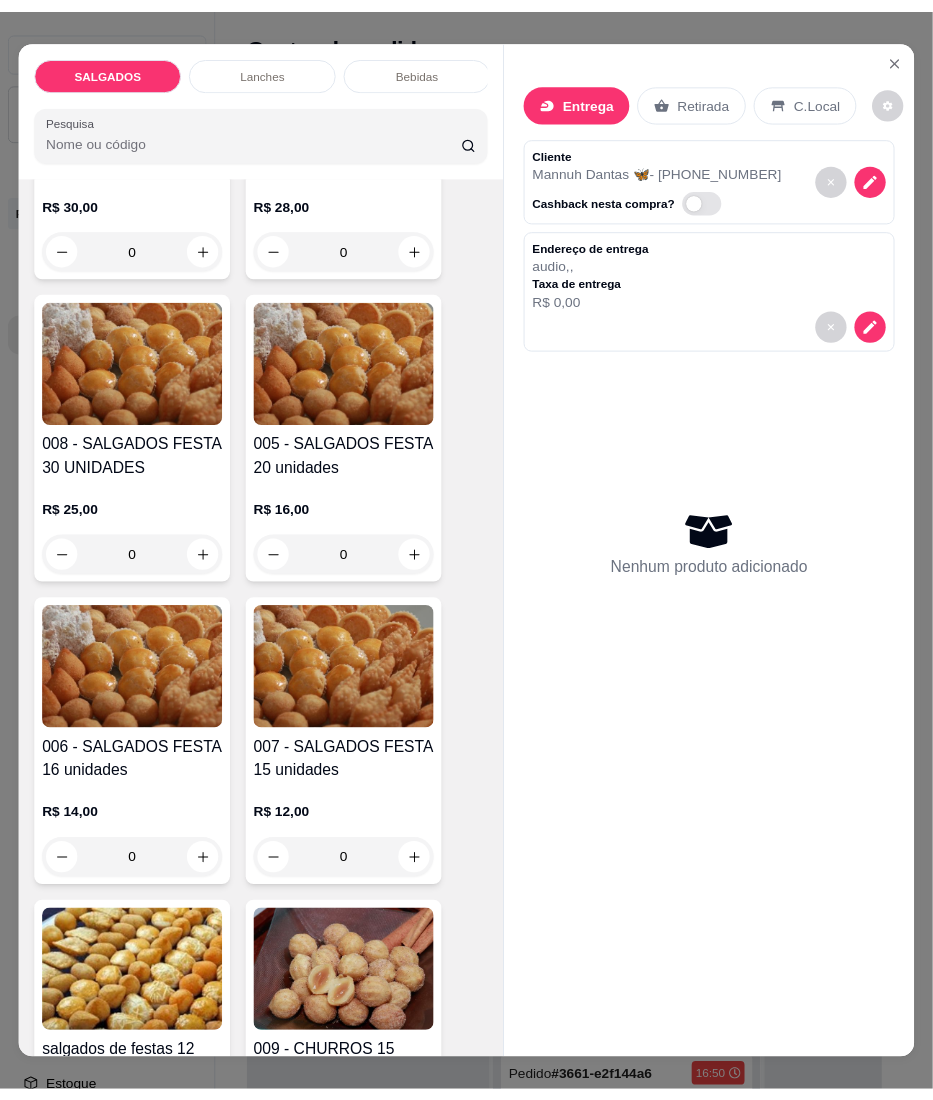 scroll, scrollTop: 666, scrollLeft: 0, axis: vertical 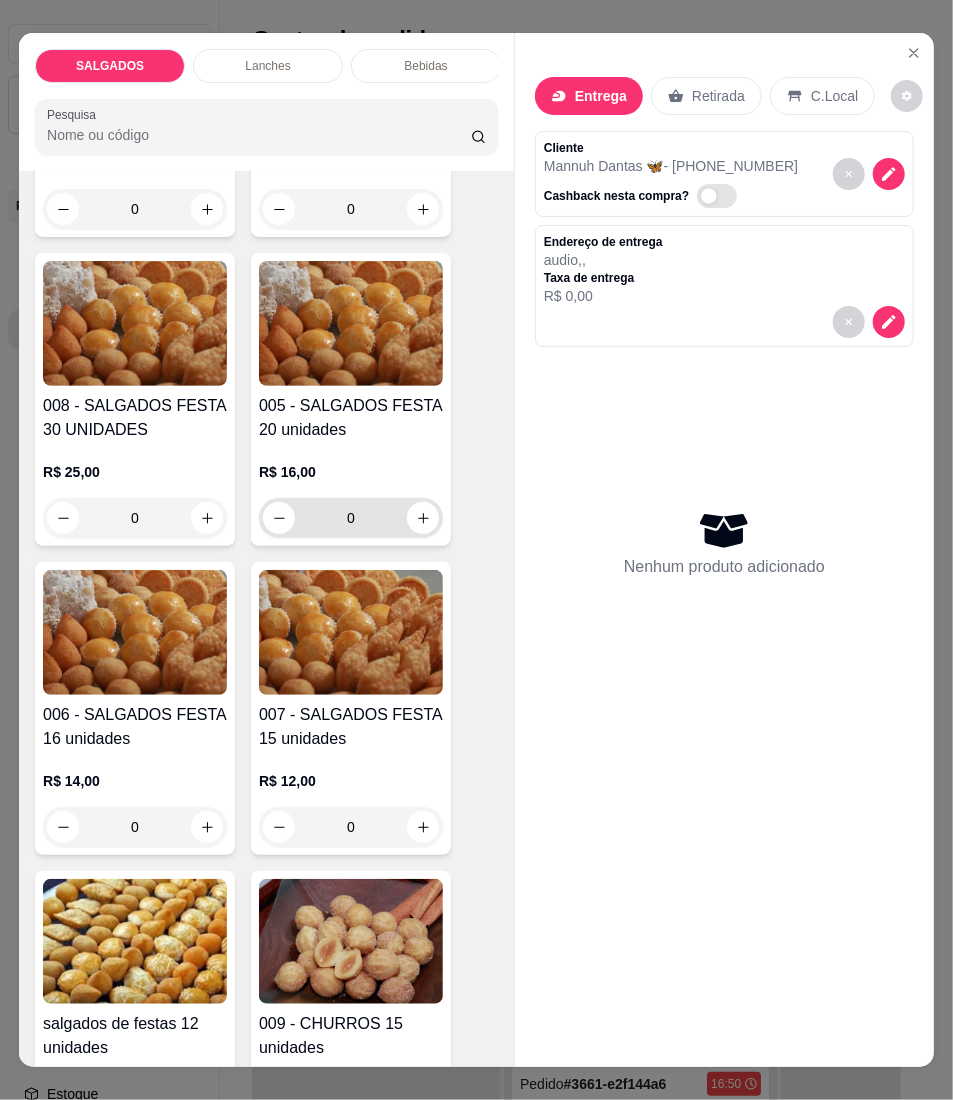 click at bounding box center (423, 518) 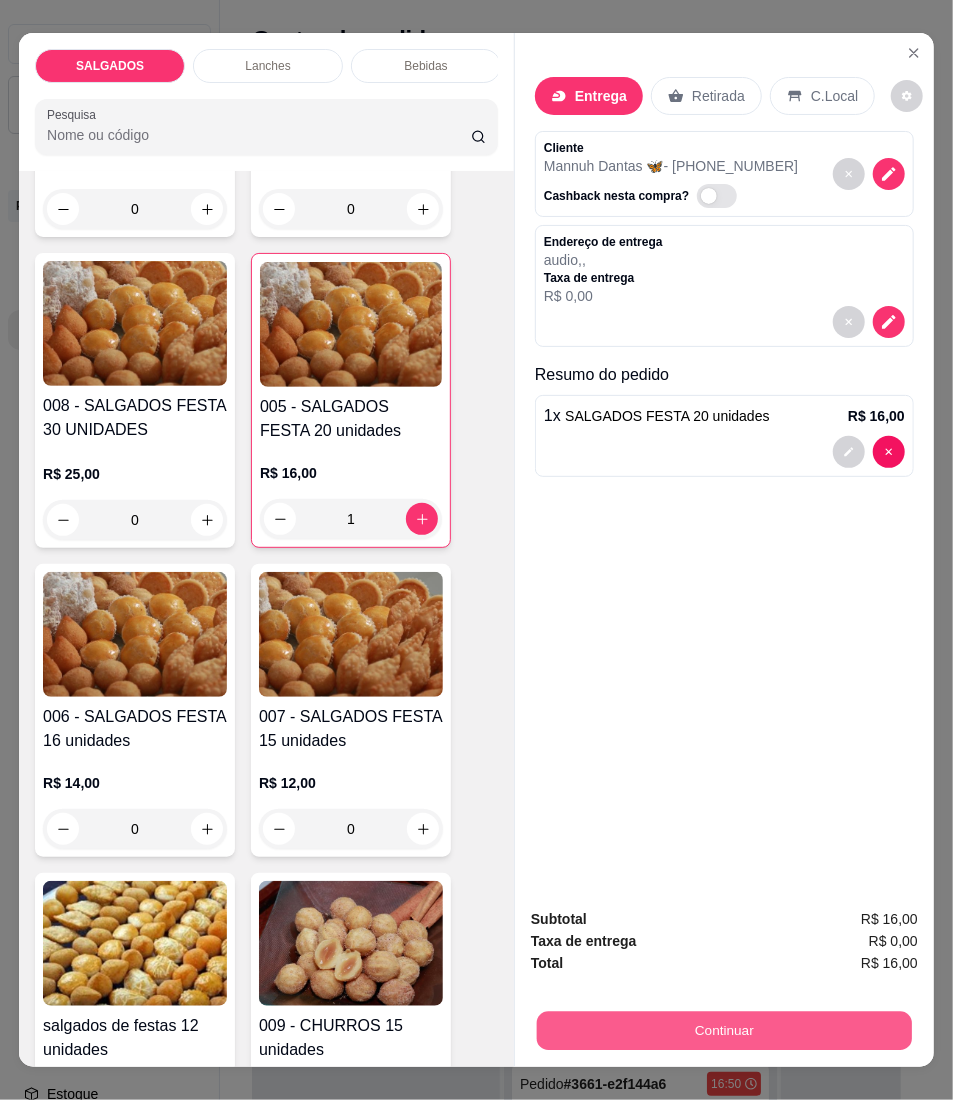 click on "Continuar" at bounding box center (724, 1031) 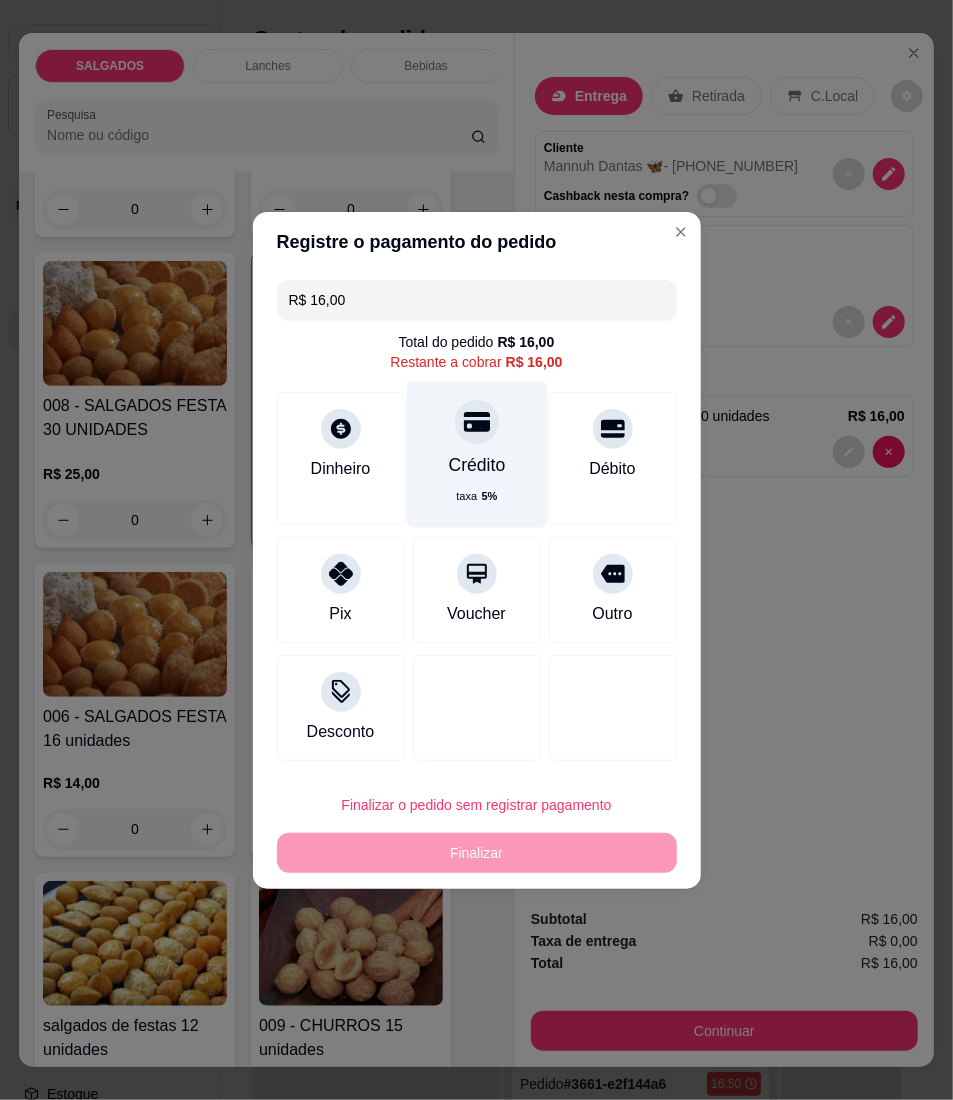 click on "Crédito taxa   5 %" at bounding box center [476, 454] 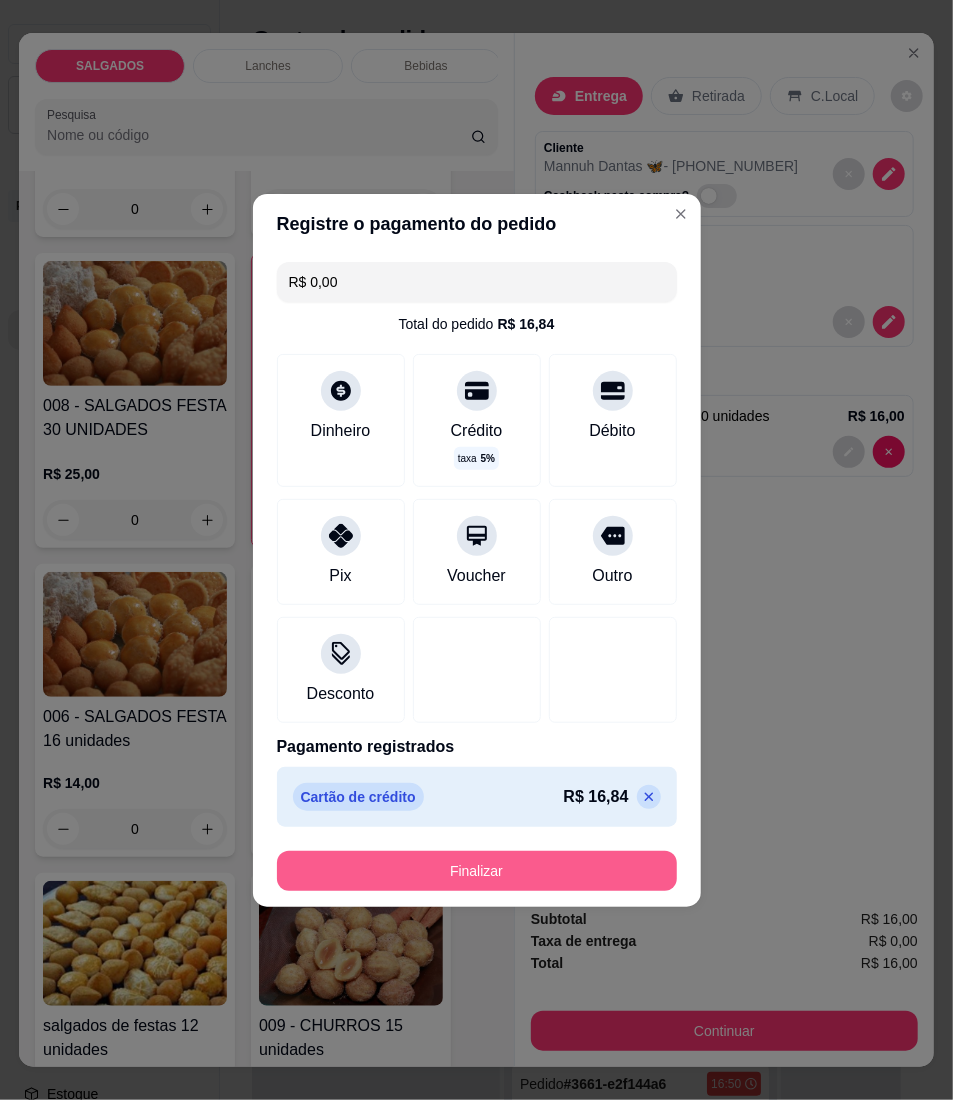 click on "Finalizar" at bounding box center (477, 871) 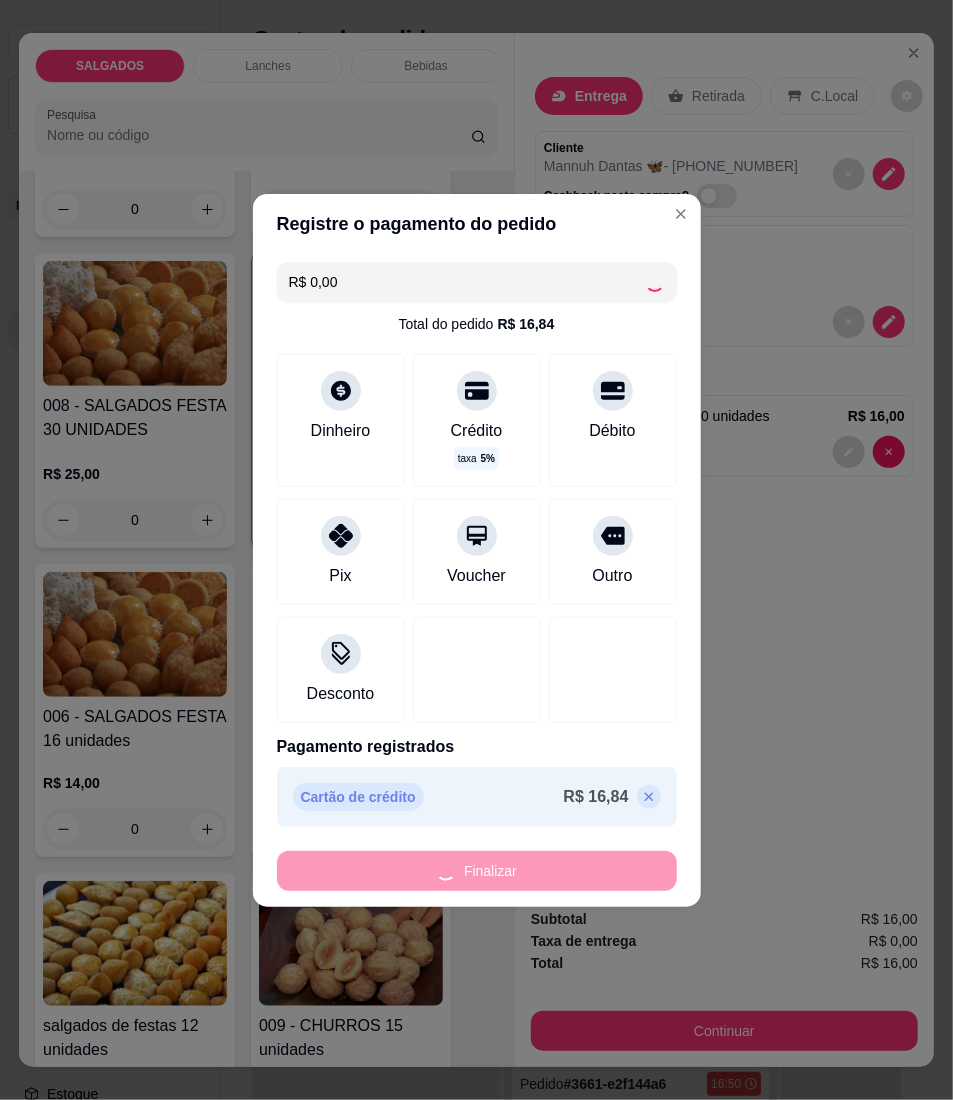 type on "0" 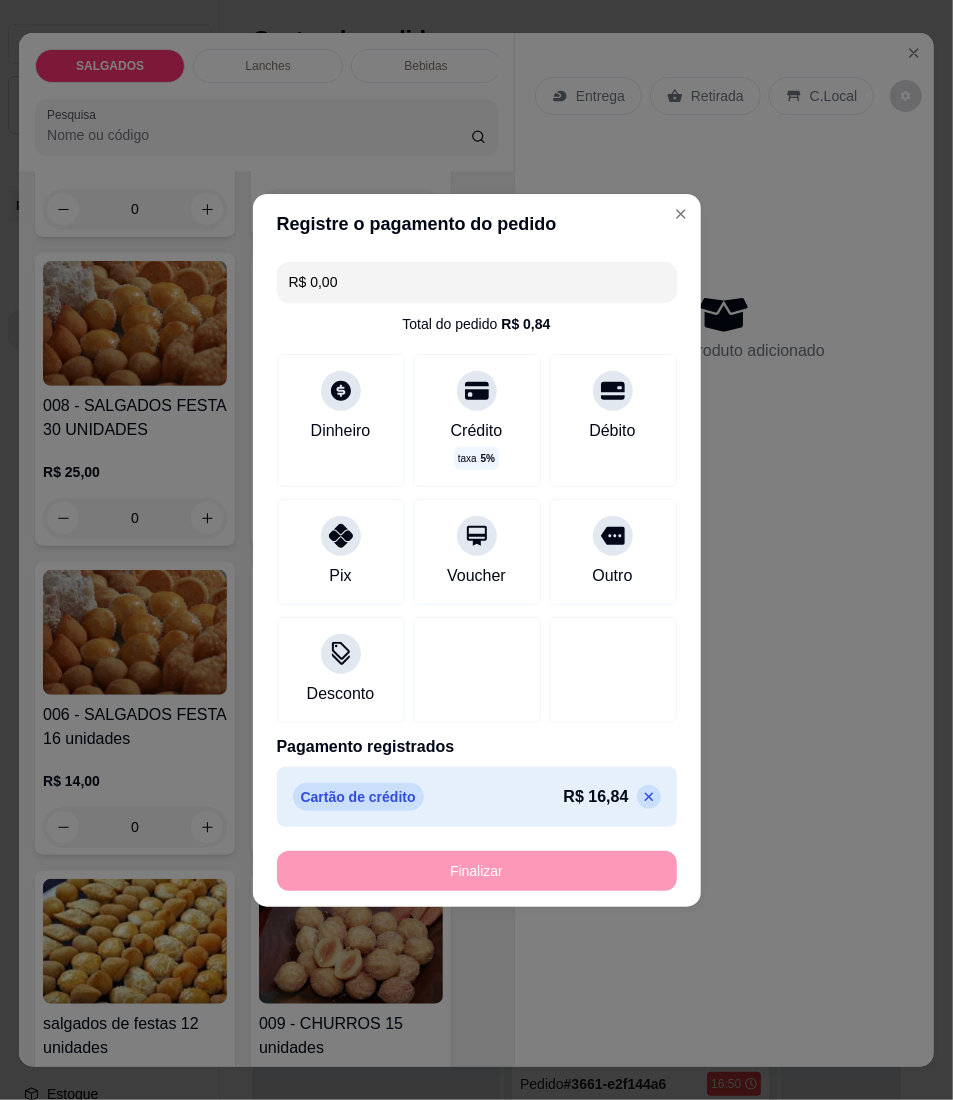 type on "-R$ 16,00" 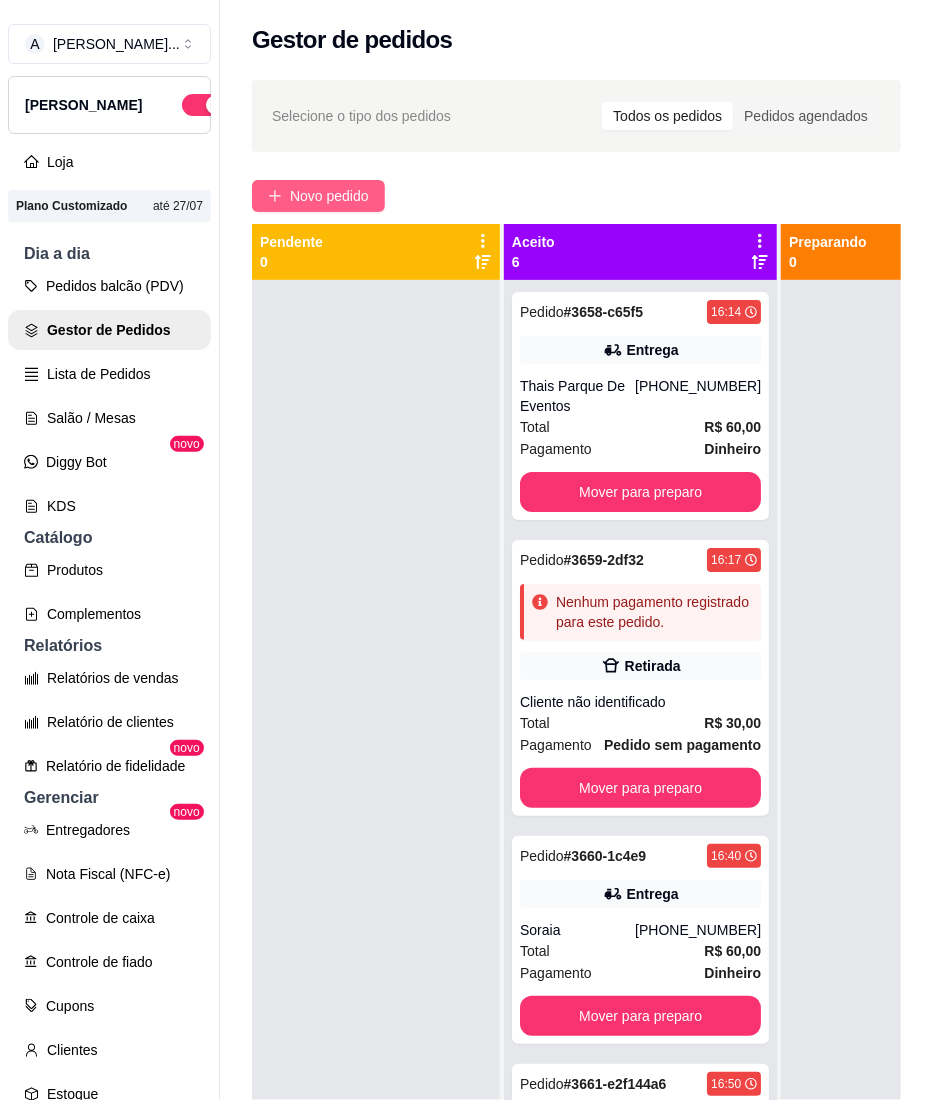 click on "Novo pedido" at bounding box center [318, 196] 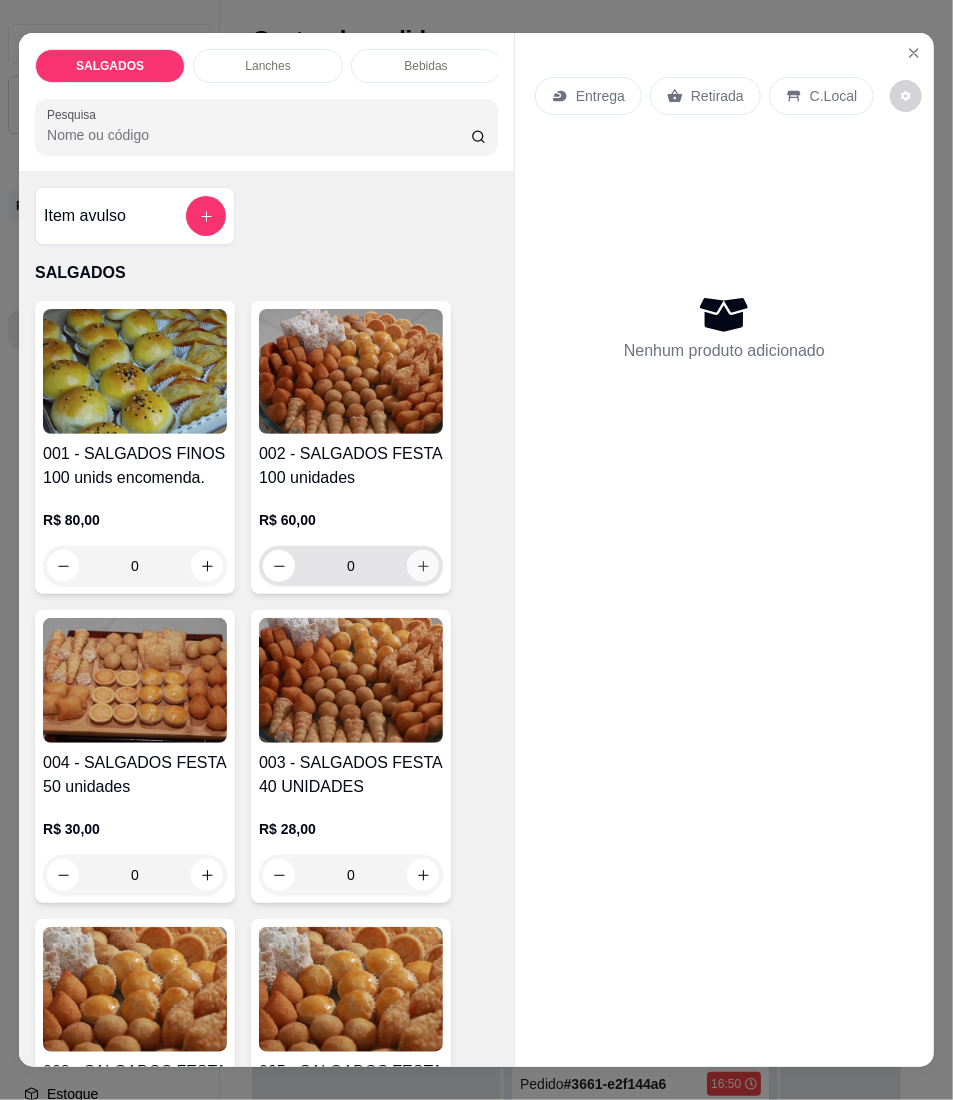 click at bounding box center [423, 566] 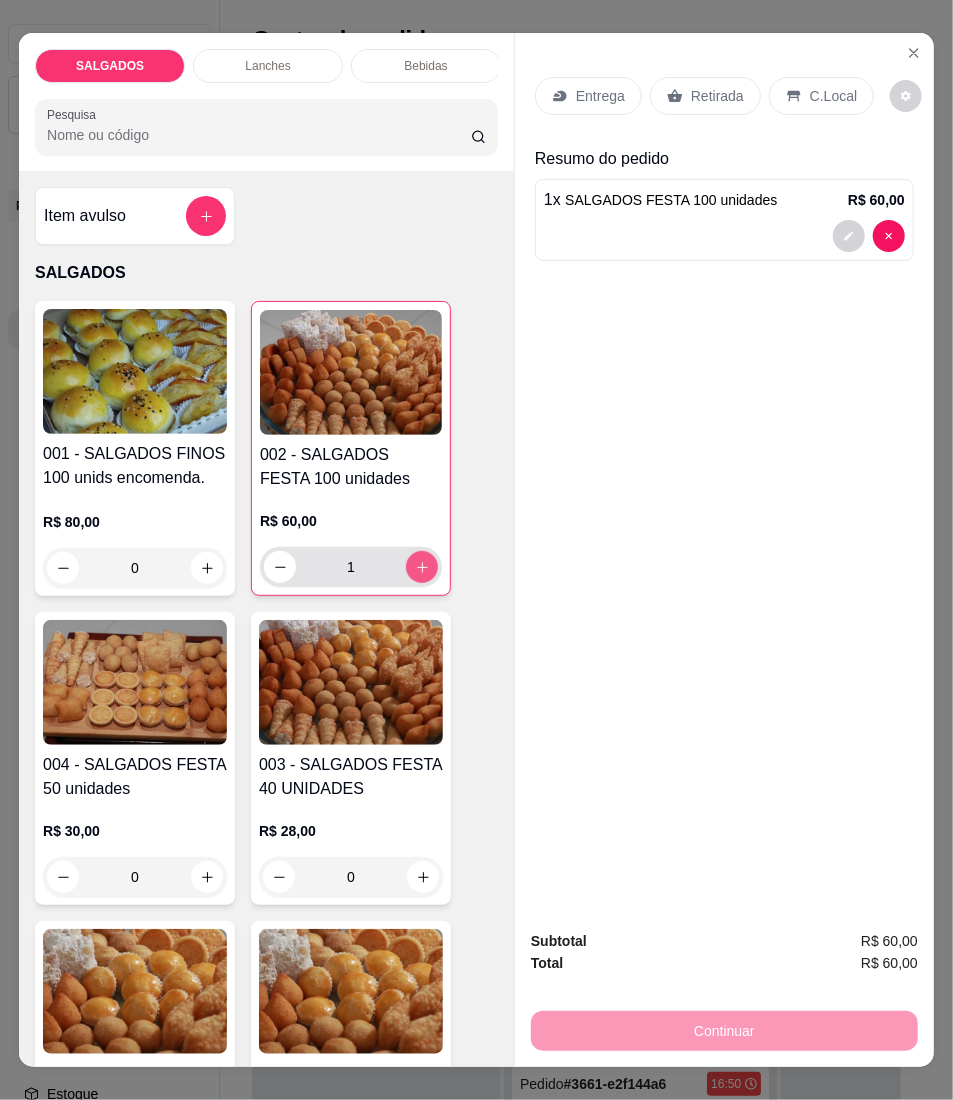 click at bounding box center (422, 567) 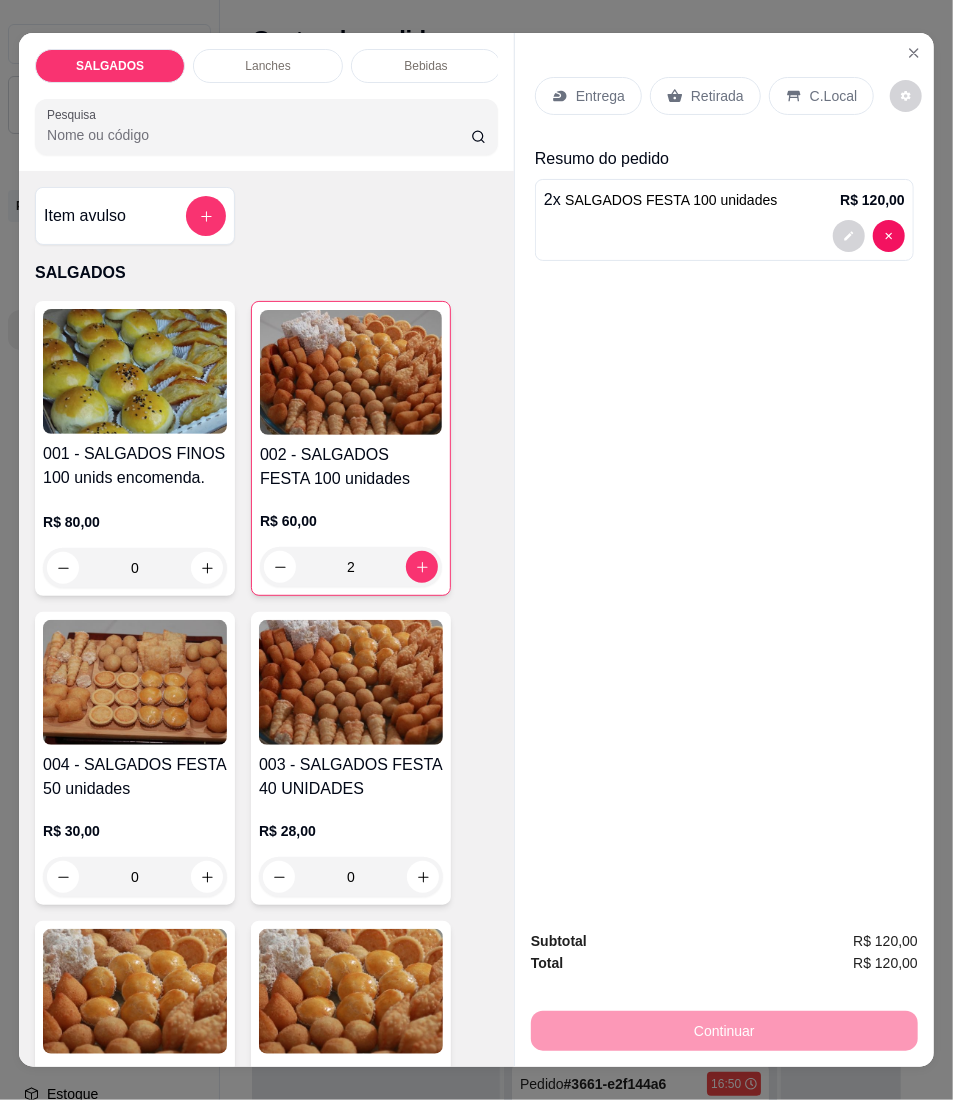 click on "Entrega" at bounding box center (600, 96) 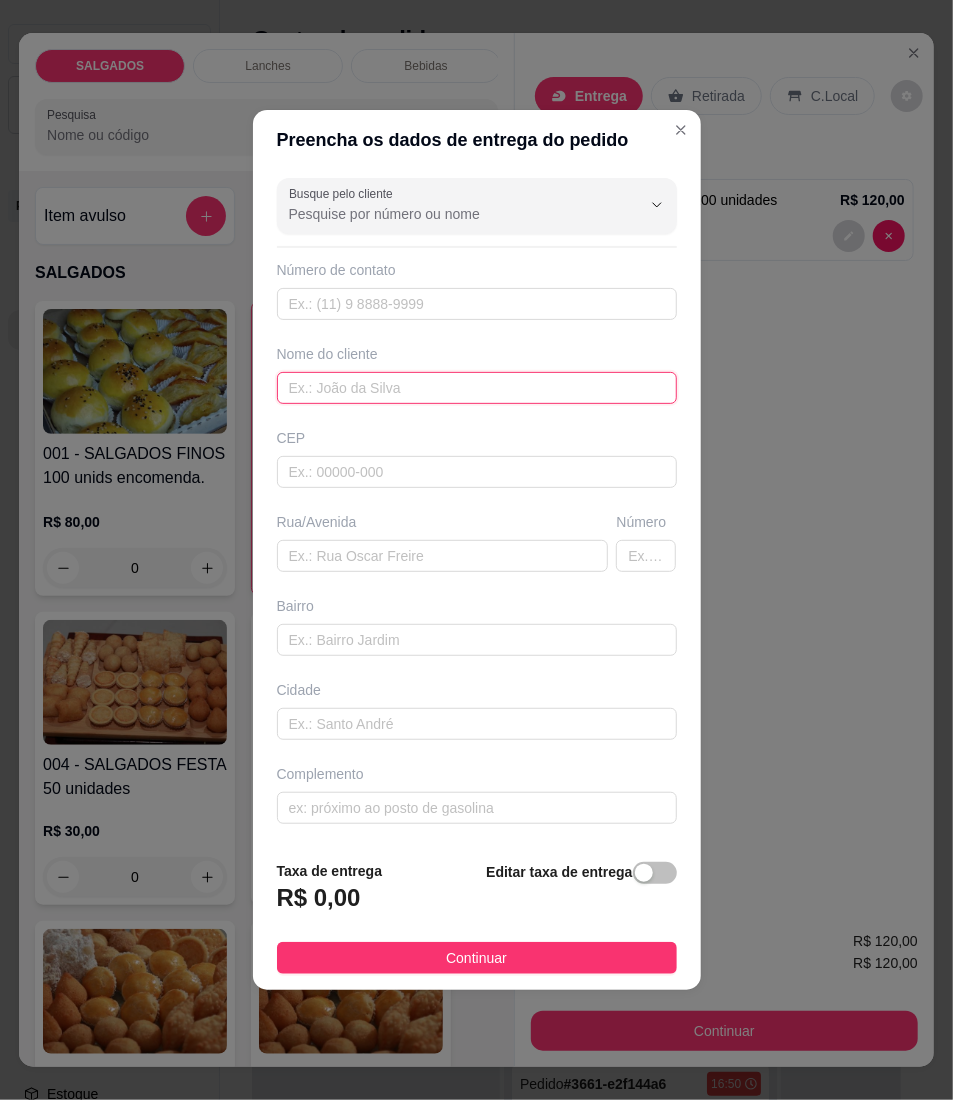 click at bounding box center [477, 388] 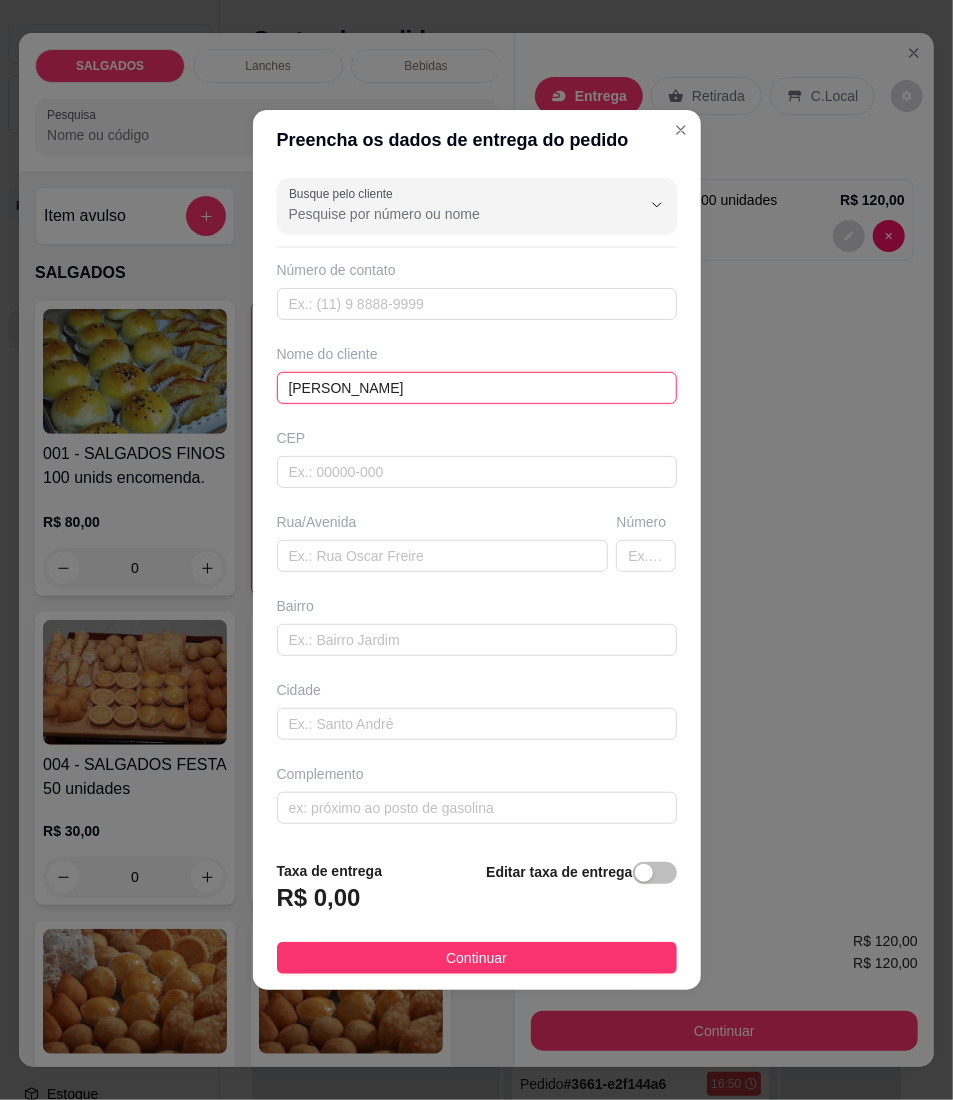 type on "[PERSON_NAME]" 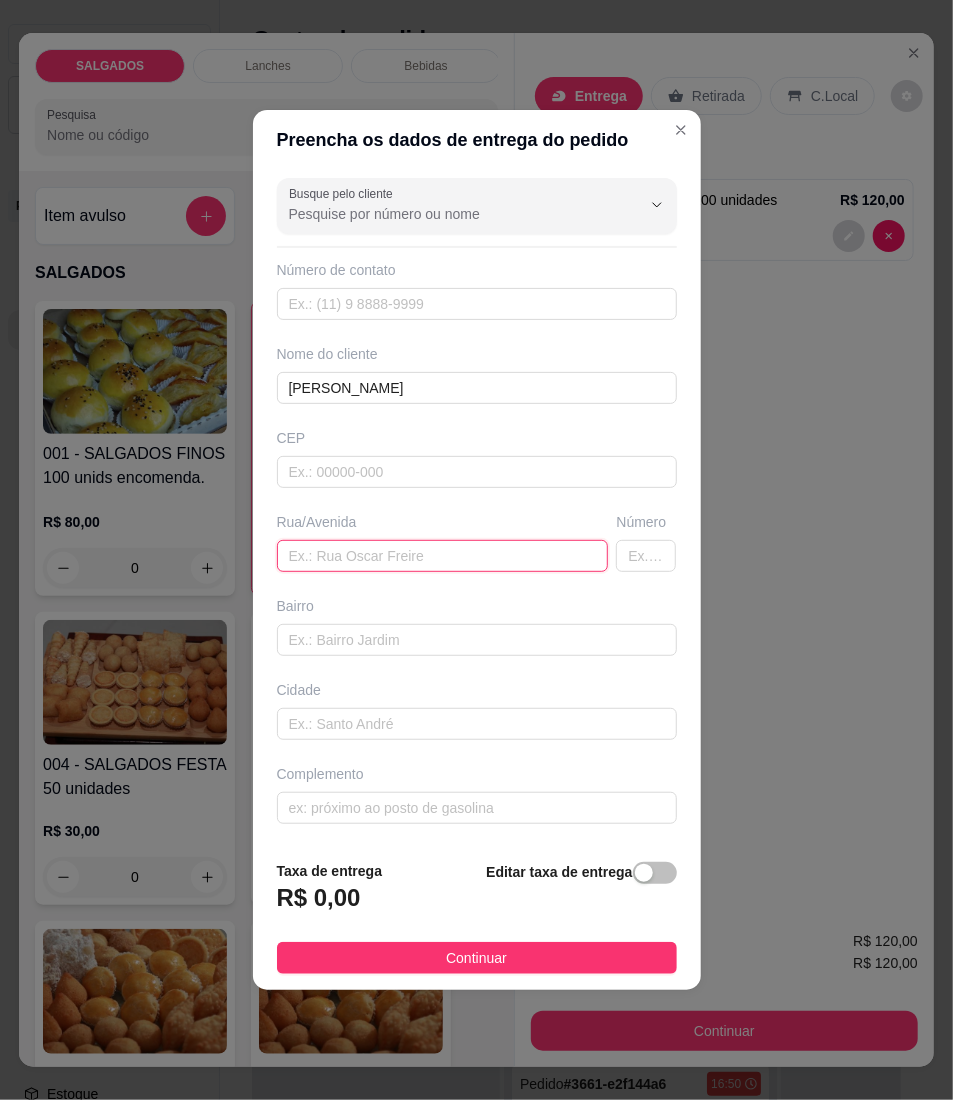 click at bounding box center [443, 556] 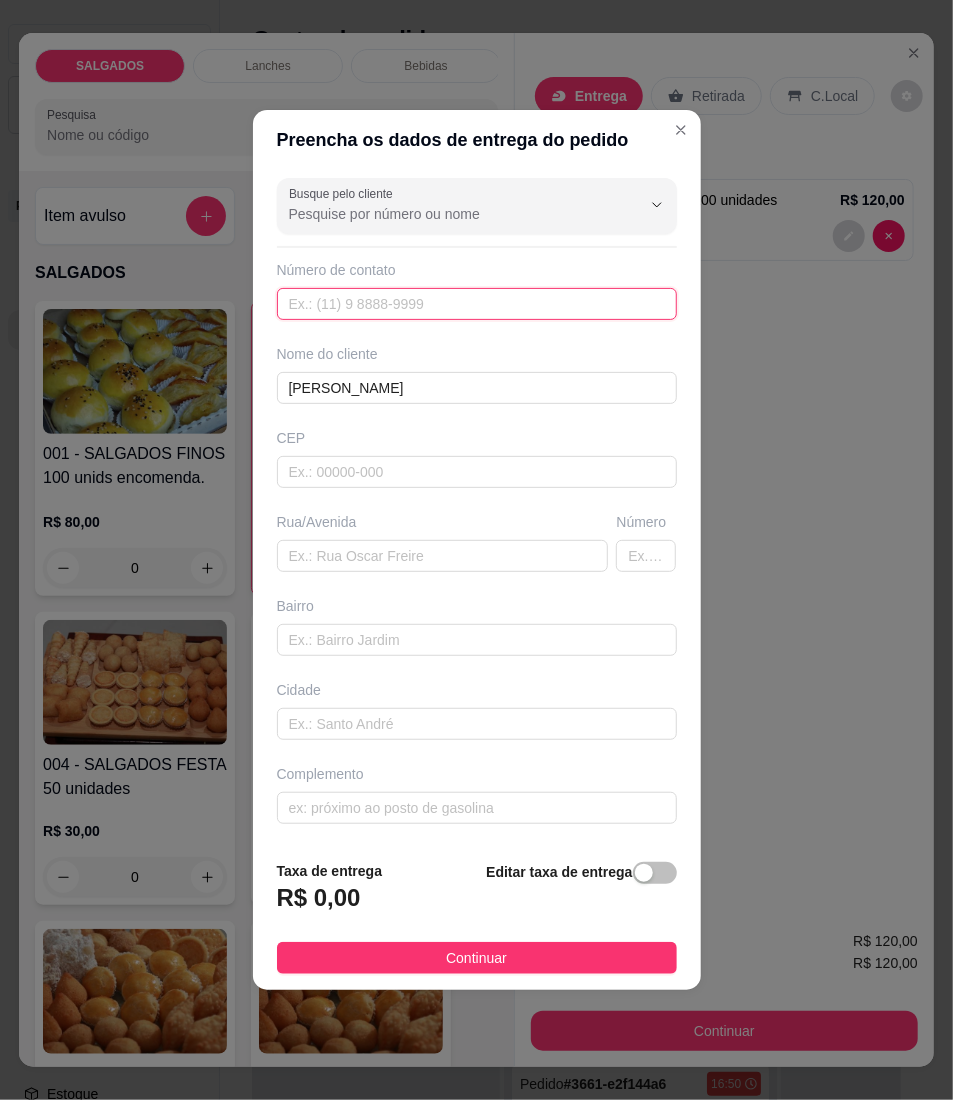 click at bounding box center [477, 304] 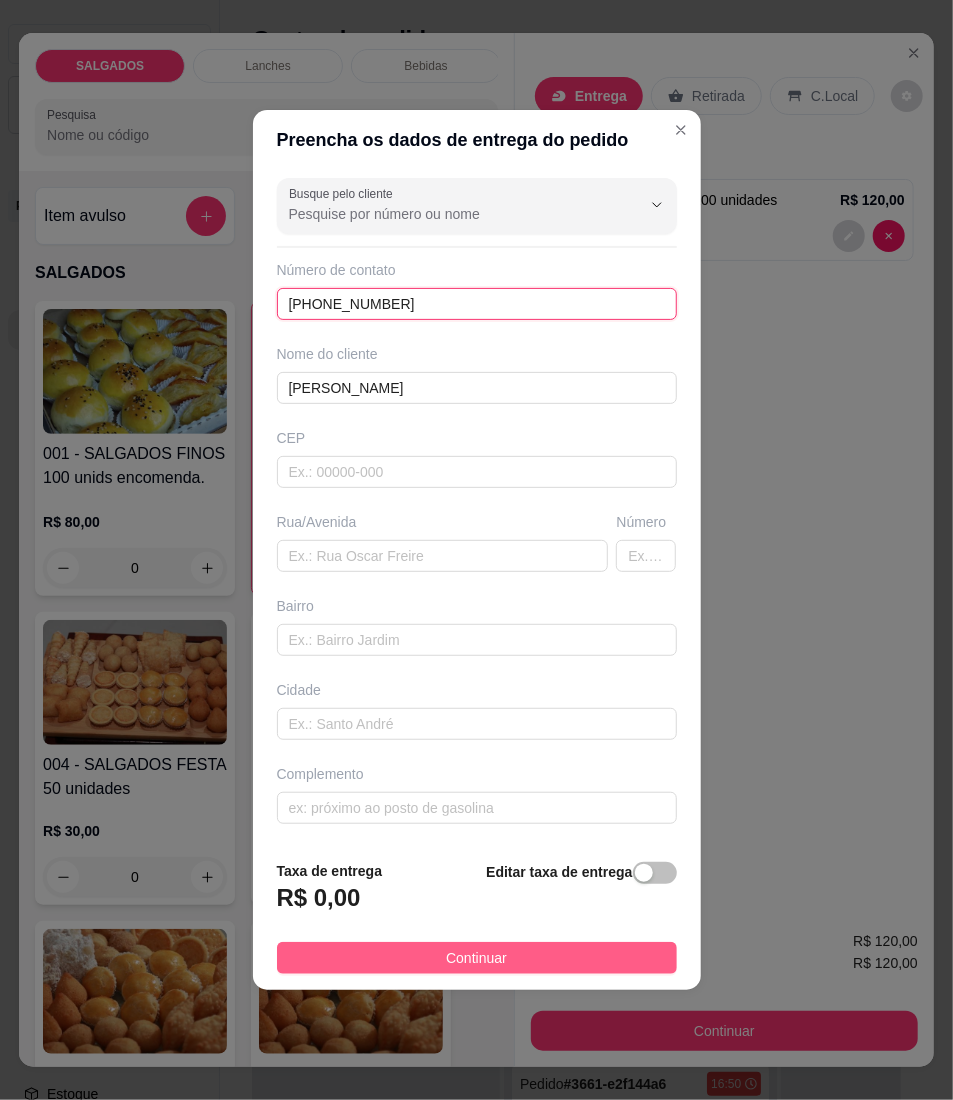 type on "[PHONE_NUMBER]" 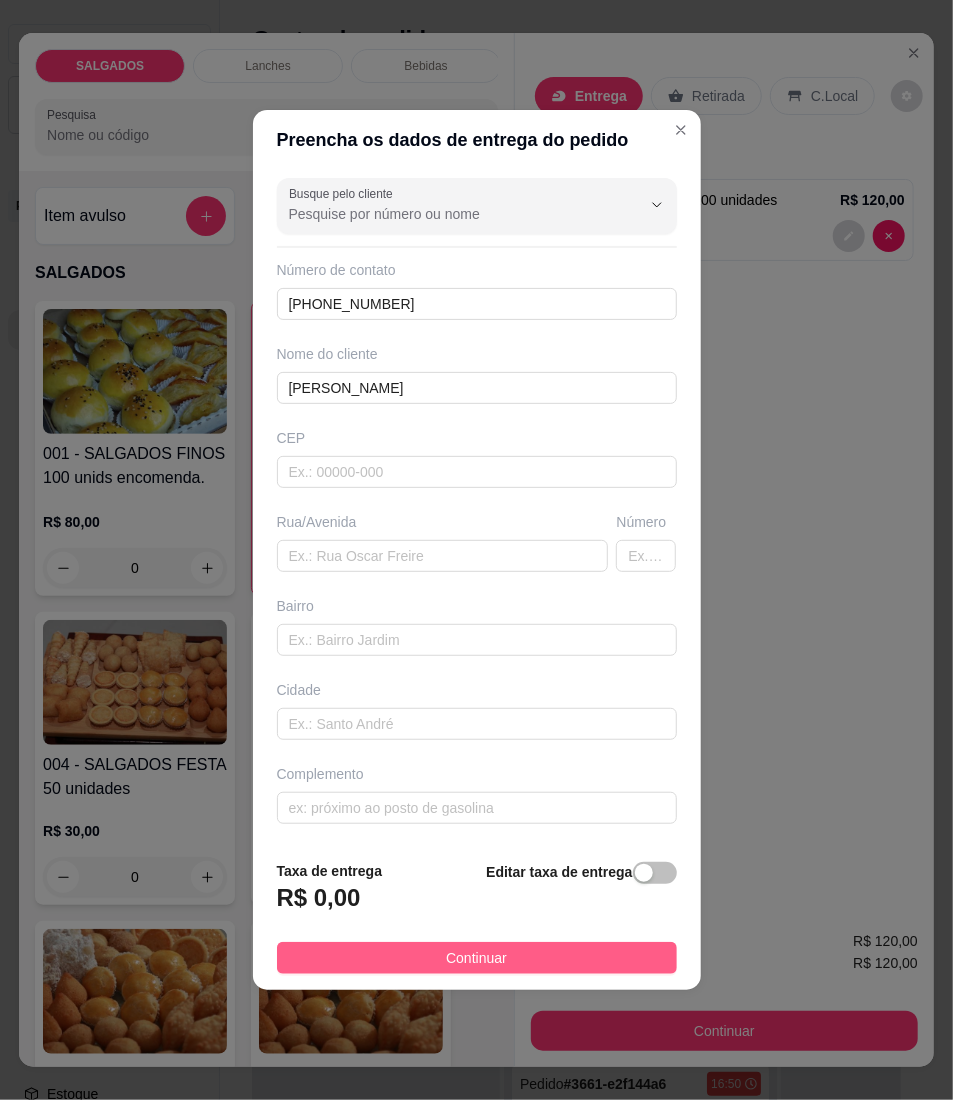 click on "Continuar" at bounding box center [477, 958] 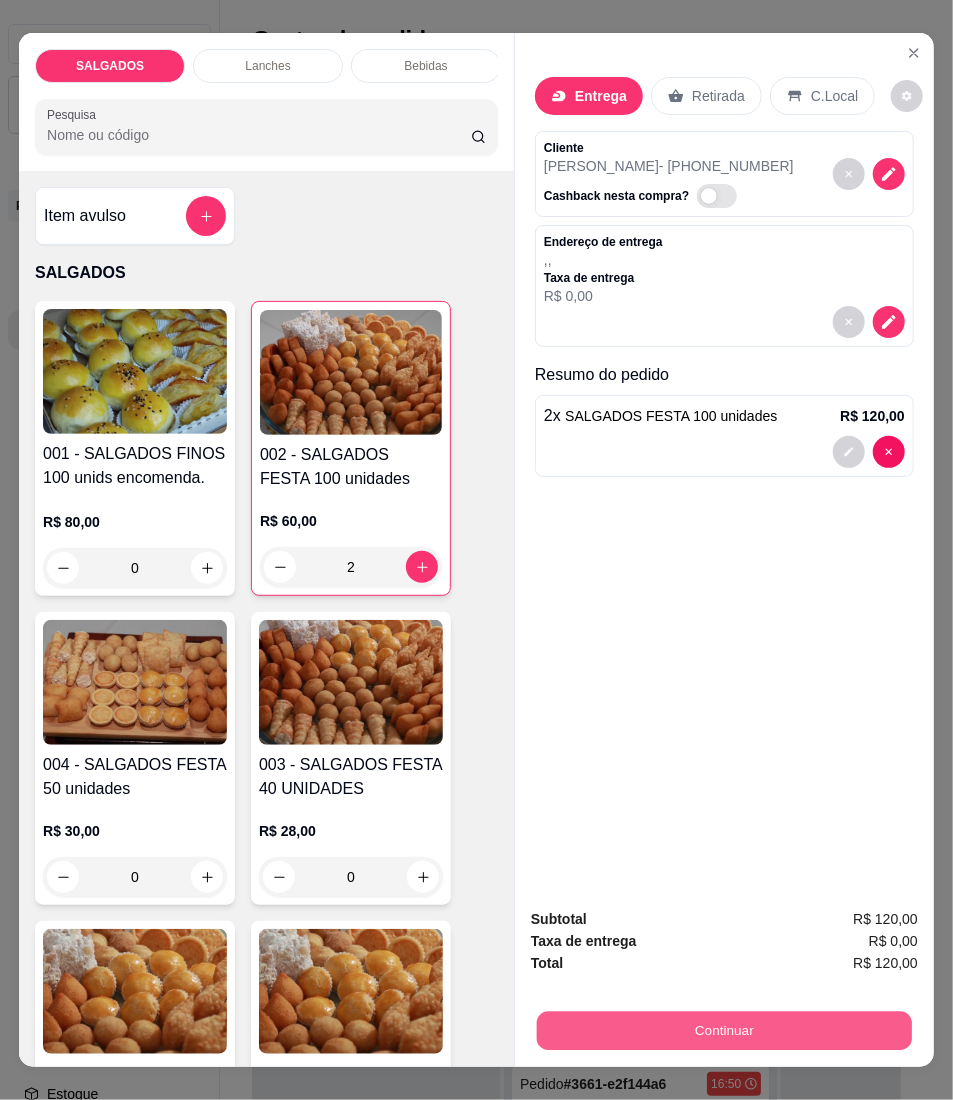 click on "Continuar" at bounding box center (724, 1031) 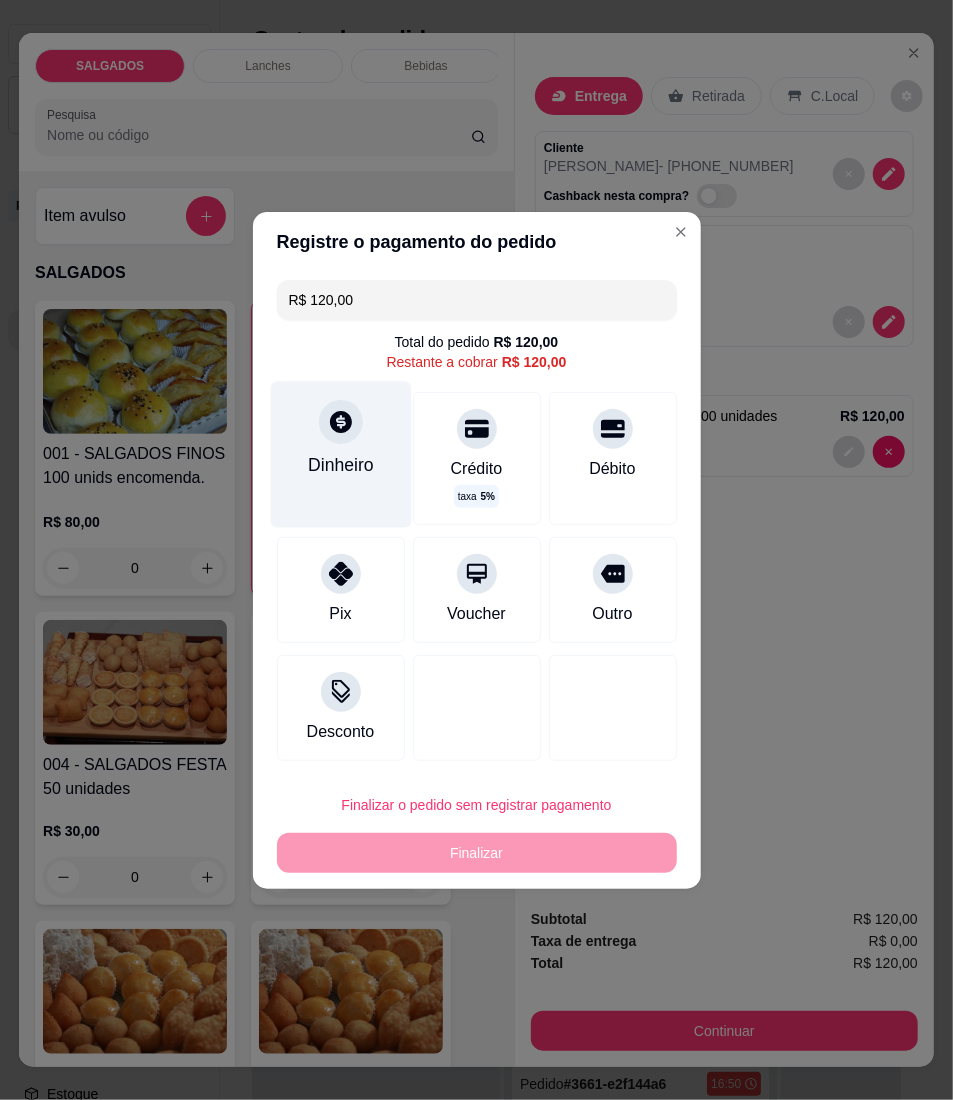 click on "Dinheiro" at bounding box center [340, 454] 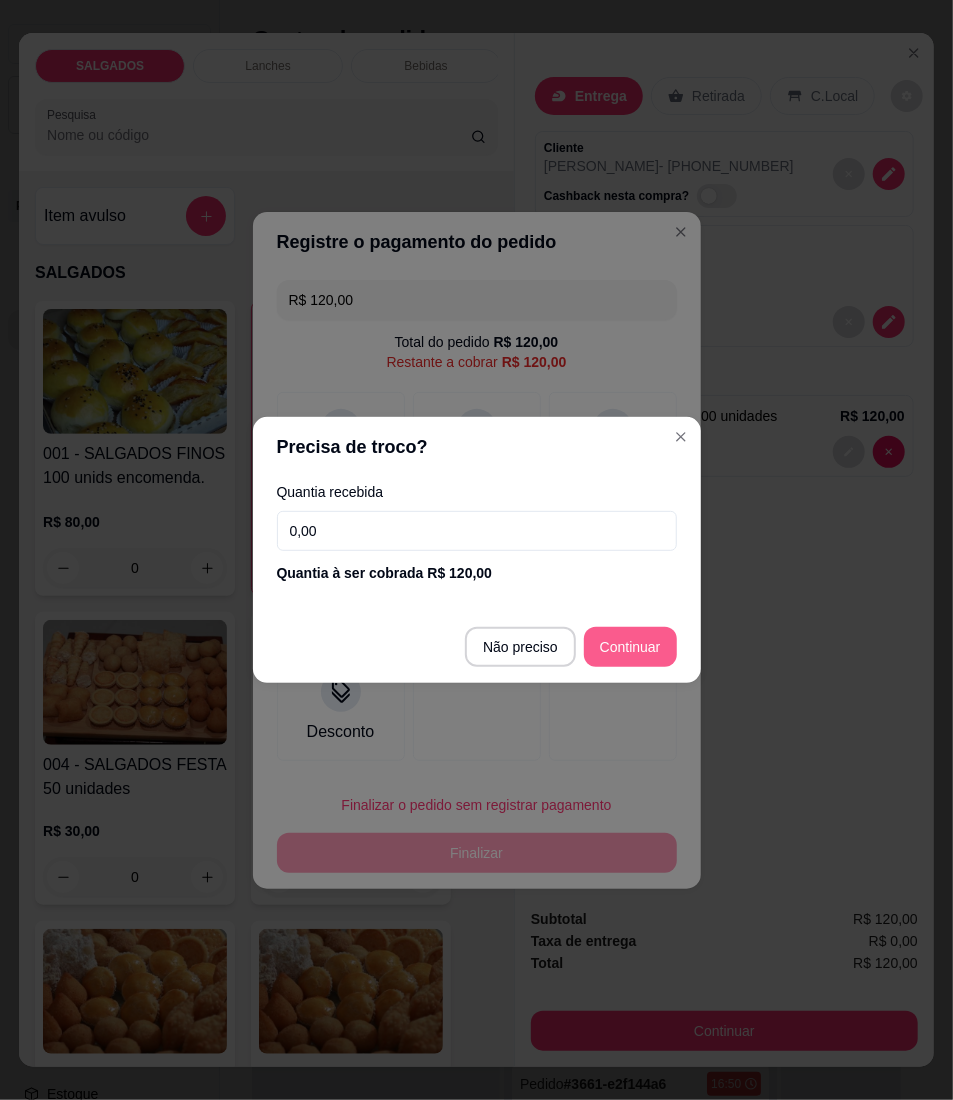 type on "R$ 0,00" 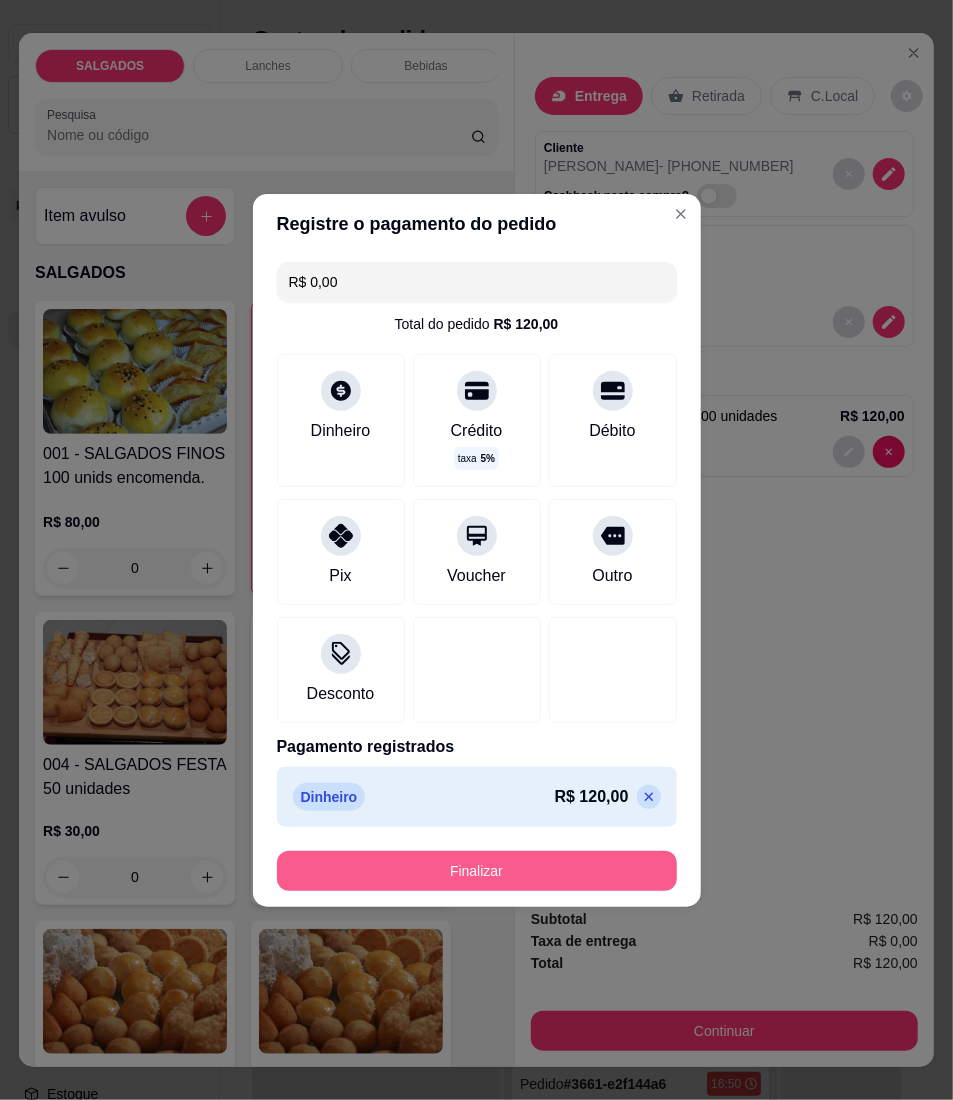 click on "Finalizar" at bounding box center (477, 871) 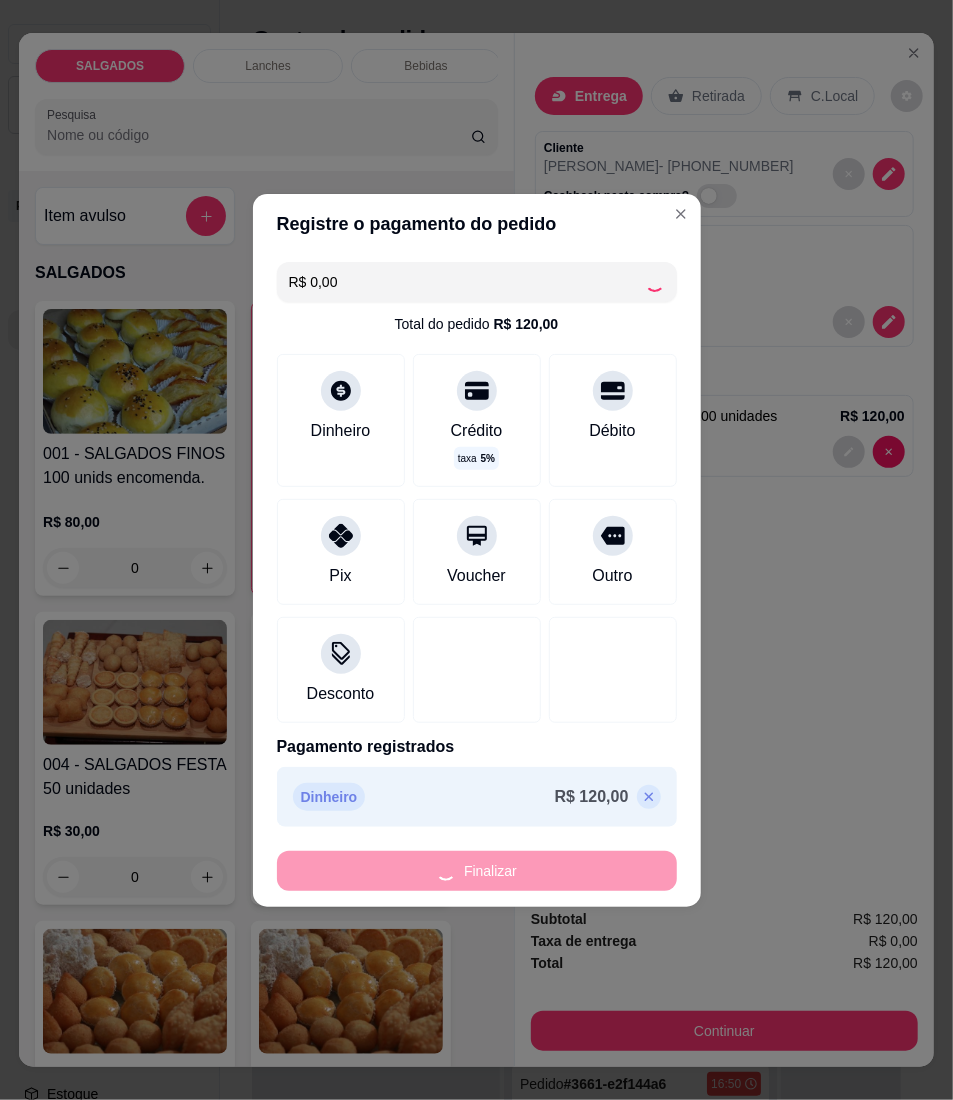 type on "0" 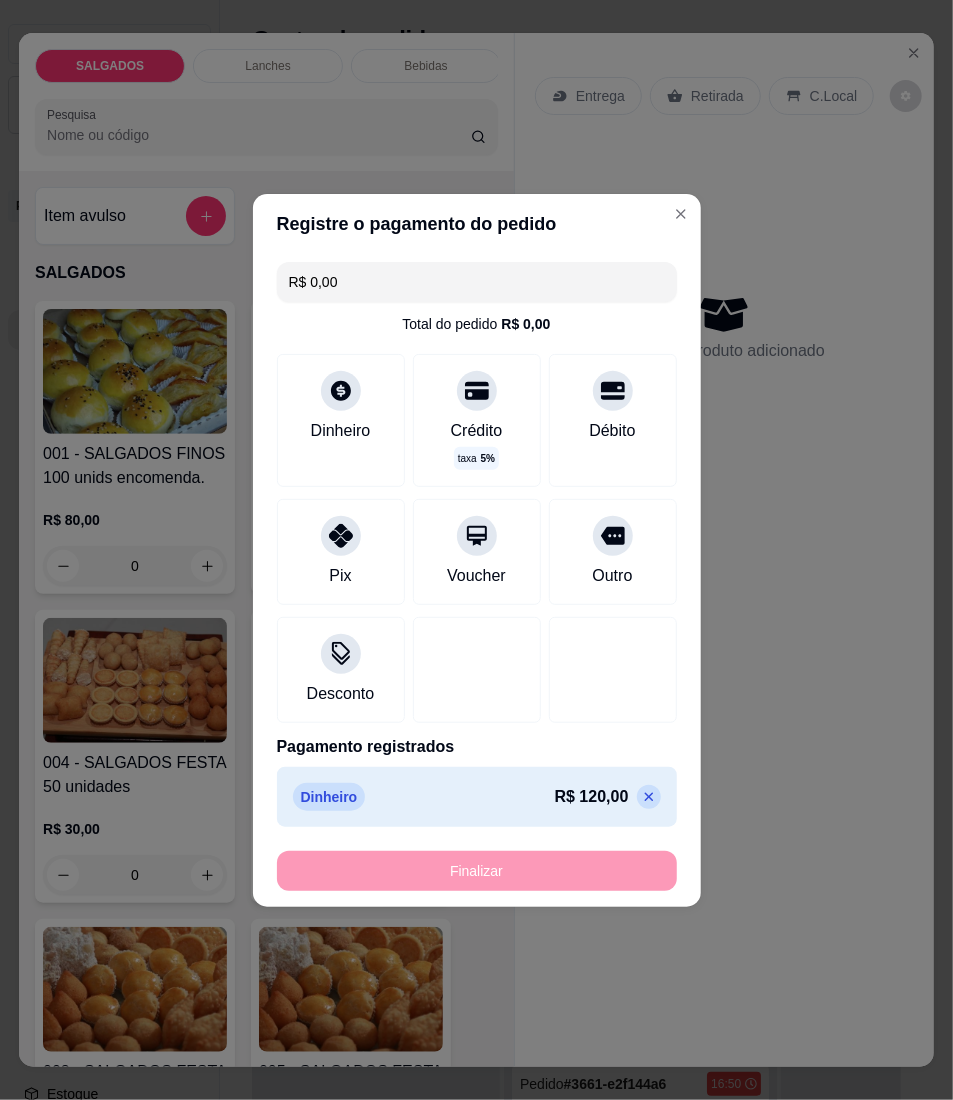 type on "-R$ 120,00" 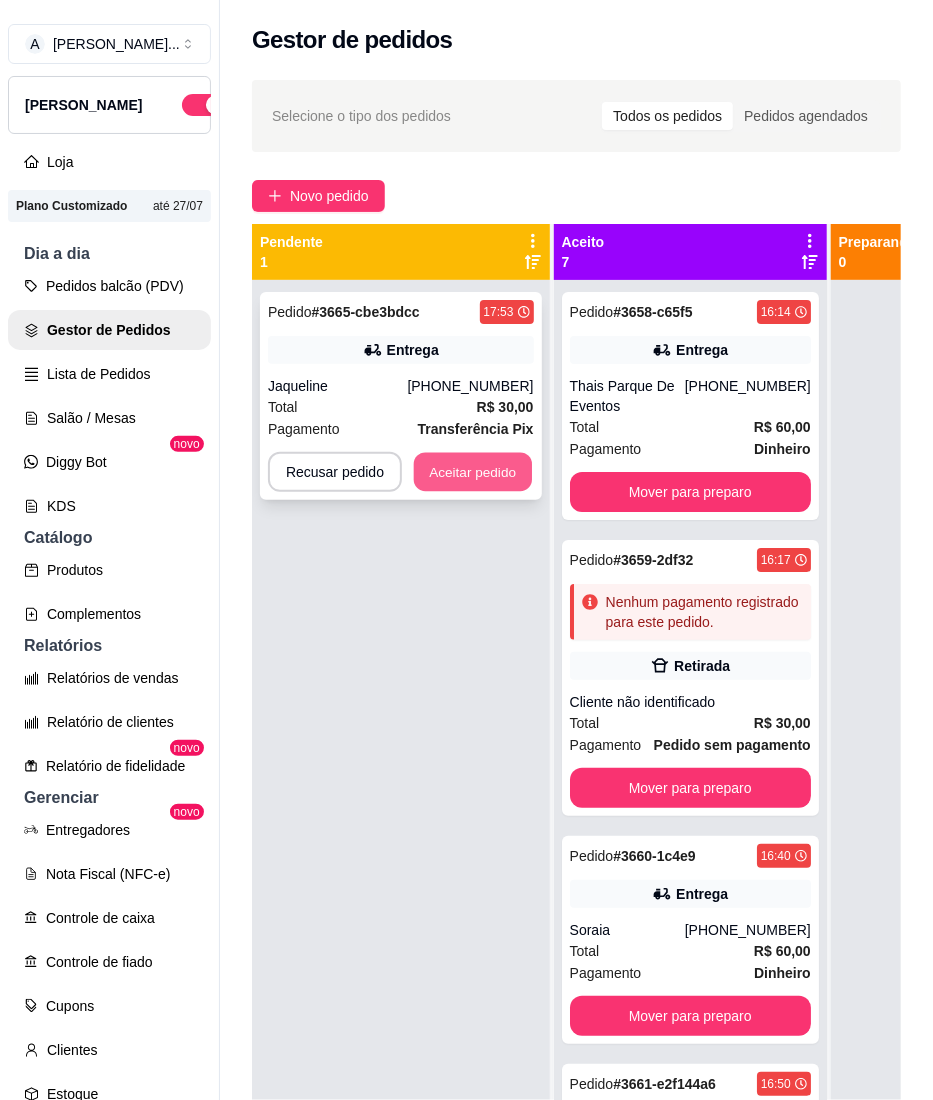 click on "Aceitar pedido" at bounding box center [473, 472] 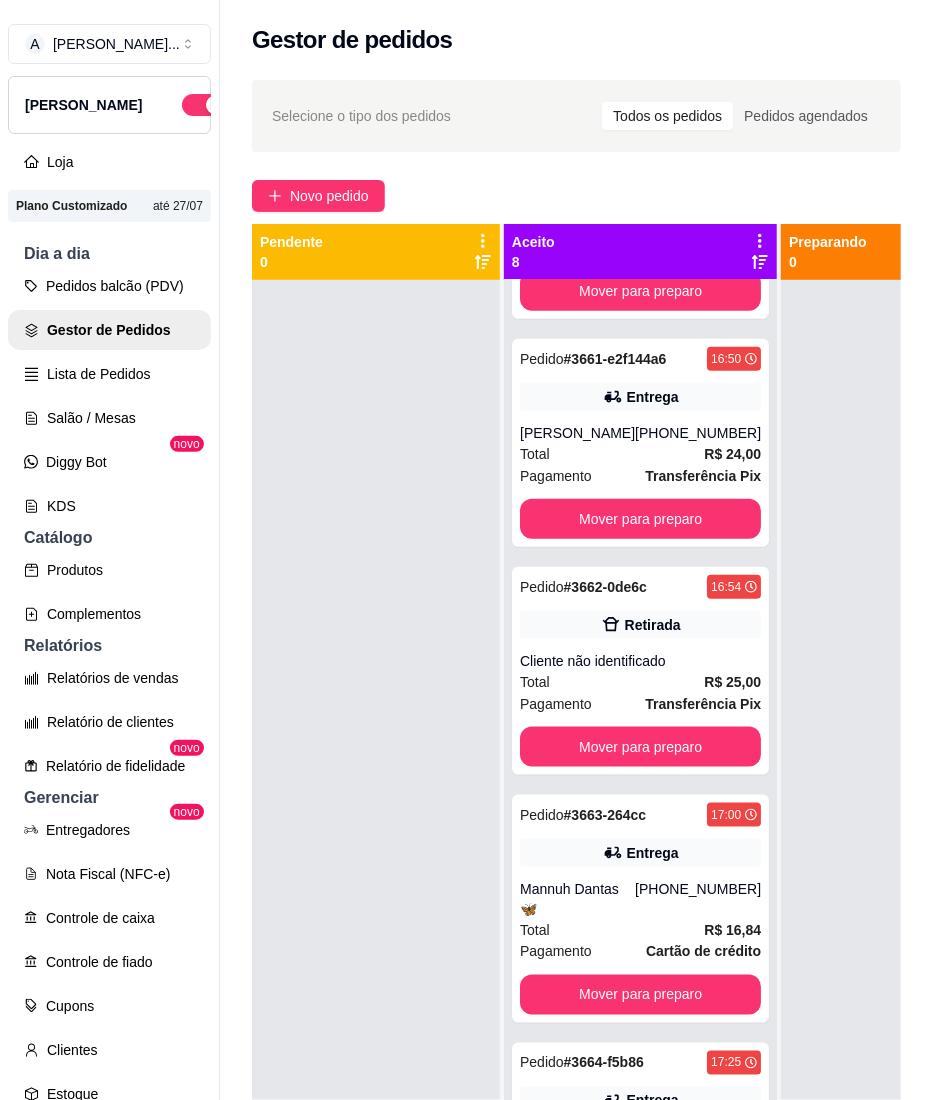 scroll, scrollTop: 800, scrollLeft: 0, axis: vertical 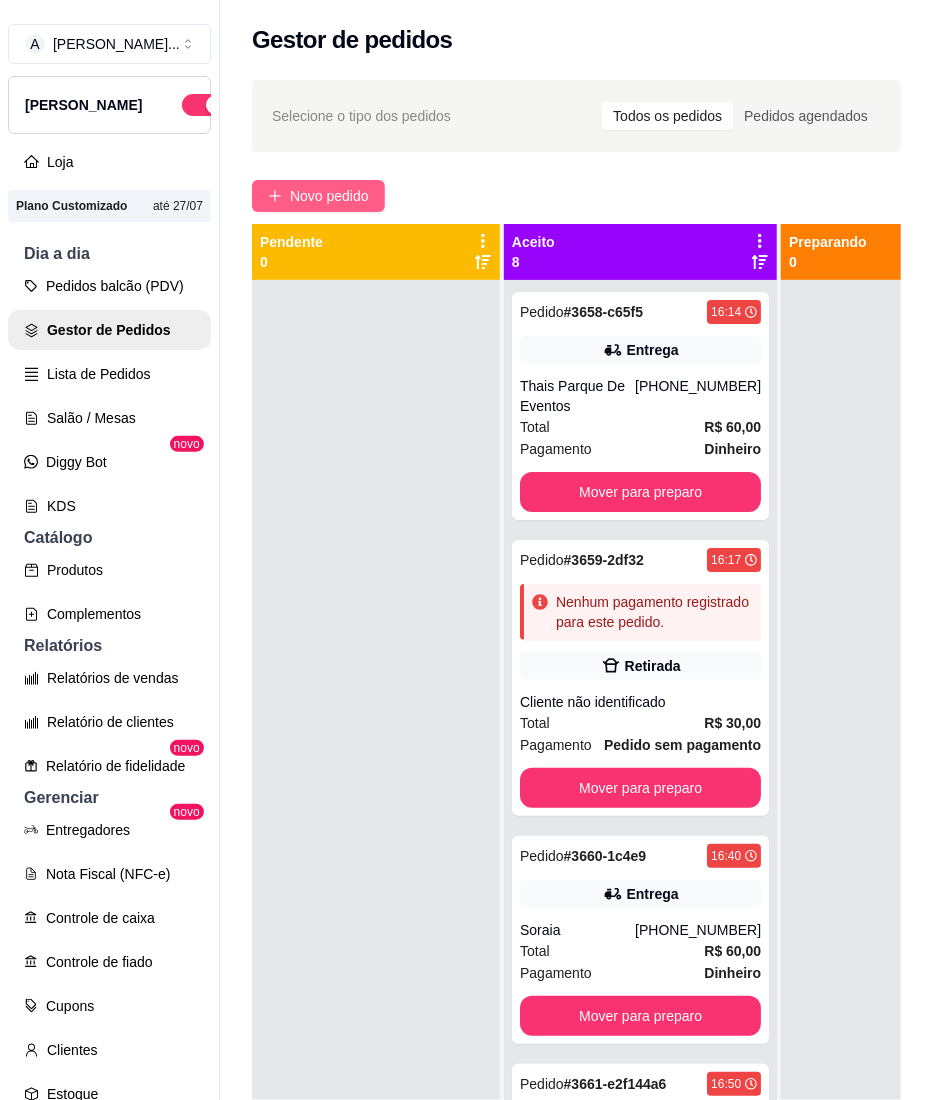 drag, startPoint x: 302, startPoint y: 218, endPoint x: 304, endPoint y: 205, distance: 13.152946 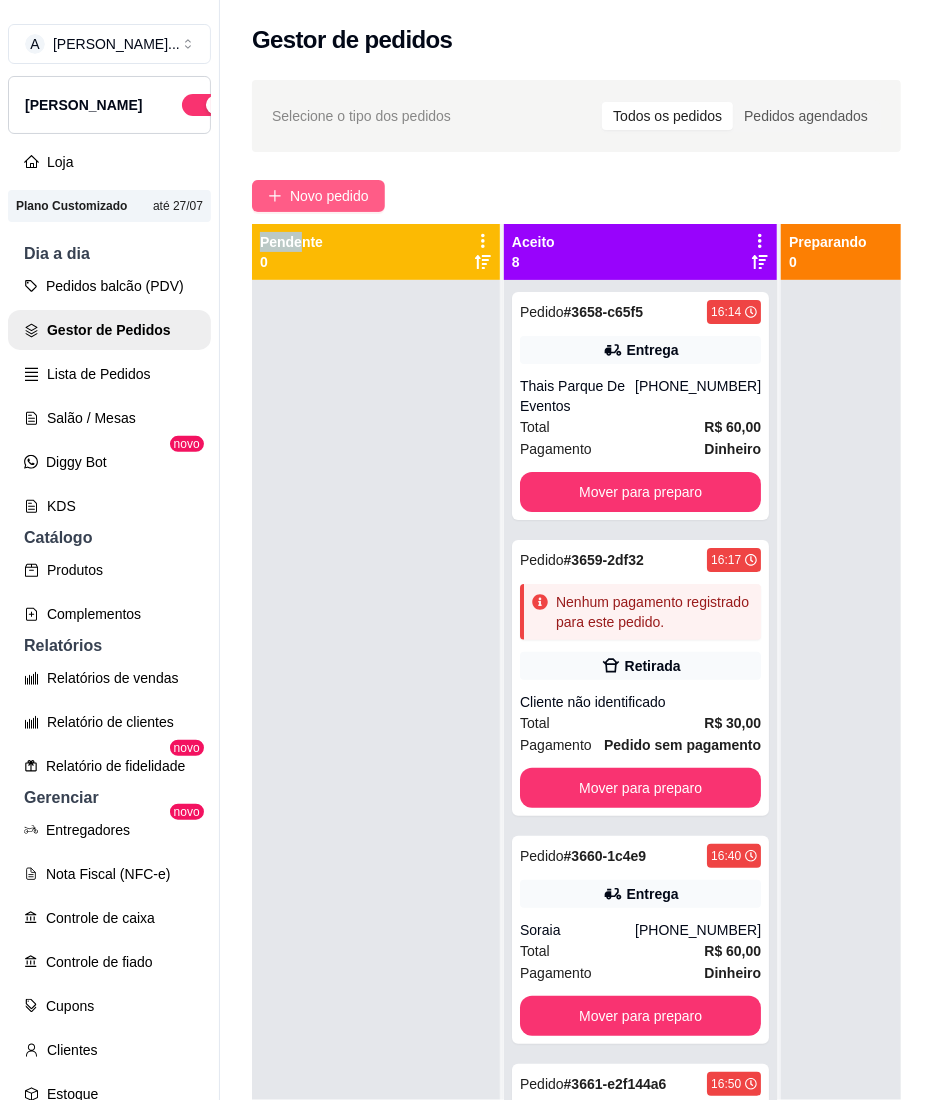 click on "Novo pedido" at bounding box center [329, 196] 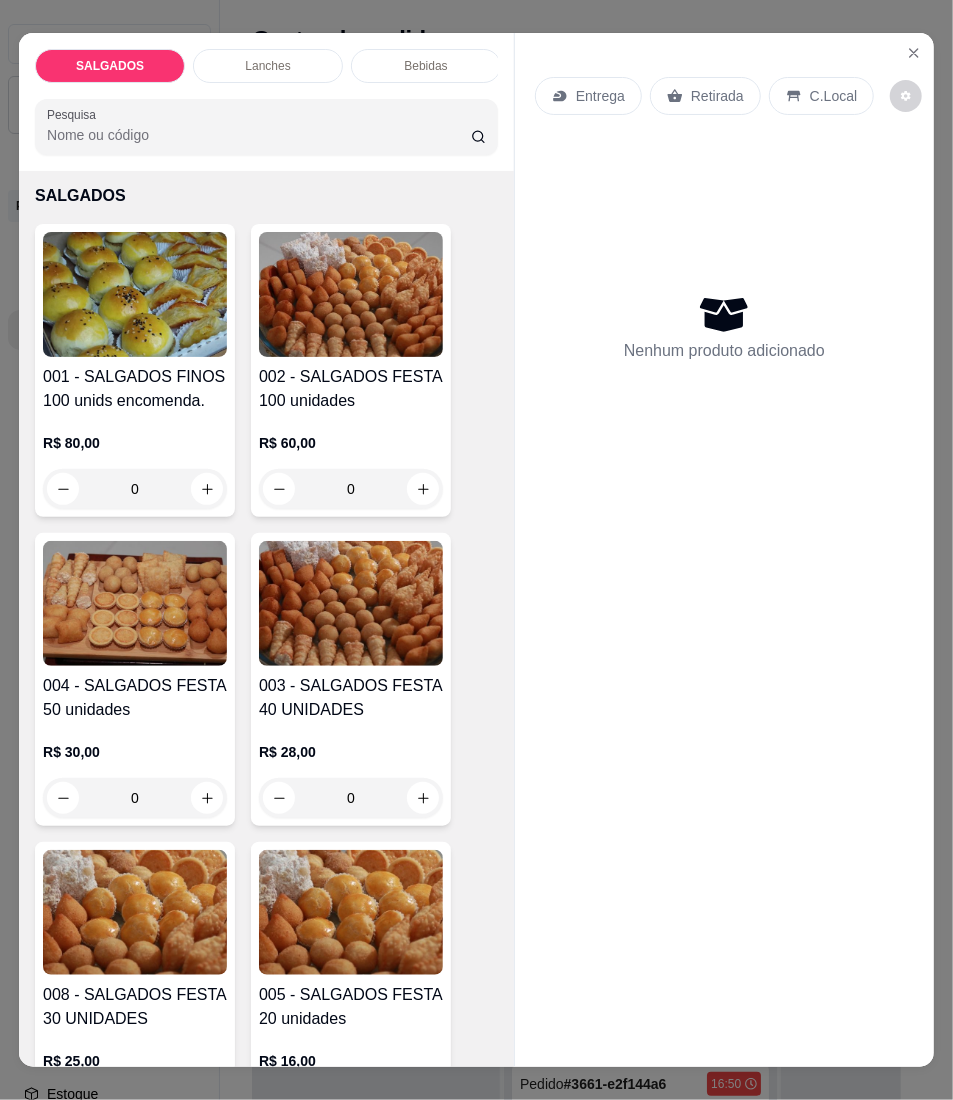 scroll, scrollTop: 266, scrollLeft: 0, axis: vertical 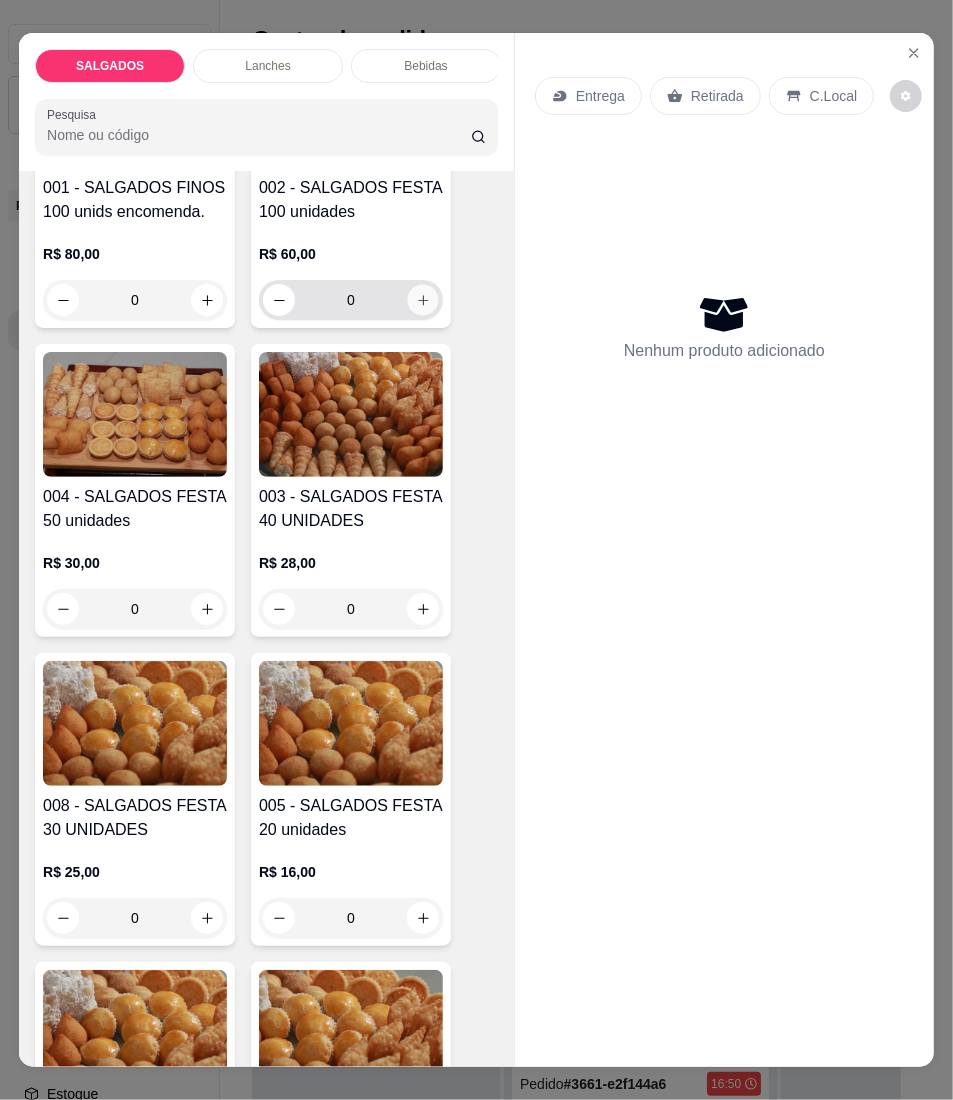 click at bounding box center [423, 299] 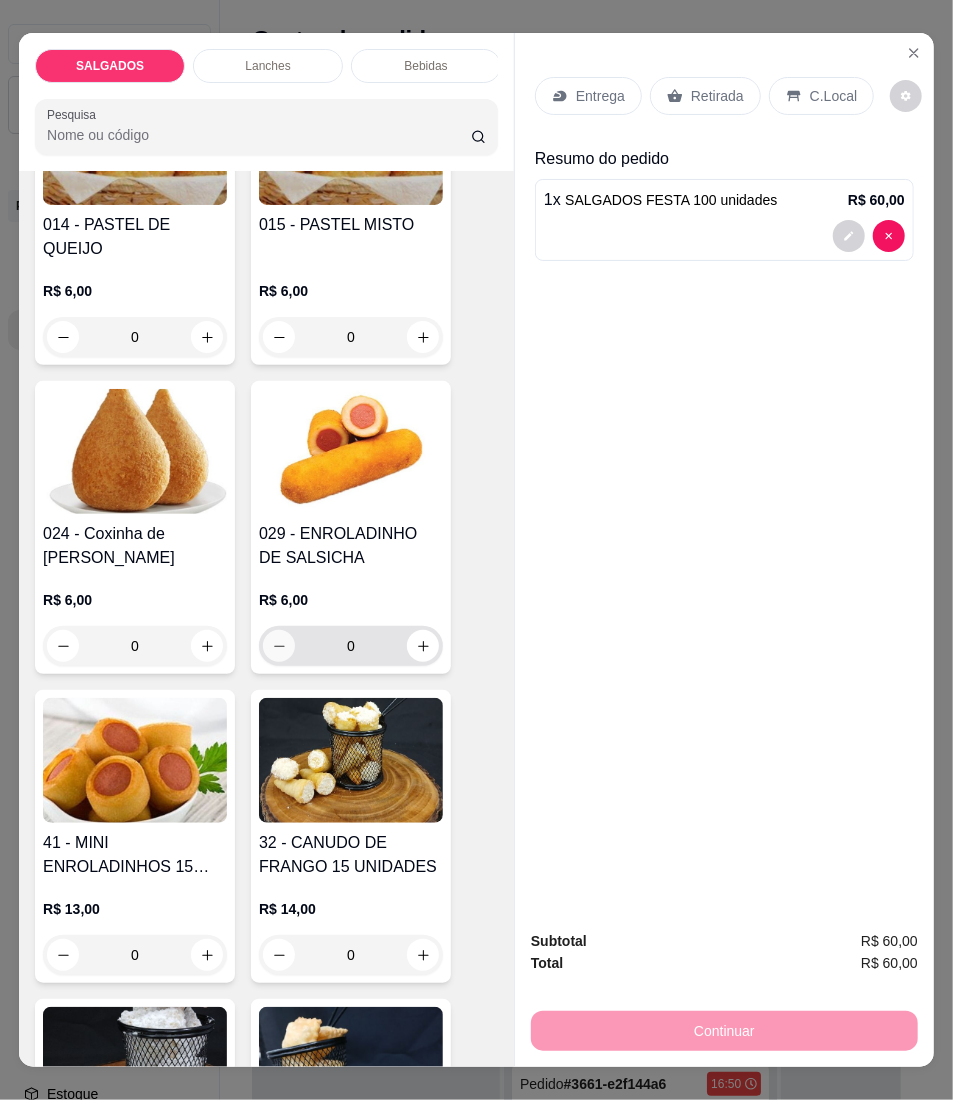 scroll, scrollTop: 2400, scrollLeft: 0, axis: vertical 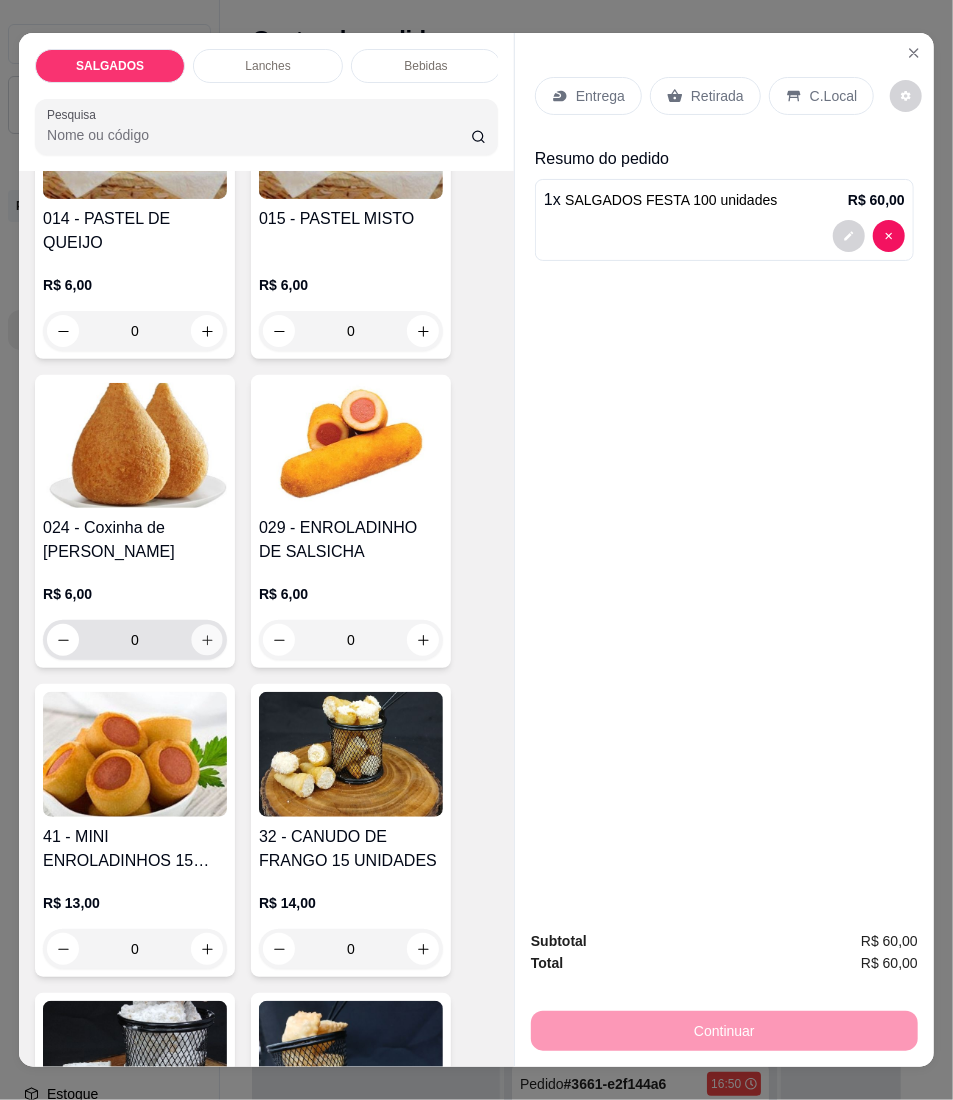 click at bounding box center [207, 639] 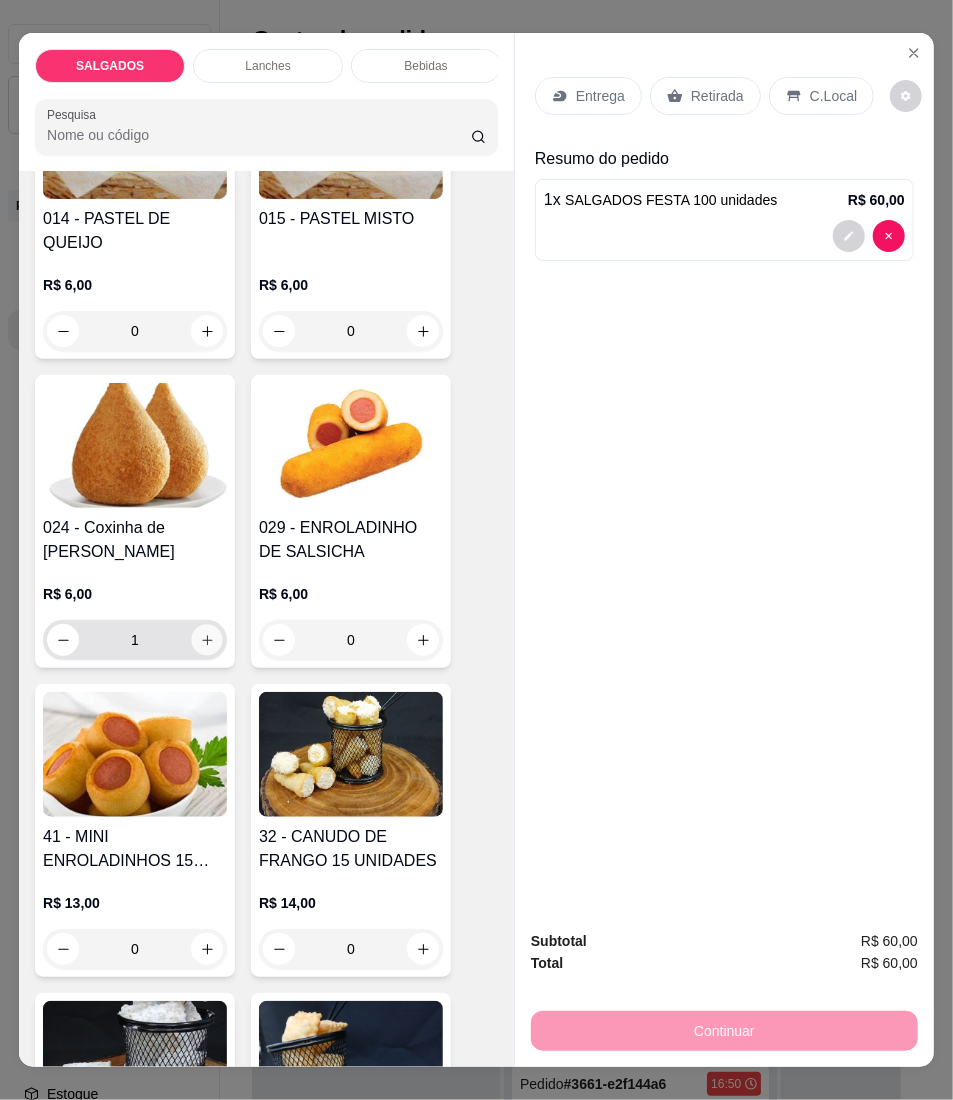 click at bounding box center (207, 639) 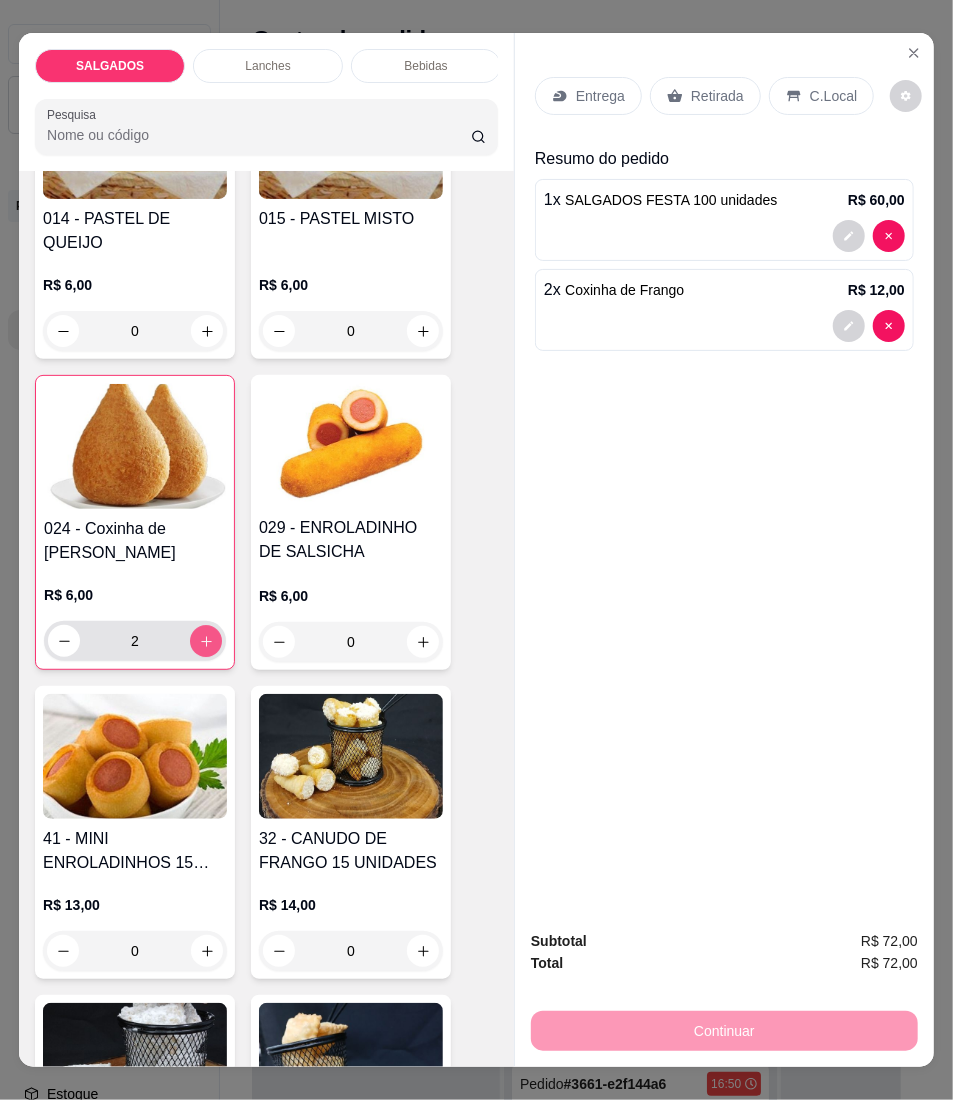 click at bounding box center (206, 641) 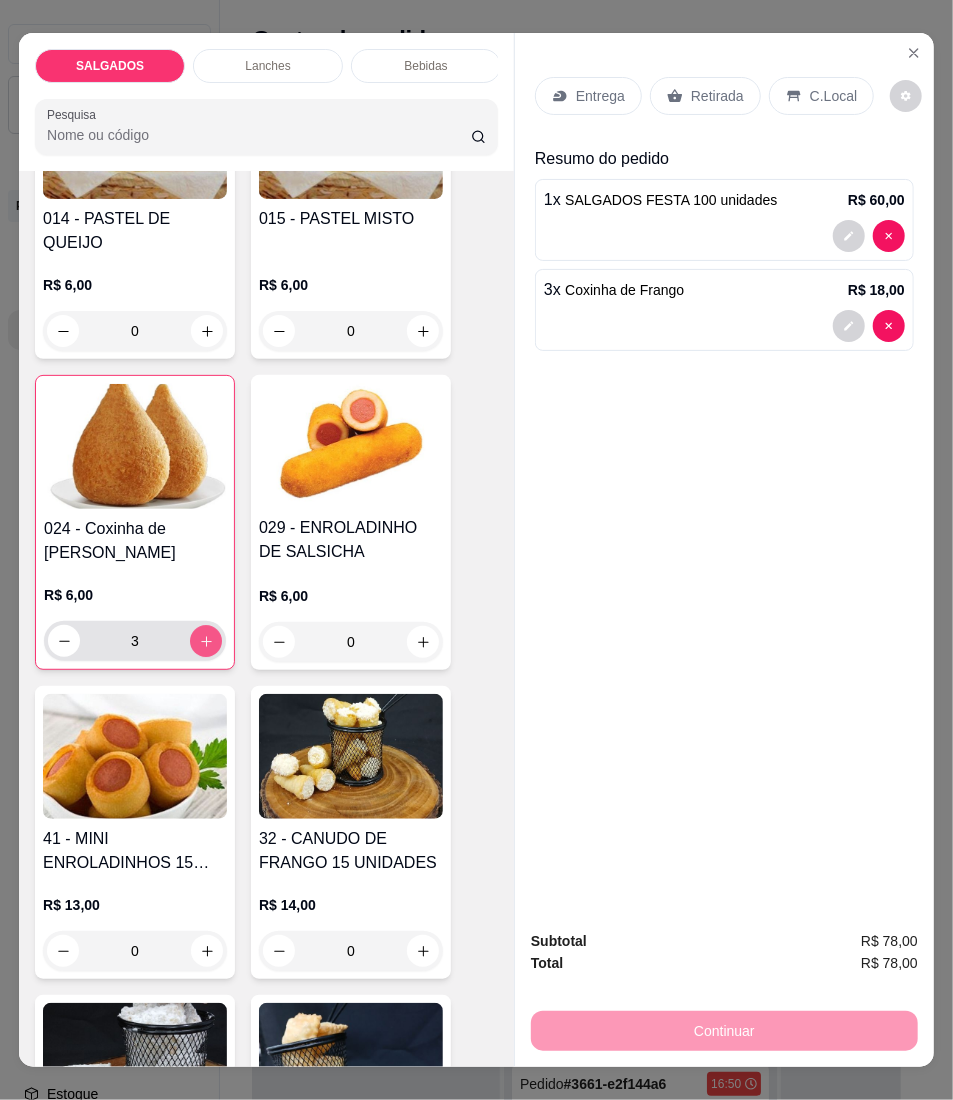 click at bounding box center [206, 641] 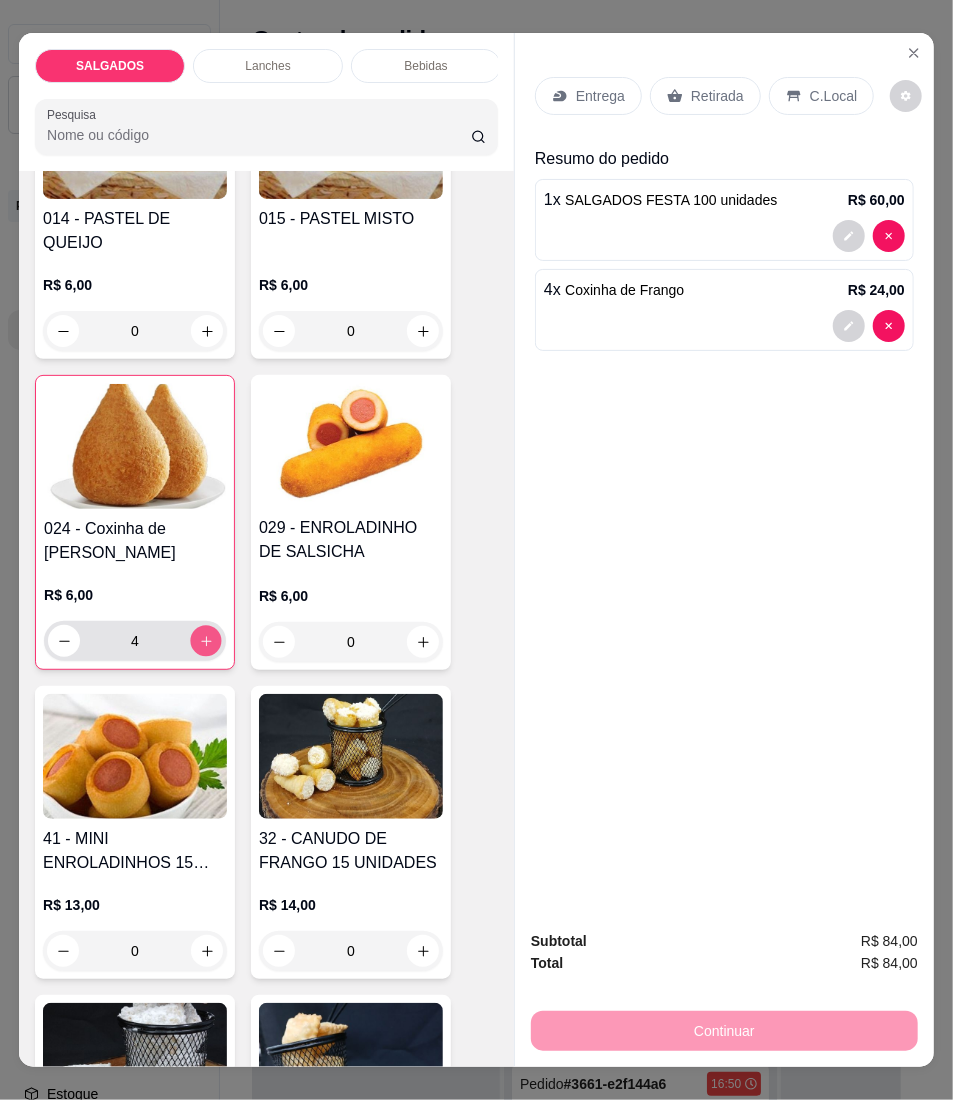 click at bounding box center (206, 640) 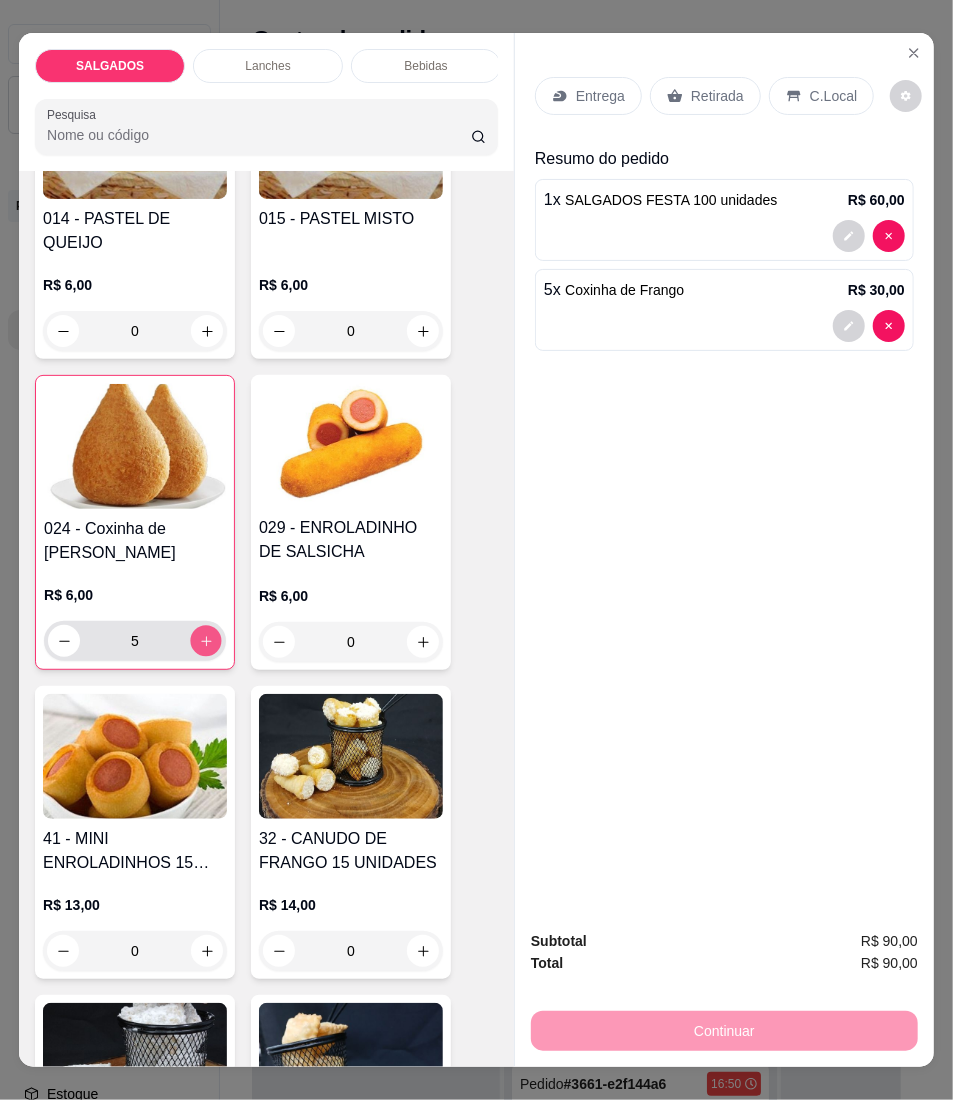click at bounding box center (206, 640) 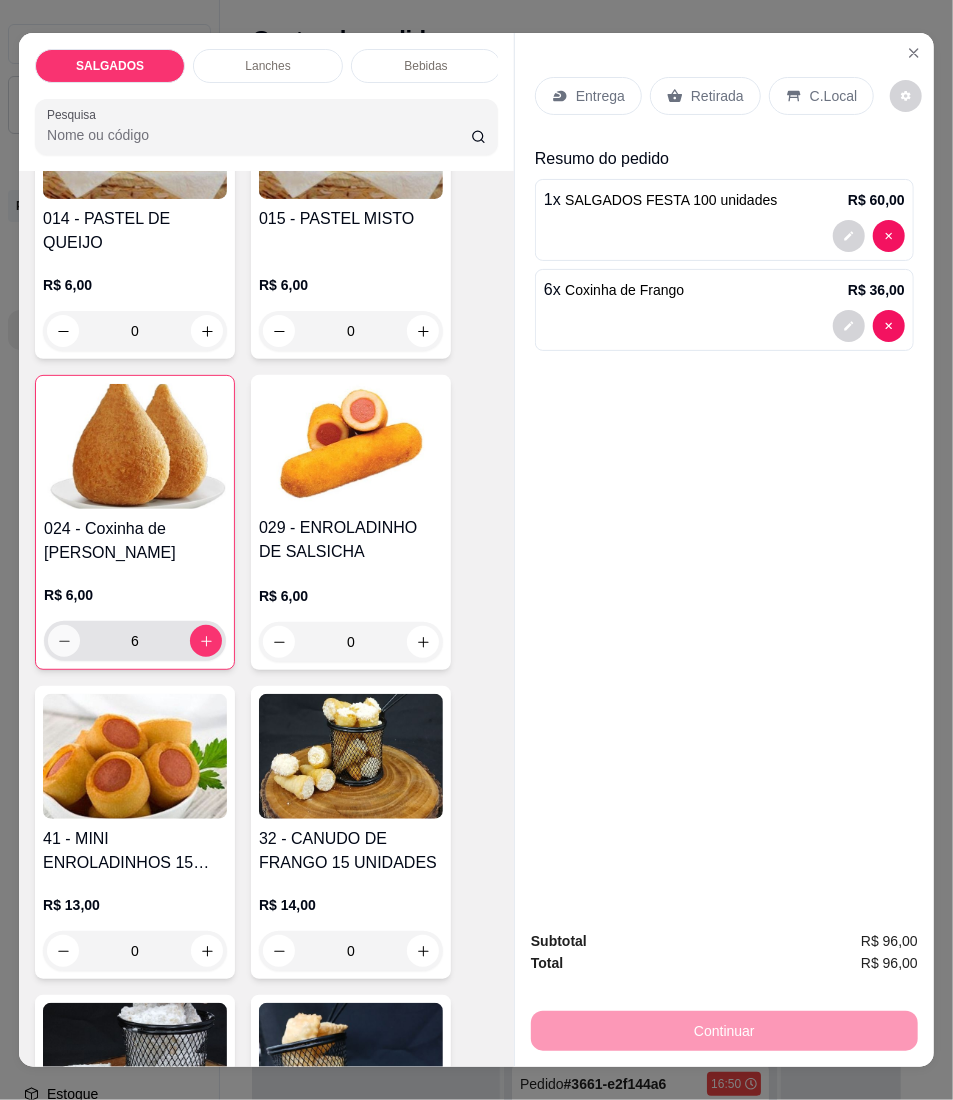 click at bounding box center [64, 641] 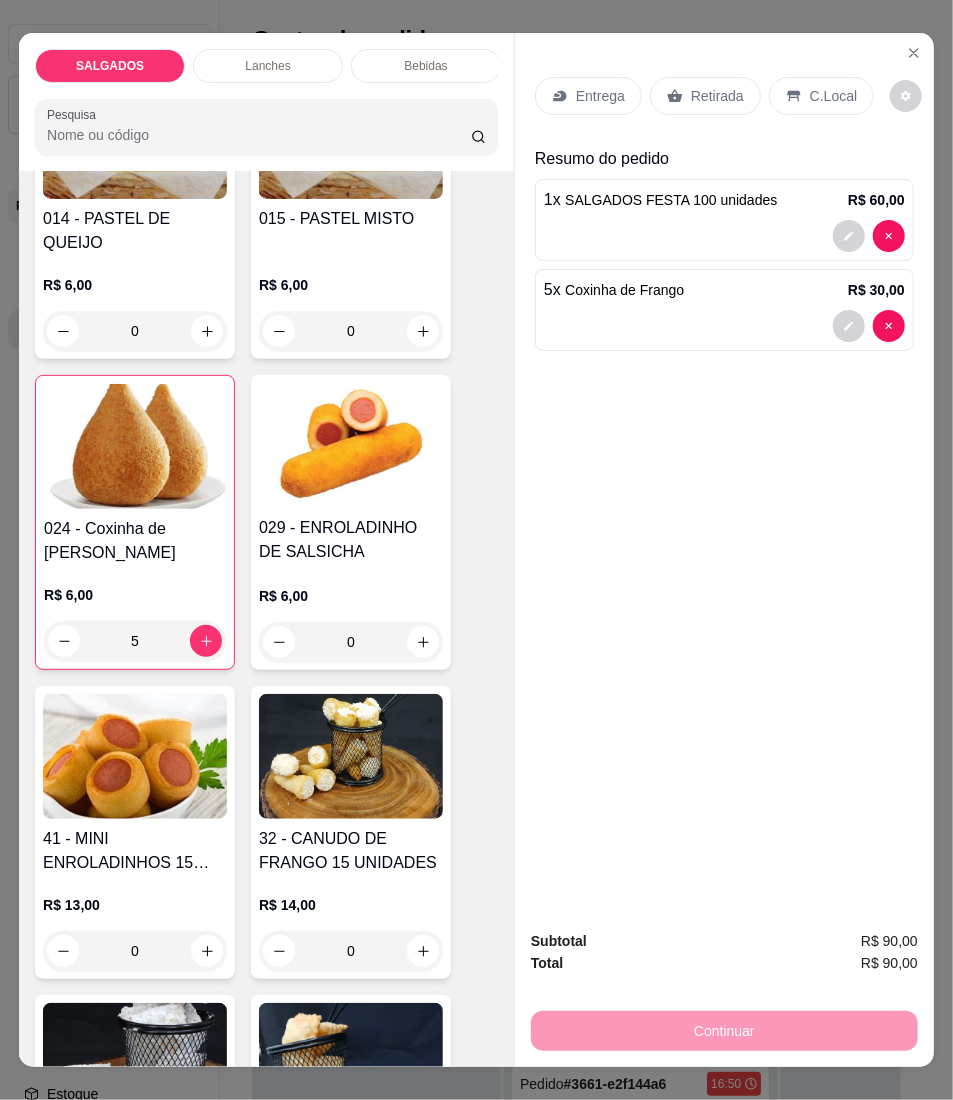 click on "Entrega" at bounding box center [600, 96] 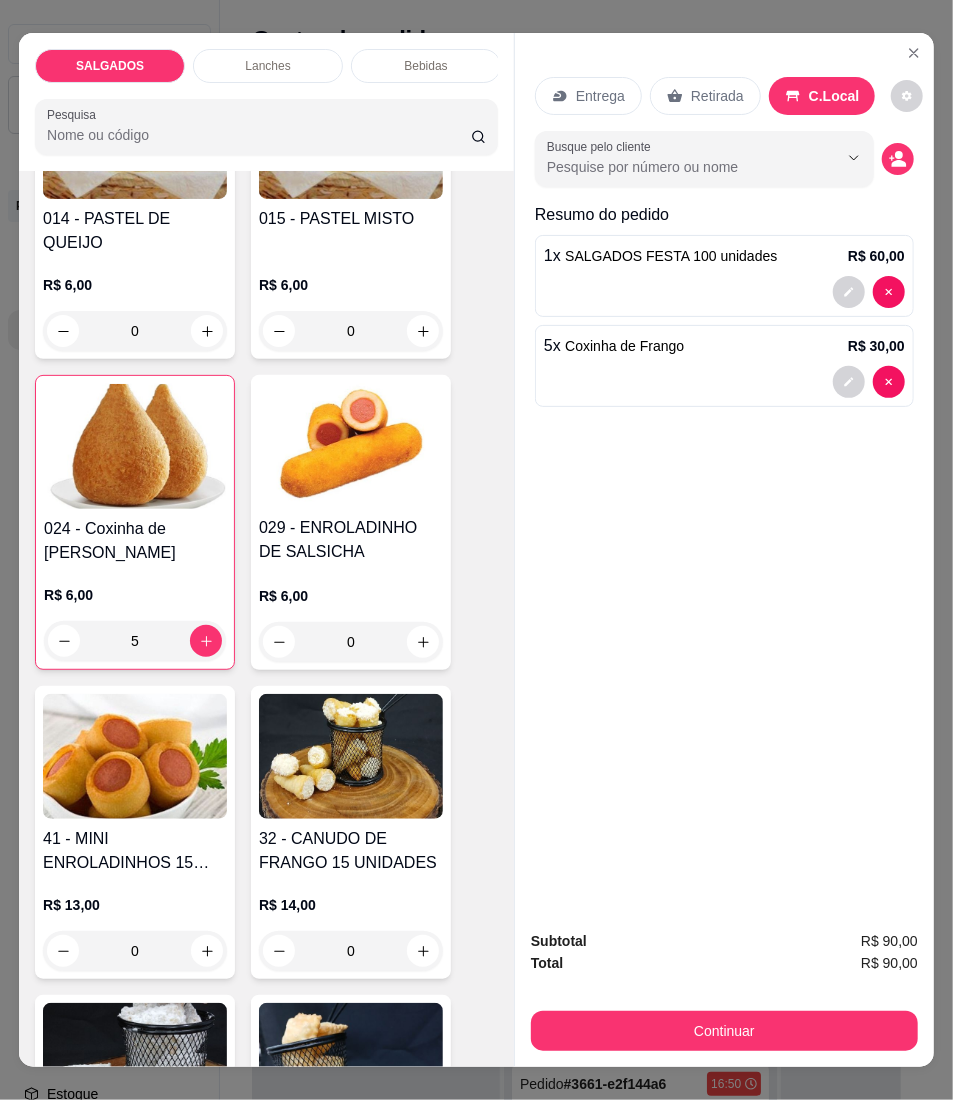 click on "Retirada" at bounding box center (717, 96) 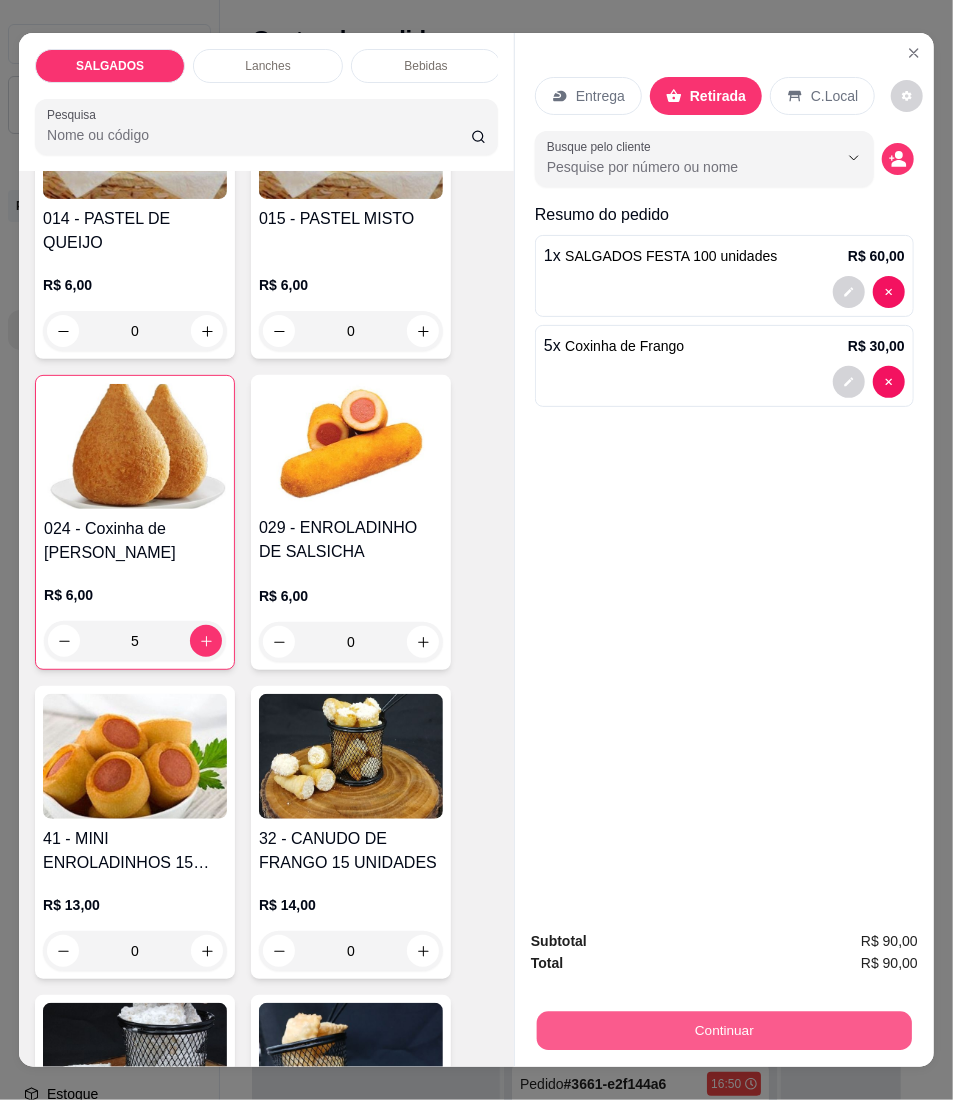 click on "Continuar" at bounding box center (724, 1031) 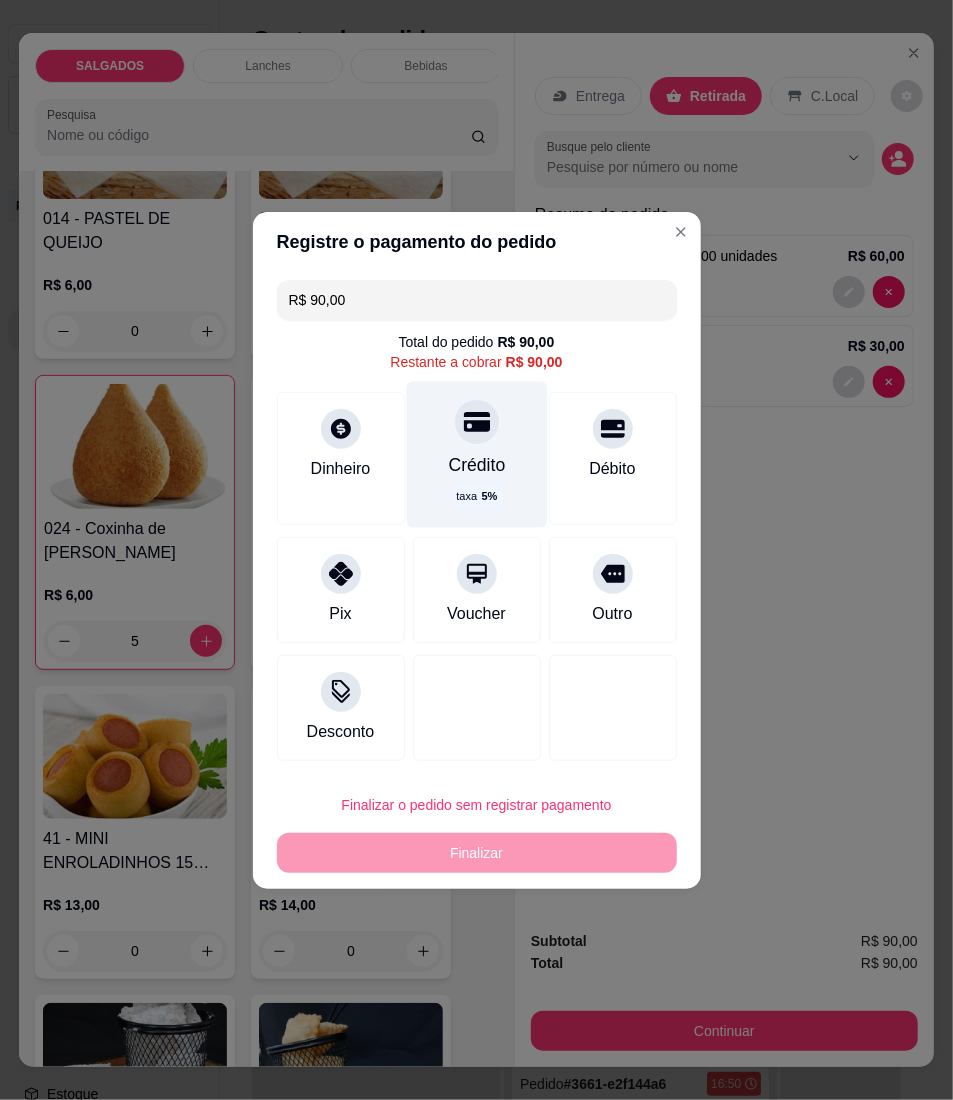 click on "Crédito taxa   5 %" at bounding box center (476, 454) 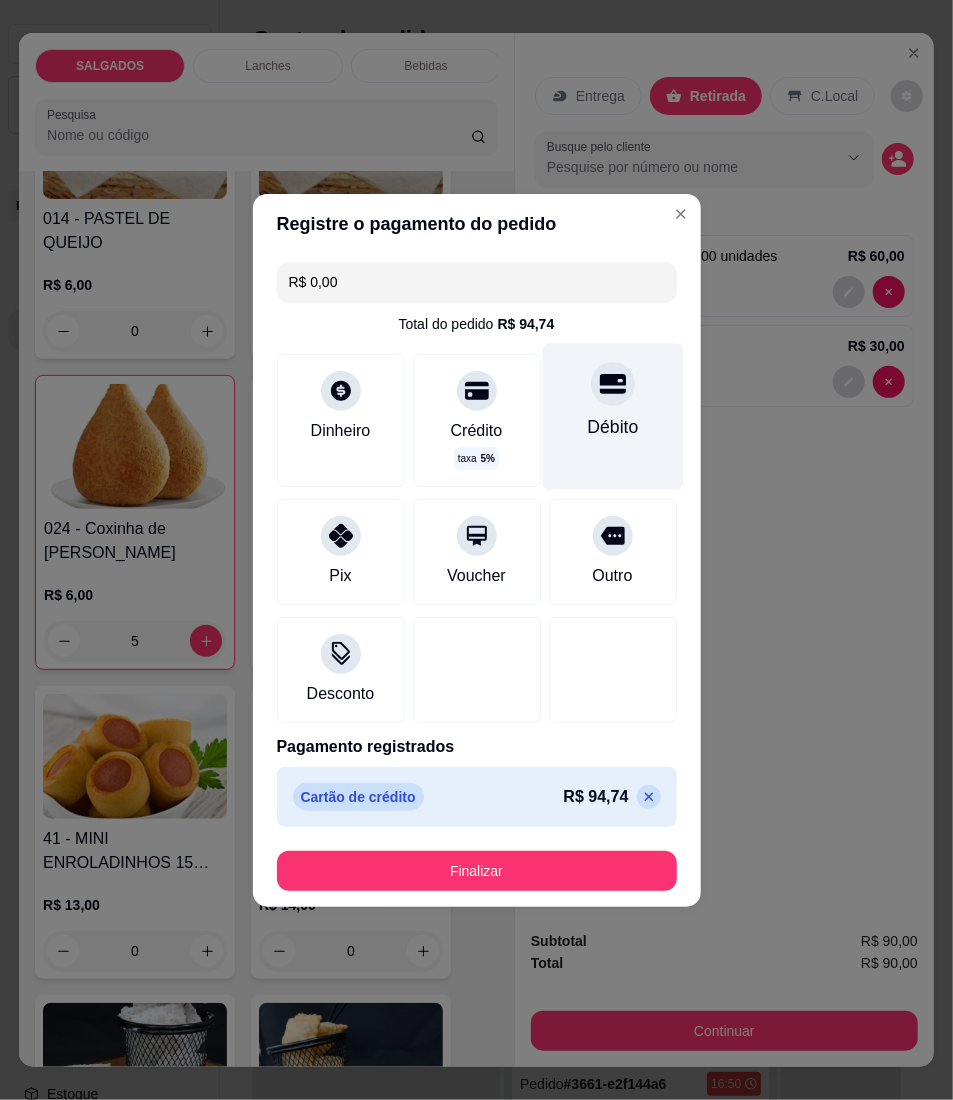 click on "Débito" at bounding box center (612, 416) 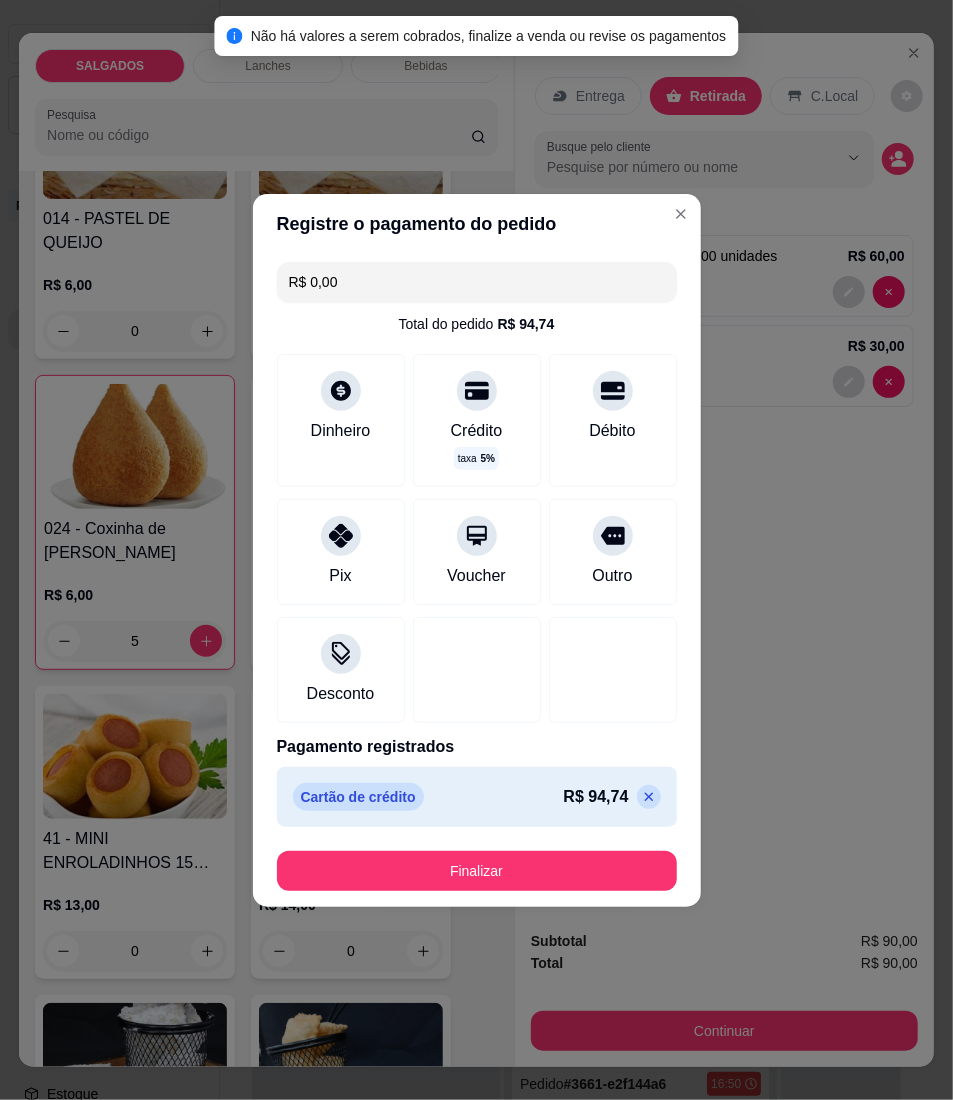 click 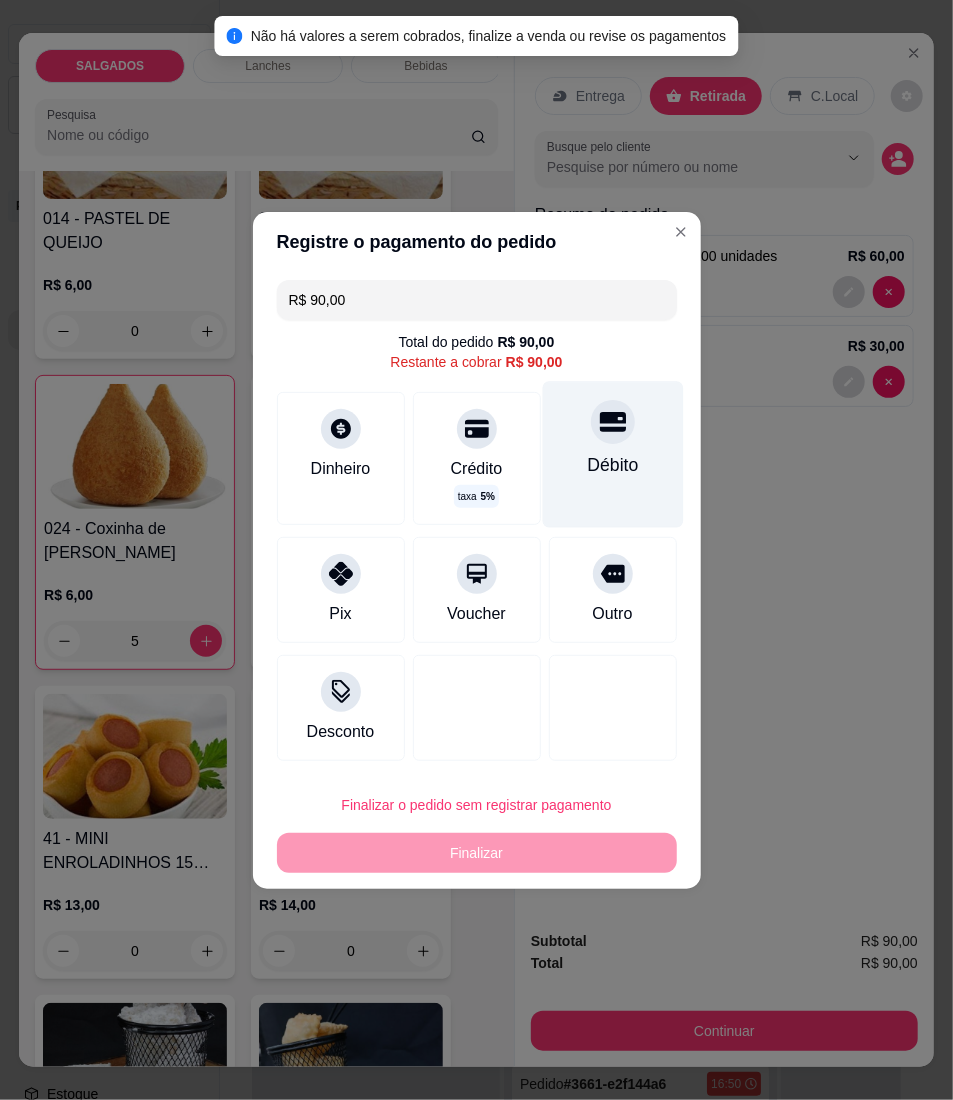 click on "Débito" at bounding box center (612, 454) 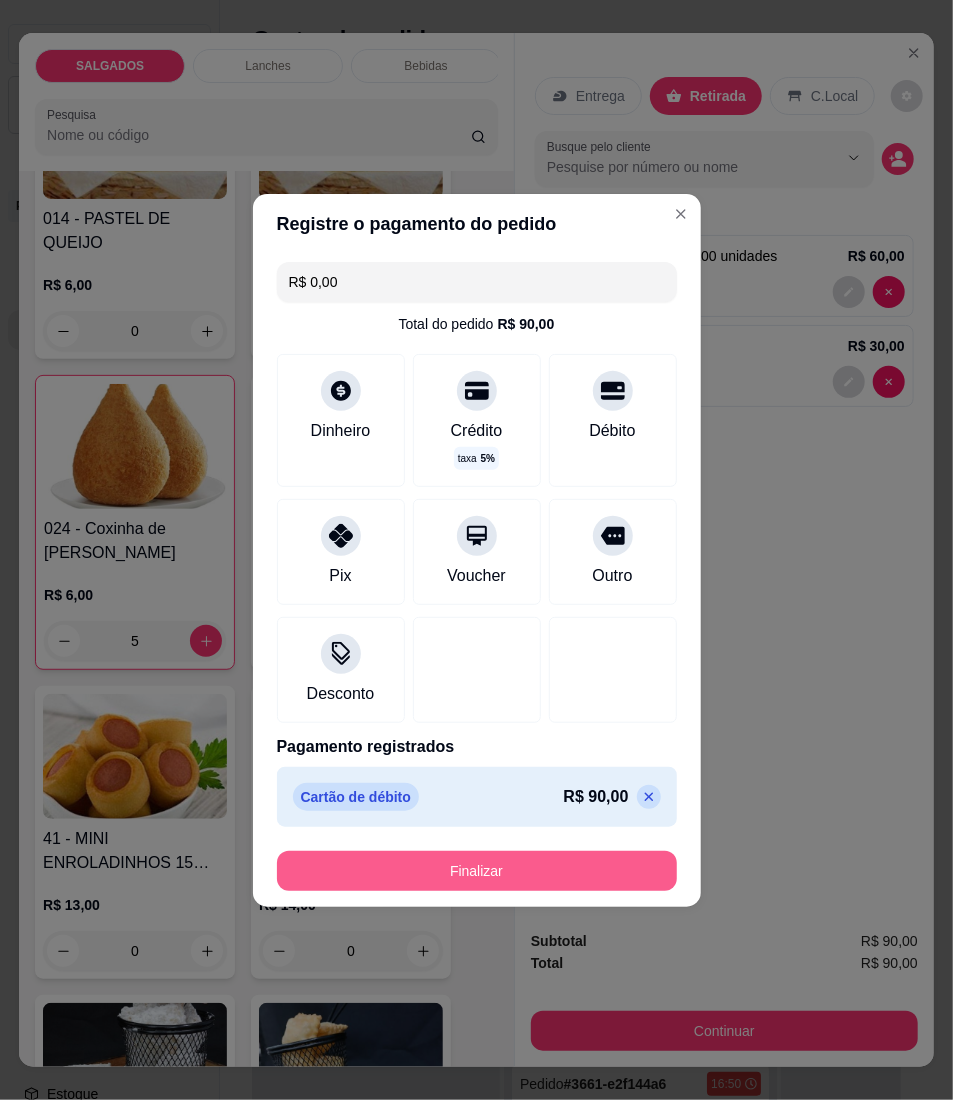 click on "Finalizar" at bounding box center (477, 871) 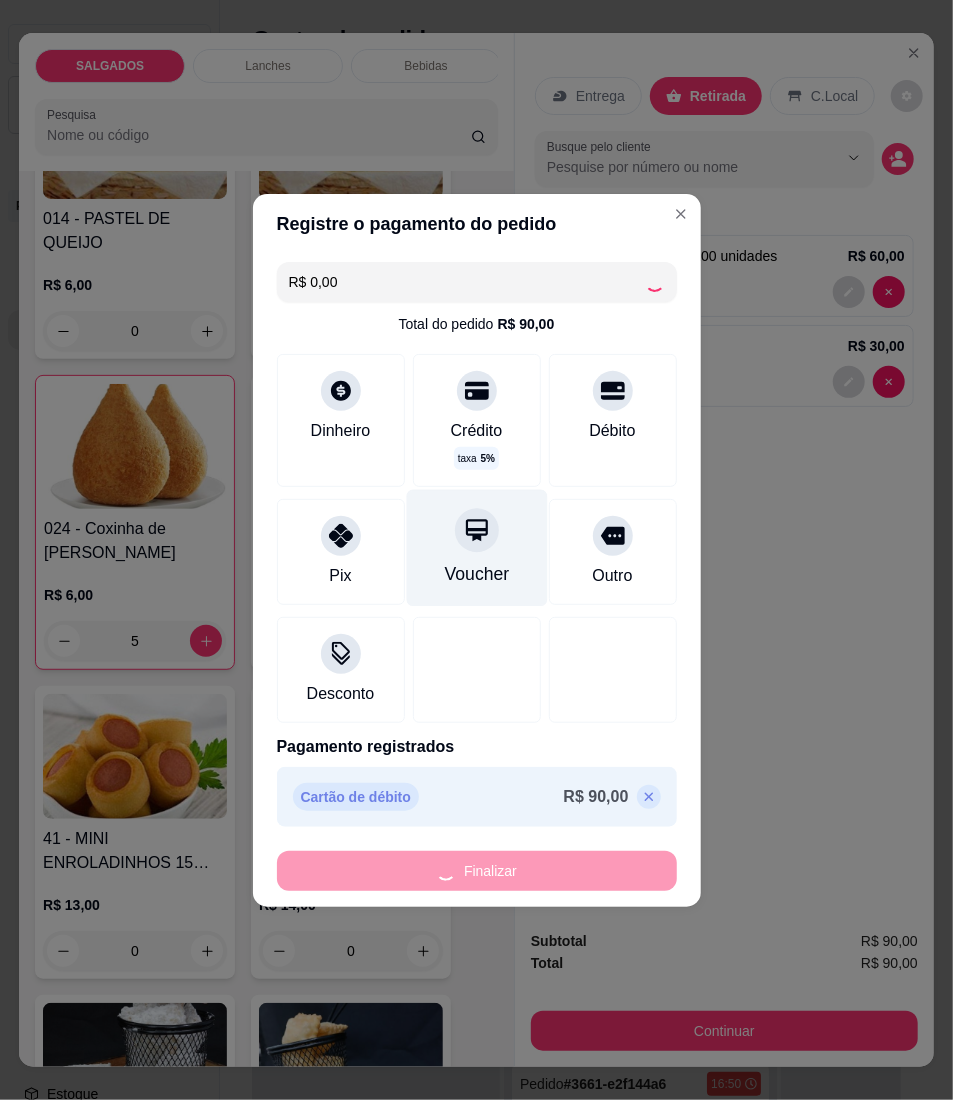 type on "0" 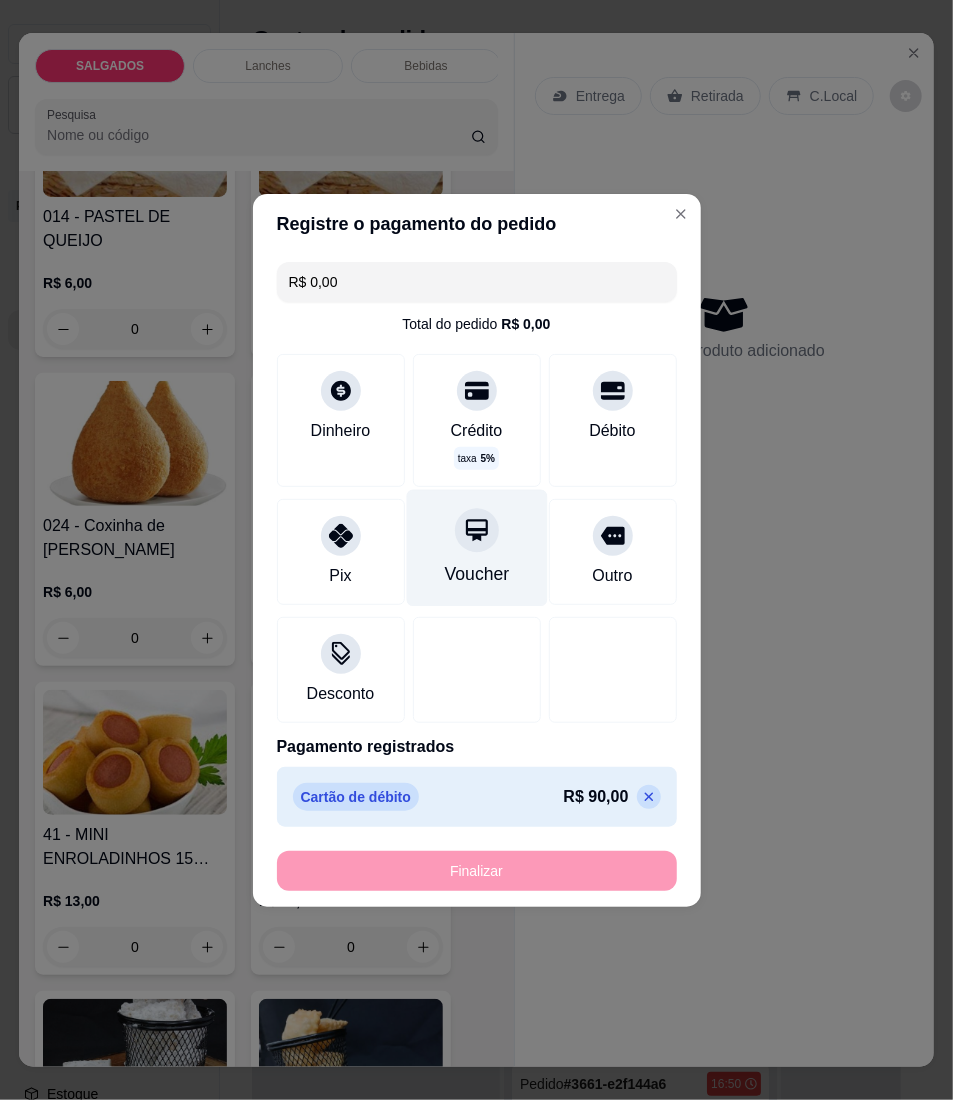 type on "-R$ 90,00" 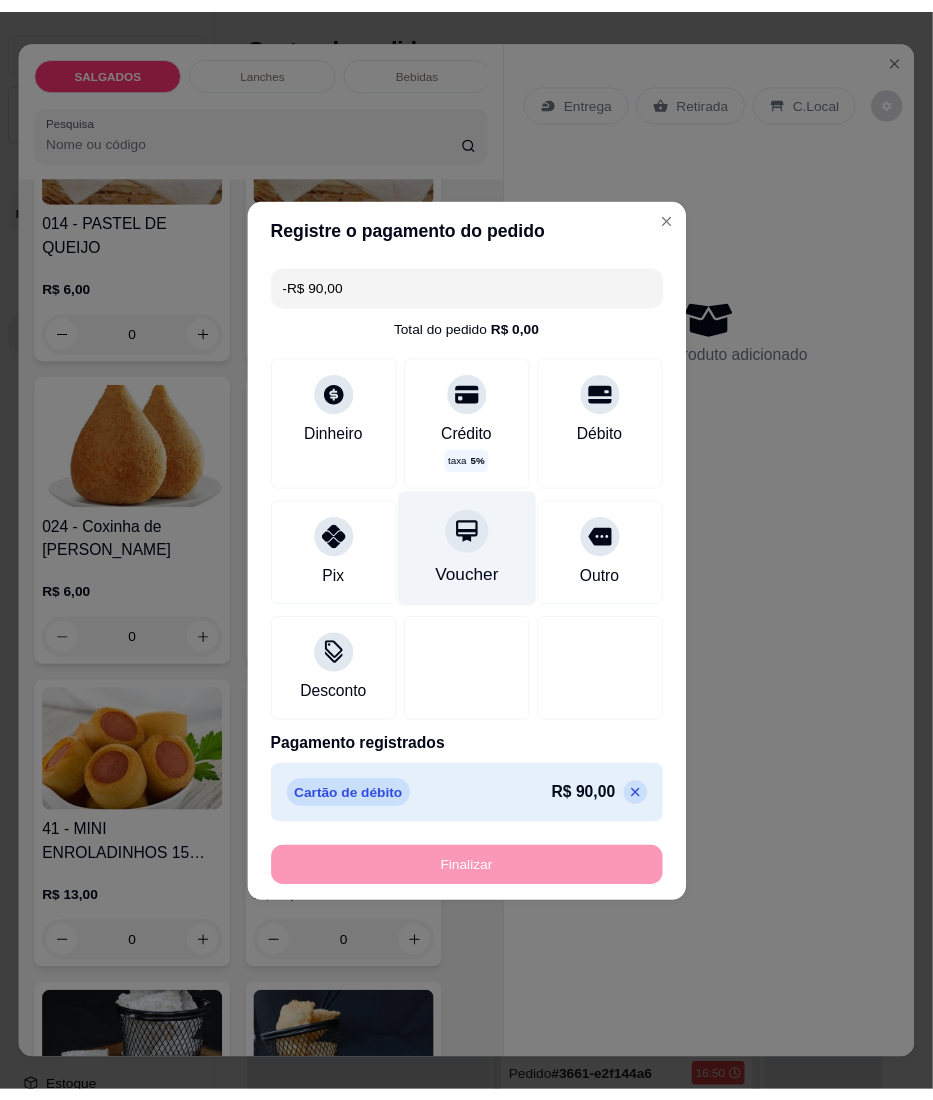 scroll, scrollTop: 2397, scrollLeft: 0, axis: vertical 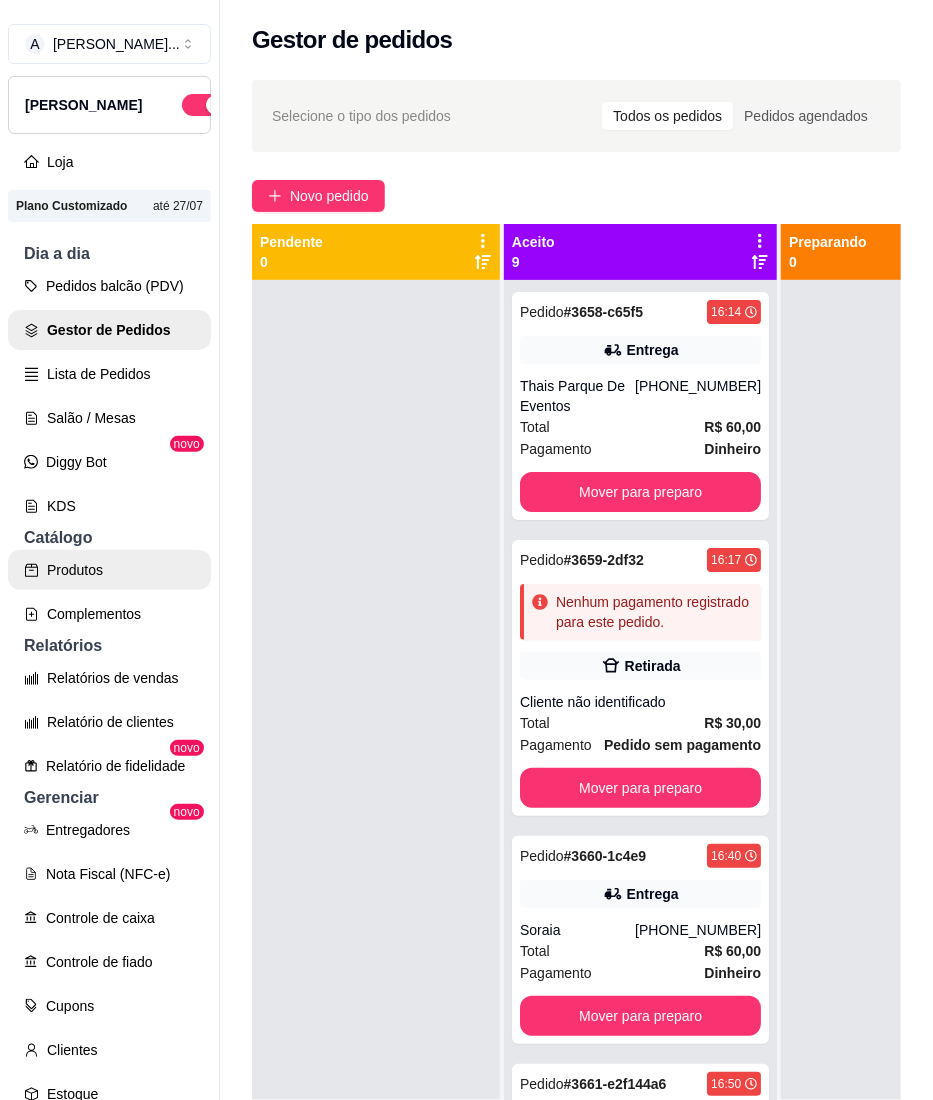 click on "Produtos" at bounding box center (109, 570) 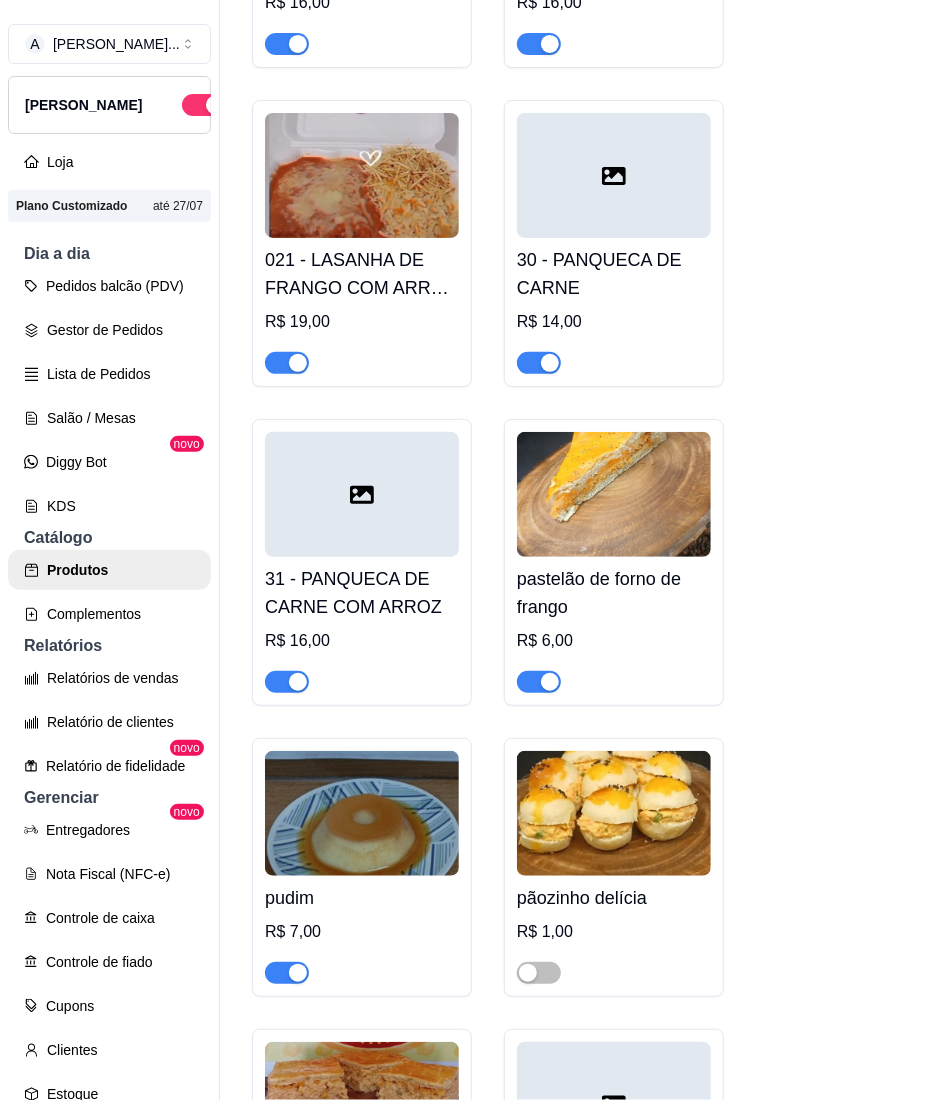 scroll, scrollTop: 5600, scrollLeft: 0, axis: vertical 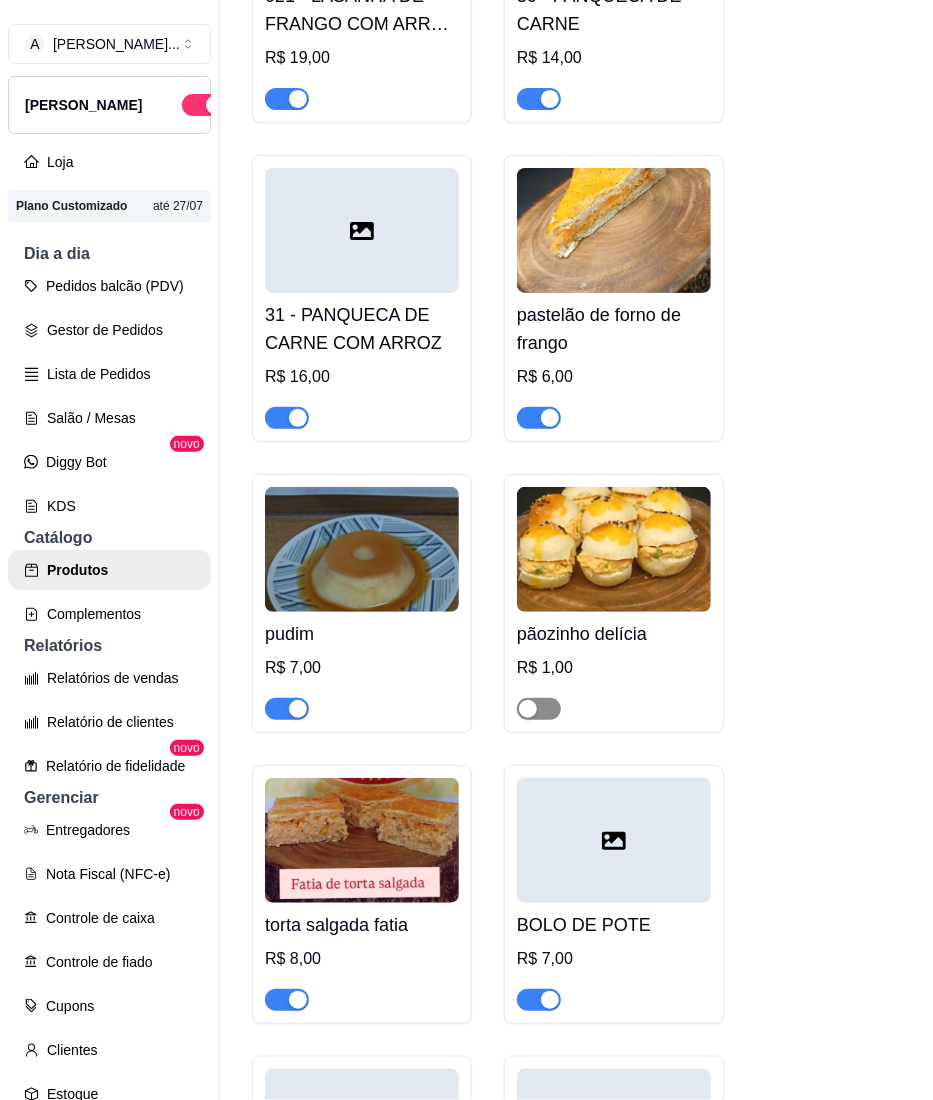 click at bounding box center (528, 709) 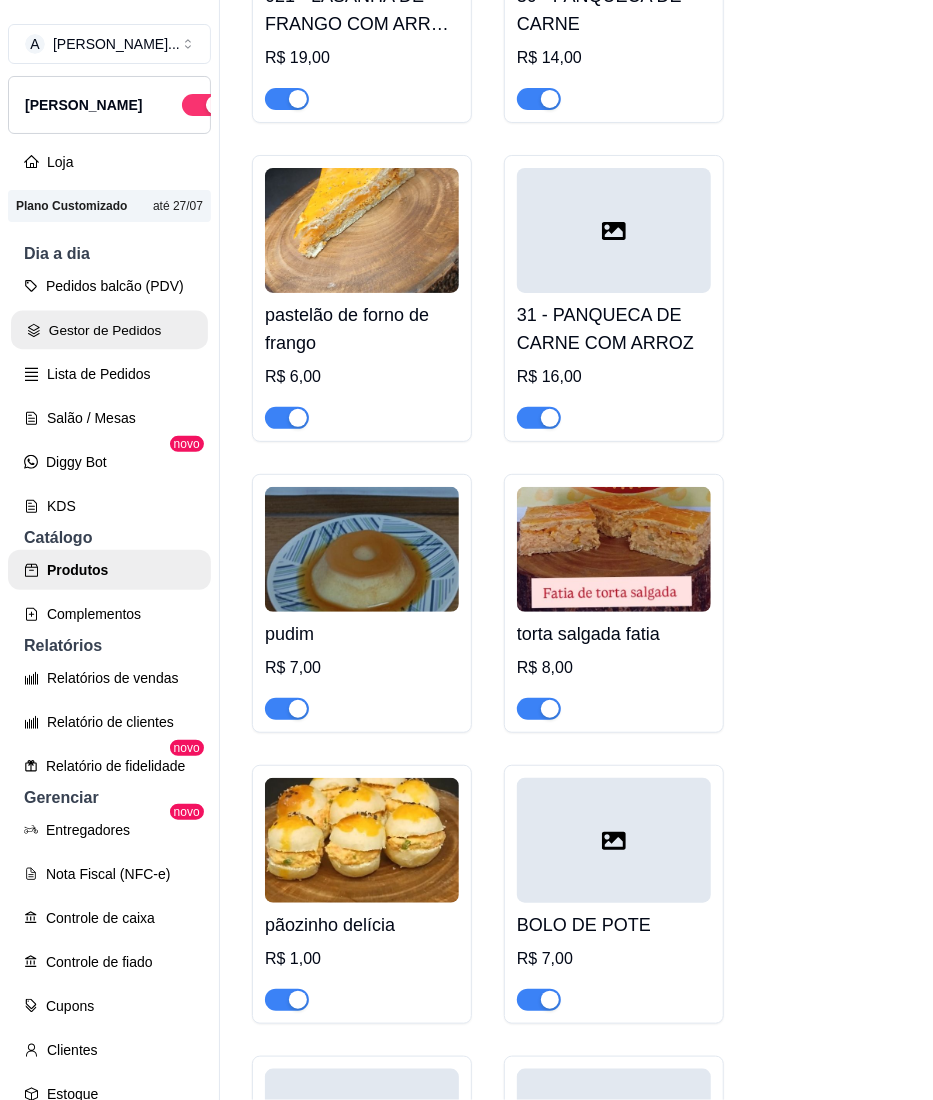 click on "Gestor de Pedidos" at bounding box center [109, 330] 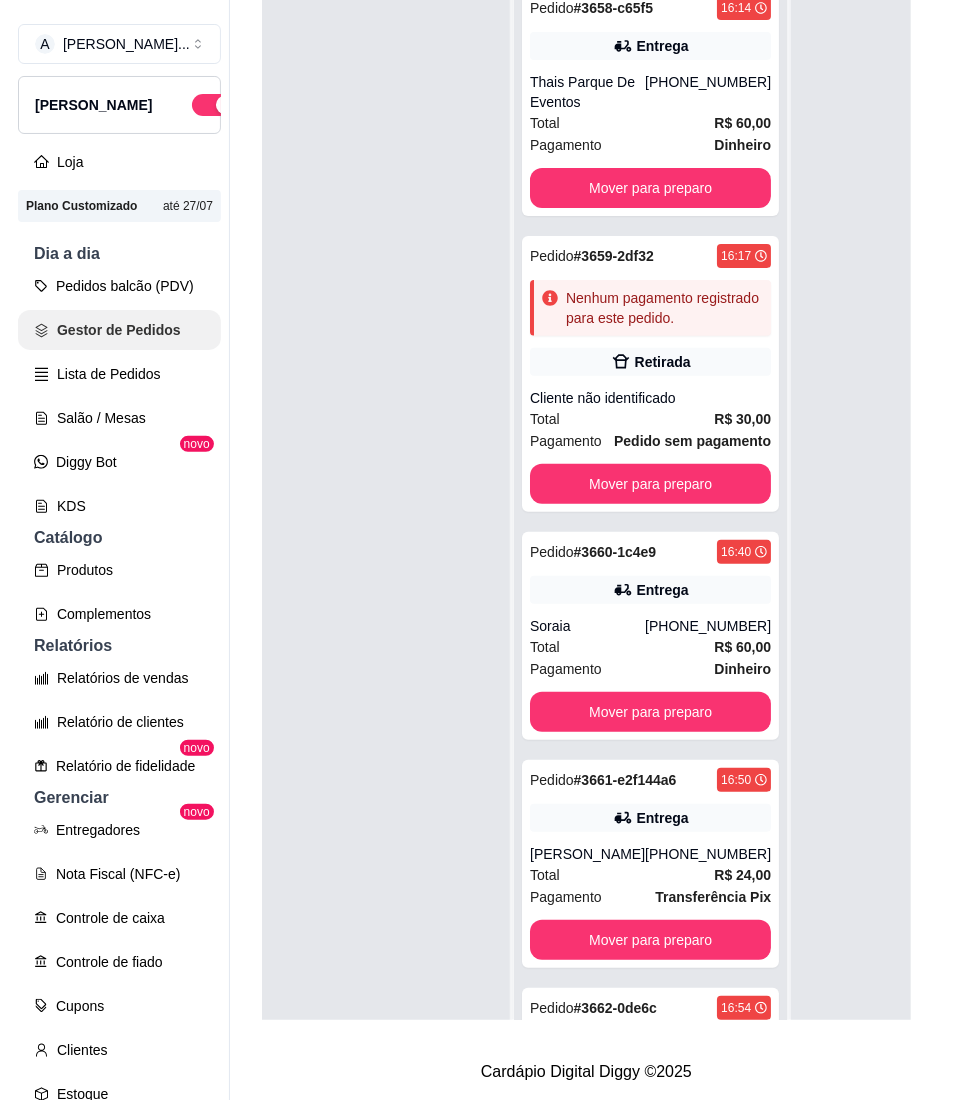 scroll, scrollTop: 0, scrollLeft: 0, axis: both 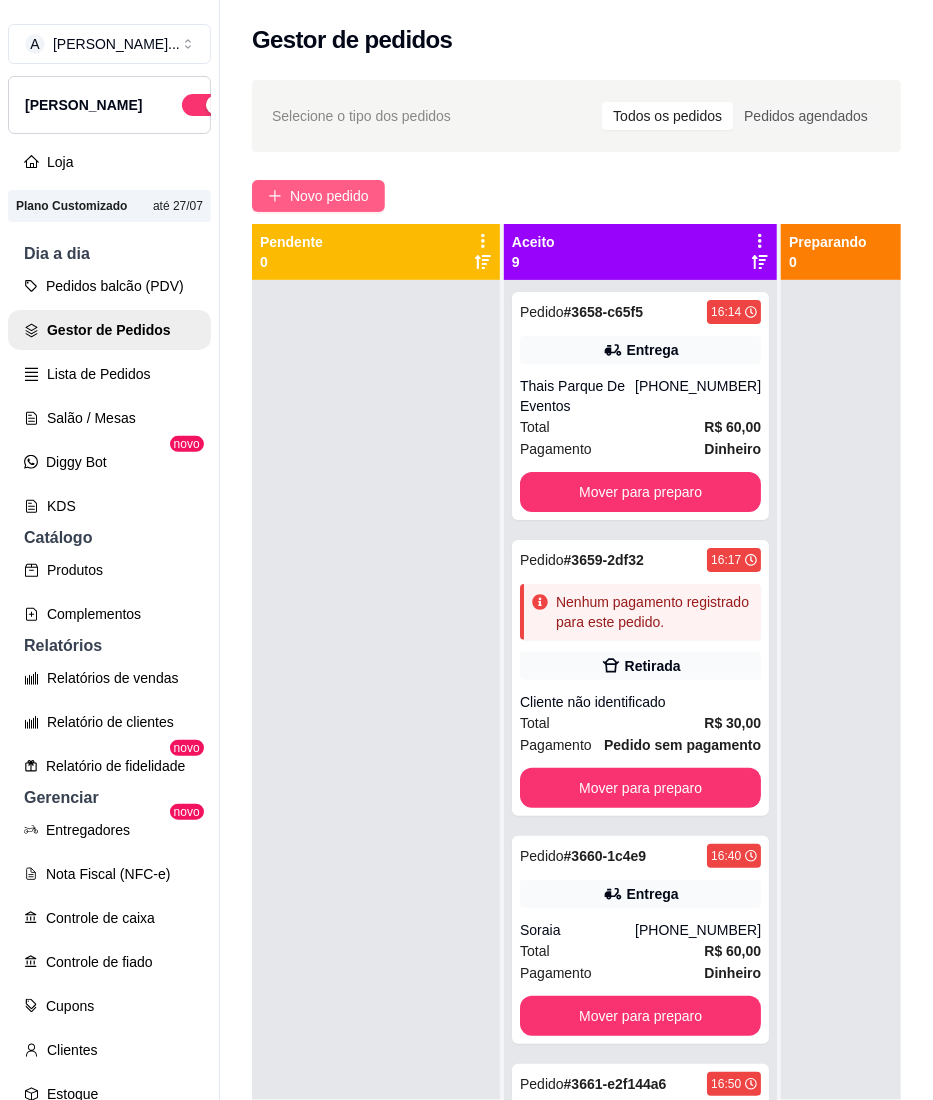 click on "Novo pedido" at bounding box center [329, 196] 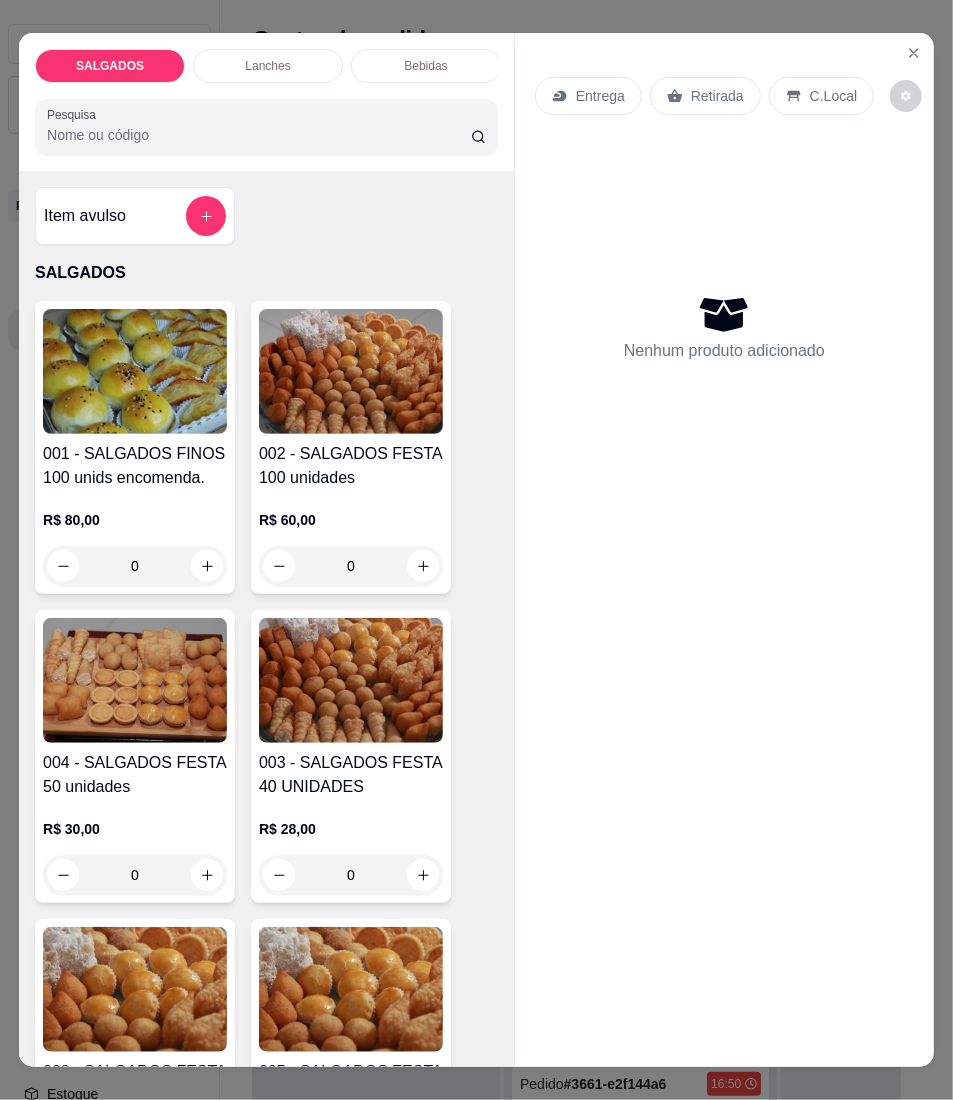 scroll, scrollTop: 133, scrollLeft: 0, axis: vertical 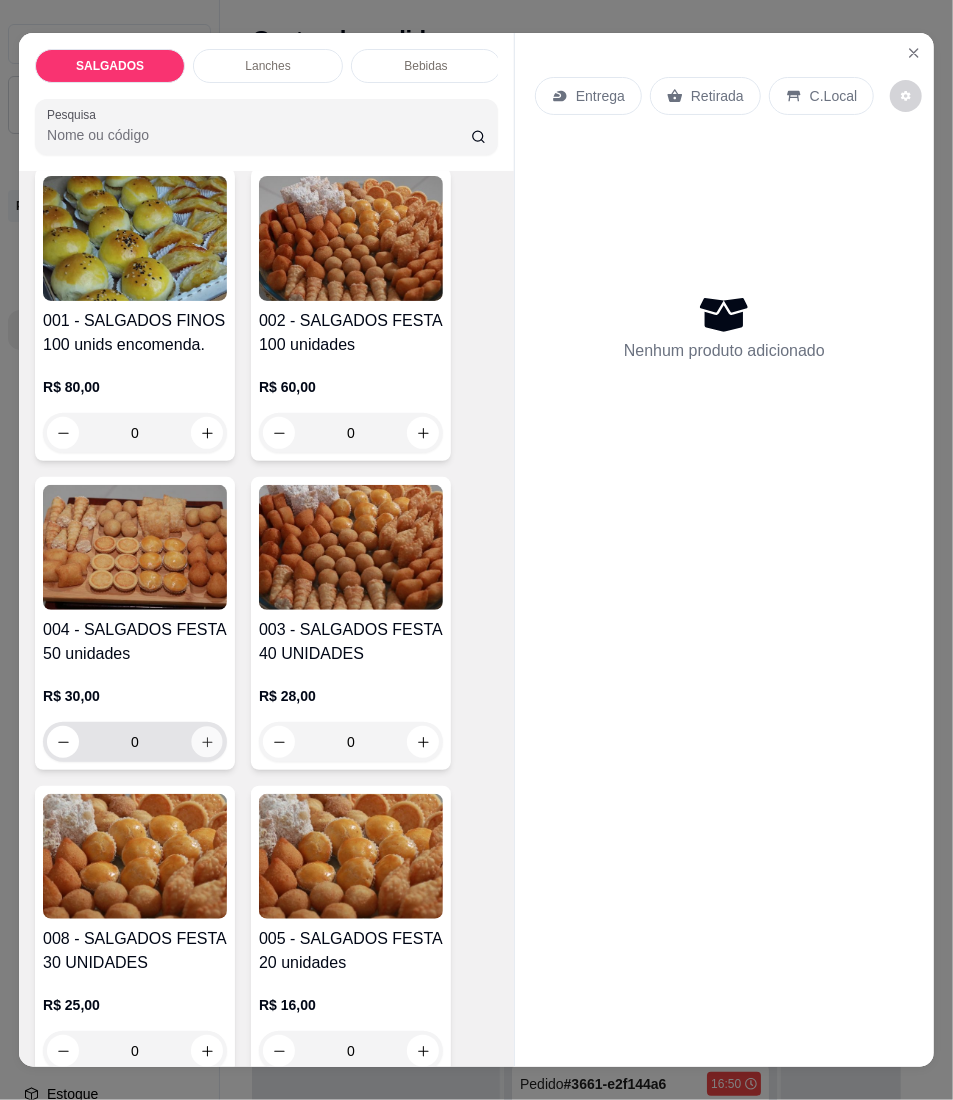 click 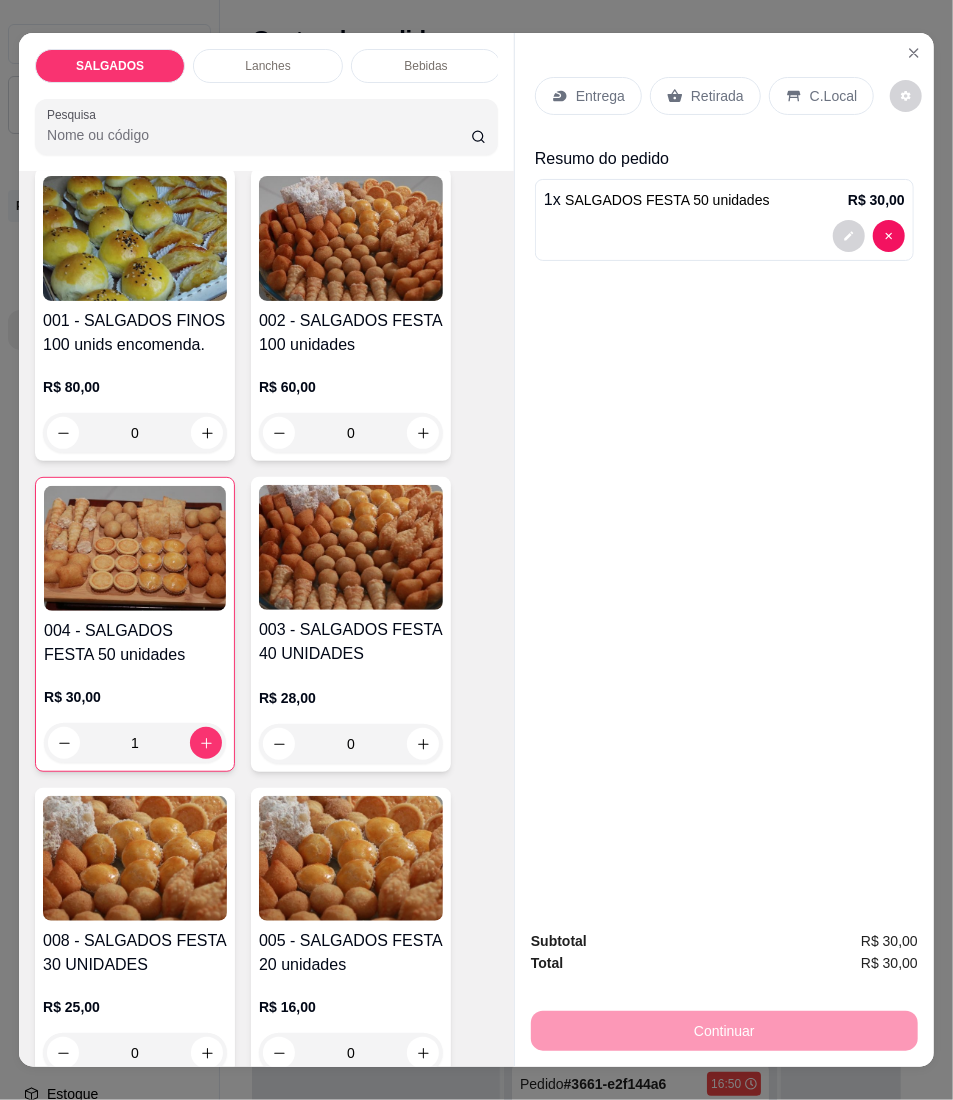 click on "Entrega" at bounding box center (600, 96) 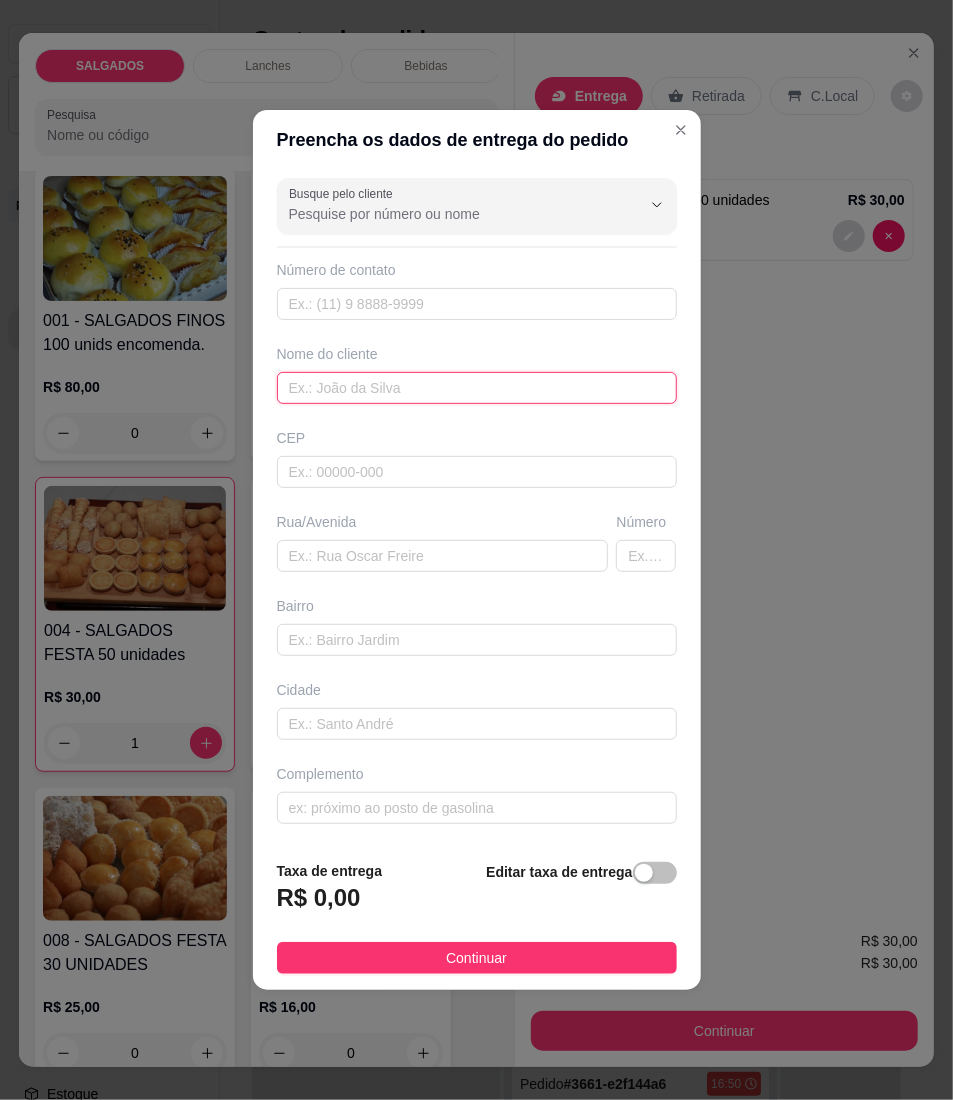 drag, startPoint x: 492, startPoint y: 377, endPoint x: 456, endPoint y: 376, distance: 36.013885 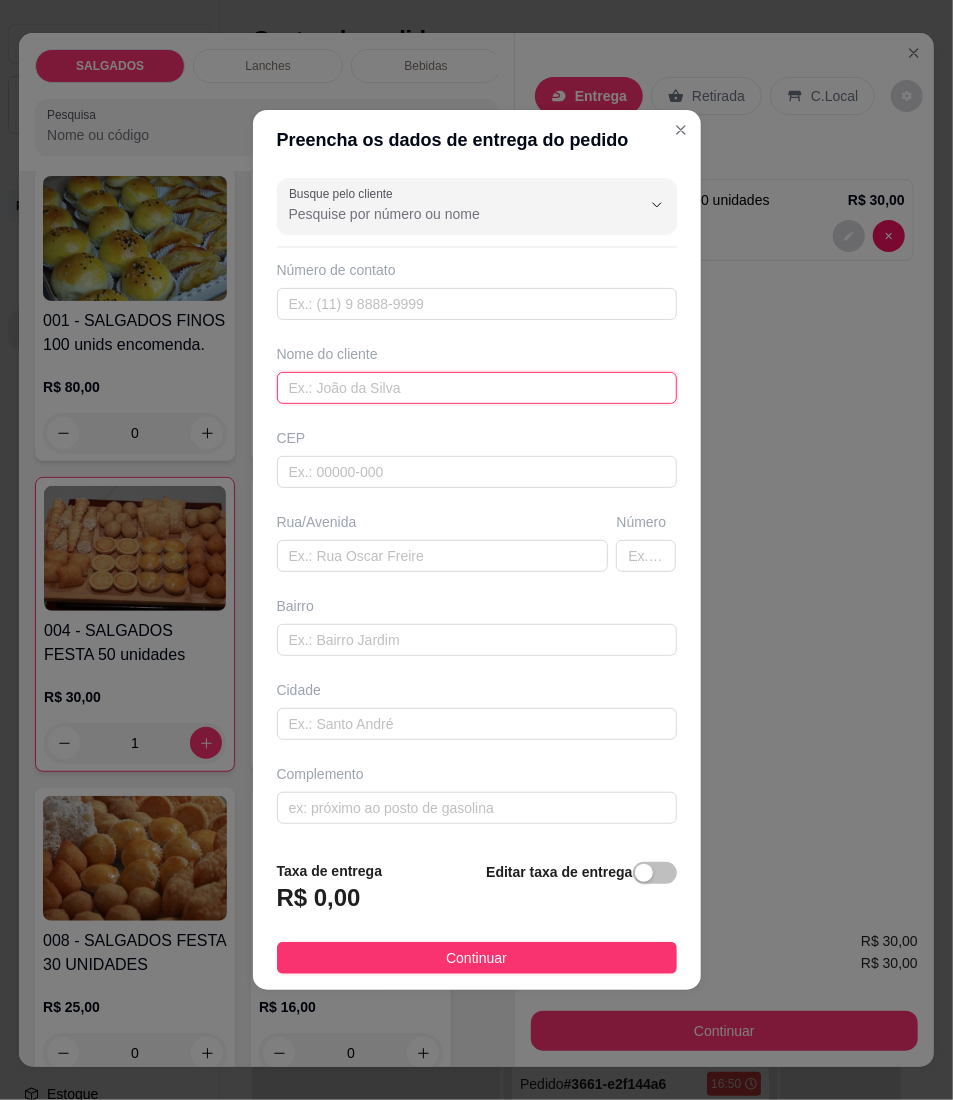 click at bounding box center (477, 388) 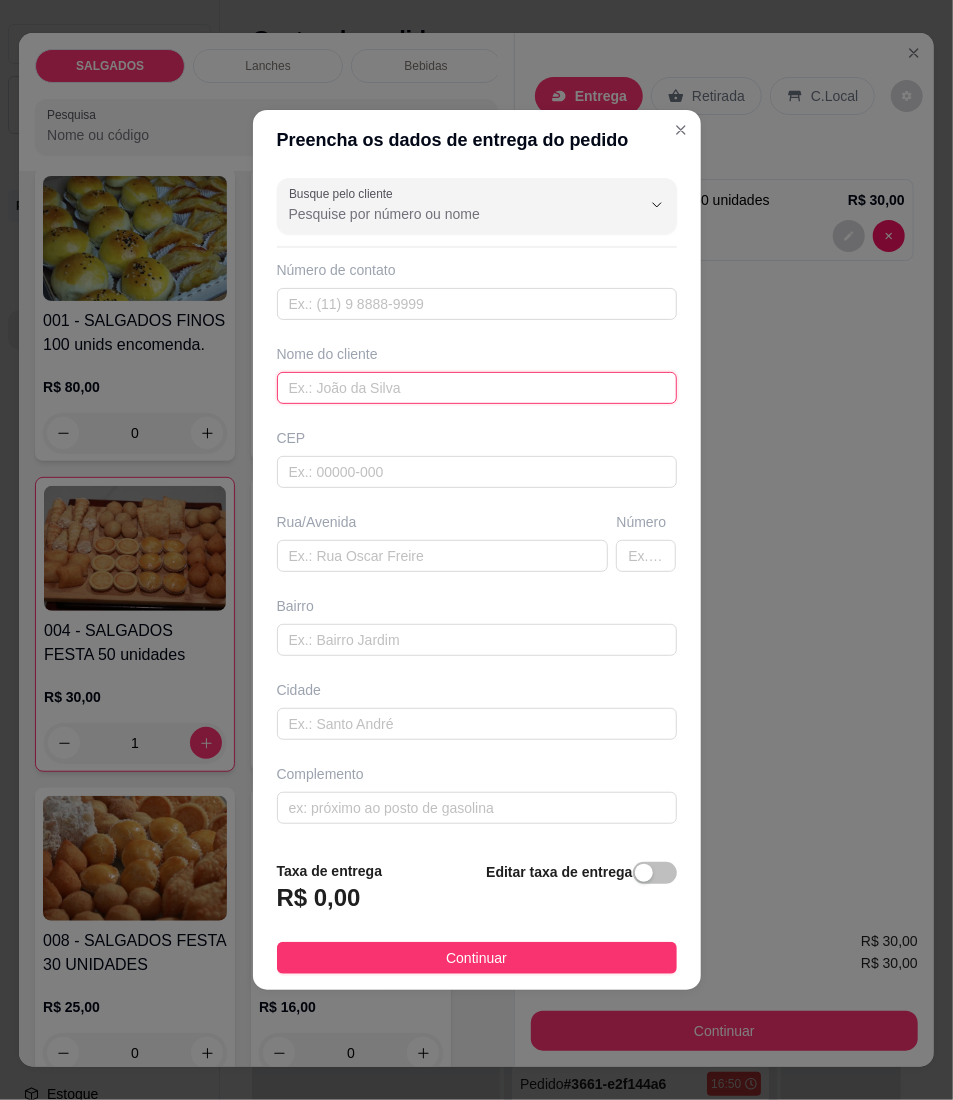 paste on "Analice" 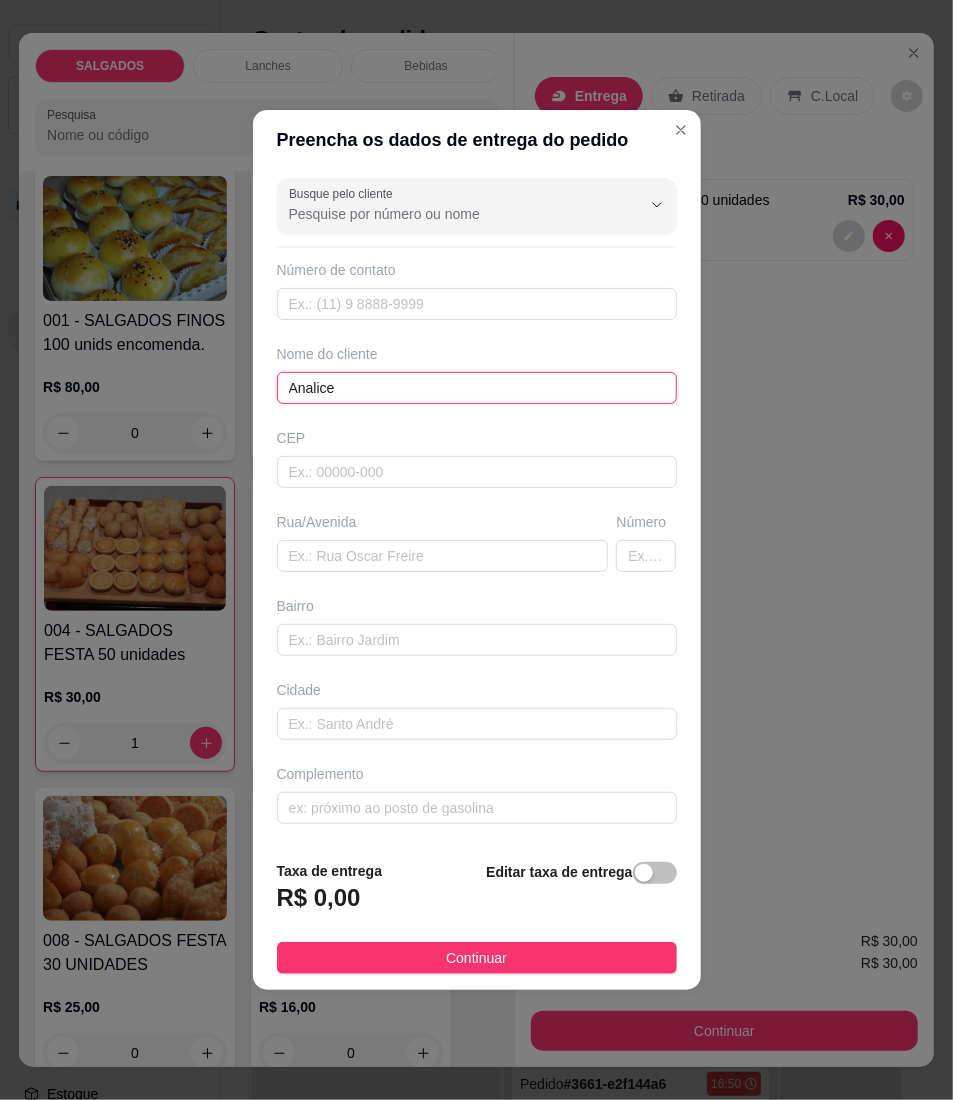 type on "Analice" 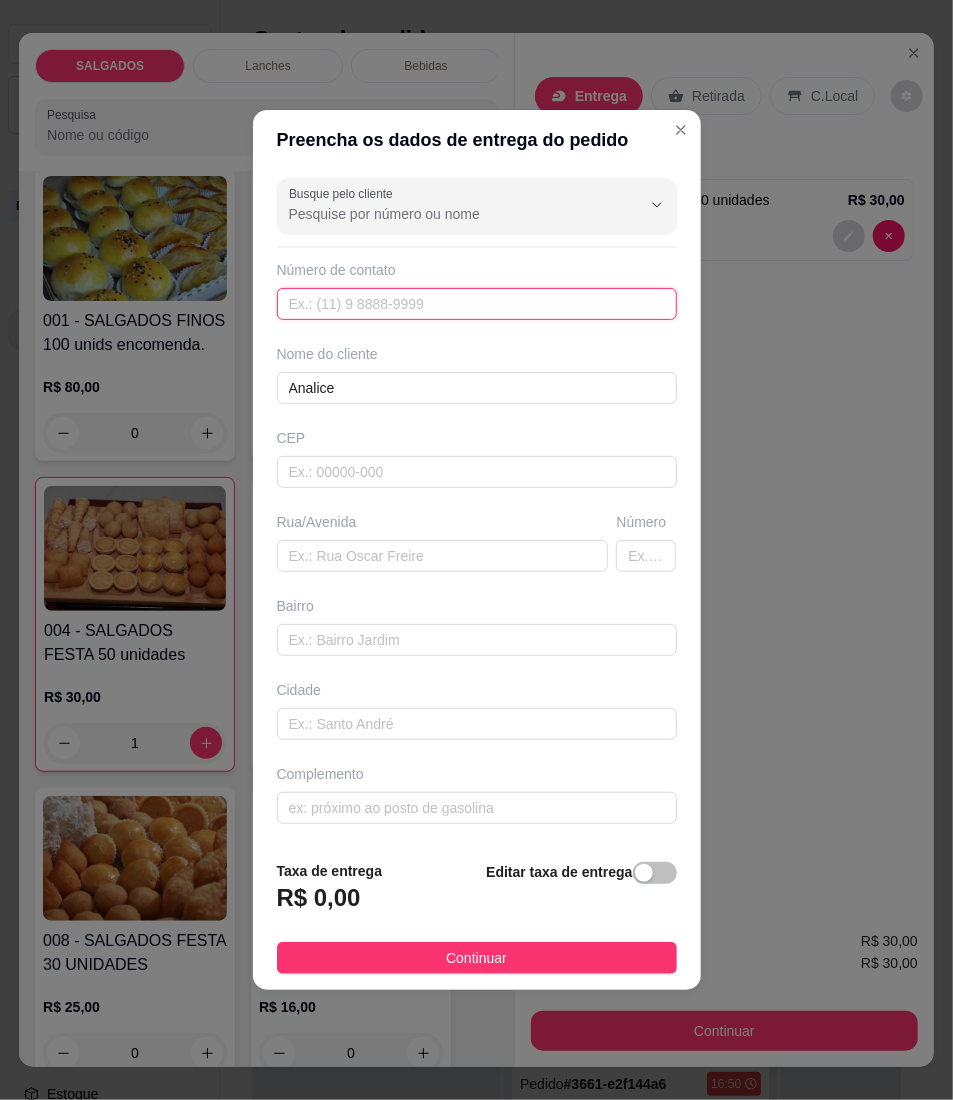 click at bounding box center (477, 304) 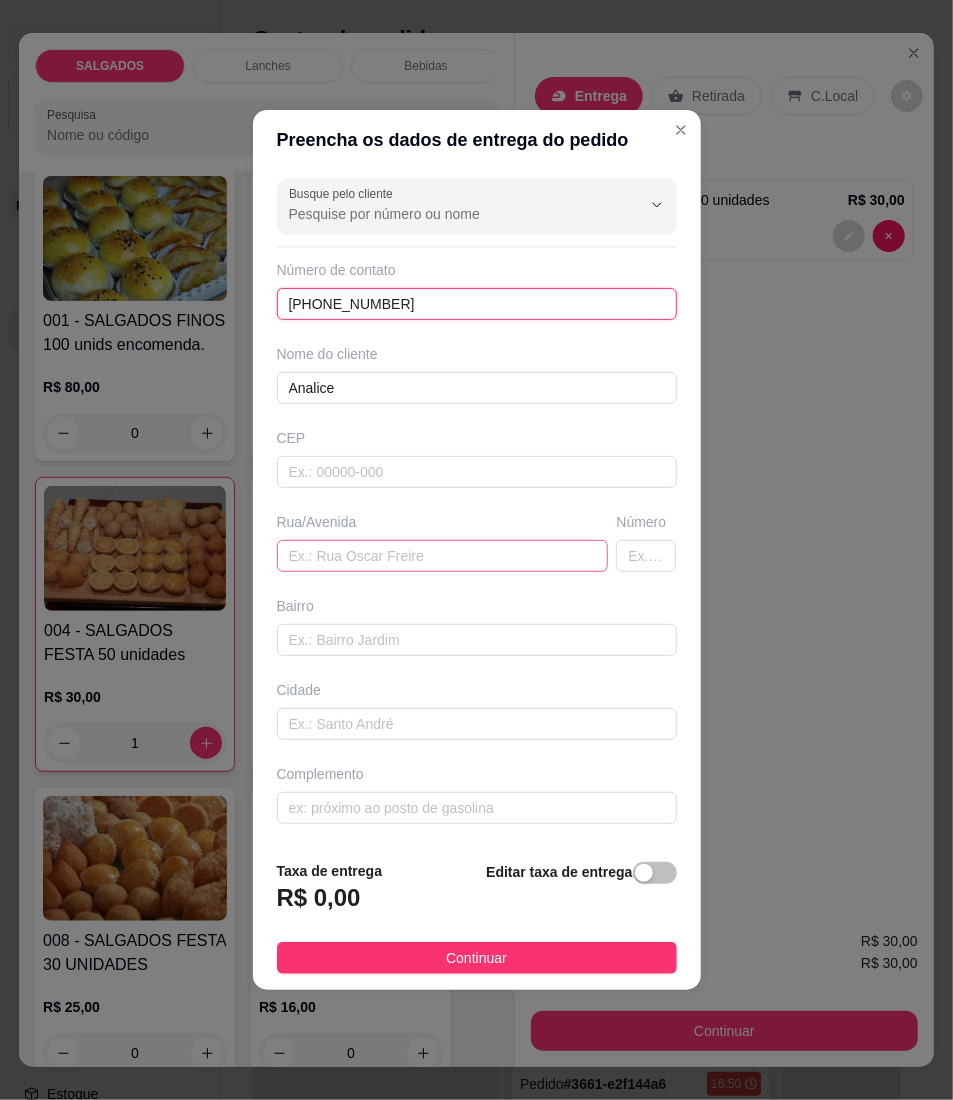 type on "[PHONE_NUMBER]" 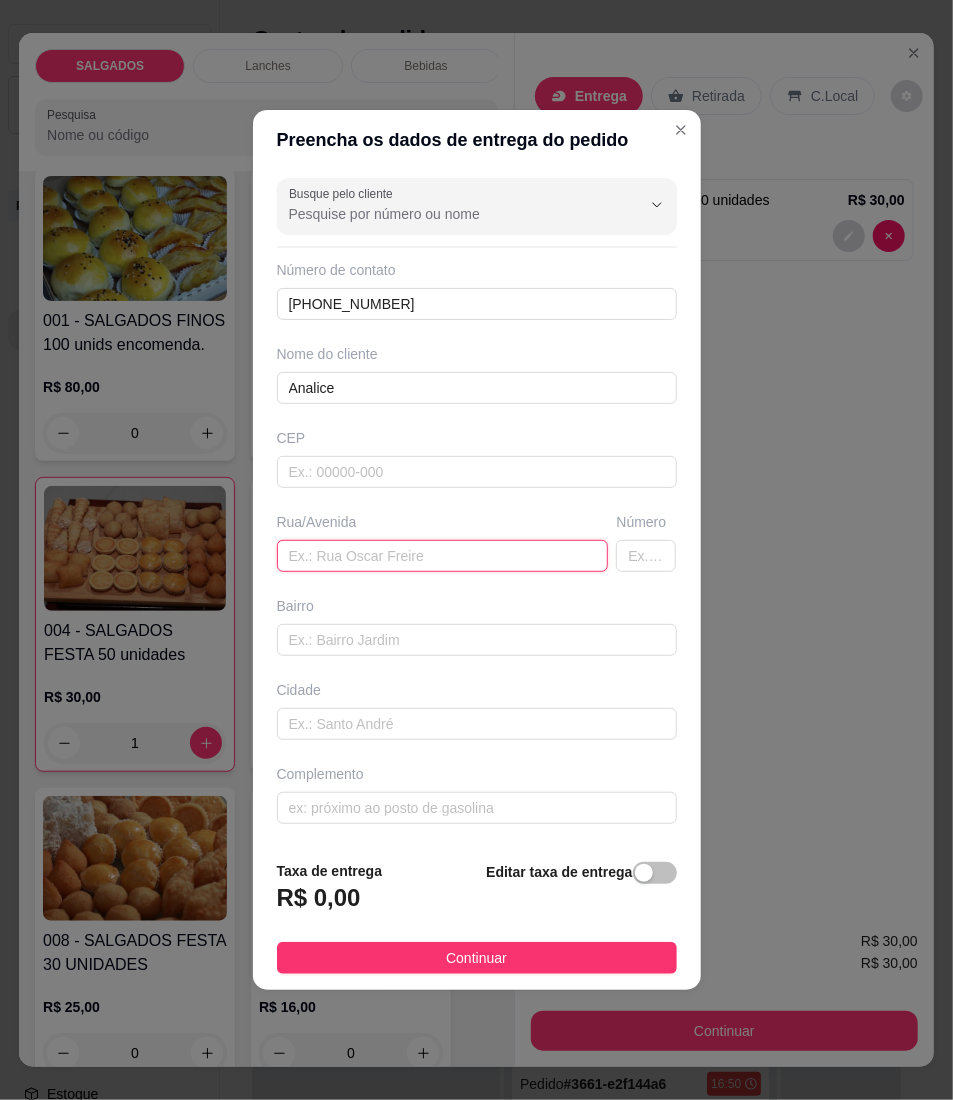 click at bounding box center (443, 556) 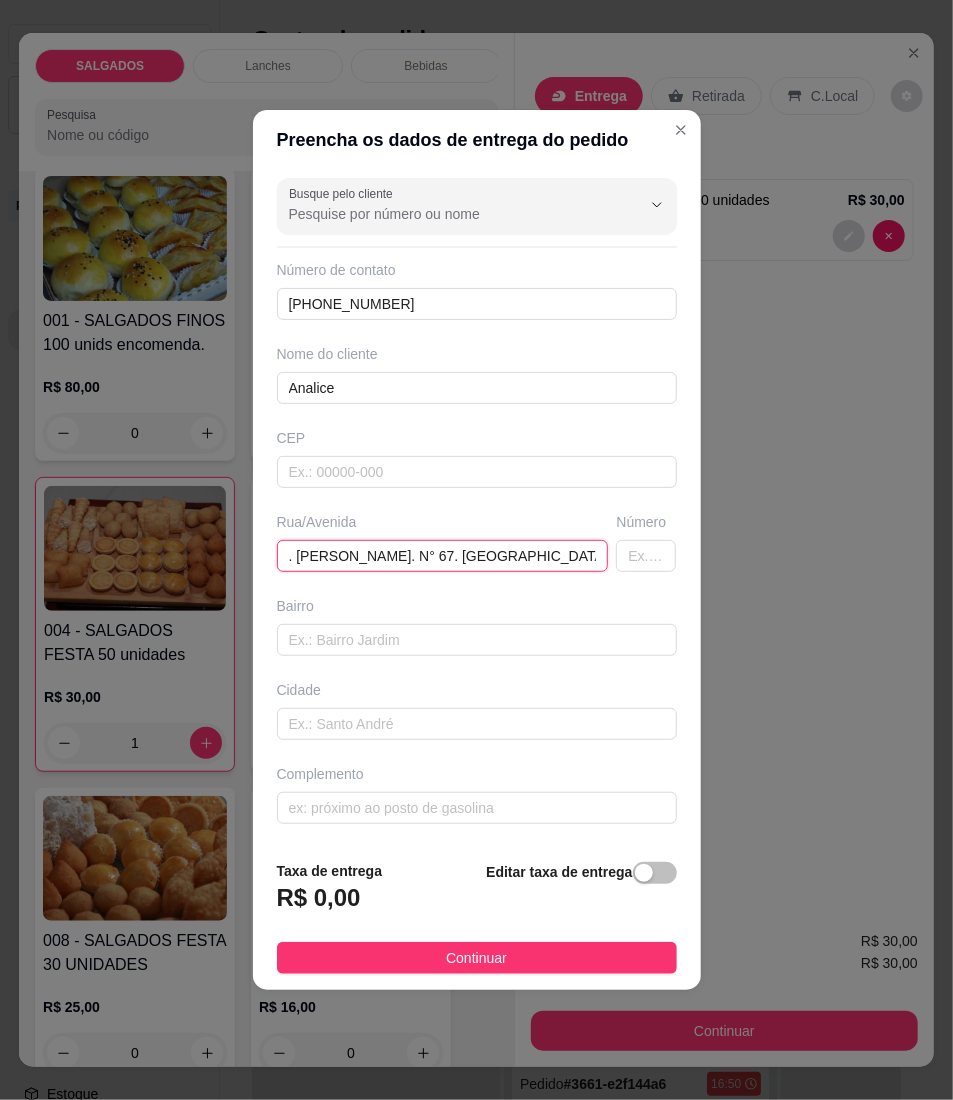 scroll, scrollTop: 0, scrollLeft: 358, axis: horizontal 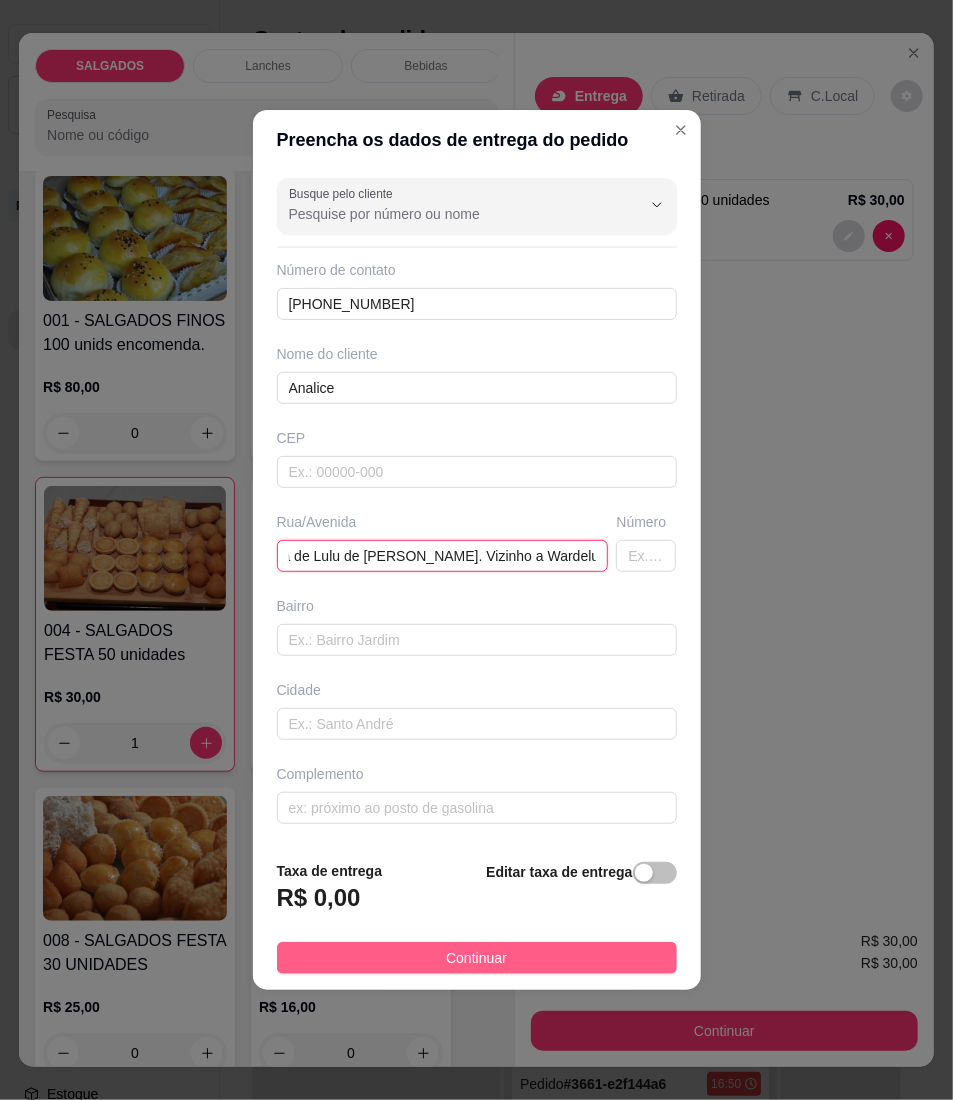type on ". [PERSON_NAME]. N° 67. [GEOGRAPHIC_DATA]. Casa de Lulu de [PERSON_NAME]. Vizinho a Wardelucio" 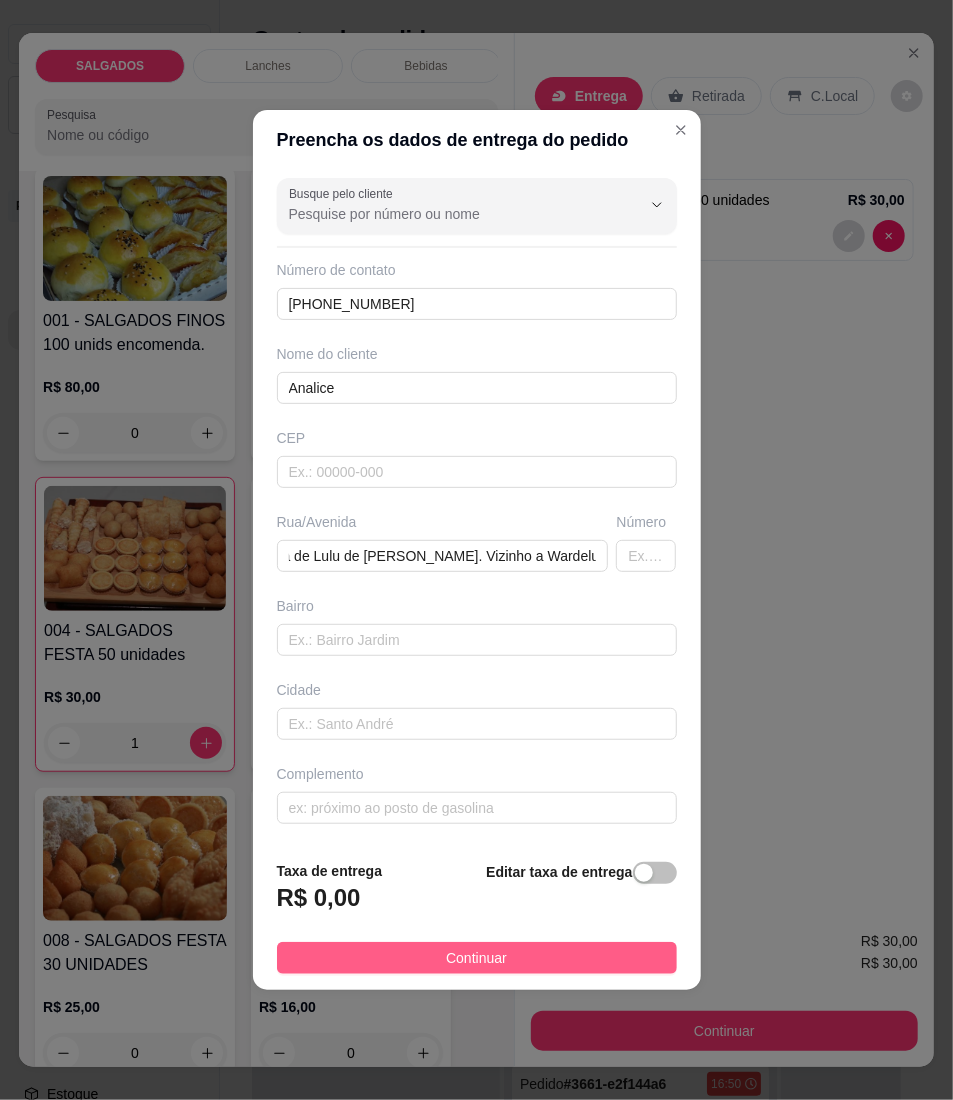 scroll, scrollTop: 0, scrollLeft: 0, axis: both 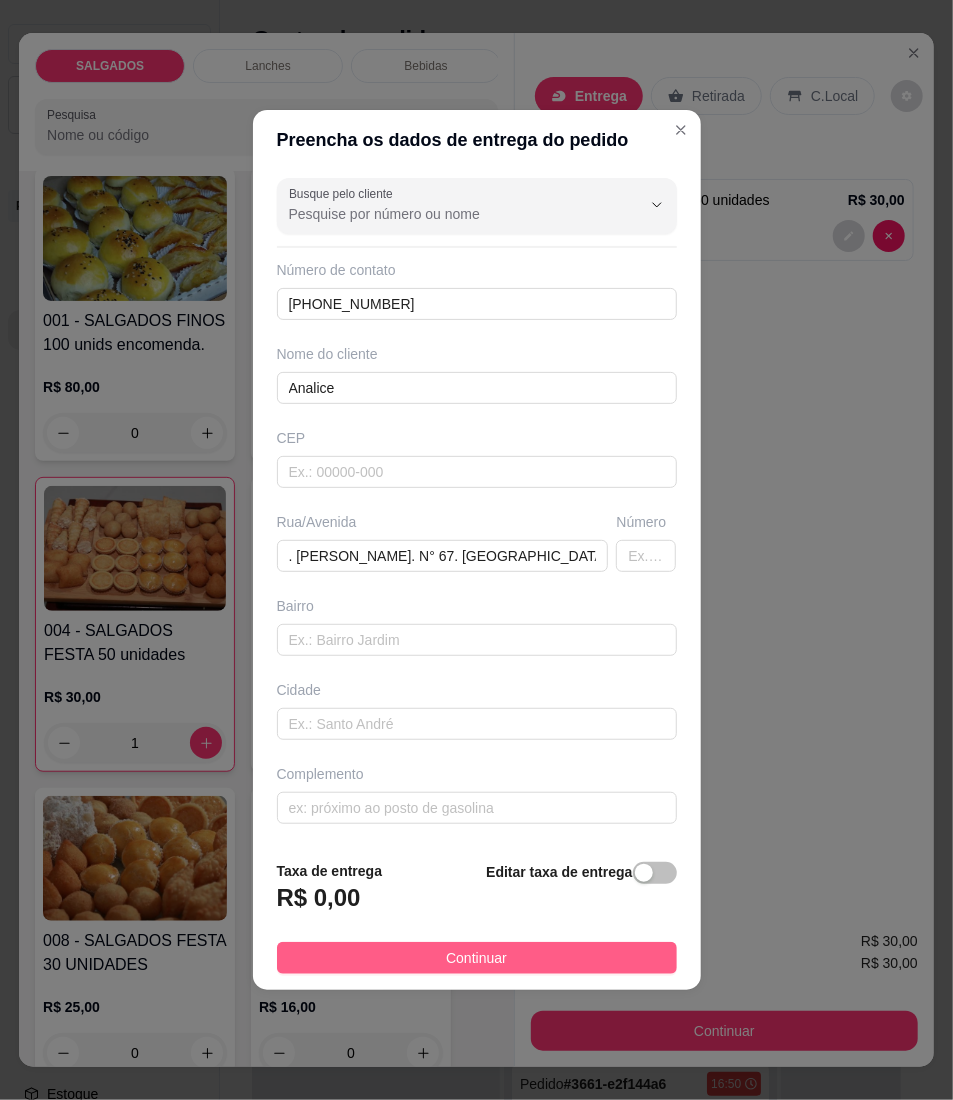 click on "Continuar" at bounding box center (477, 958) 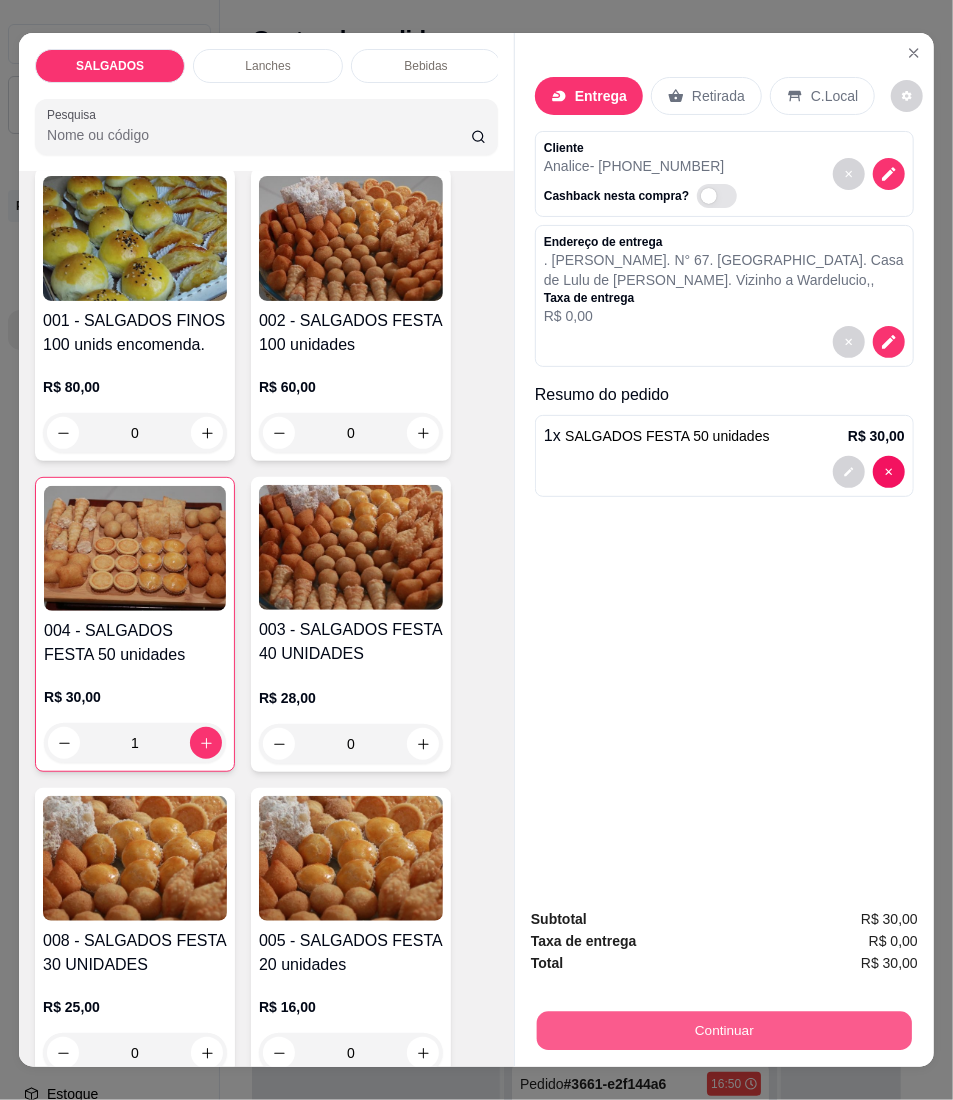 click on "Continuar" at bounding box center (724, 1031) 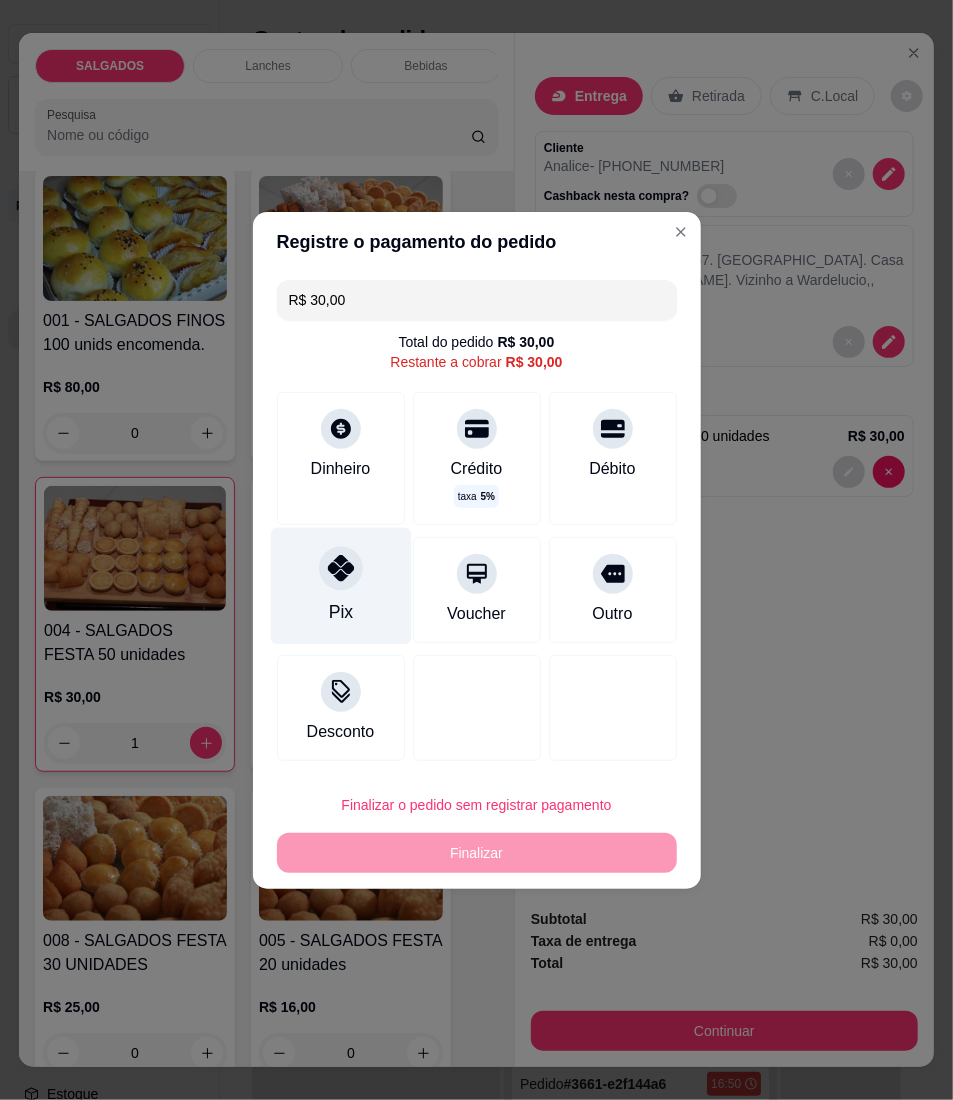 click on "Pix" at bounding box center (340, 585) 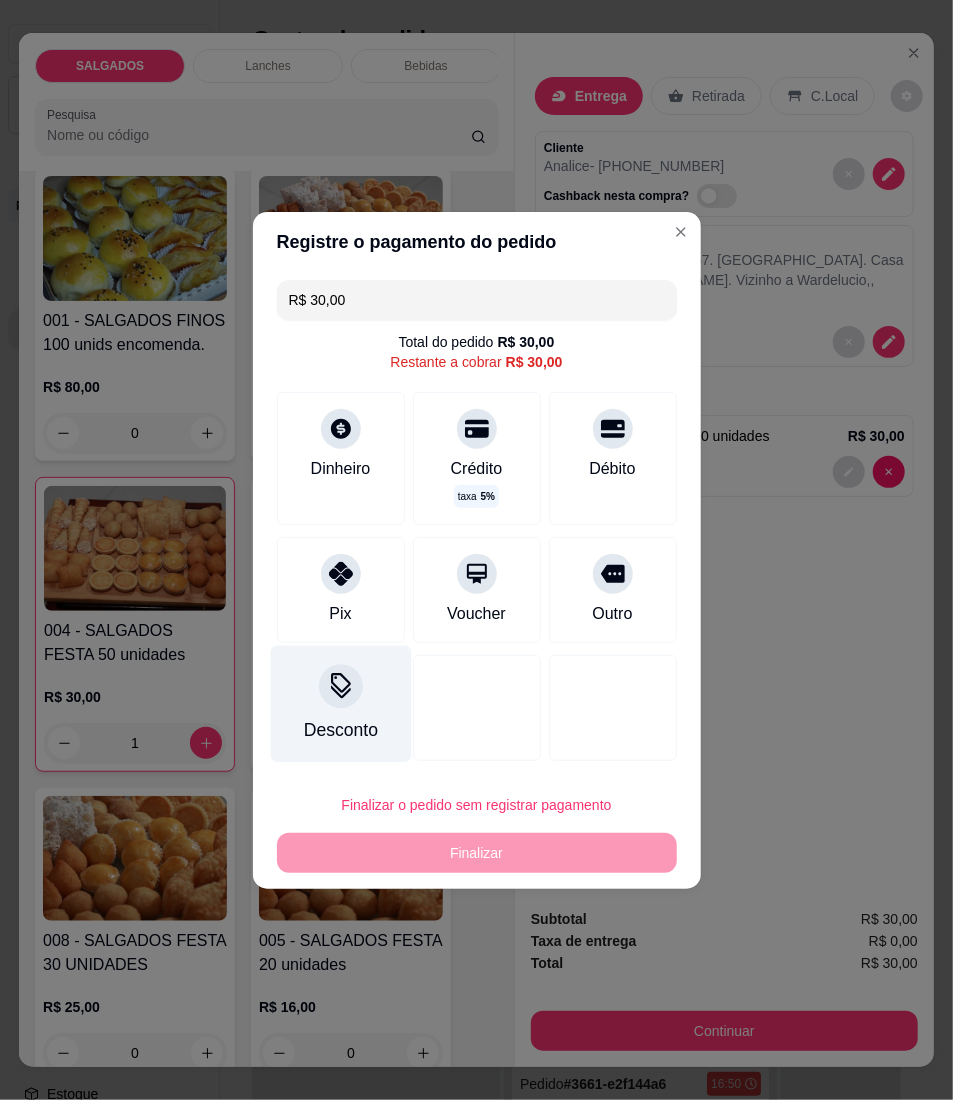 type on "R$ 0,00" 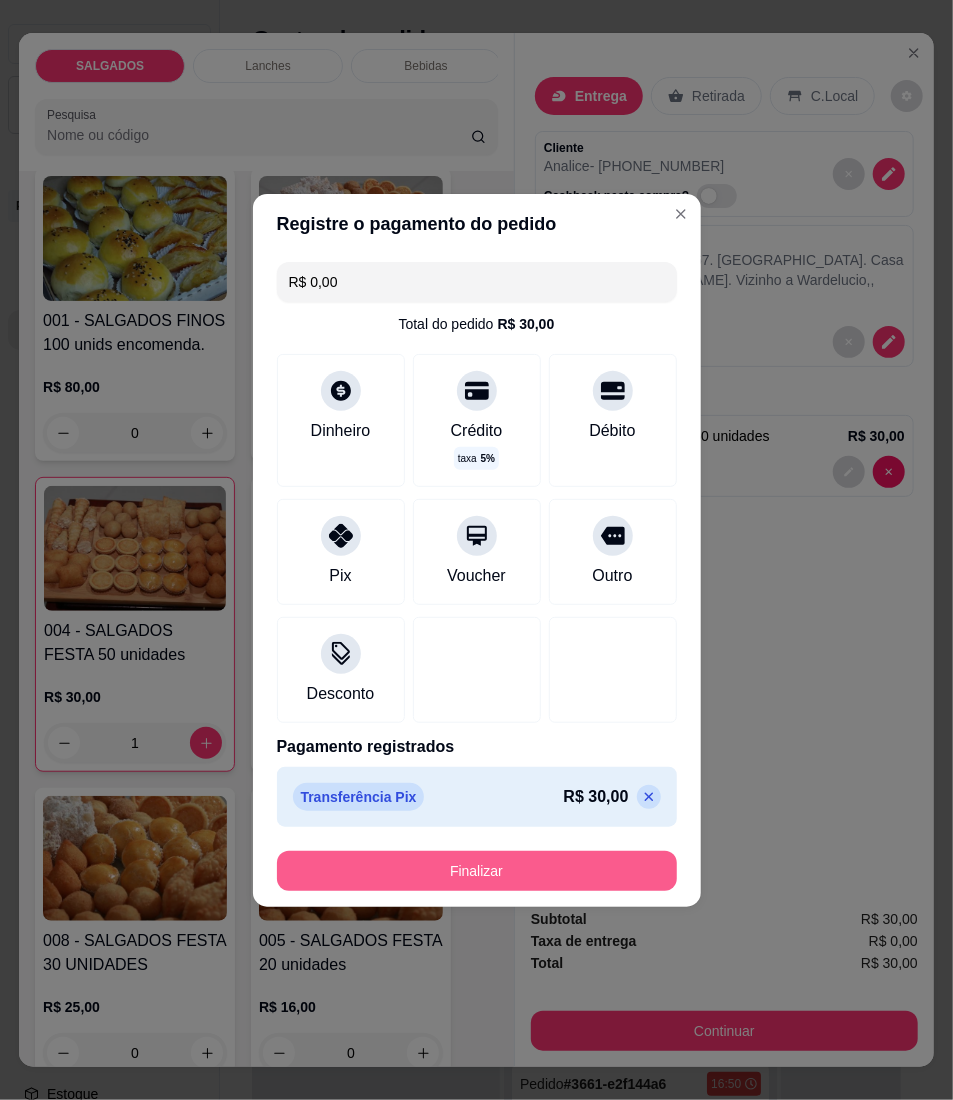 click on "Finalizar" at bounding box center [477, 871] 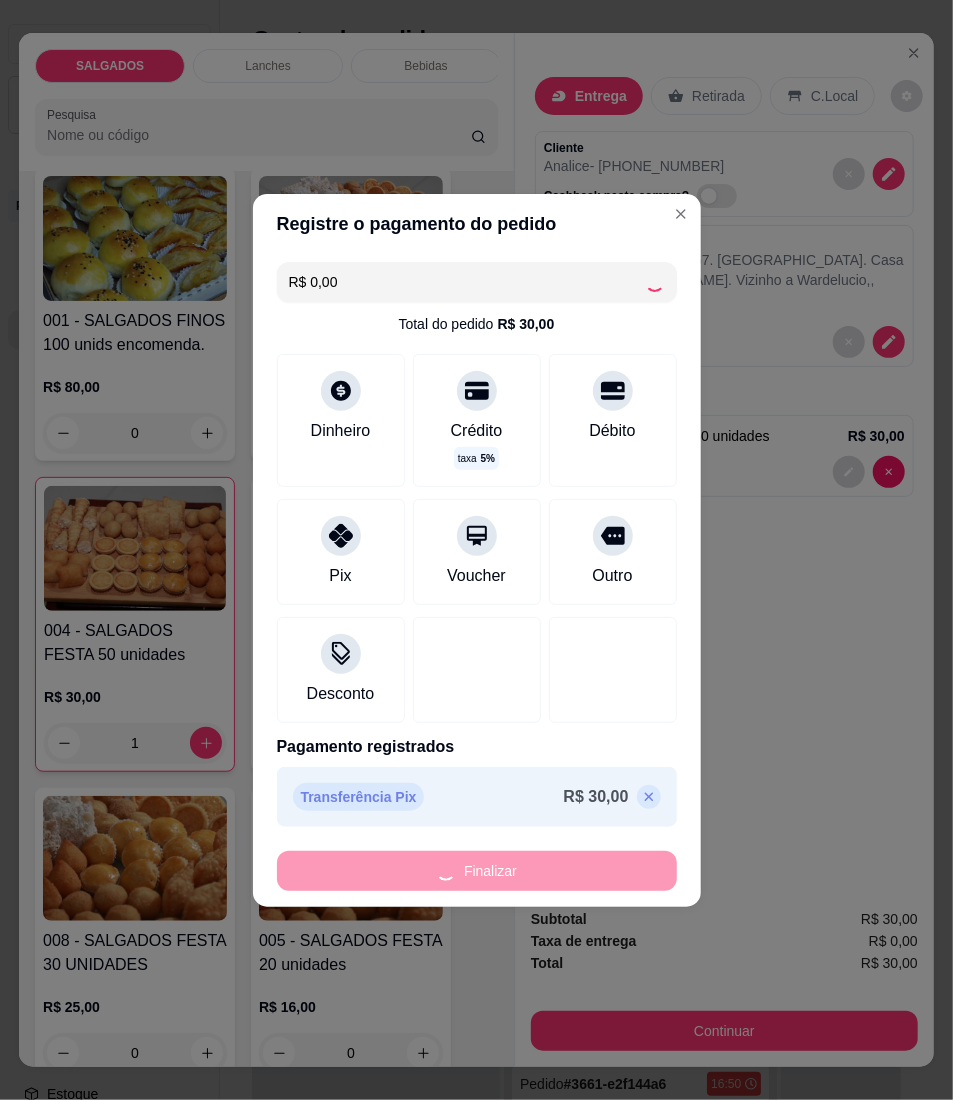 type on "0" 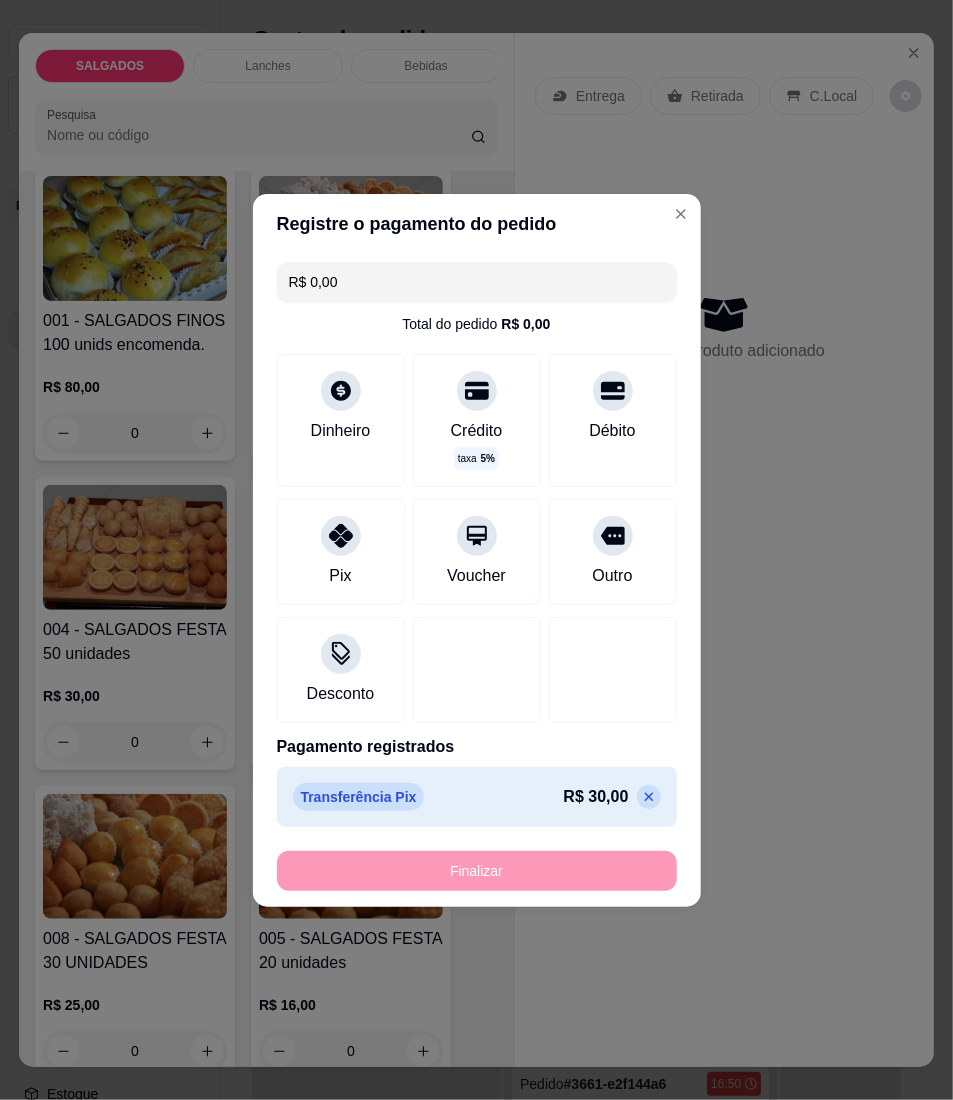 type on "-R$ 30,00" 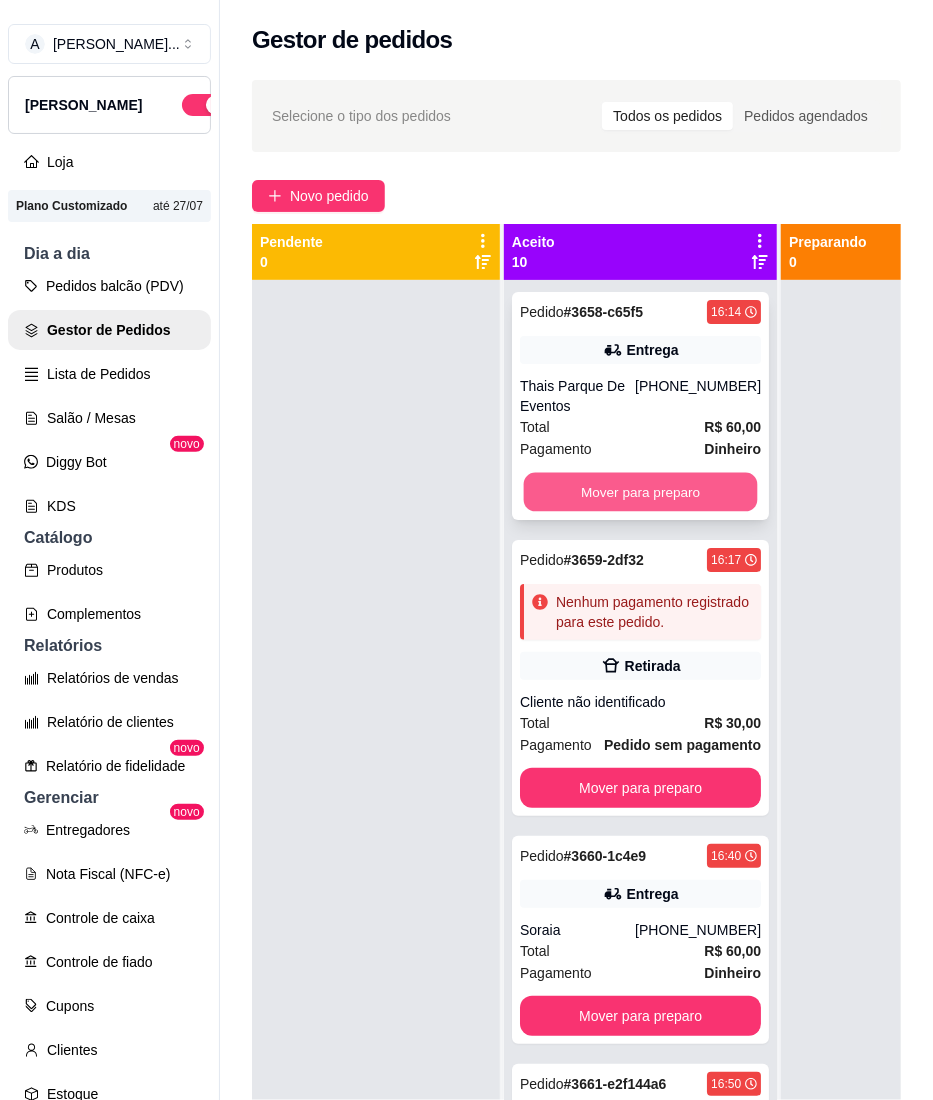 click on "Mover para preparo" at bounding box center [641, 492] 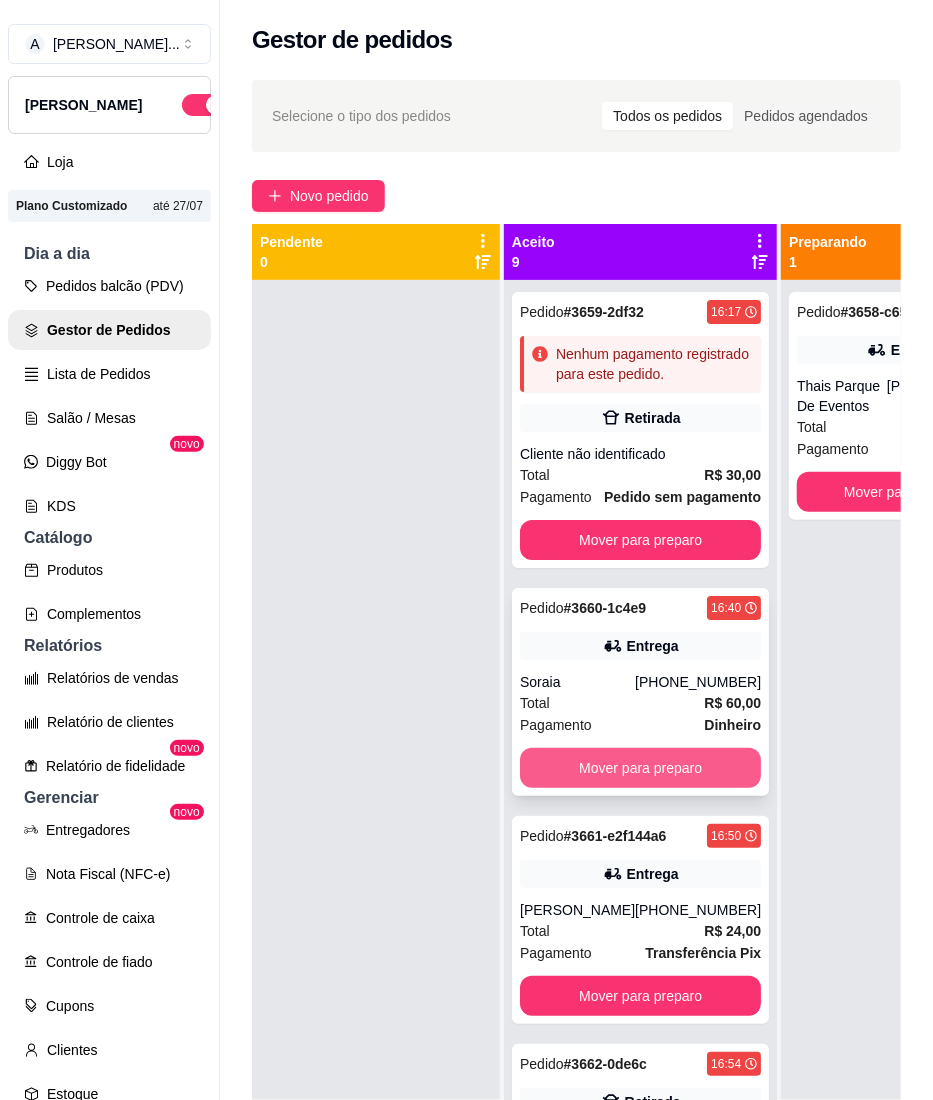 click on "Mover para preparo" at bounding box center [640, 768] 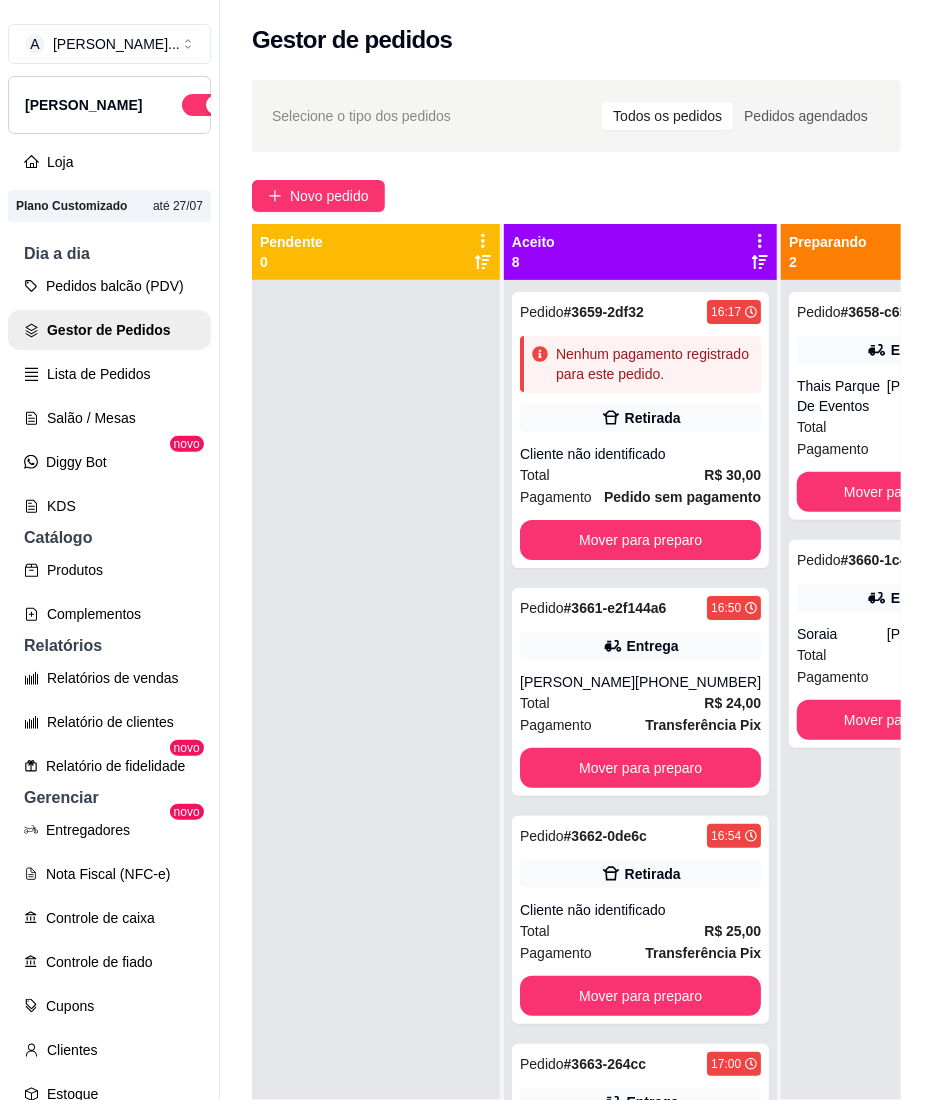 click on "Pedido  # 3661-e2f144a6 16:50 Entrega Letícia Farias [PHONE_NUMBER] Total R$ 24,00 Pagamento Transferência Pix Mover para preparo" at bounding box center [640, 692] 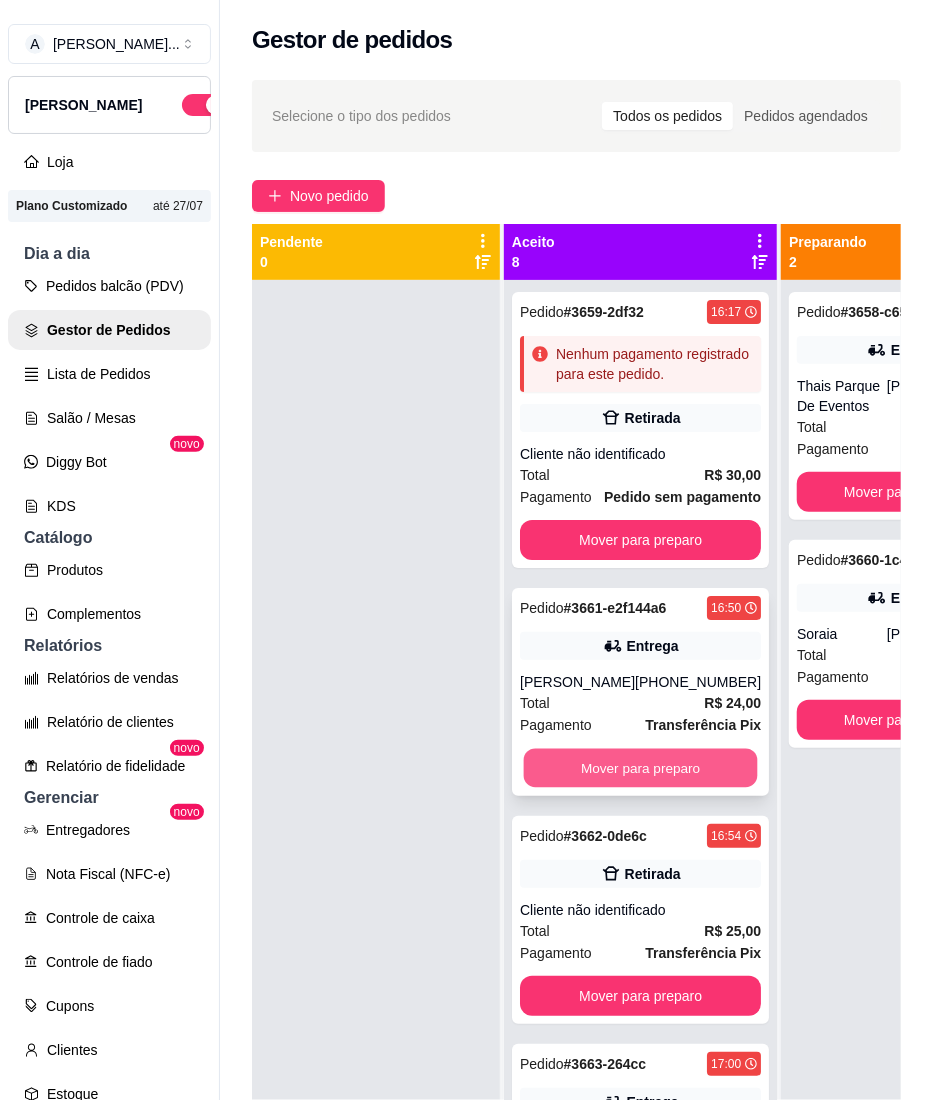 click on "Mover para preparo" at bounding box center (641, 768) 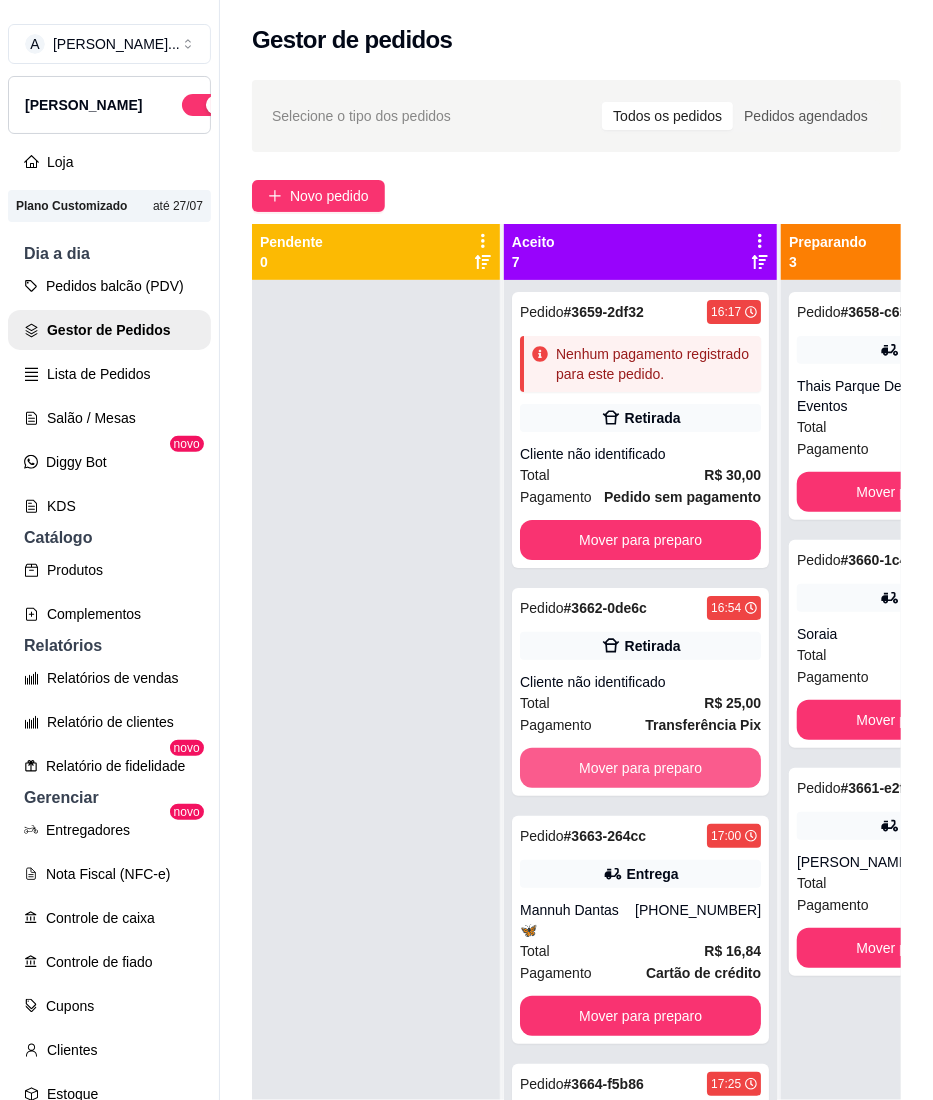 click on "Mover para preparo" at bounding box center (640, 768) 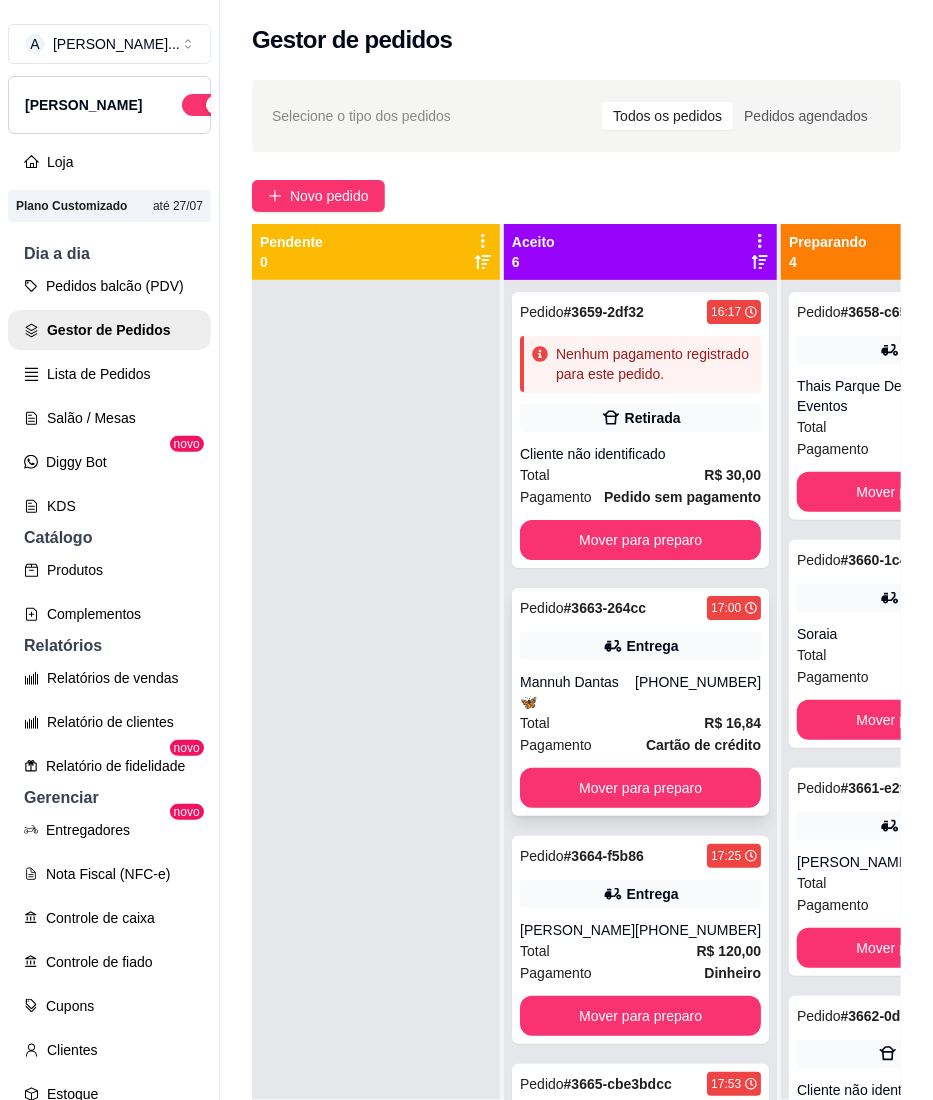 click on "Cartão de crédito" at bounding box center [703, 745] 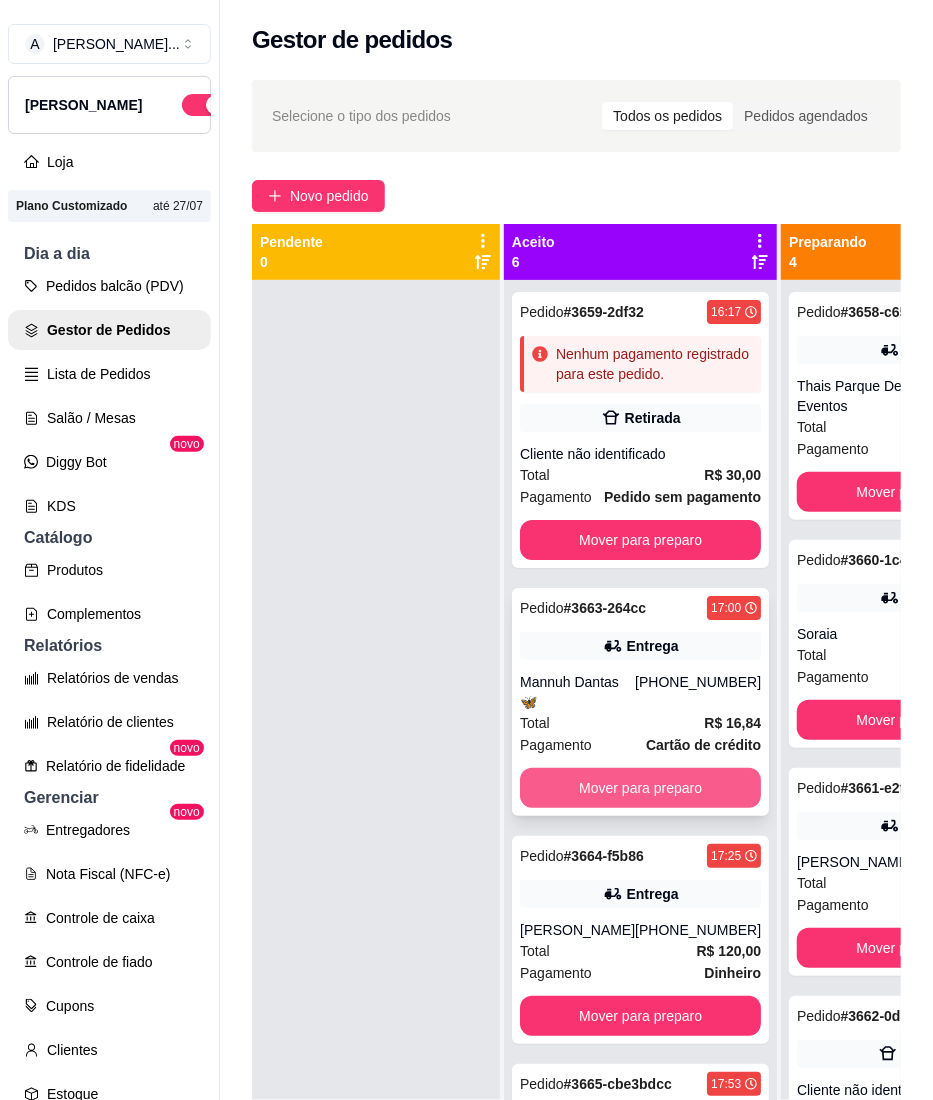click on "Mover para preparo" at bounding box center (640, 788) 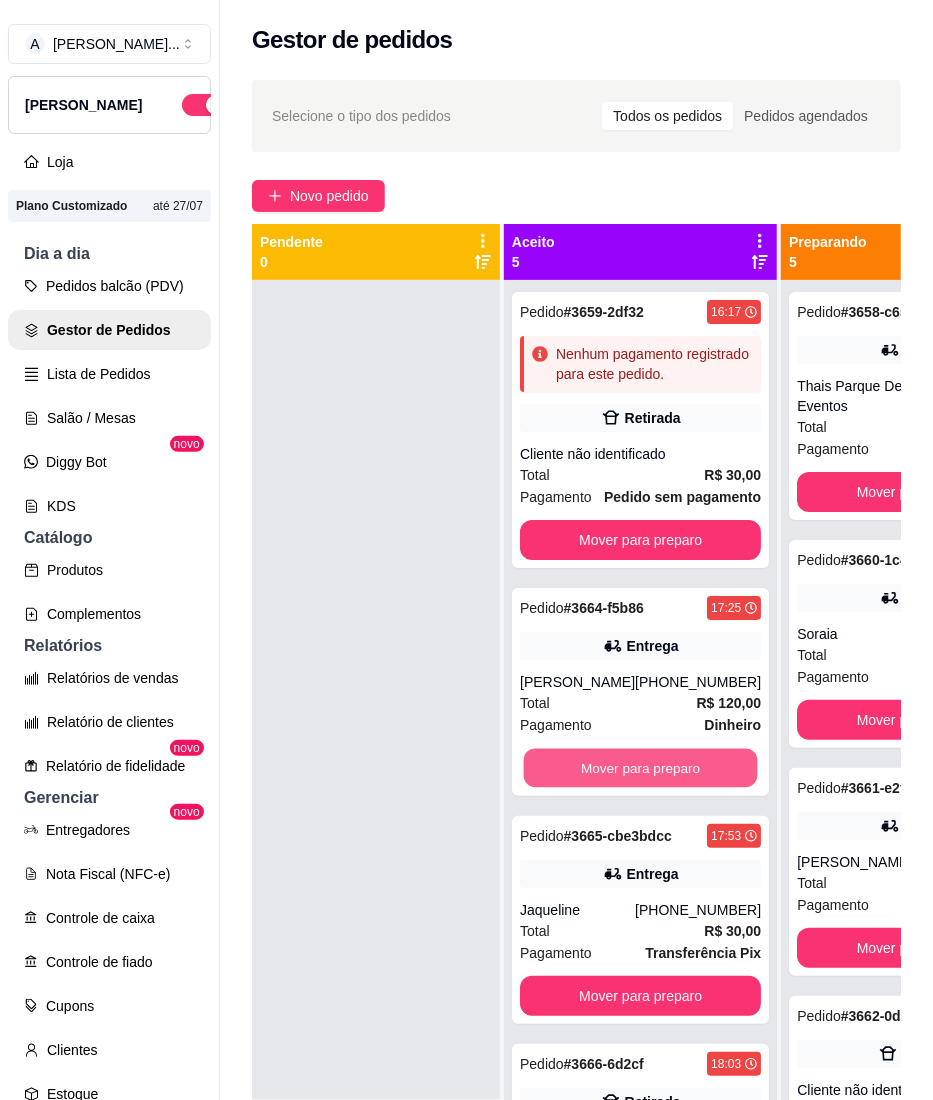 click on "Mover para preparo" at bounding box center [641, 768] 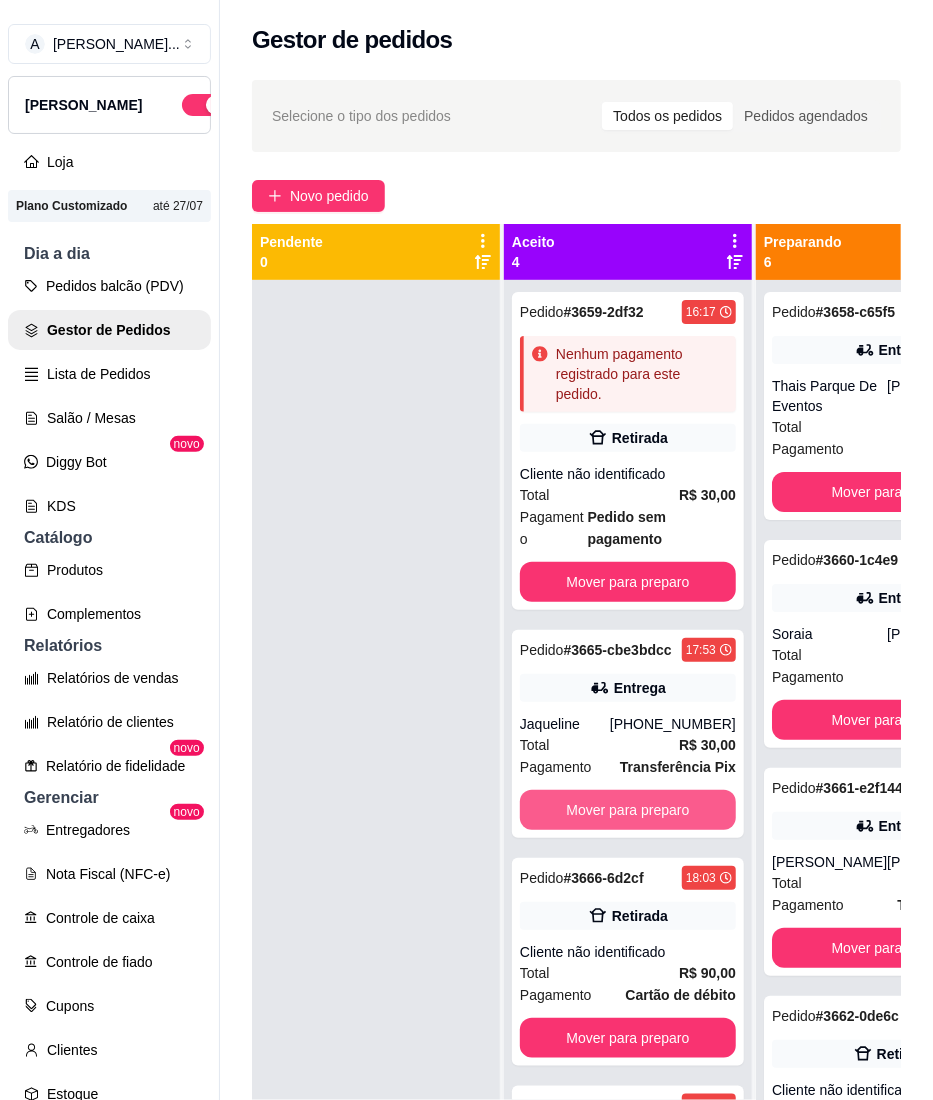 click on "Mover para preparo" at bounding box center (628, 810) 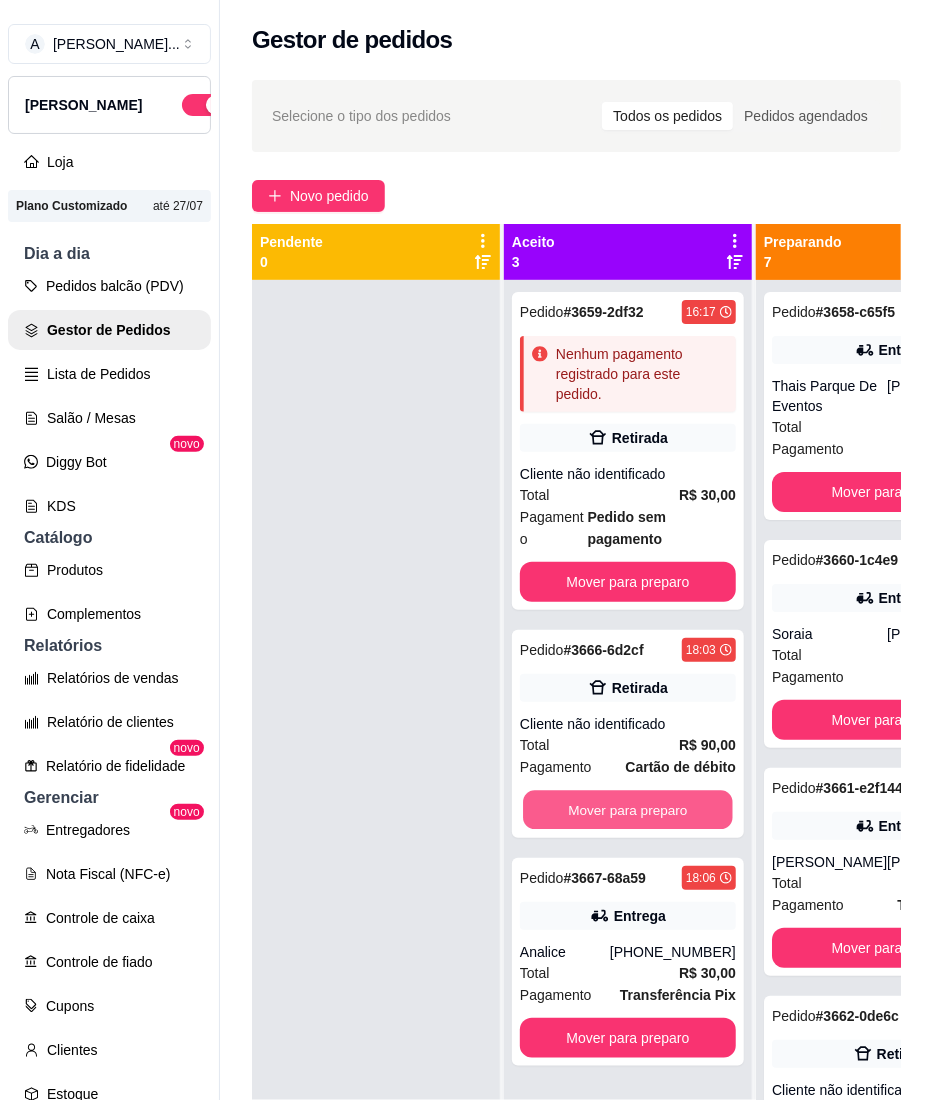click on "Mover para preparo" at bounding box center (628, 810) 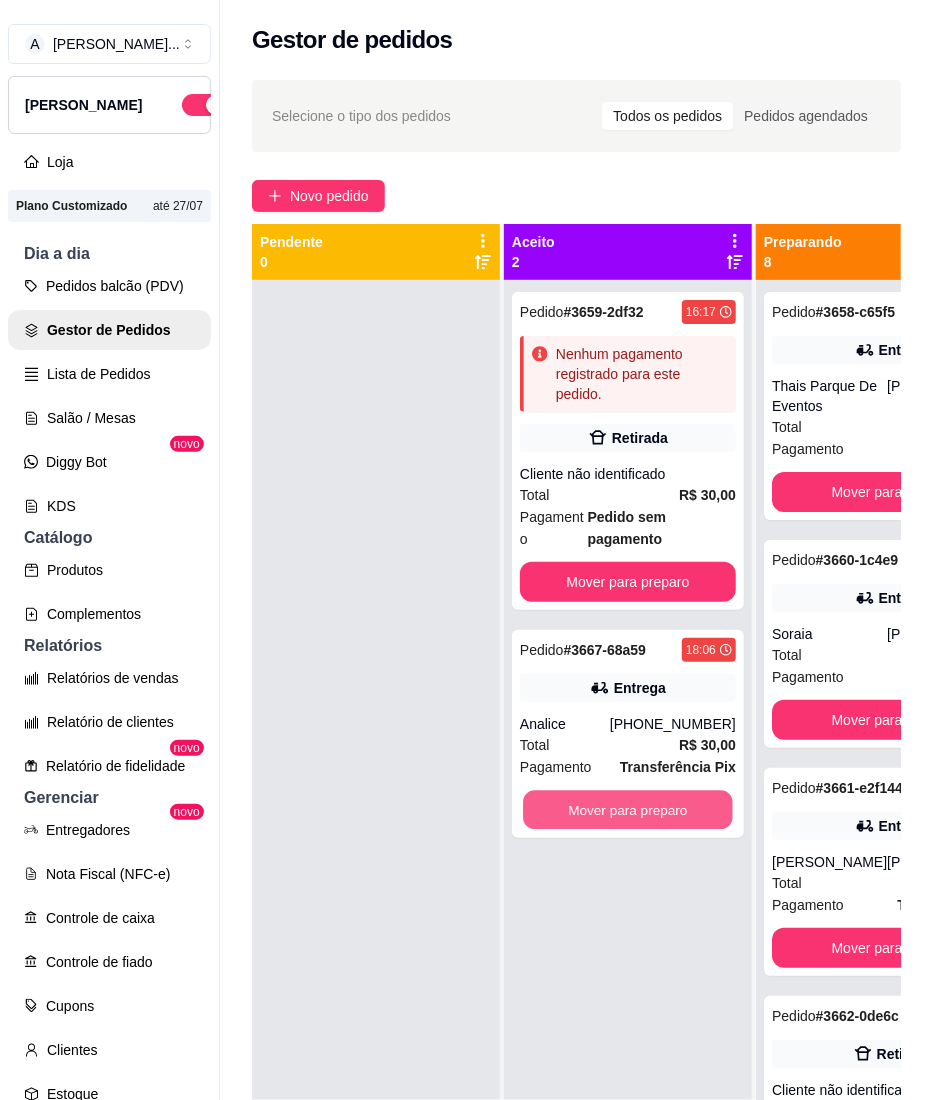 click on "Mover para preparo" at bounding box center (628, 810) 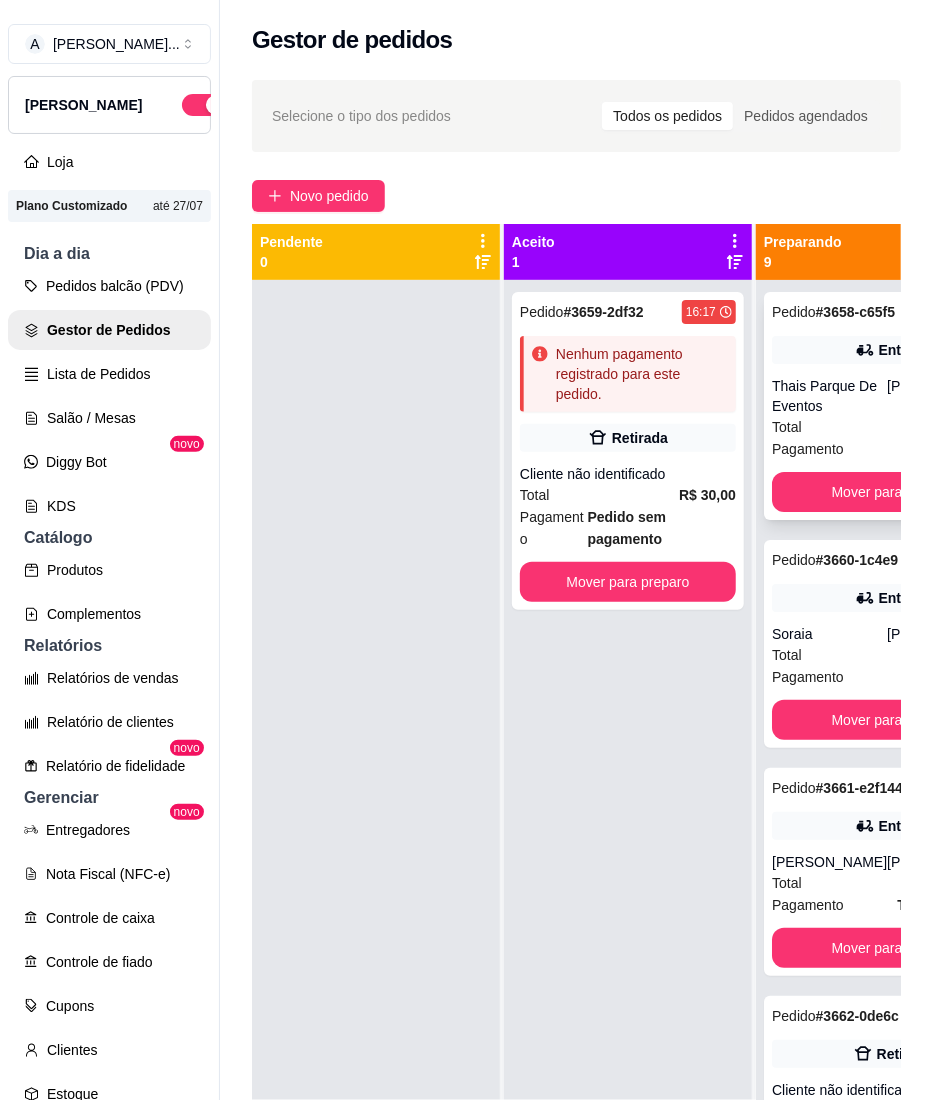 click on "Pedido  # 3658-c65f5 16:14 Entrega Thais Parque De Eventos [PHONE_NUMBER] Total R$ 60,00 Pagamento Dinheiro Mover para entrega" at bounding box center [892, 406] 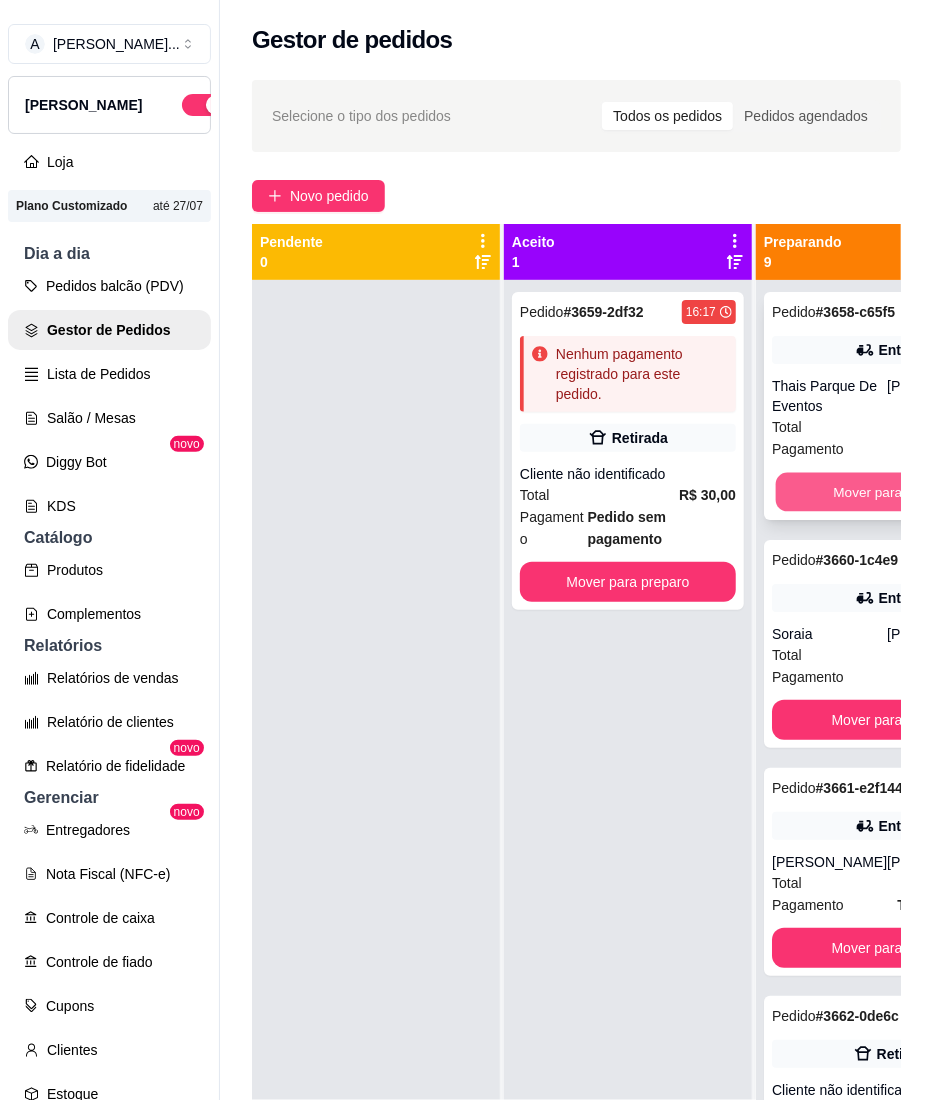click on "Mover para entrega" at bounding box center [893, 492] 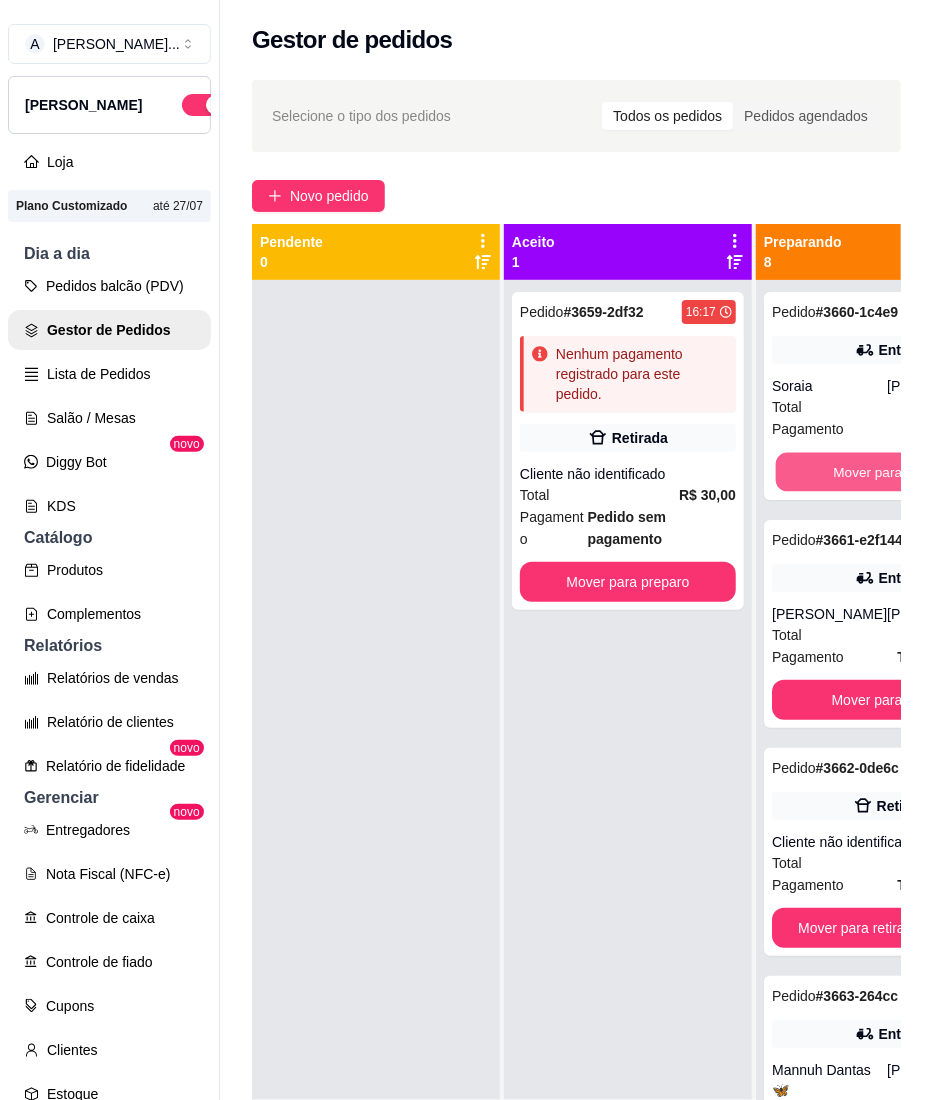 click on "Mover para entrega" at bounding box center (893, 472) 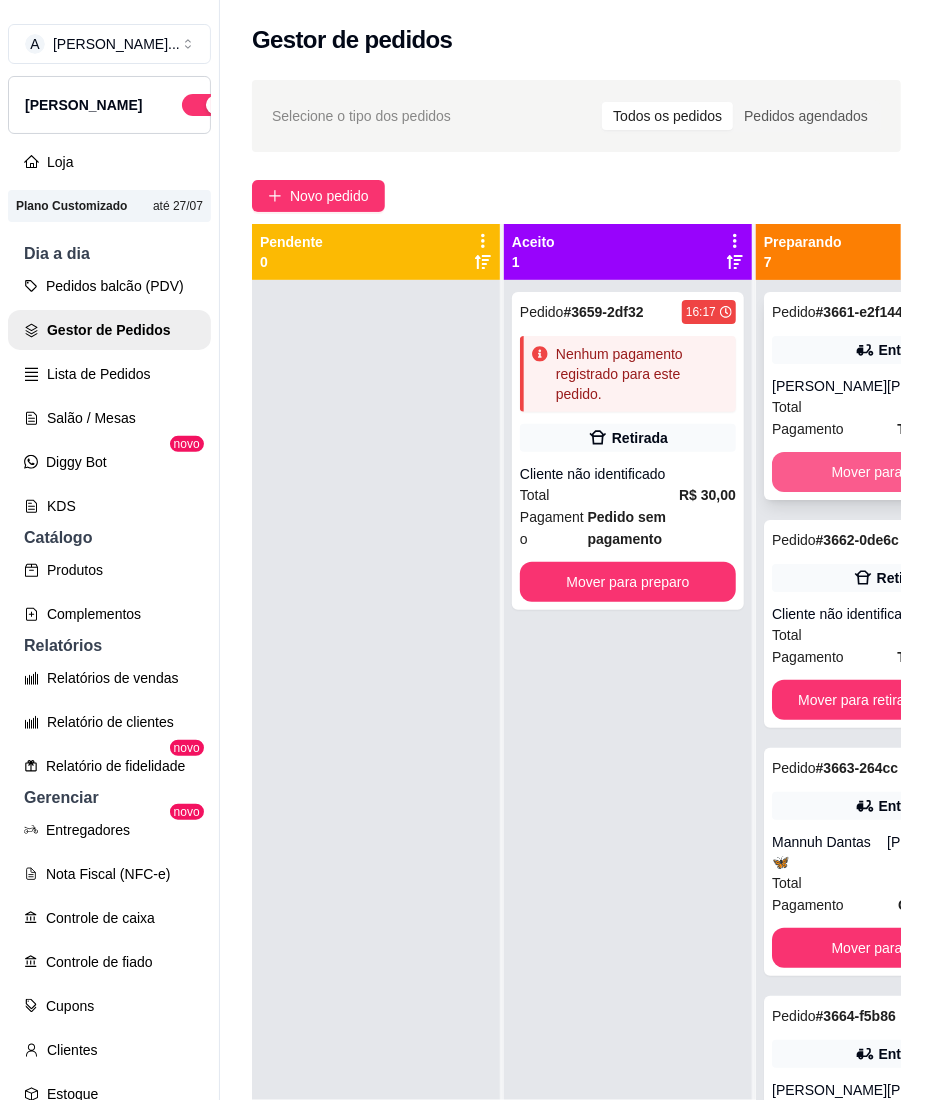 click on "Mover para entrega" at bounding box center [892, 472] 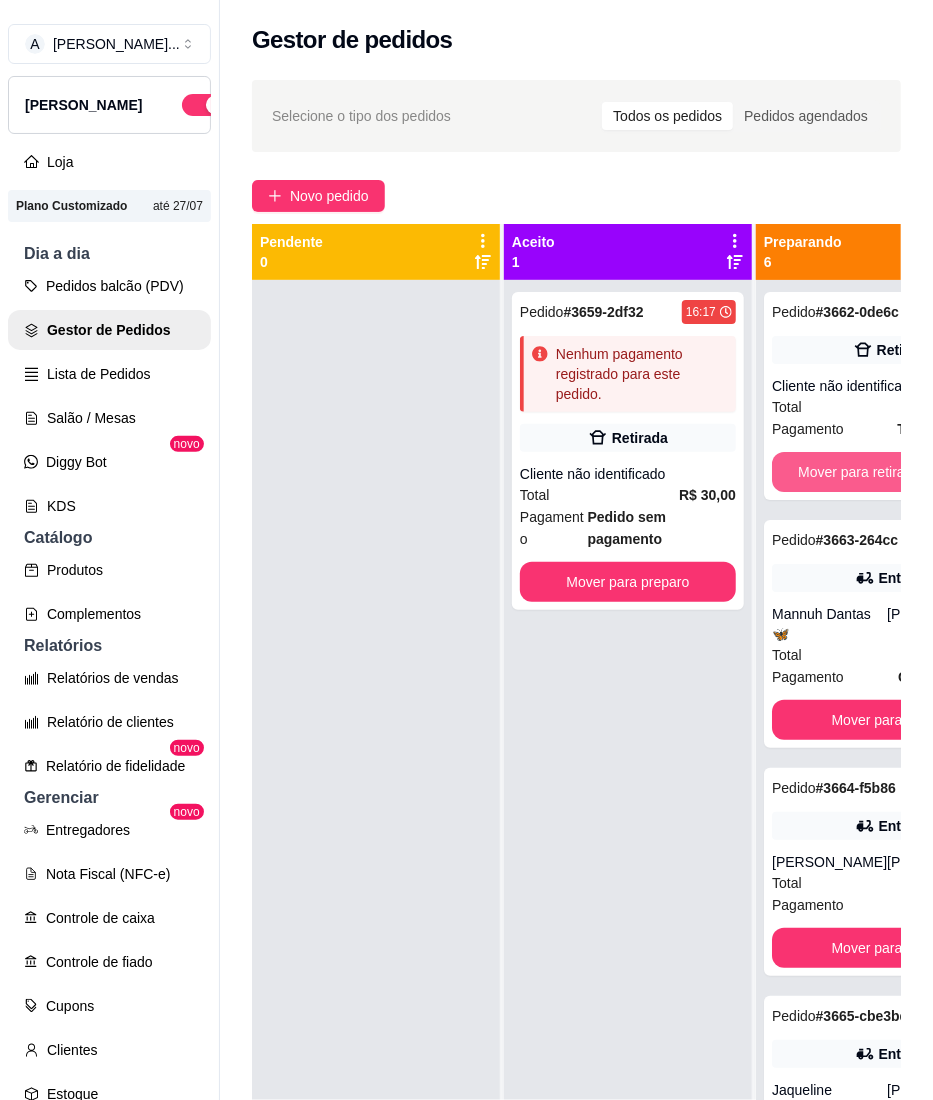 click on "Mover para retirada disponível" at bounding box center (892, 472) 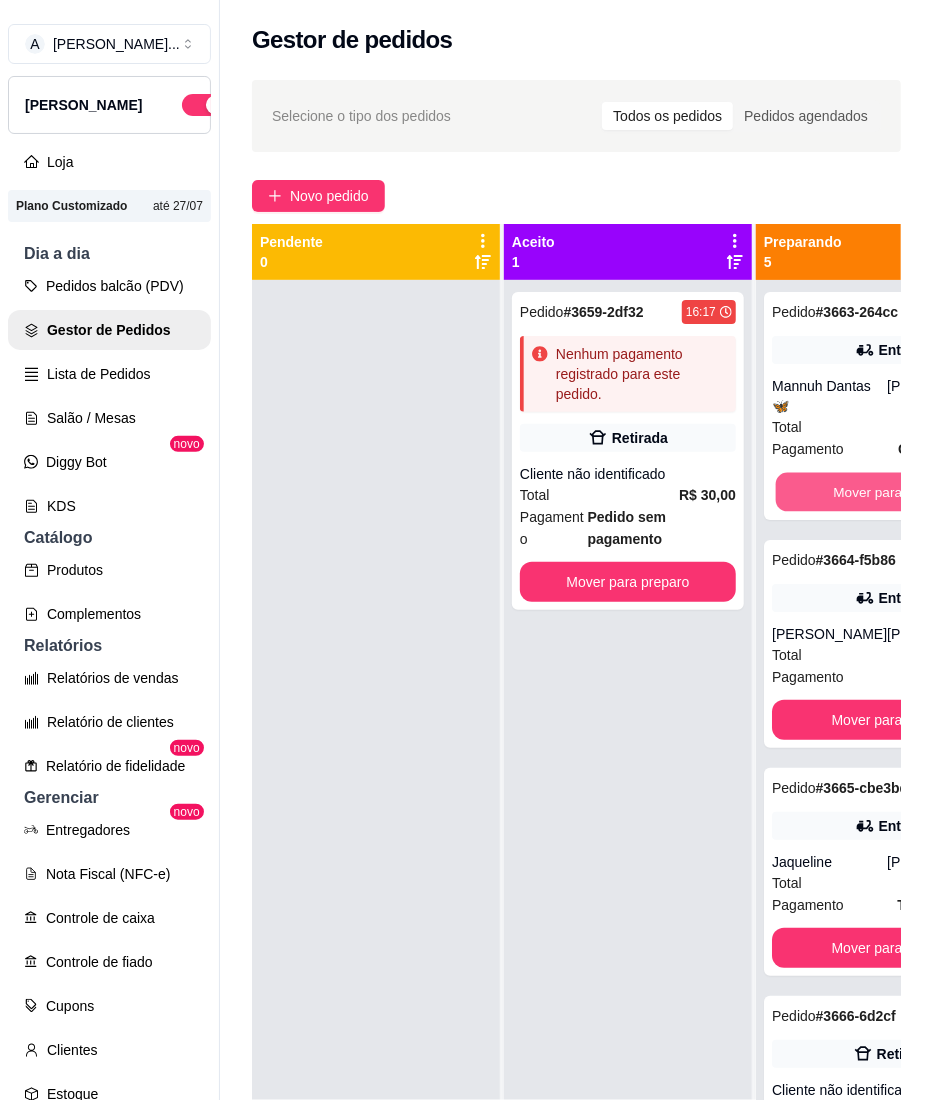 click on "Mover para entrega" at bounding box center (893, 492) 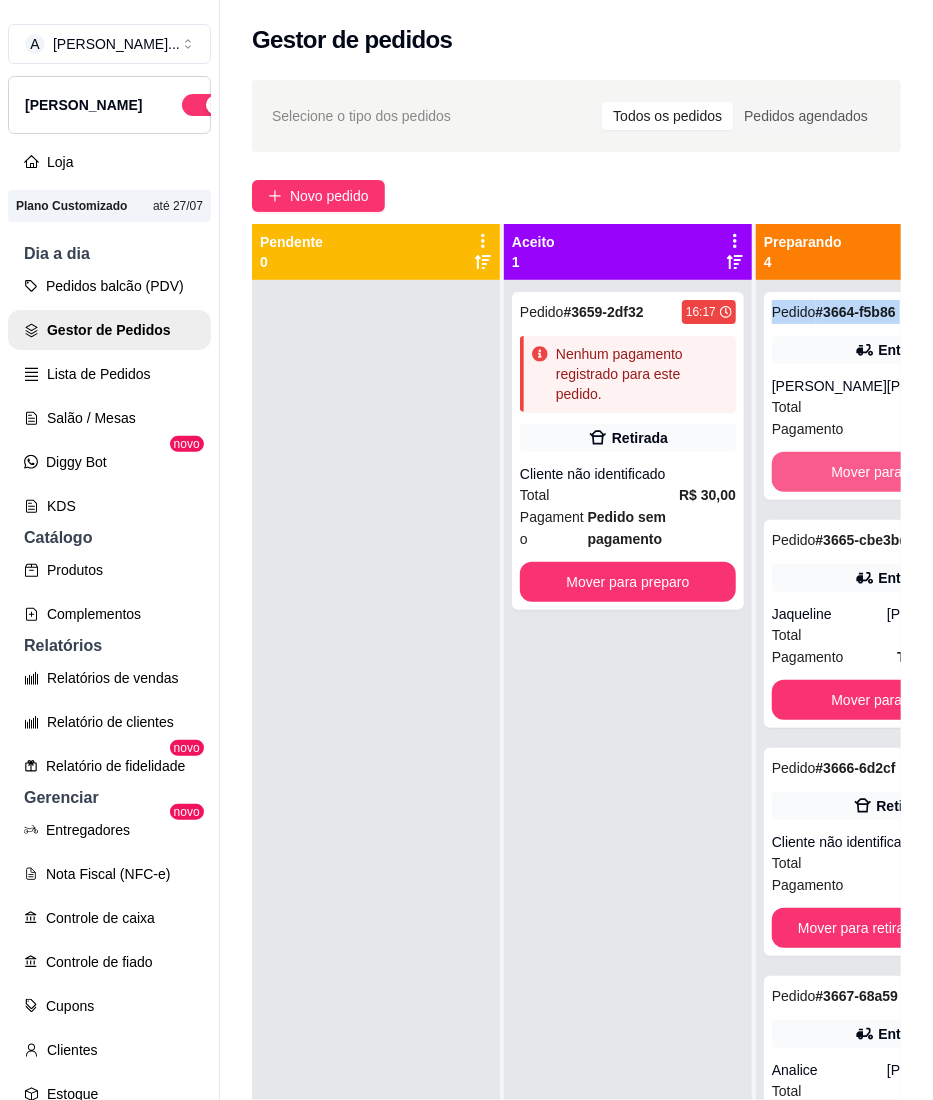 click on "Mover para entrega" at bounding box center [892, 472] 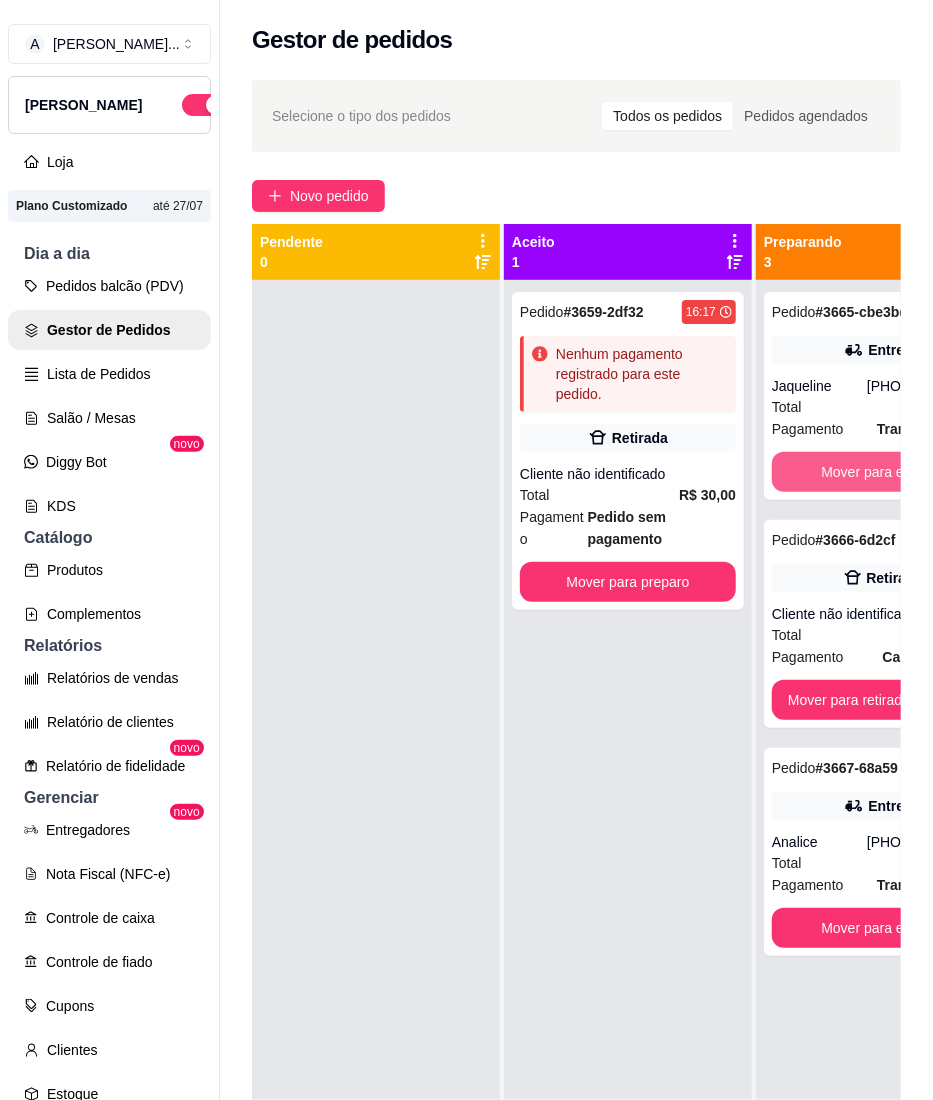 click on "Mover para entrega" at bounding box center [882, 472] 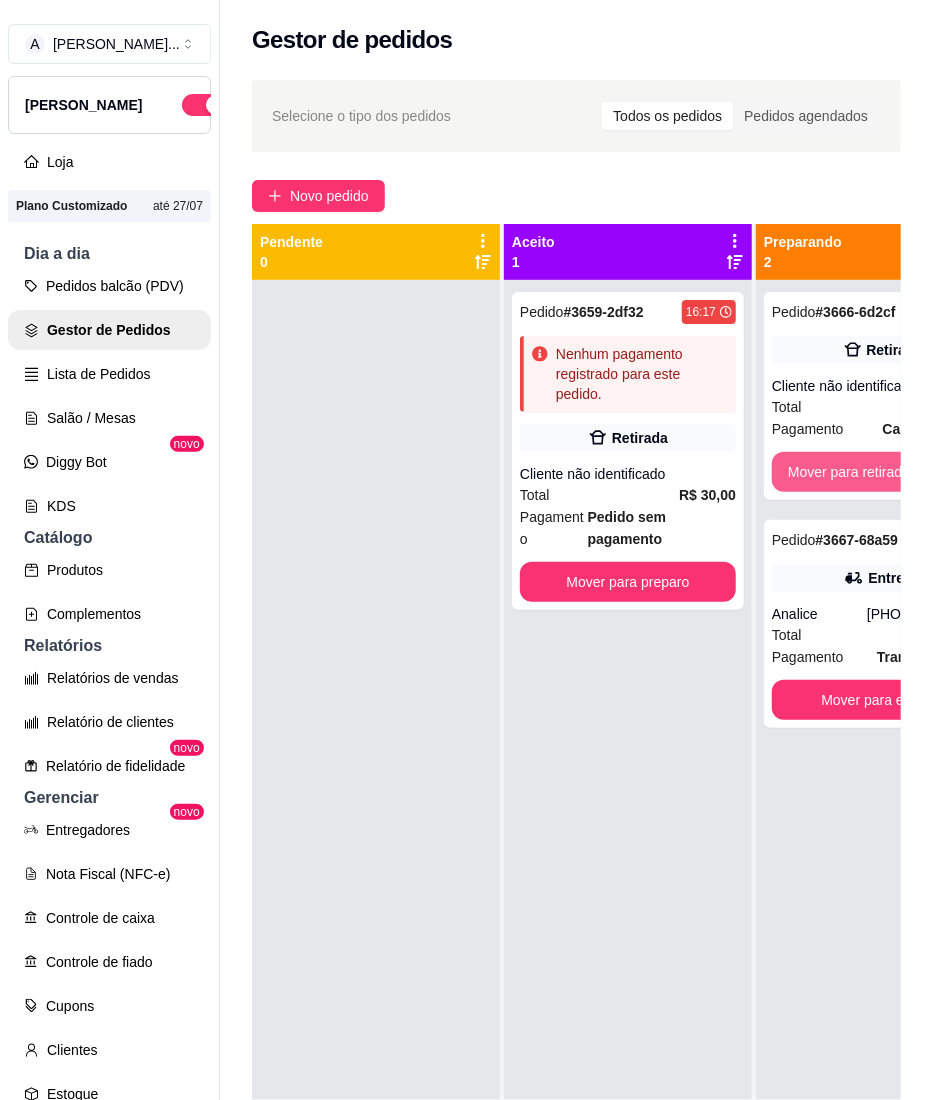 click on "Mover para retirada disponível" at bounding box center [882, 472] 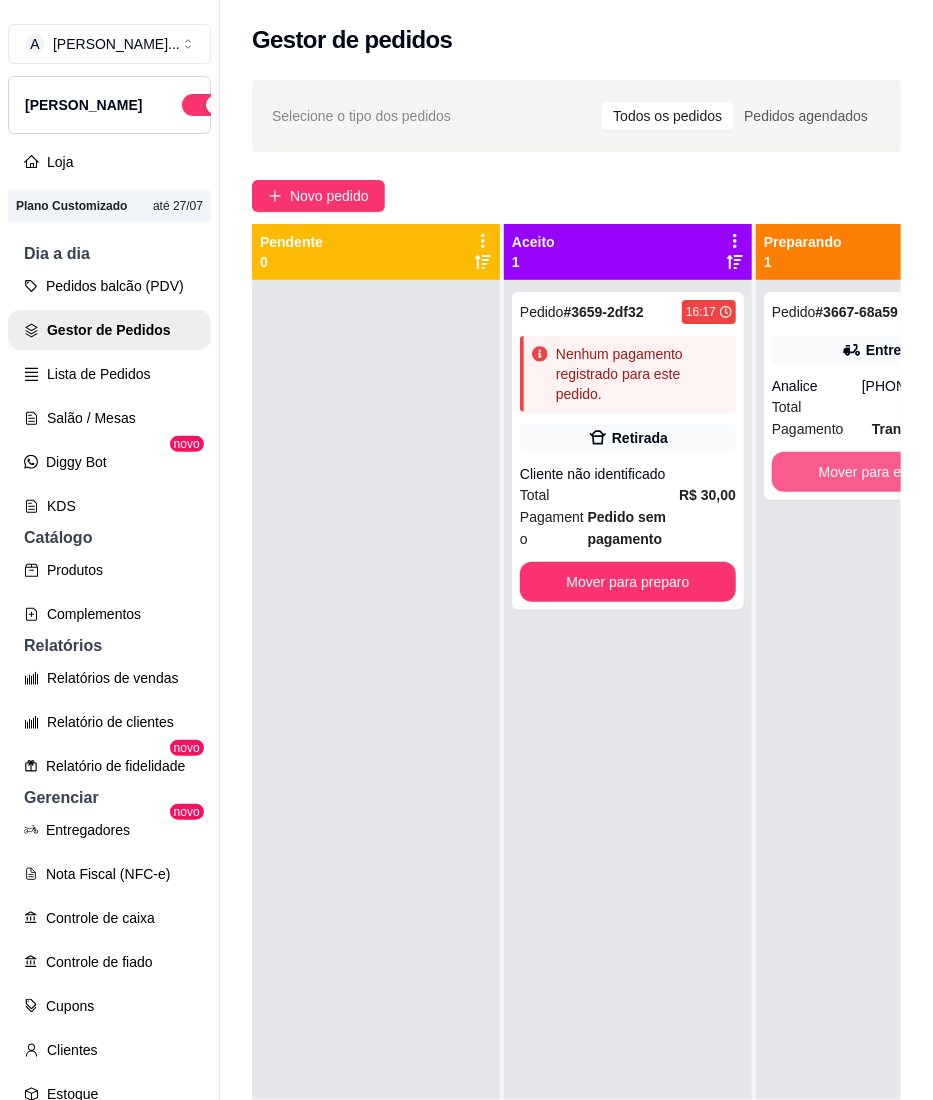 click on "Mover para entrega" at bounding box center [880, 472] 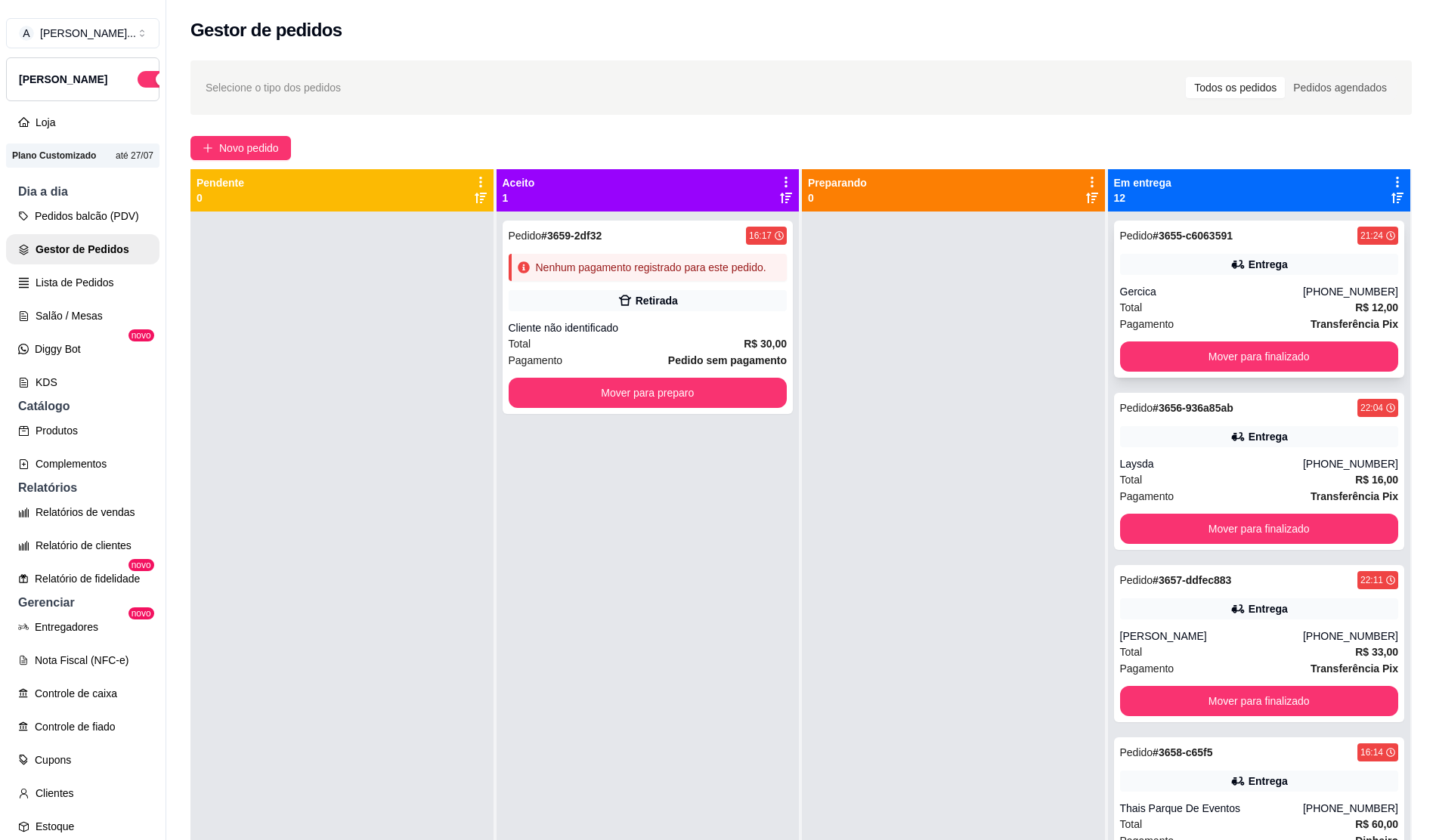 click on "Pedido  # 3655-c6063591 21:24 Entrega Gercica  [PHONE_NUMBER] Total R$ 12,00 Pagamento Transferência Pix Mover para finalizado" at bounding box center [1259, 299] 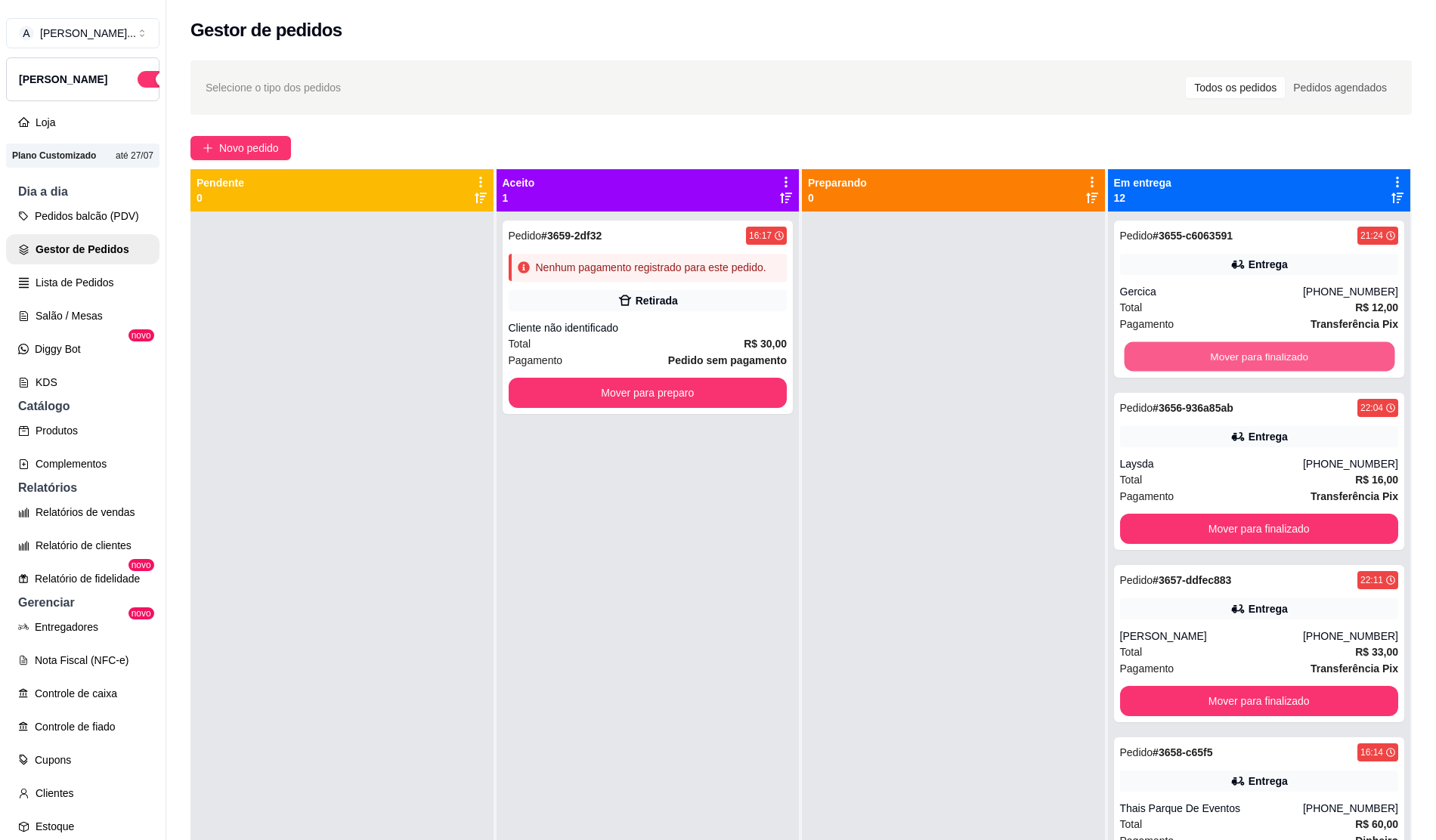 click on "Mover para finalizado" at bounding box center [1258, 357] 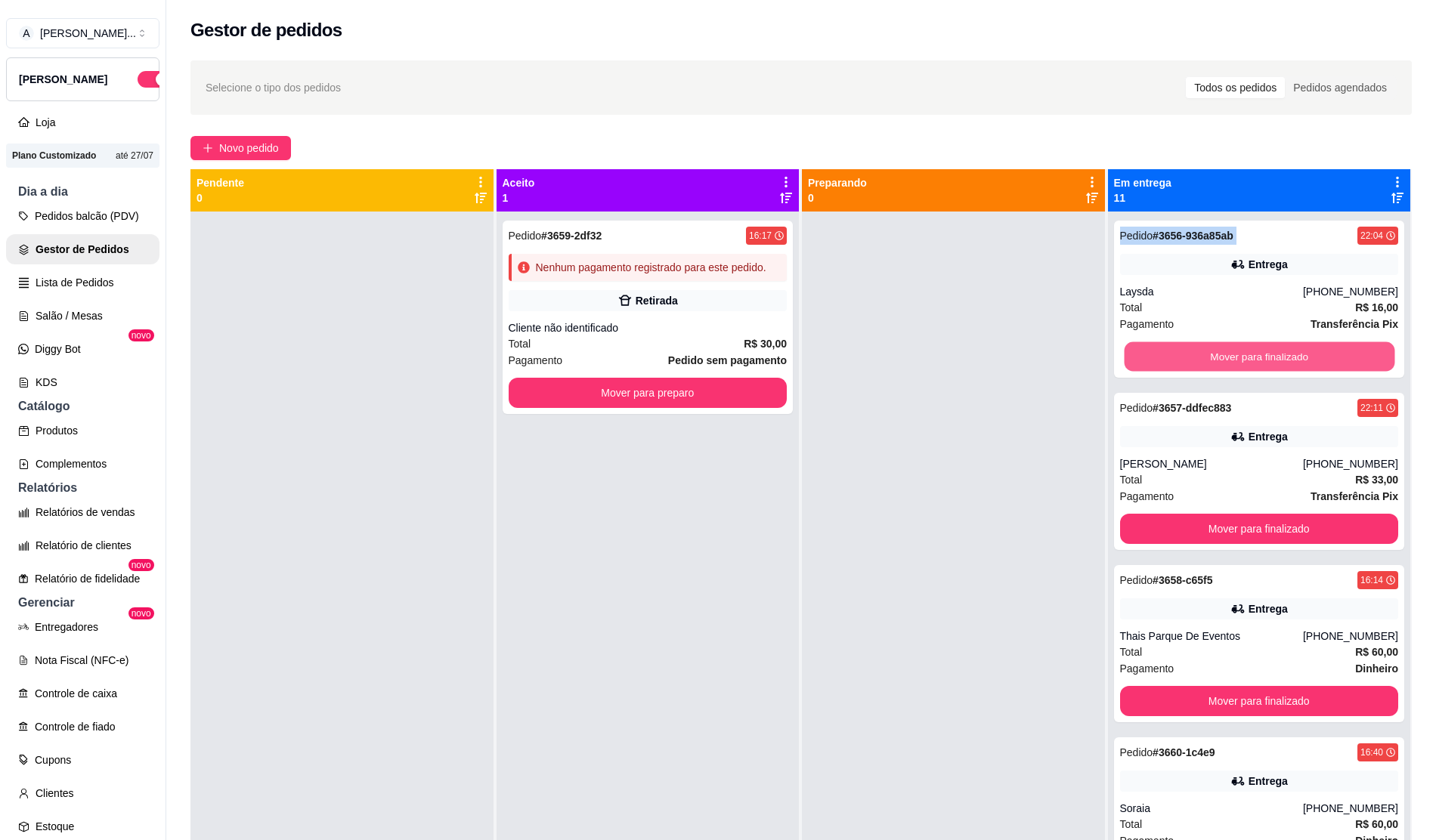 click on "Mover para finalizado" at bounding box center [1258, 357] 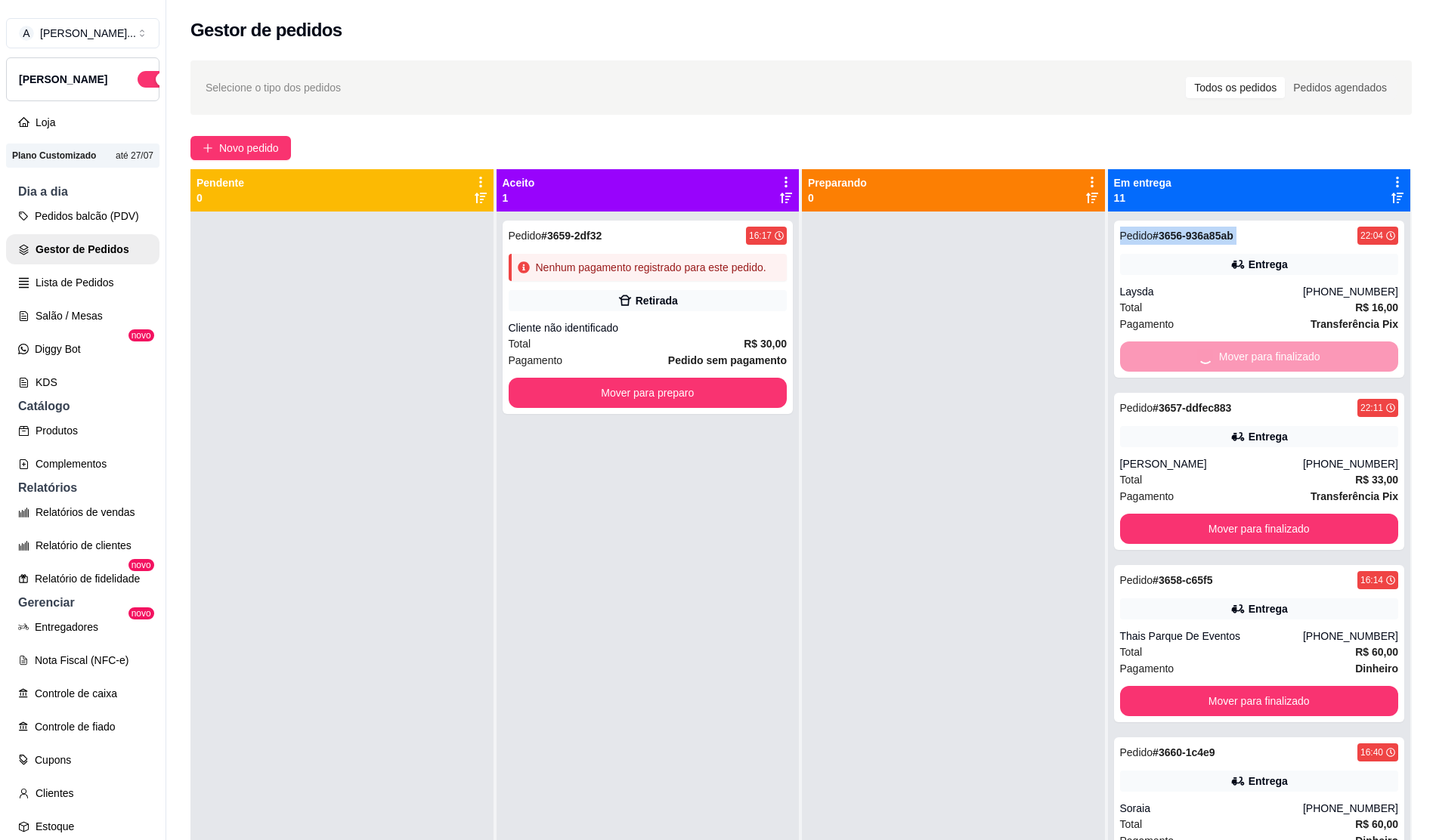 click on "Mover para finalizado" at bounding box center [1259, 529] 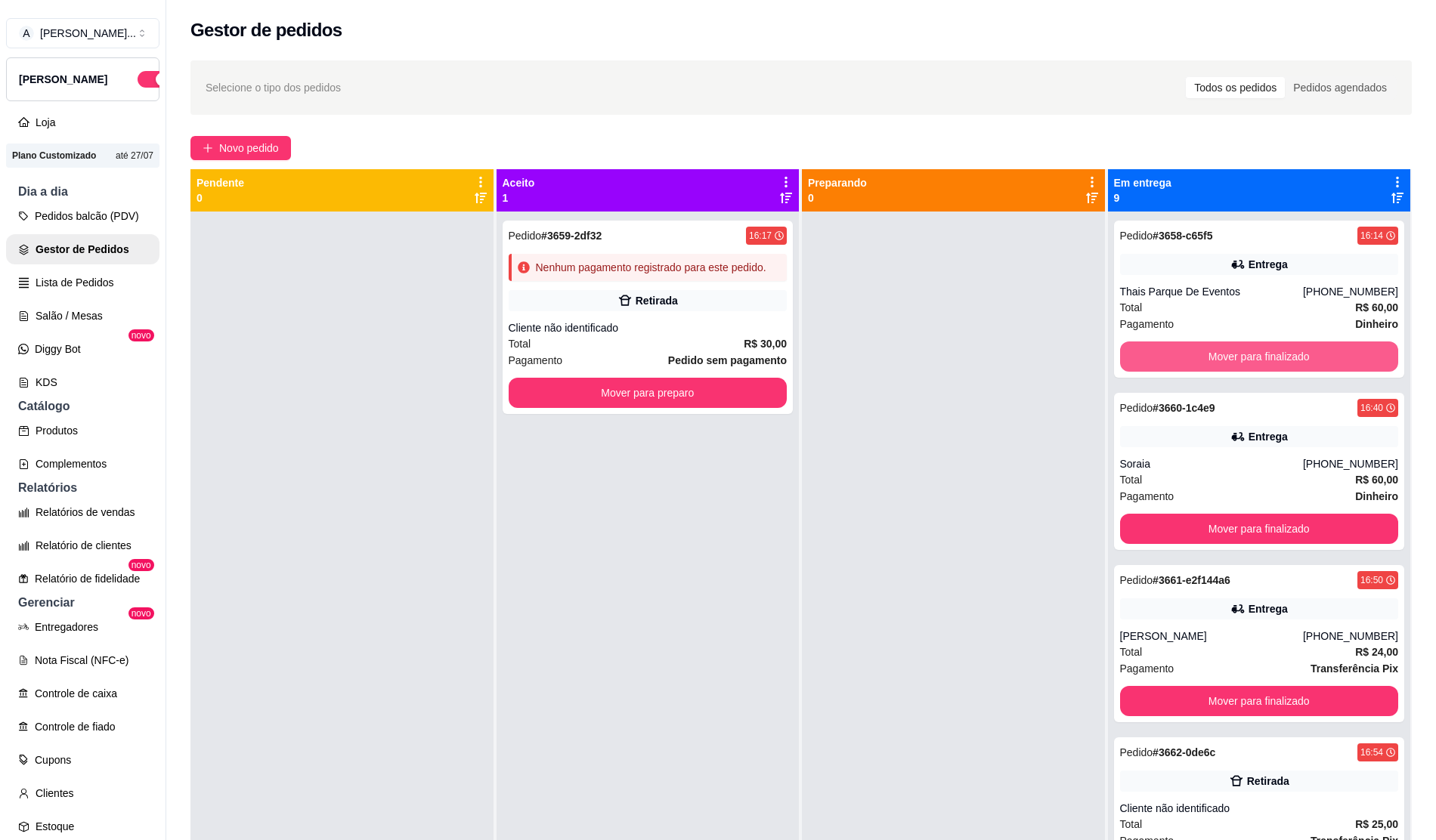 click on "Mover para finalizado" at bounding box center (1259, 357) 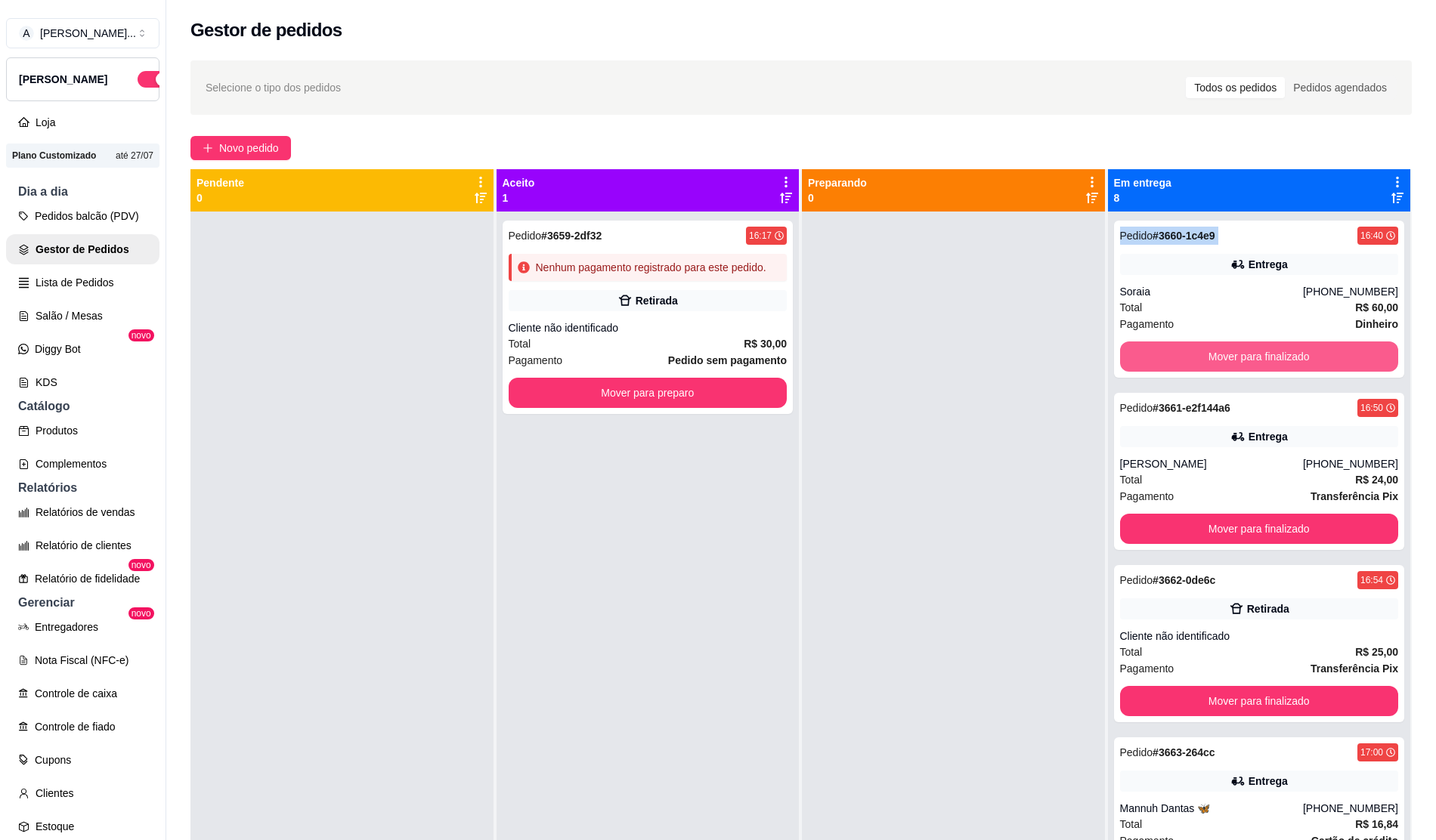 click on "Mover para finalizado" at bounding box center [1259, 357] 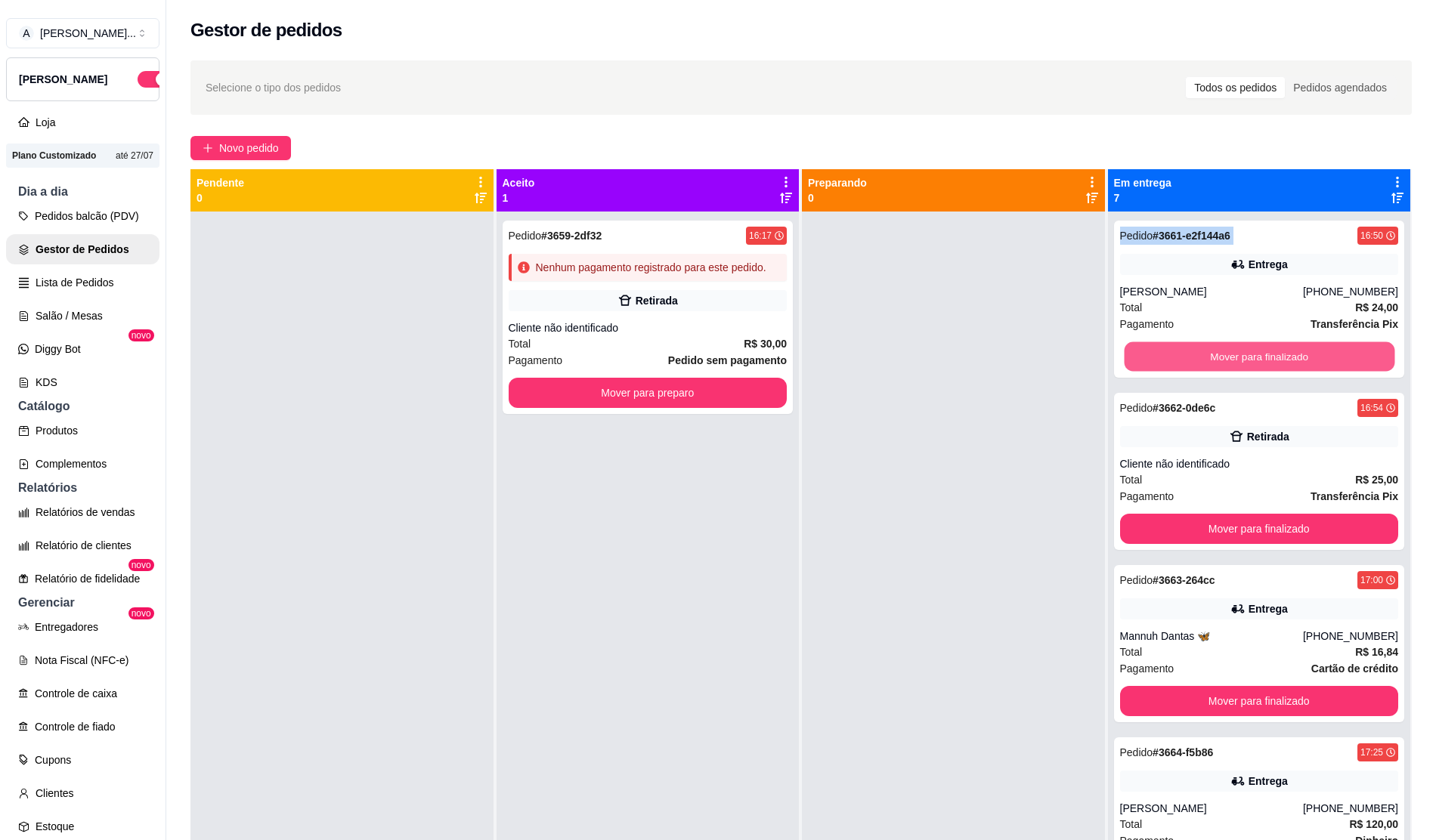 click on "Mover para finalizado" at bounding box center [1258, 357] 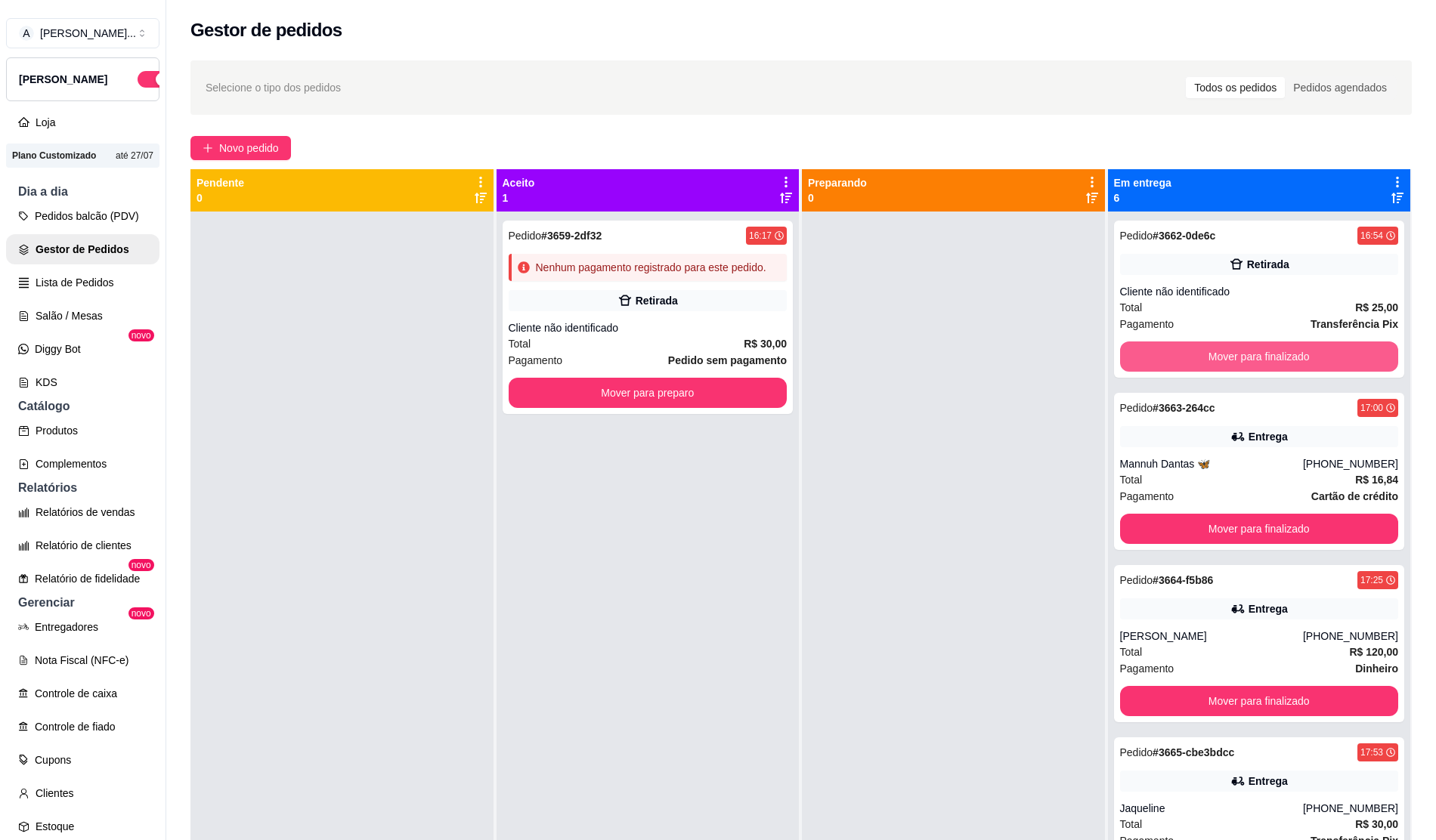 click on "Mover para finalizado" at bounding box center [1259, 357] 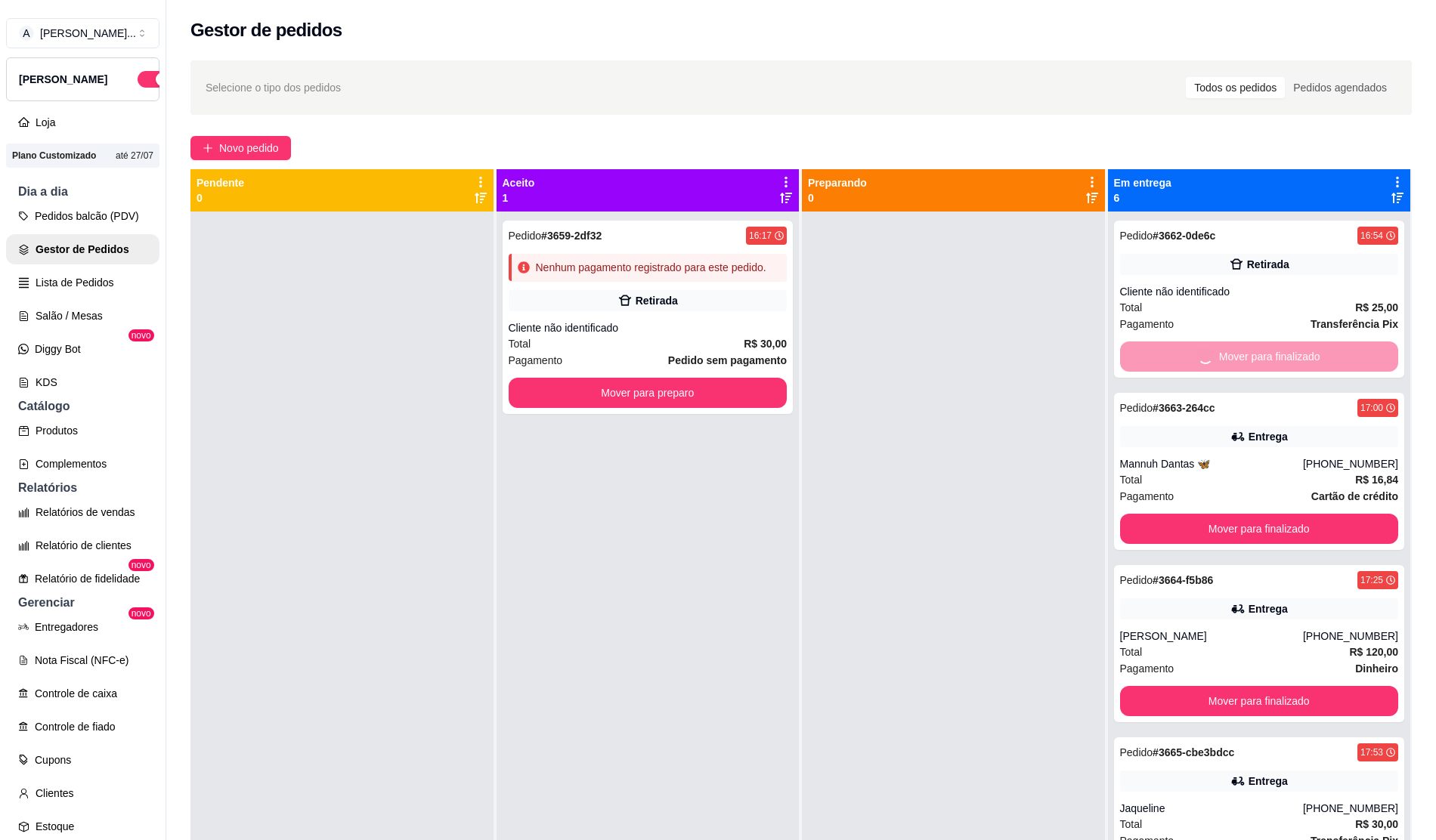 click on "Mover para finalizado" at bounding box center (1259, 529) 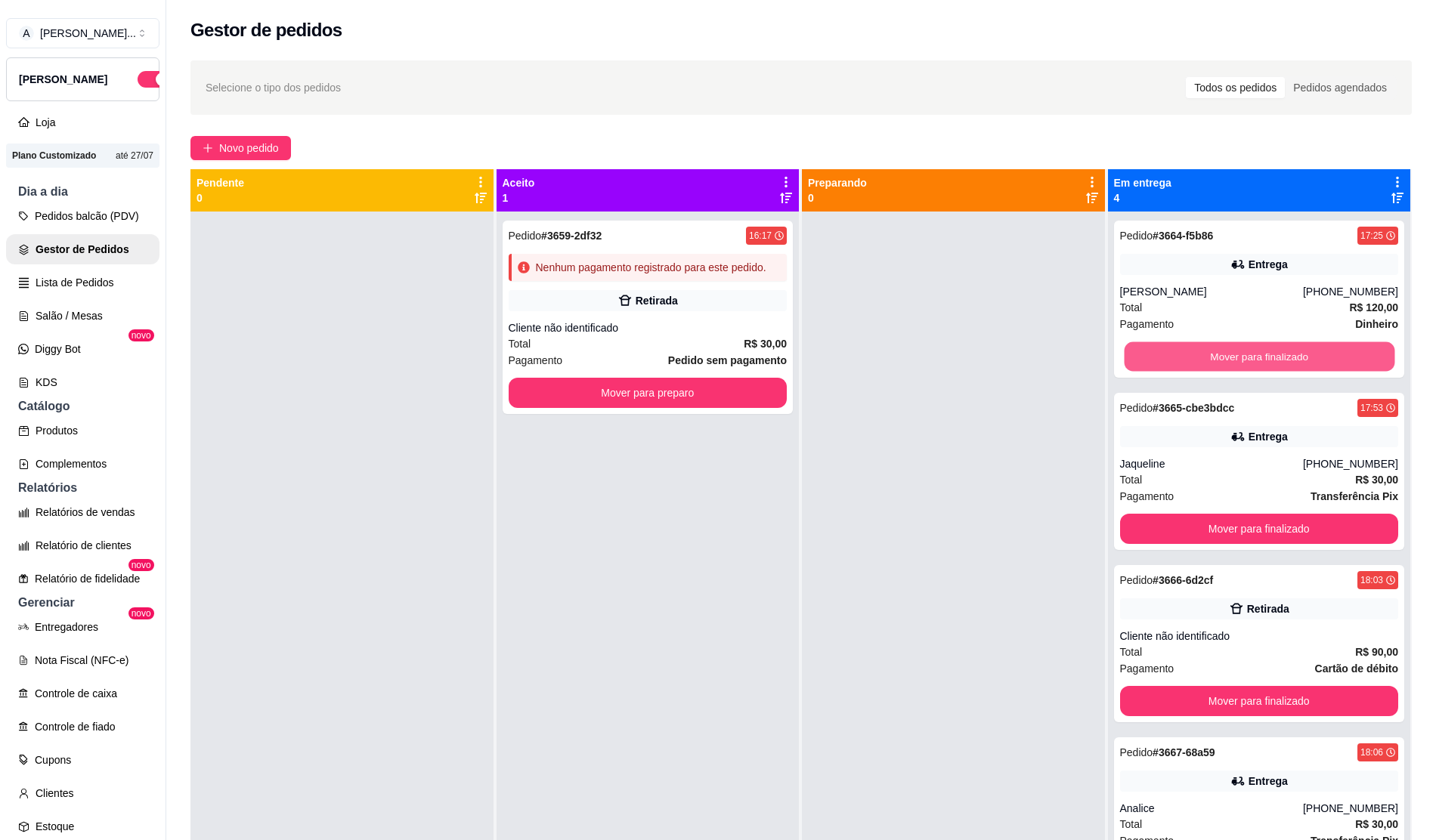 click on "Mover para finalizado" at bounding box center [1258, 357] 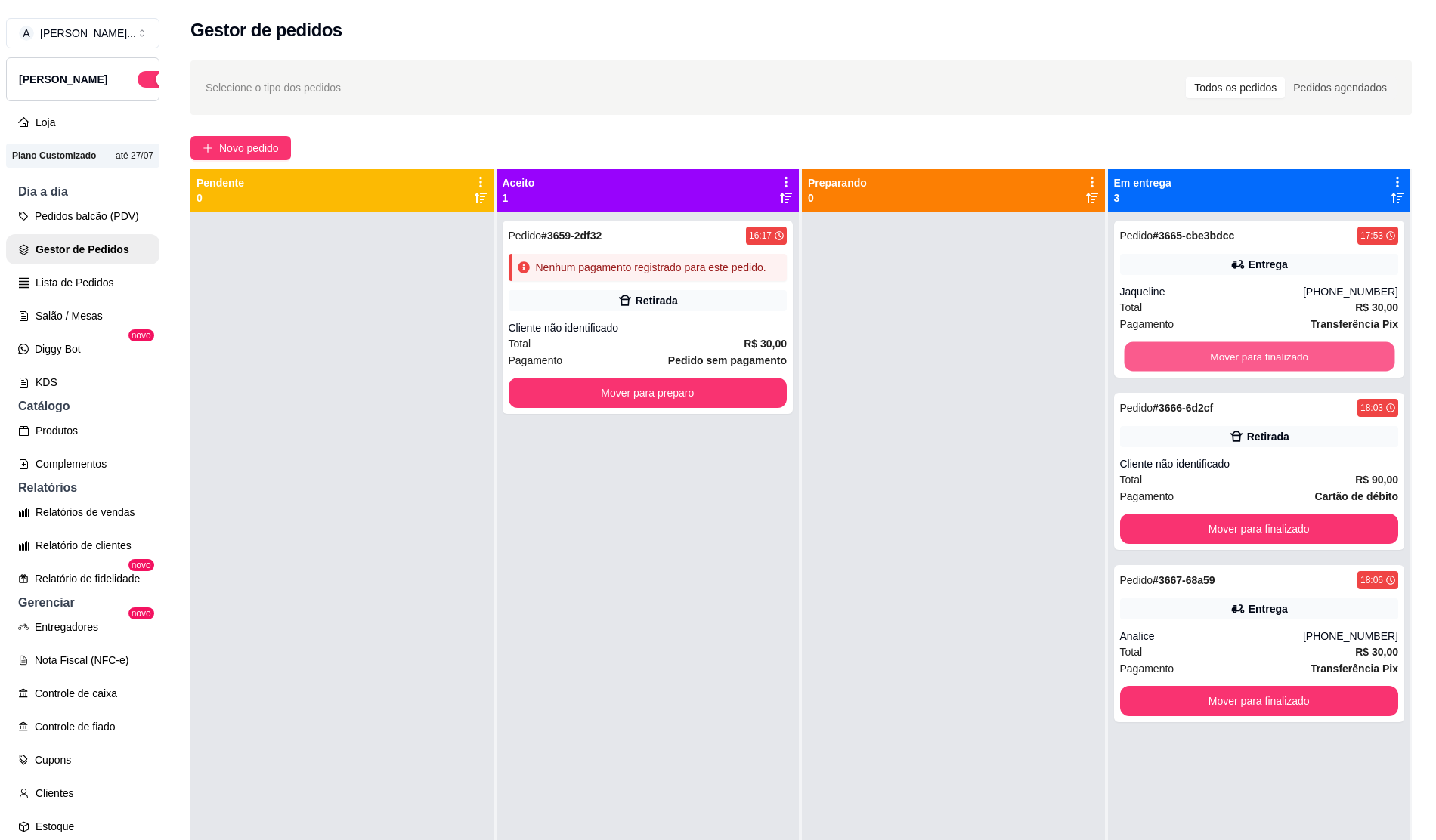 click on "Mover para finalizado" at bounding box center [1258, 357] 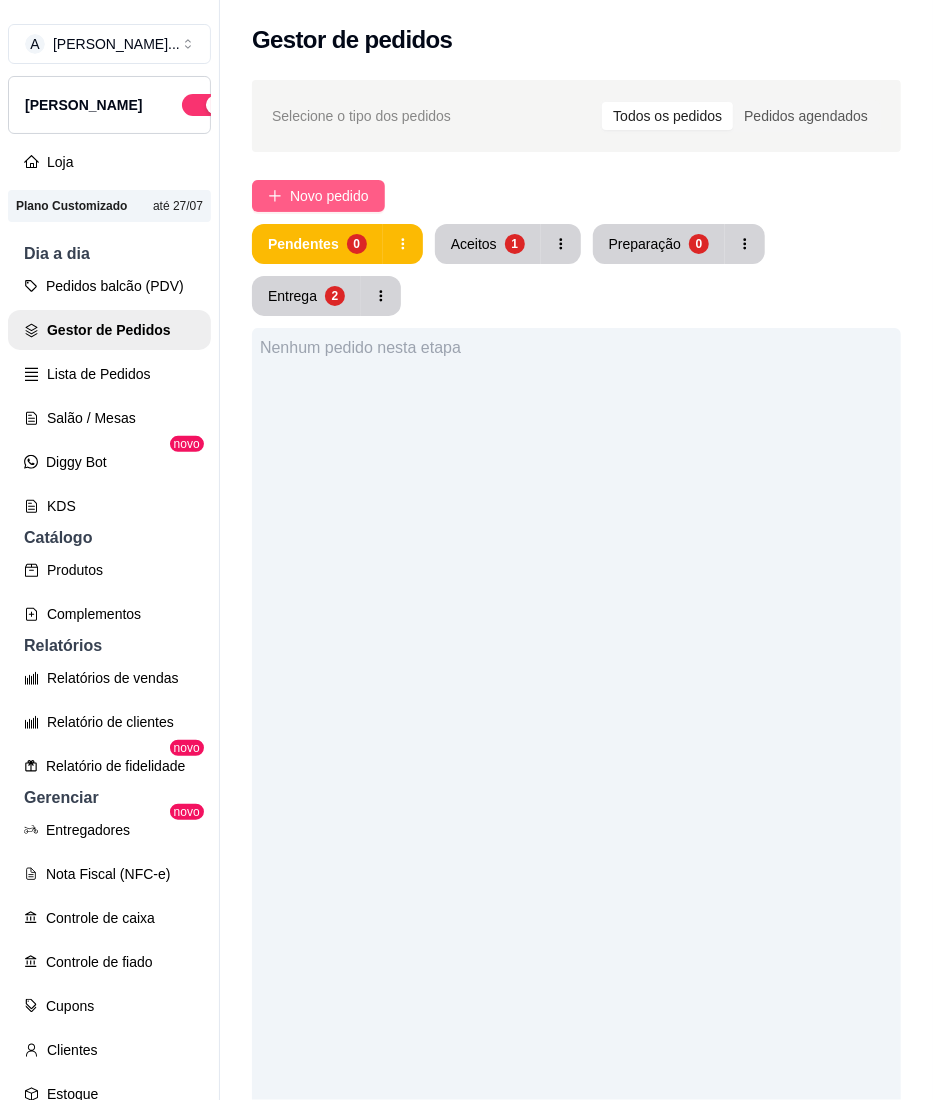 click on "Novo pedido" at bounding box center (329, 196) 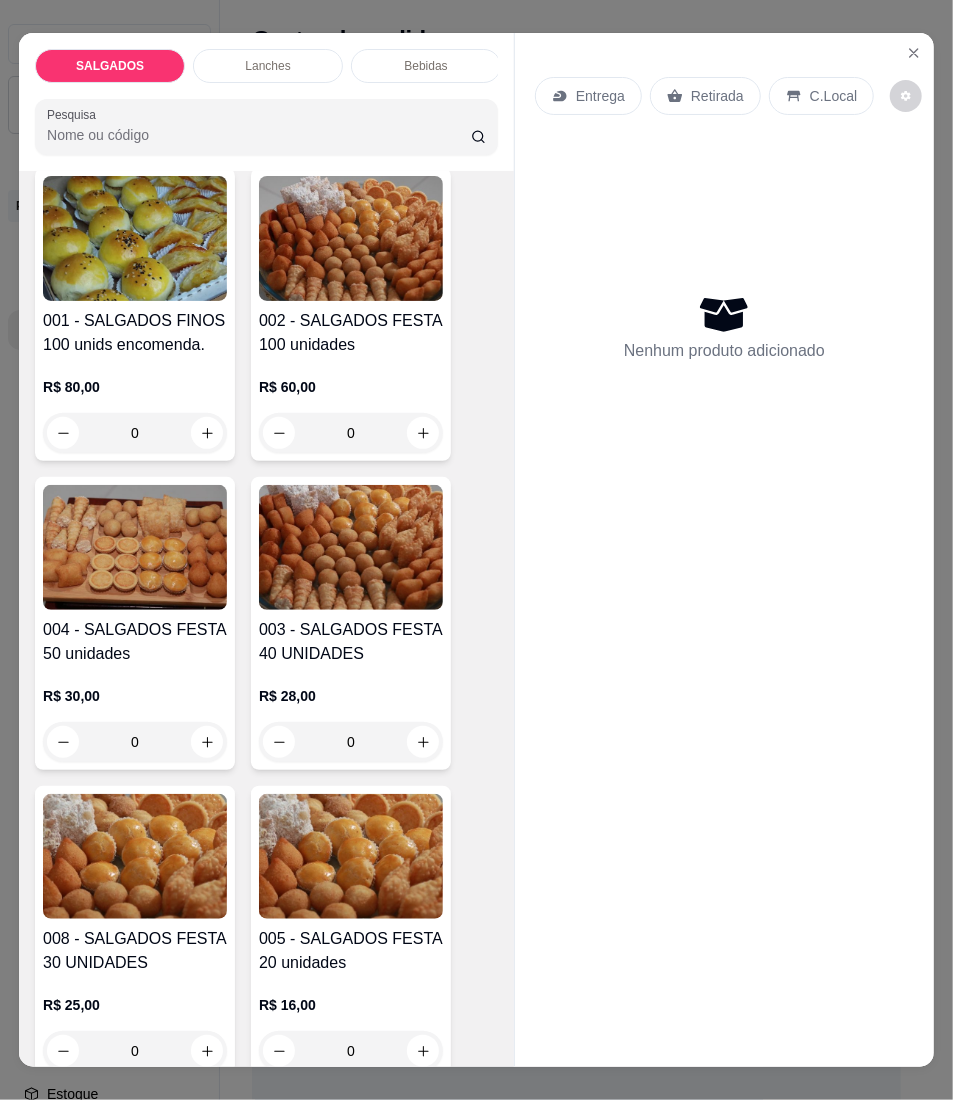 scroll, scrollTop: 266, scrollLeft: 0, axis: vertical 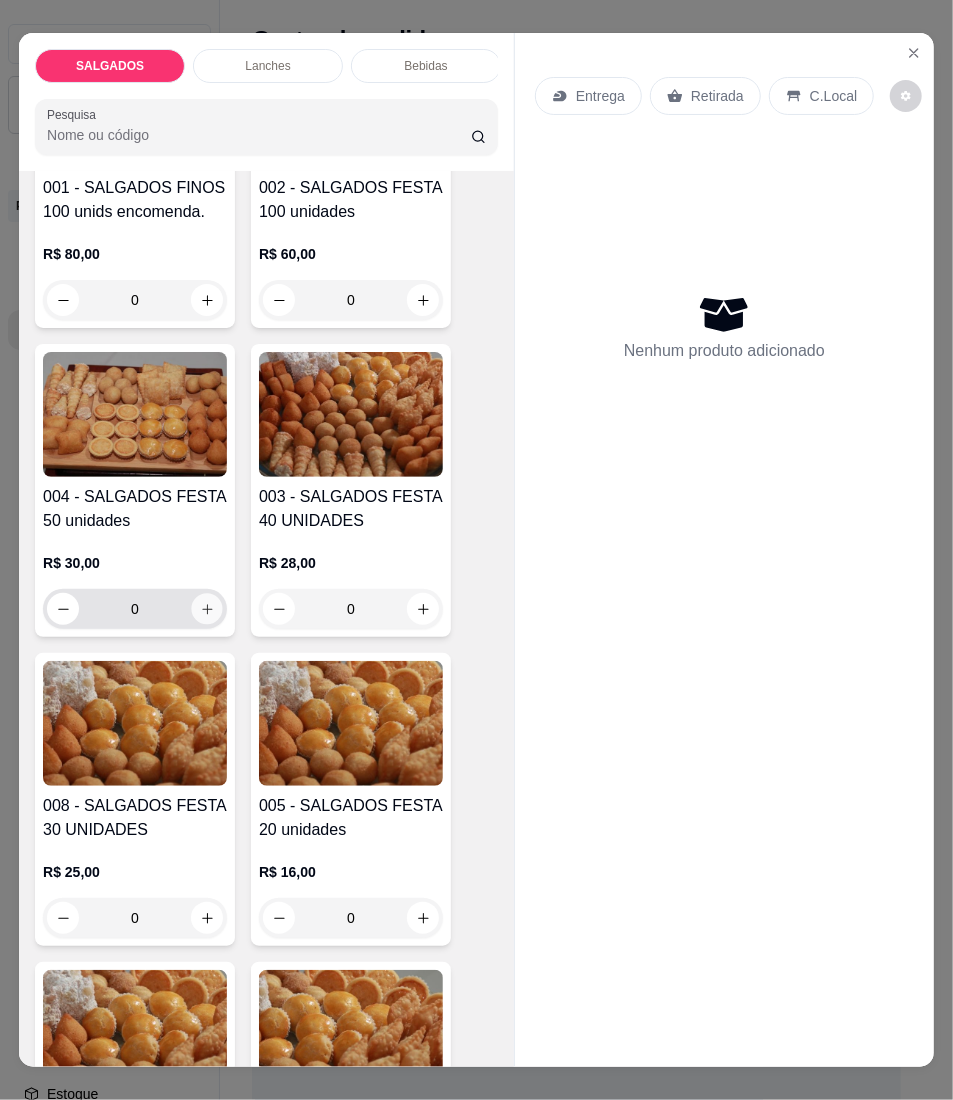 click at bounding box center [207, 608] 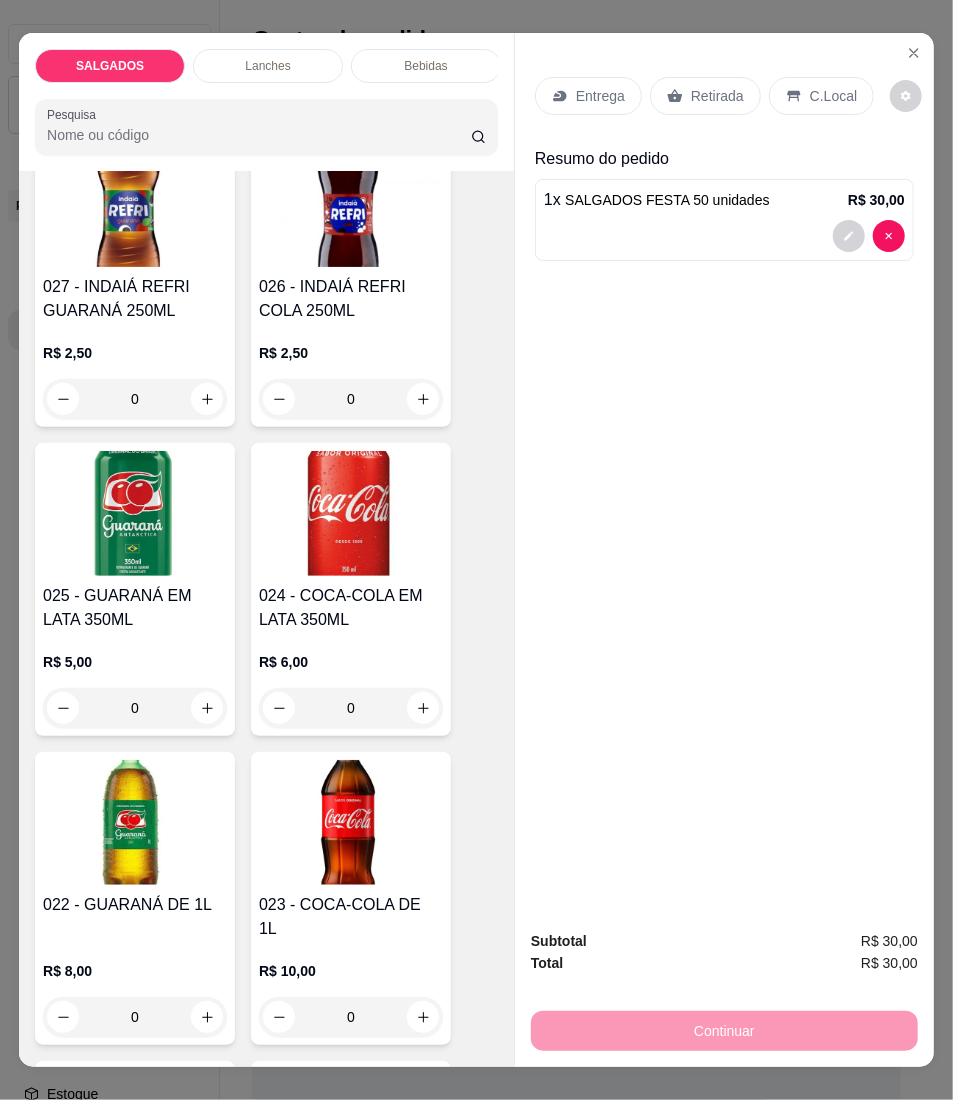 scroll, scrollTop: 6800, scrollLeft: 0, axis: vertical 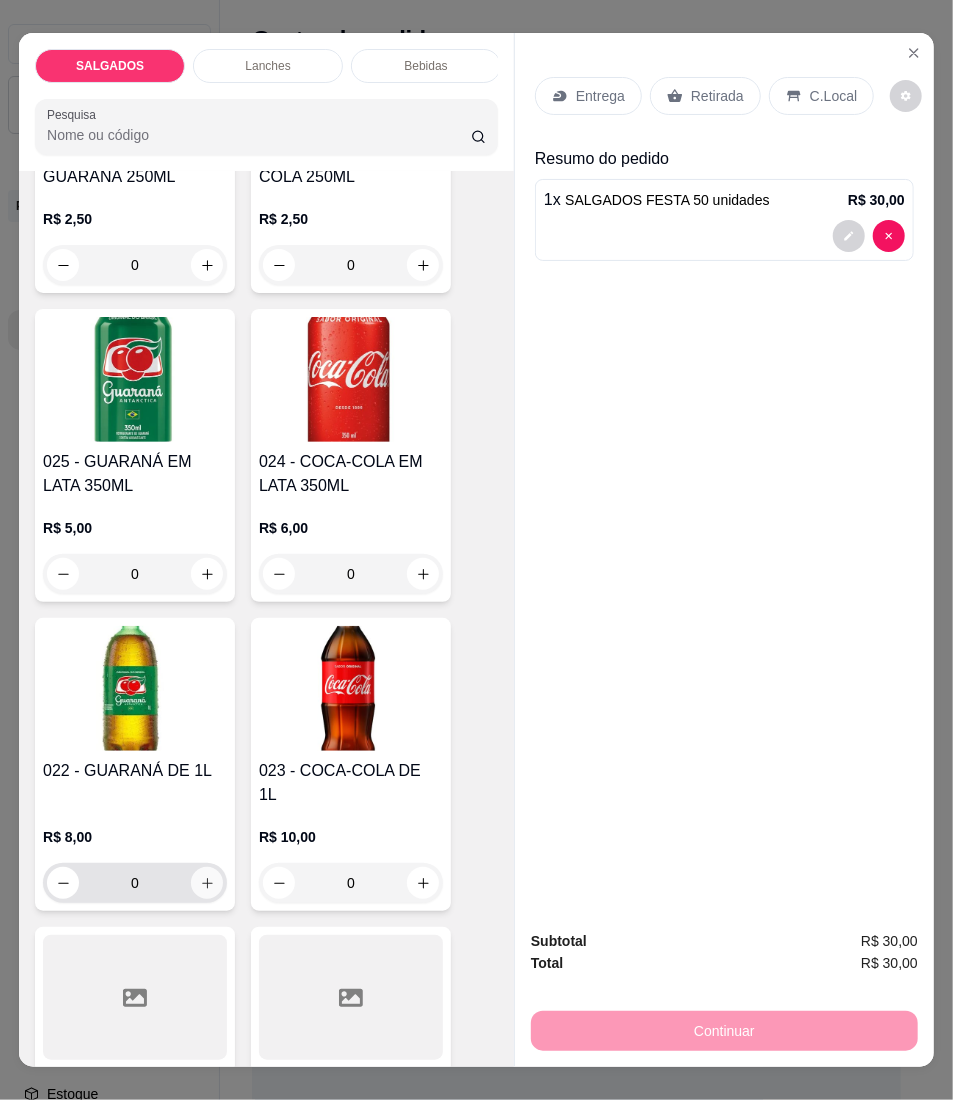 click at bounding box center [207, 883] 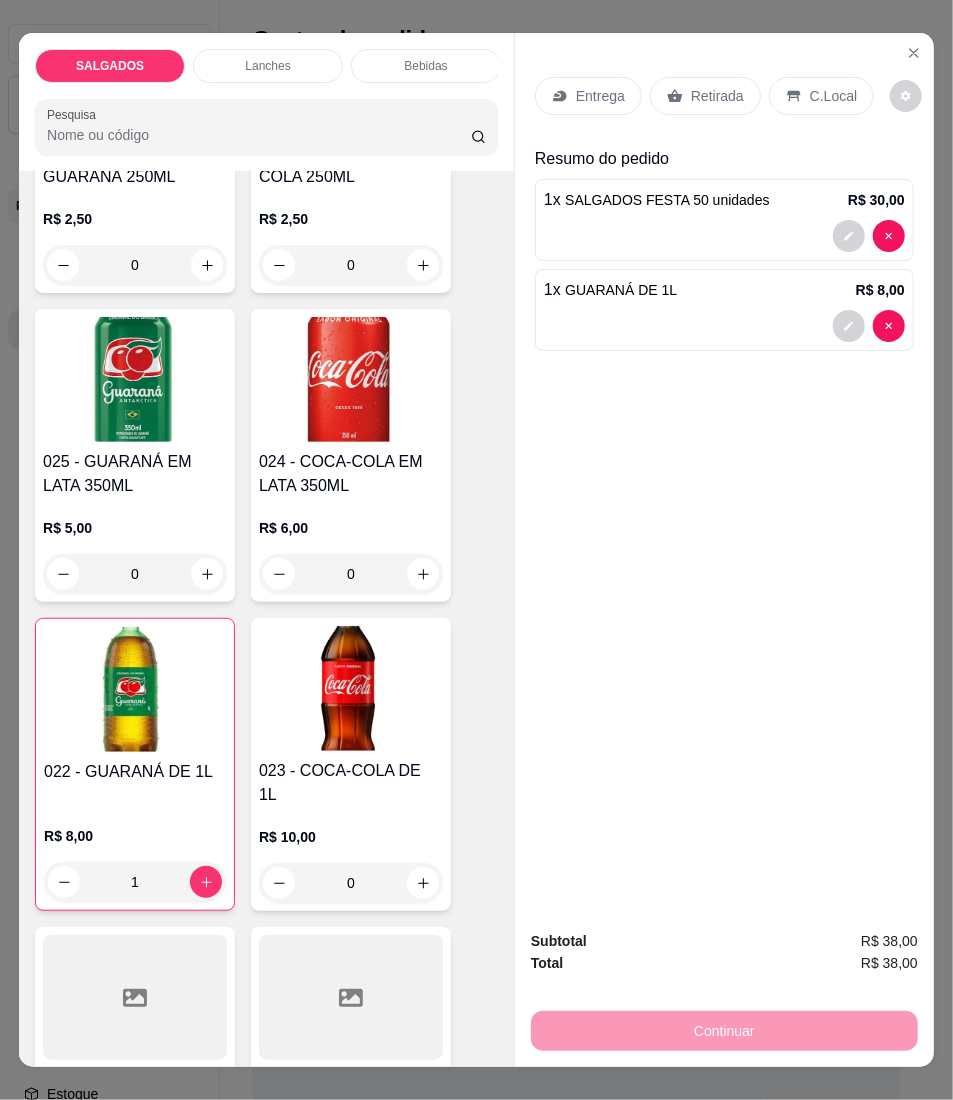 click on "Retirada" at bounding box center (717, 96) 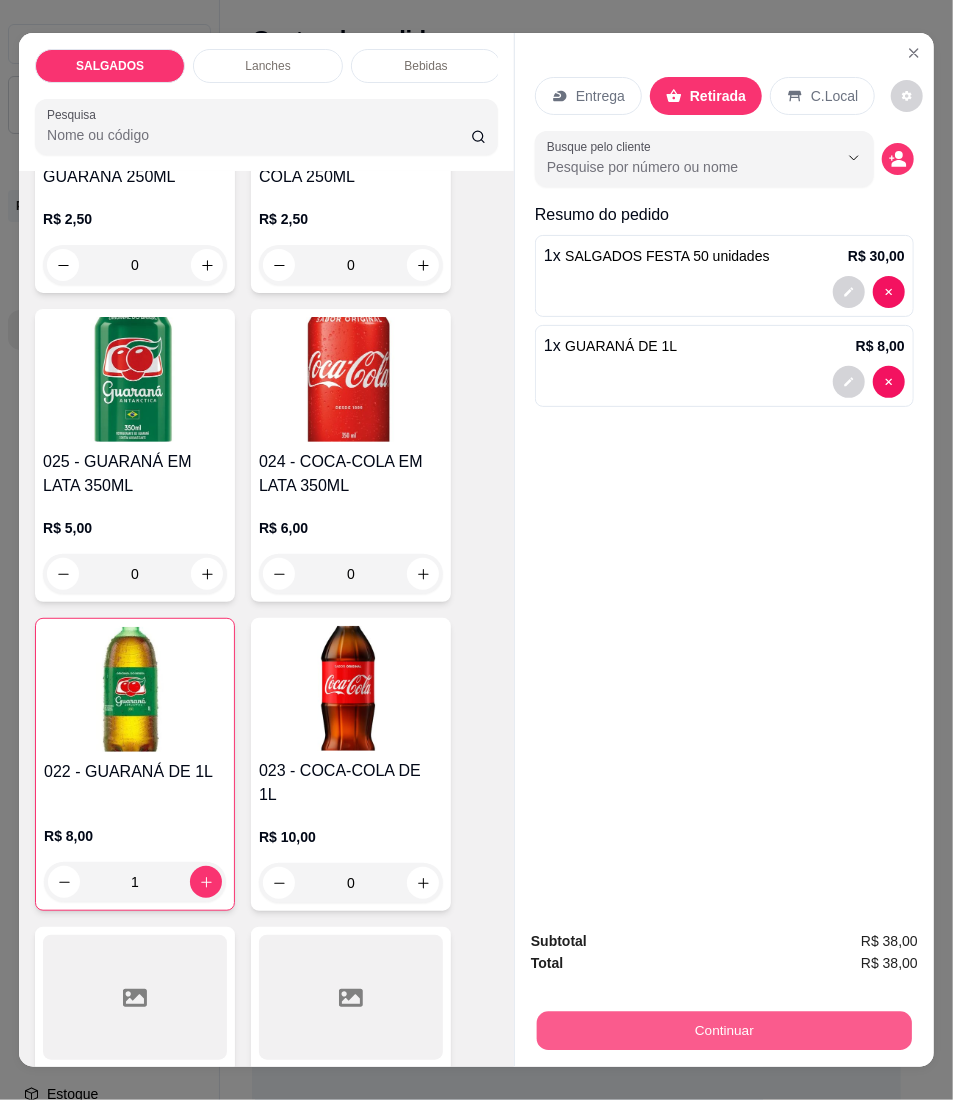 click on "Continuar" at bounding box center [724, 1031] 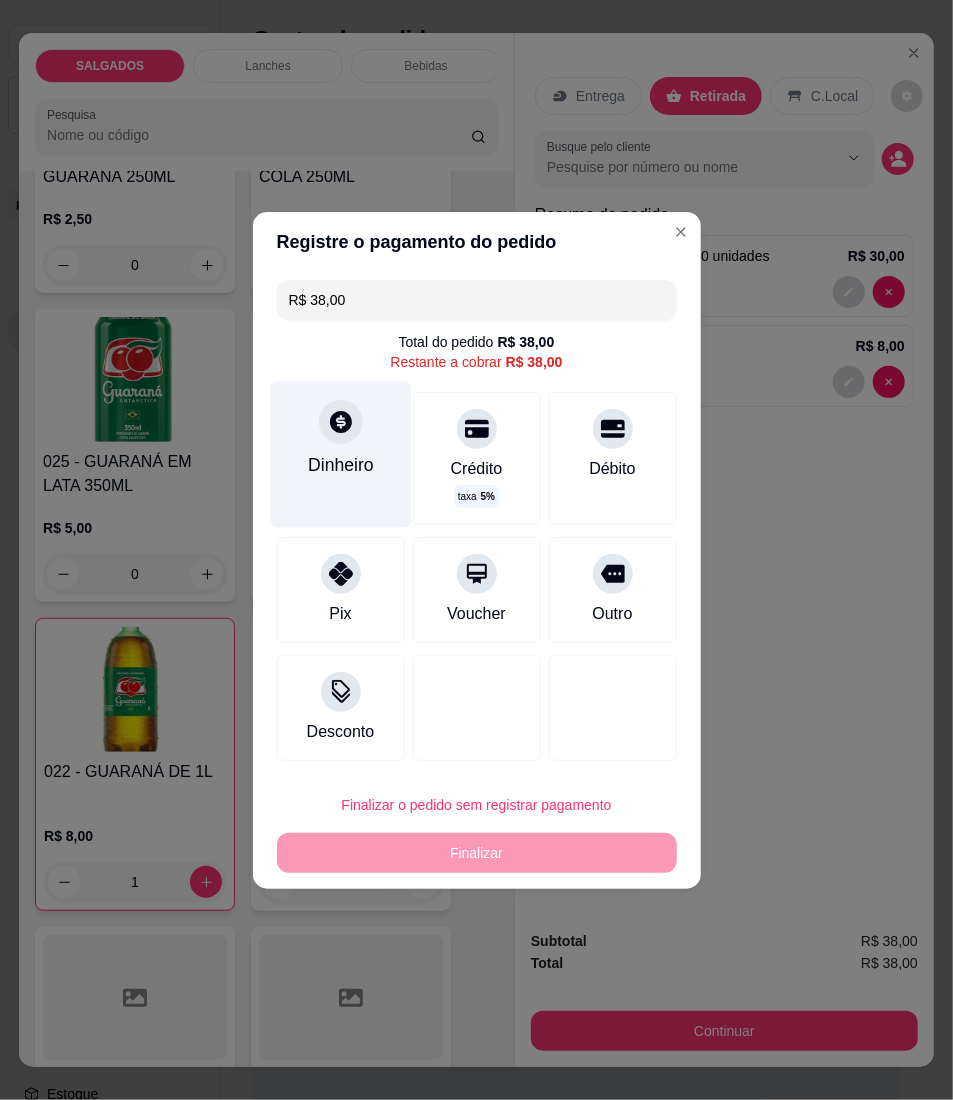 click on "Dinheiro" at bounding box center (340, 454) 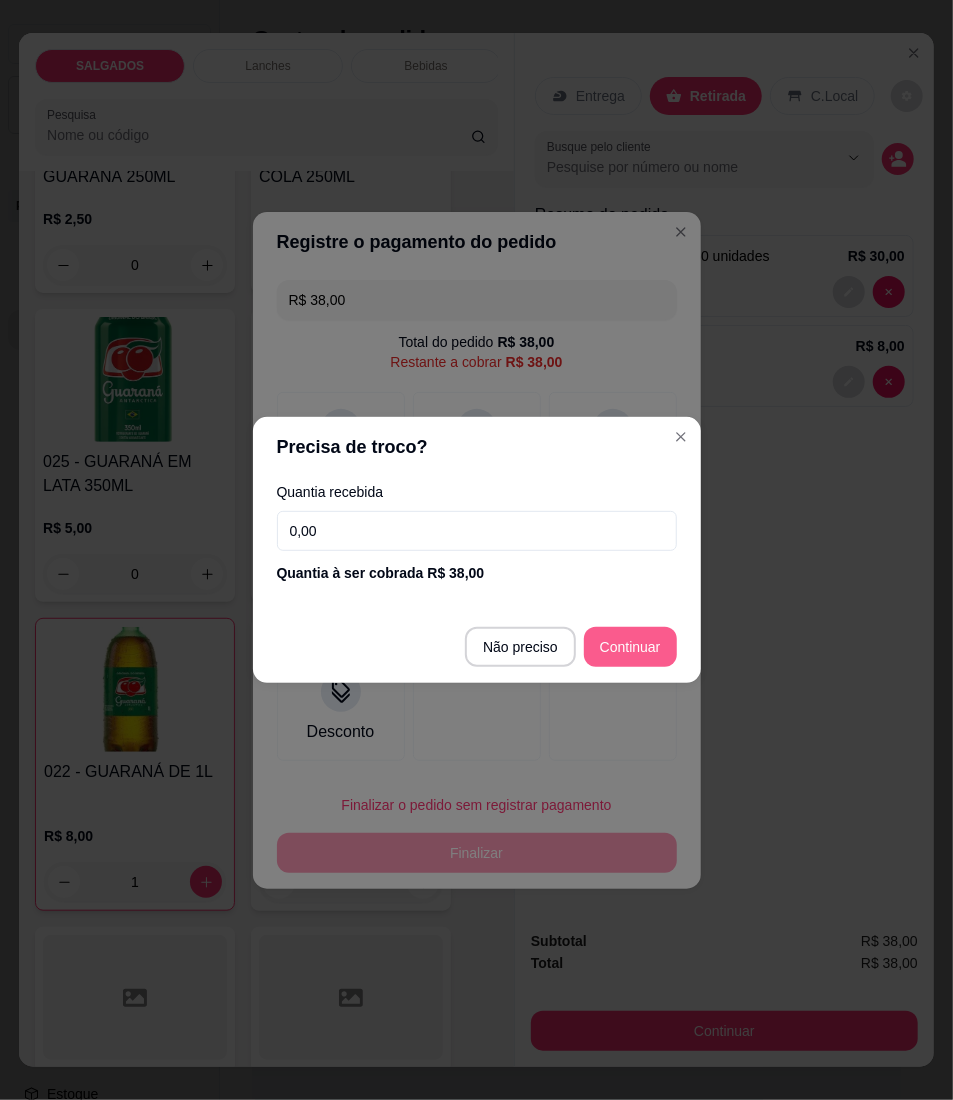 type on "R$ 0,00" 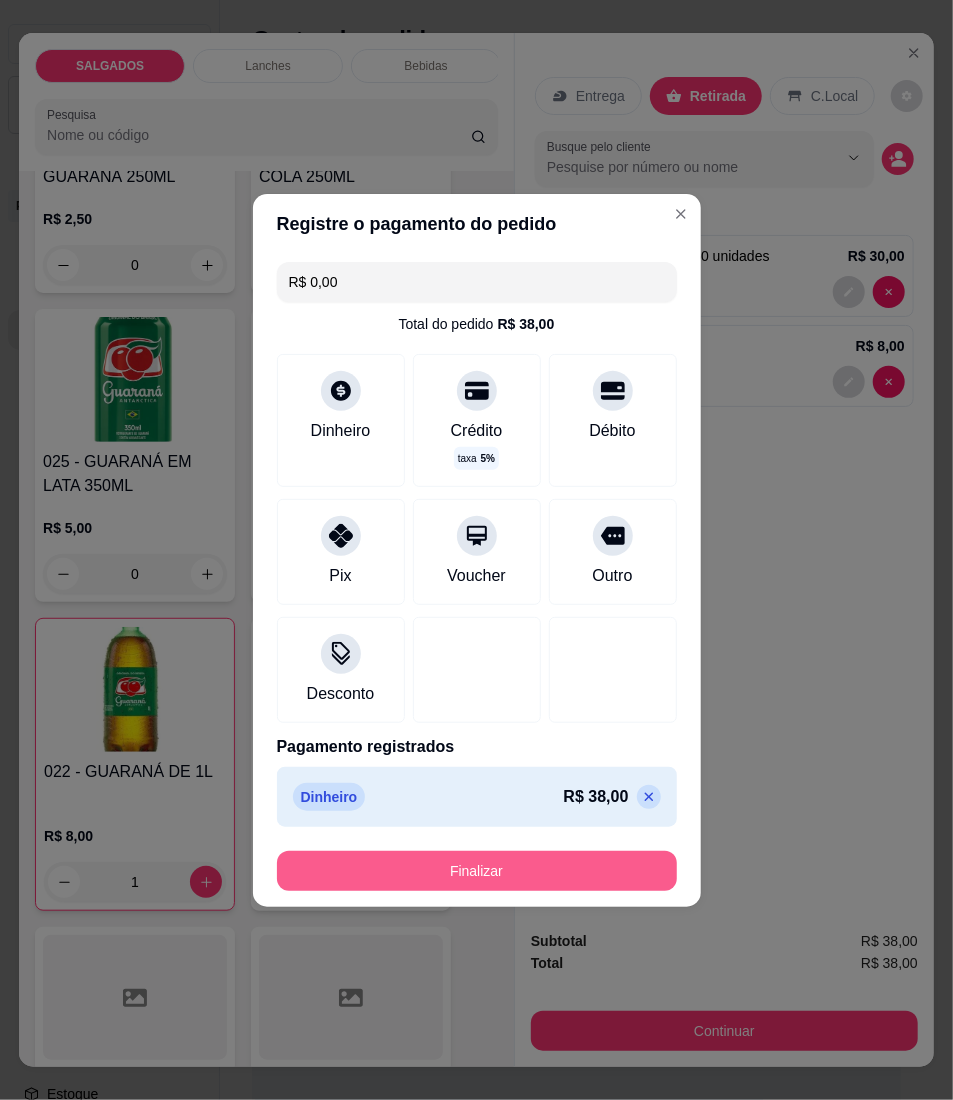 click on "Finalizar" at bounding box center [477, 871] 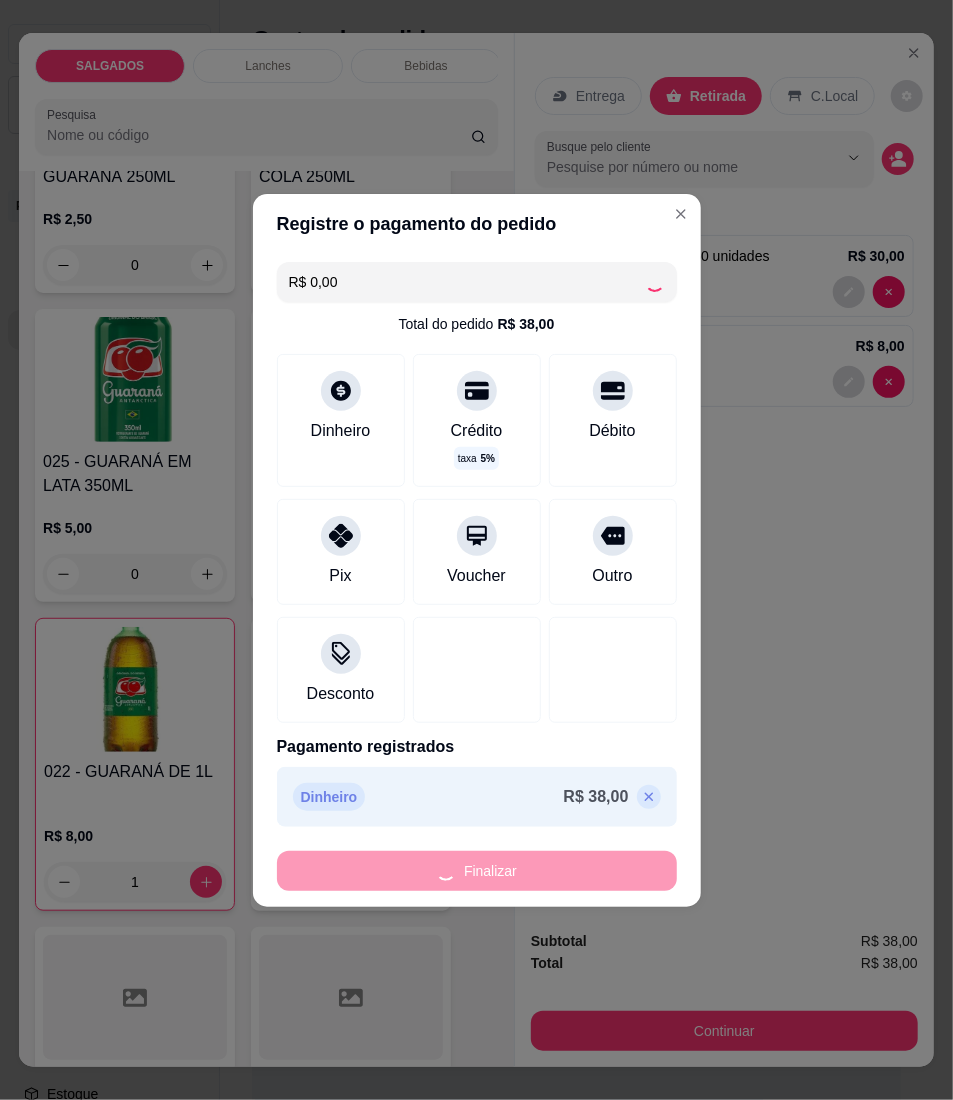 type on "0" 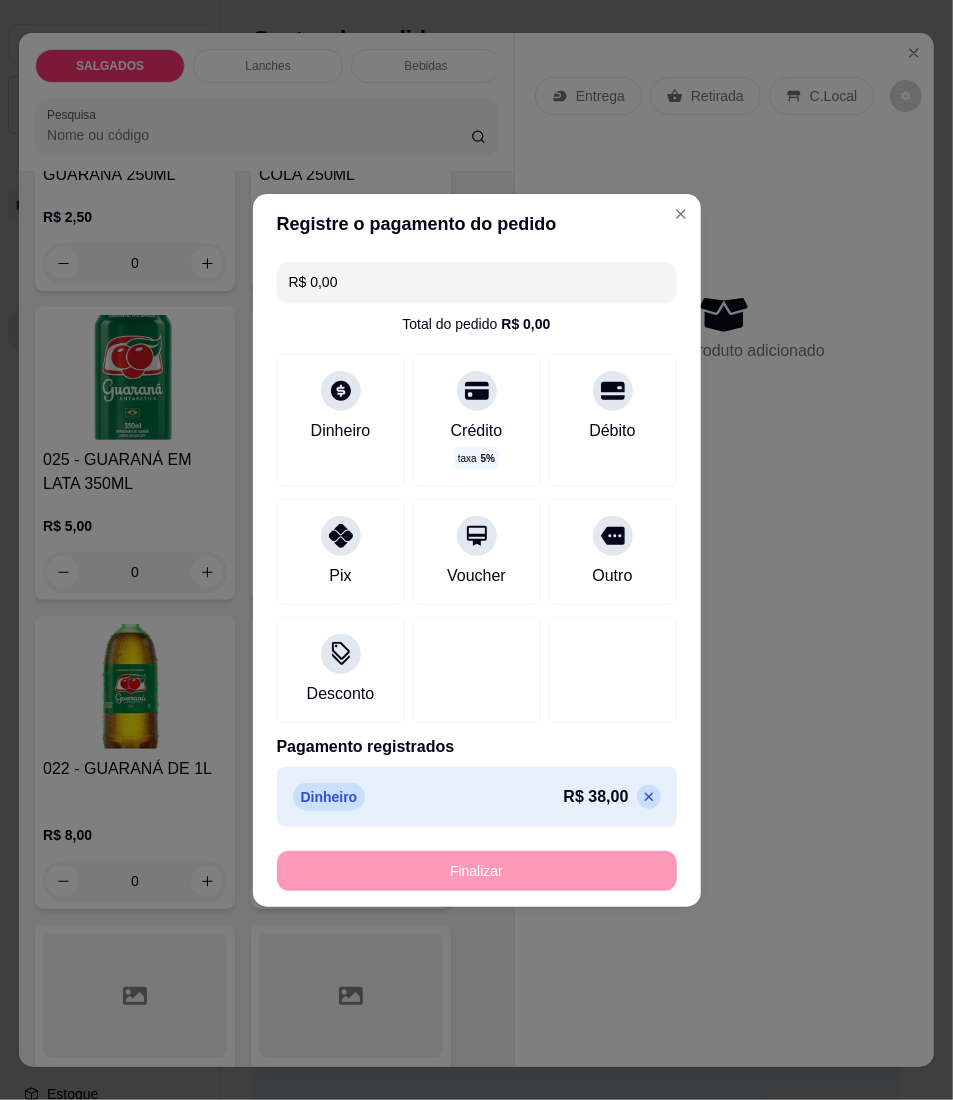 type on "-R$ 38,00" 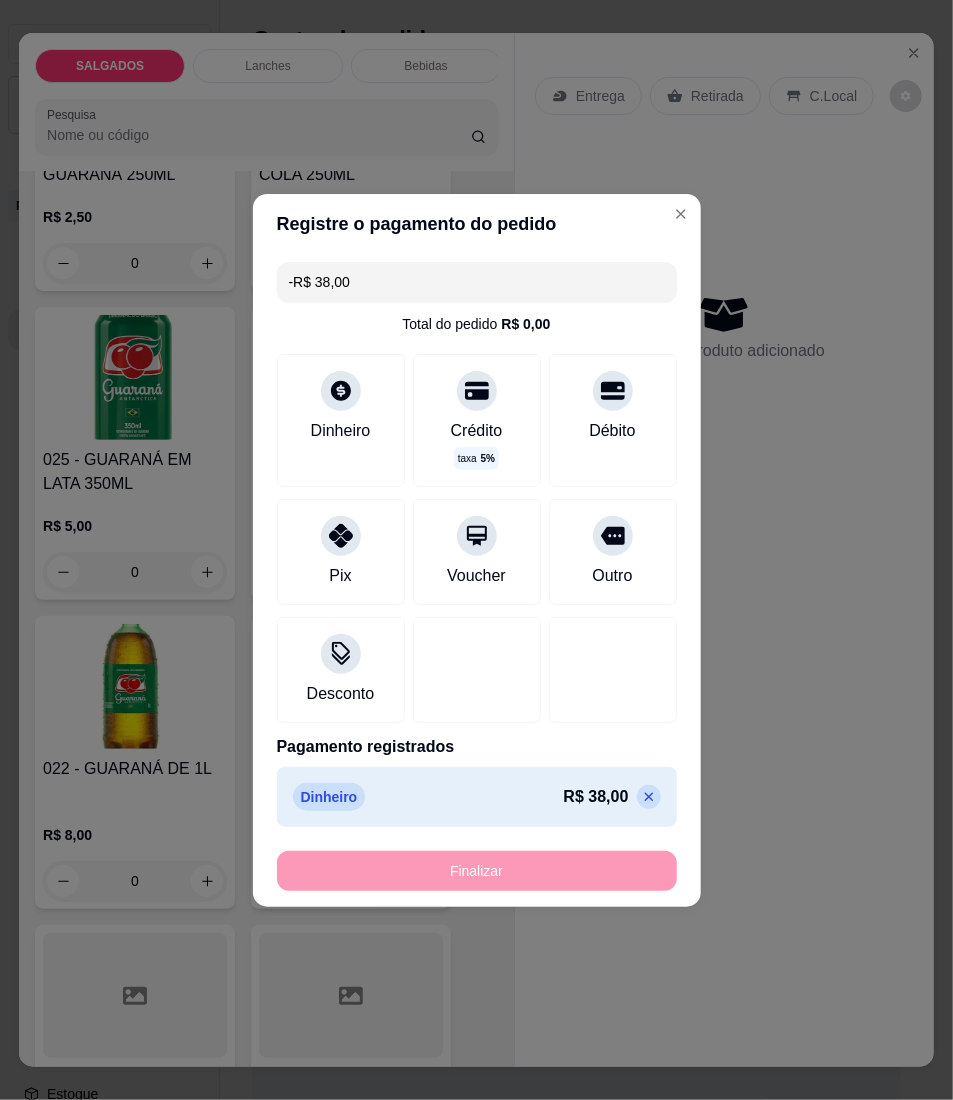 scroll, scrollTop: 6797, scrollLeft: 0, axis: vertical 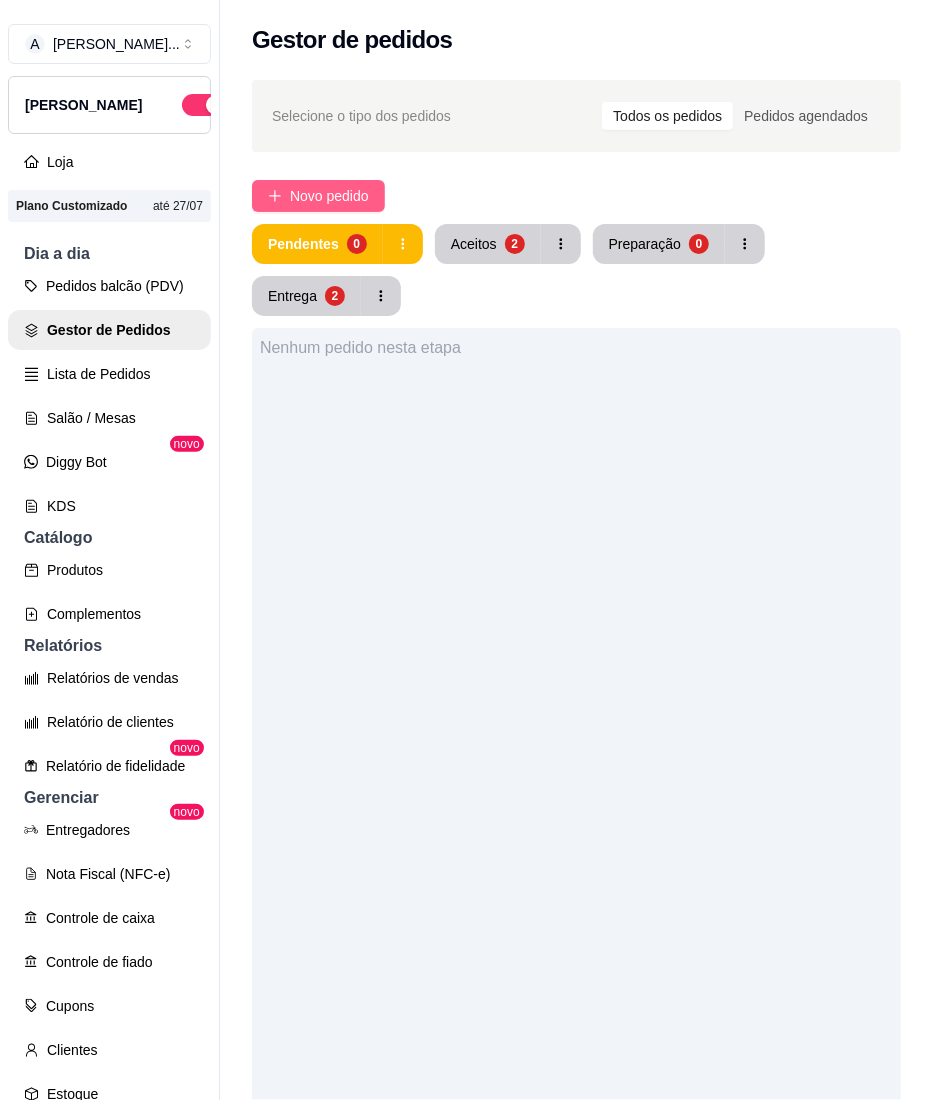 click on "Novo pedido" at bounding box center [318, 196] 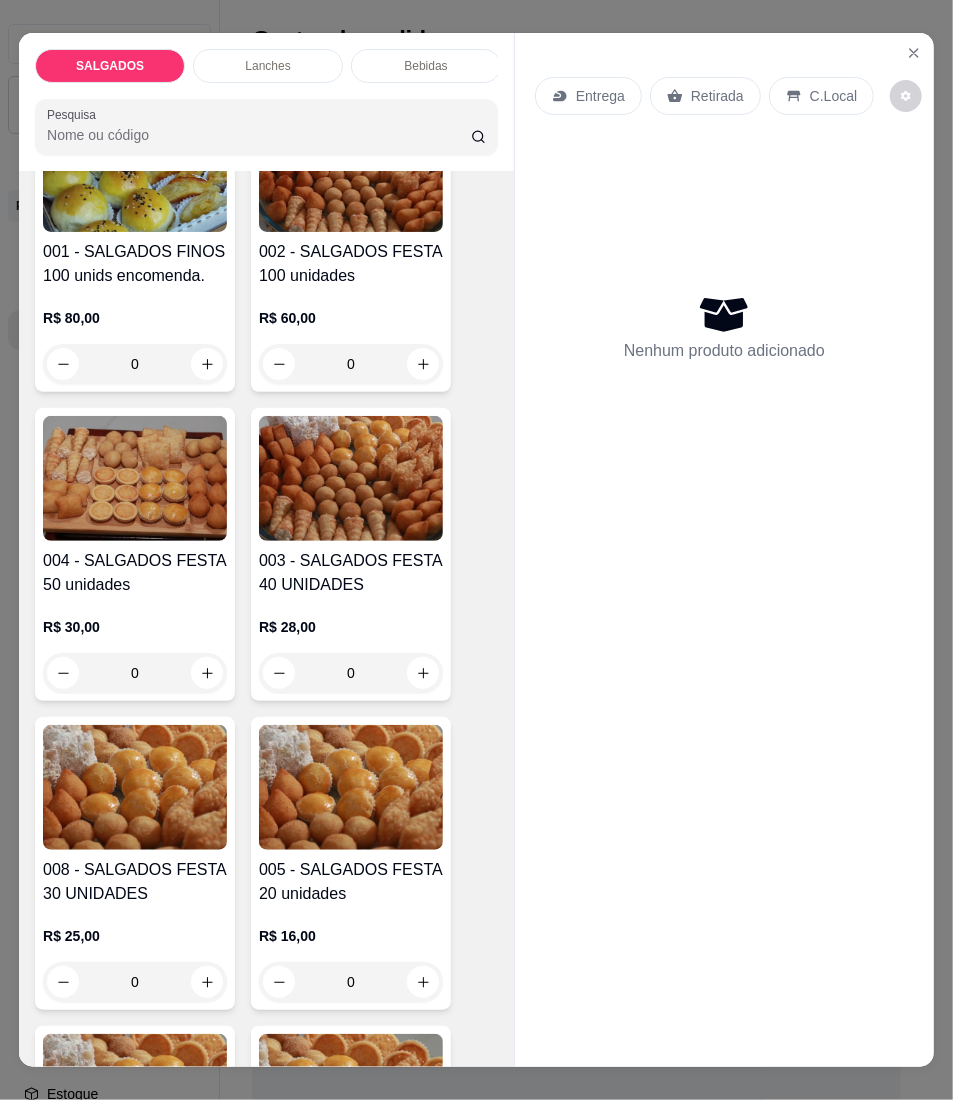 scroll, scrollTop: 533, scrollLeft: 0, axis: vertical 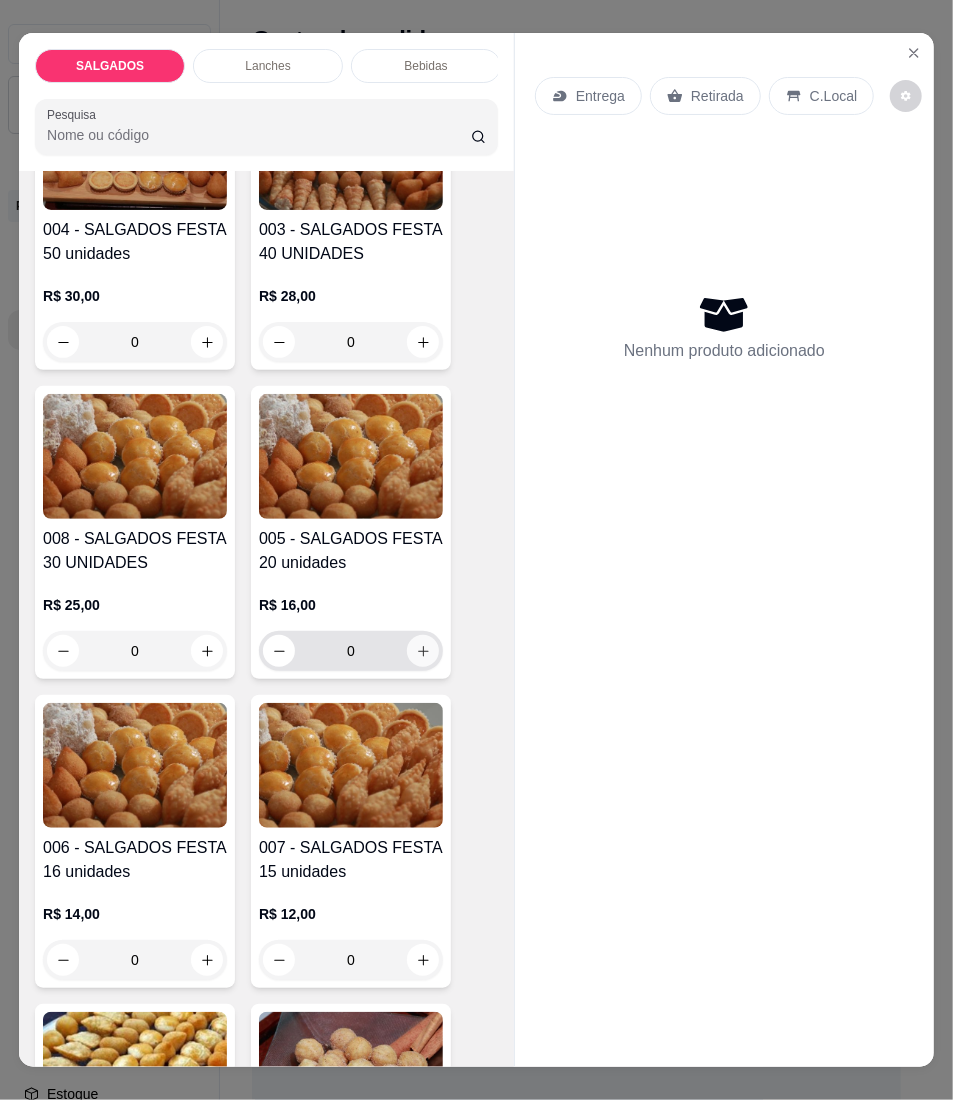 click 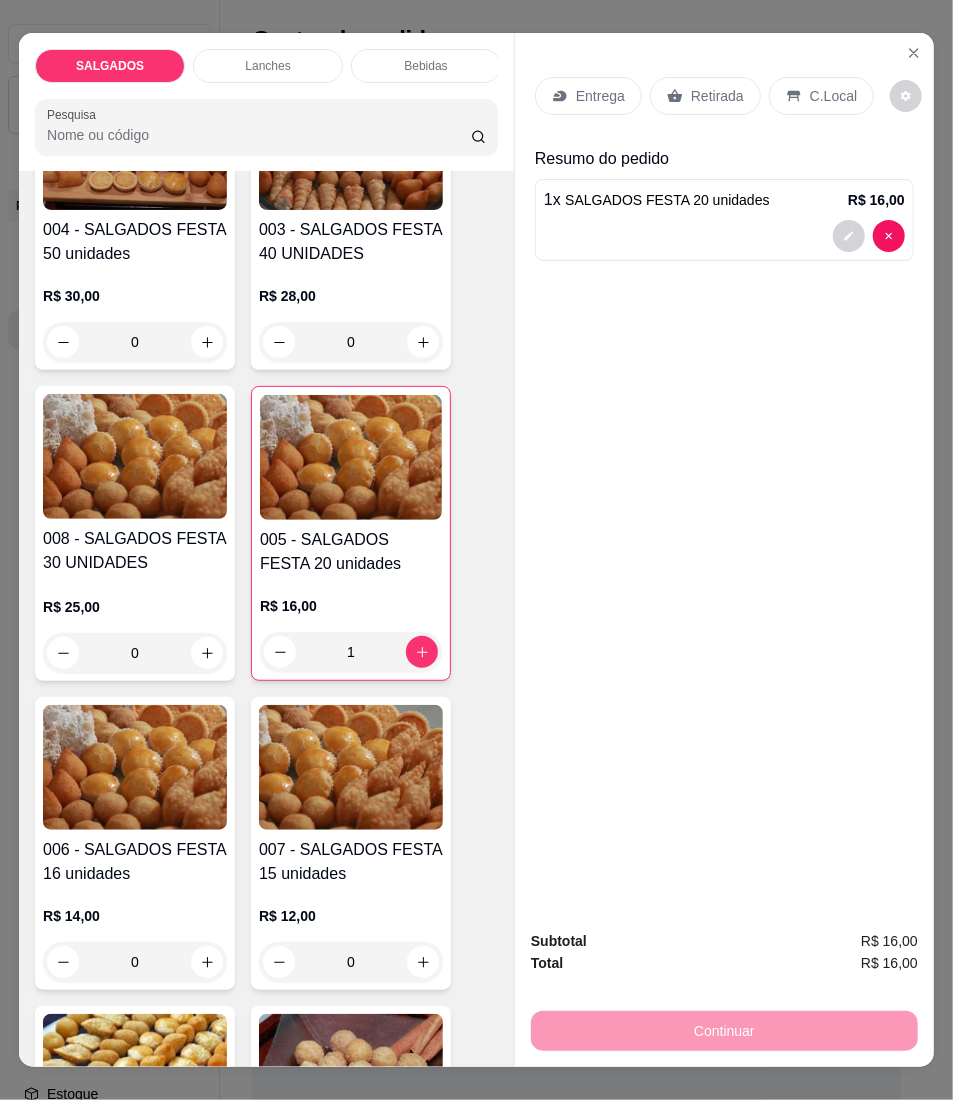 click on "Entrega" at bounding box center [588, 96] 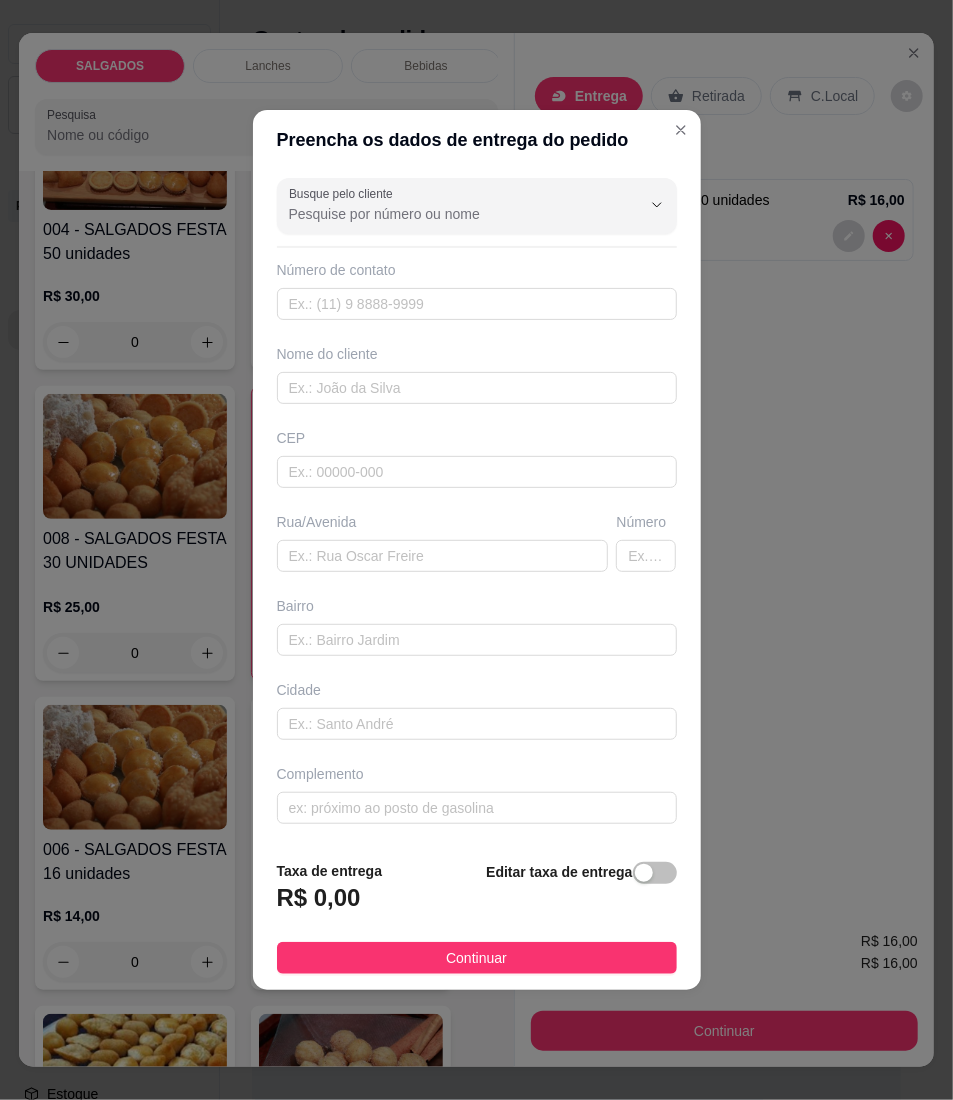 click on "Nome do cliente" at bounding box center [477, 374] 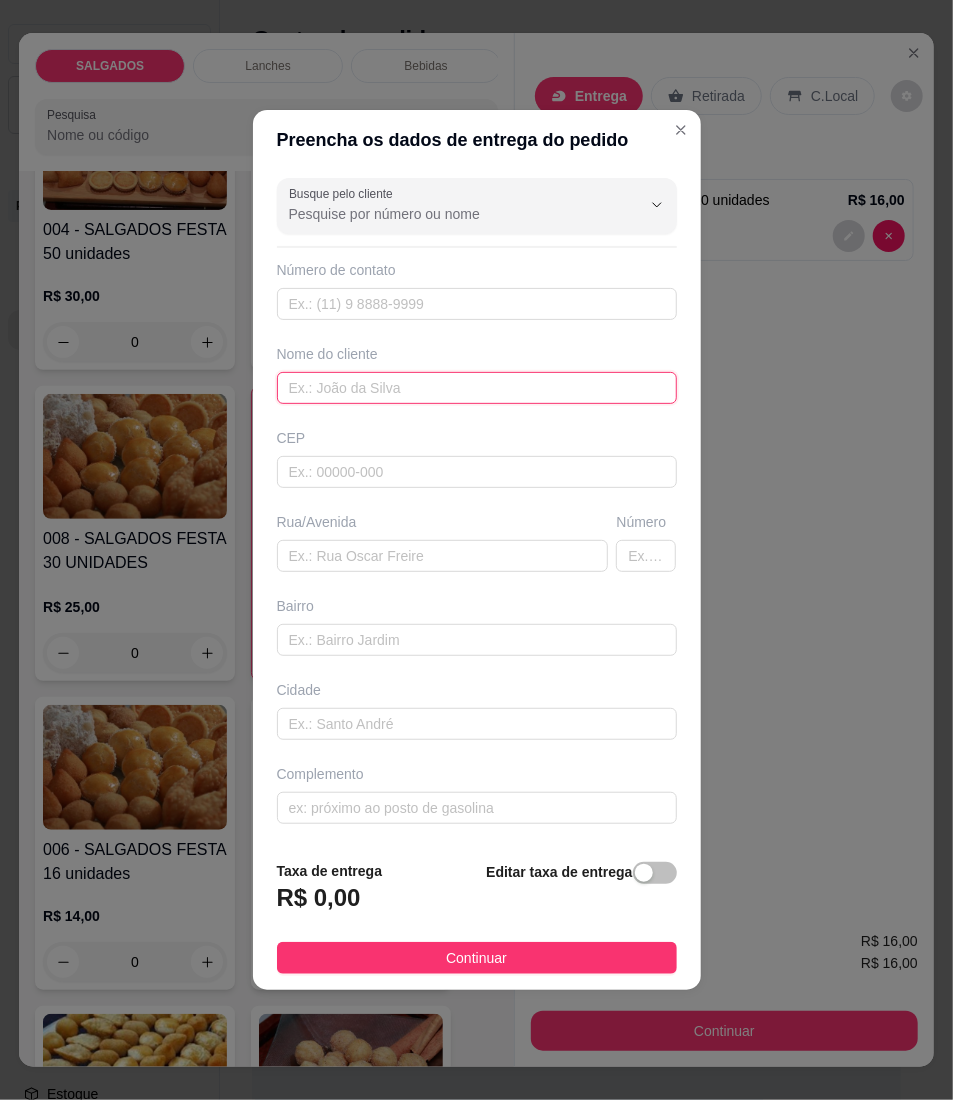 click at bounding box center (477, 388) 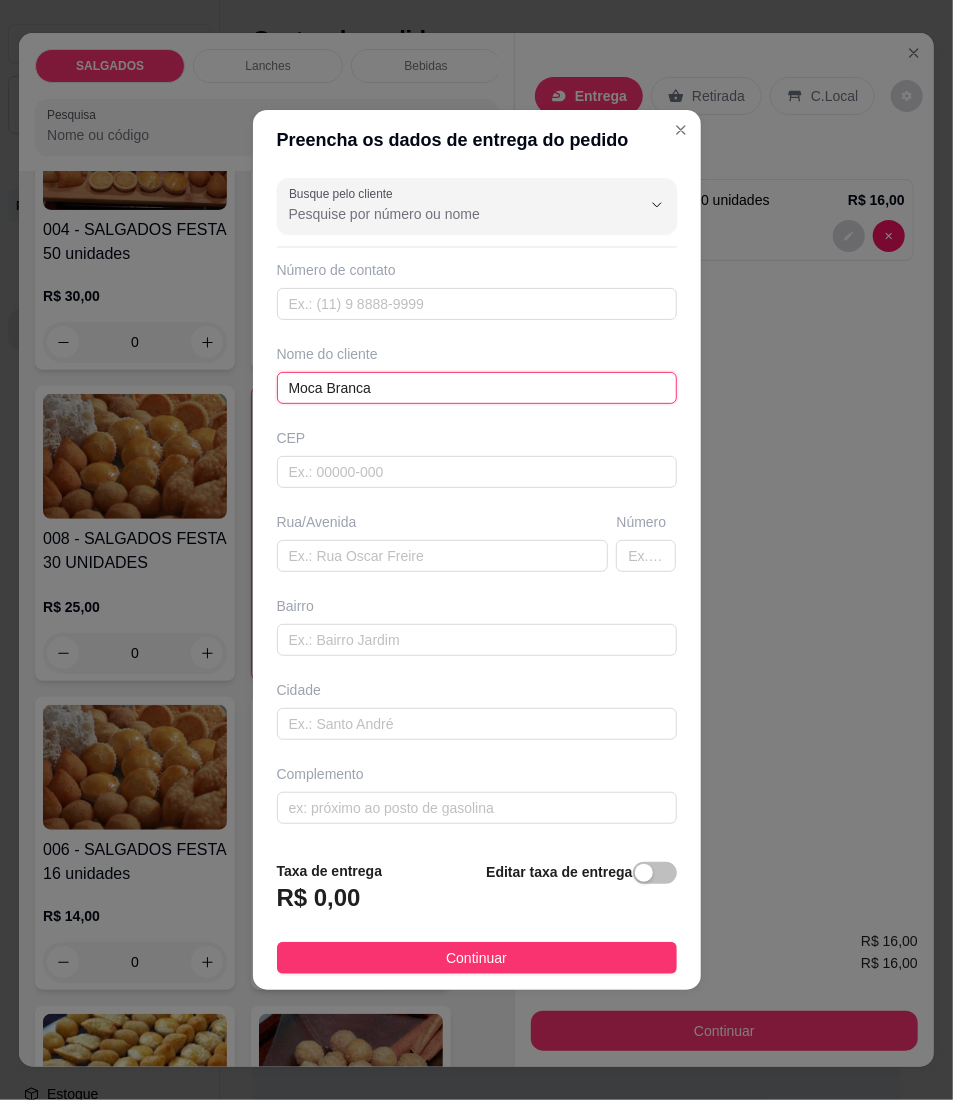 type on "Moca Branca" 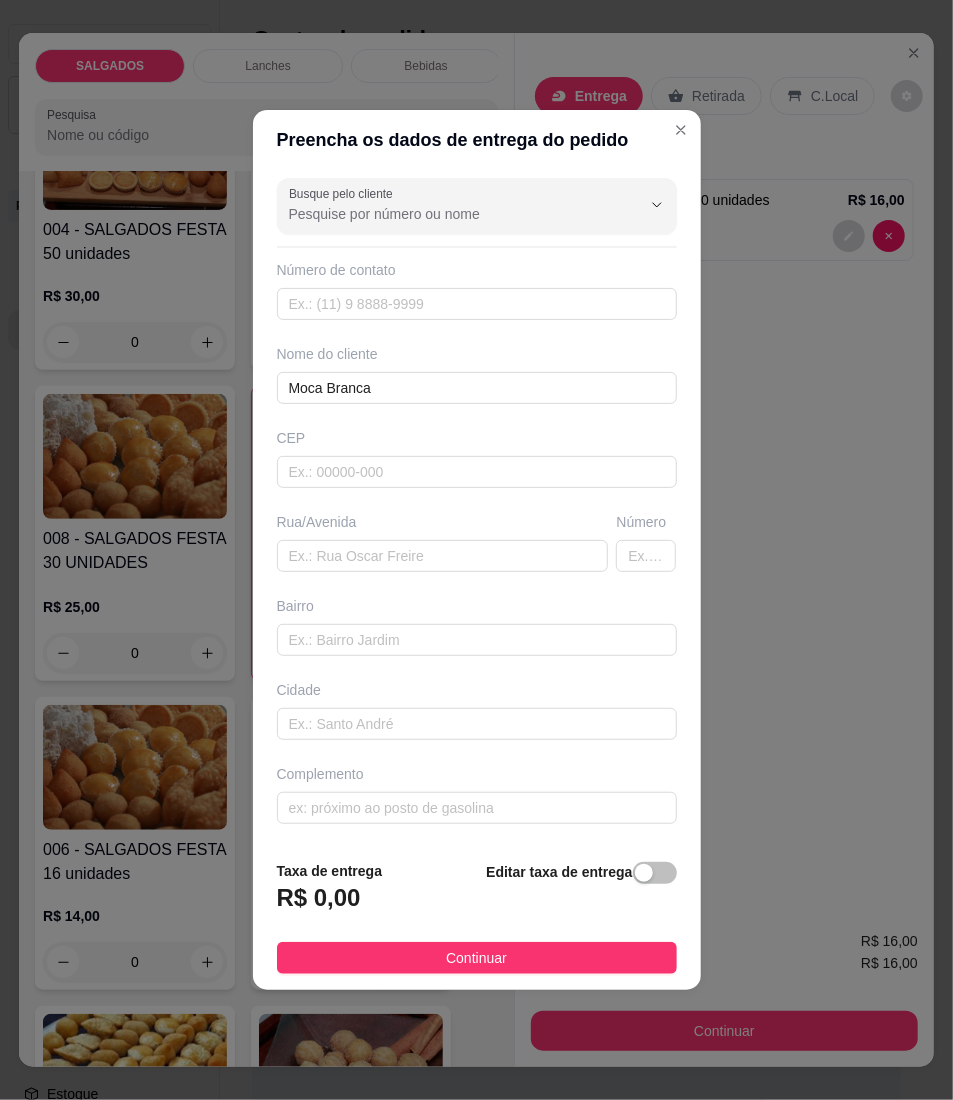click on "Número de contato" at bounding box center [477, 290] 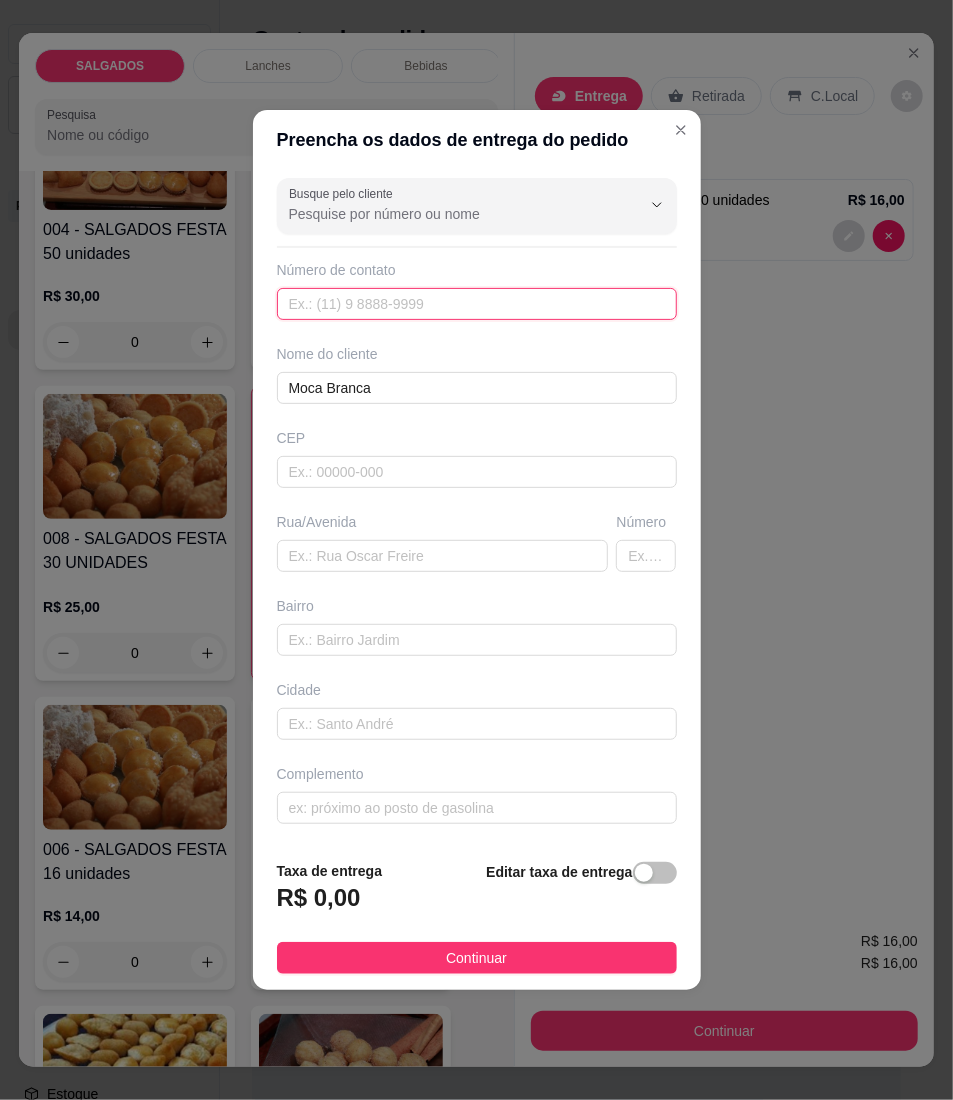 click at bounding box center (477, 304) 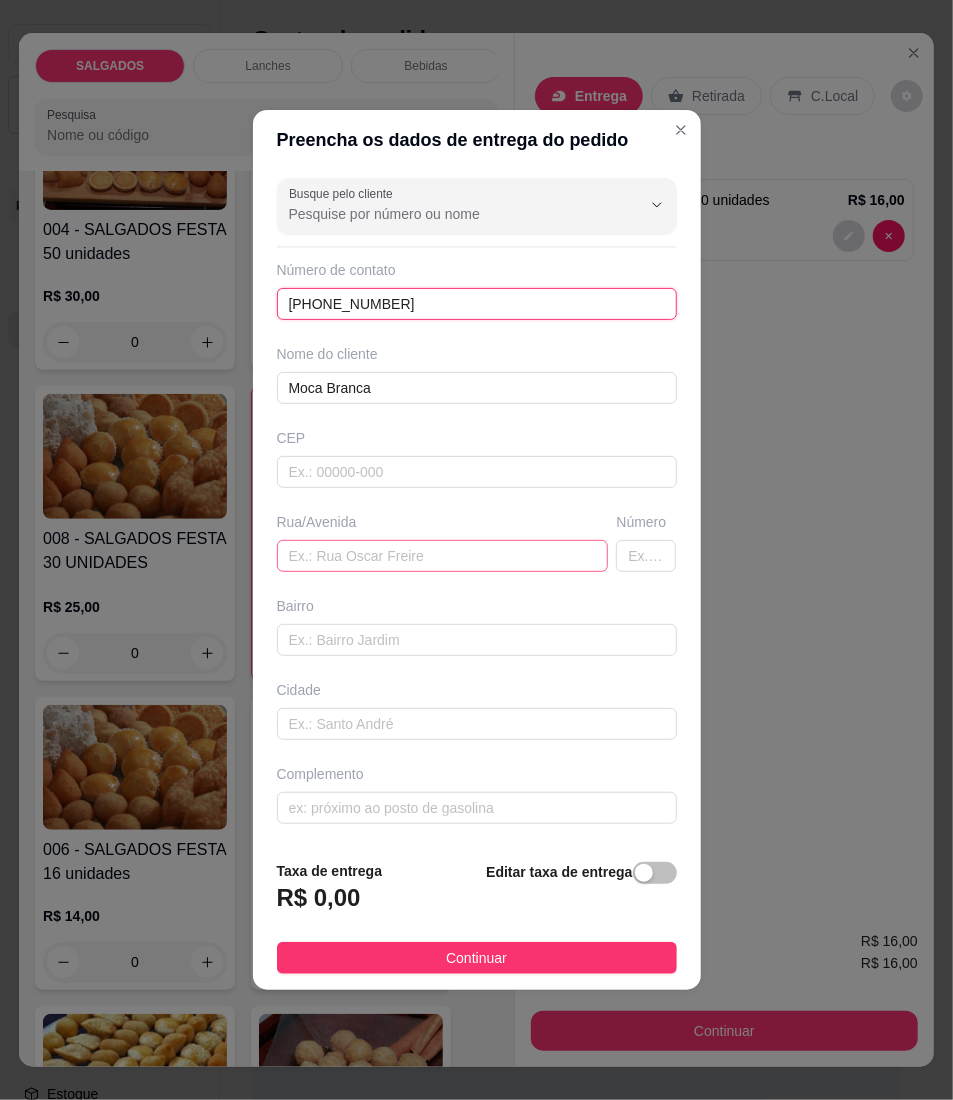 type on "[PHONE_NUMBER]" 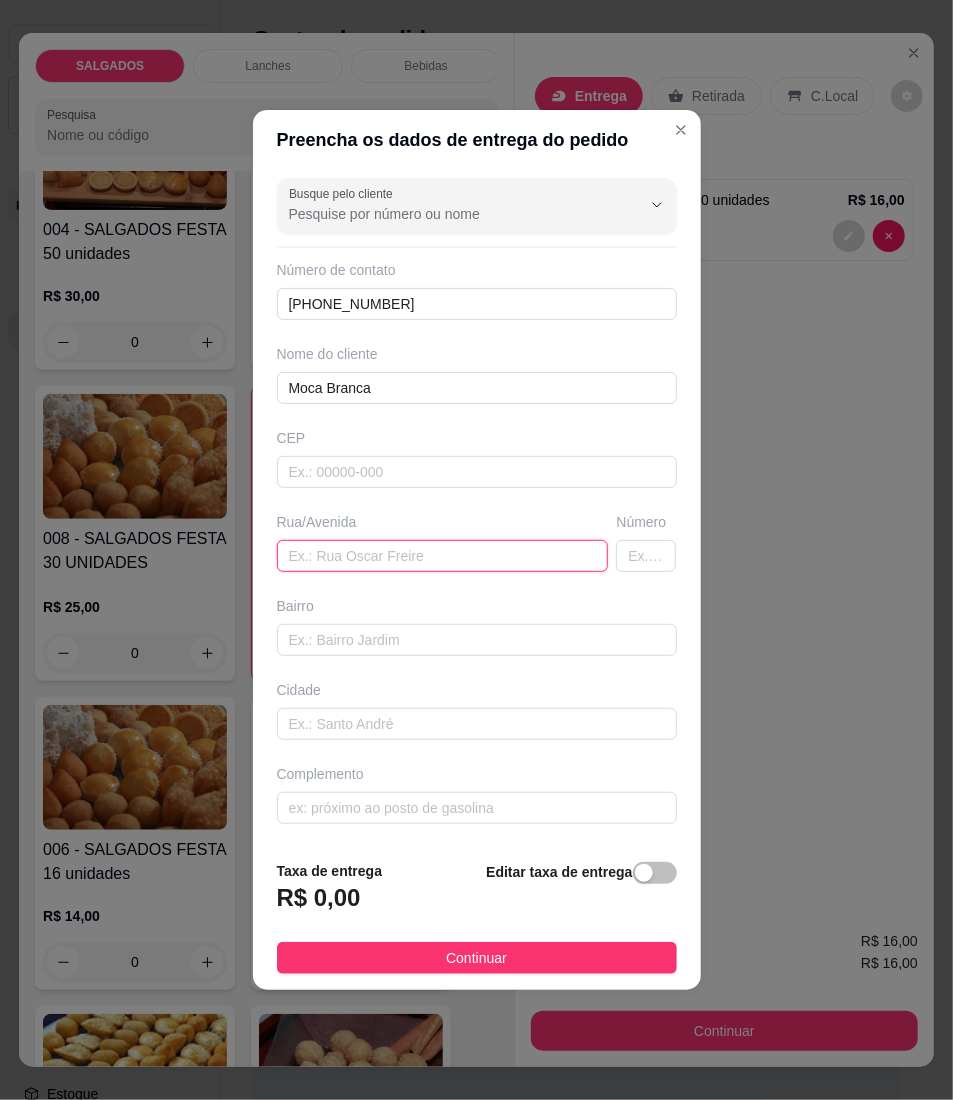 click at bounding box center [443, 556] 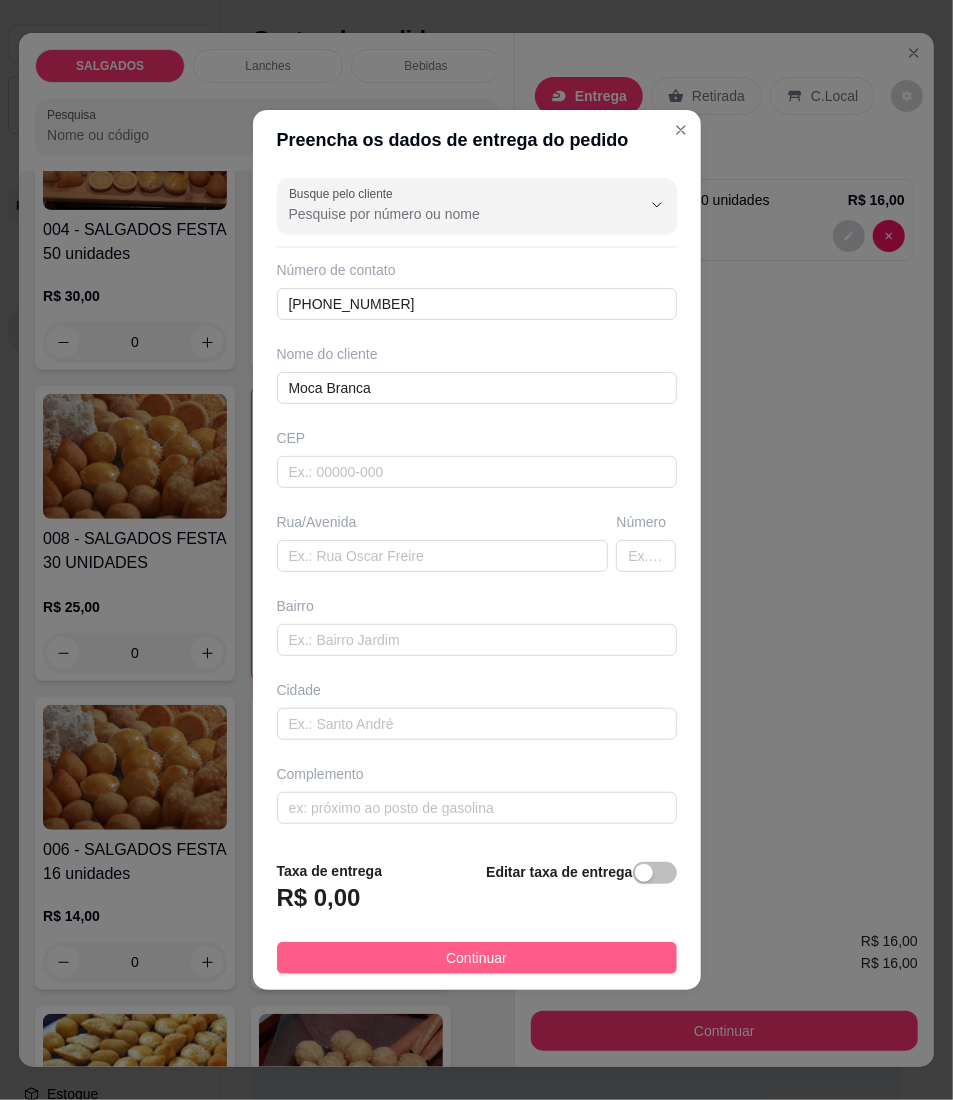 click on "Continuar" at bounding box center (477, 958) 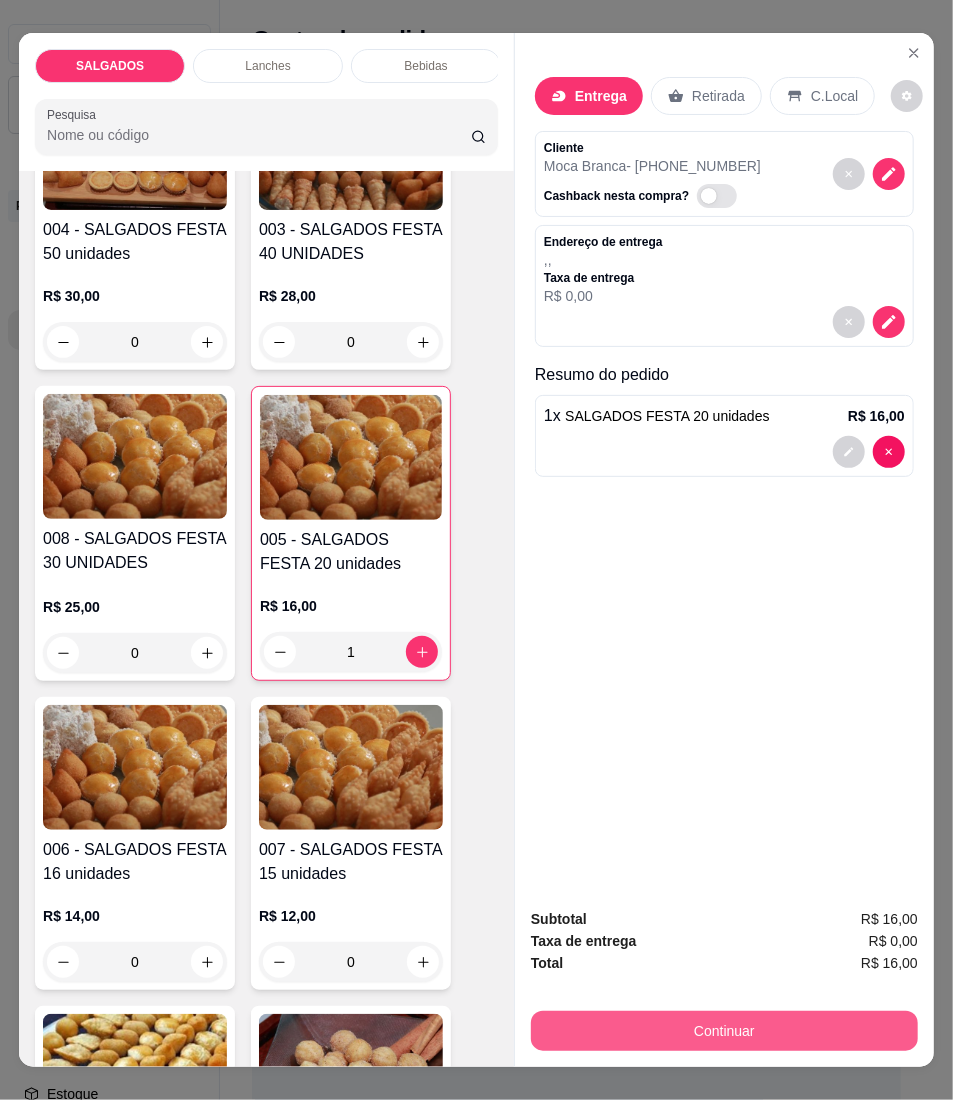 click on "Continuar" at bounding box center [724, 1031] 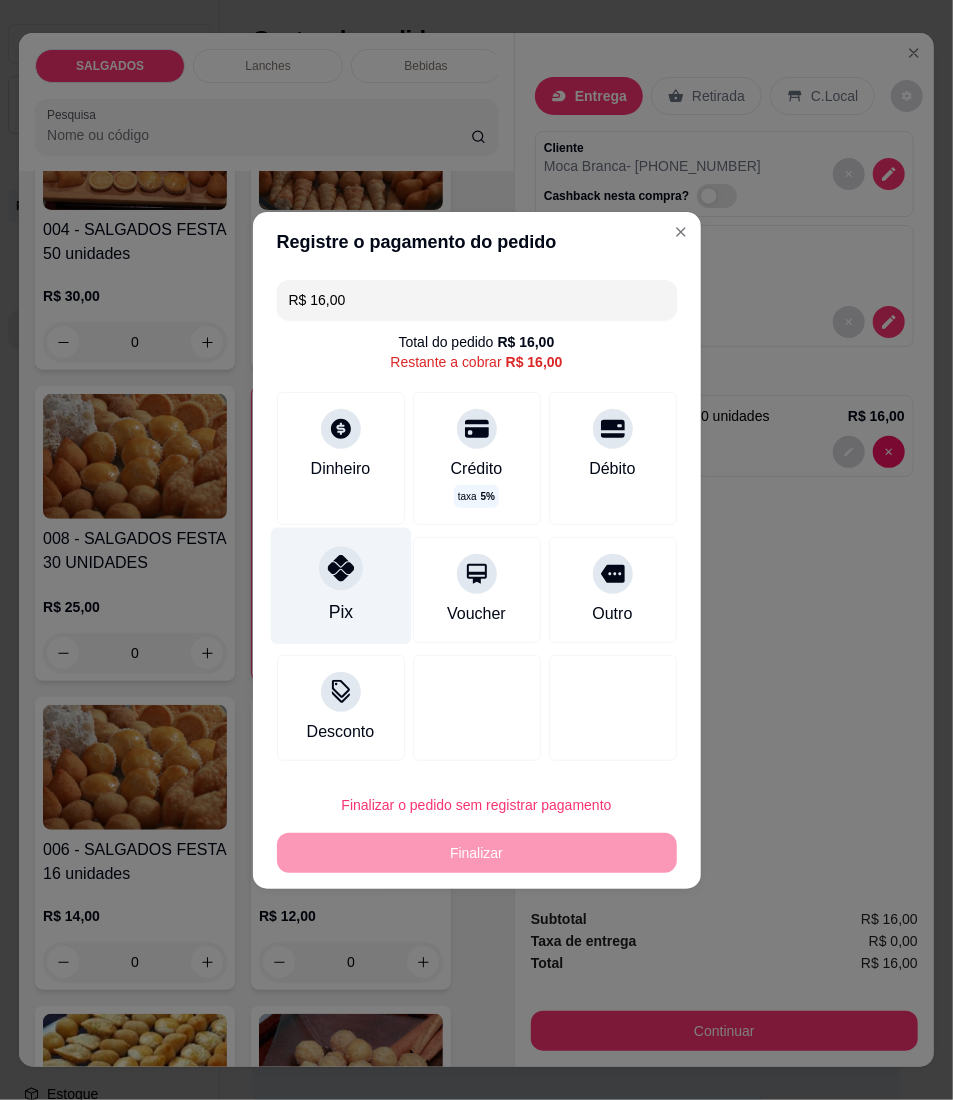 click on "Pix" at bounding box center [340, 585] 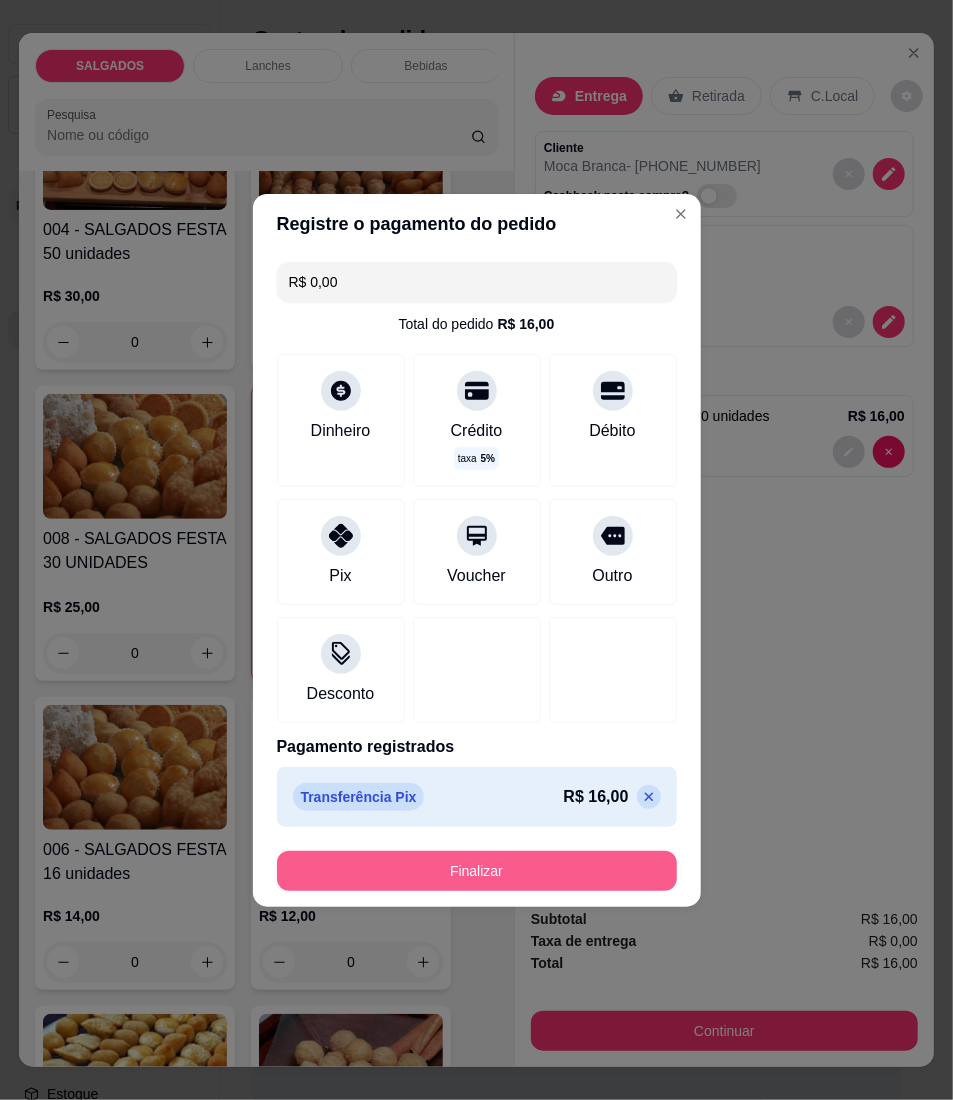 click on "Finalizar" at bounding box center (477, 871) 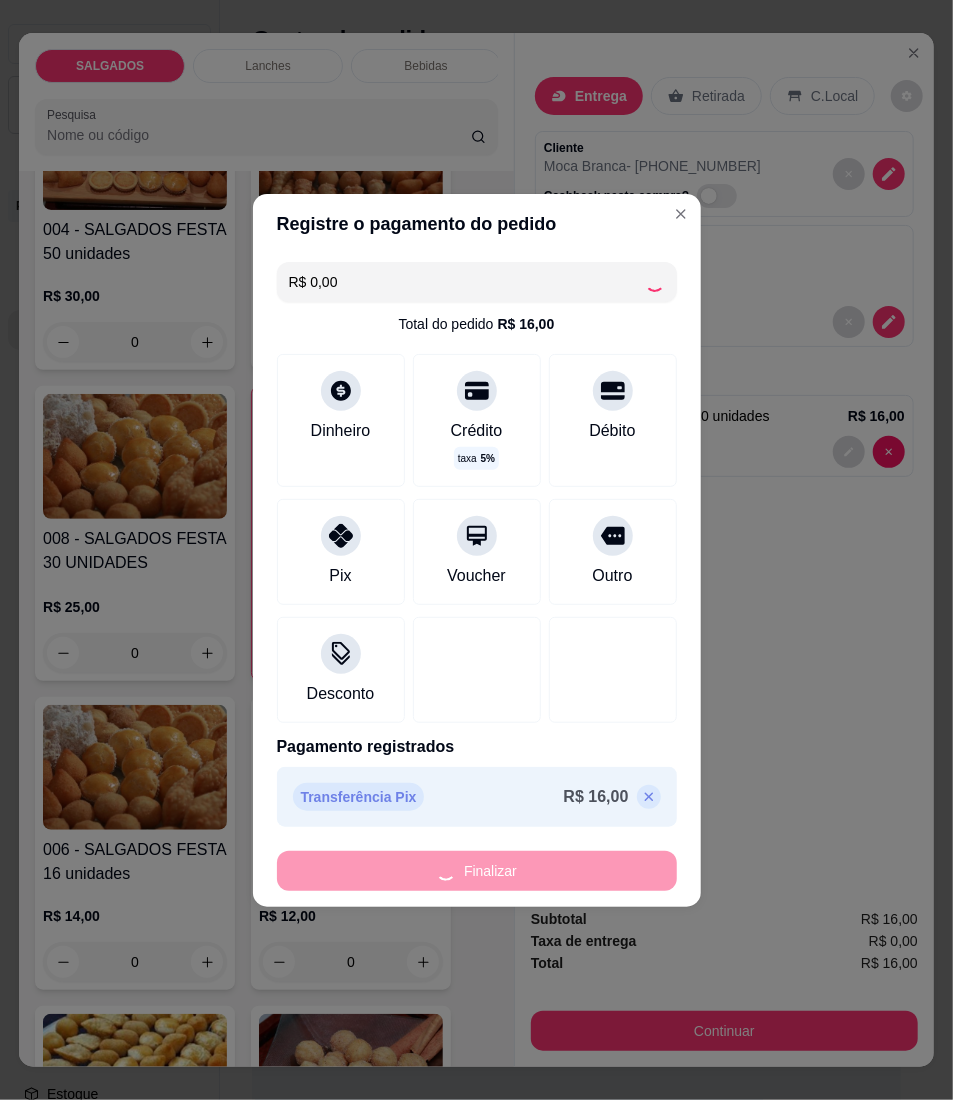 type on "0" 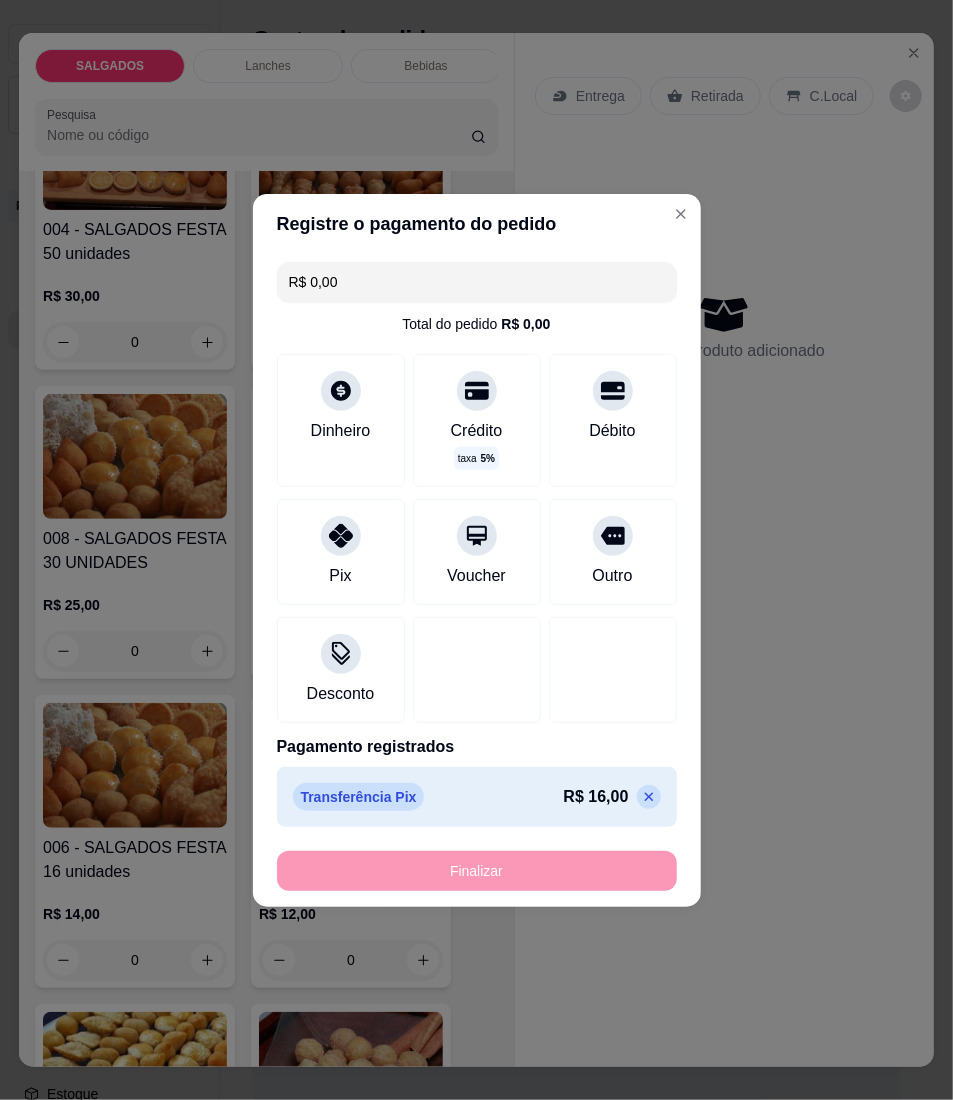 type on "-R$ 16,00" 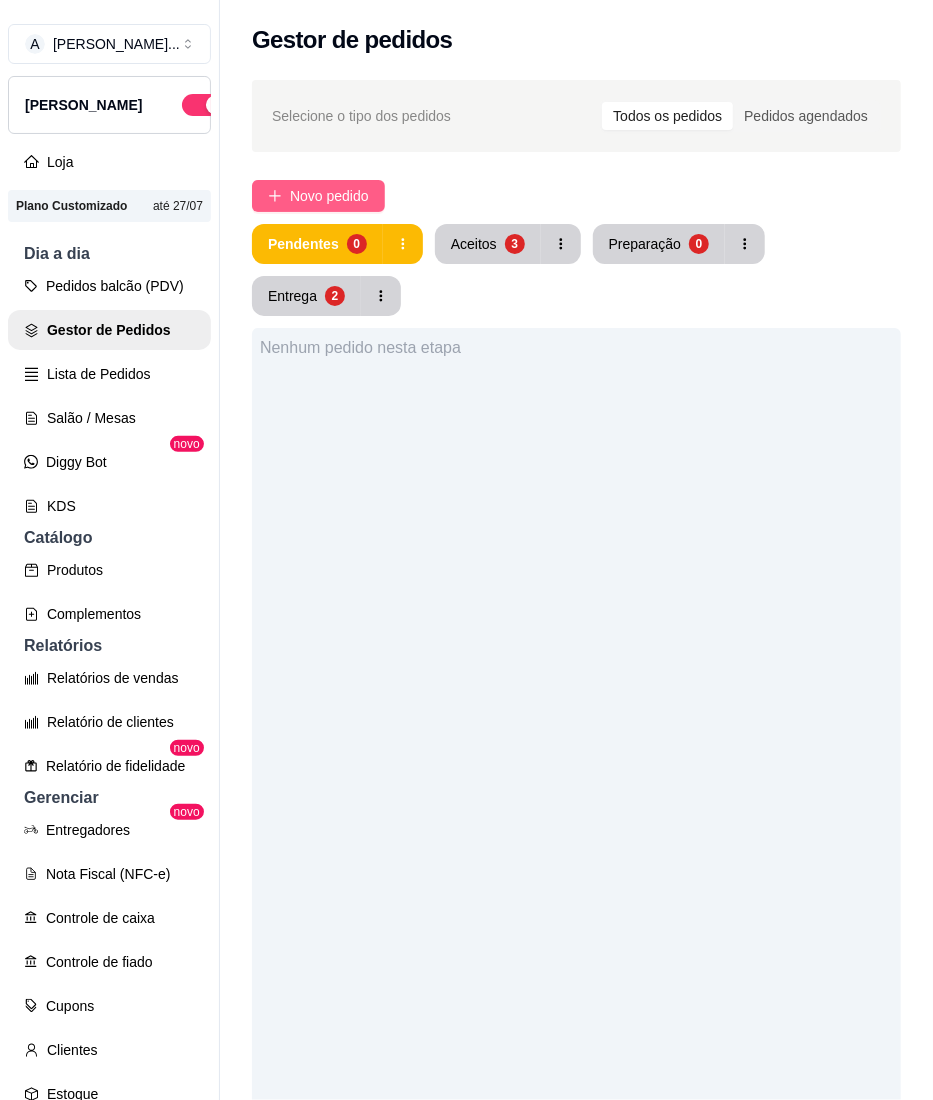 click on "Novo pedido" at bounding box center [329, 196] 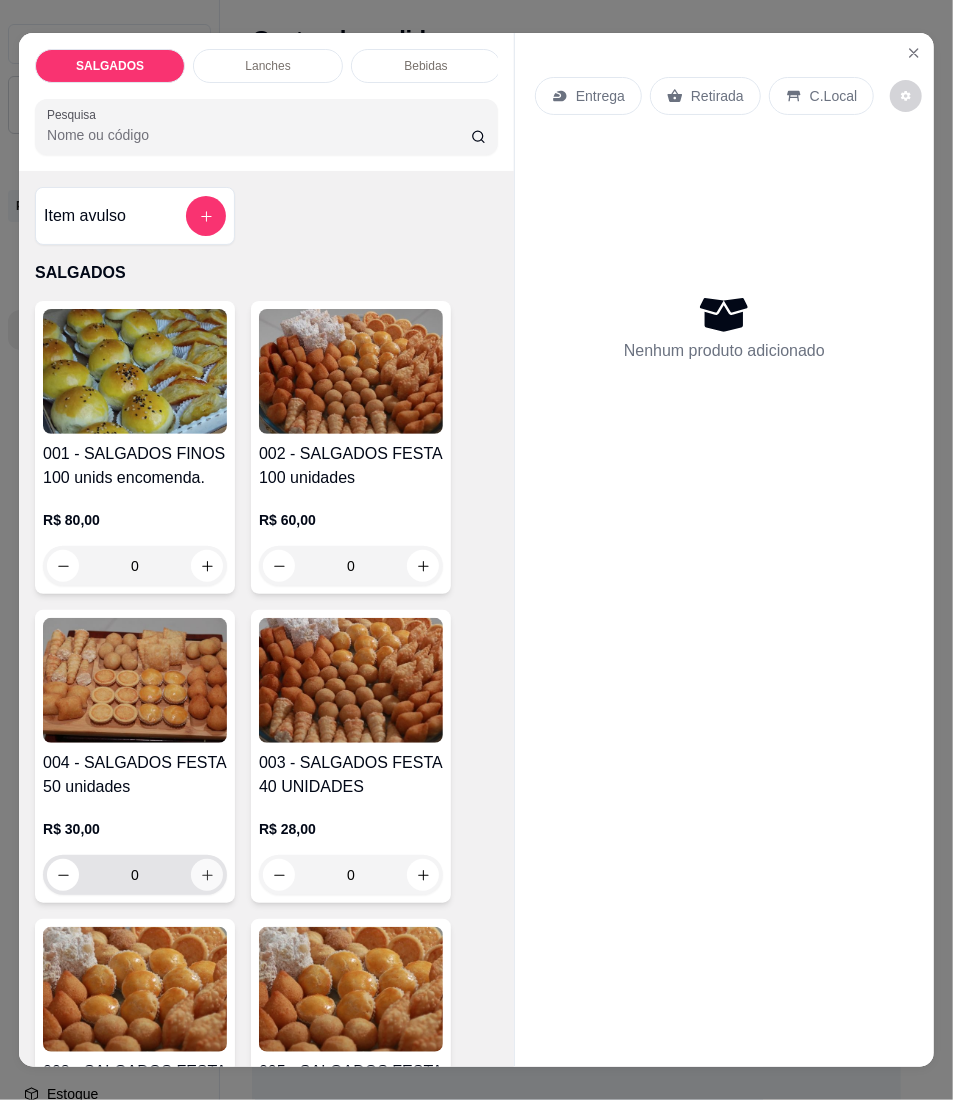 click 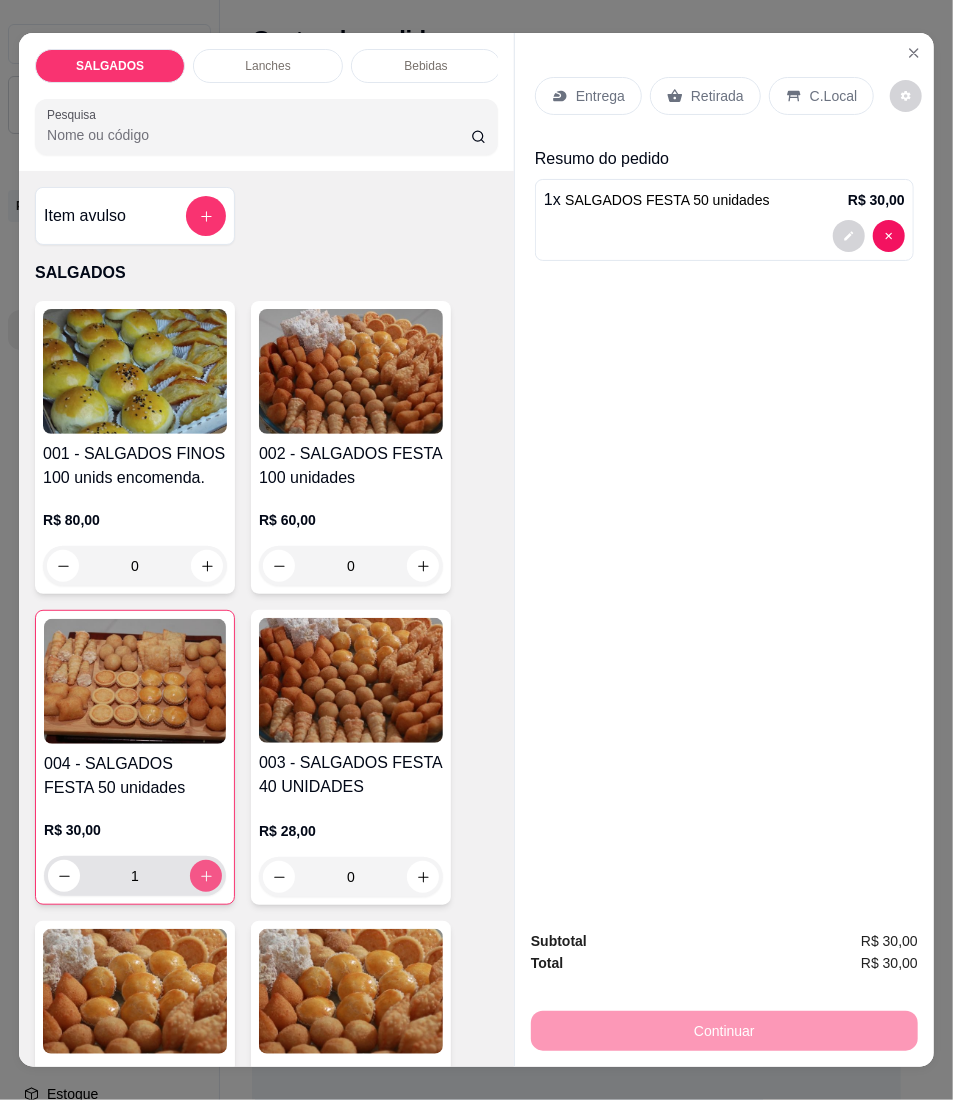 type on "1" 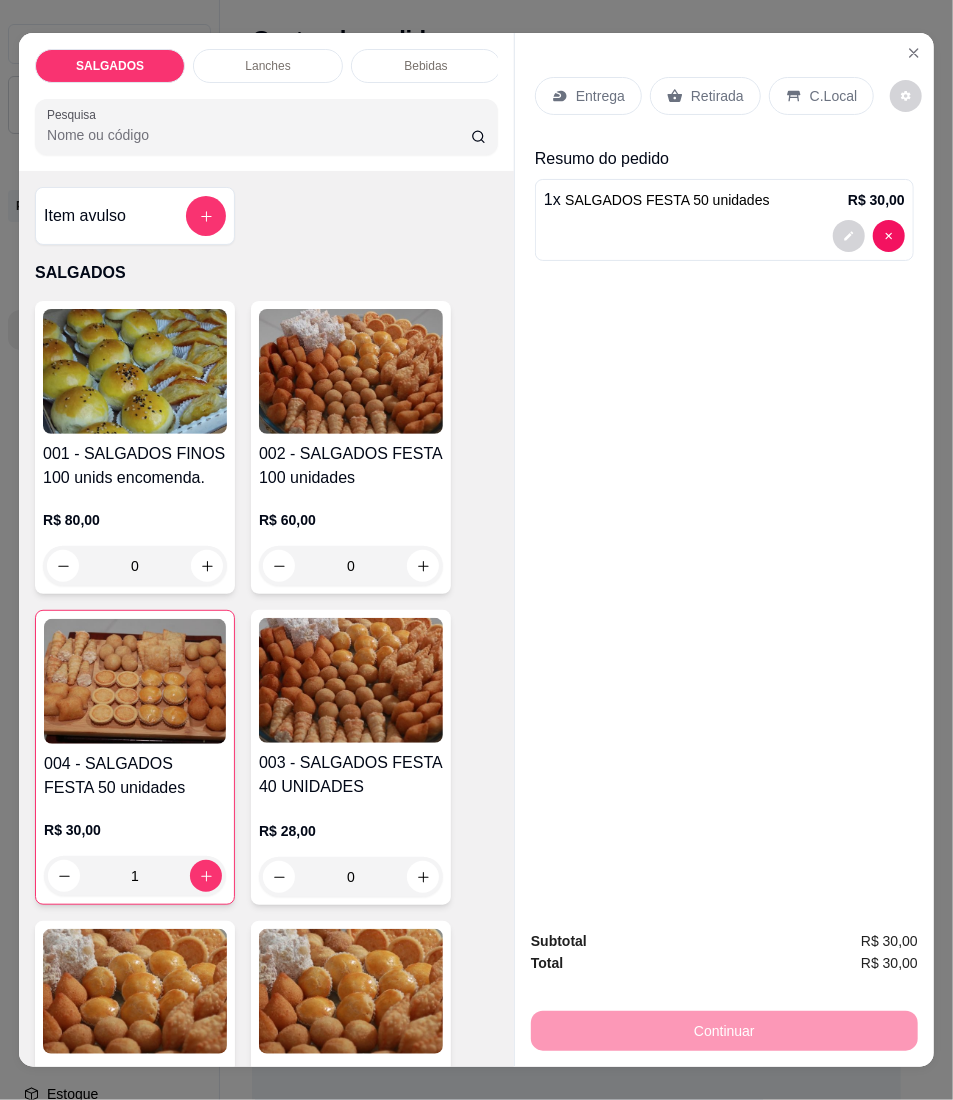 click on "Entrega" at bounding box center (600, 96) 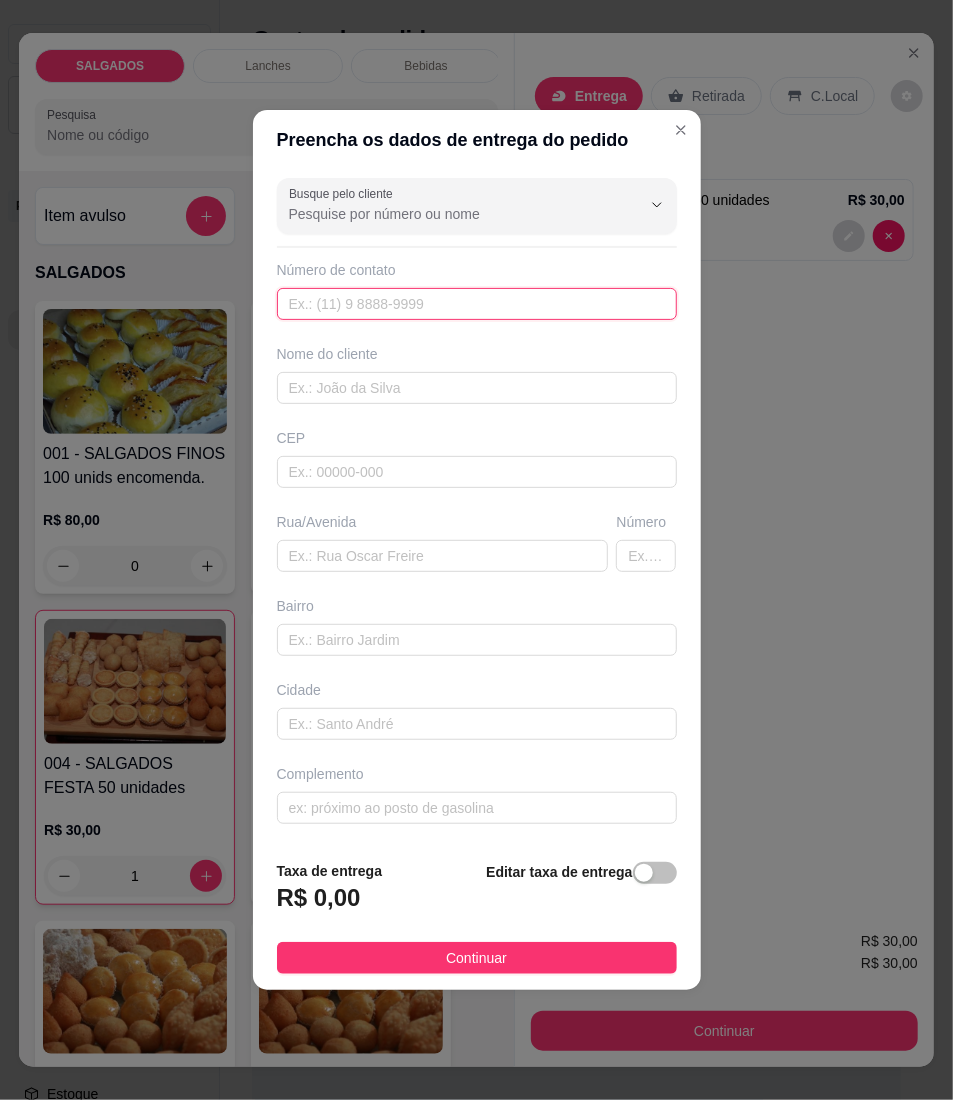 click at bounding box center (477, 304) 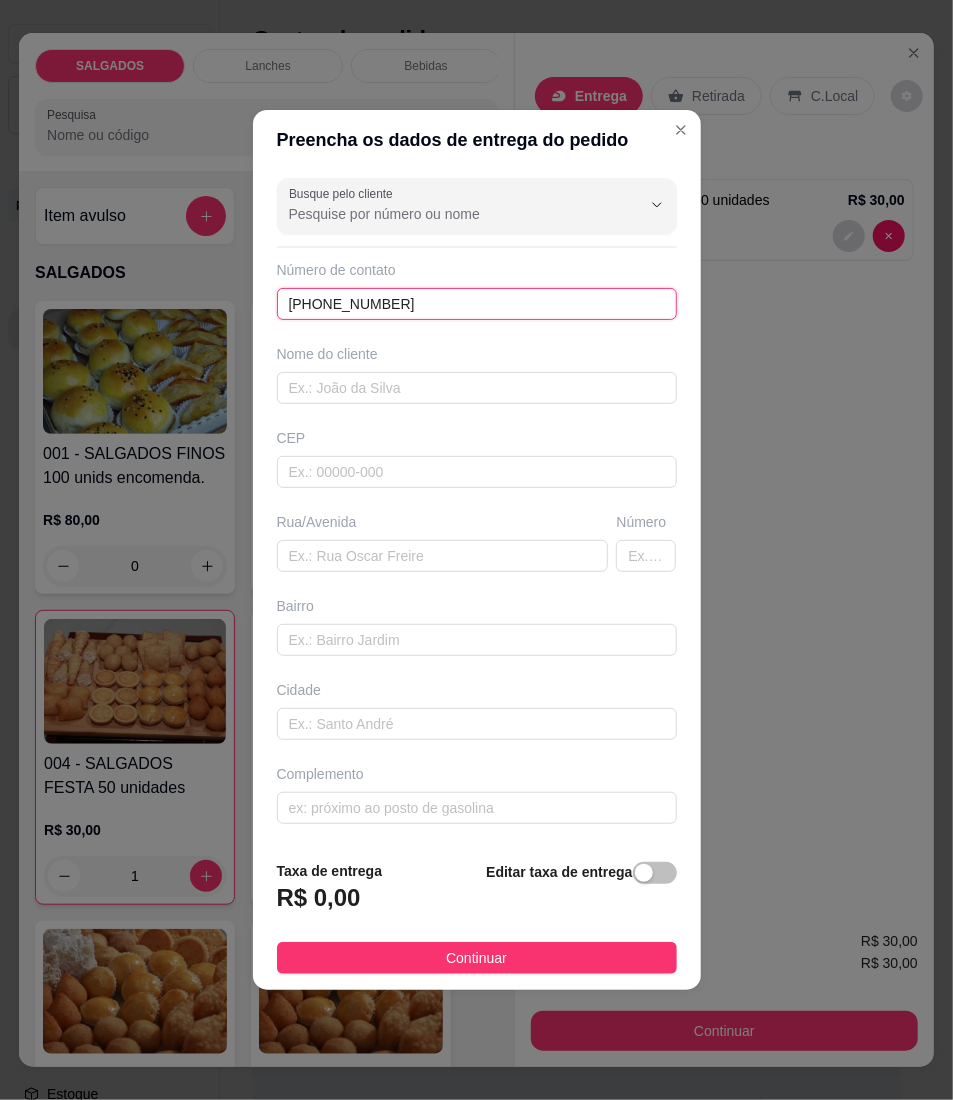 type on "[PHONE_NUMBER]" 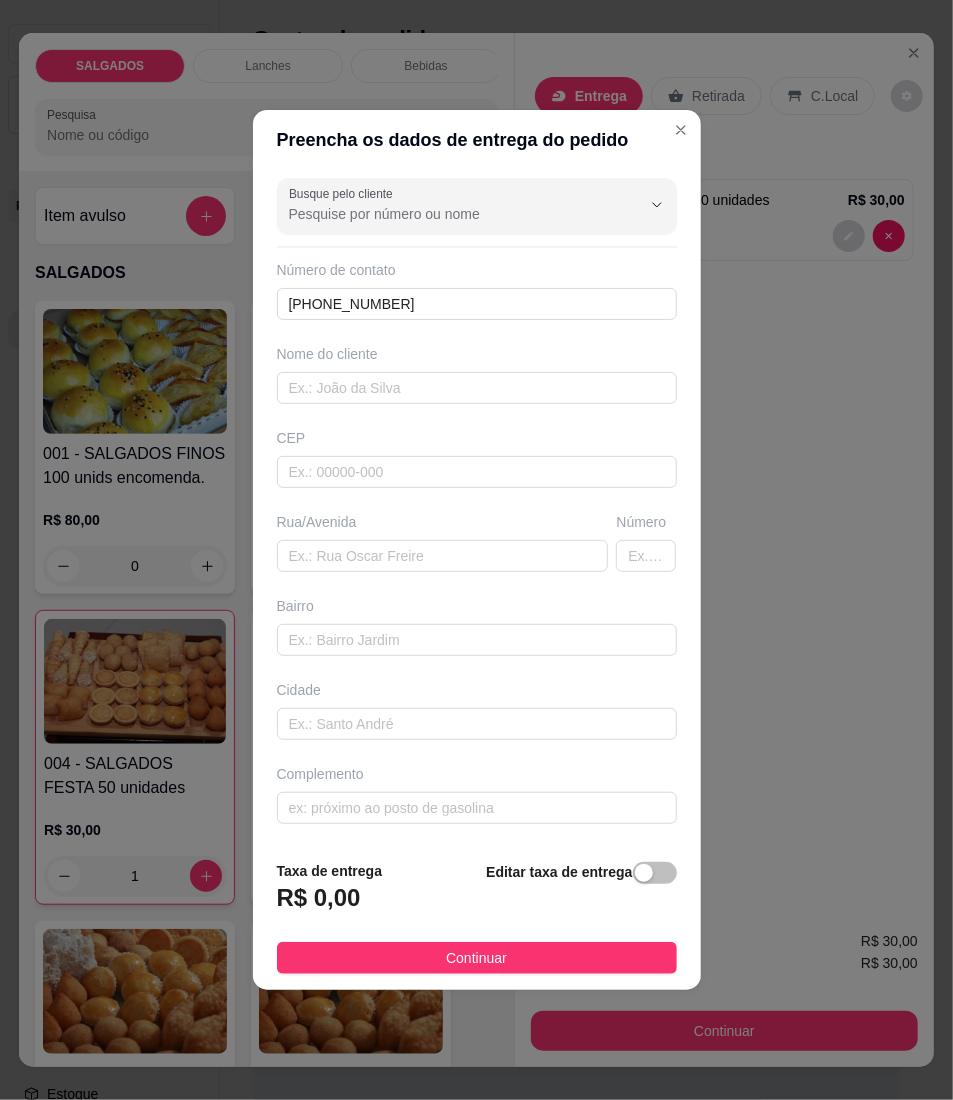 click on "Nome do cliente" at bounding box center [477, 374] 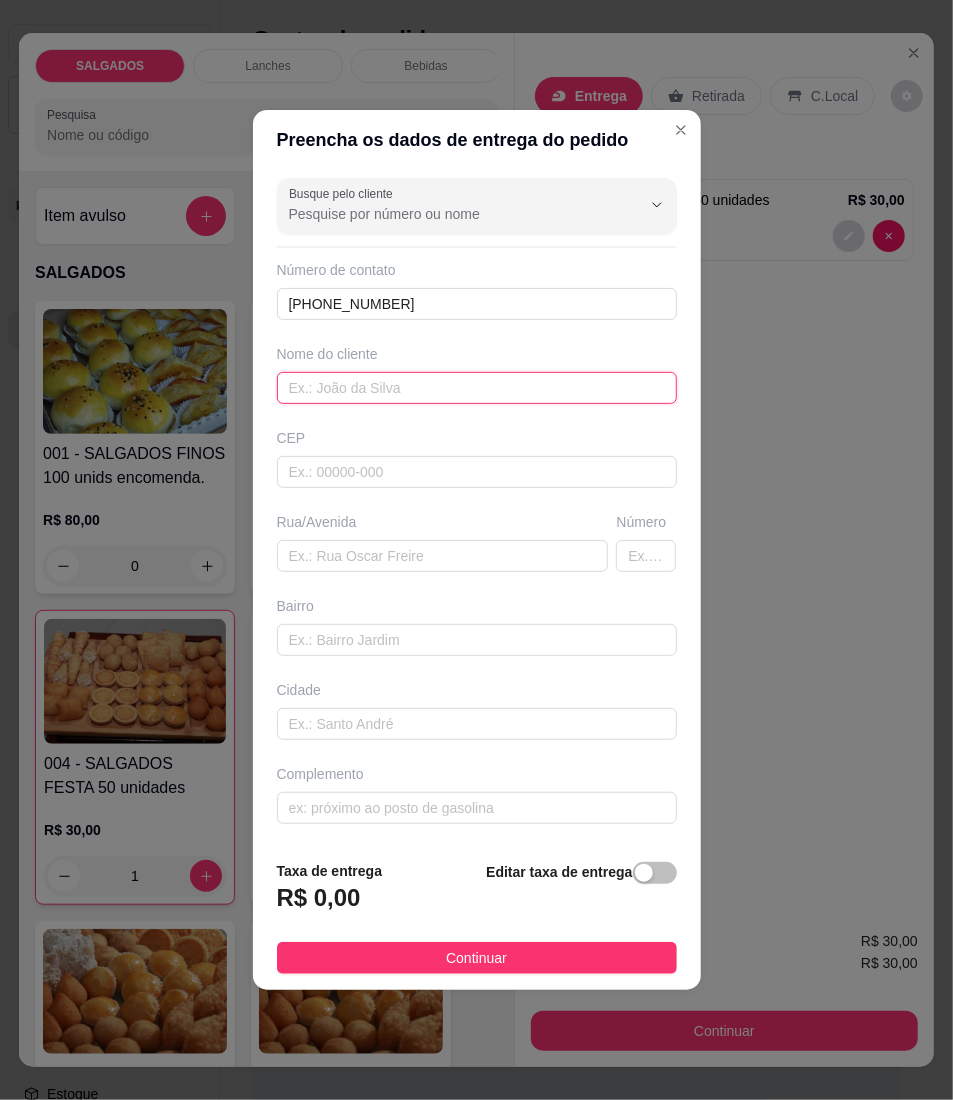 click at bounding box center (477, 388) 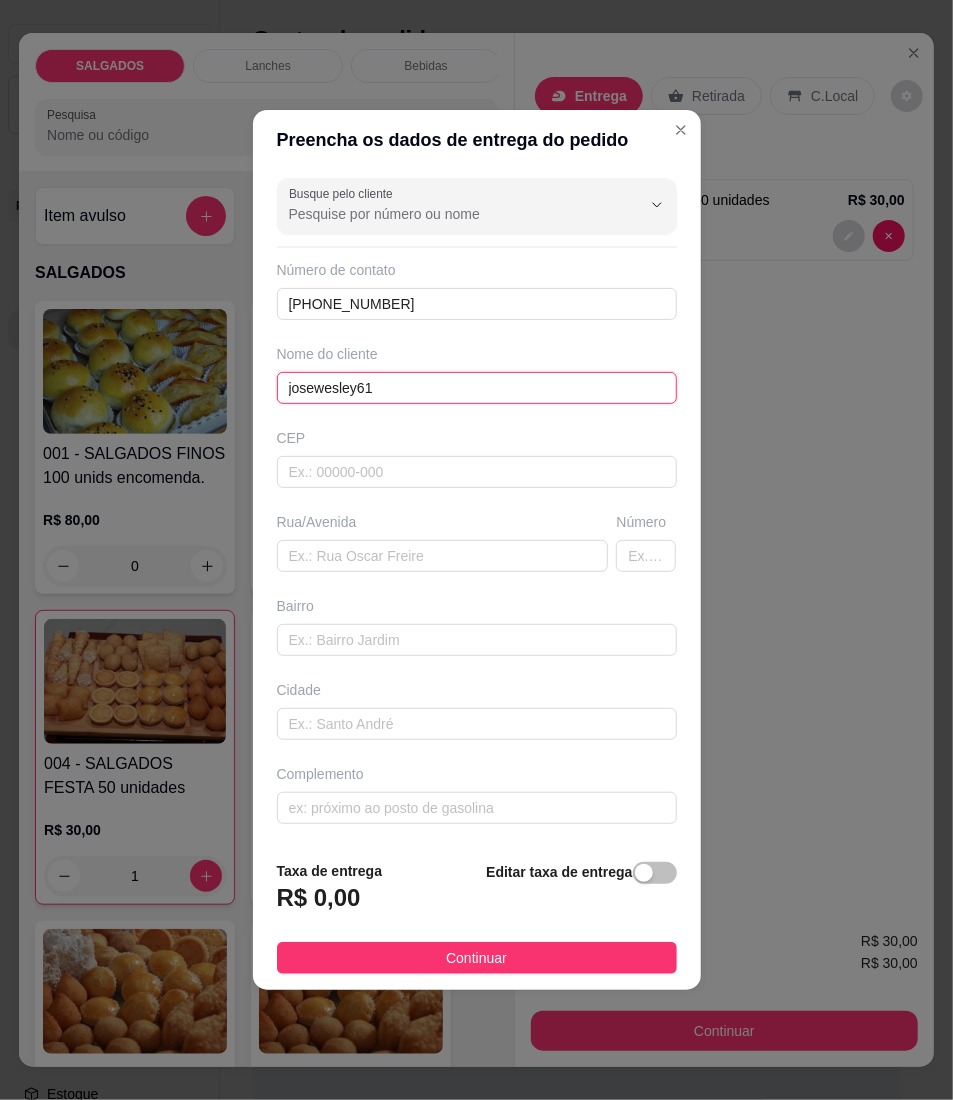type on "josewesley61" 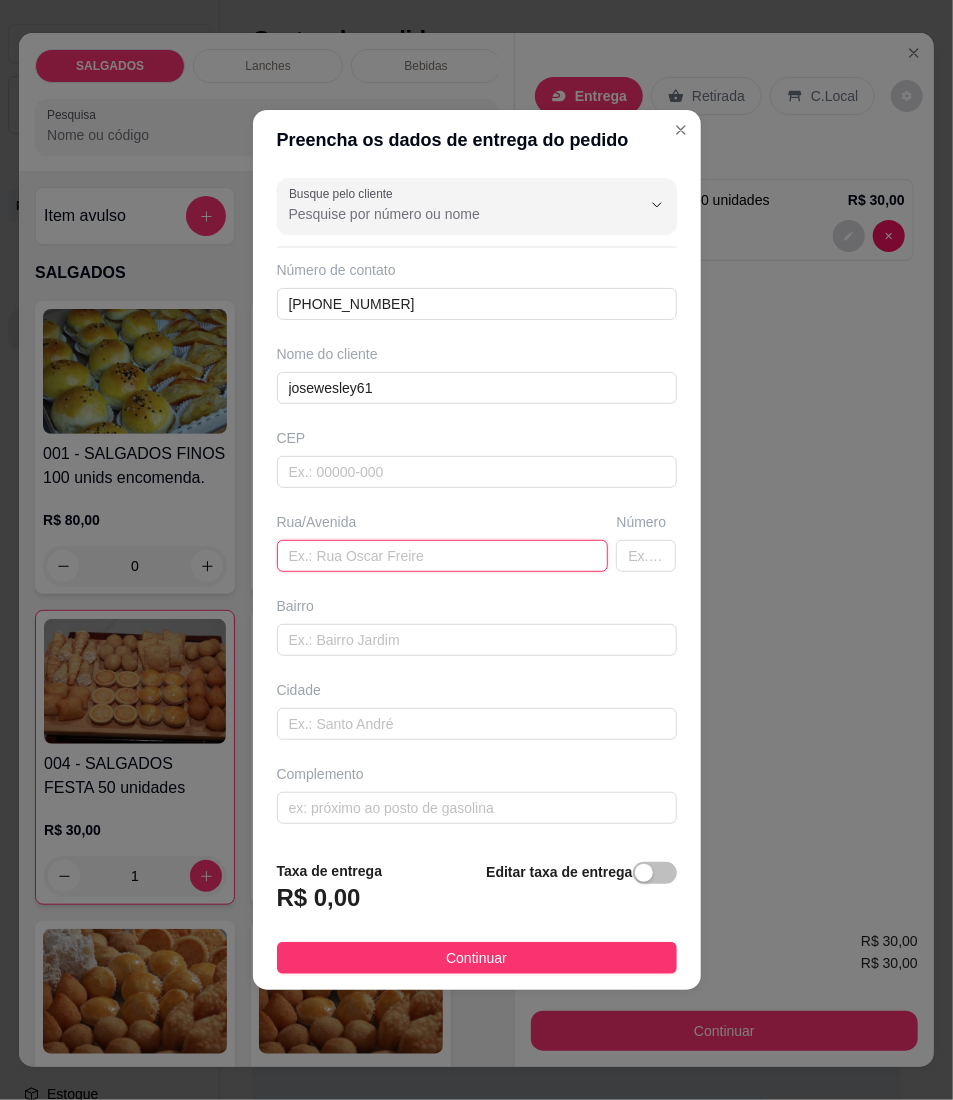 click at bounding box center [443, 556] 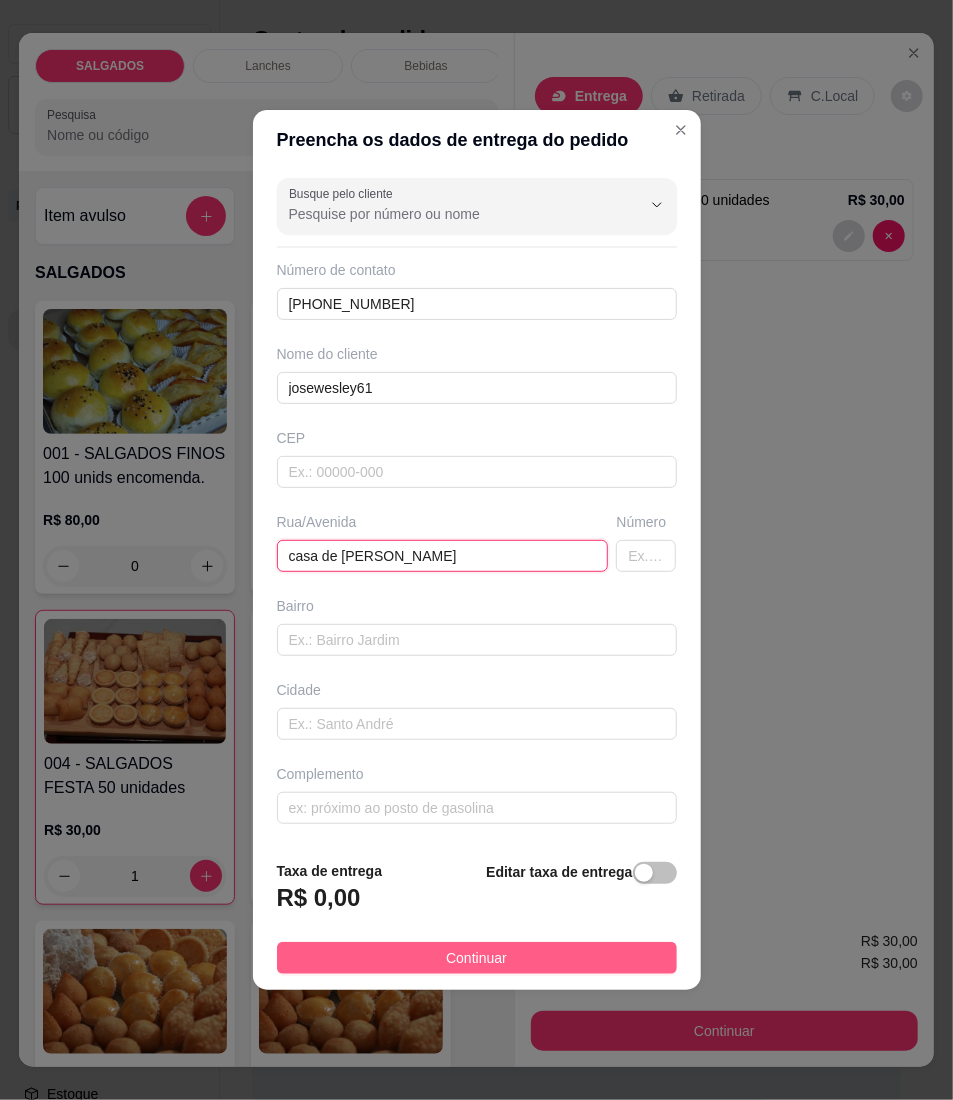 type on "casa de [PERSON_NAME]" 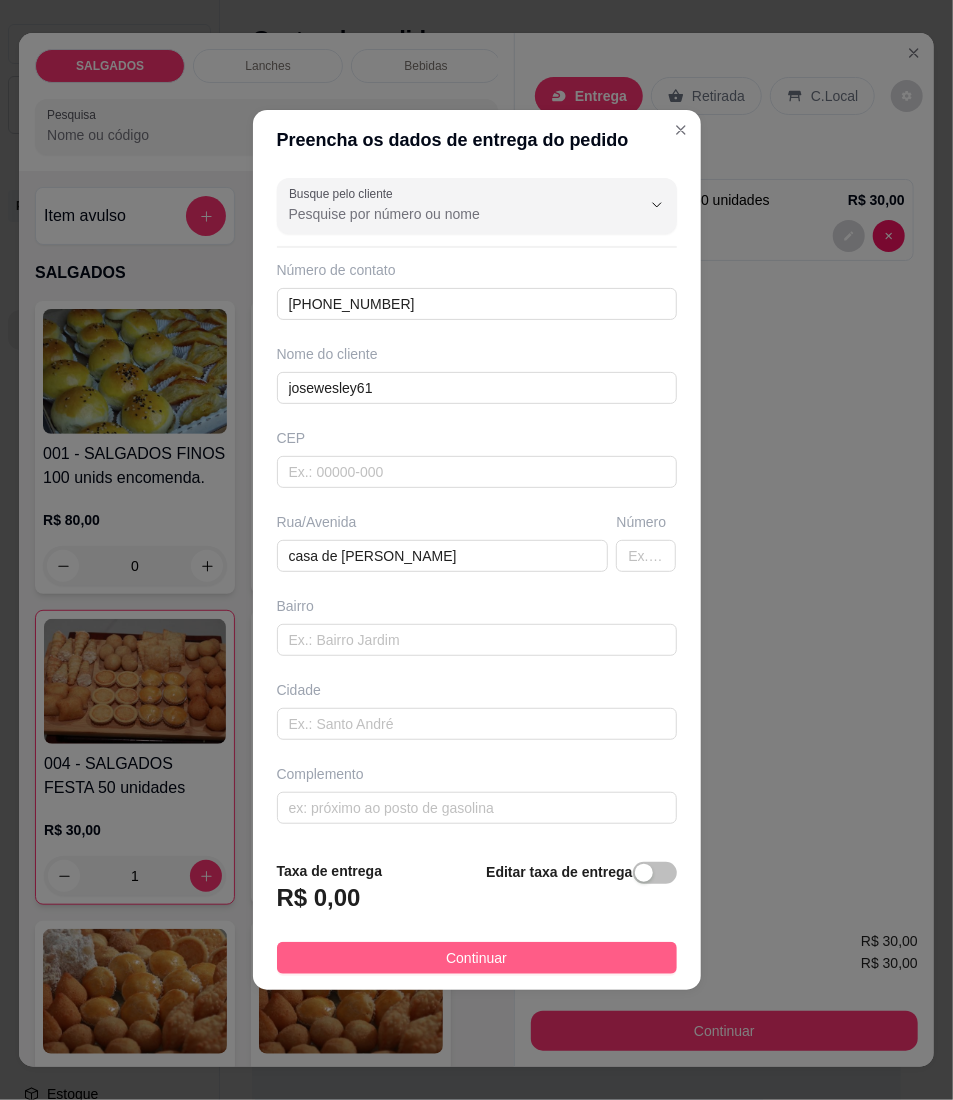 click on "Continuar" at bounding box center (477, 958) 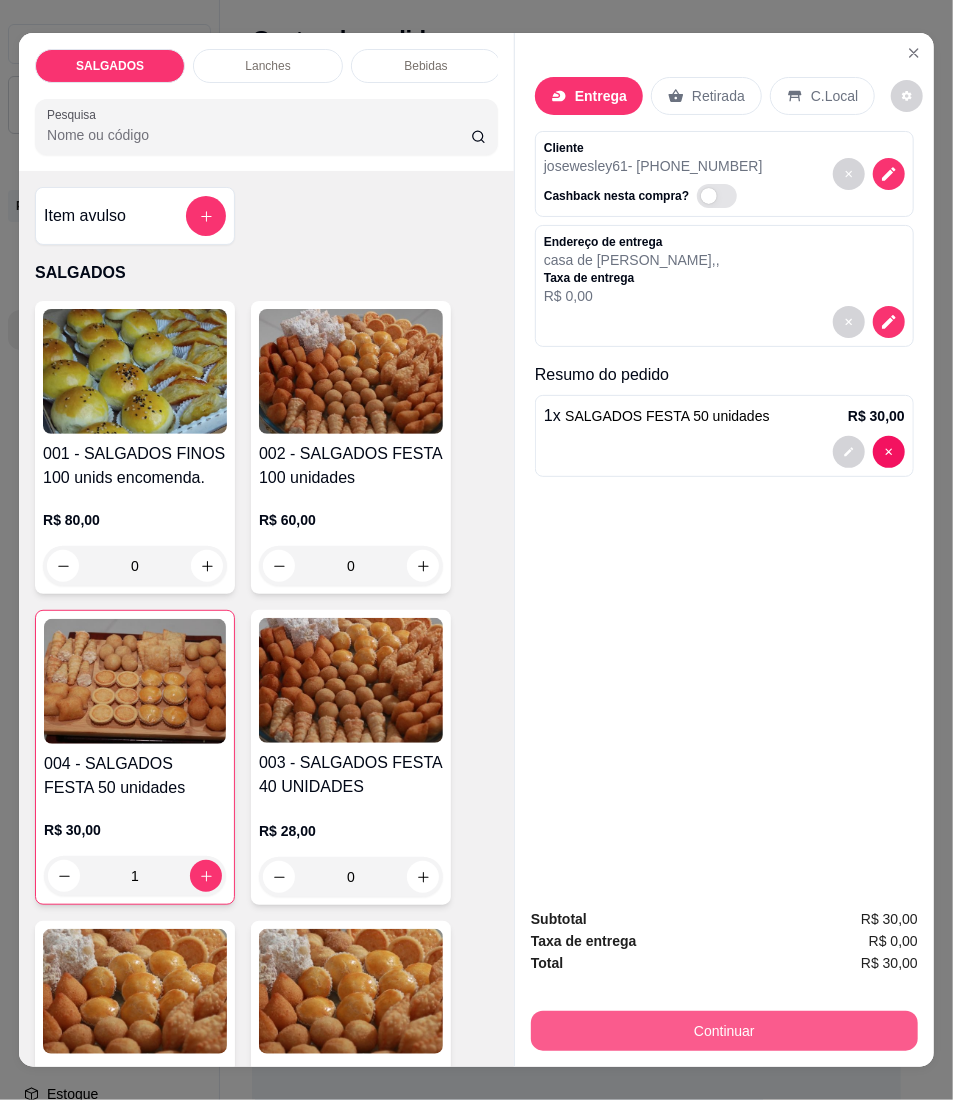 click on "Continuar" at bounding box center (724, 1031) 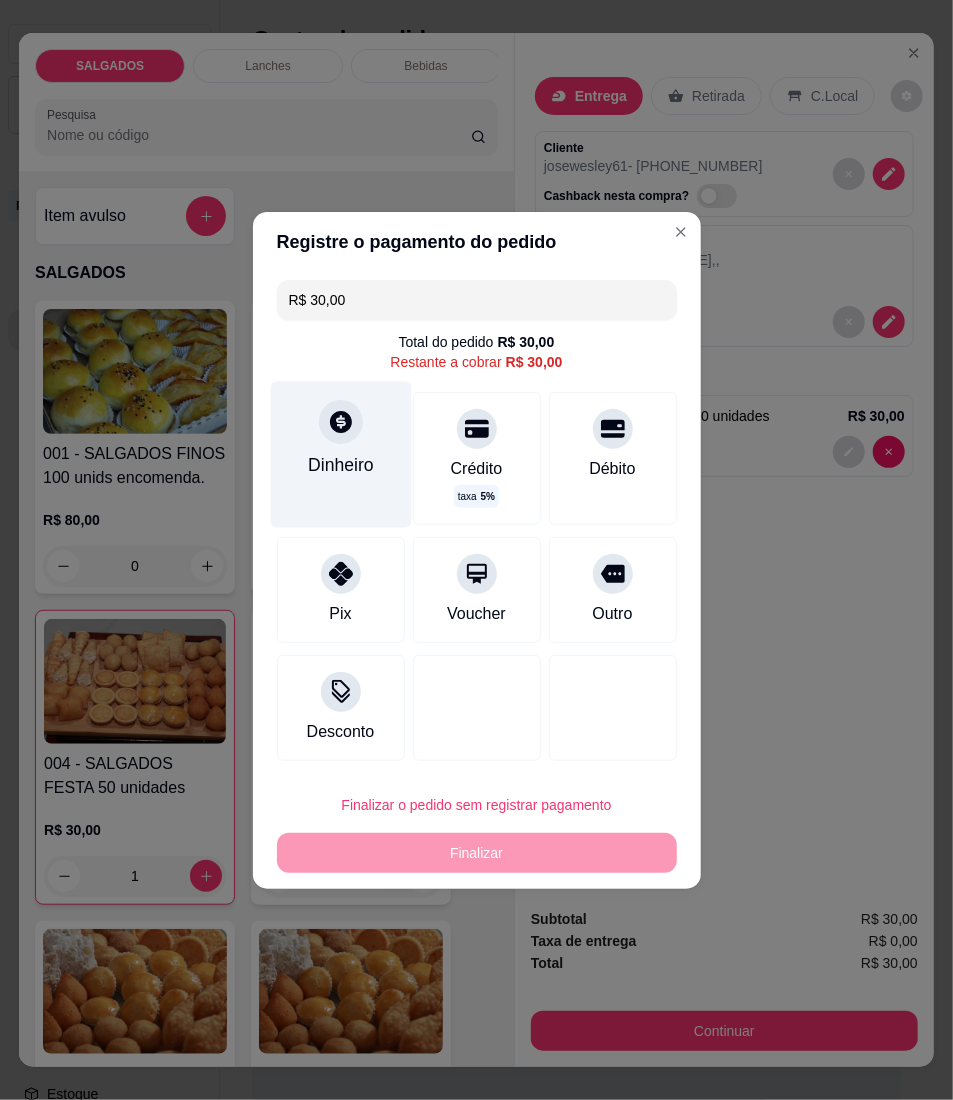click on "Dinheiro" at bounding box center [341, 465] 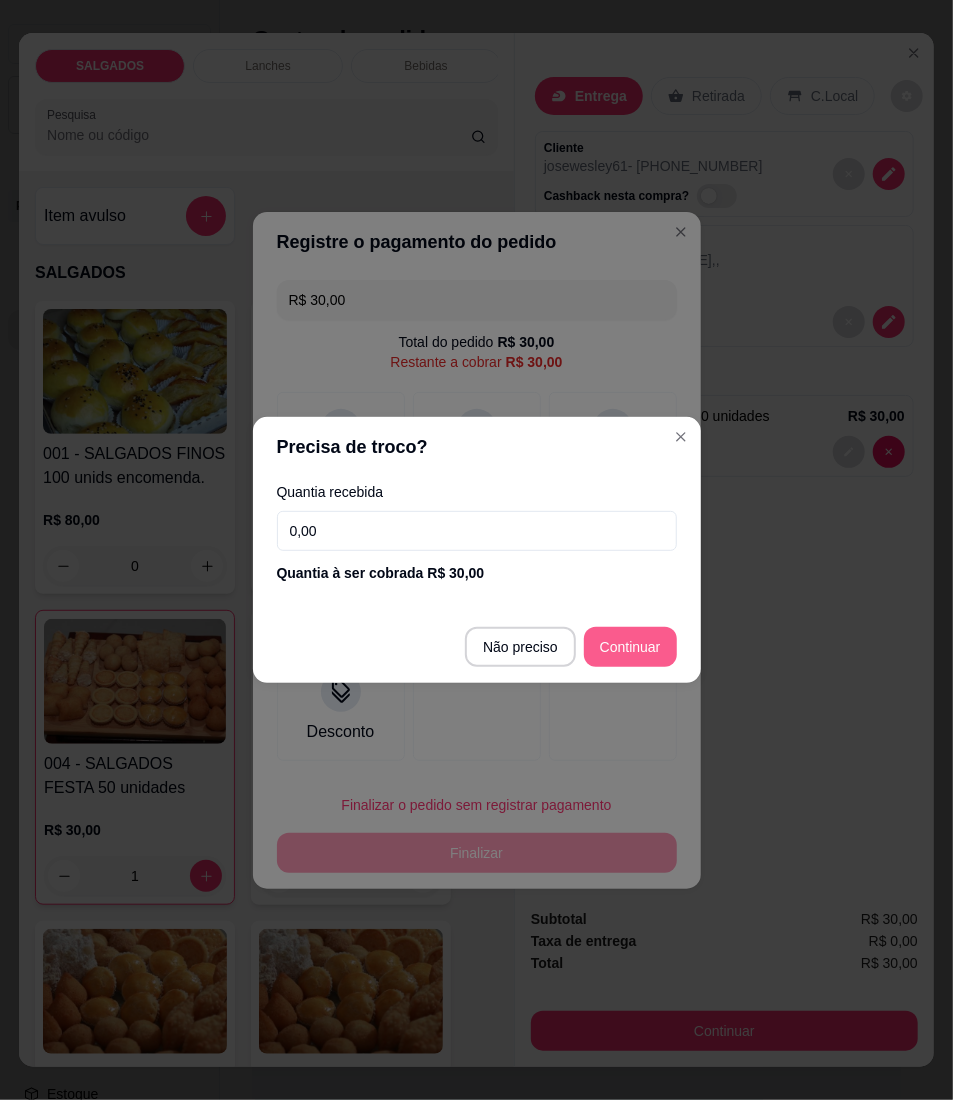 type on "R$ 0,00" 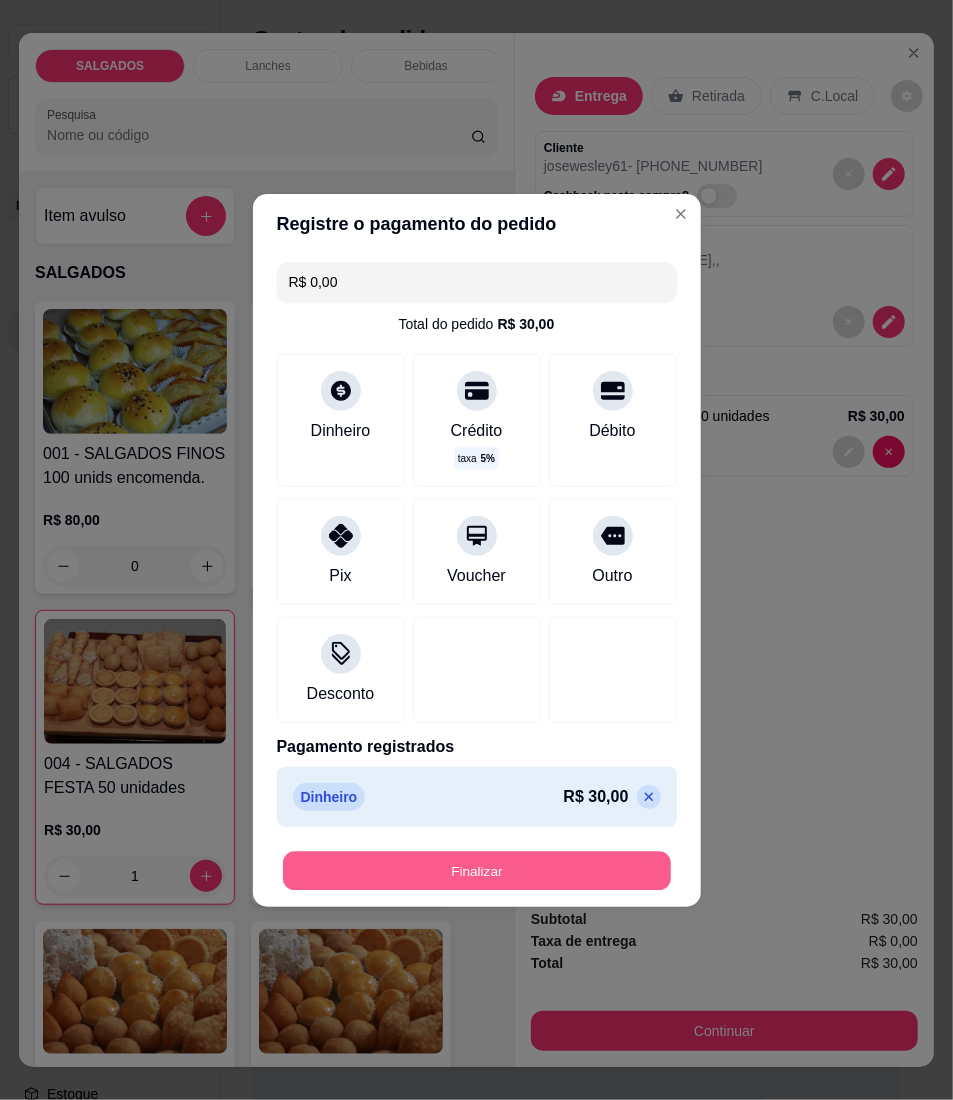 click on "Finalizar" at bounding box center [477, 870] 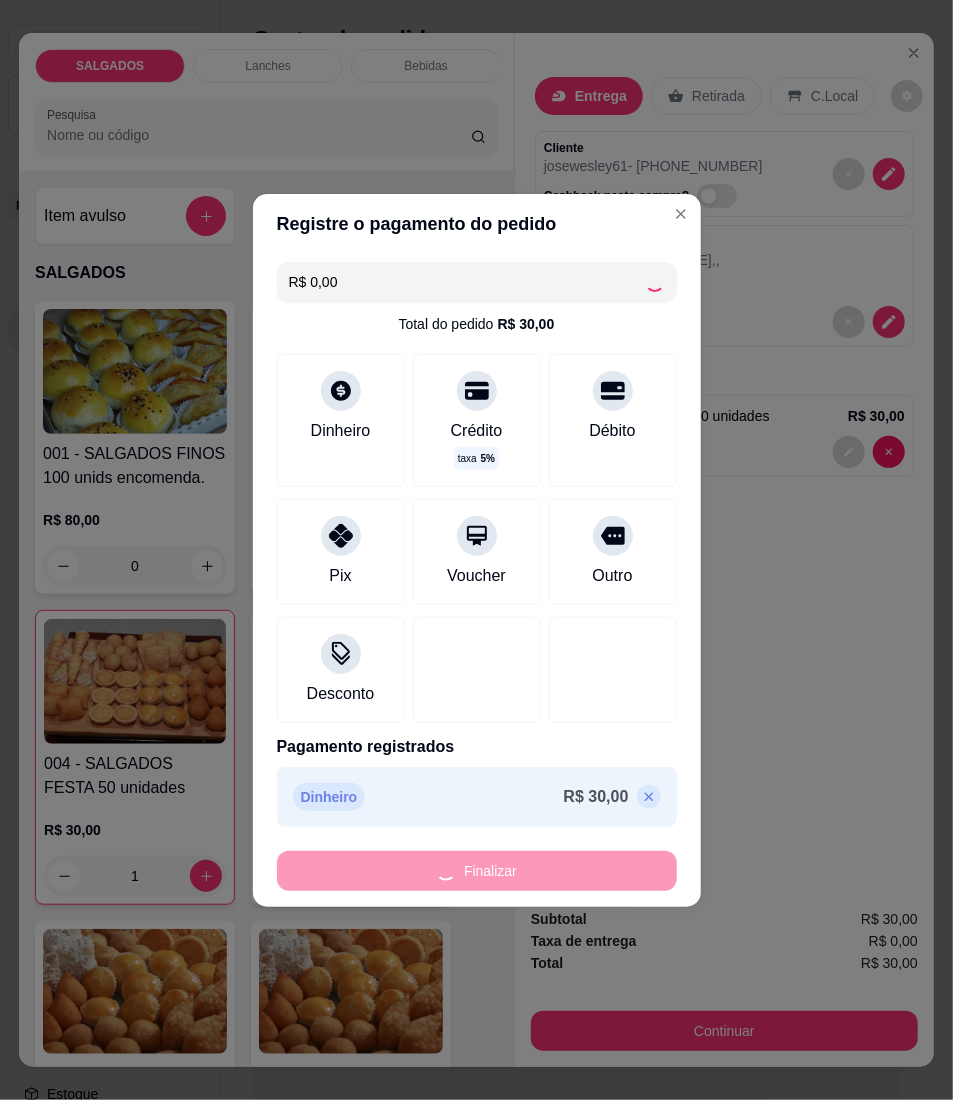 type on "0" 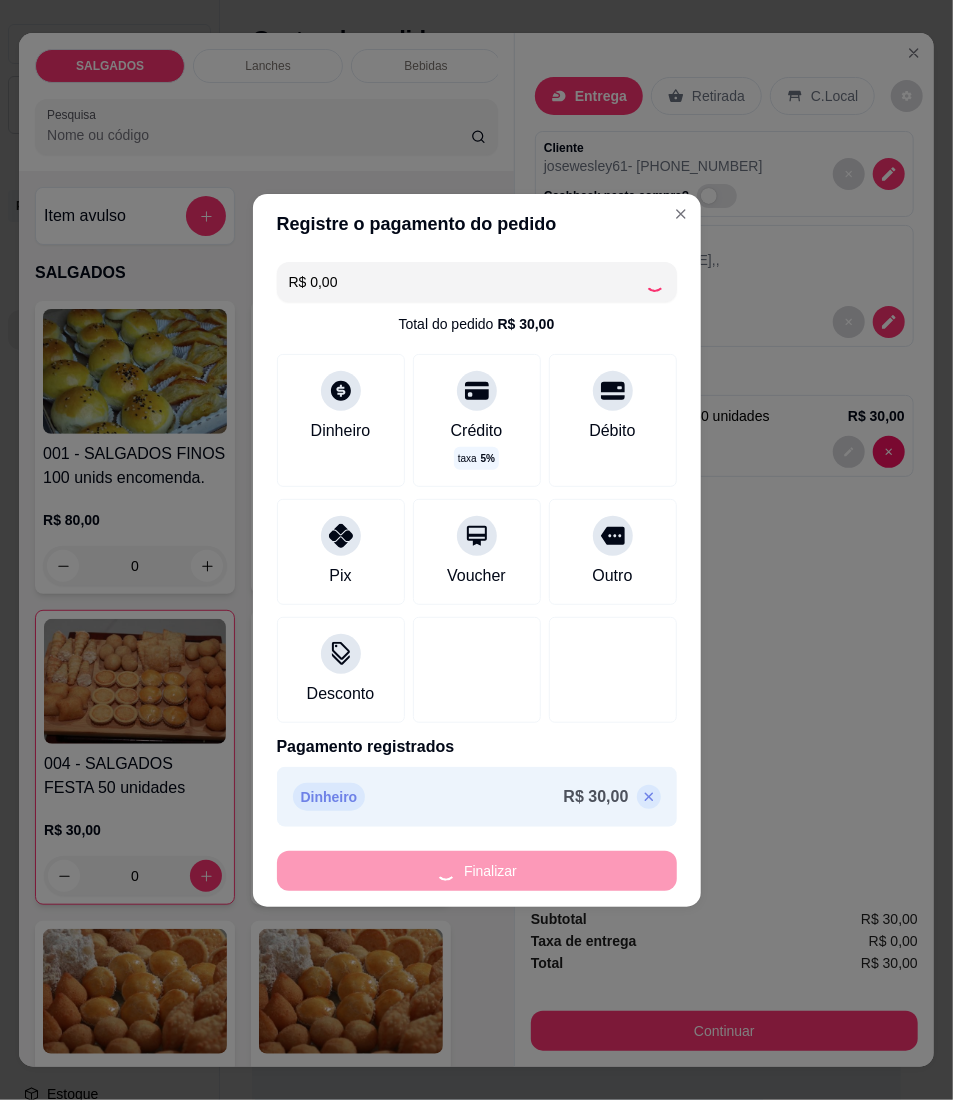 type on "-R$ 30,00" 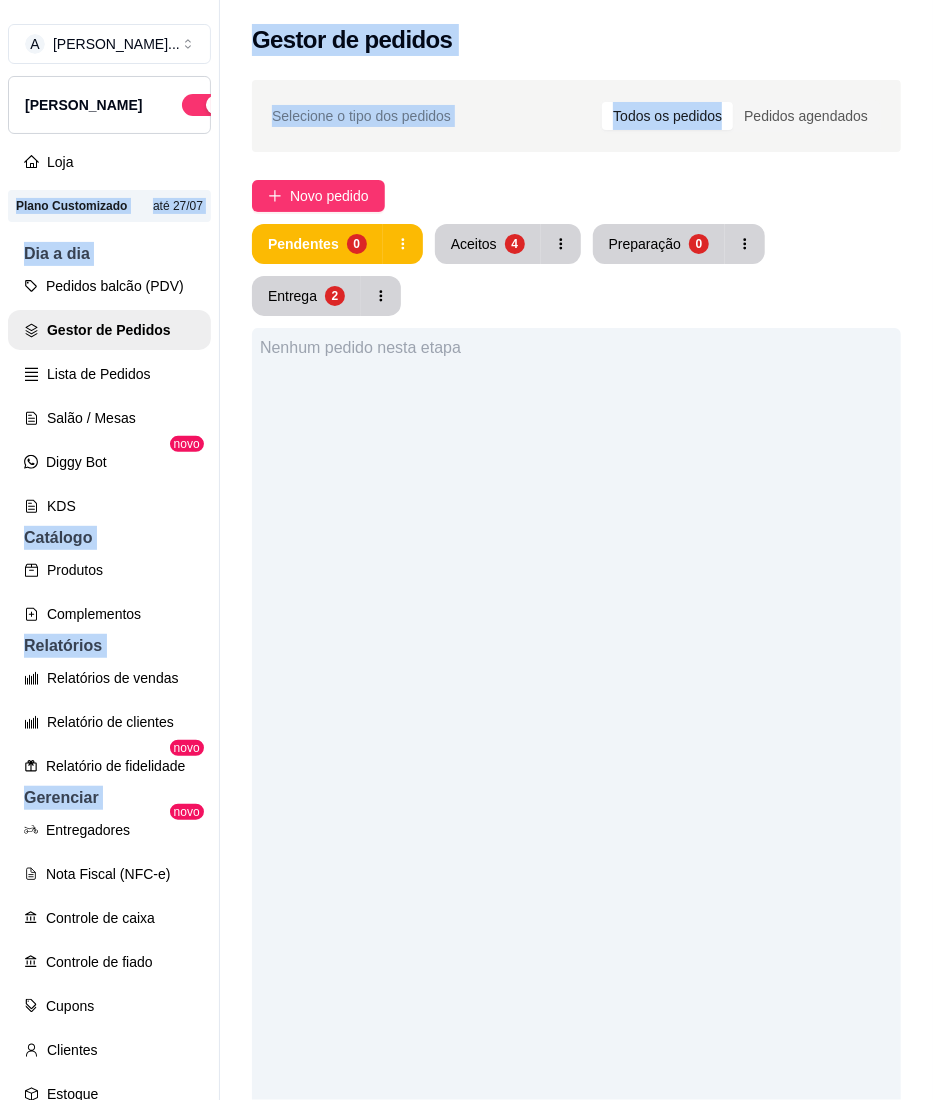 drag, startPoint x: 600, startPoint y: 101, endPoint x: 2, endPoint y: 222, distance: 610.11884 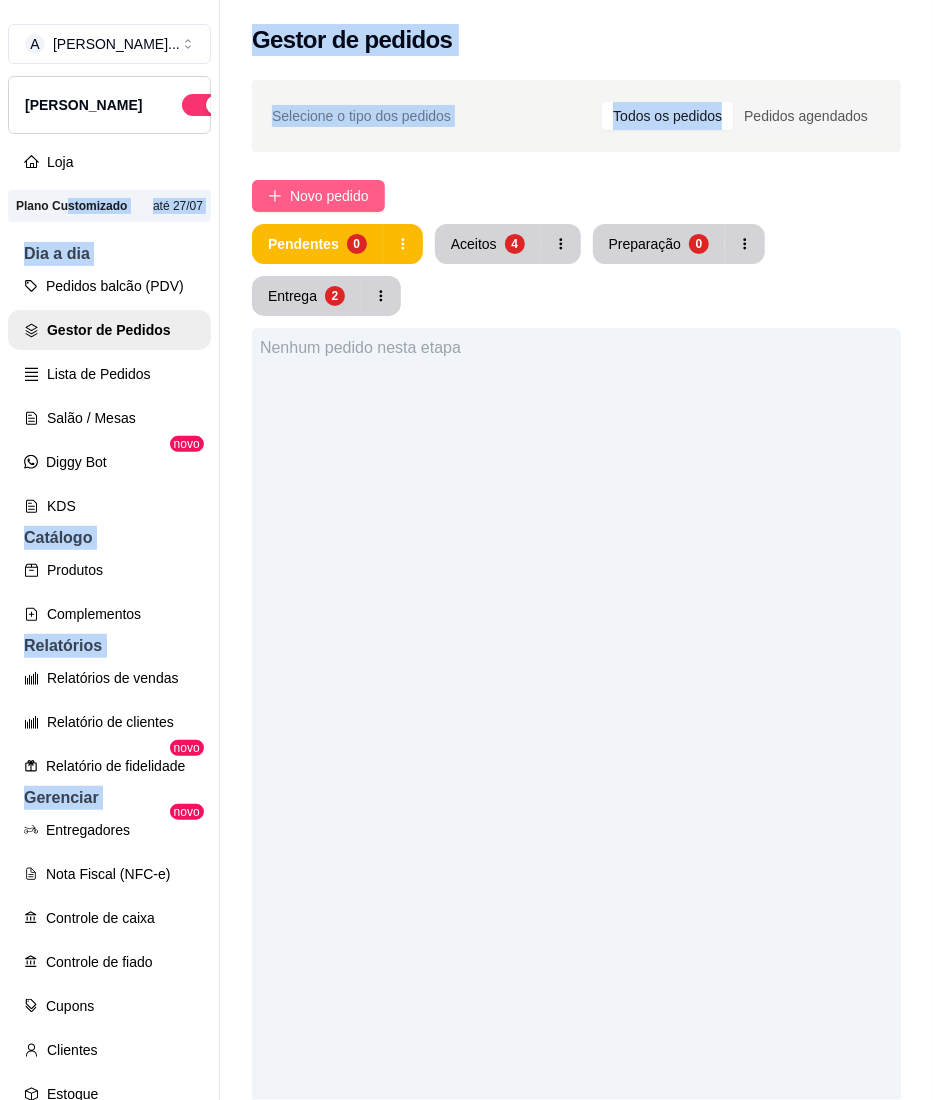 click on "Novo pedido" at bounding box center (329, 196) 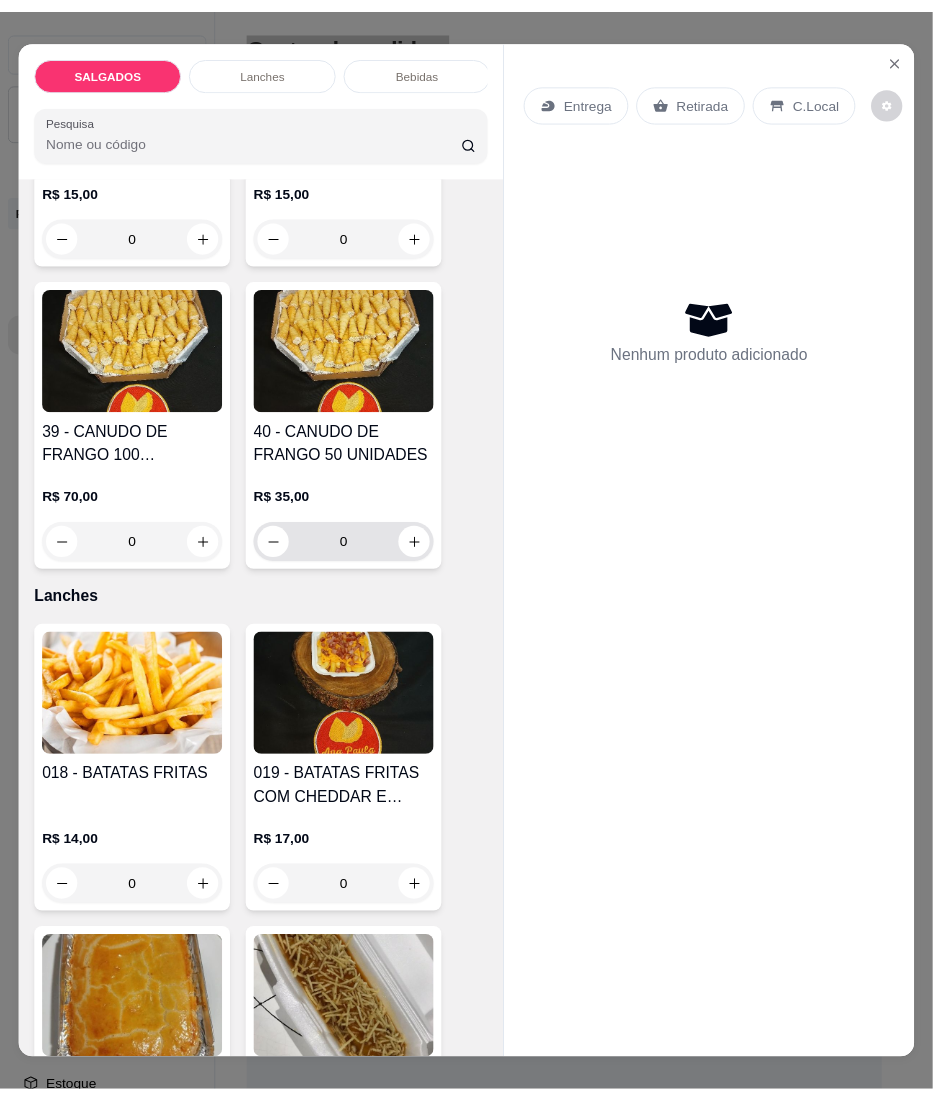 scroll, scrollTop: 4400, scrollLeft: 0, axis: vertical 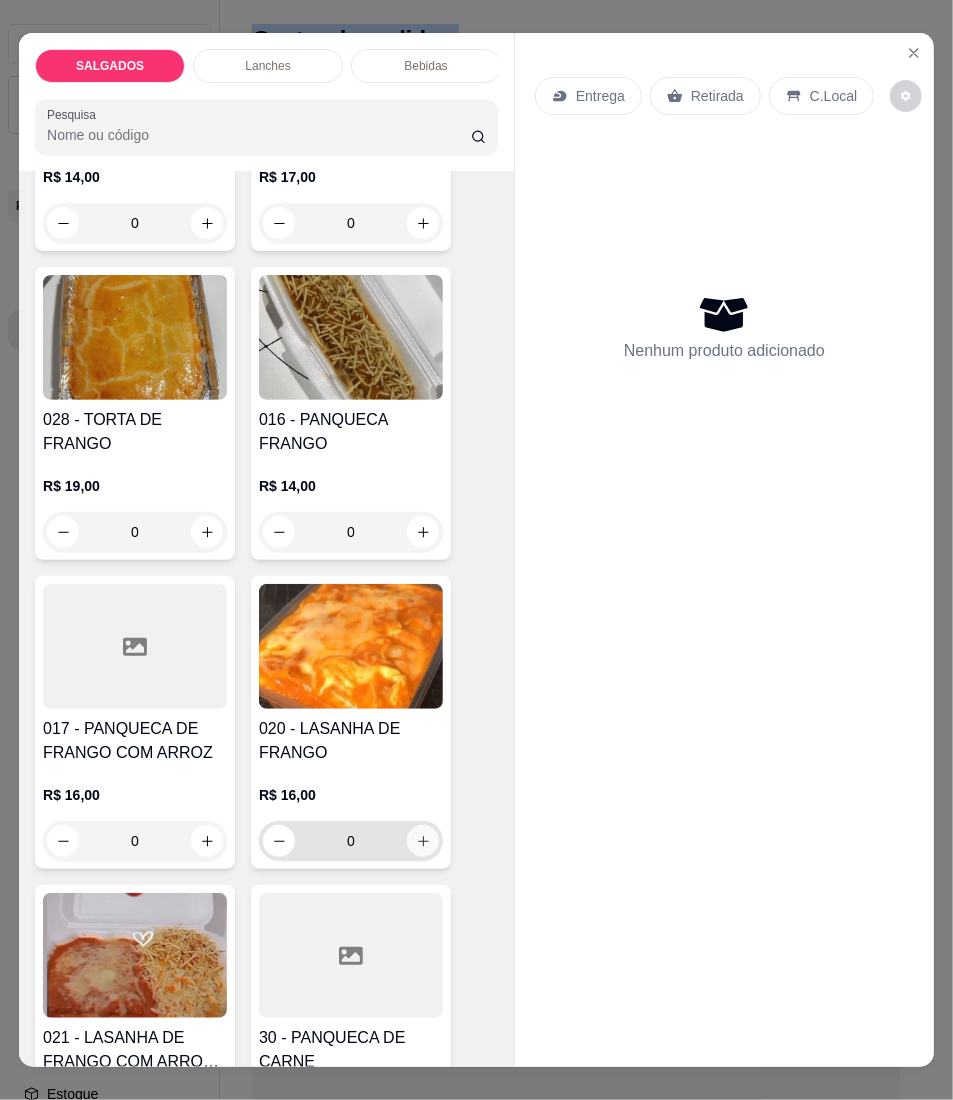 click 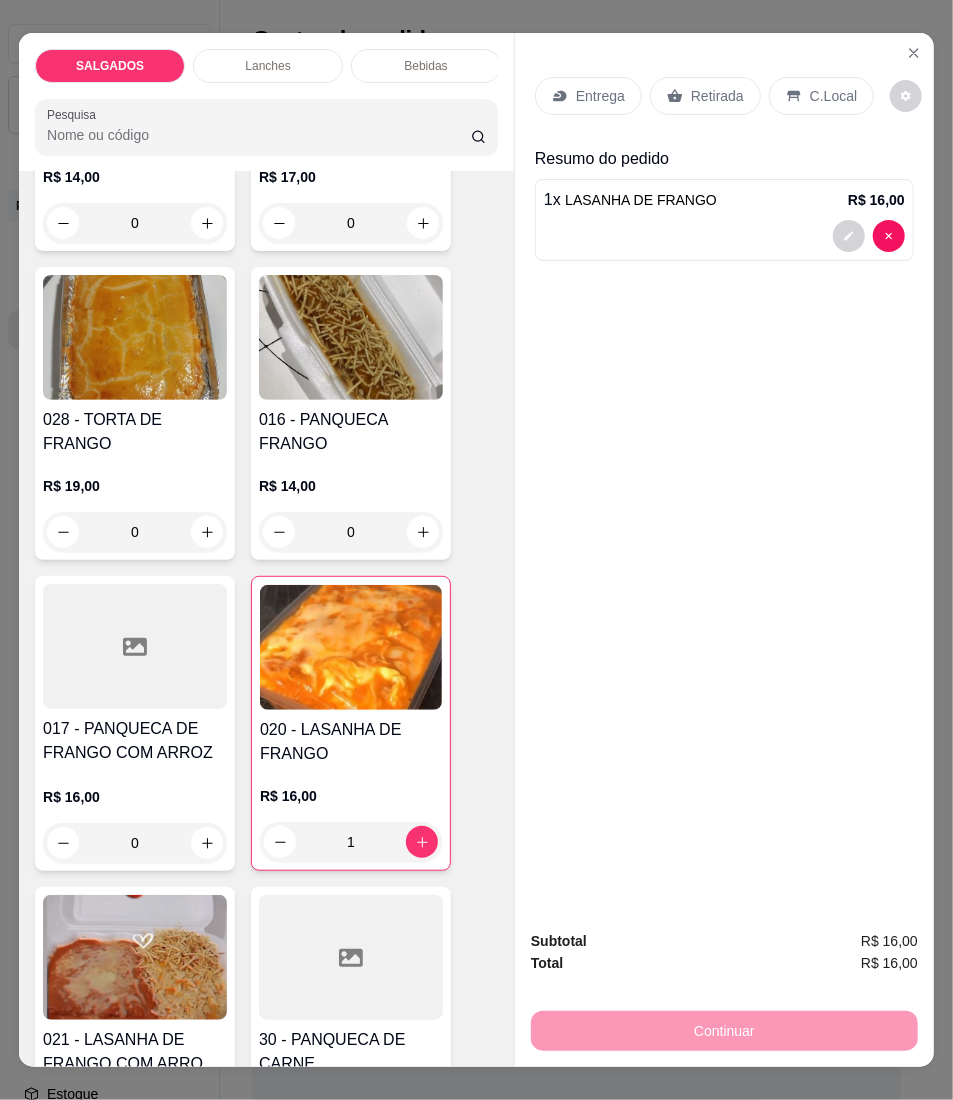 click on "Entrega" at bounding box center (600, 96) 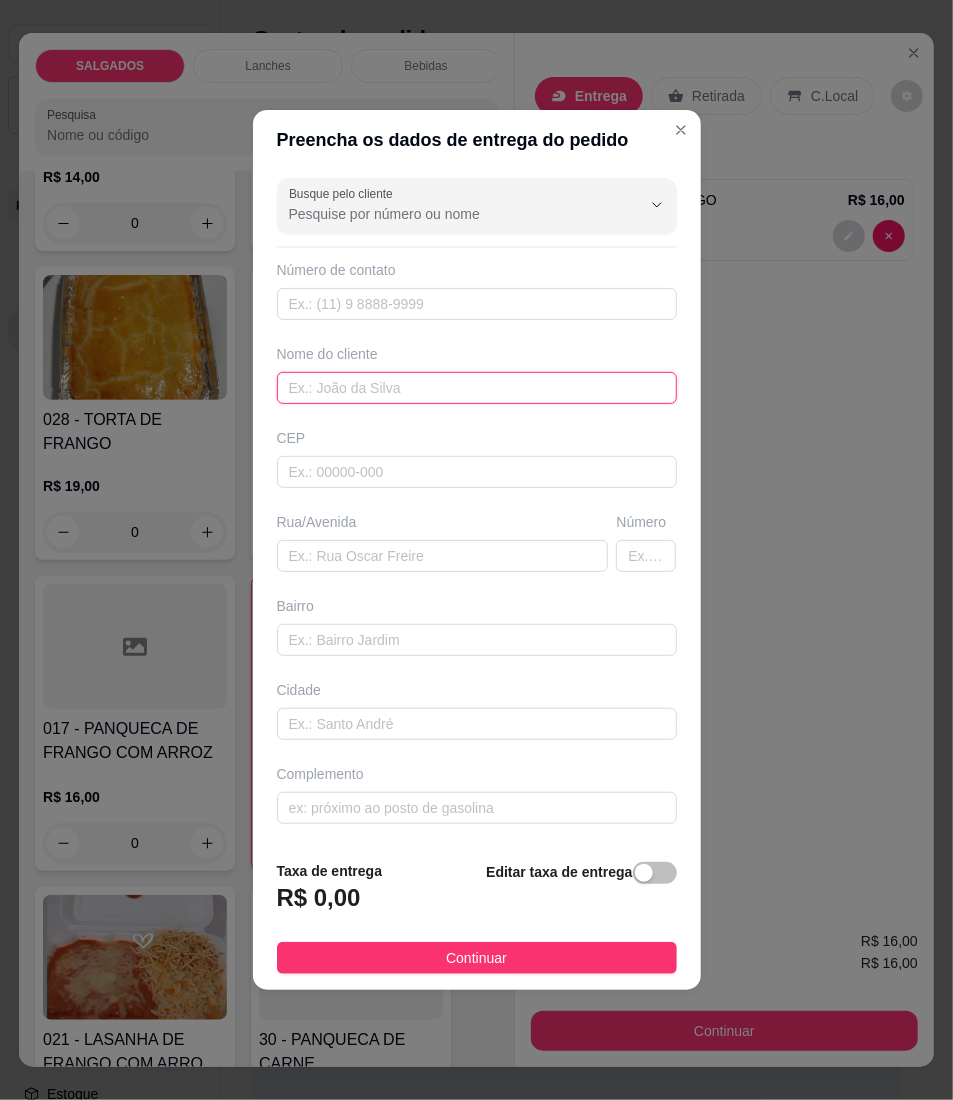 click at bounding box center [477, 388] 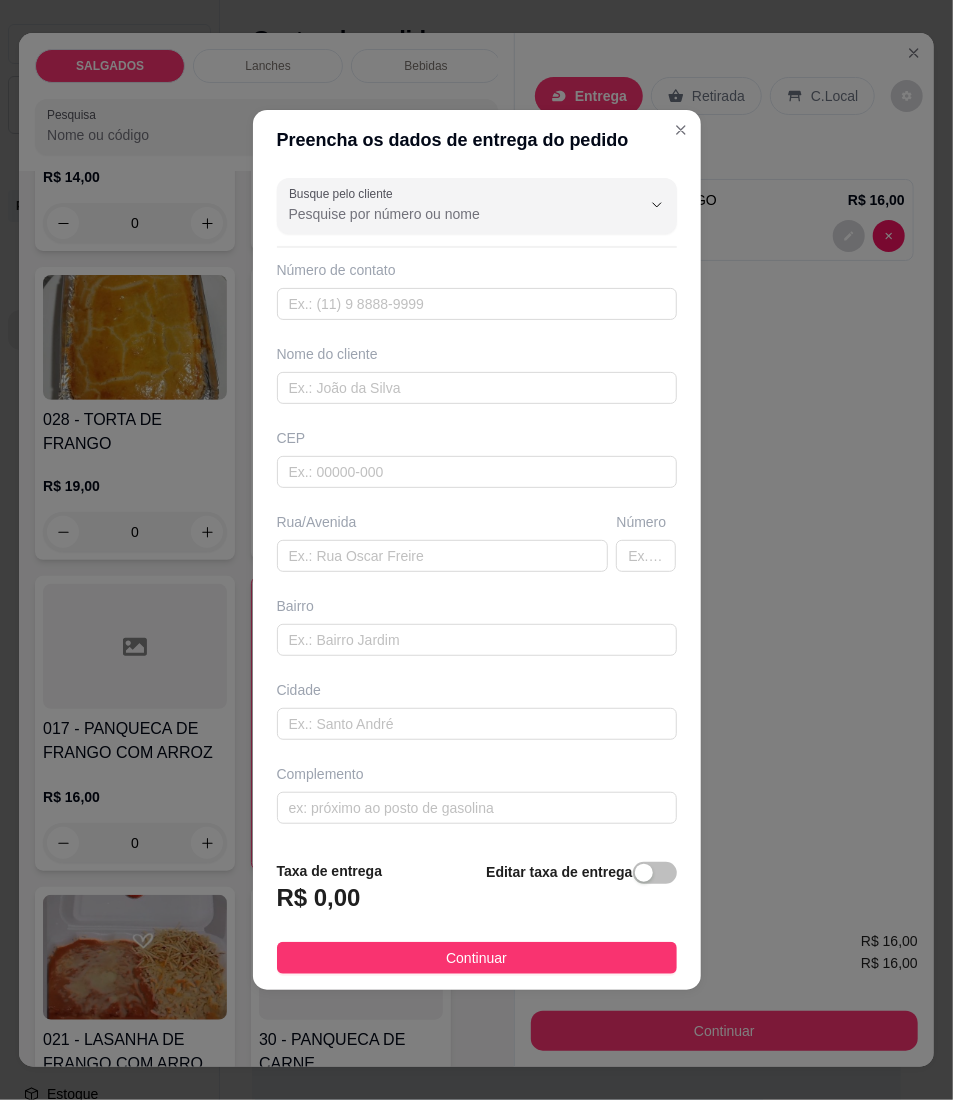 click on "Busque pelo cliente Número de contato Nome do cliente CEP Rua/[GEOGRAPHIC_DATA]" at bounding box center [477, 507] 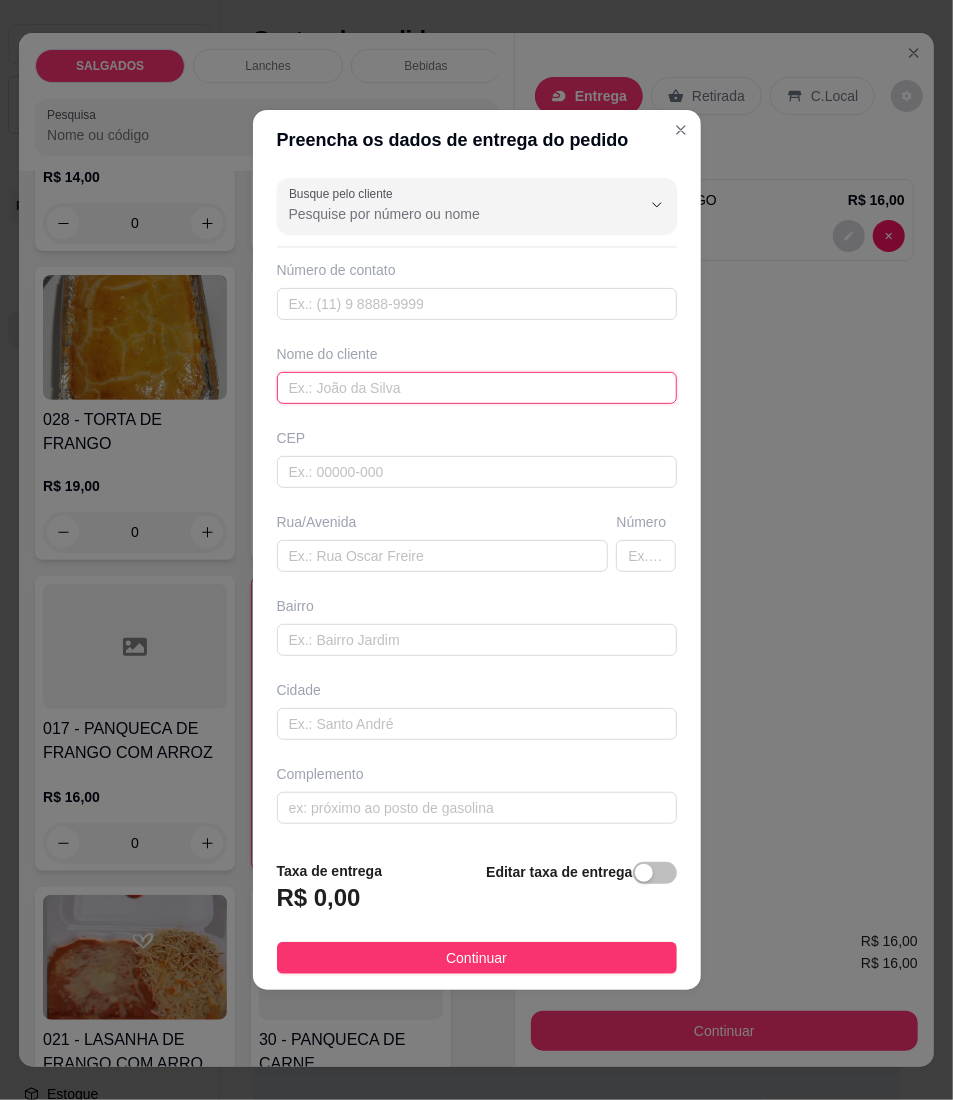 click at bounding box center [477, 388] 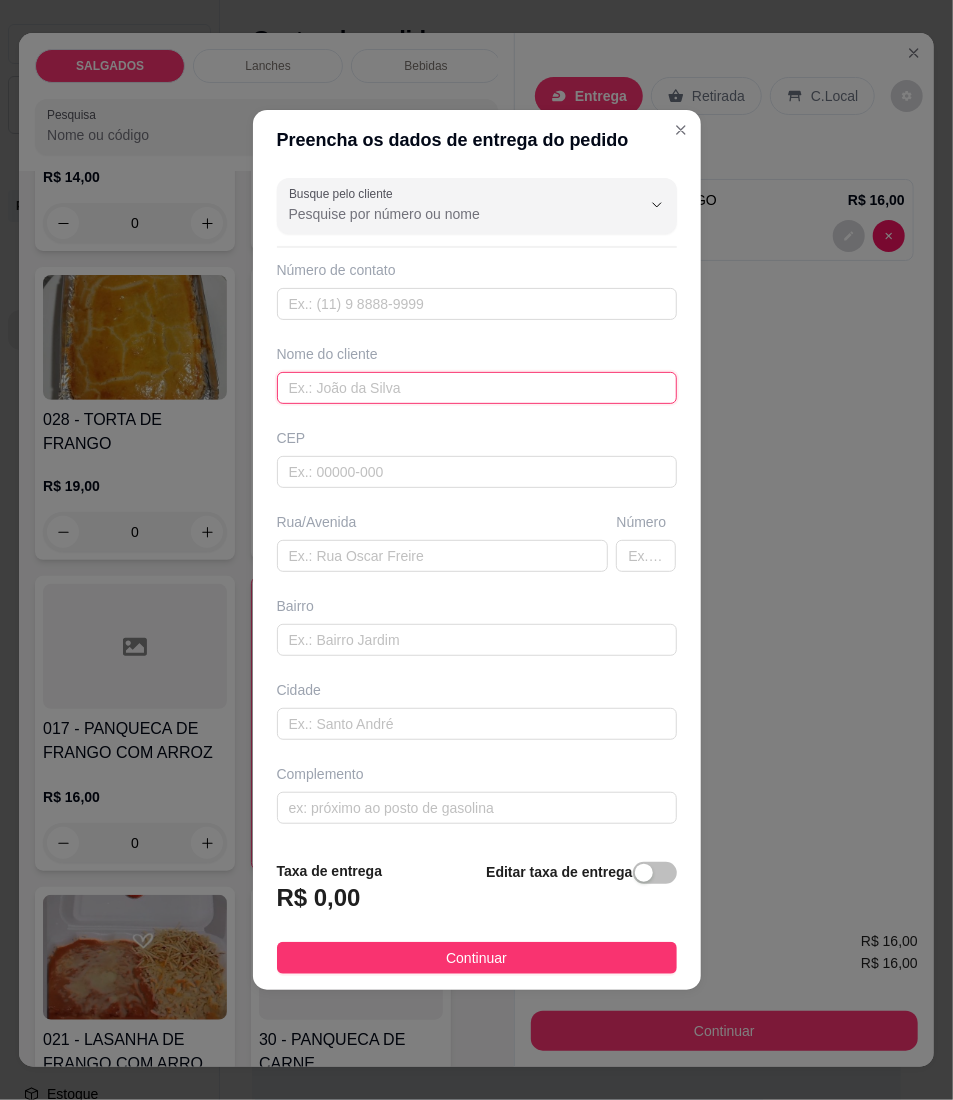 paste on "[PERSON_NAME]" 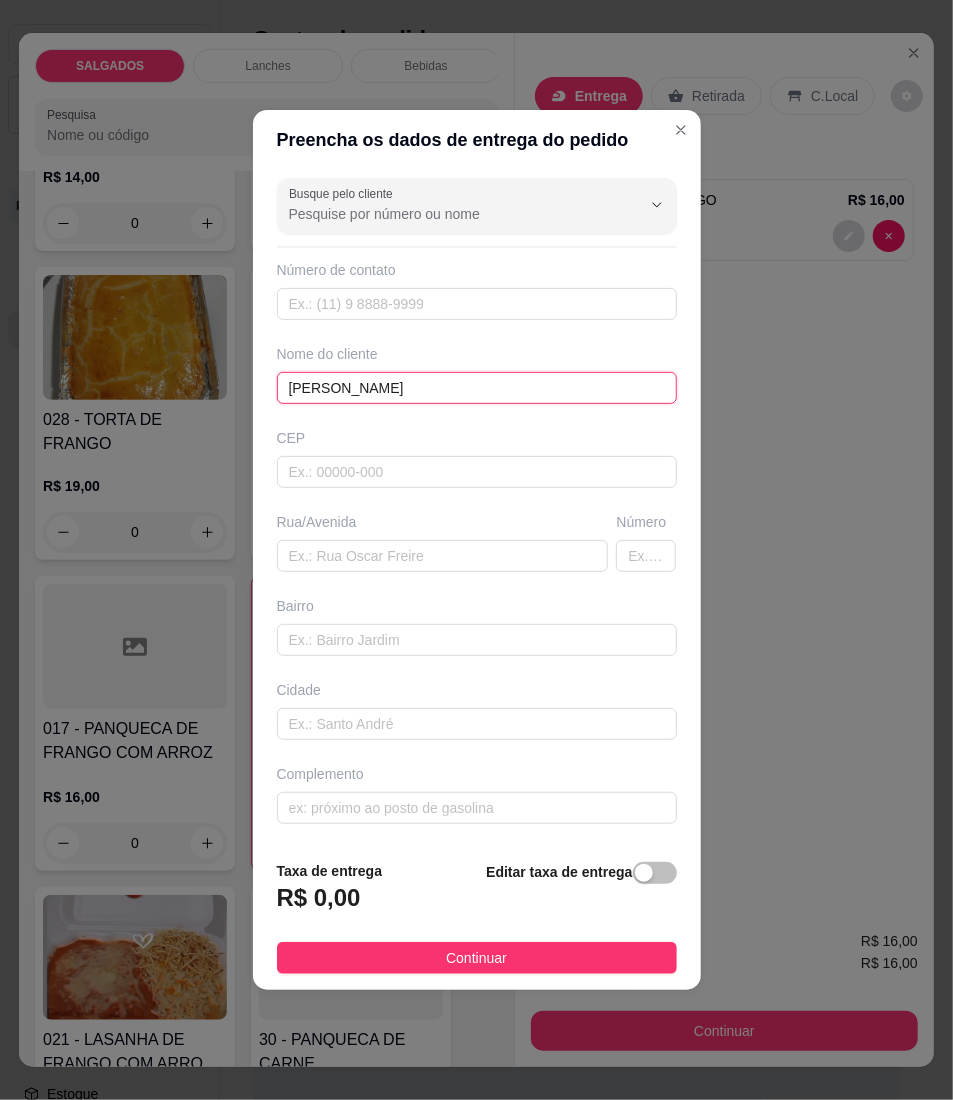 type on "[PERSON_NAME]" 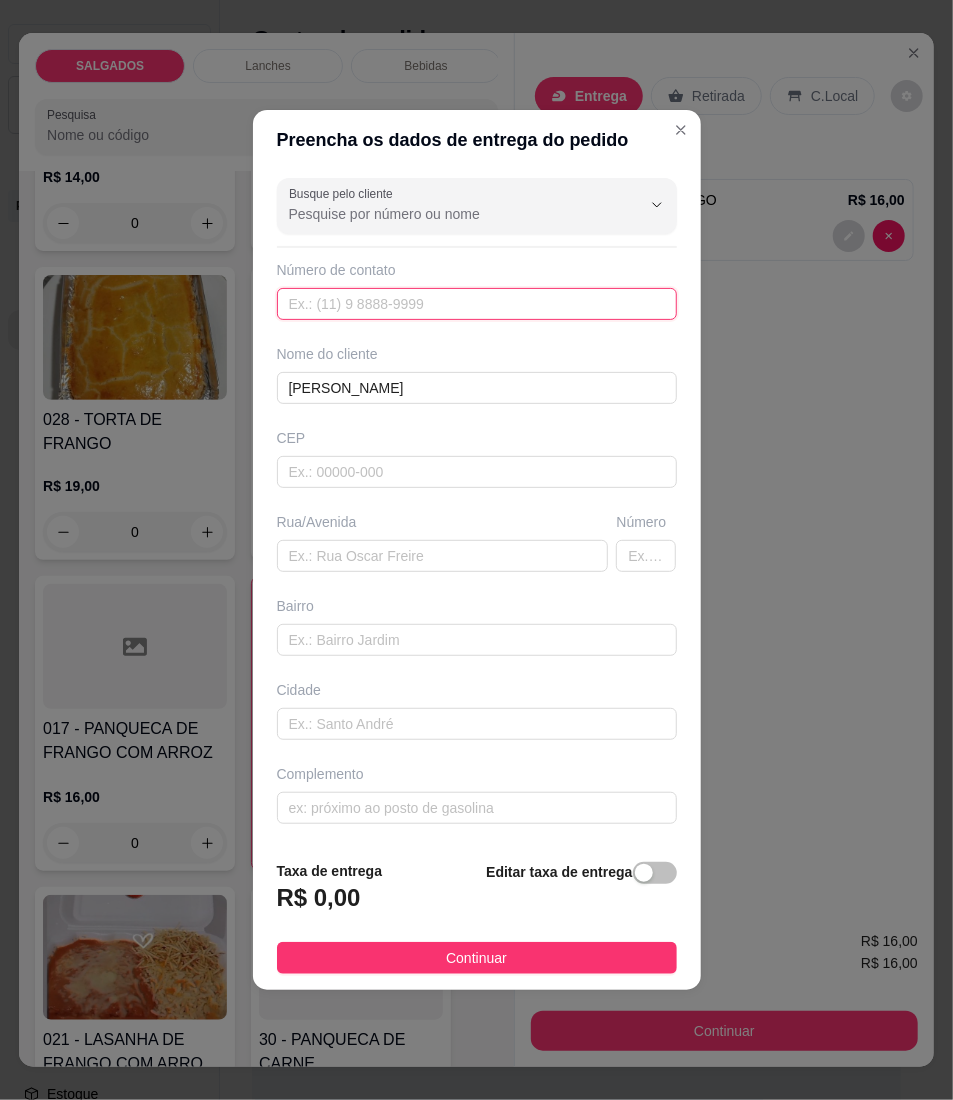 click at bounding box center (477, 304) 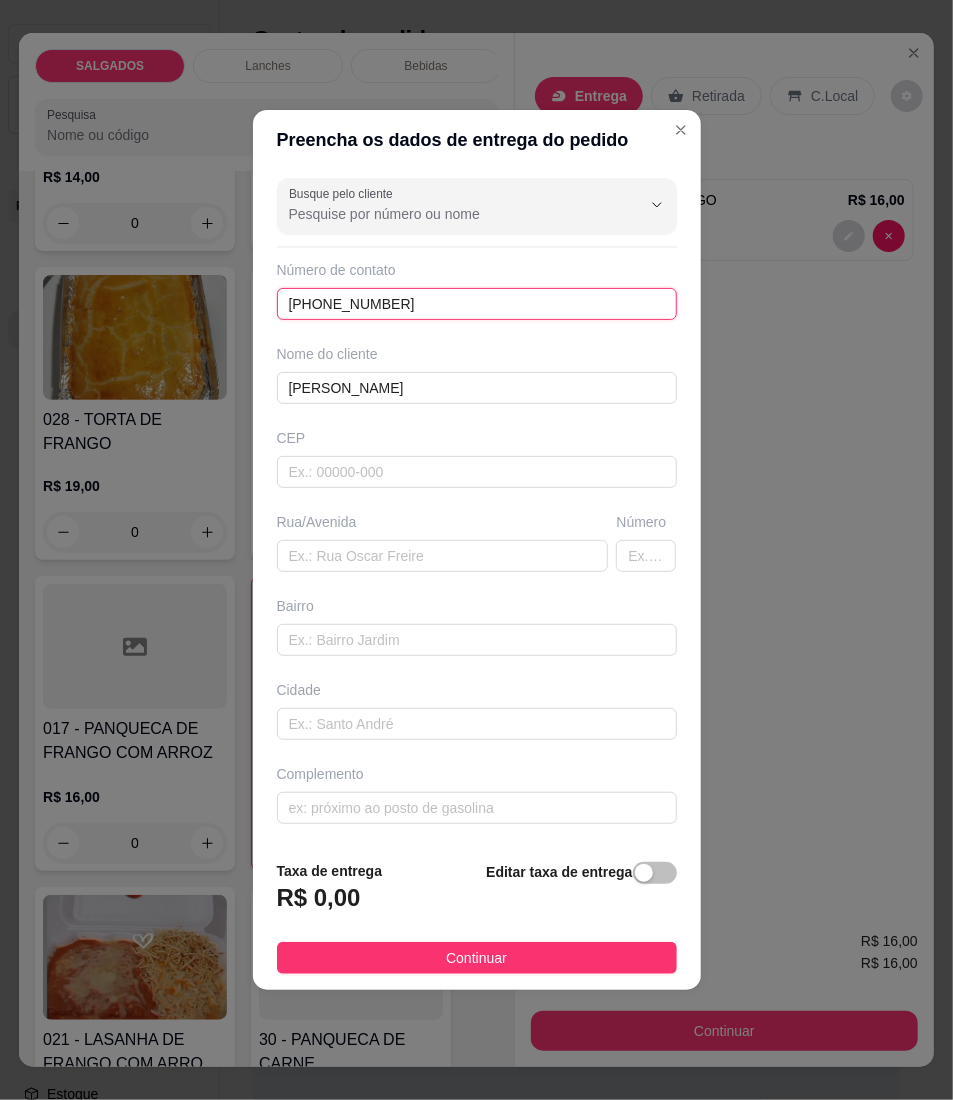 type on "[PHONE_NUMBER]" 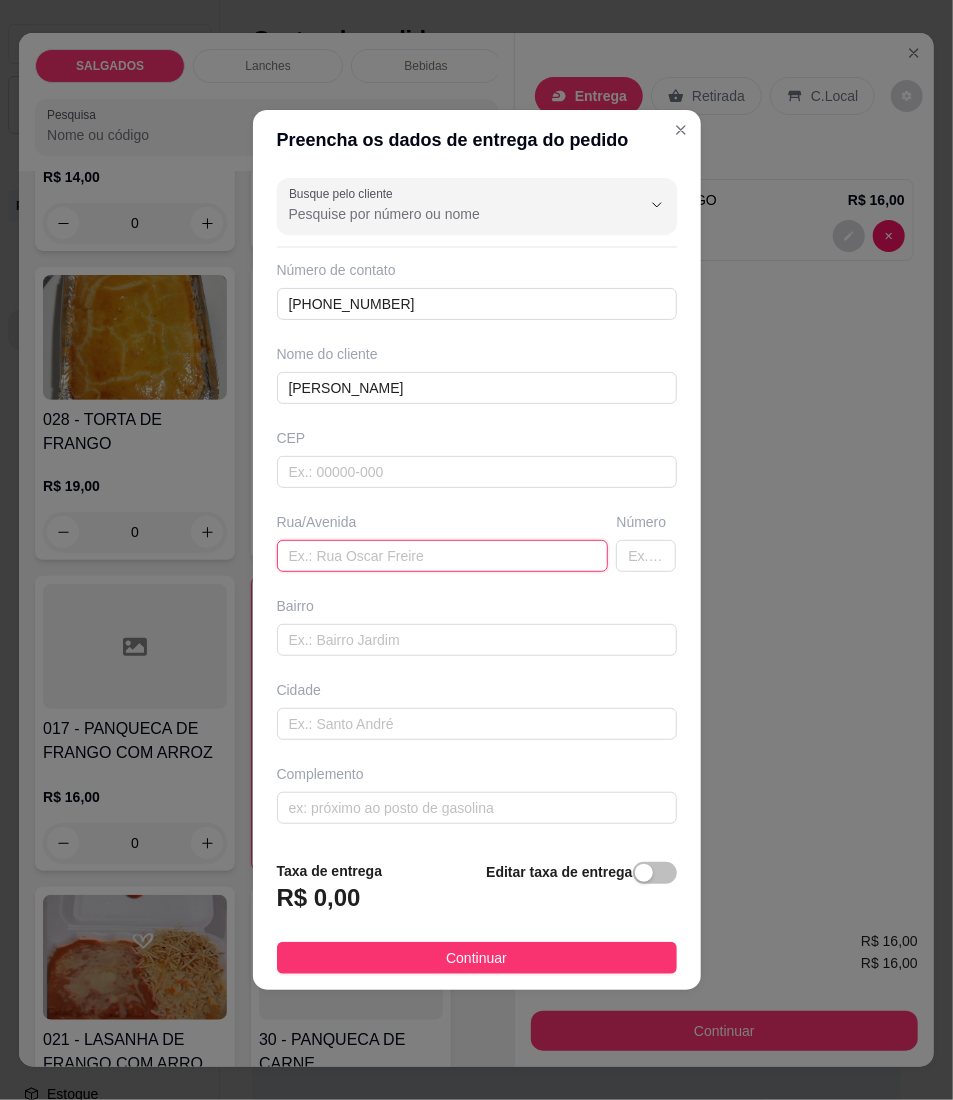 click at bounding box center (443, 556) 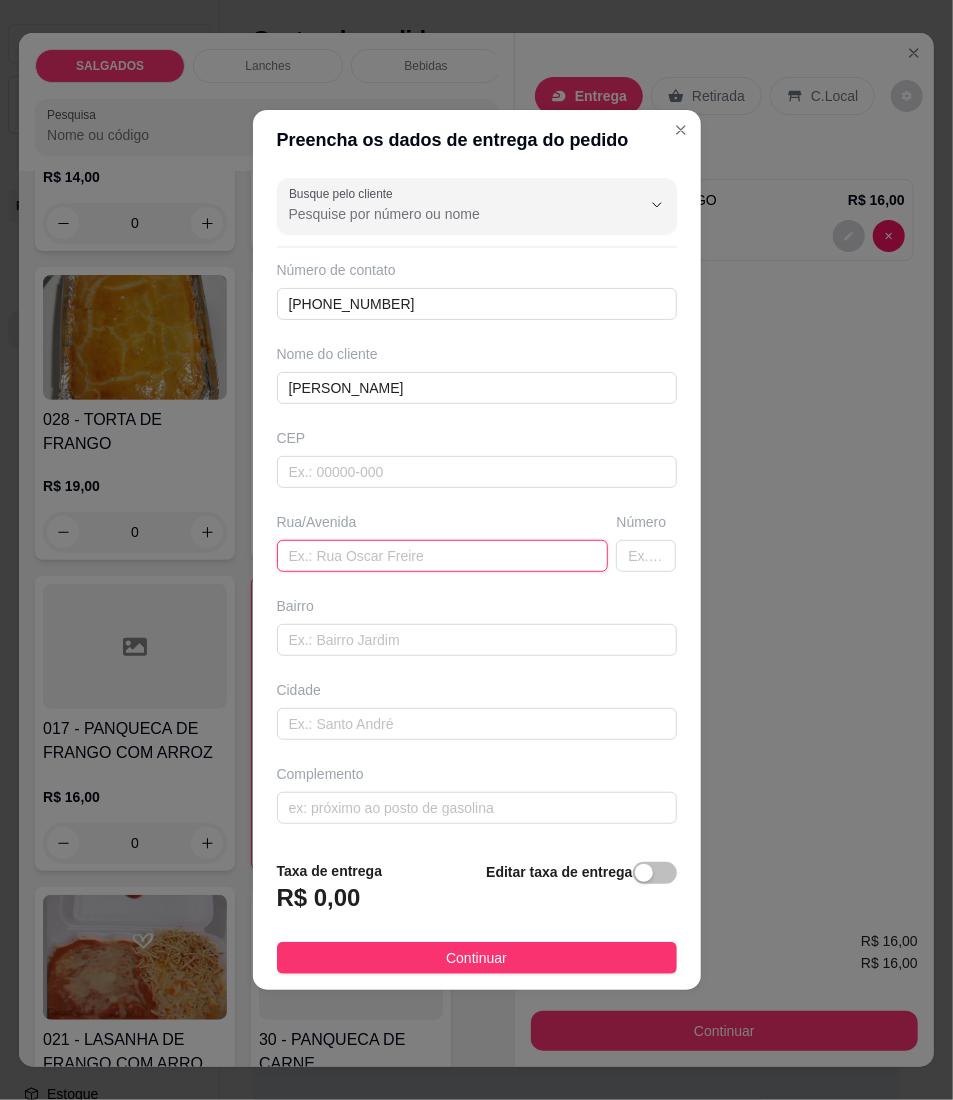 paste on "Vizinho o centro [DEMOGRAPHIC_DATA]" 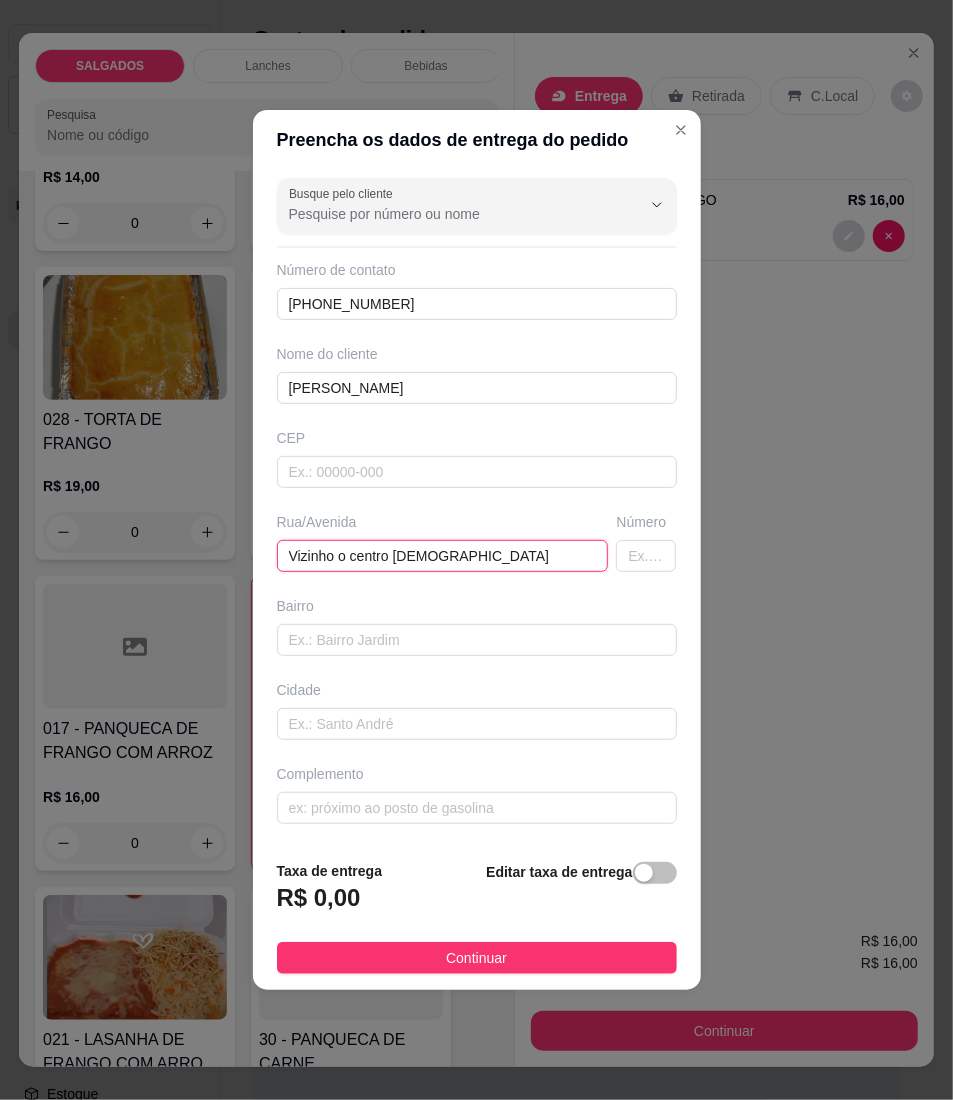 click on "Vizinho o centro [DEMOGRAPHIC_DATA]" at bounding box center (443, 556) 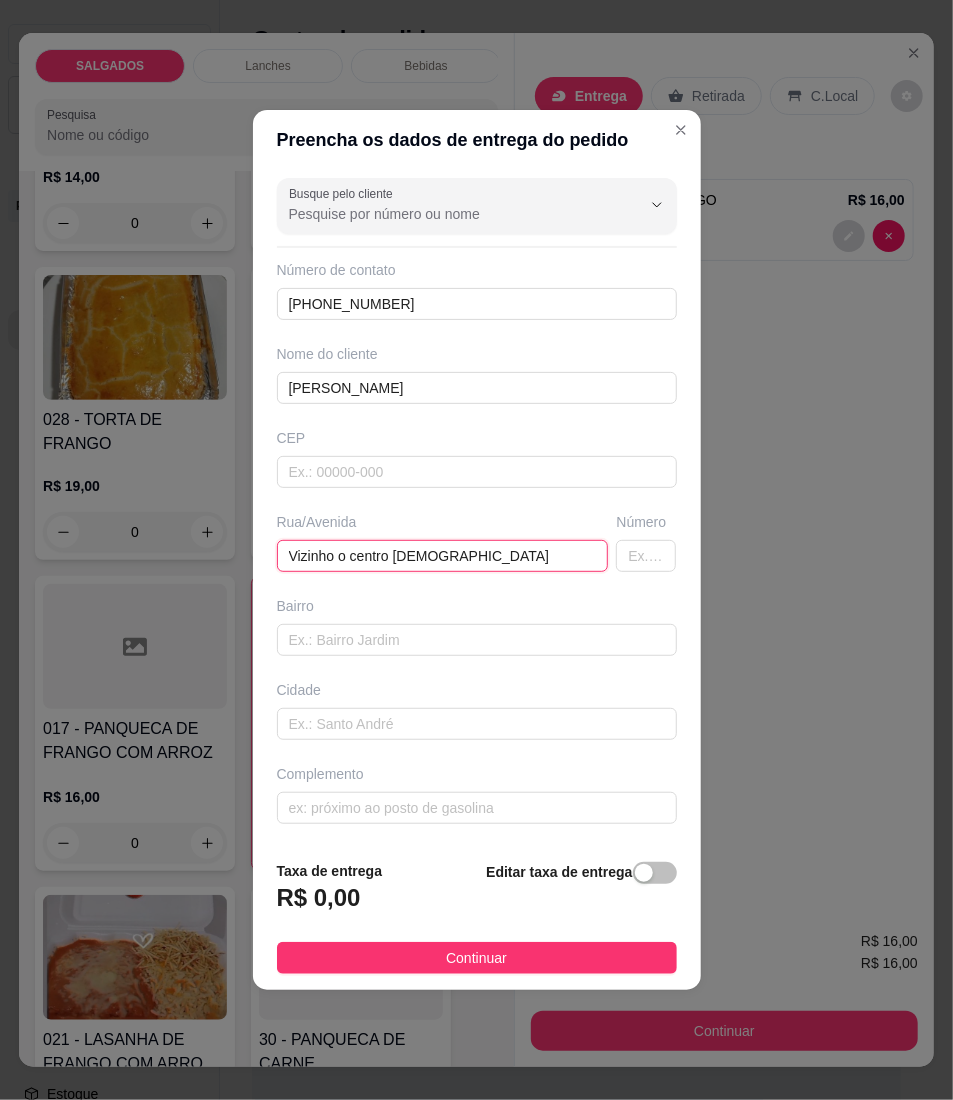 paste on "No salão de marizete" 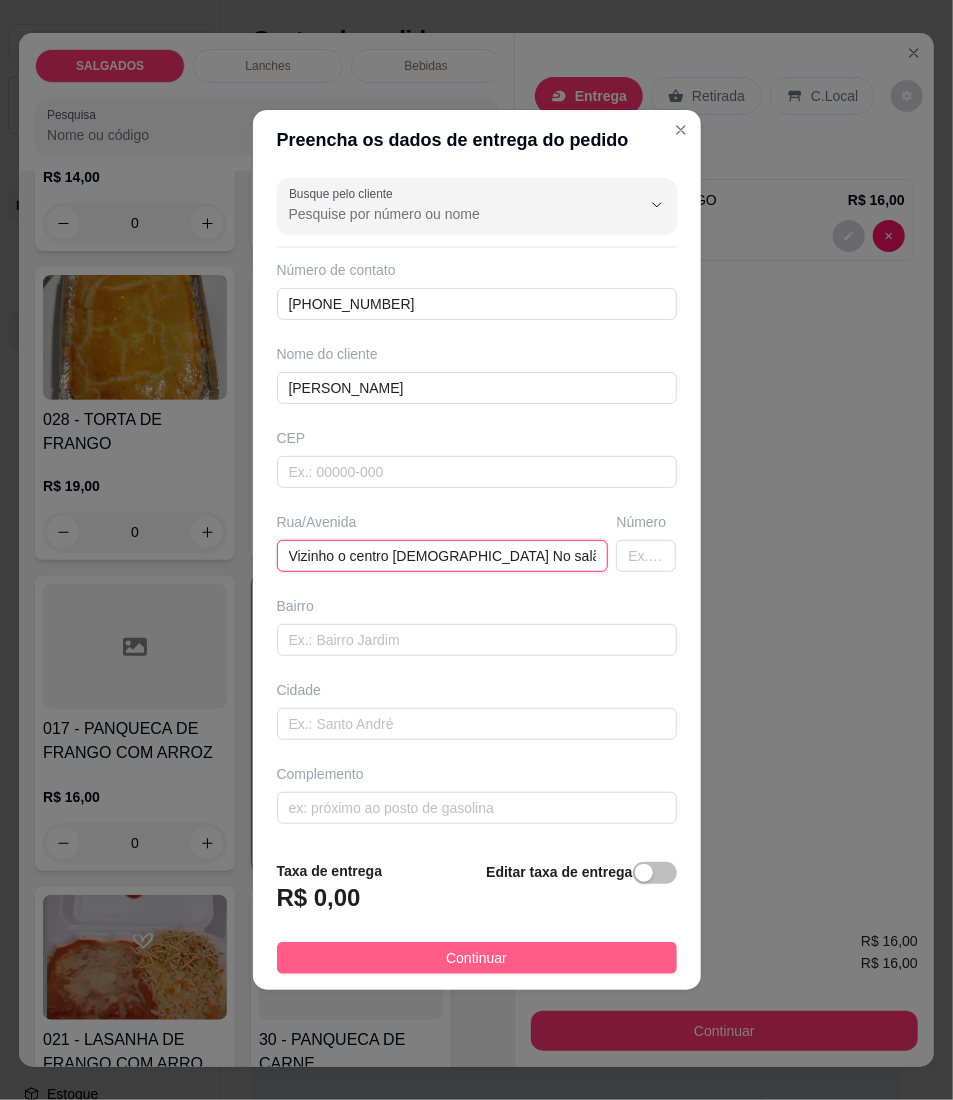 type on "Vizinho o centro [DEMOGRAPHIC_DATA] No salão de marizete" 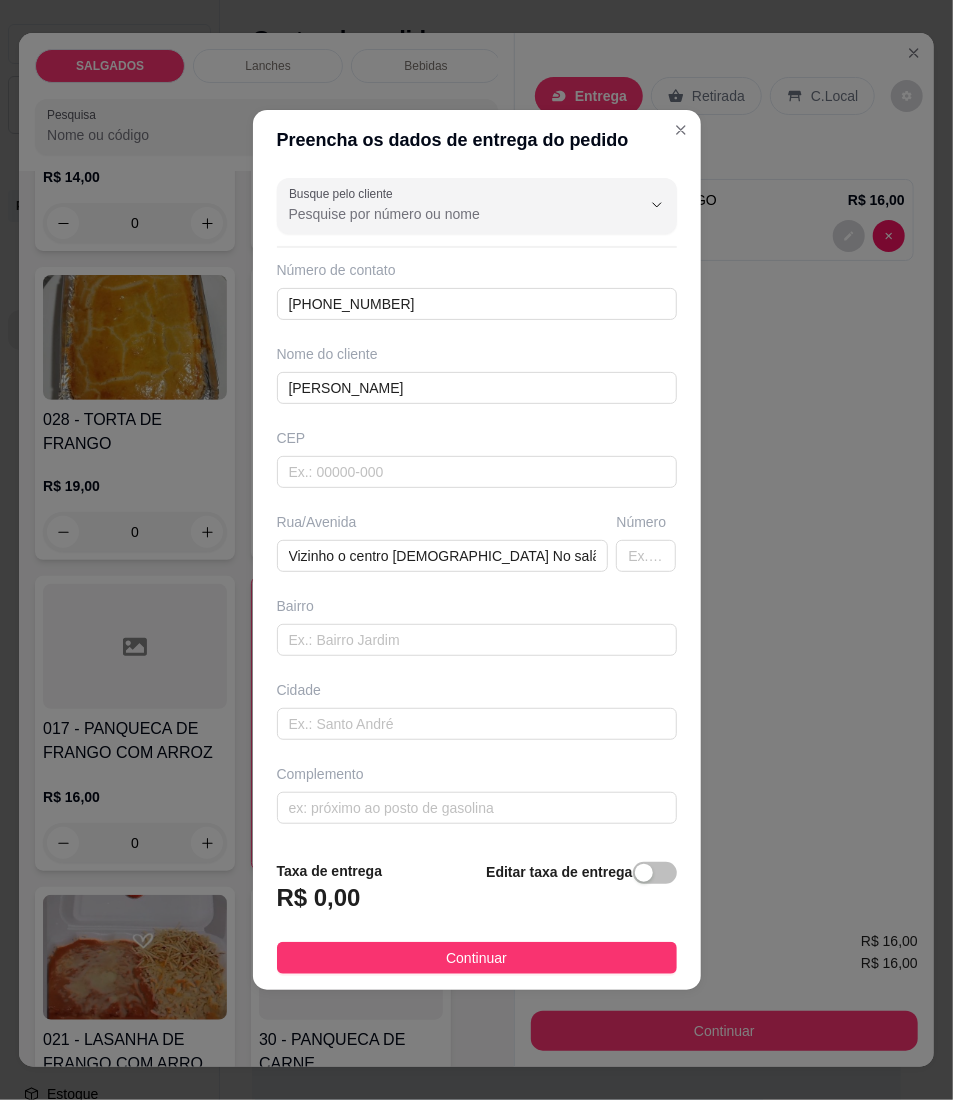 drag, startPoint x: 474, startPoint y: 950, endPoint x: 538, endPoint y: 974, distance: 68.35203 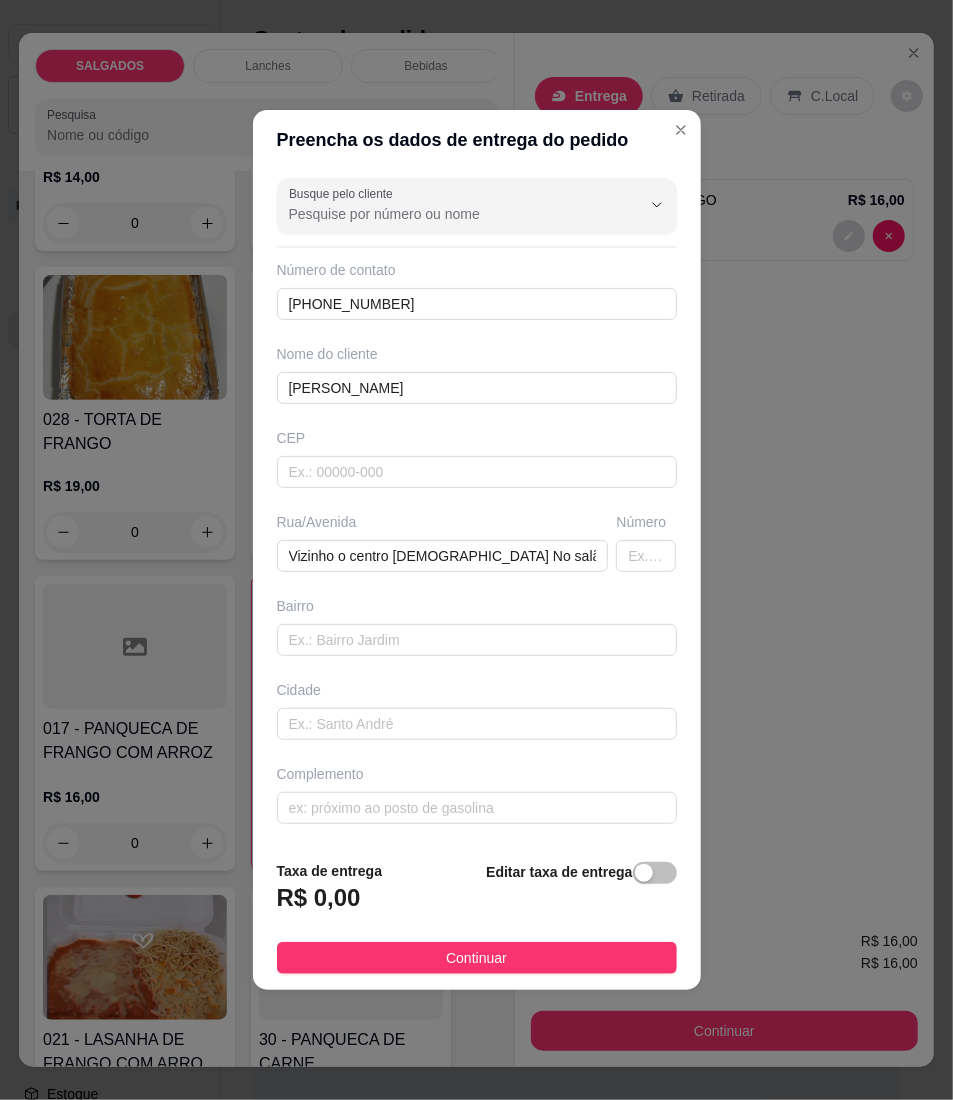 click on "Continuar" at bounding box center (476, 958) 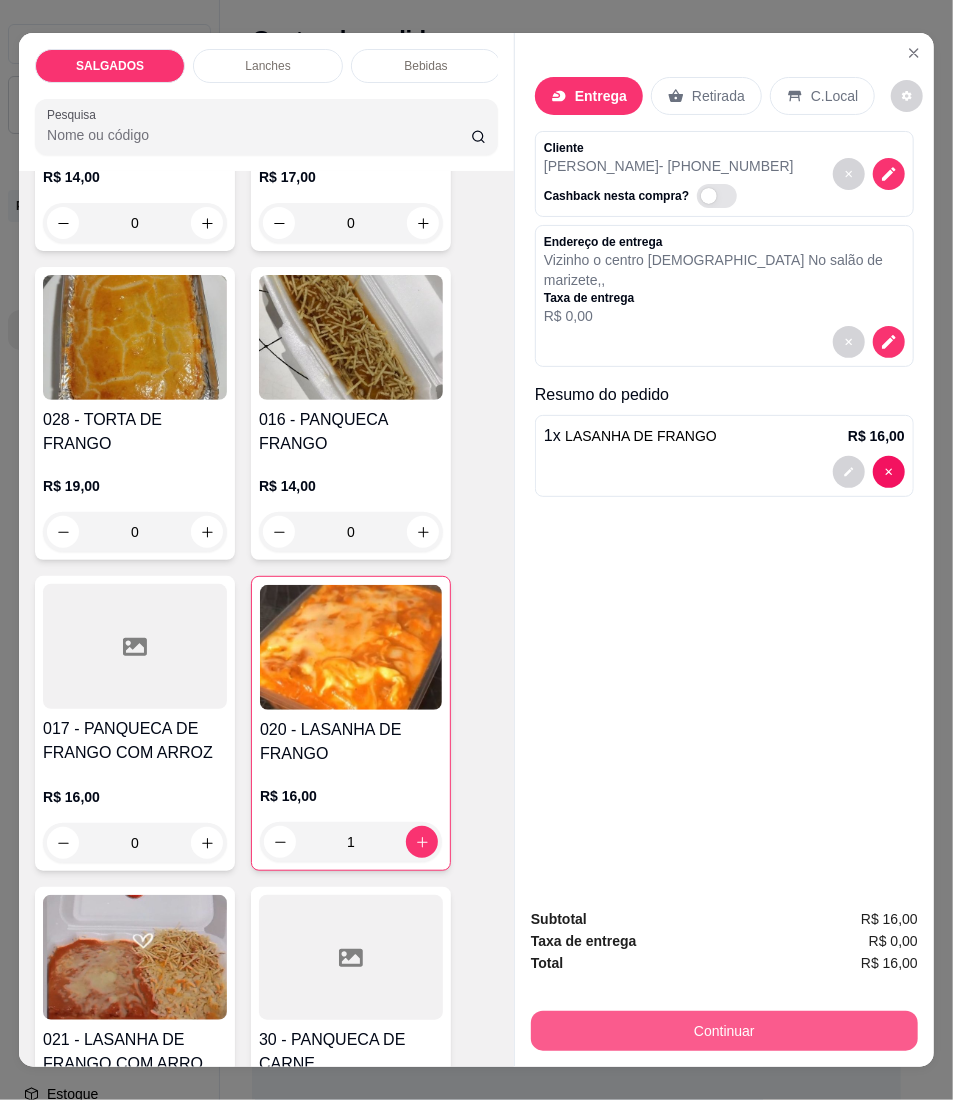 click on "Continuar" at bounding box center [724, 1031] 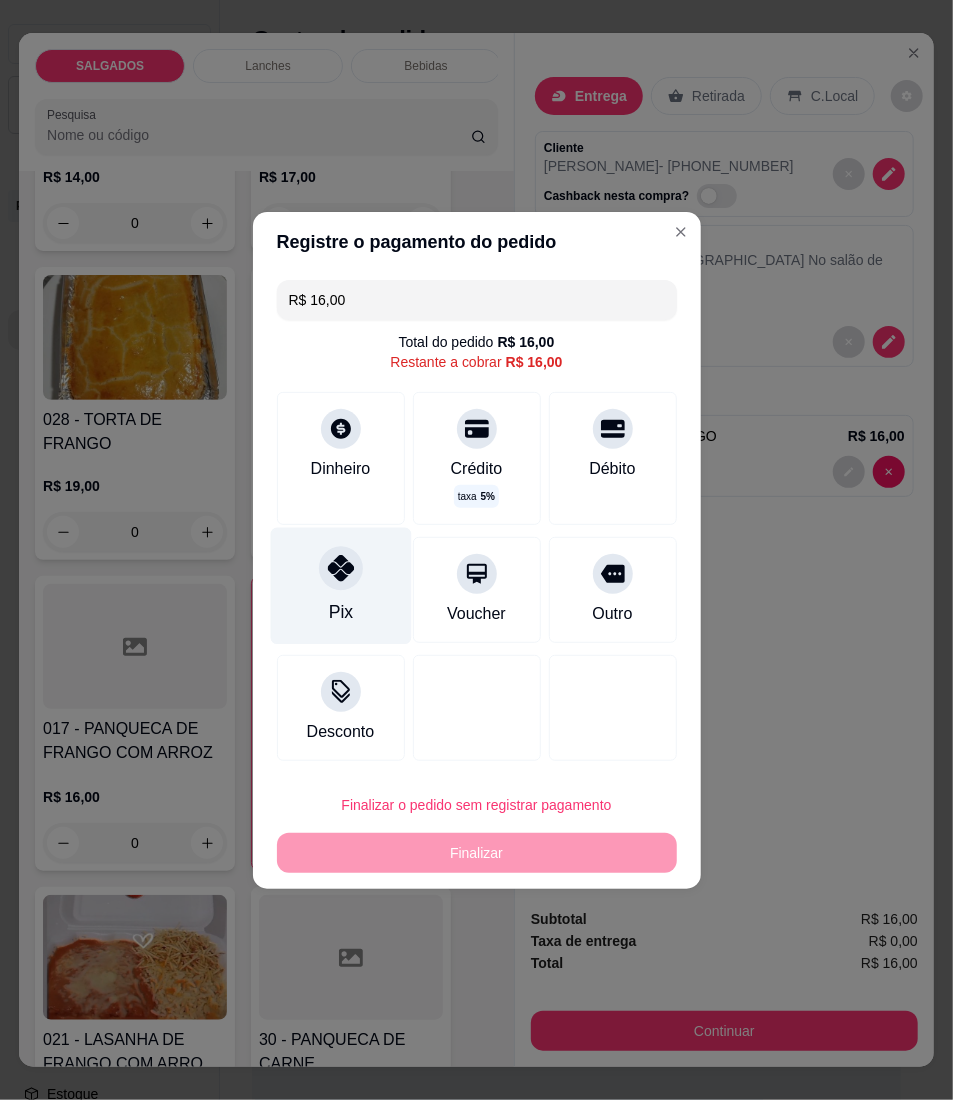 click at bounding box center (341, 568) 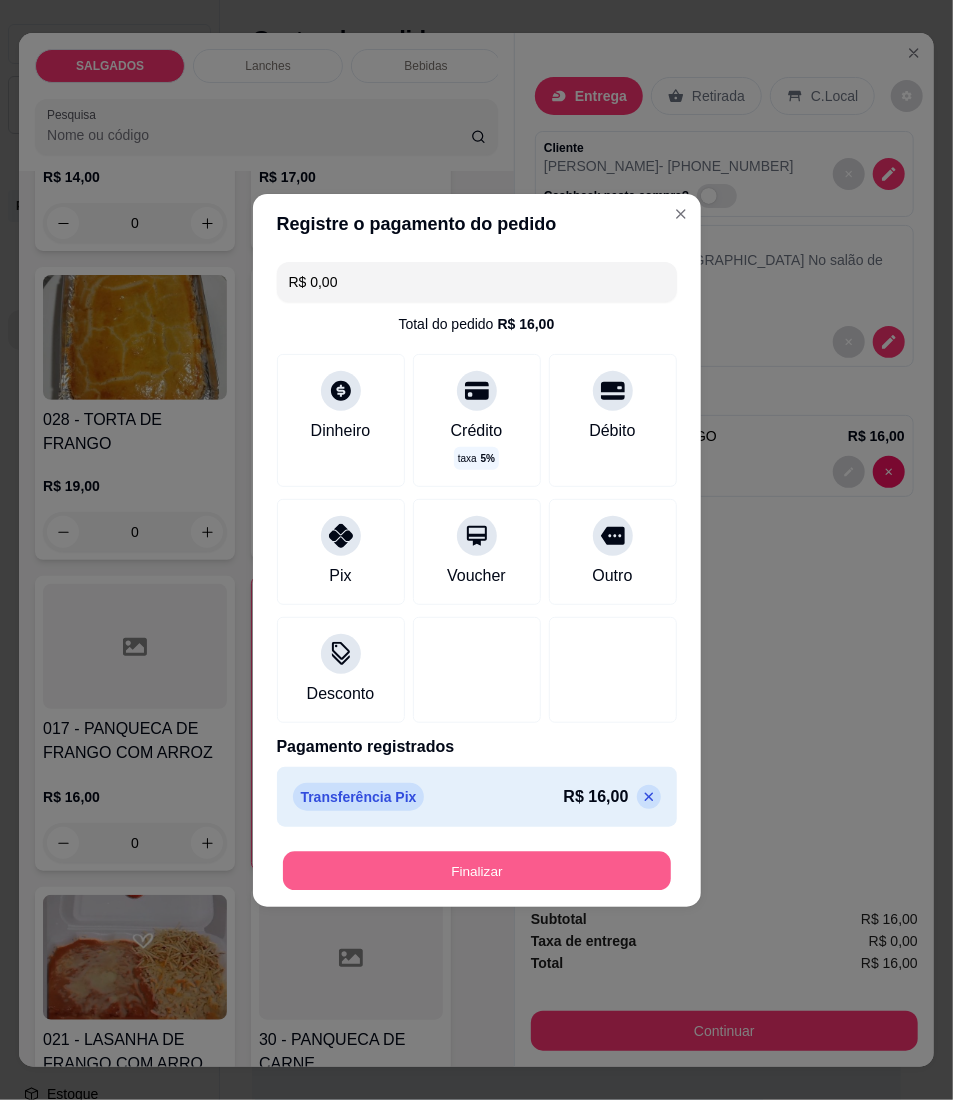 click on "Finalizar" at bounding box center (477, 870) 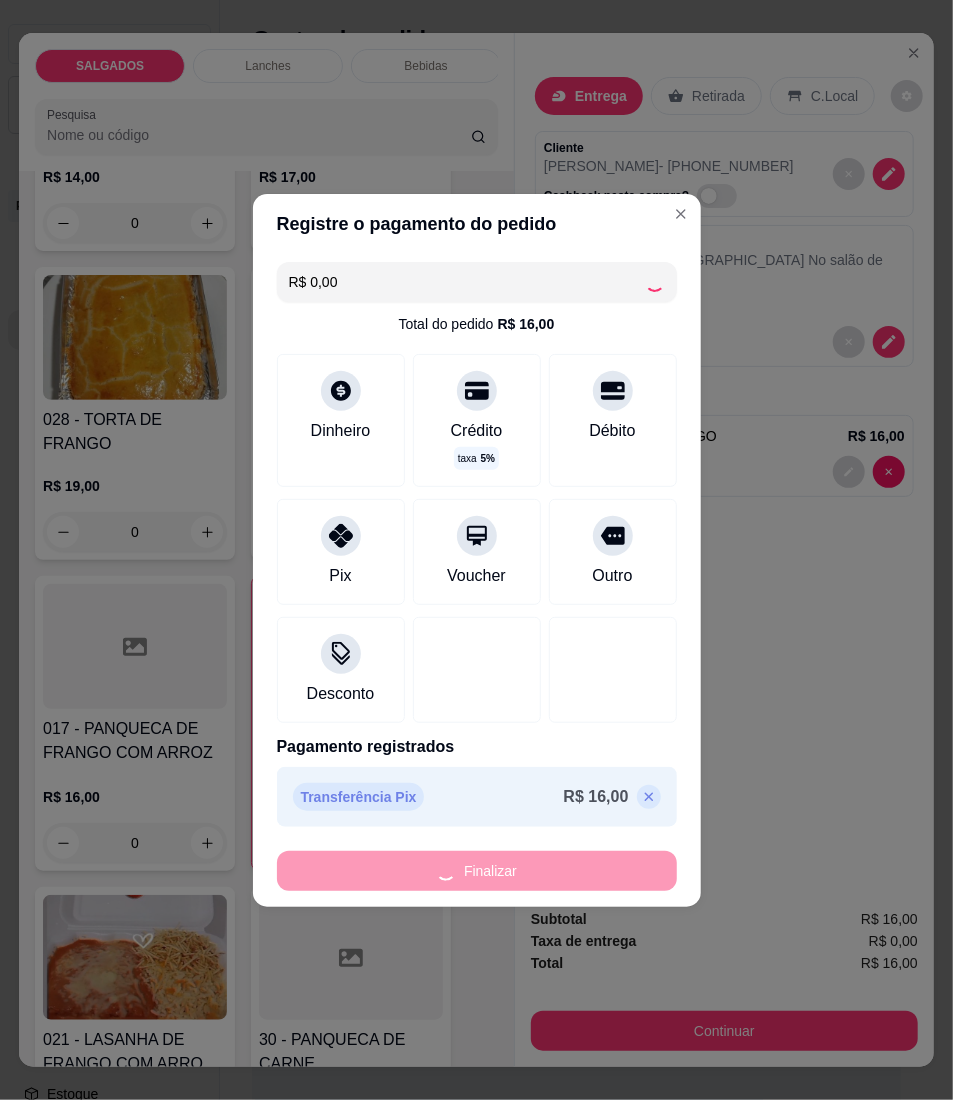 type on "0" 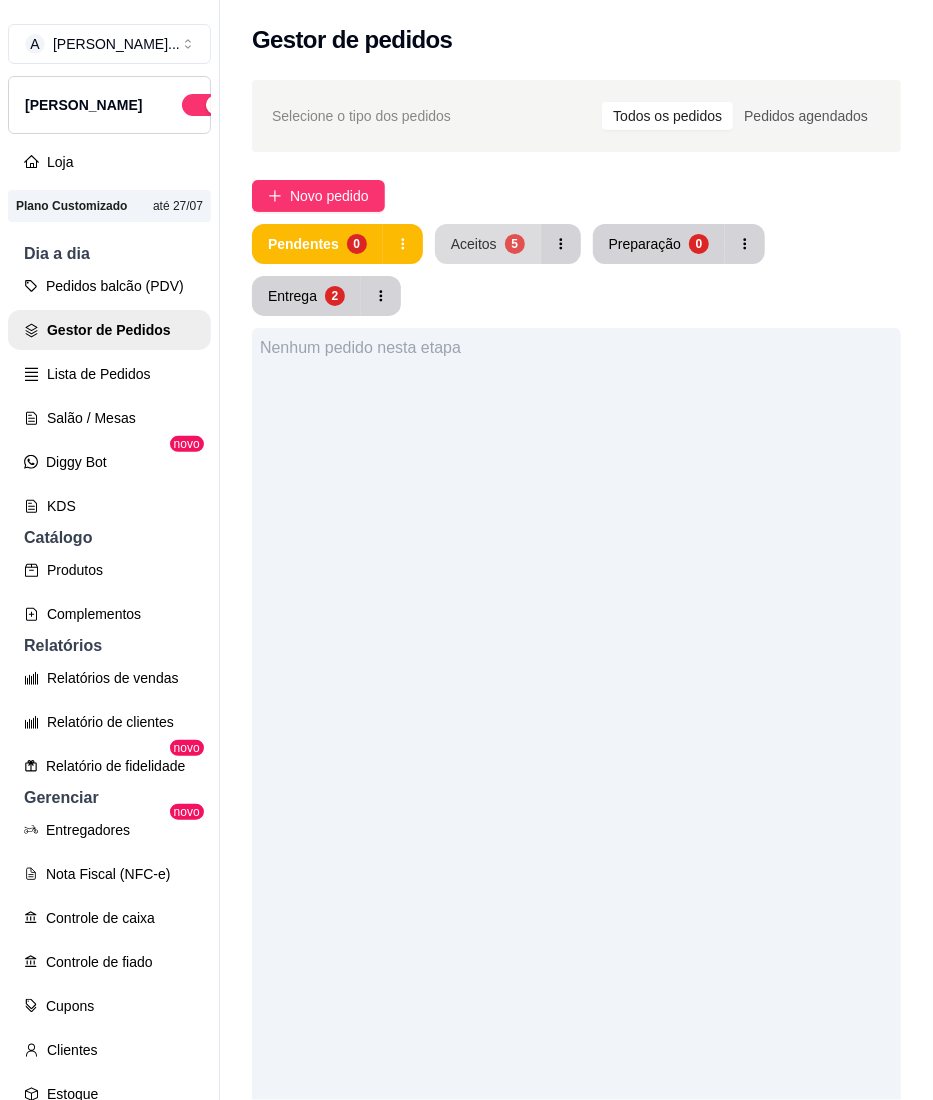 click on "Aceitos 5" at bounding box center (488, 244) 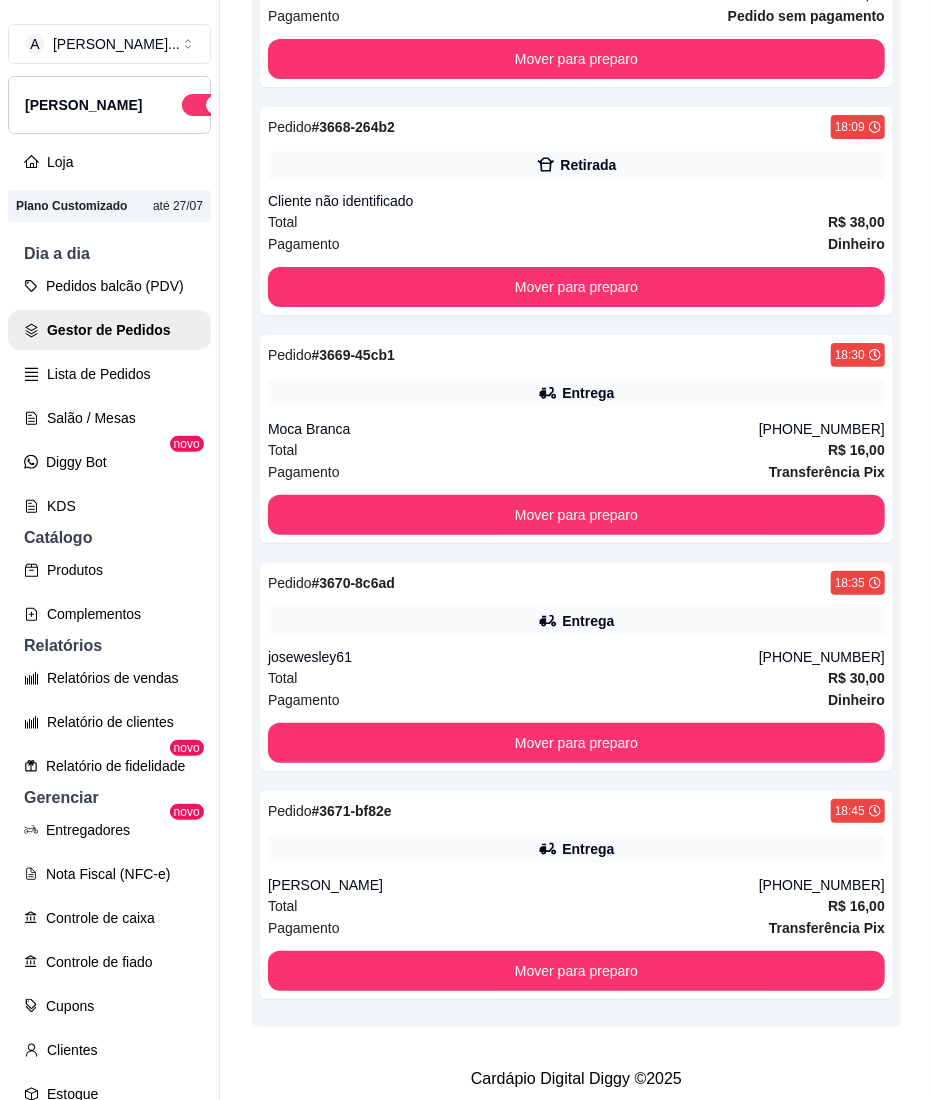 scroll, scrollTop: 540, scrollLeft: 0, axis: vertical 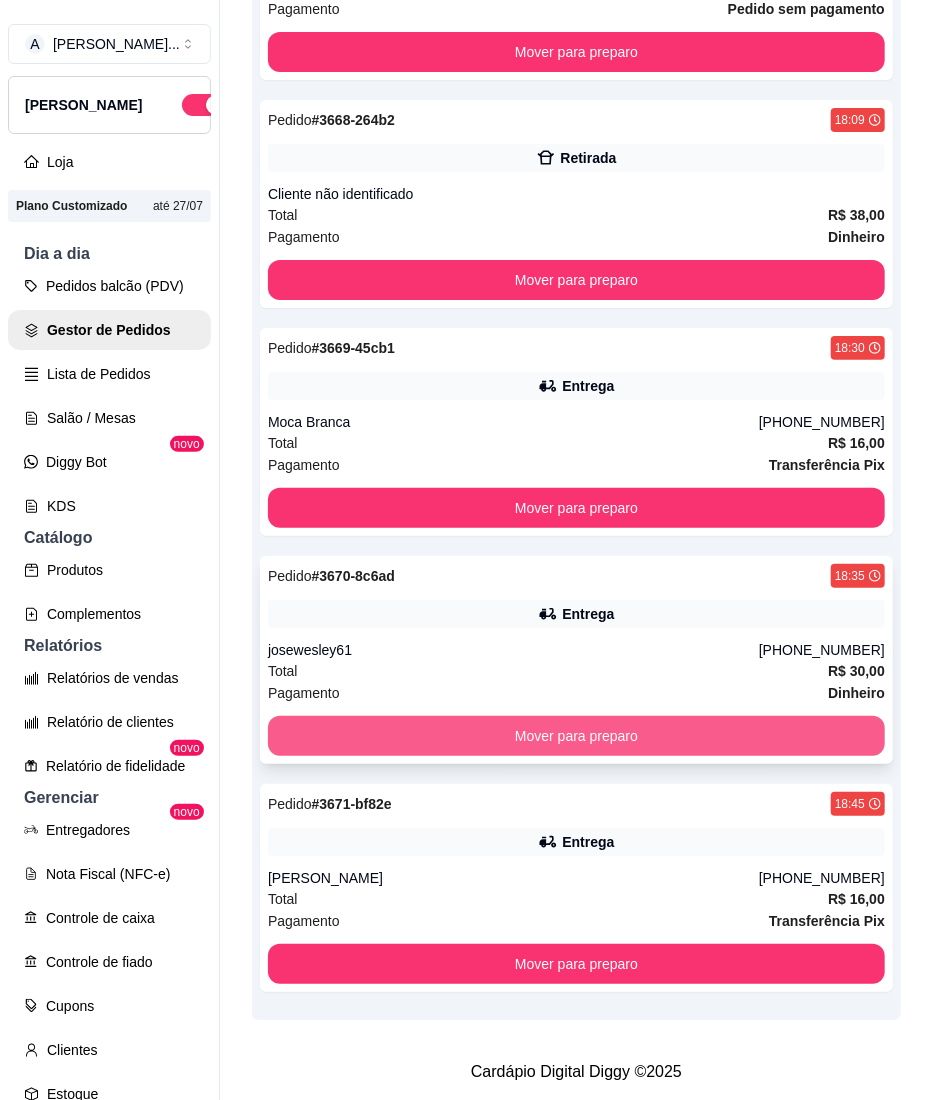 click on "Mover para preparo" at bounding box center [576, 736] 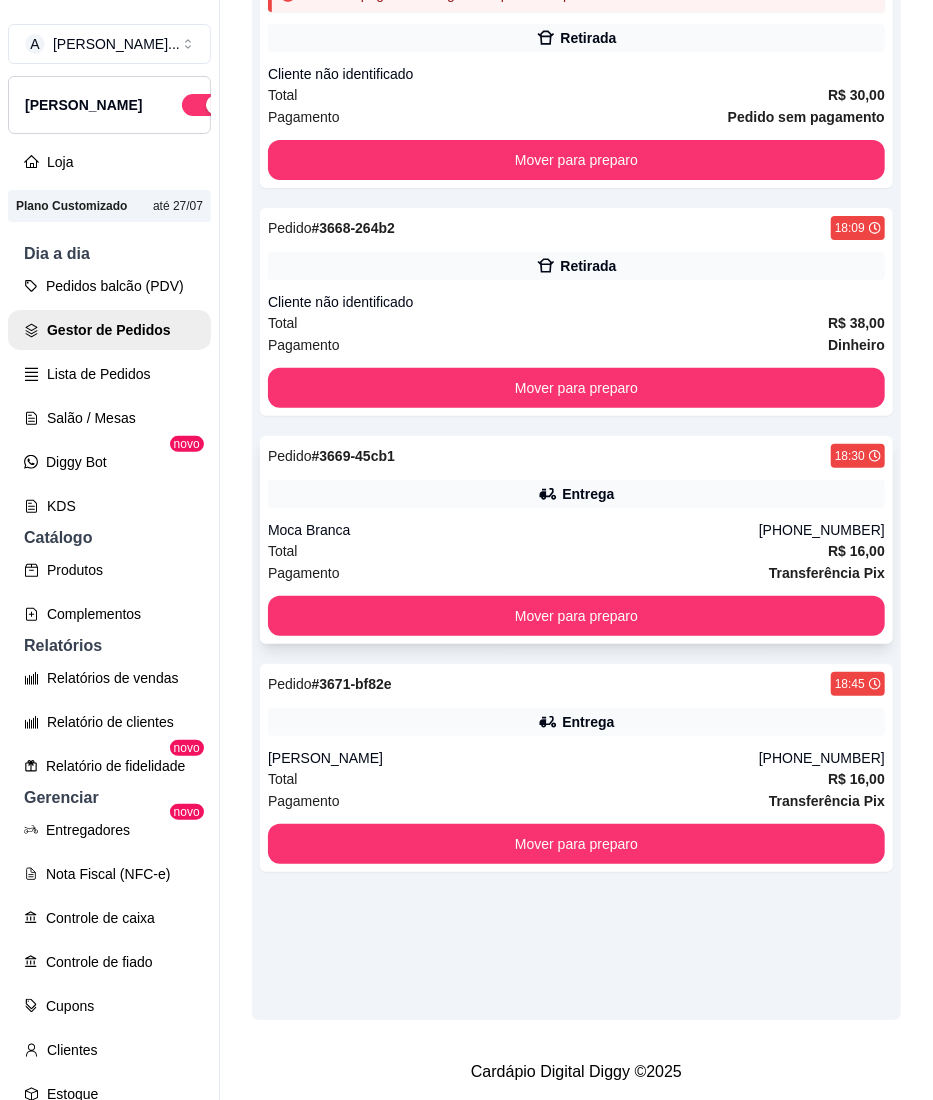 scroll, scrollTop: 428, scrollLeft: 0, axis: vertical 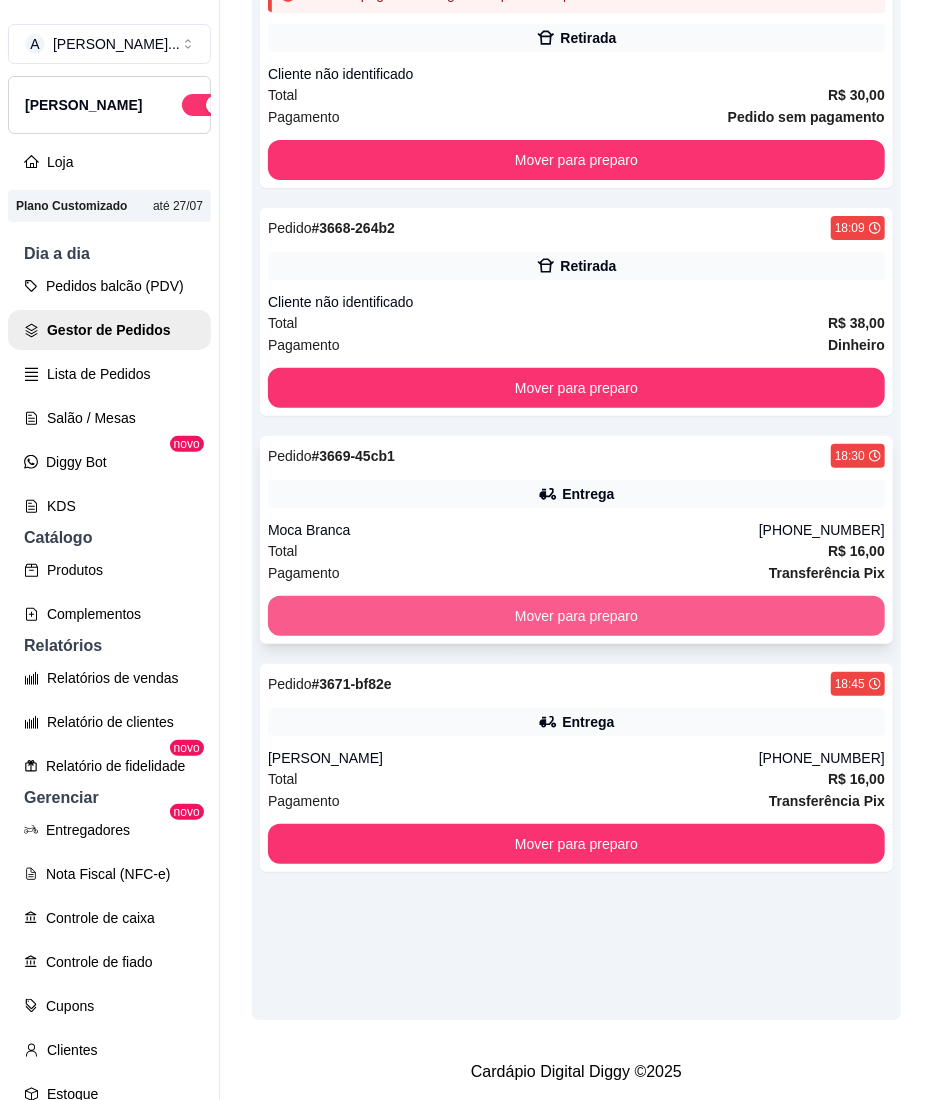 click on "Mover para preparo" at bounding box center (576, 616) 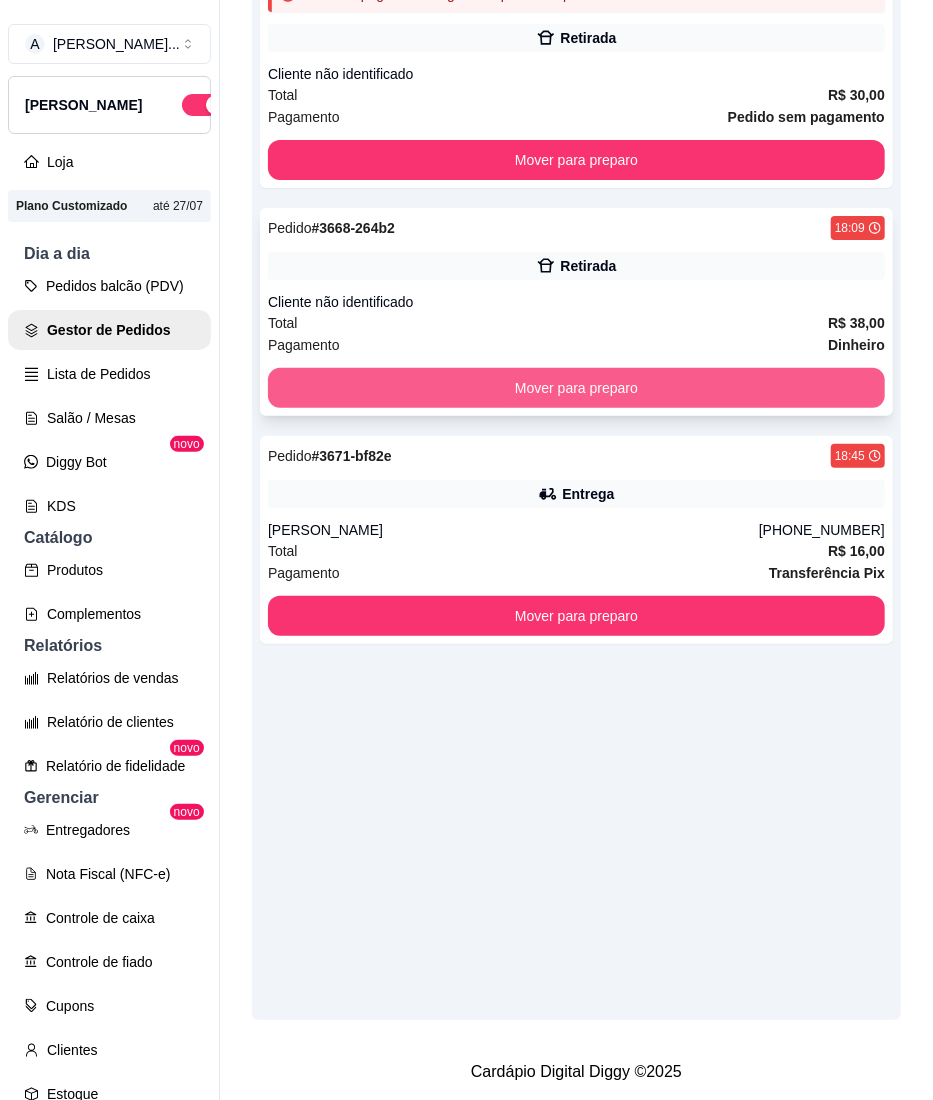 click on "Mover para preparo" at bounding box center [576, 388] 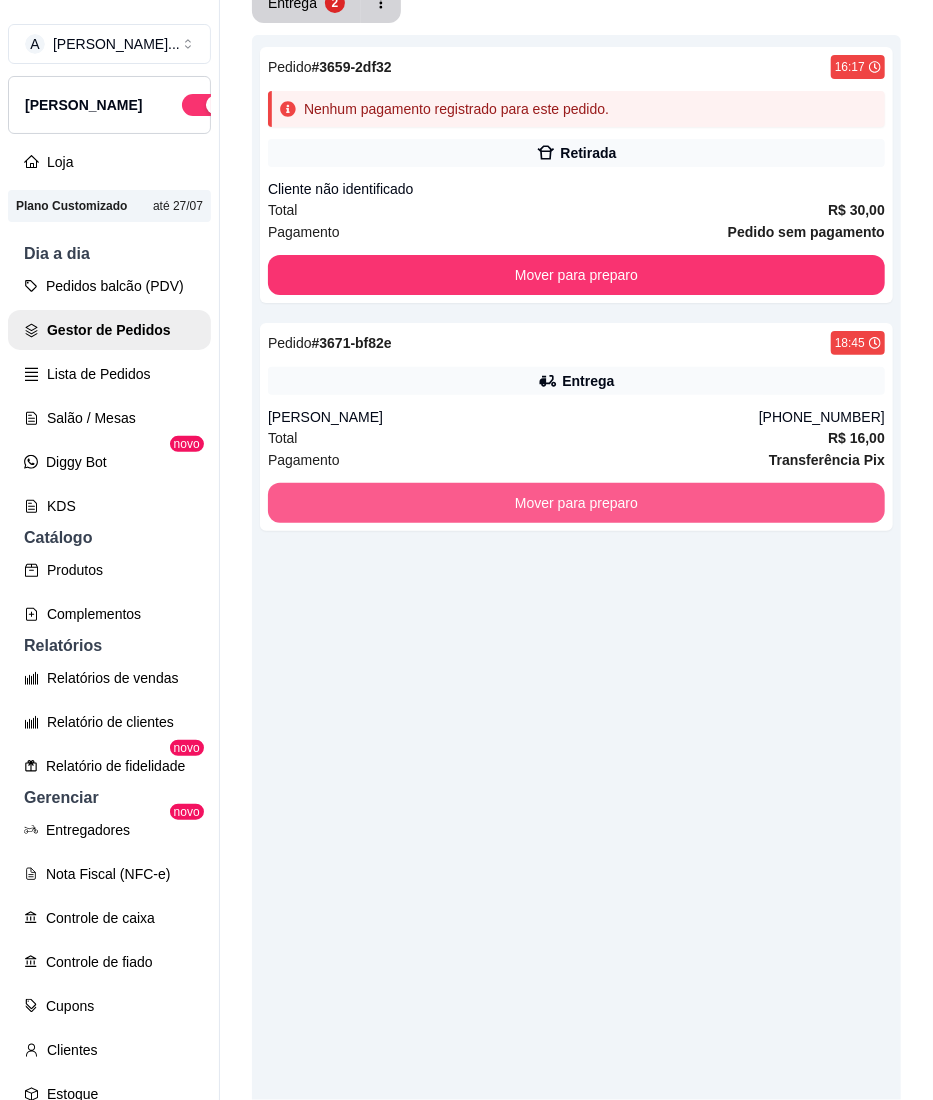 scroll, scrollTop: 161, scrollLeft: 0, axis: vertical 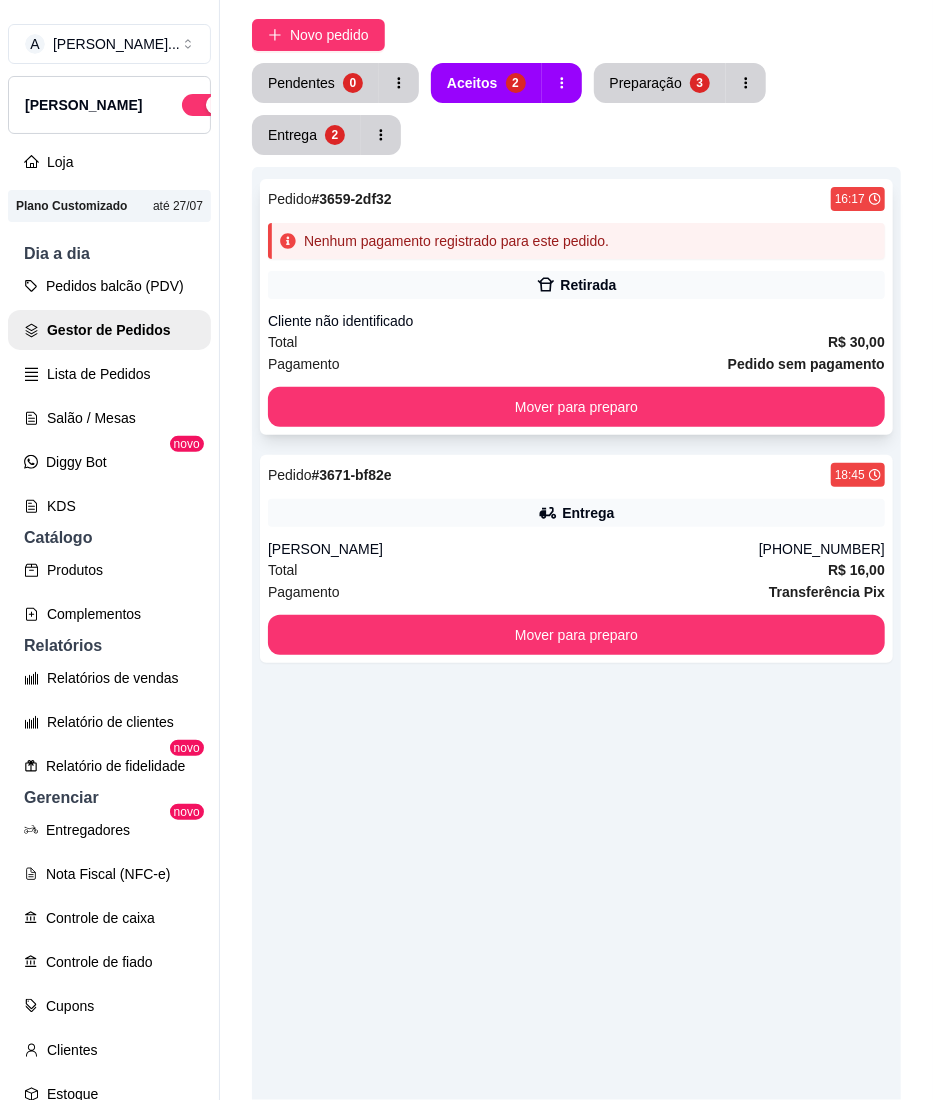 click on "Pedido  # 3659-2df32 16:17 Nenhum pagamento registrado para este pedido. Retirada Cliente não identificado Total R$ 30,00 Pagamento Pedido sem pagamento Mover para preparo" at bounding box center (576, 307) 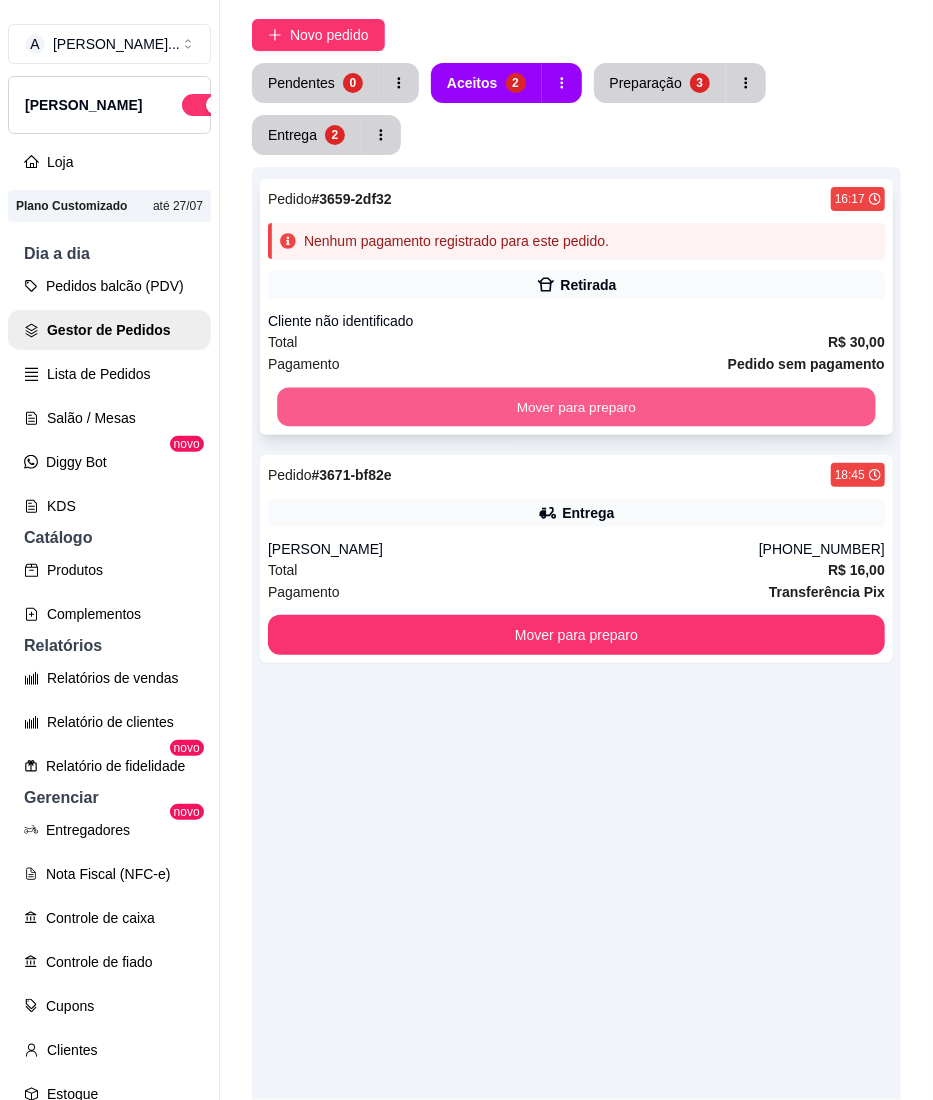 click on "Mover para preparo" at bounding box center (576, 407) 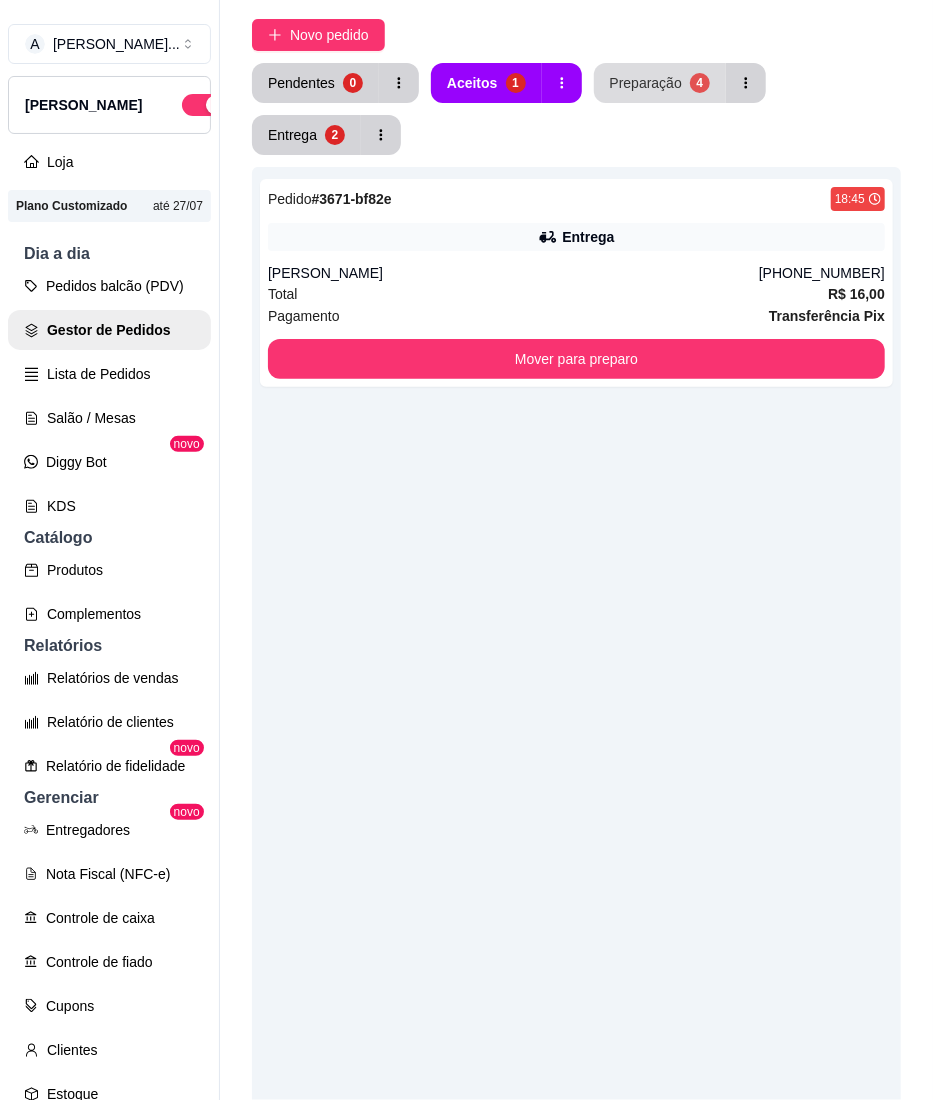 click on "Preparação" at bounding box center (646, 83) 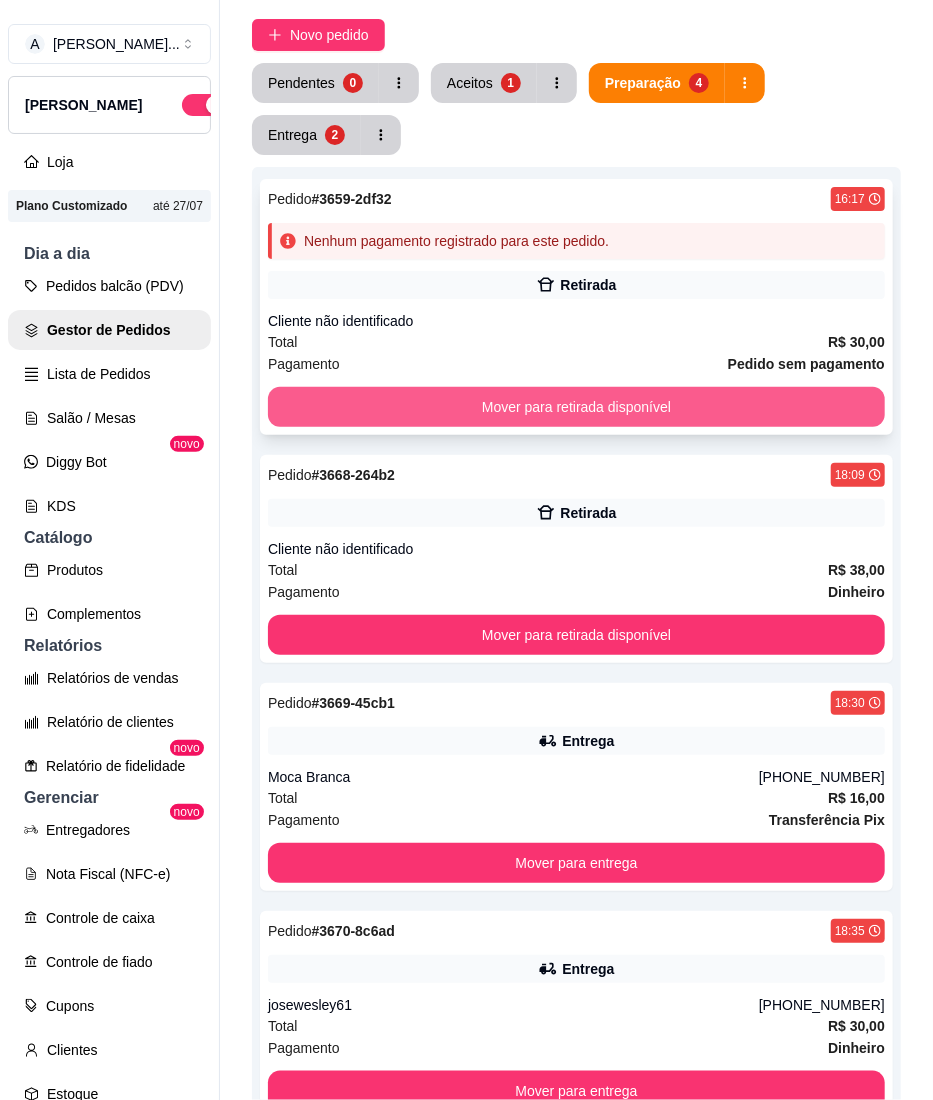 click on "Mover para retirada disponível" at bounding box center (576, 407) 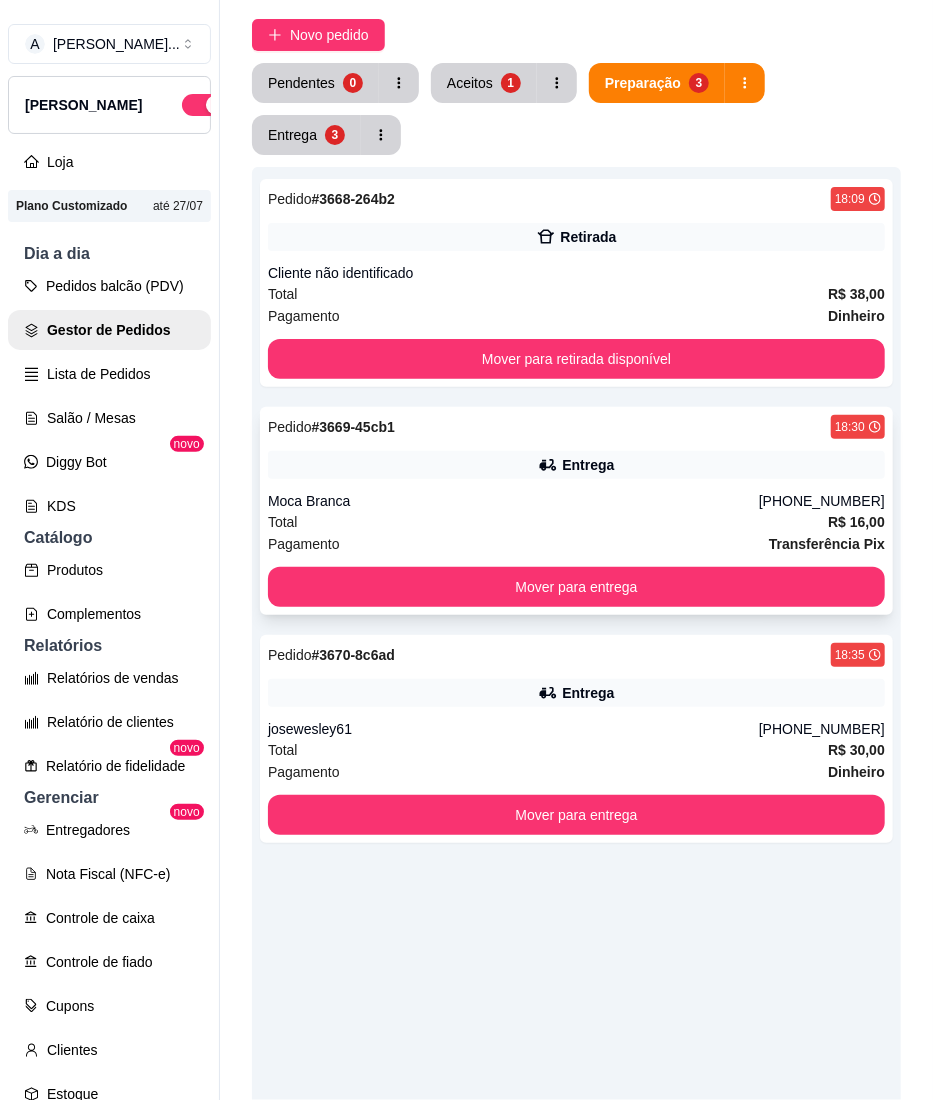 click on "Pedido  # 3669-45cb1 18:30 Entrega Moca Branca [PHONE_NUMBER] Total R$ 16,00 Pagamento Transferência Pix Mover para entrega" at bounding box center [576, 511] 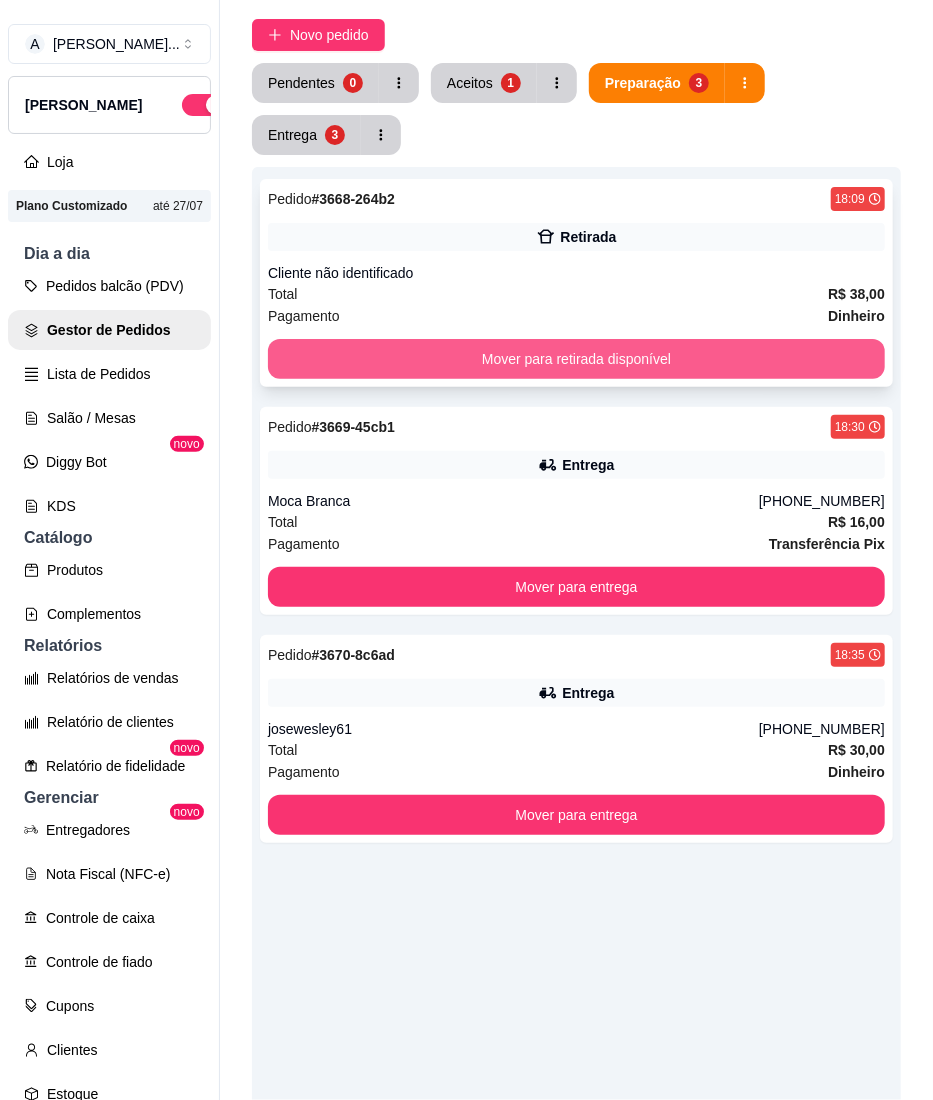 click on "Mover para retirada disponível" at bounding box center (576, 359) 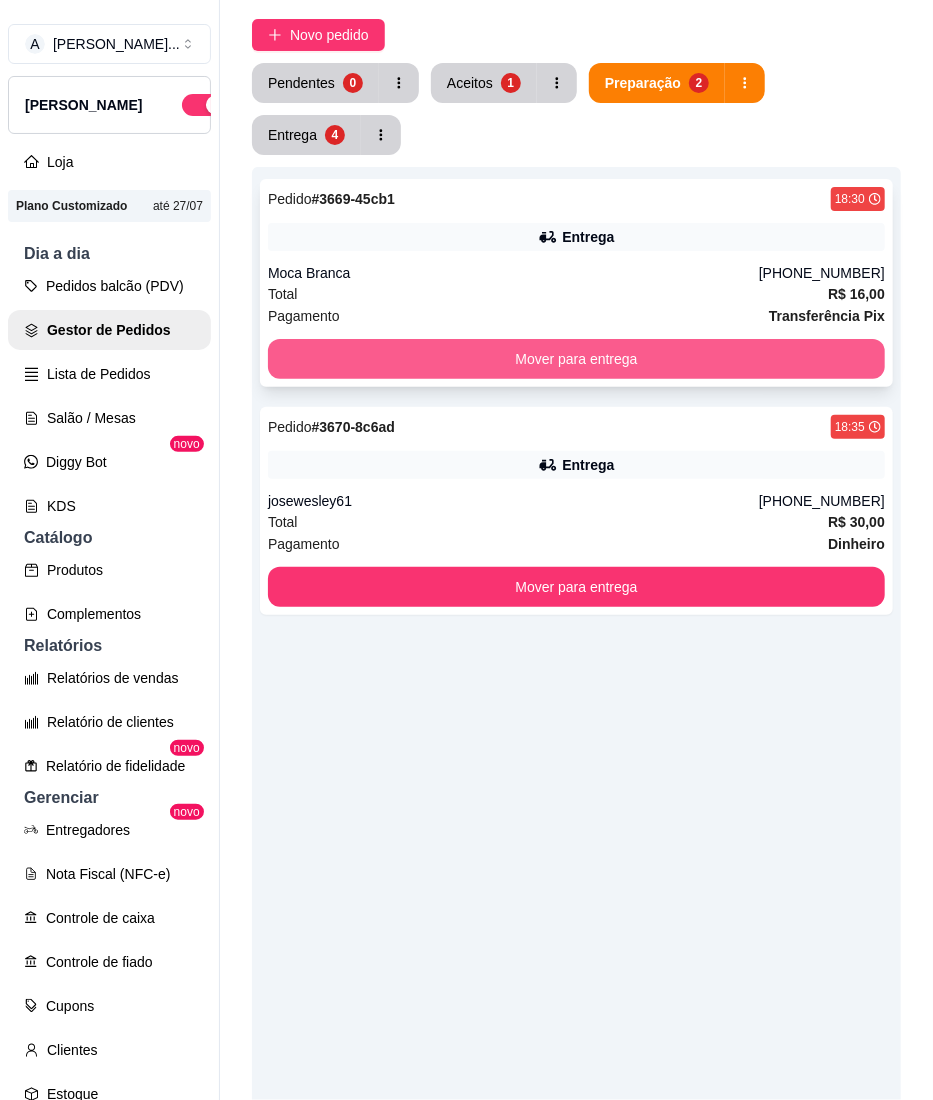click on "Mover para entrega" at bounding box center [576, 359] 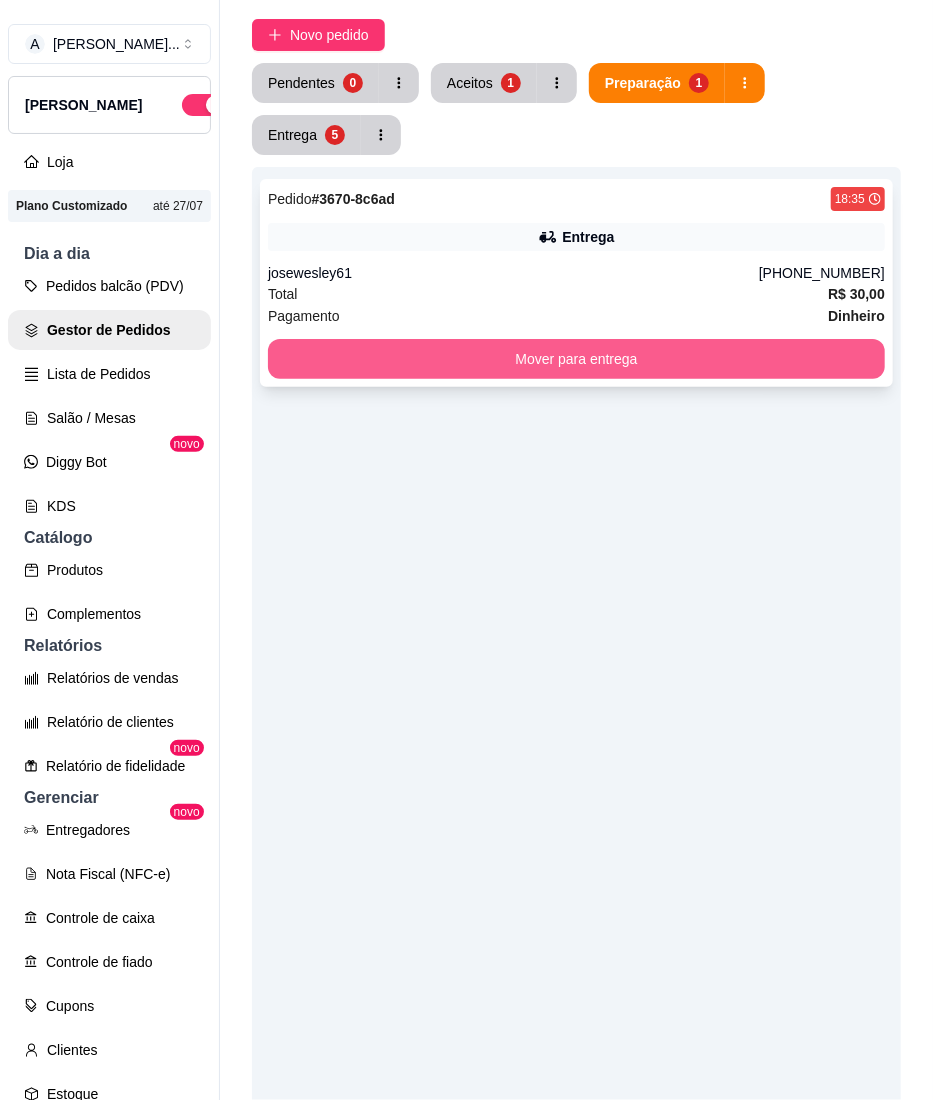 click on "Mover para entrega" at bounding box center [576, 359] 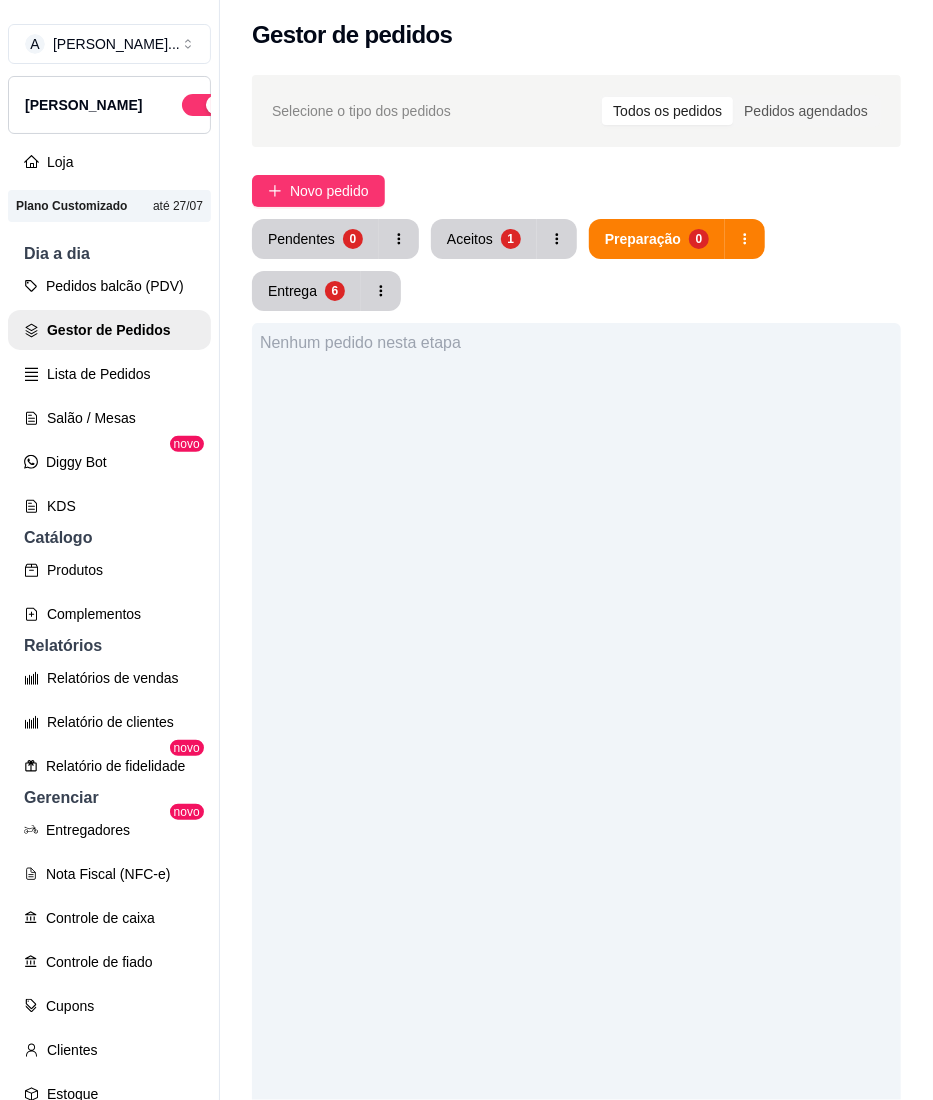scroll, scrollTop: 0, scrollLeft: 0, axis: both 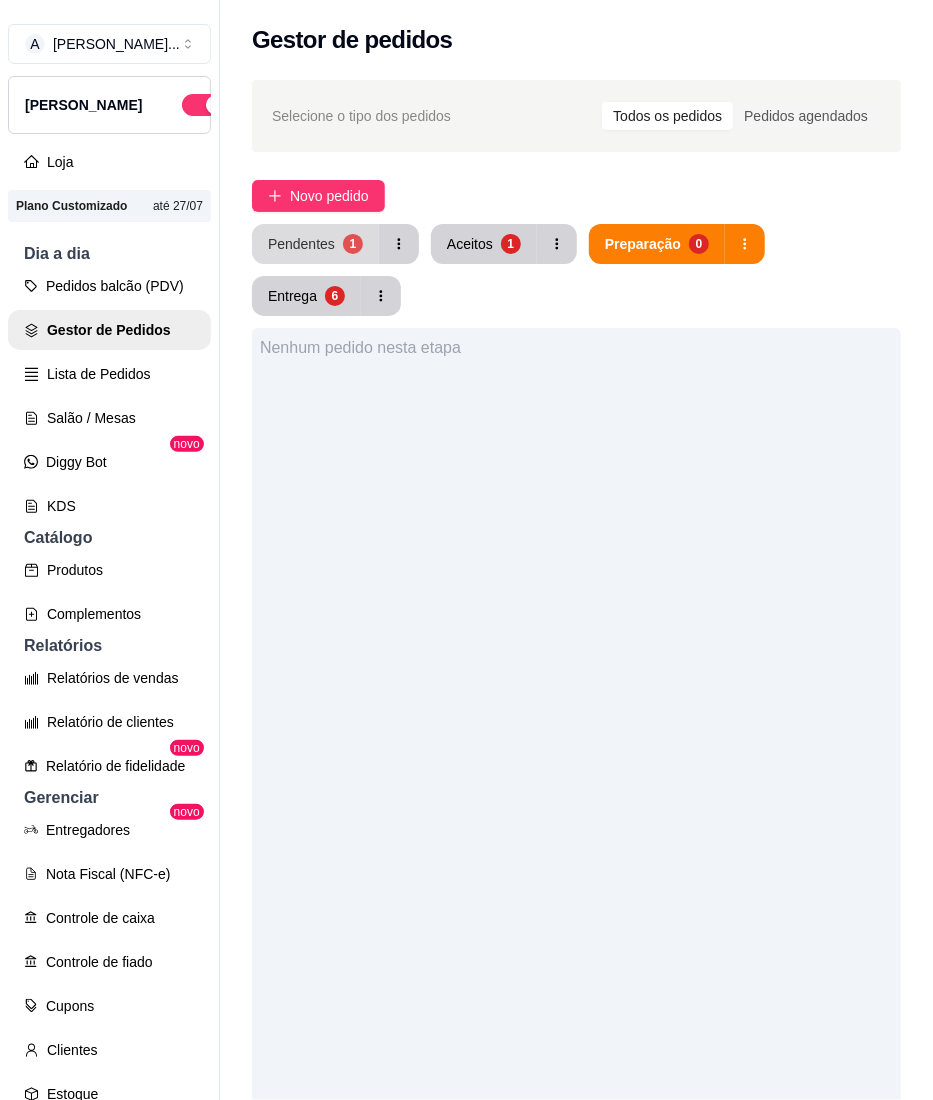click on "Pendentes 1" at bounding box center (315, 244) 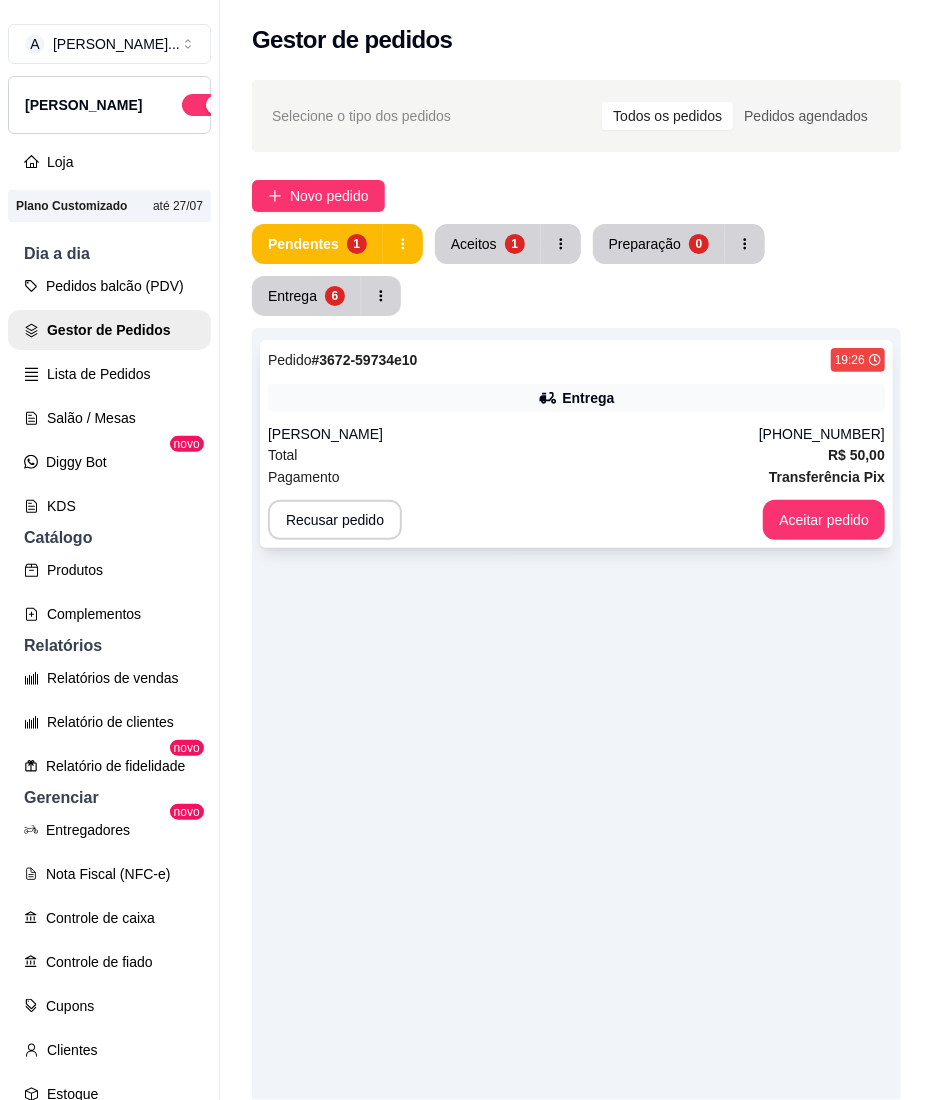 click on "Pedido  # 3672-59734e10 19:26 Entrega [PERSON_NAME]  [PHONE_NUMBER] Total R$ 50,00 Pagamento Transferência Pix Recusar pedido Aceitar pedido" at bounding box center (576, 444) 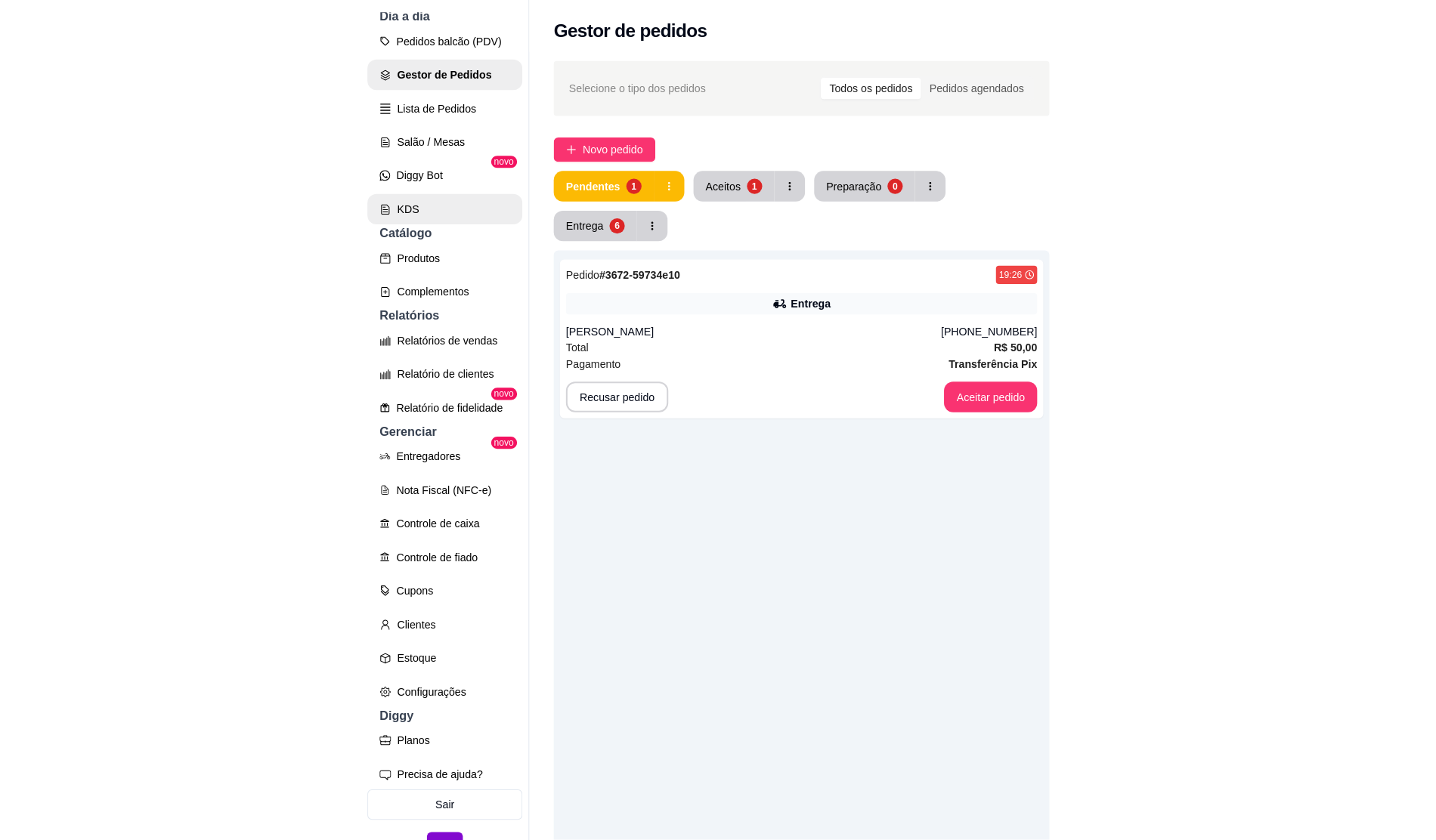 scroll, scrollTop: 204, scrollLeft: 0, axis: vertical 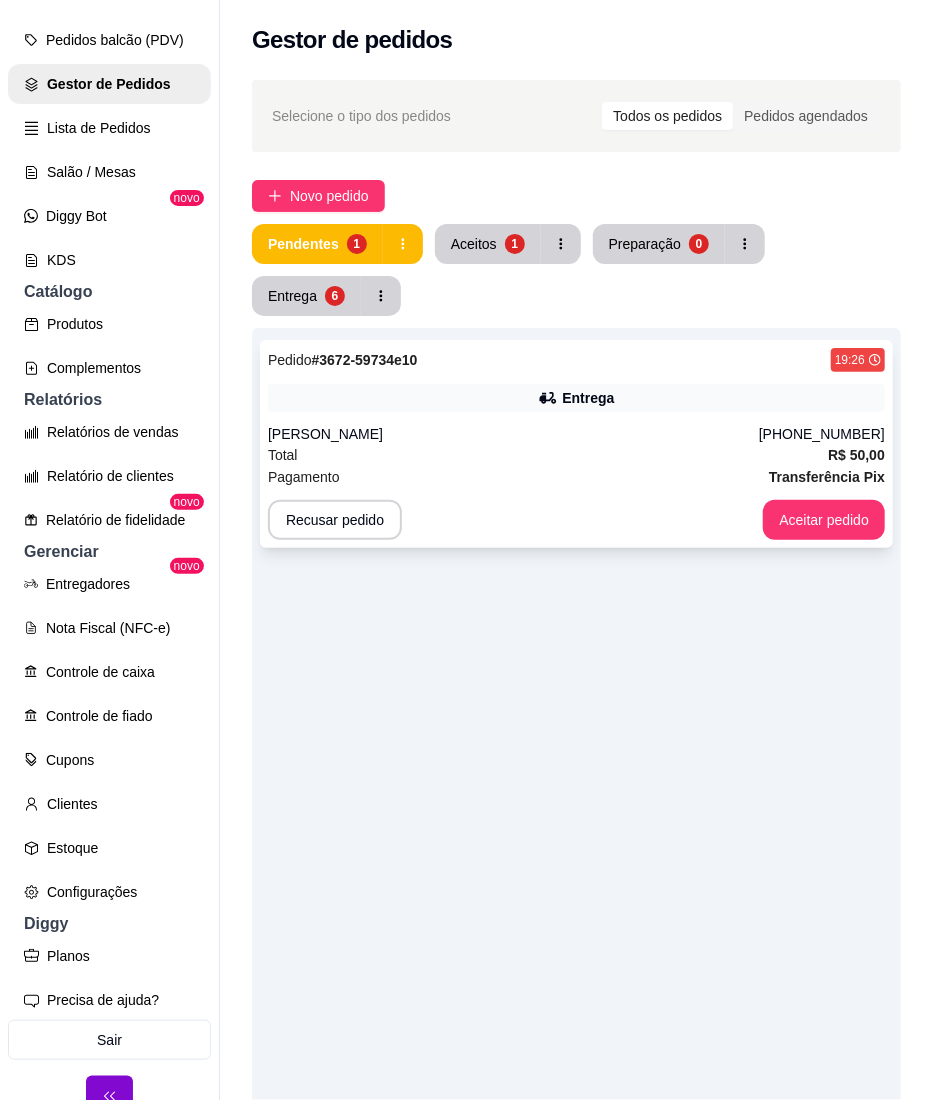 click on "[PERSON_NAME]" at bounding box center (513, 434) 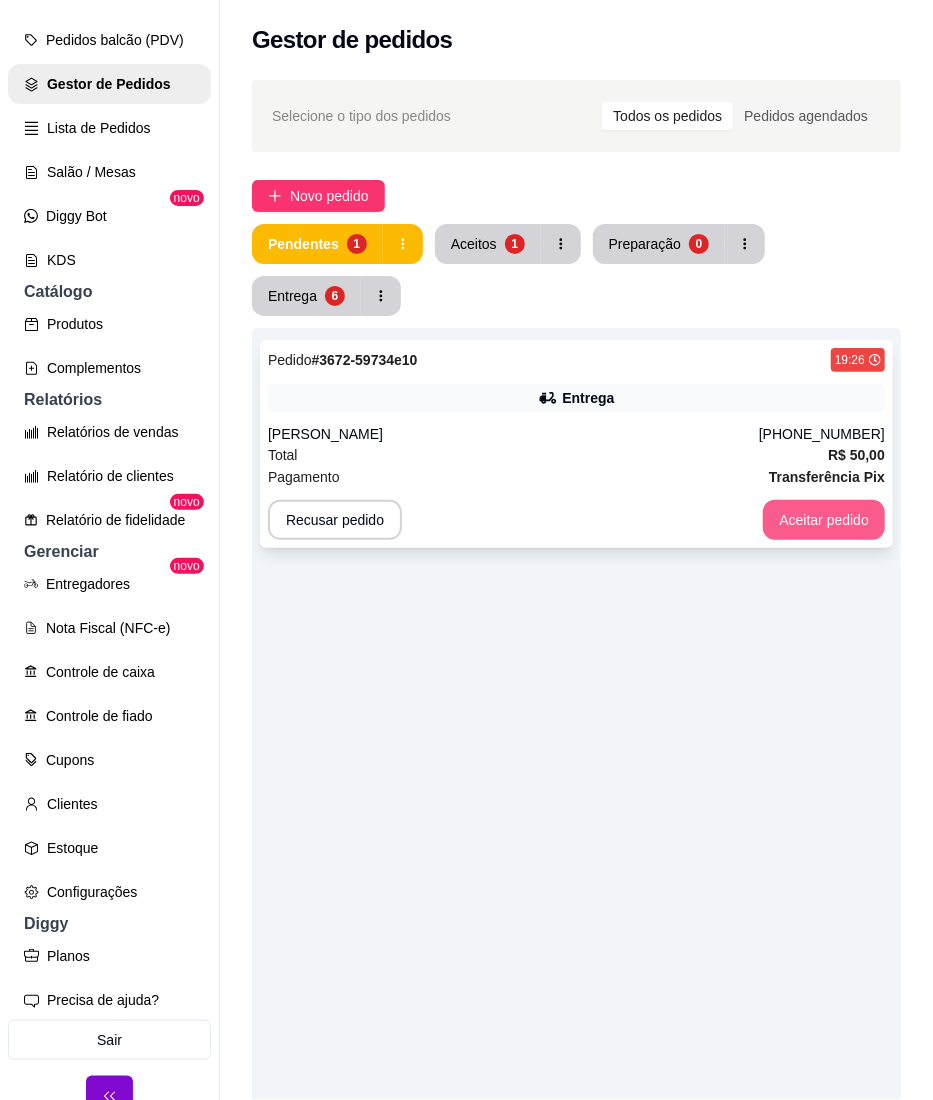 click on "Aceitar pedido" at bounding box center (824, 520) 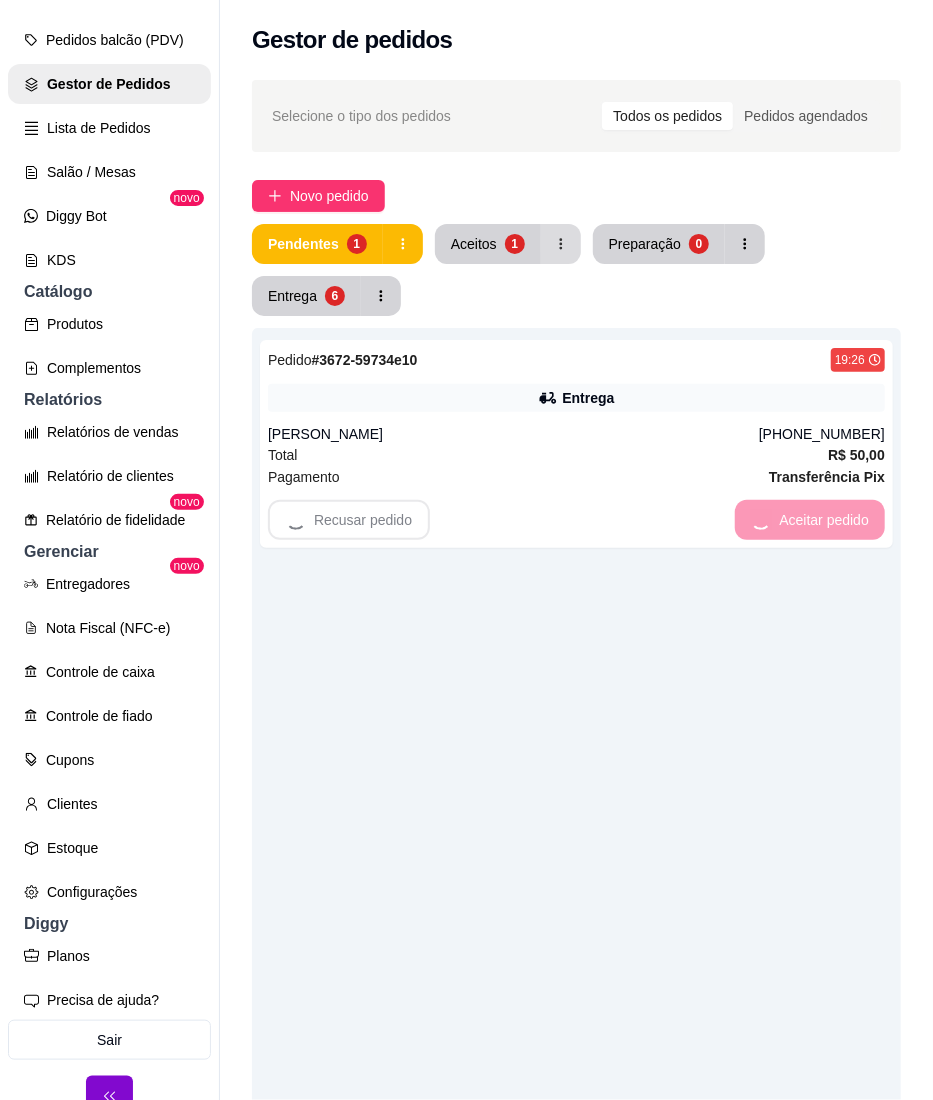 click at bounding box center [561, 244] 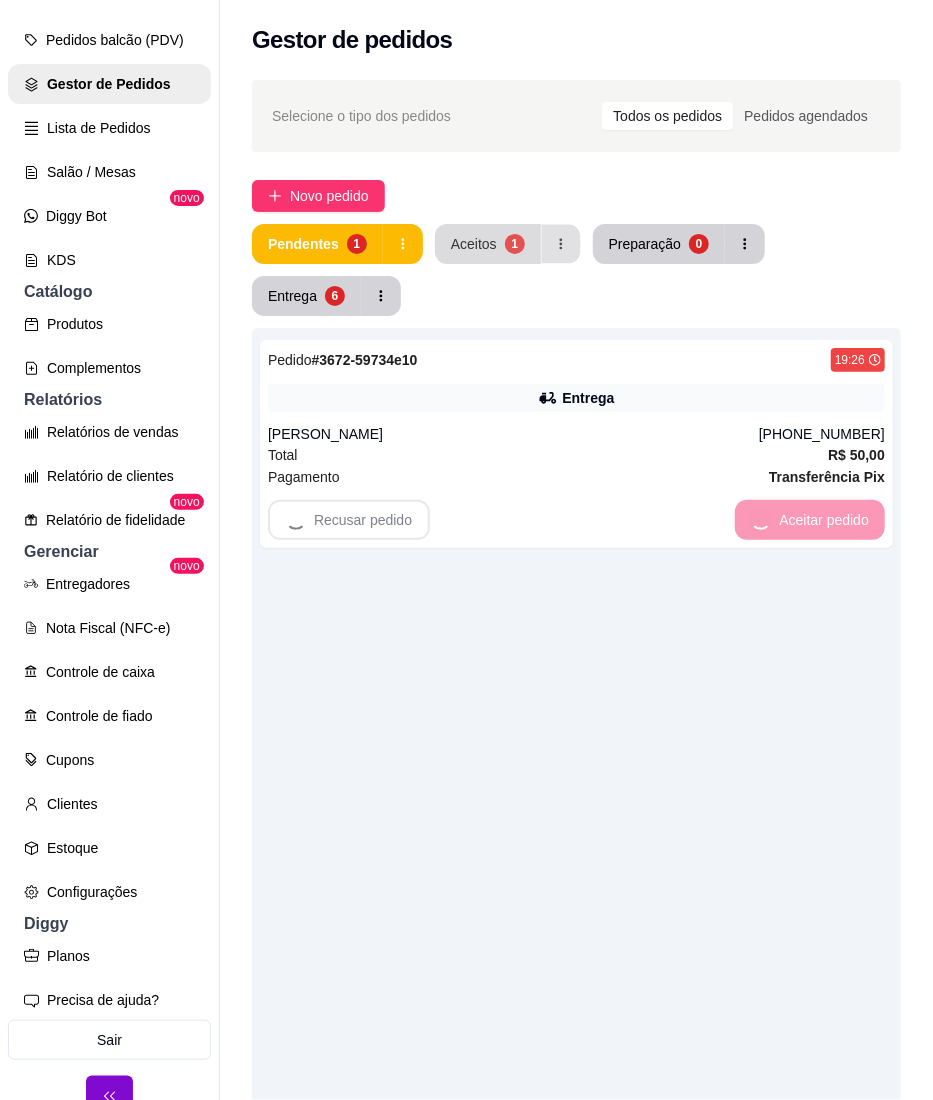 click on "Aceitos 1" at bounding box center [488, 244] 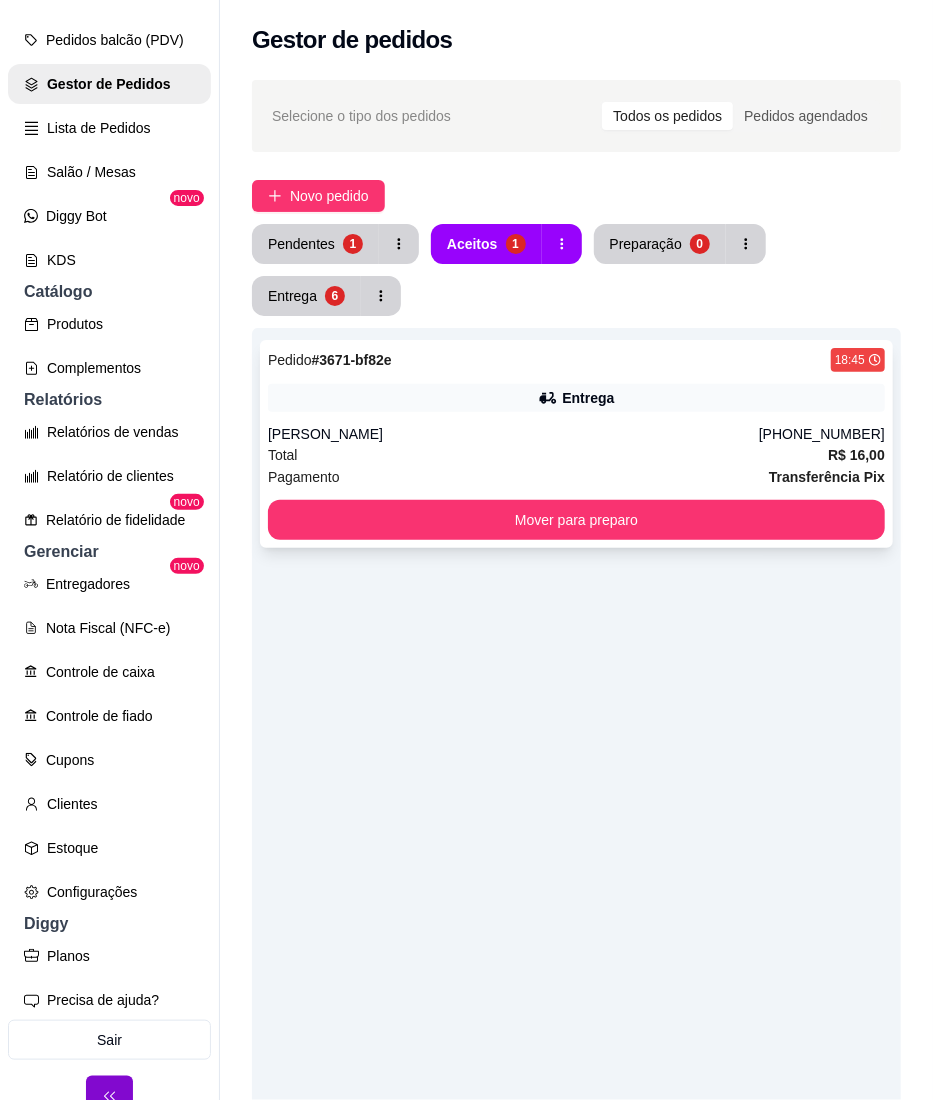 click on "Pedido  # 3671-bf82e 18:45 Entrega [PERSON_NAME] [PHONE_NUMBER] Total R$ 16,00 Pagamento Transferência Pix Mover para preparo" at bounding box center (576, 444) 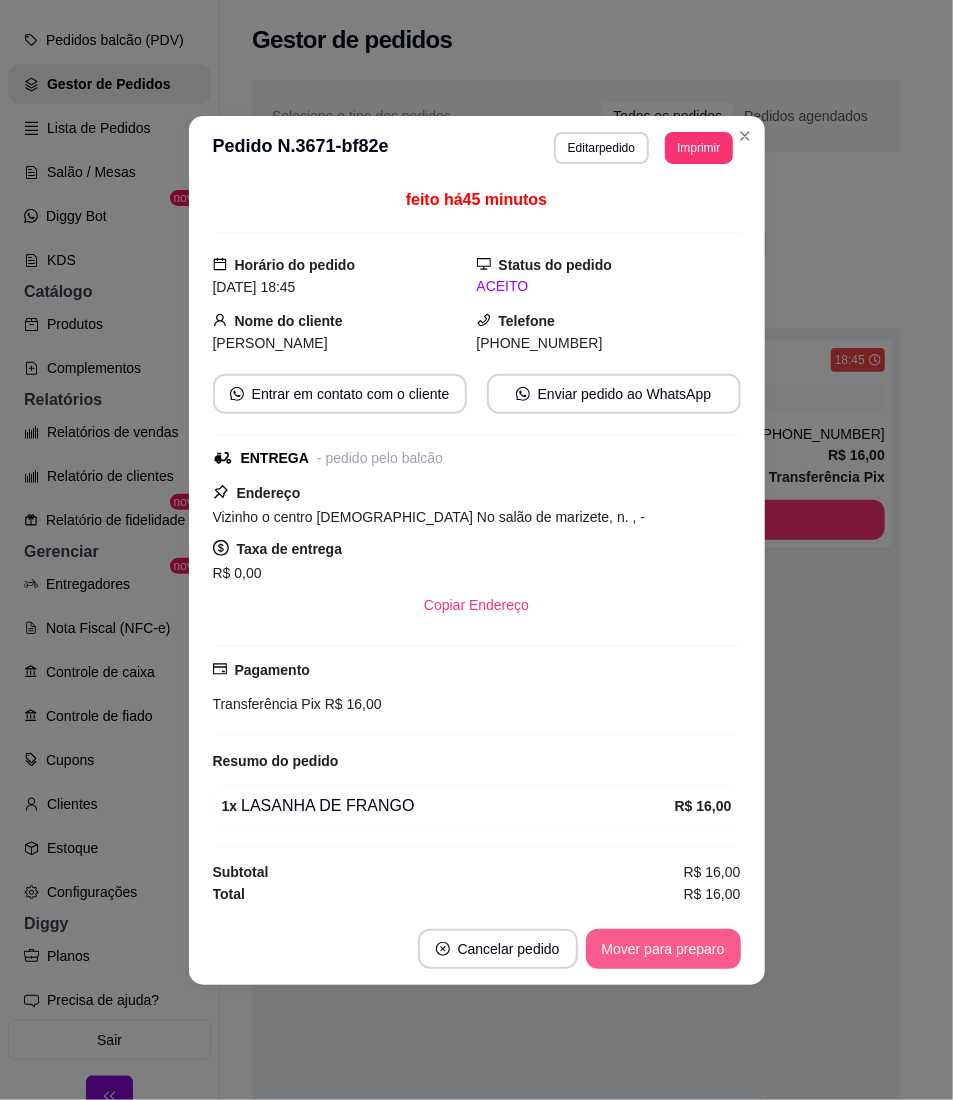 click on "Mover para preparo" at bounding box center [663, 949] 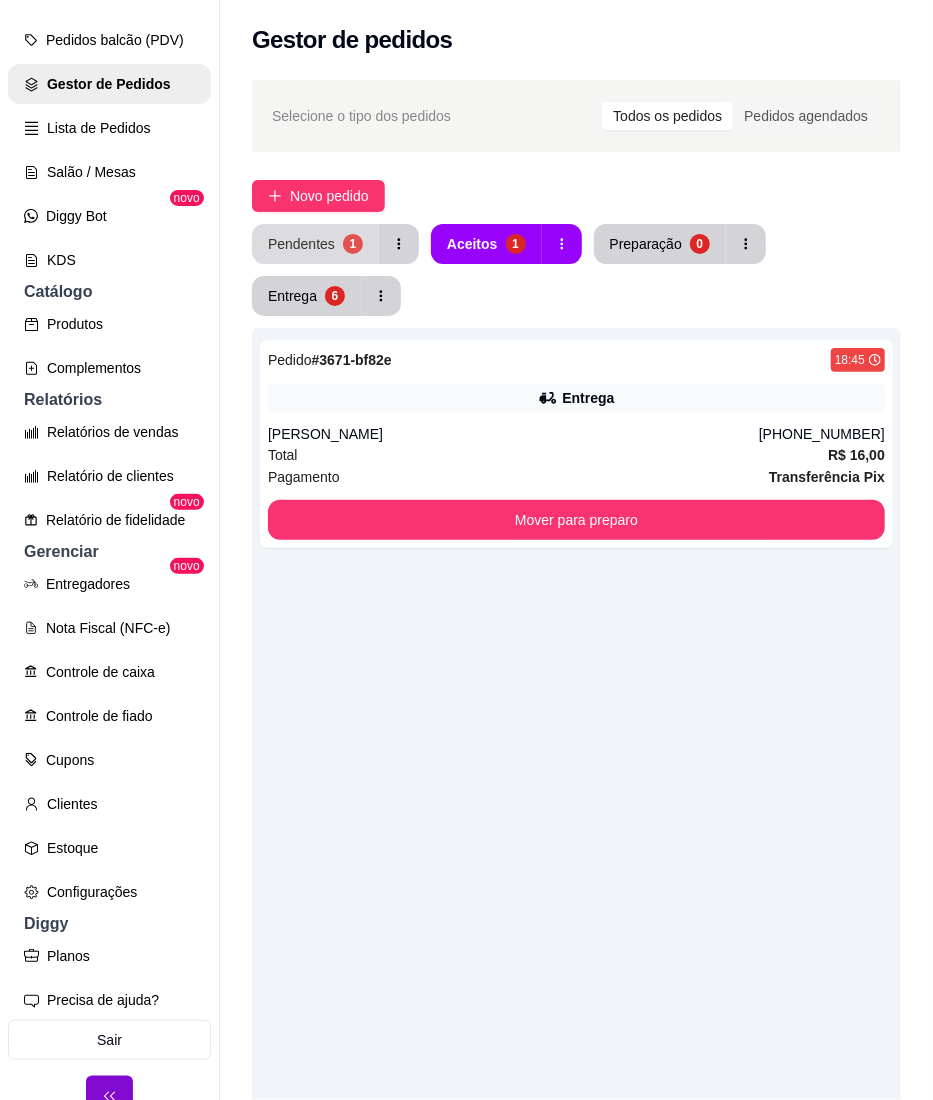 click on "Pendentes" at bounding box center (301, 244) 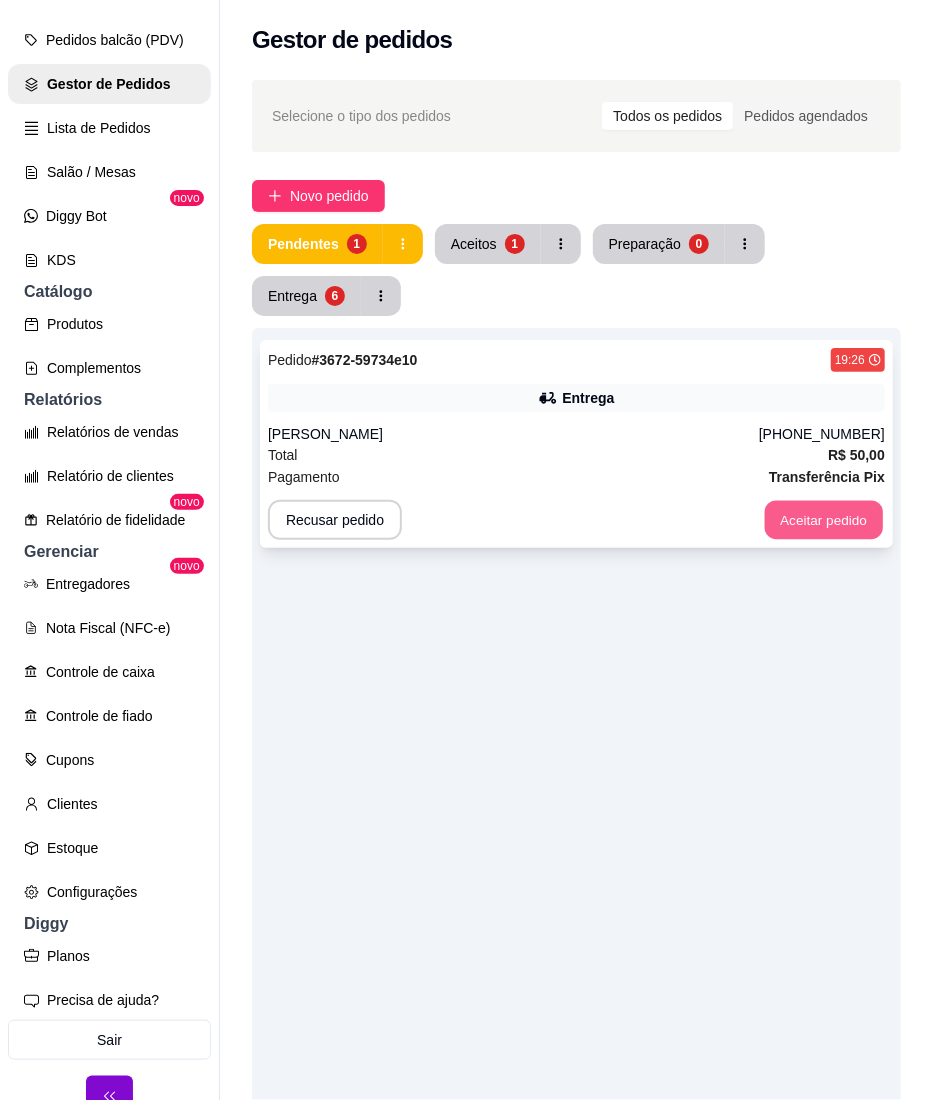click on "Aceitar pedido" at bounding box center [824, 520] 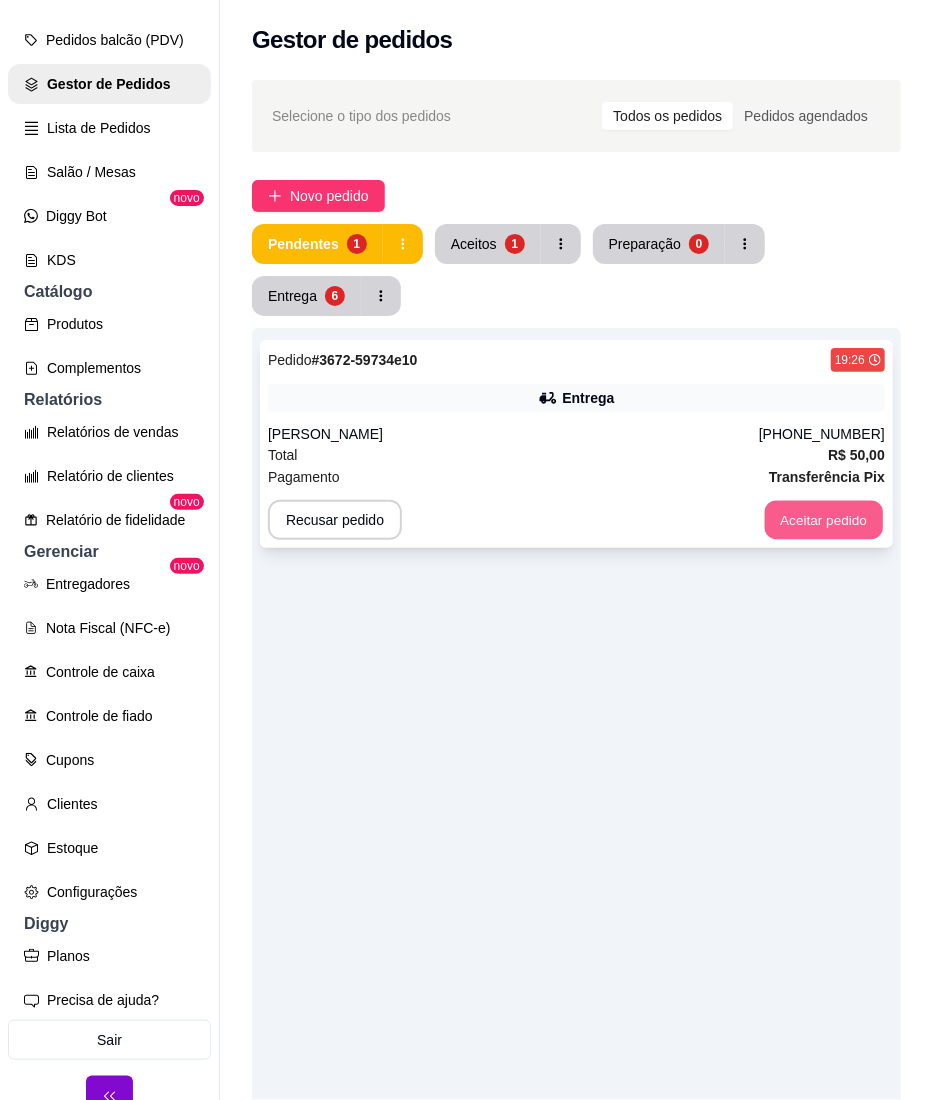 click on "Aceitar pedido" at bounding box center [824, 520] 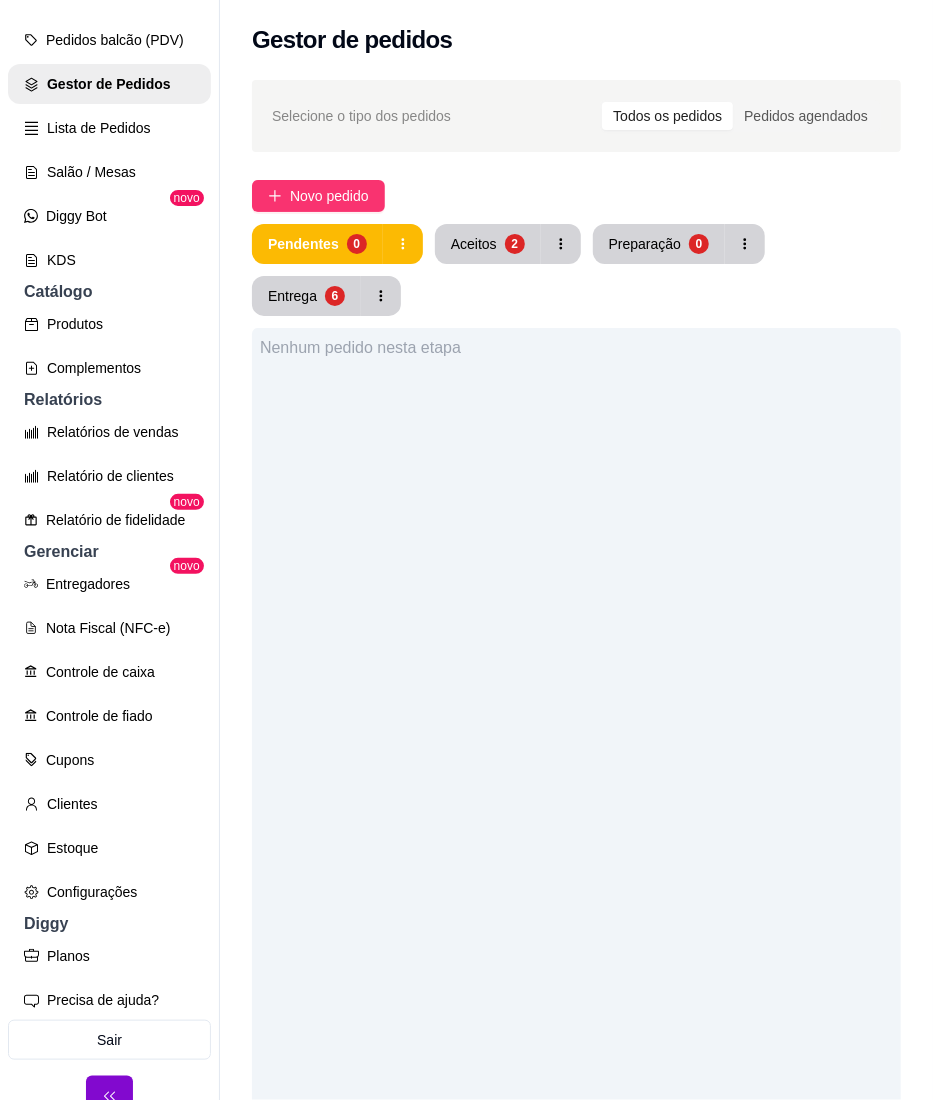 click on "Selecione o tipo dos pedidos Todos os pedidos Pedidos agendados Novo pedido Pendentes 0 Aceitos 2 Preparação 0 Entrega 6 Nenhum pedido nesta etapa" at bounding box center (576, 760) 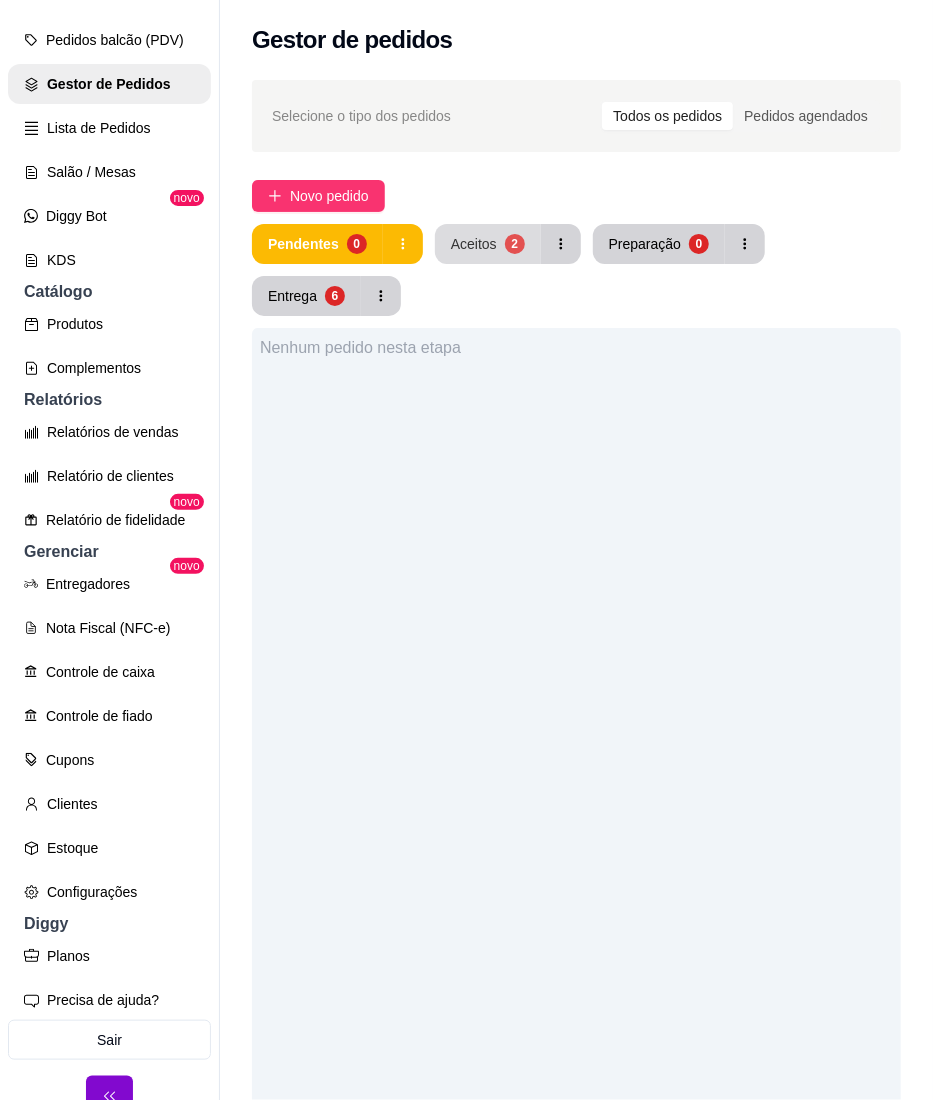 click on "Aceitos 2" at bounding box center (488, 244) 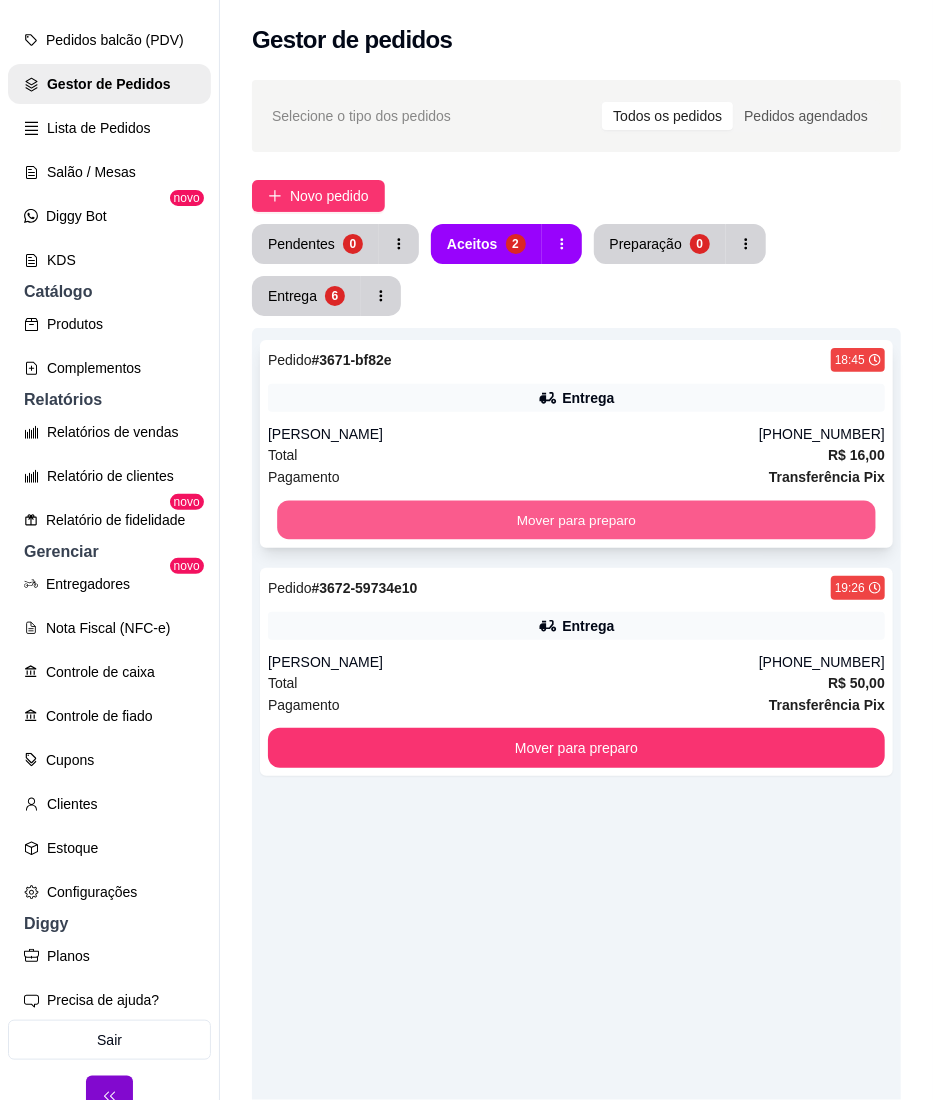 click on "Mover para preparo" at bounding box center [576, 520] 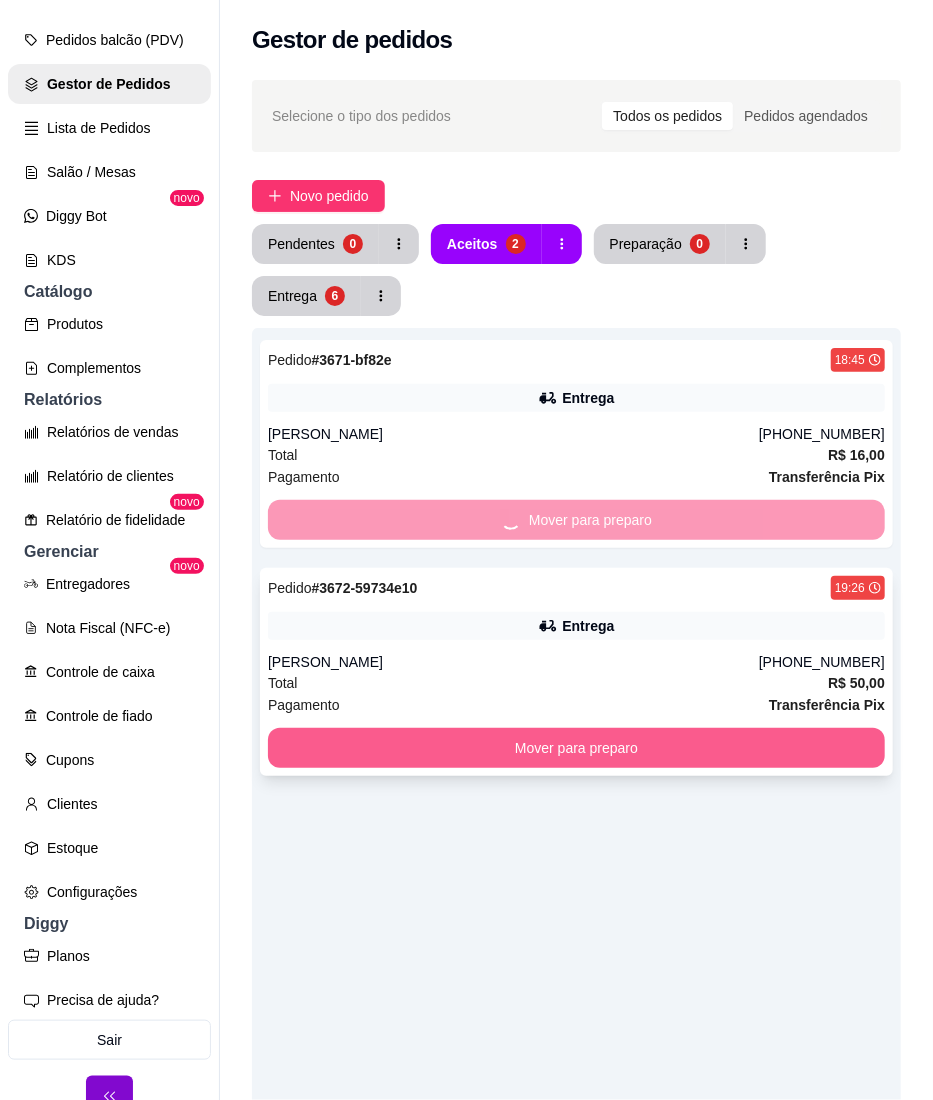 click on "Mover para preparo" at bounding box center (576, 748) 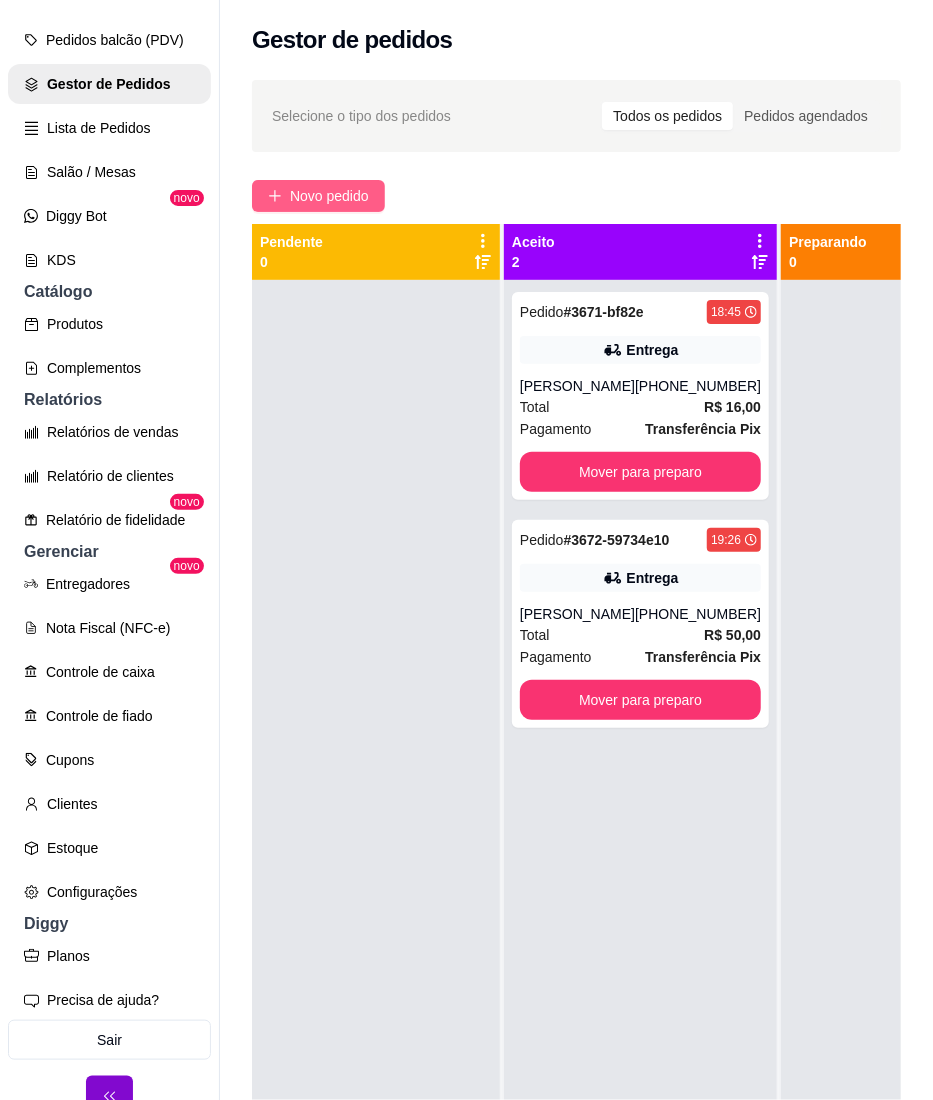click on "Novo pedido" at bounding box center [329, 196] 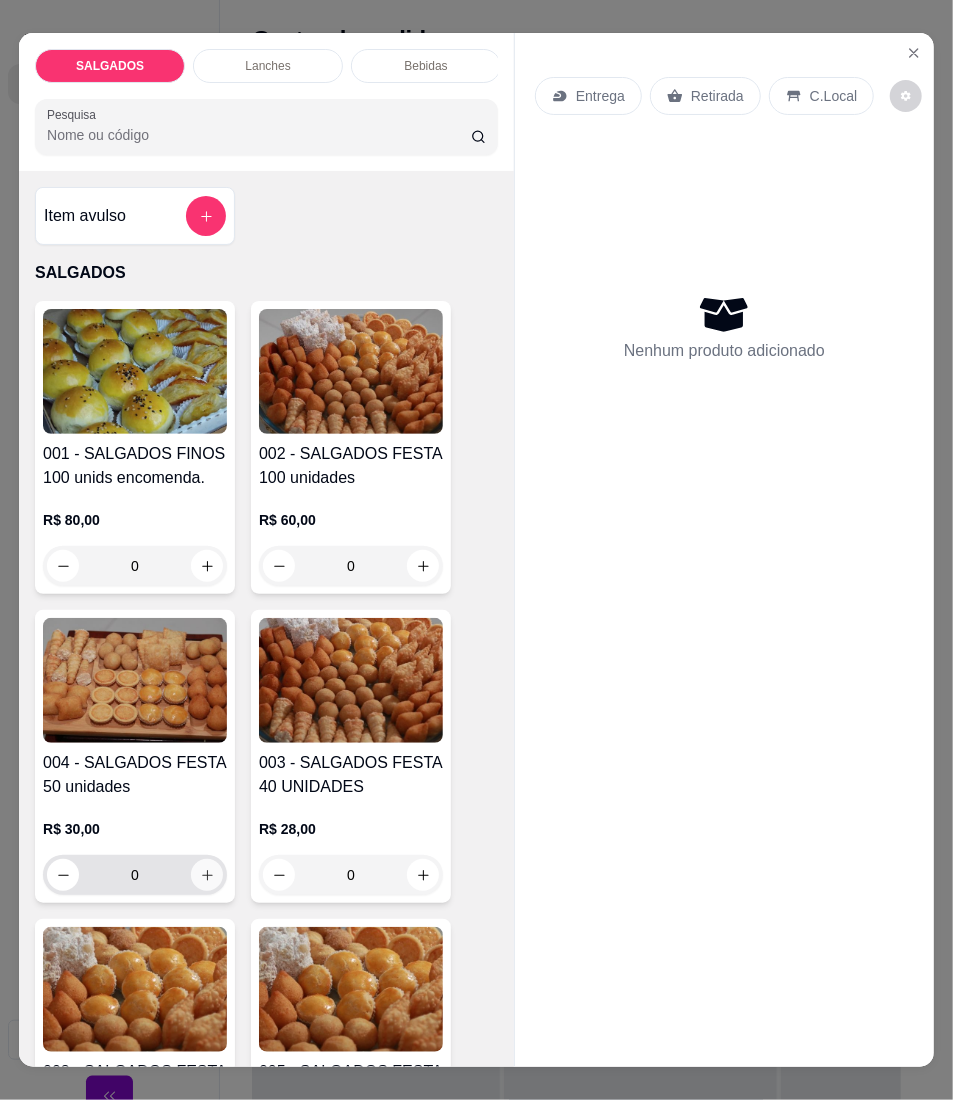 click at bounding box center [207, 875] 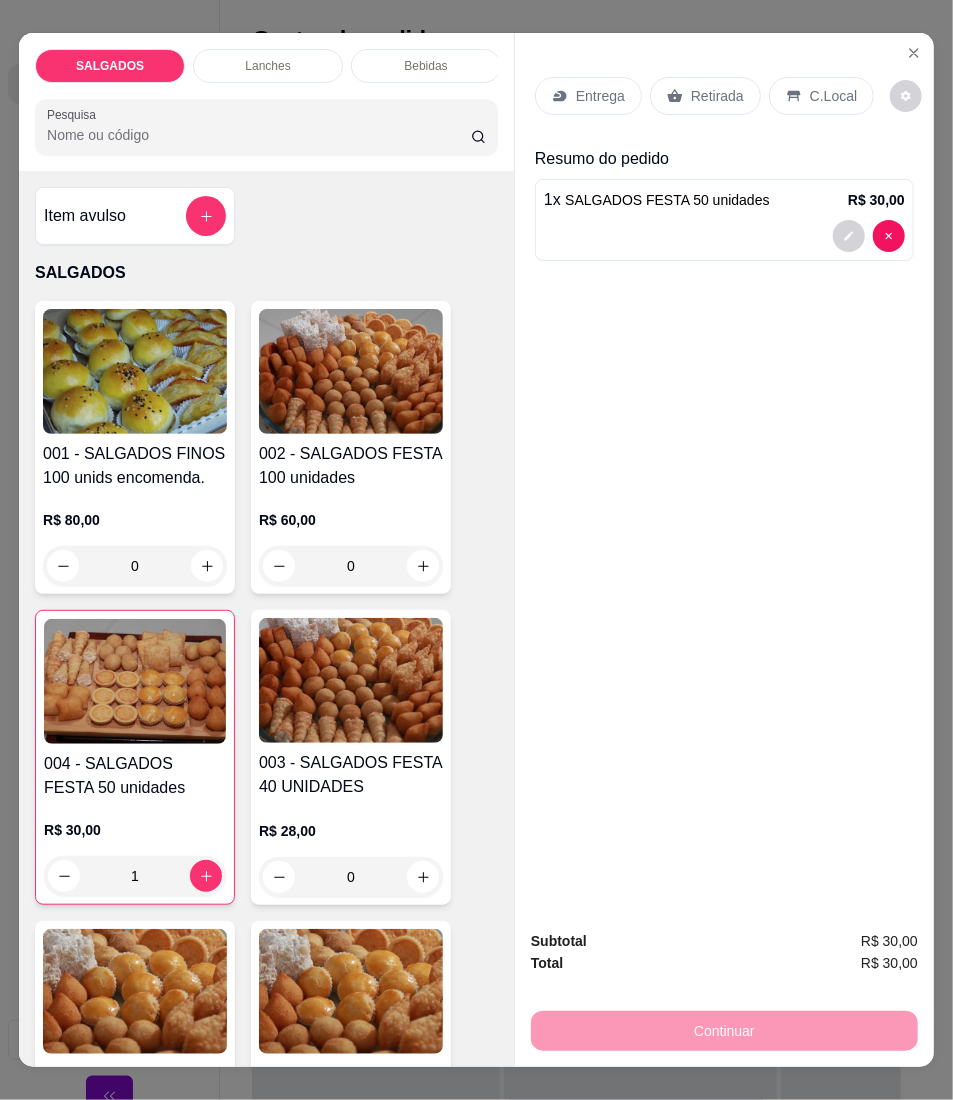 click on "Entrega" at bounding box center (600, 96) 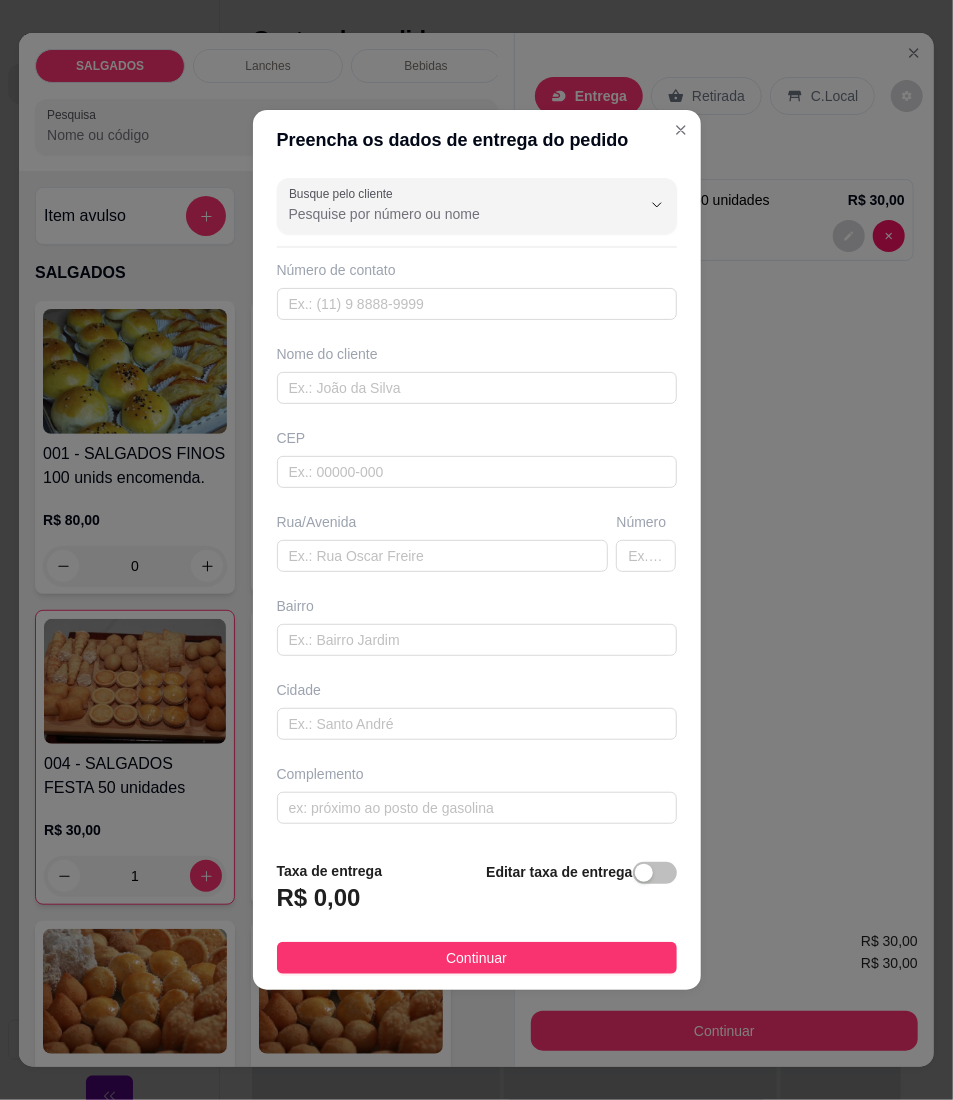 click on "Nome do cliente" at bounding box center (477, 354) 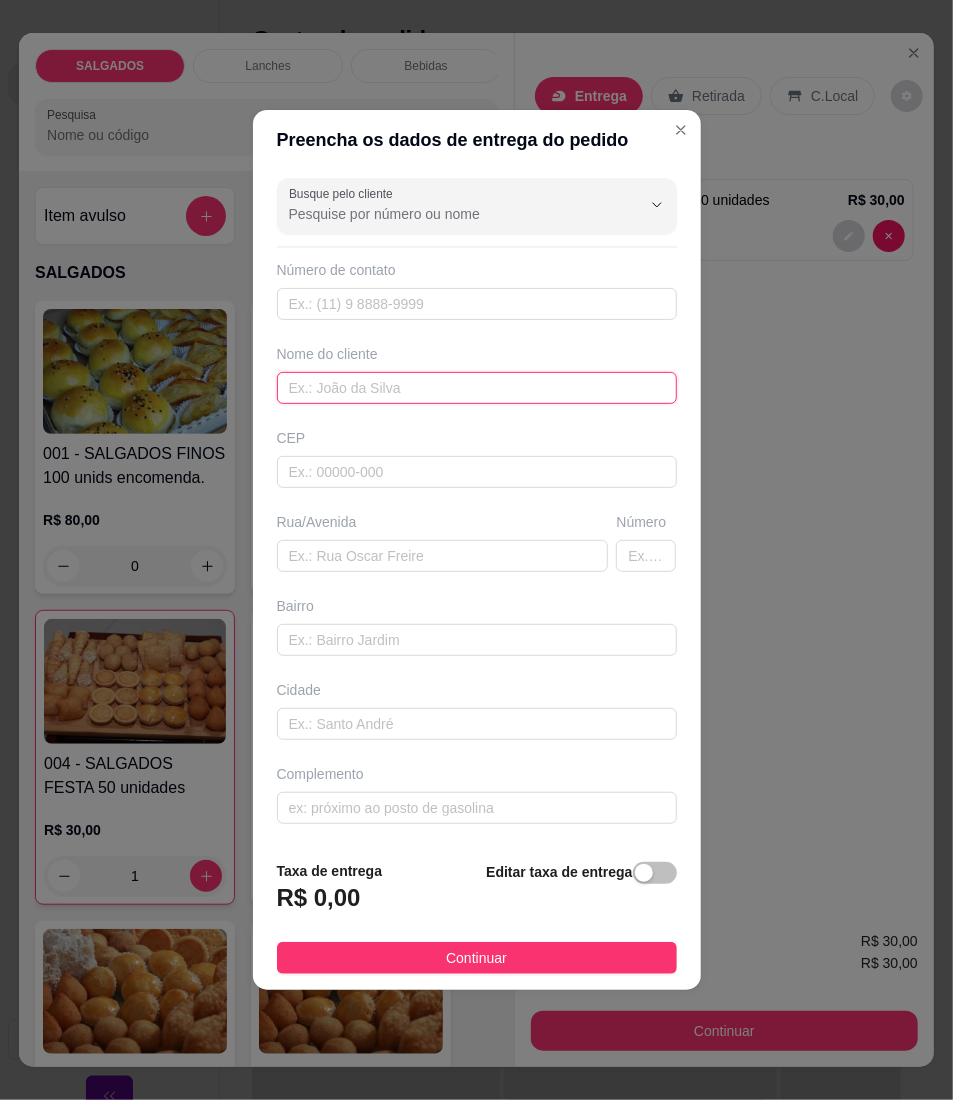 click at bounding box center (477, 388) 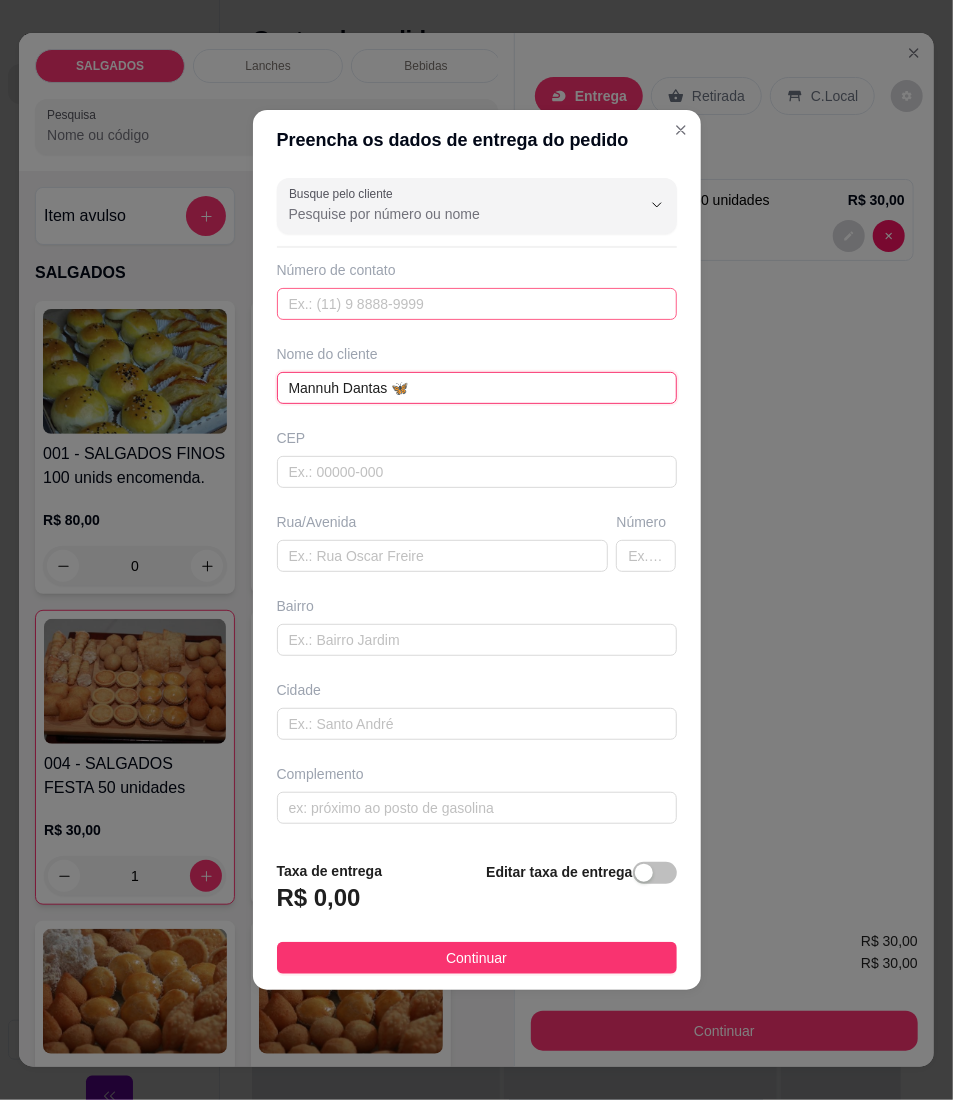 type on "Mannuh Dantas 🦋" 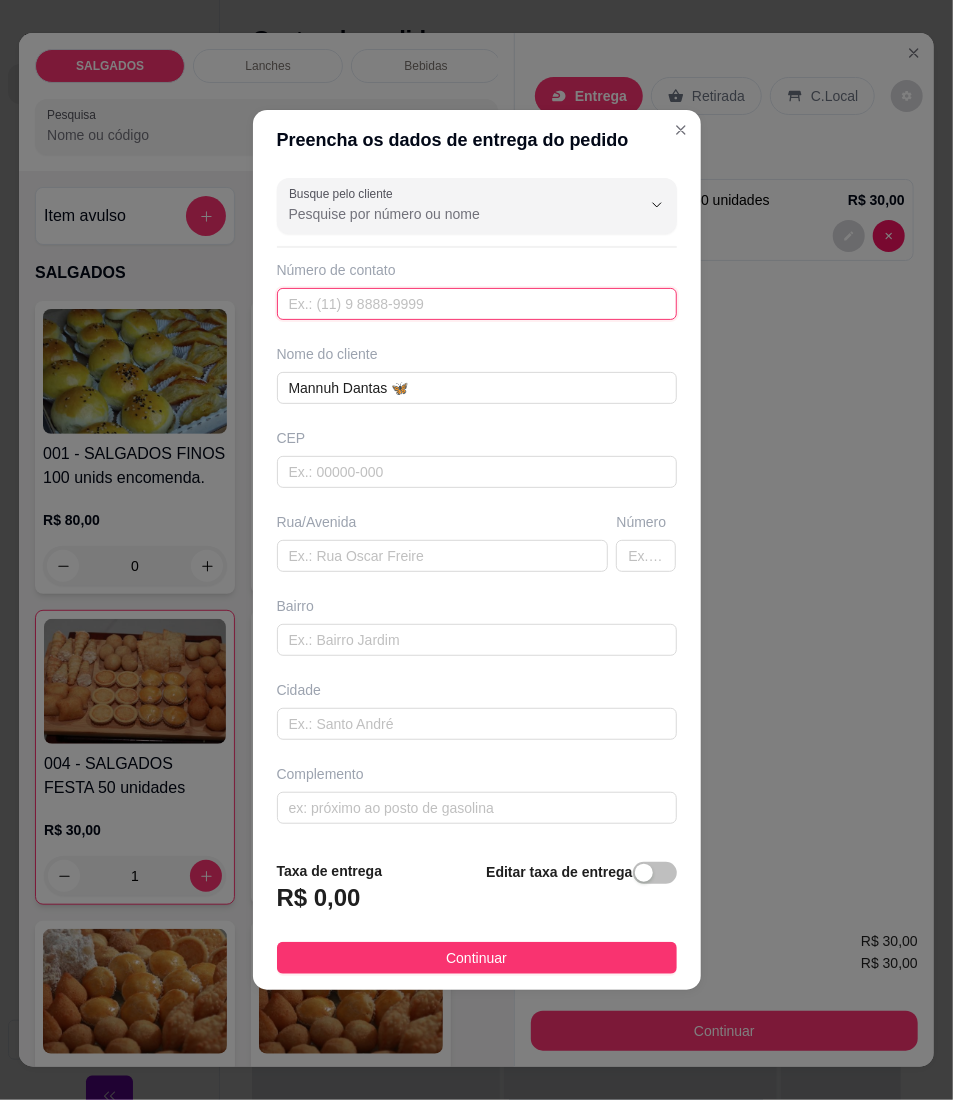click at bounding box center (477, 304) 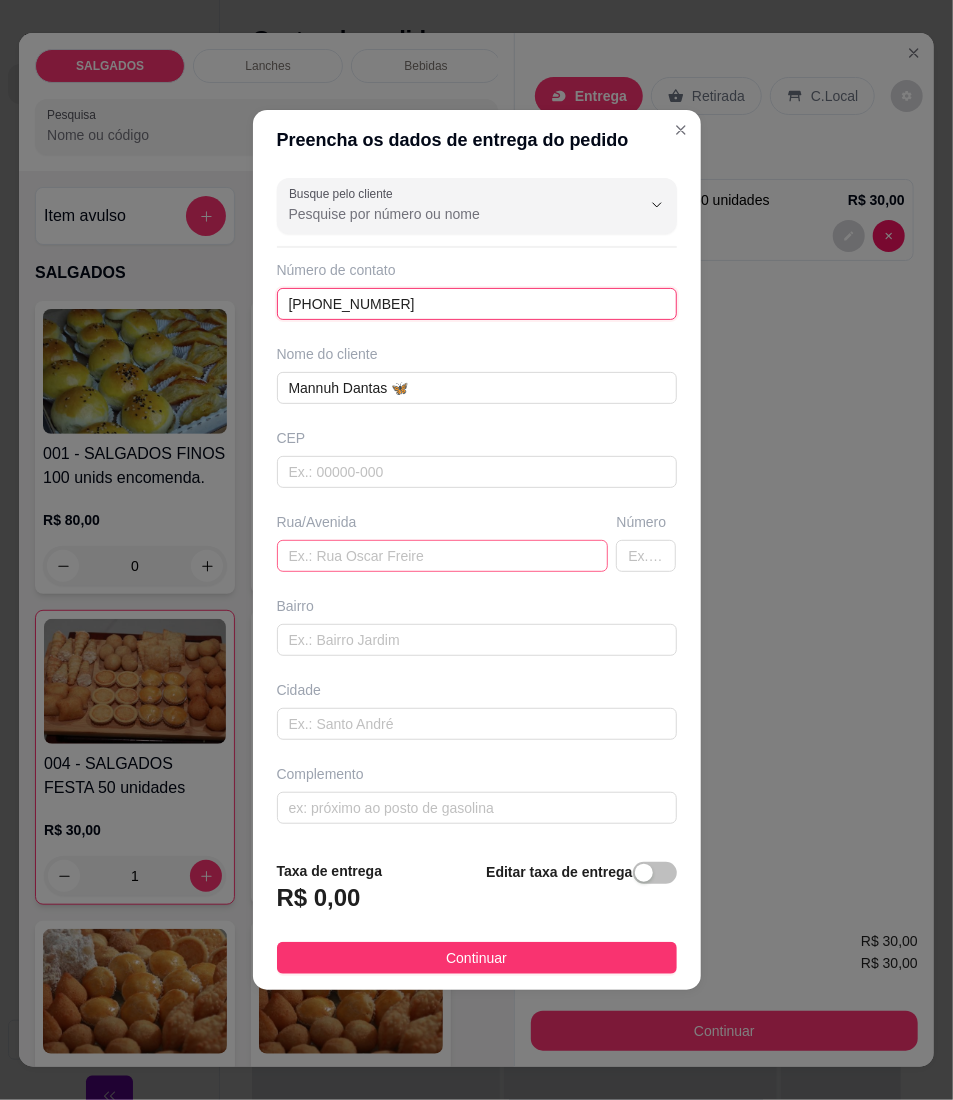 type on "[PHONE_NUMBER]" 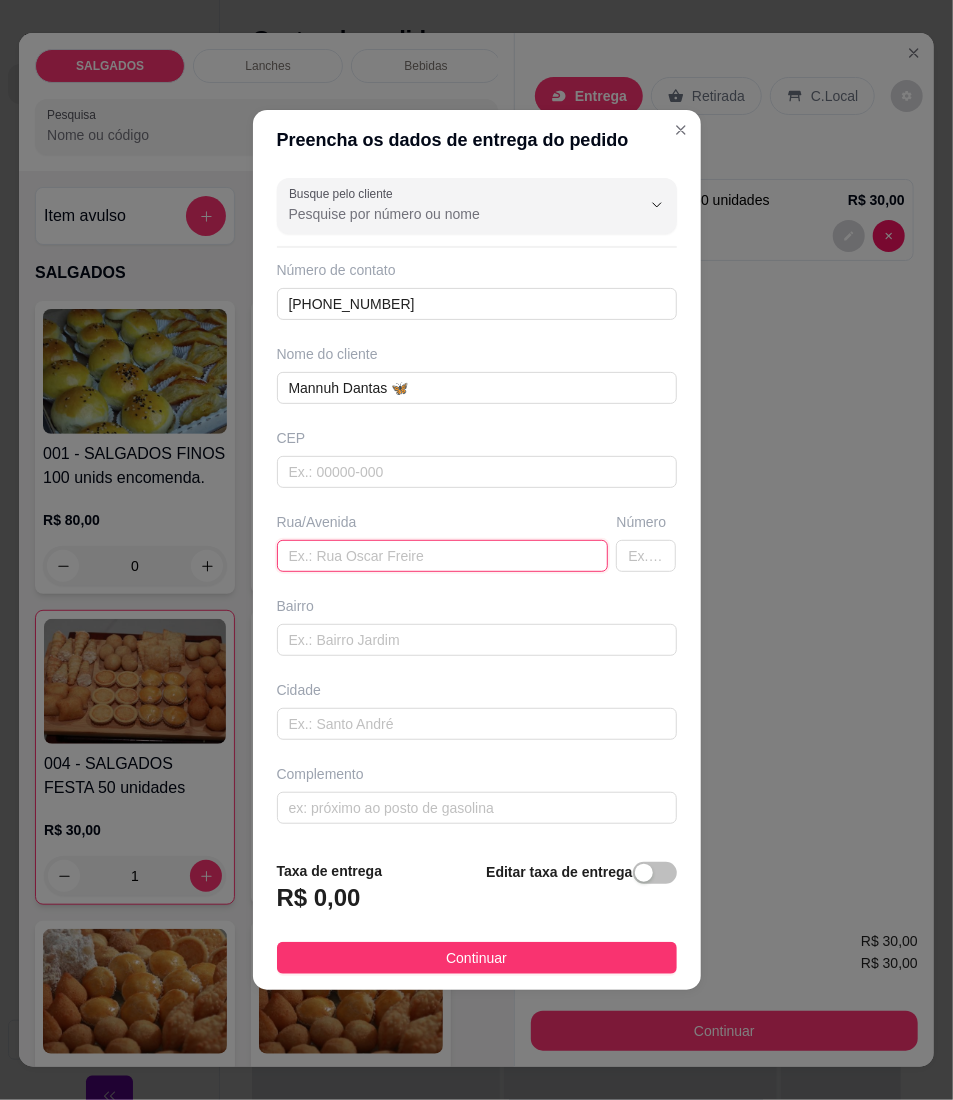 click at bounding box center (443, 556) 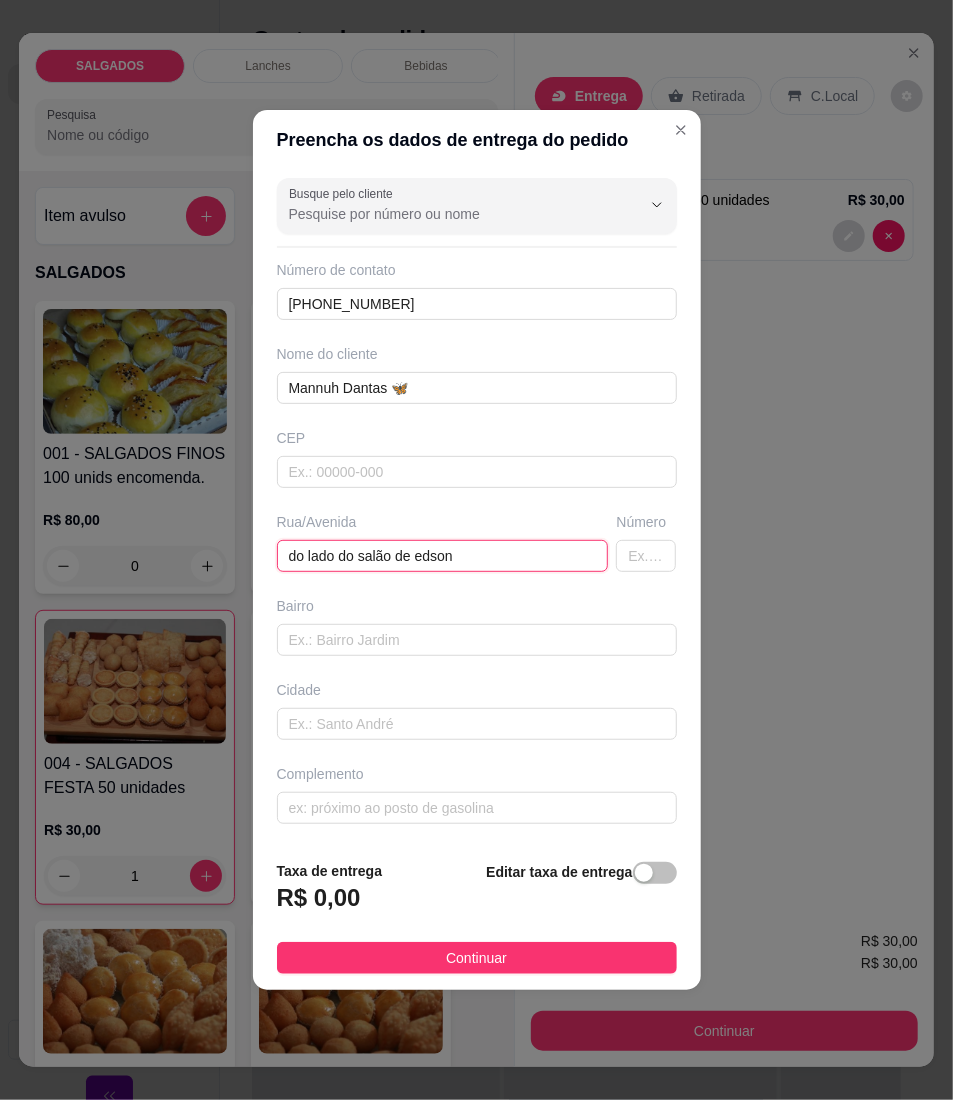 type on "do lado do salão de edson" 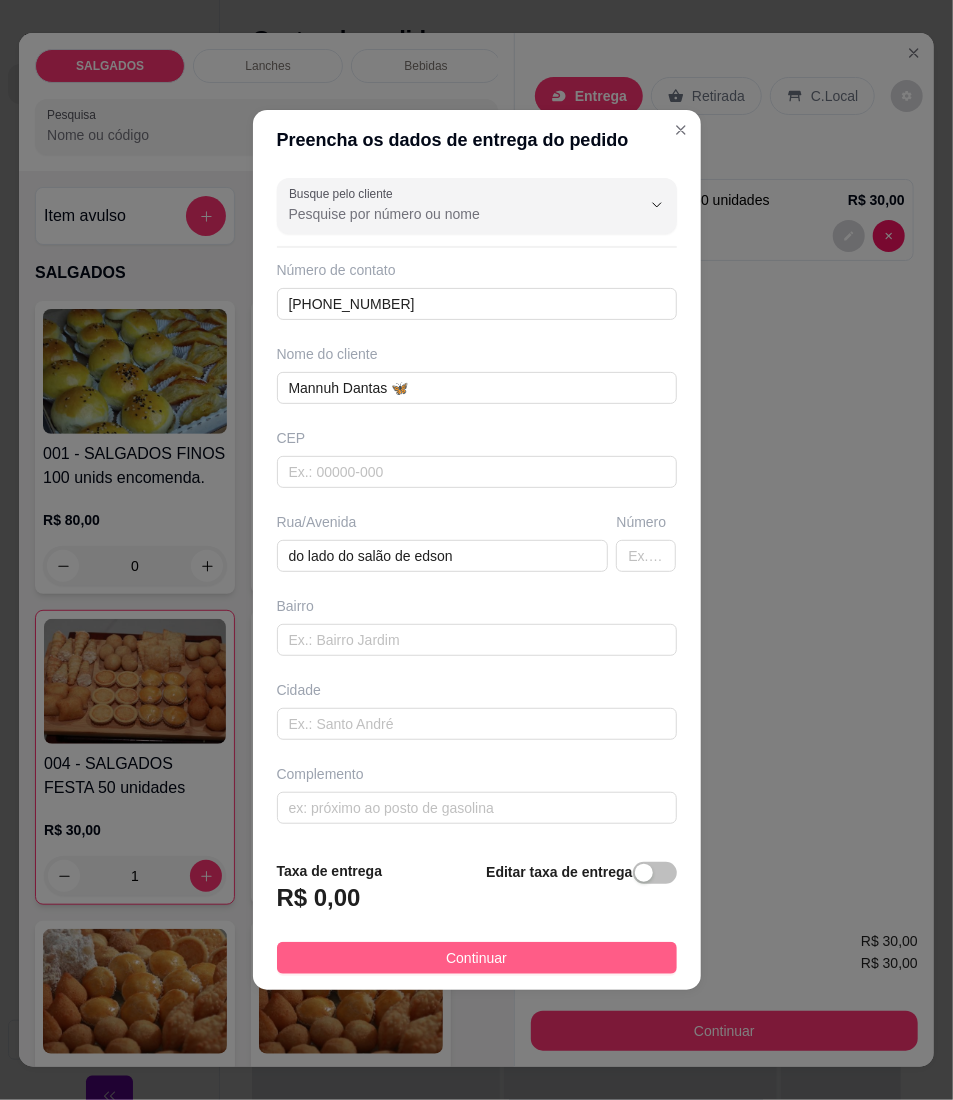 click on "Continuar" at bounding box center (477, 958) 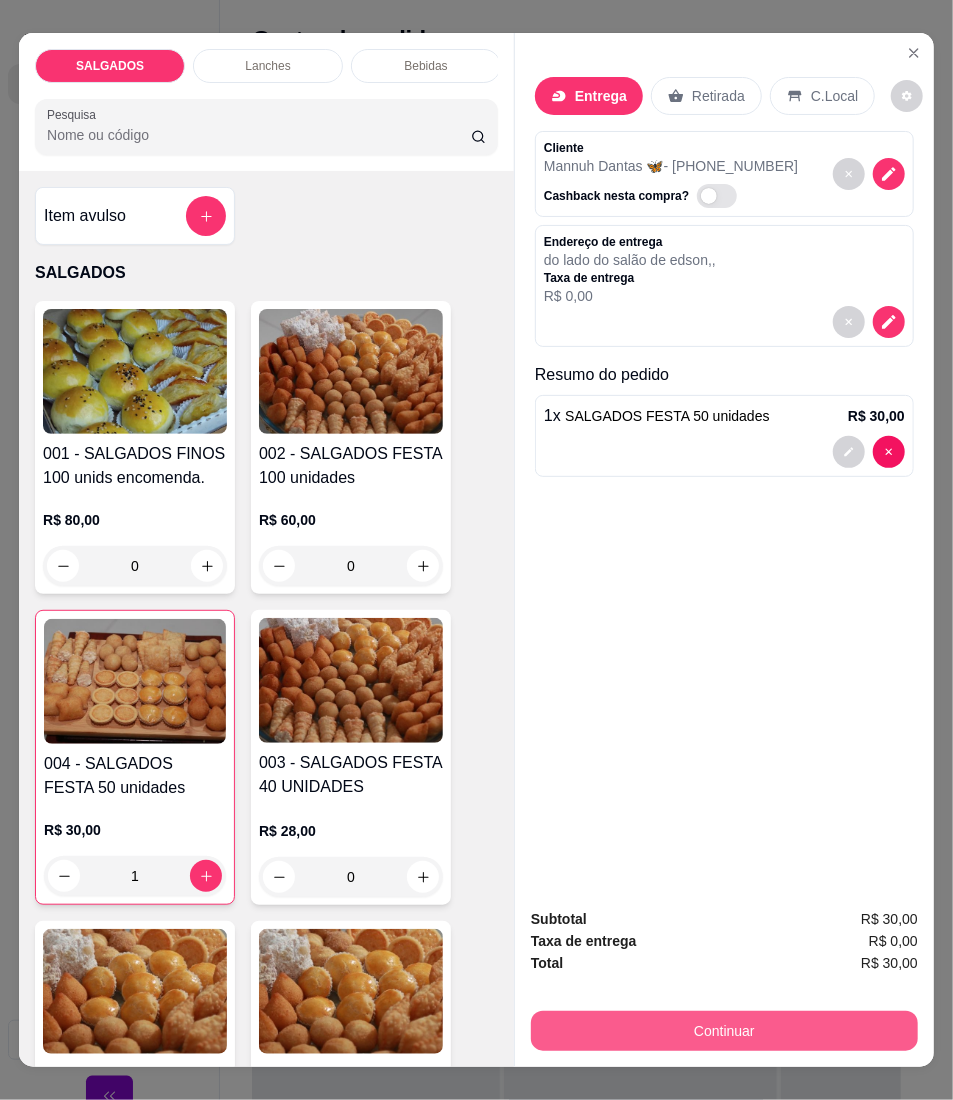 click on "Continuar" at bounding box center (724, 1031) 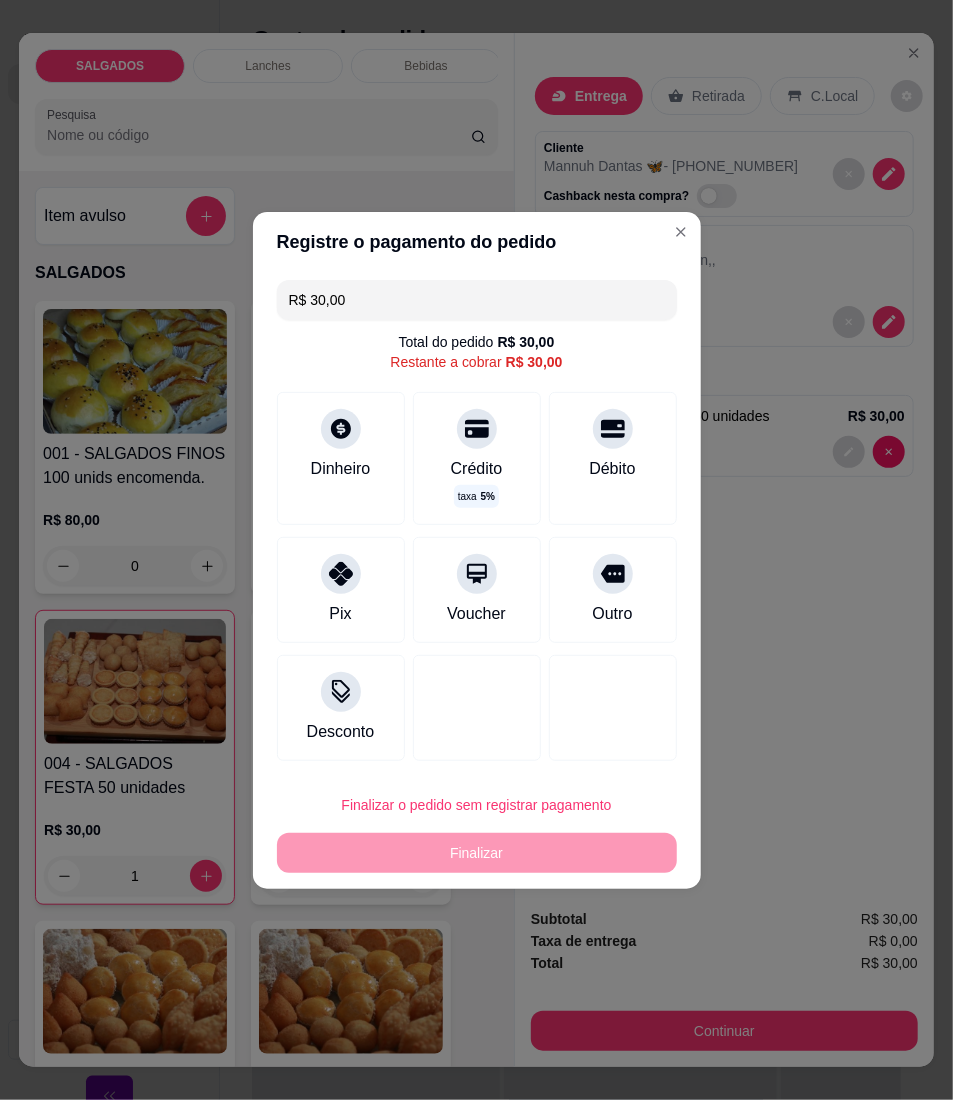 click on "Finalizar o pedido sem registrar pagamento" at bounding box center [477, 805] 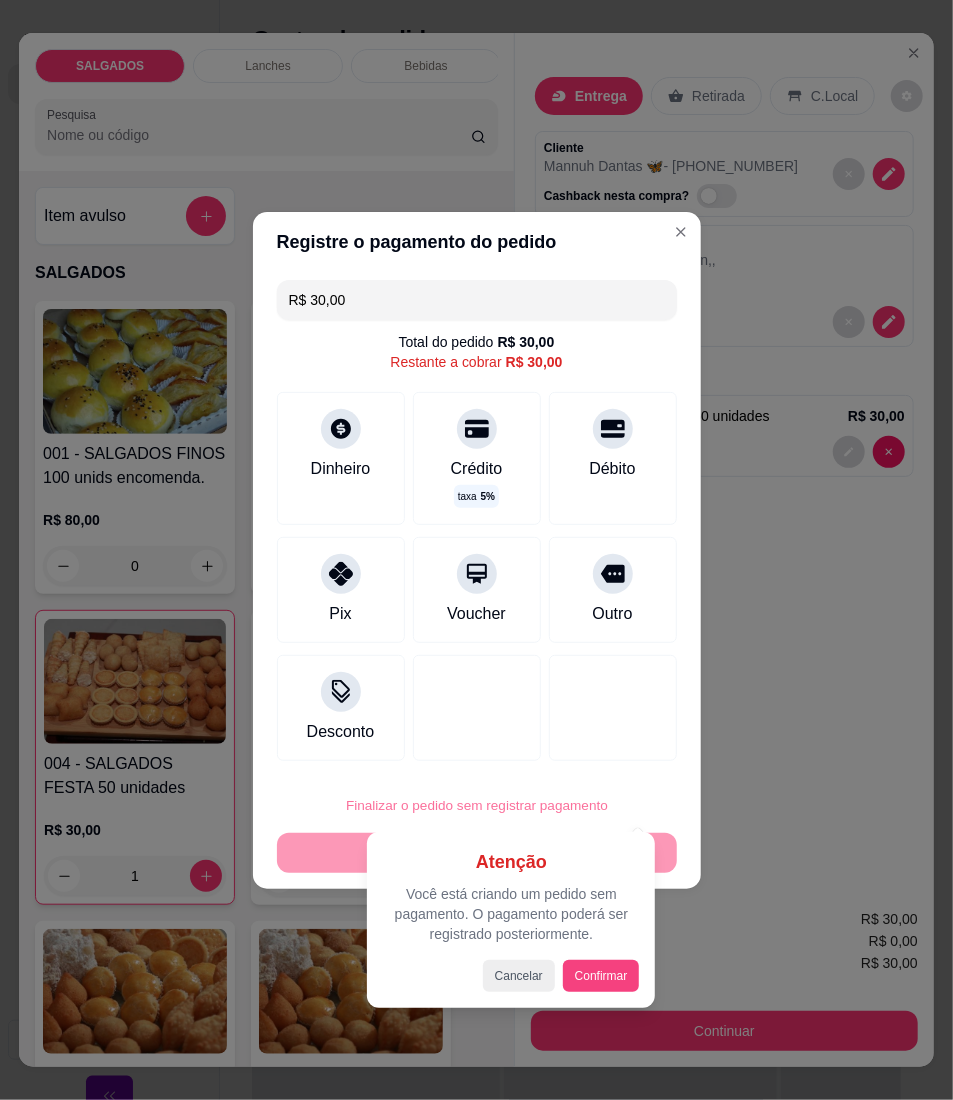 click on "Confirmar" at bounding box center (601, 976) 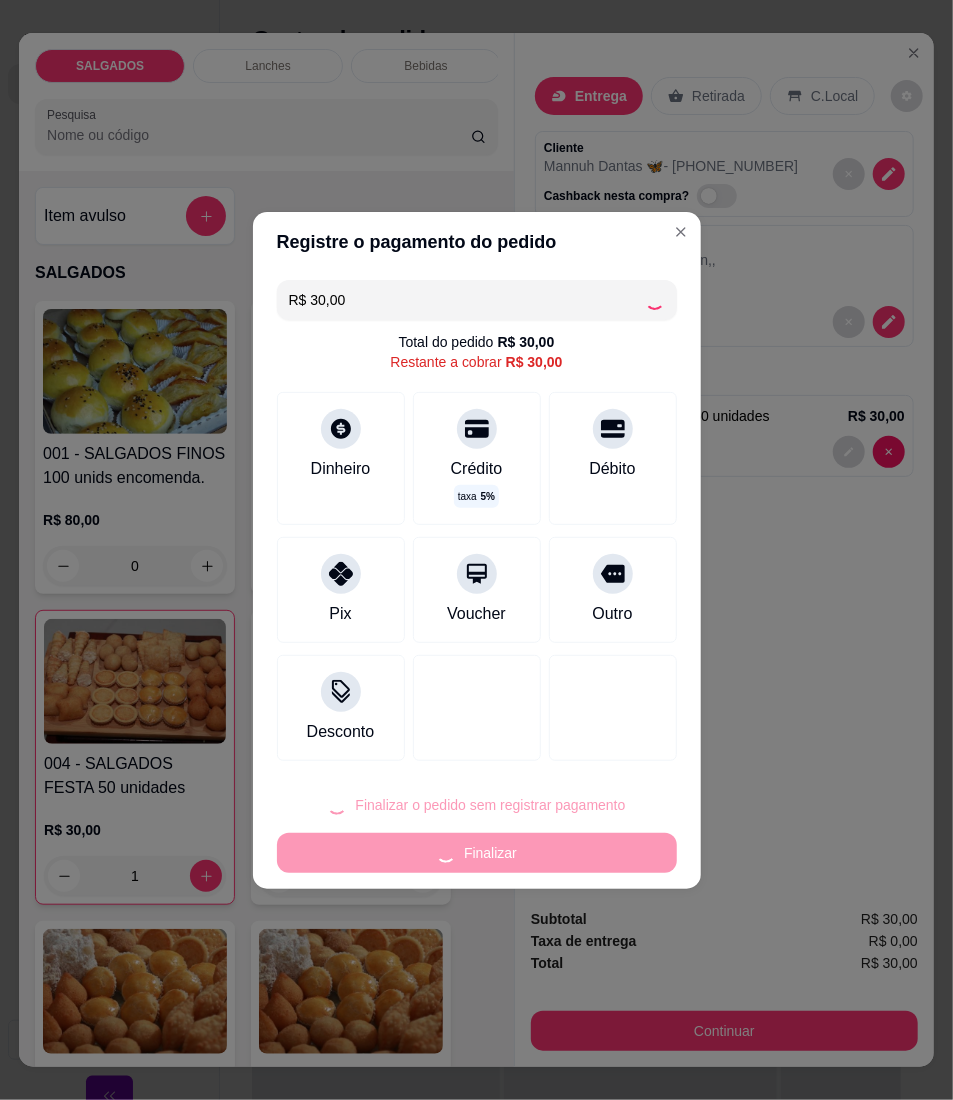 type on "0" 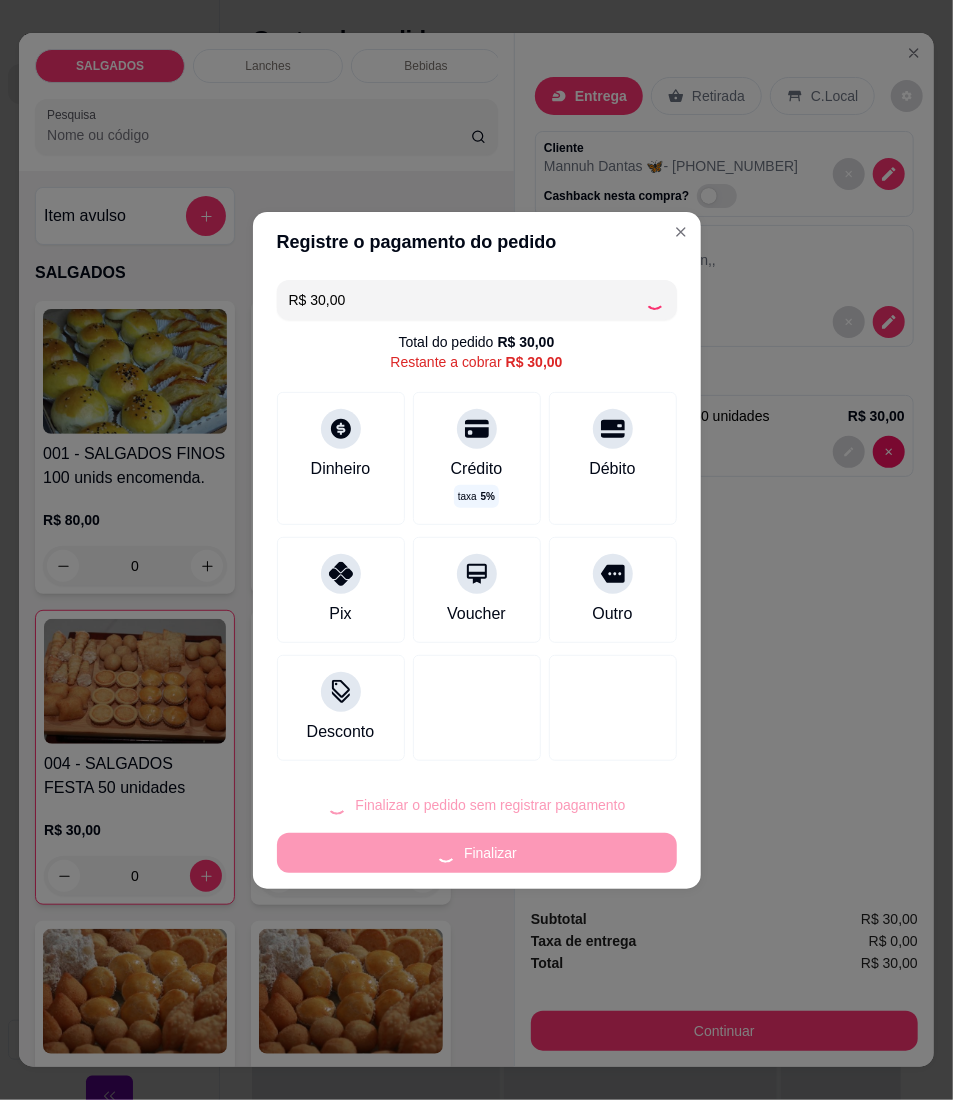 type on "R$ 0,00" 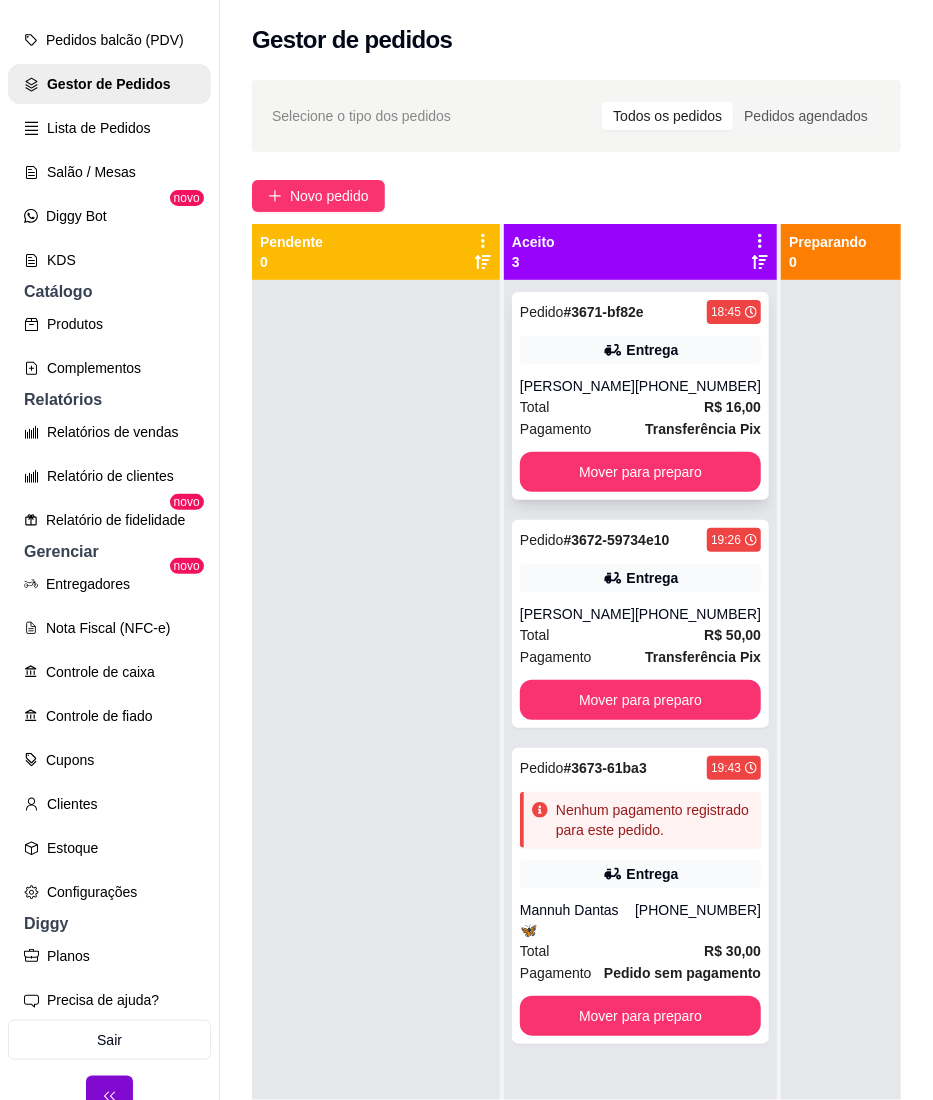 click on "Mover para preparo" at bounding box center (640, 472) 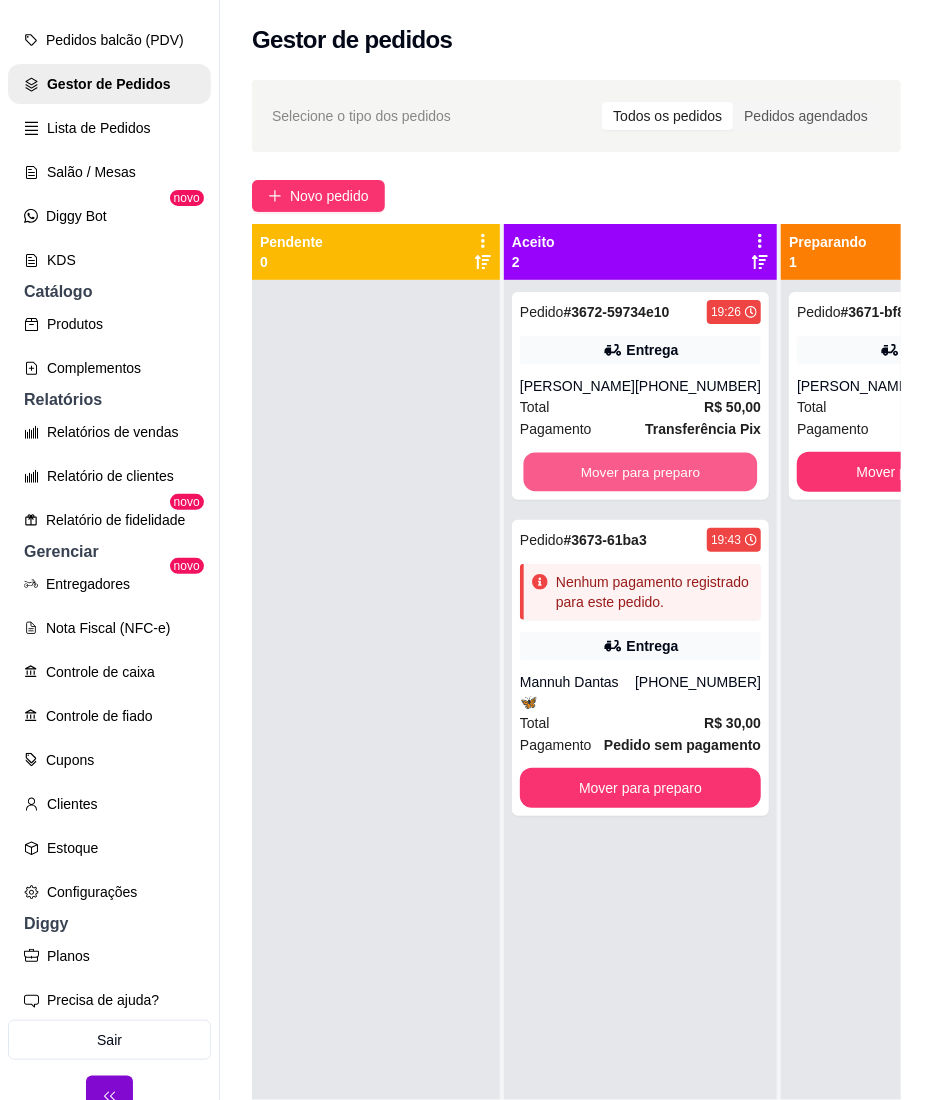 click on "Mover para preparo" at bounding box center [641, 472] 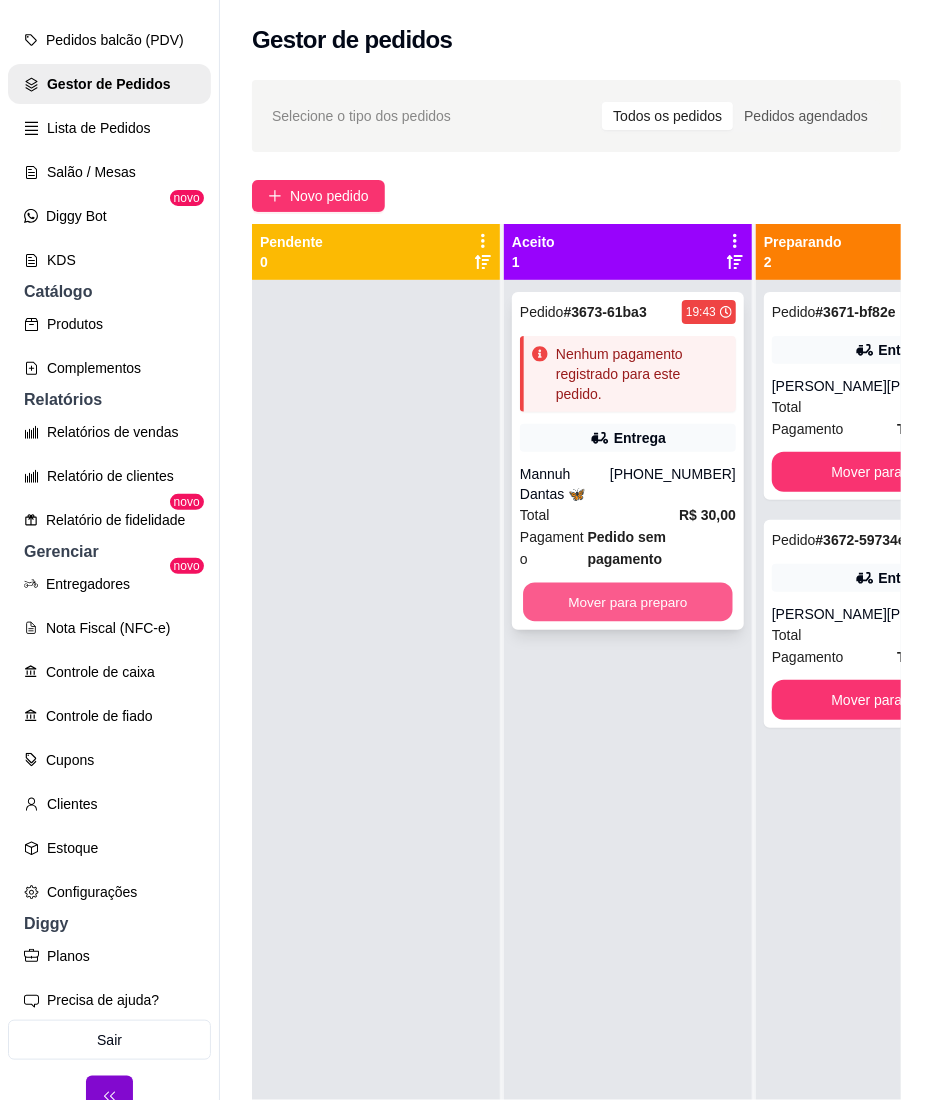 click on "Mover para preparo" at bounding box center [628, 602] 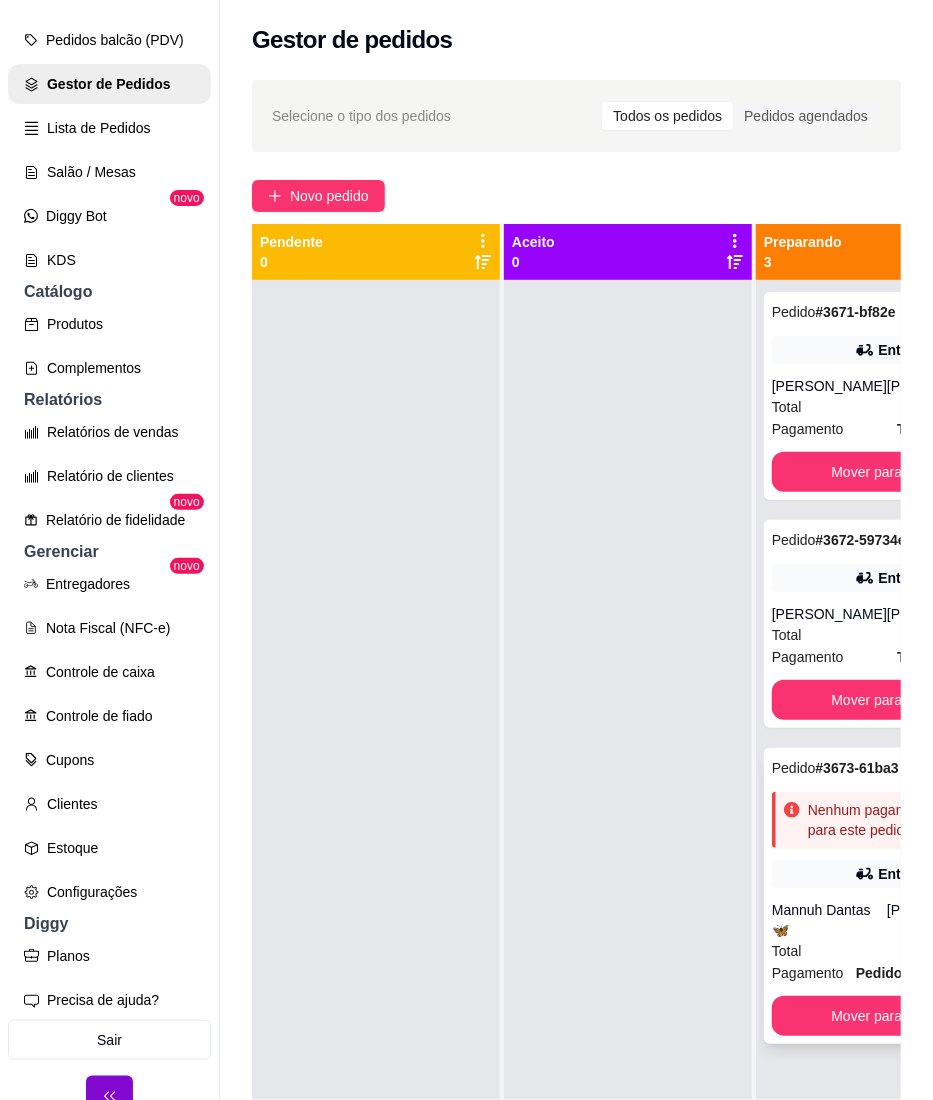 click on "Pedido  # 3673-61ba3 19:43 Nenhum pagamento registrado para este pedido. Entrega Mannuh Dantas 🦋 [PHONE_NUMBER] Total R$ 30,00 Pagamento Pedido sem pagamento Mover para entrega" at bounding box center [892, 896] 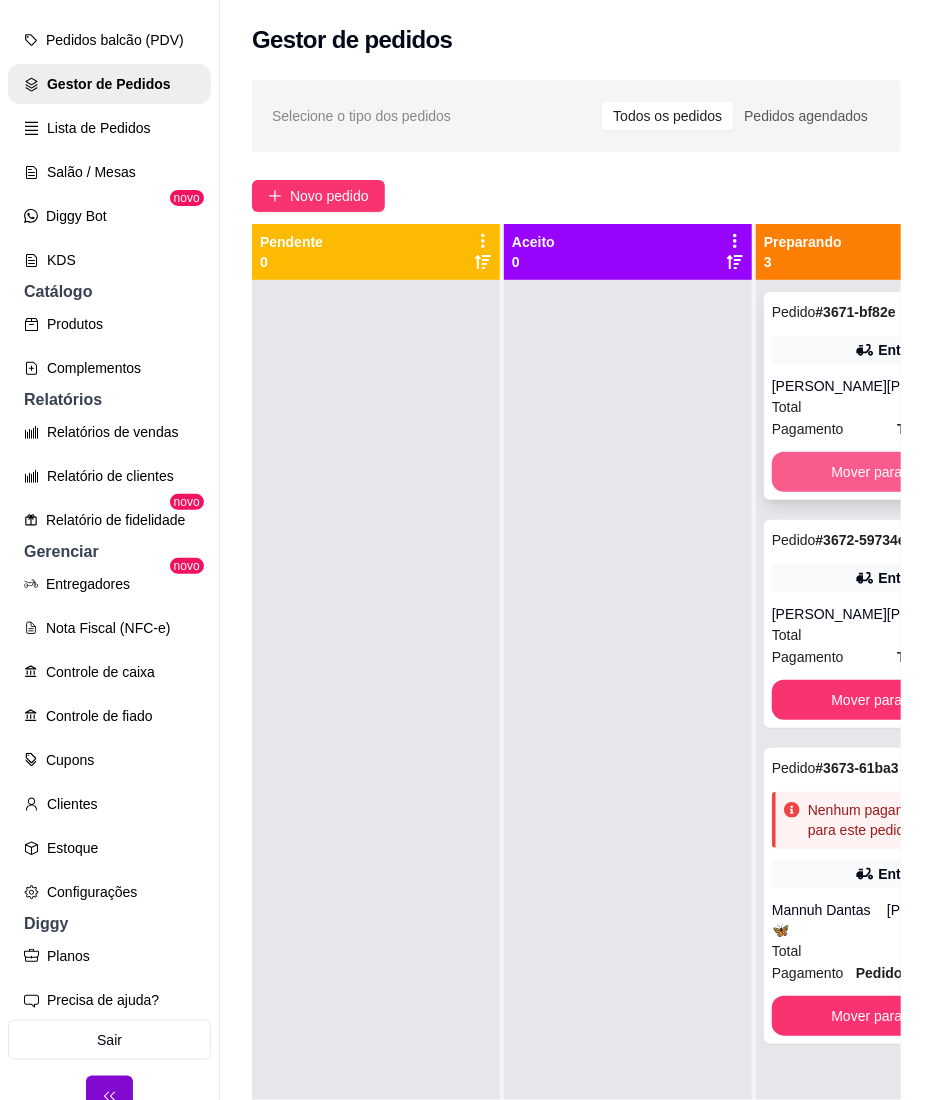 click on "Mover para entrega" at bounding box center [892, 472] 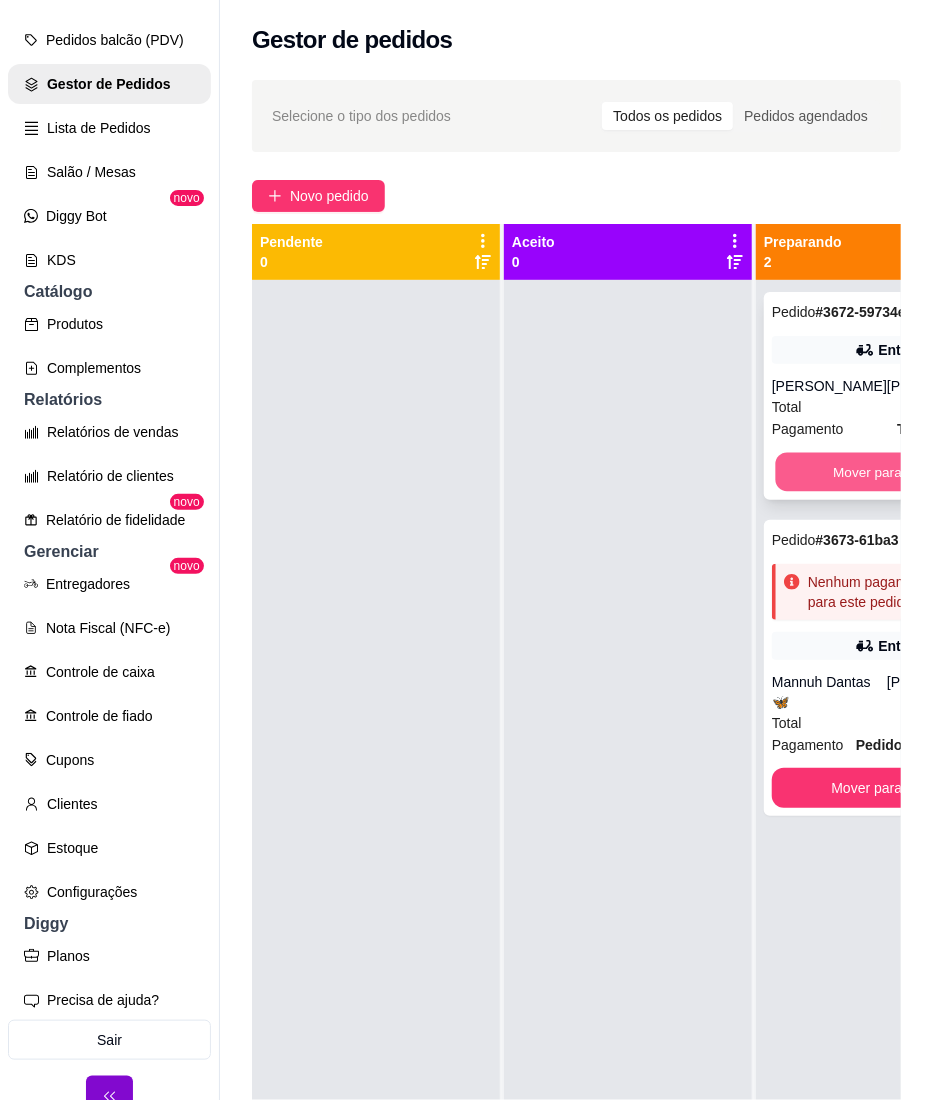 click on "Mover para entrega" at bounding box center (893, 472) 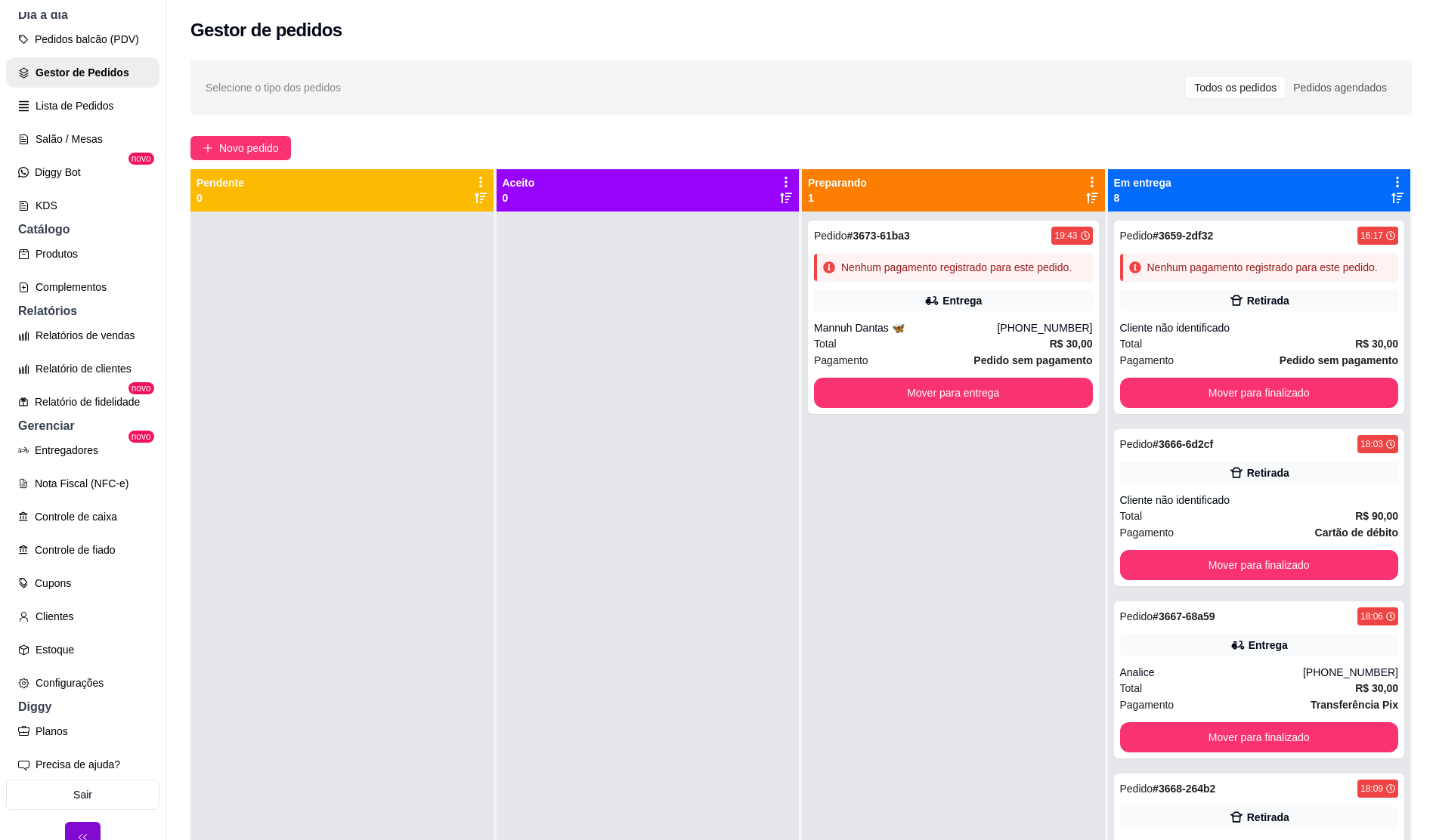 scroll, scrollTop: 195, scrollLeft: 0, axis: vertical 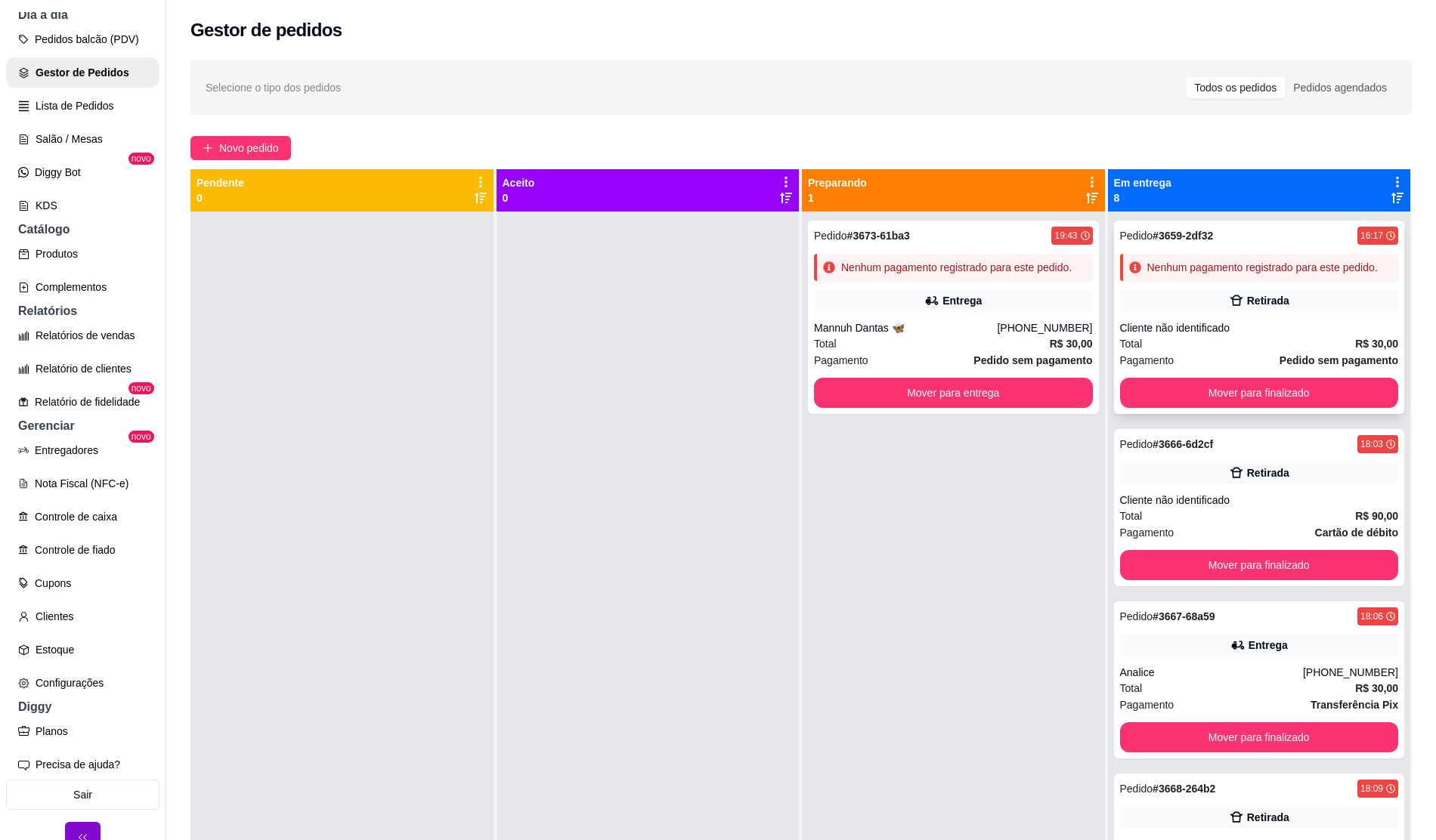 click on "Cliente não identificado" at bounding box center (1259, 328) 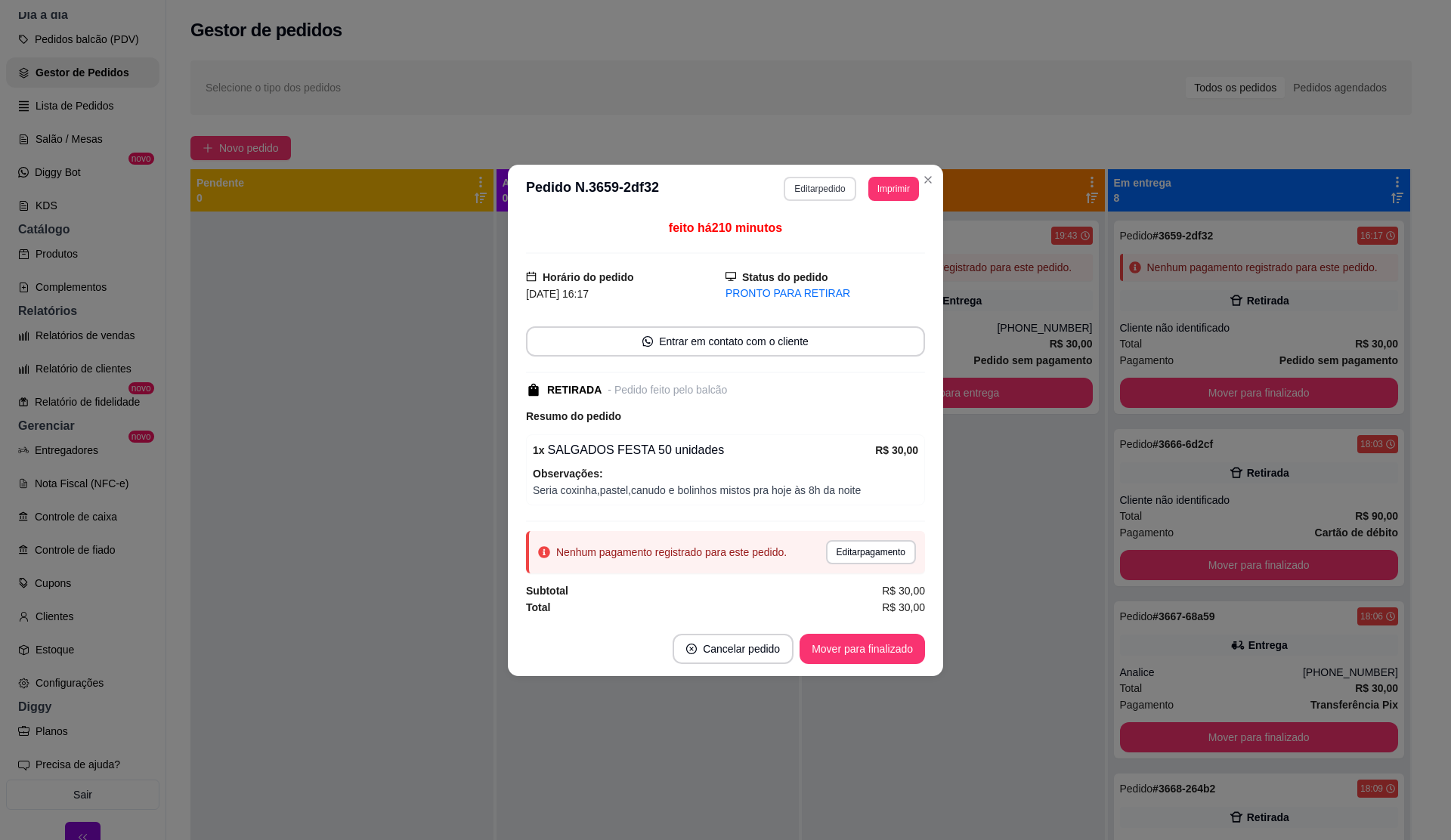click on "Editar  pedido" at bounding box center [819, 189] 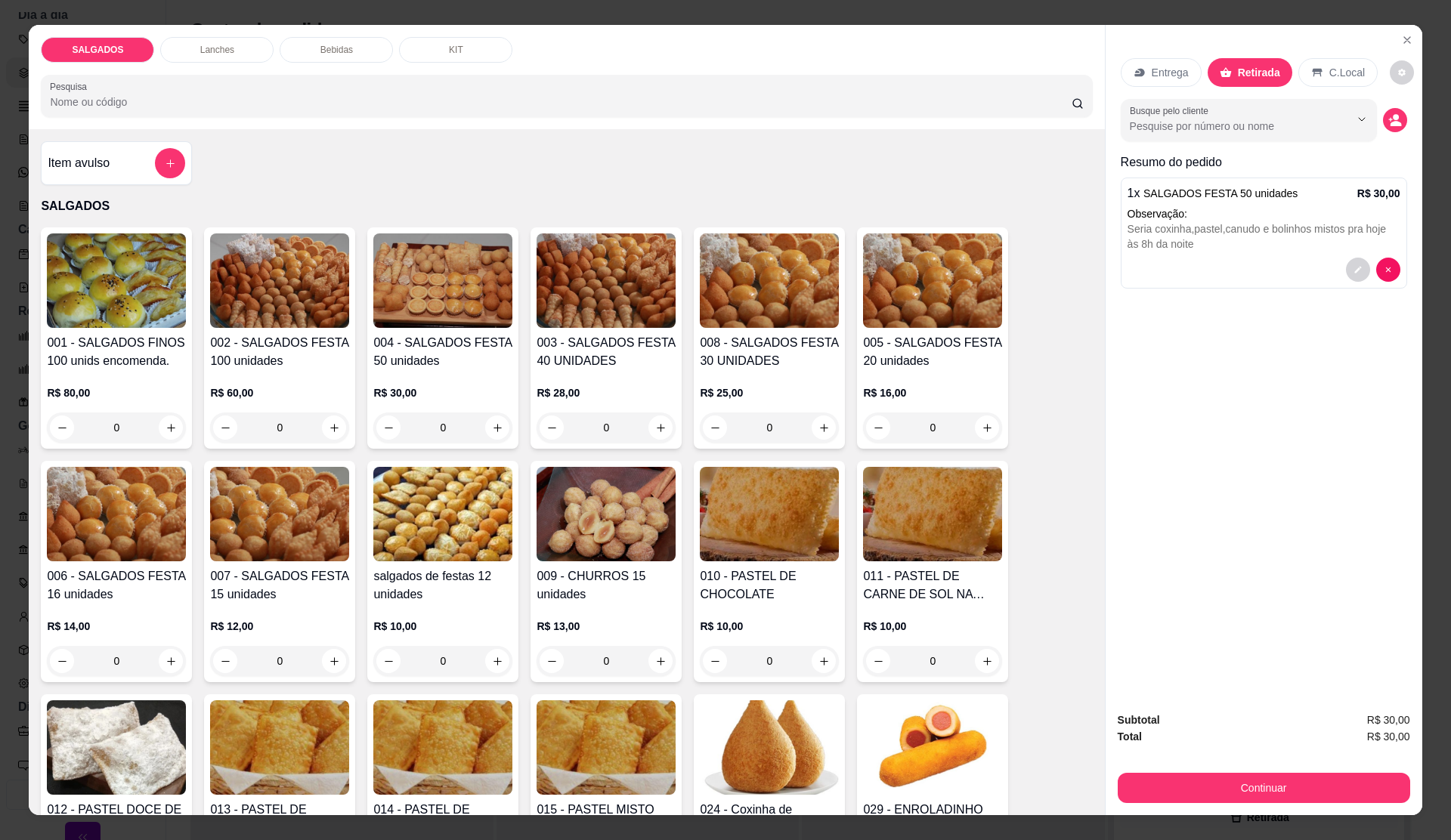 click on "Continuar" at bounding box center [1264, 786] 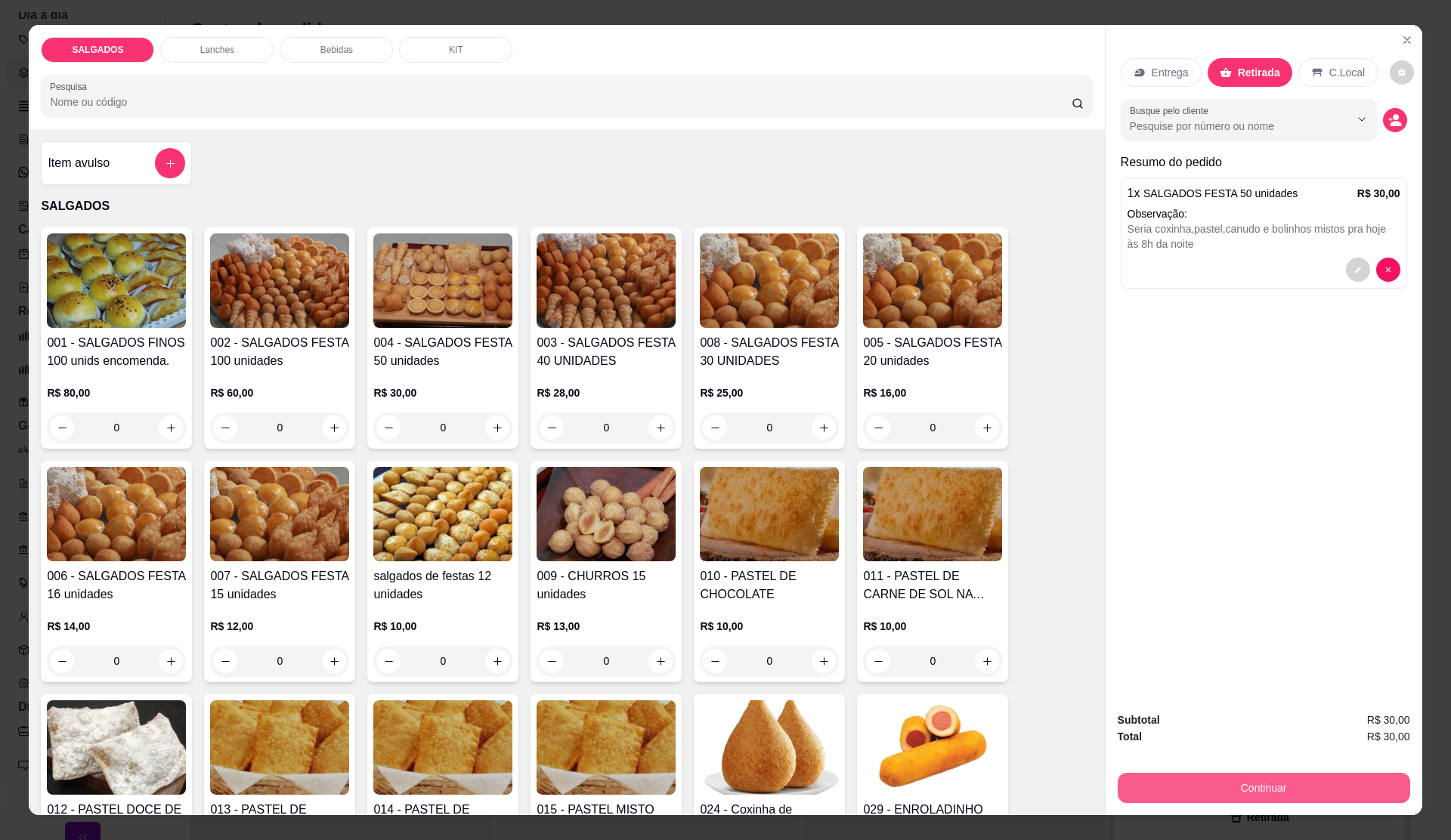 click on "Continuar" at bounding box center [1264, 788] 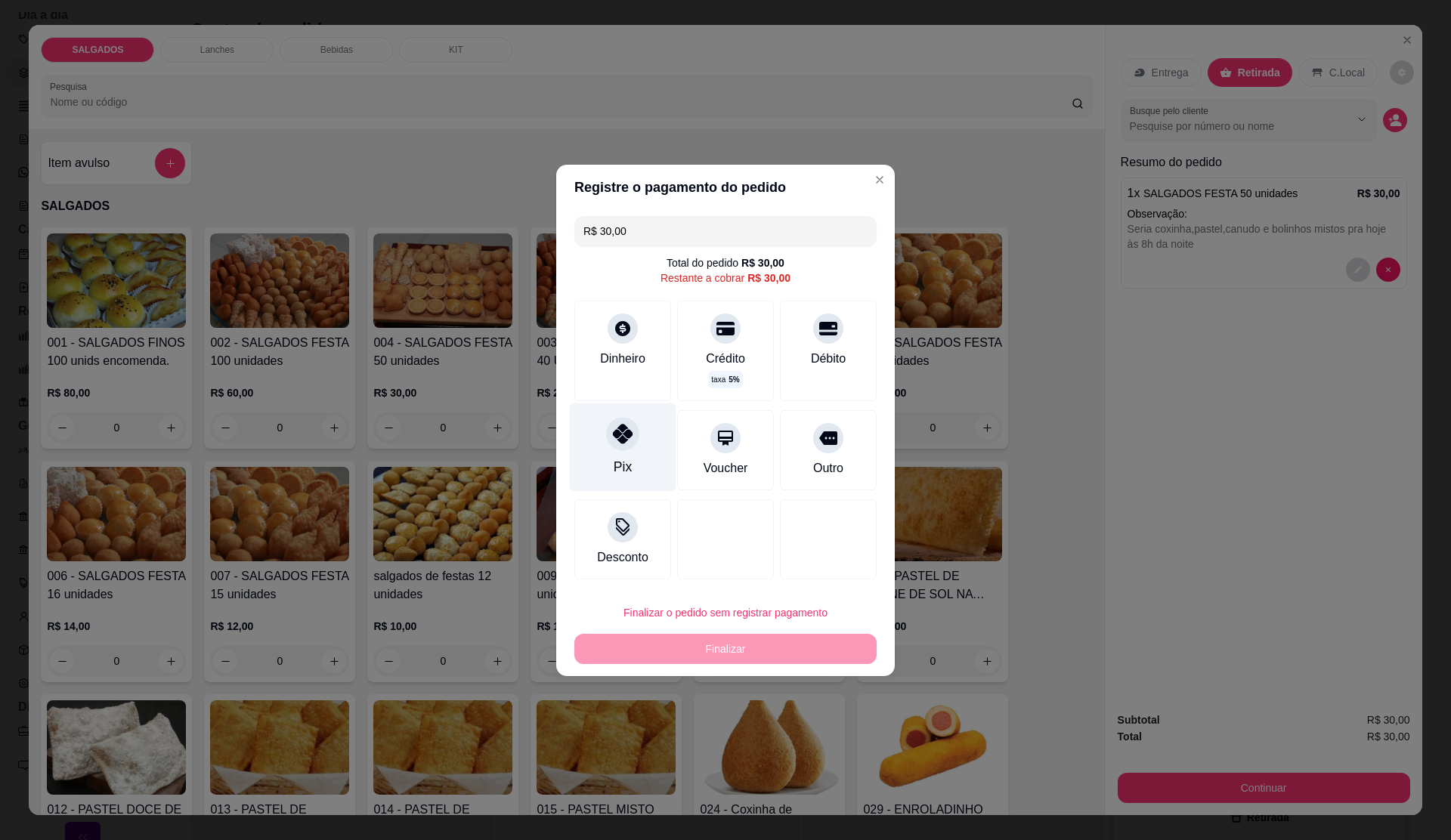 click 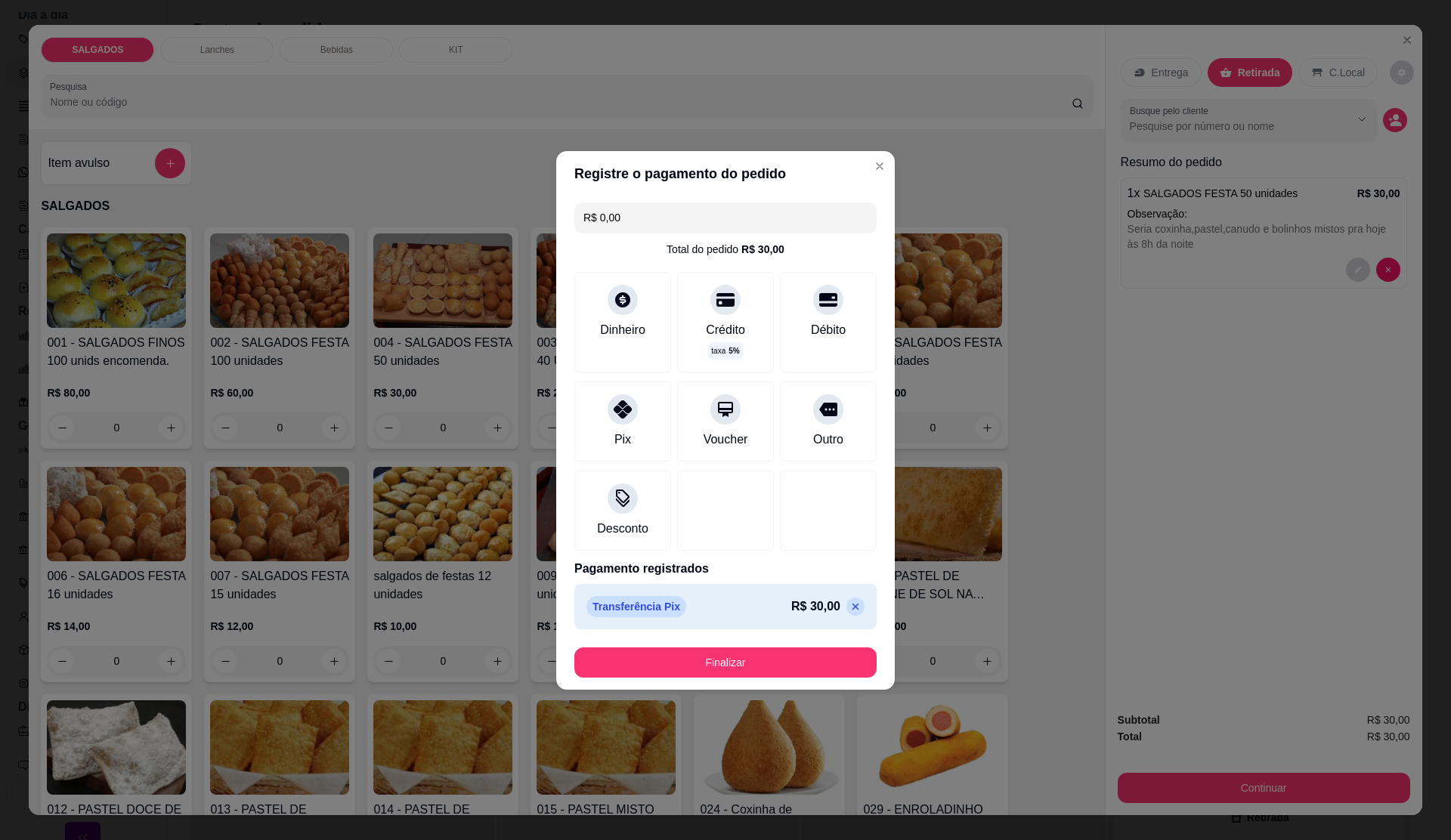 click on "Finalizar" at bounding box center (726, 662) 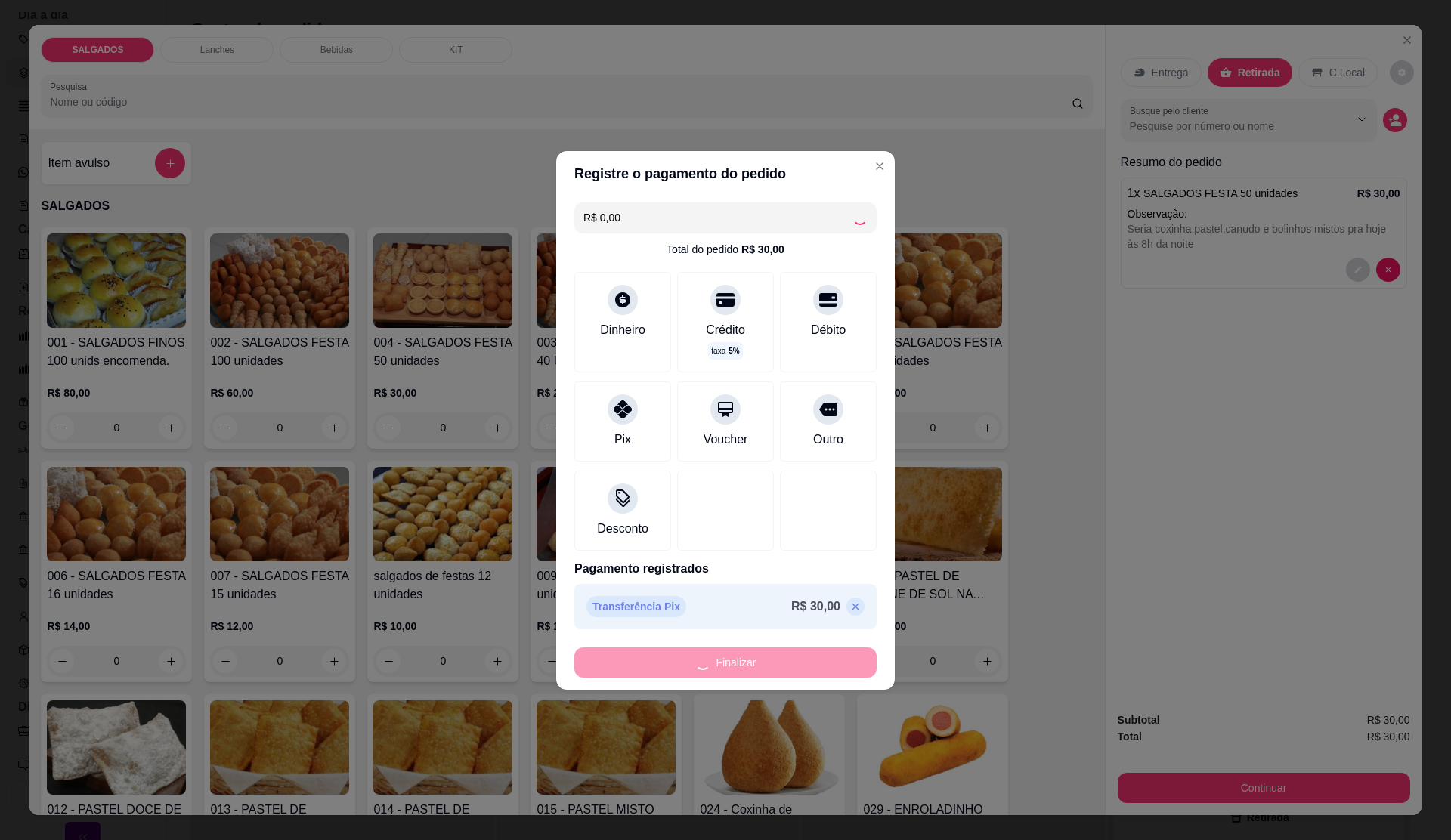 type on "-R$ 30,00" 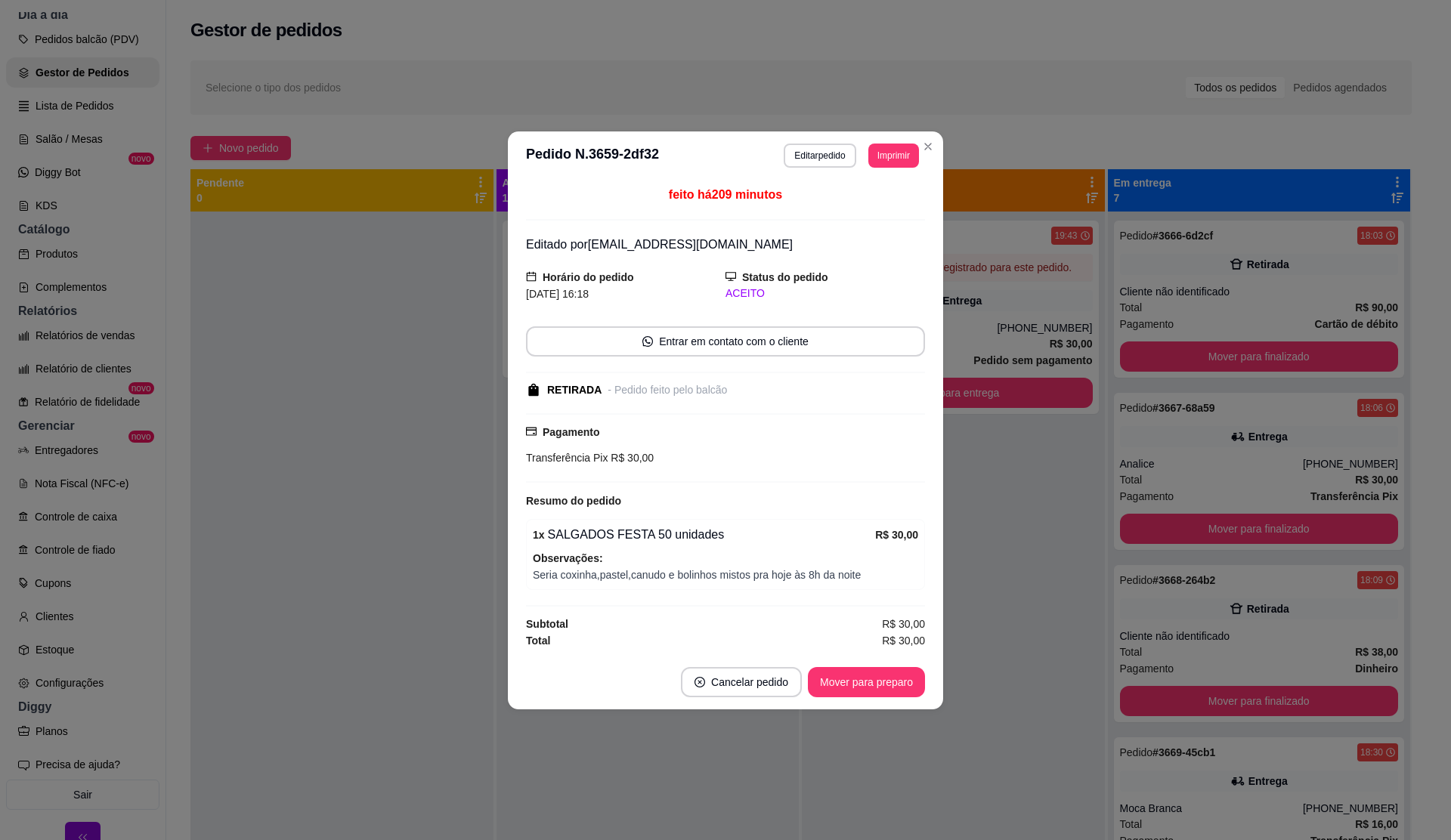 click on "Cancelar pedido Mover para preparo" at bounding box center [726, 682] 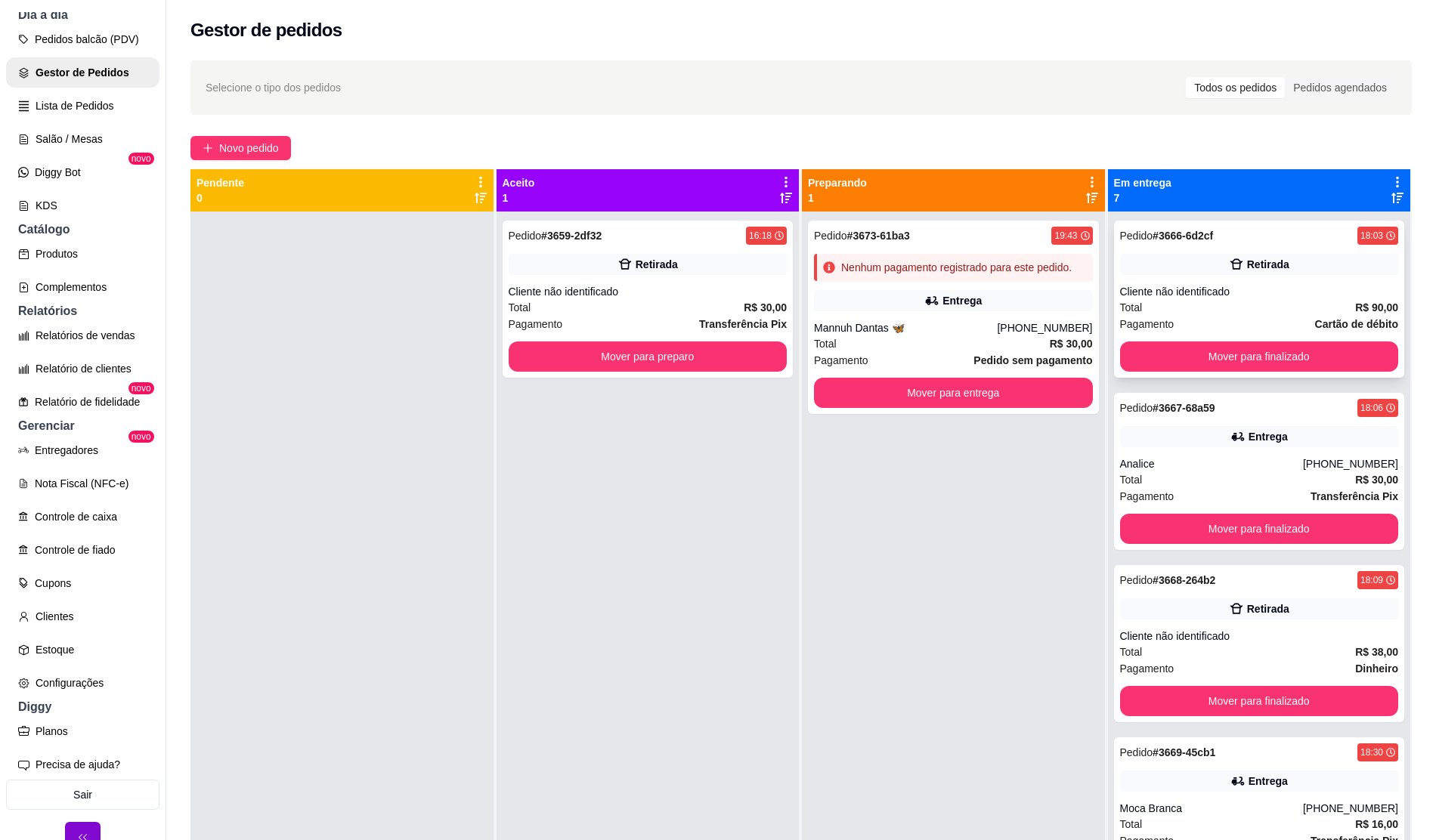 click on "Pedido  # 3666-6d2cf 18:03 Retirada Cliente não identificado Total R$ 90,00 Pagamento Cartão de débito Mover para finalizado" at bounding box center [1259, 299] 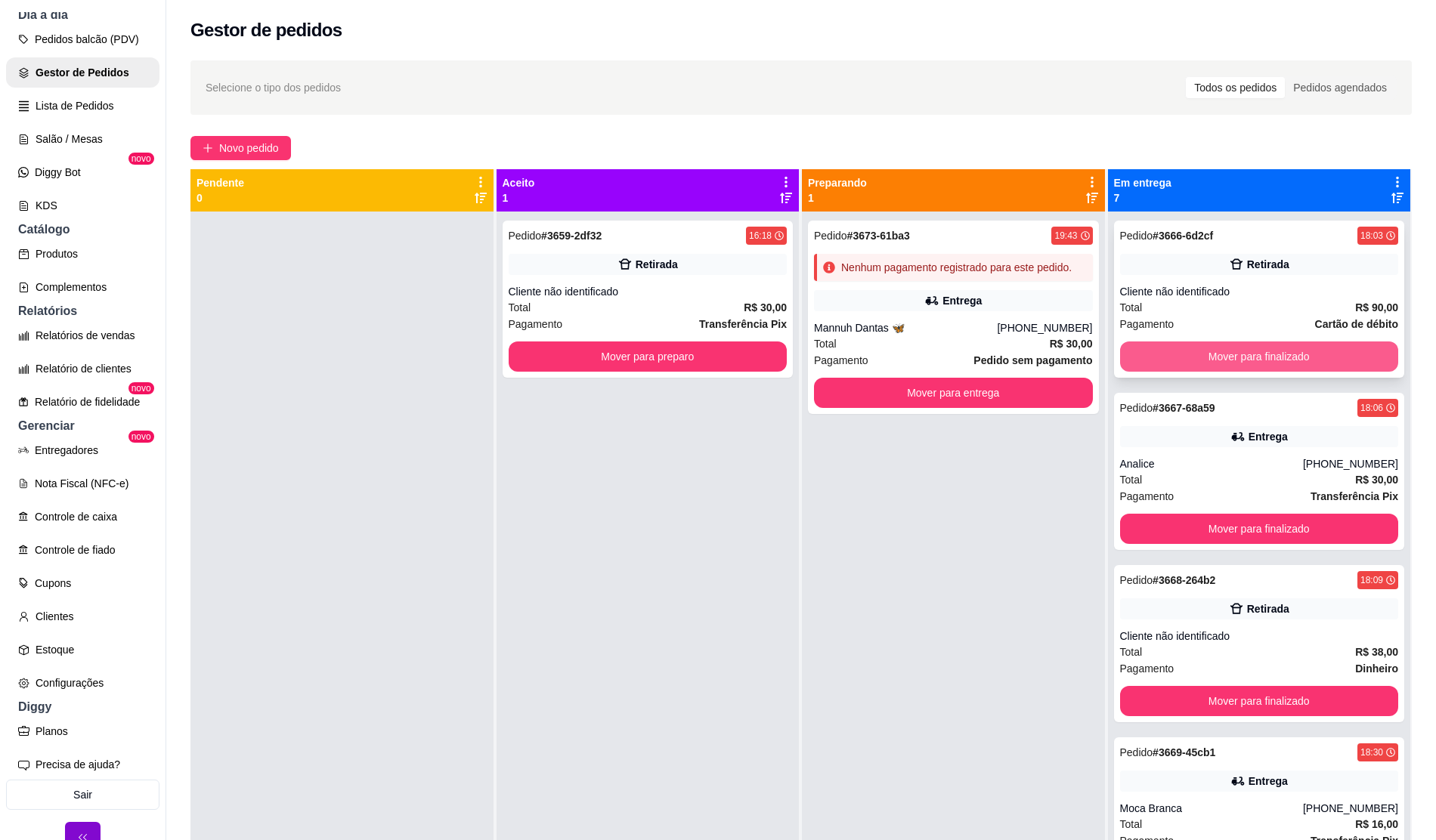 click on "Mover para finalizado" at bounding box center (1259, 357) 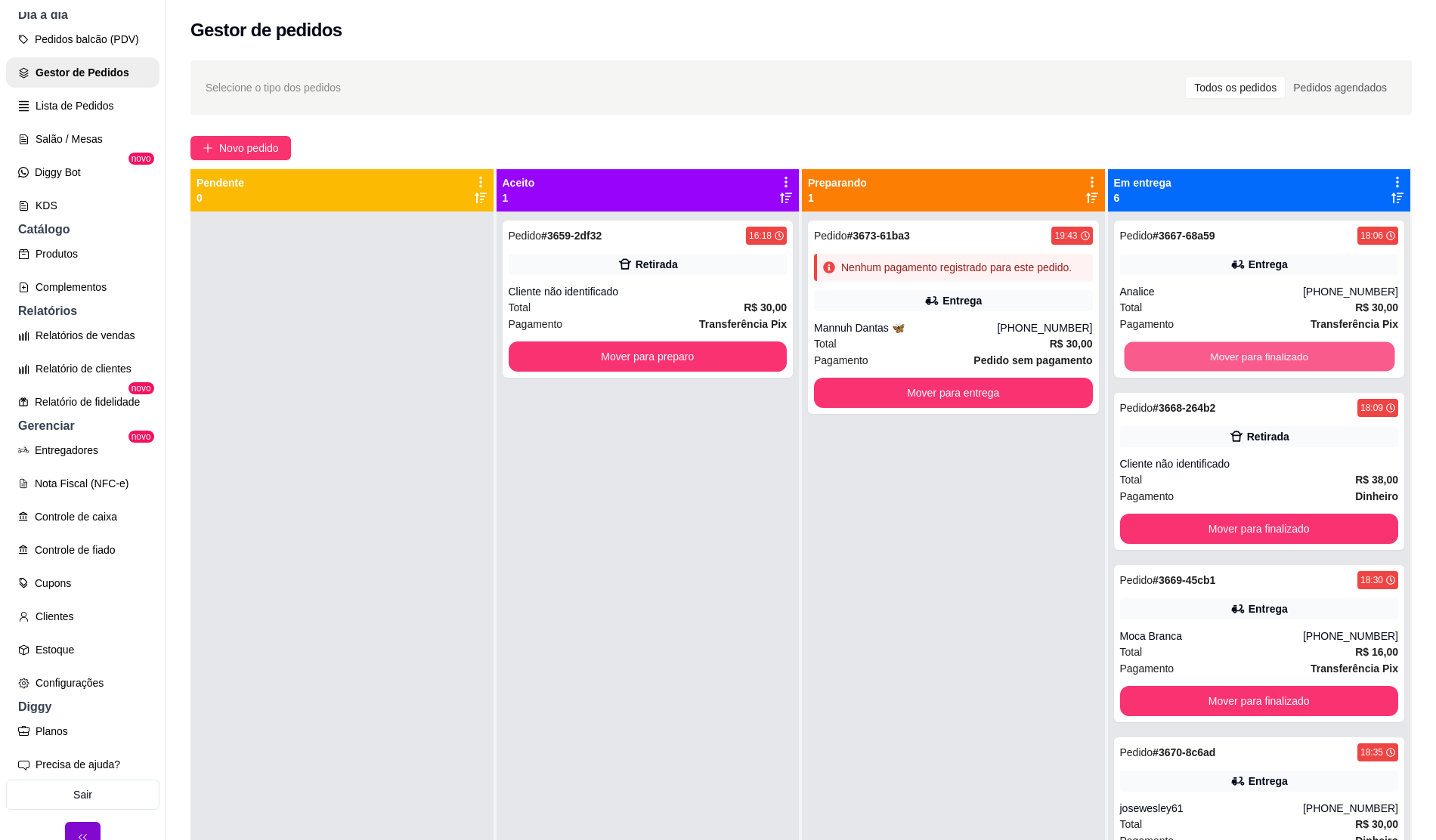 click on "Mover para finalizado" at bounding box center (1258, 357) 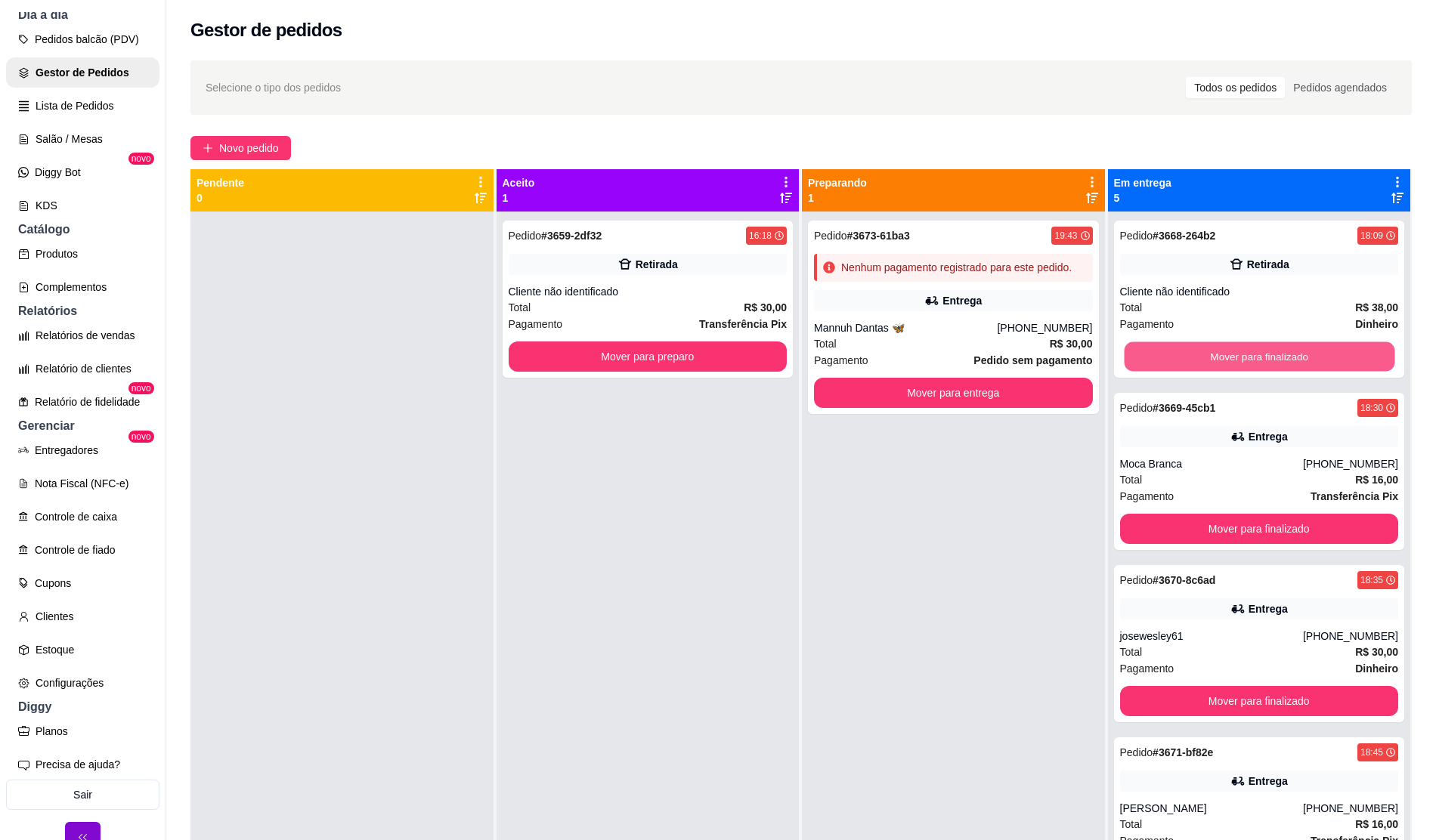 click on "Mover para finalizado" at bounding box center (1258, 357) 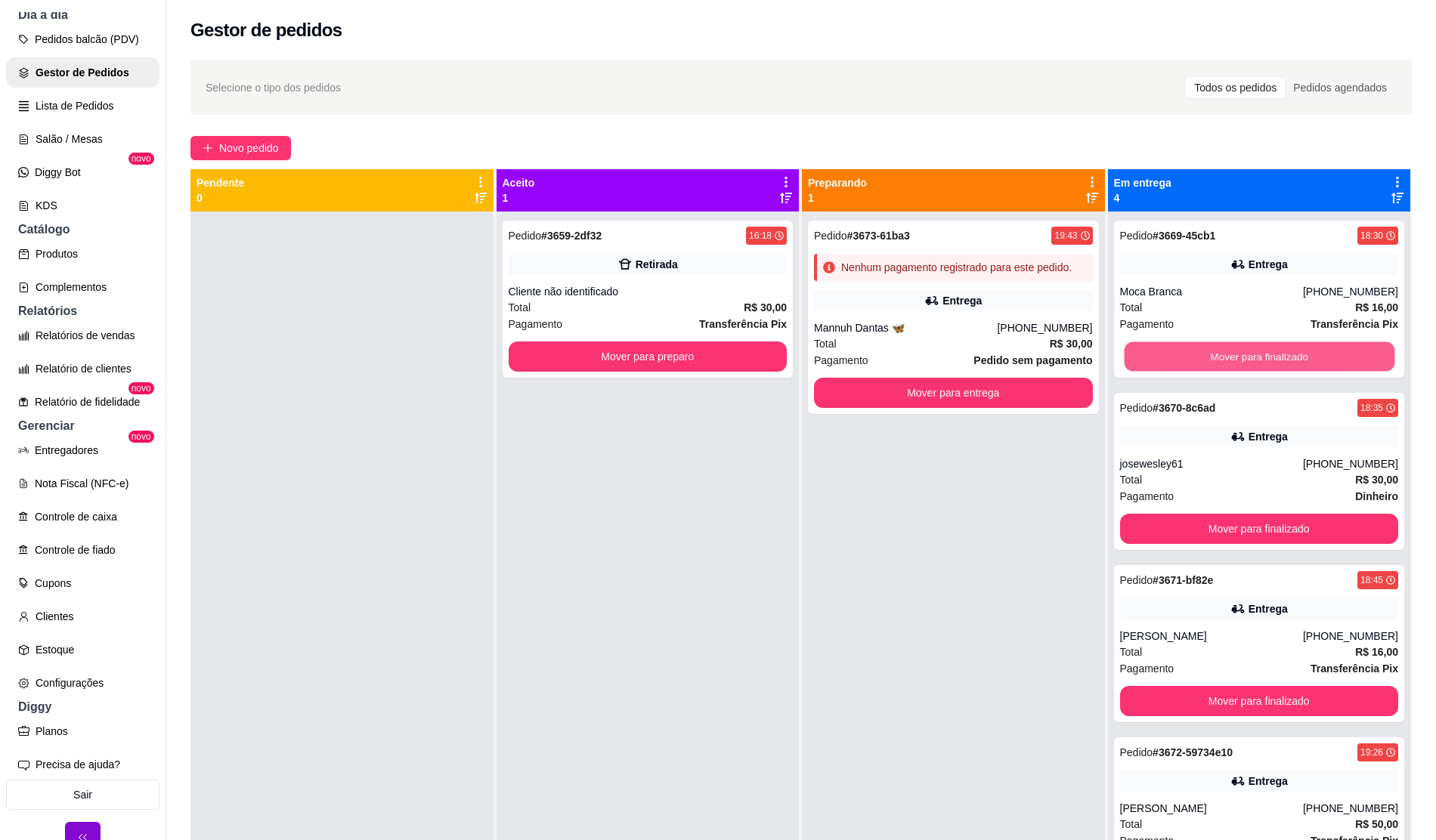 click on "Mover para finalizado" at bounding box center [1258, 357] 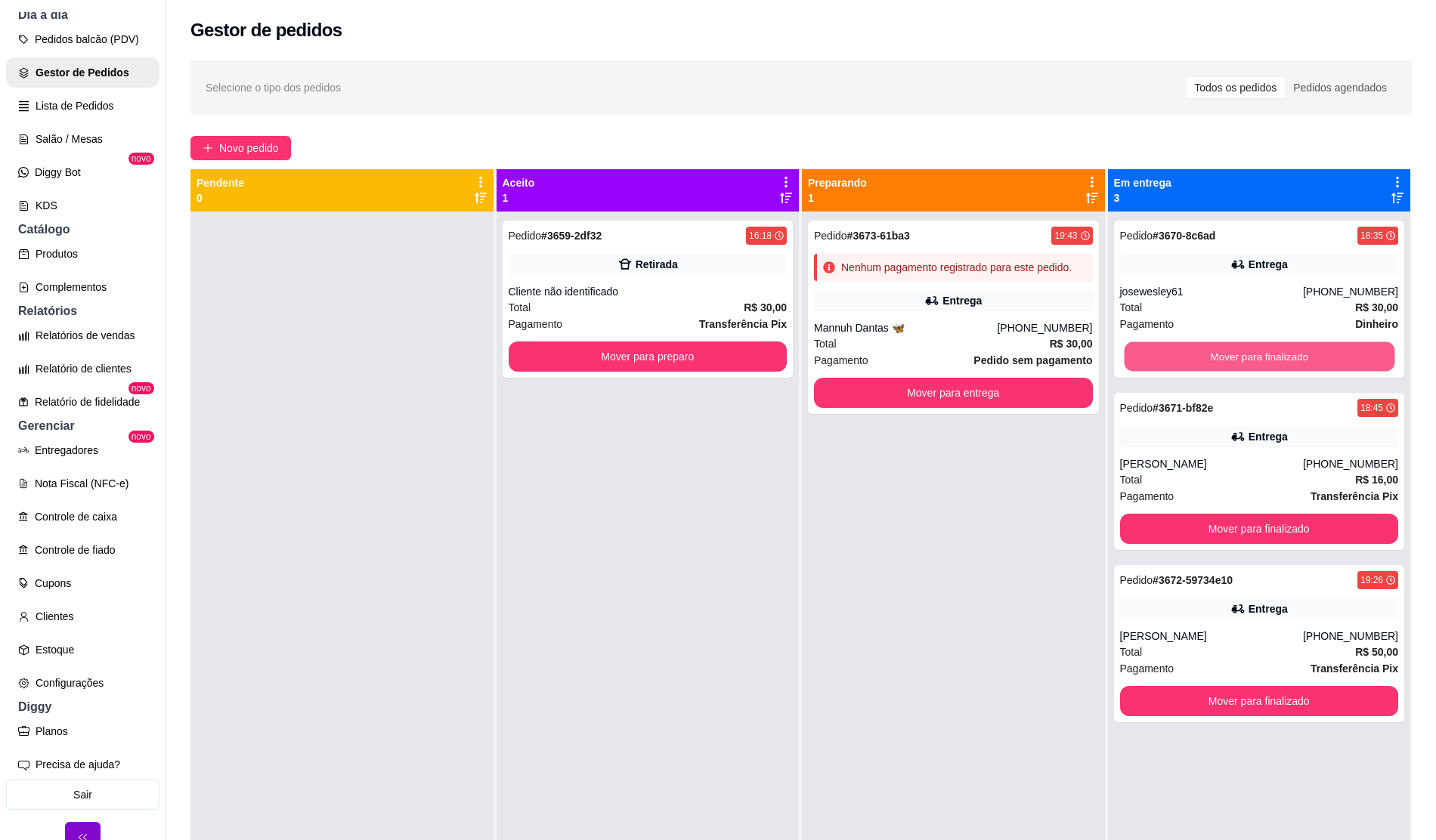 click on "Mover para finalizado" at bounding box center (1258, 357) 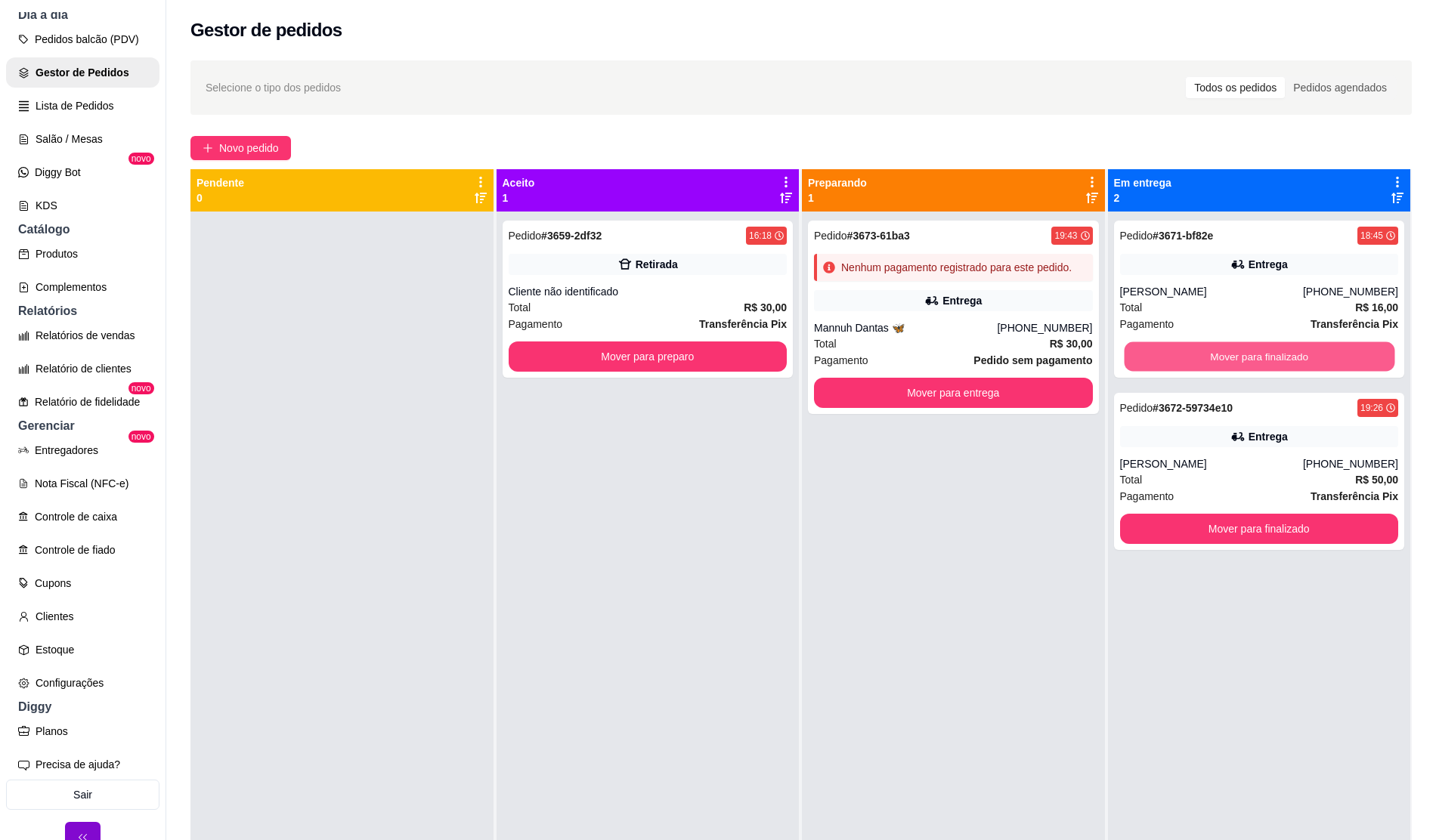 click on "Mover para finalizado" at bounding box center (1258, 357) 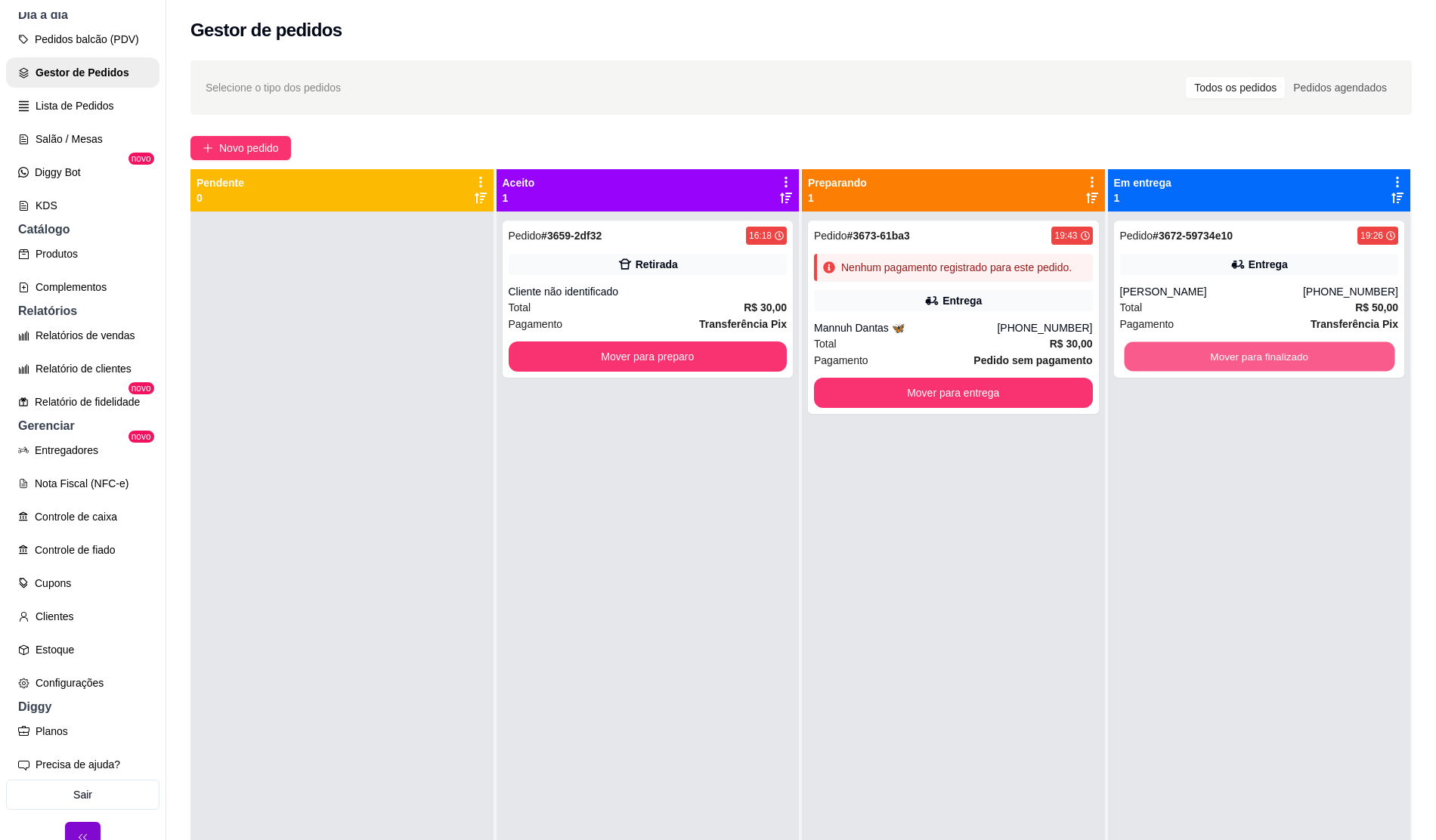 click on "Mover para finalizado" at bounding box center [1258, 357] 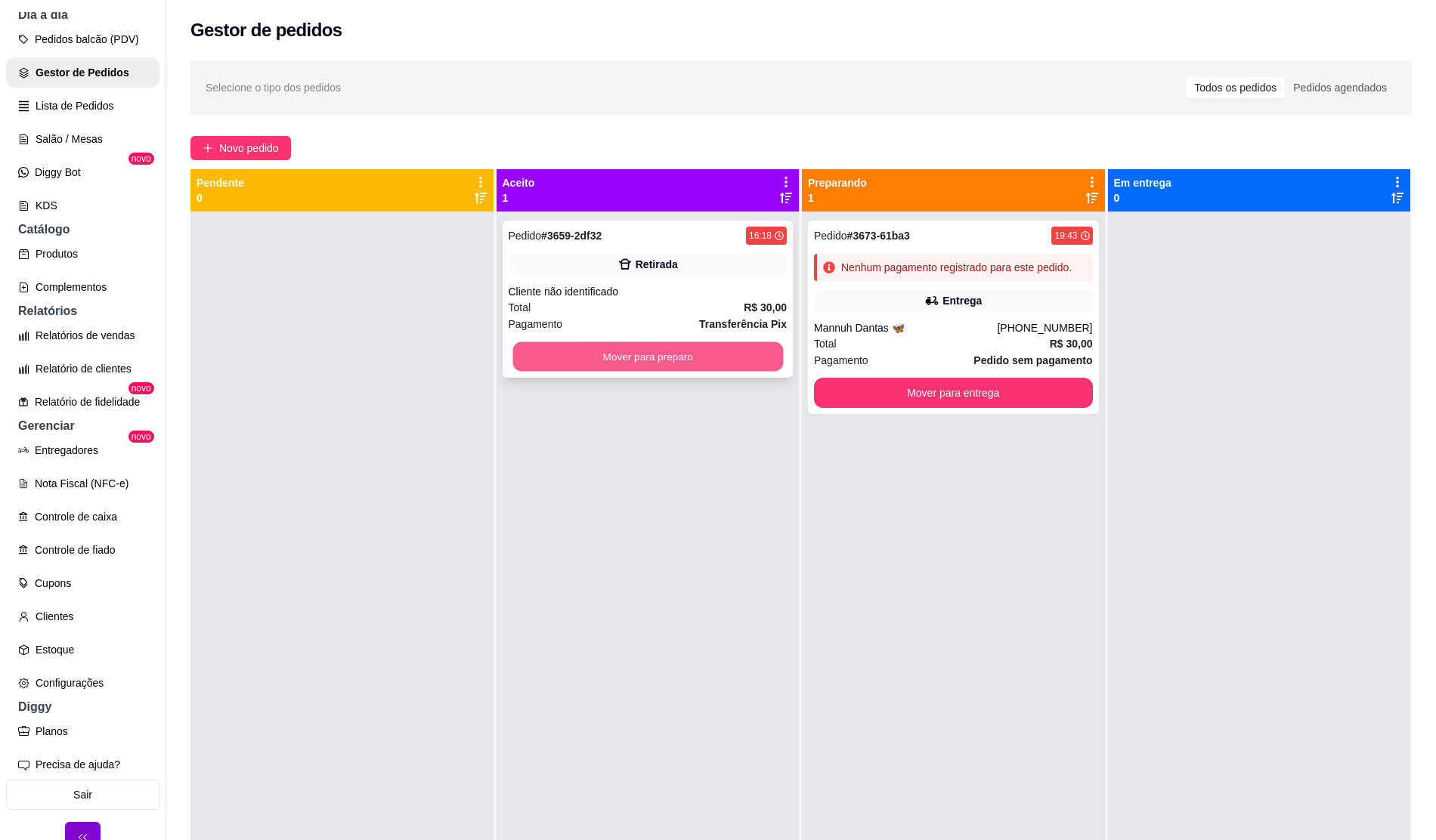 click on "Mover para preparo" at bounding box center (647, 357) 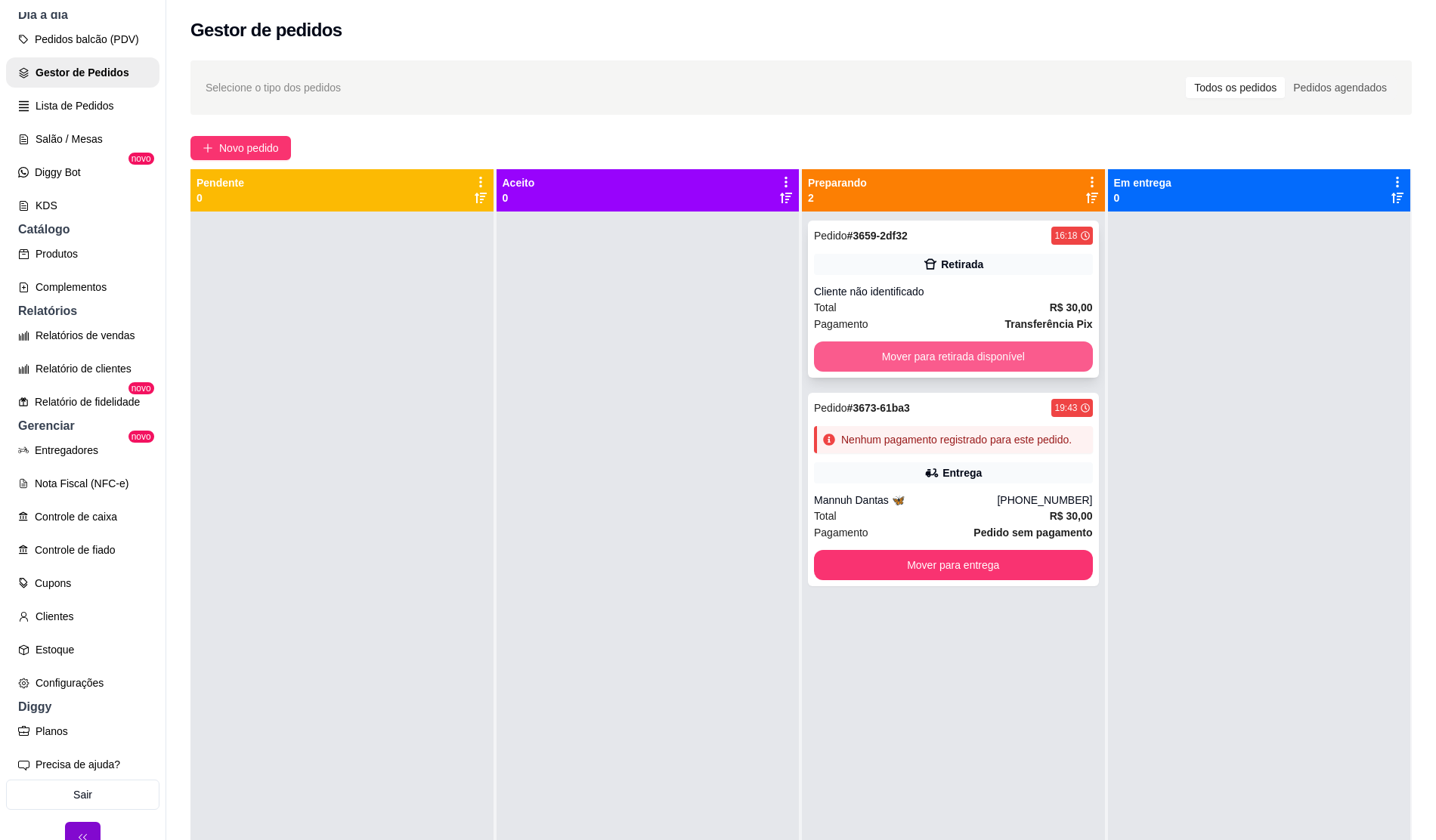 click on "Mover para retirada disponível" at bounding box center (953, 357) 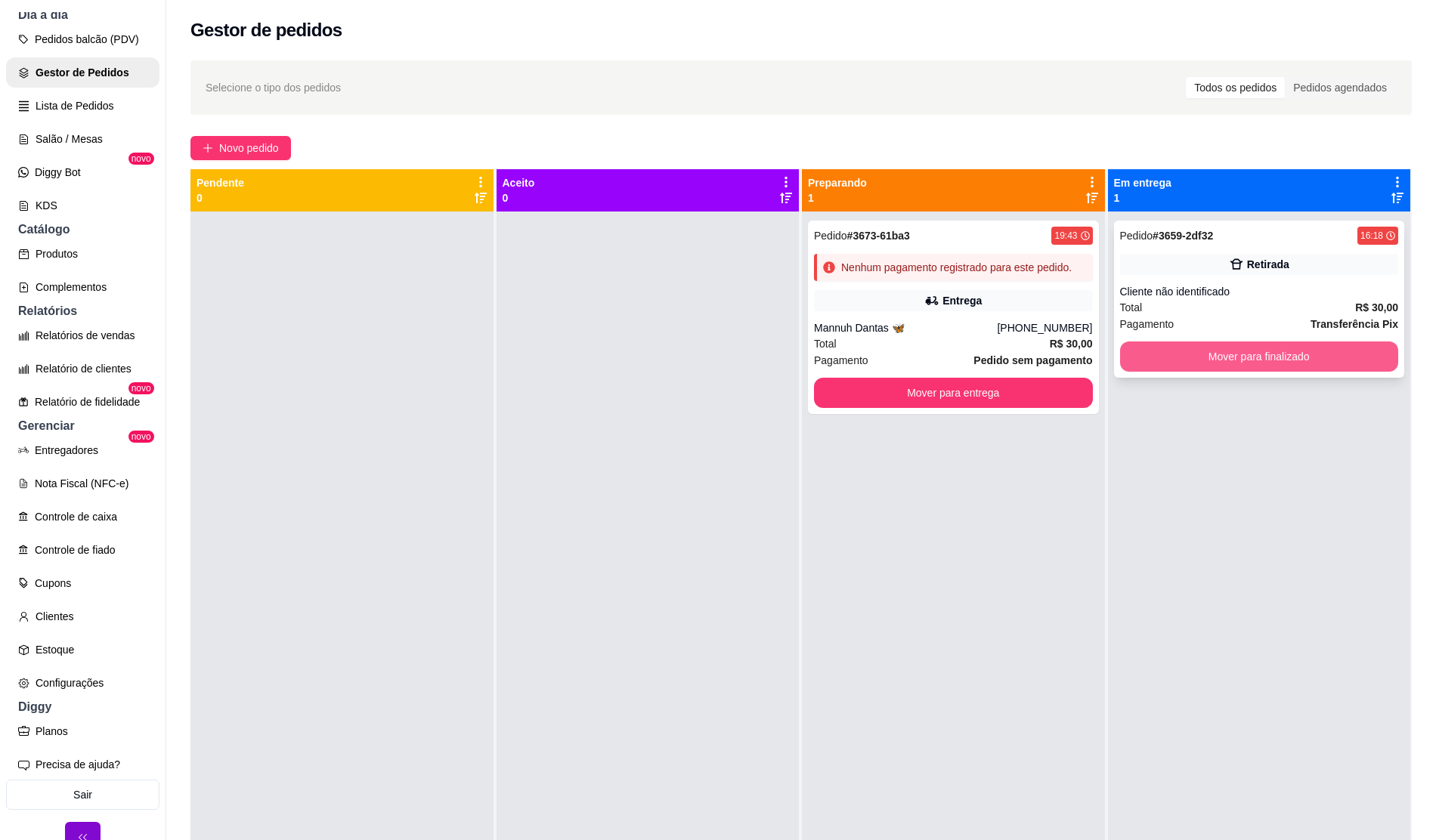 click on "Mover para finalizado" at bounding box center [1259, 357] 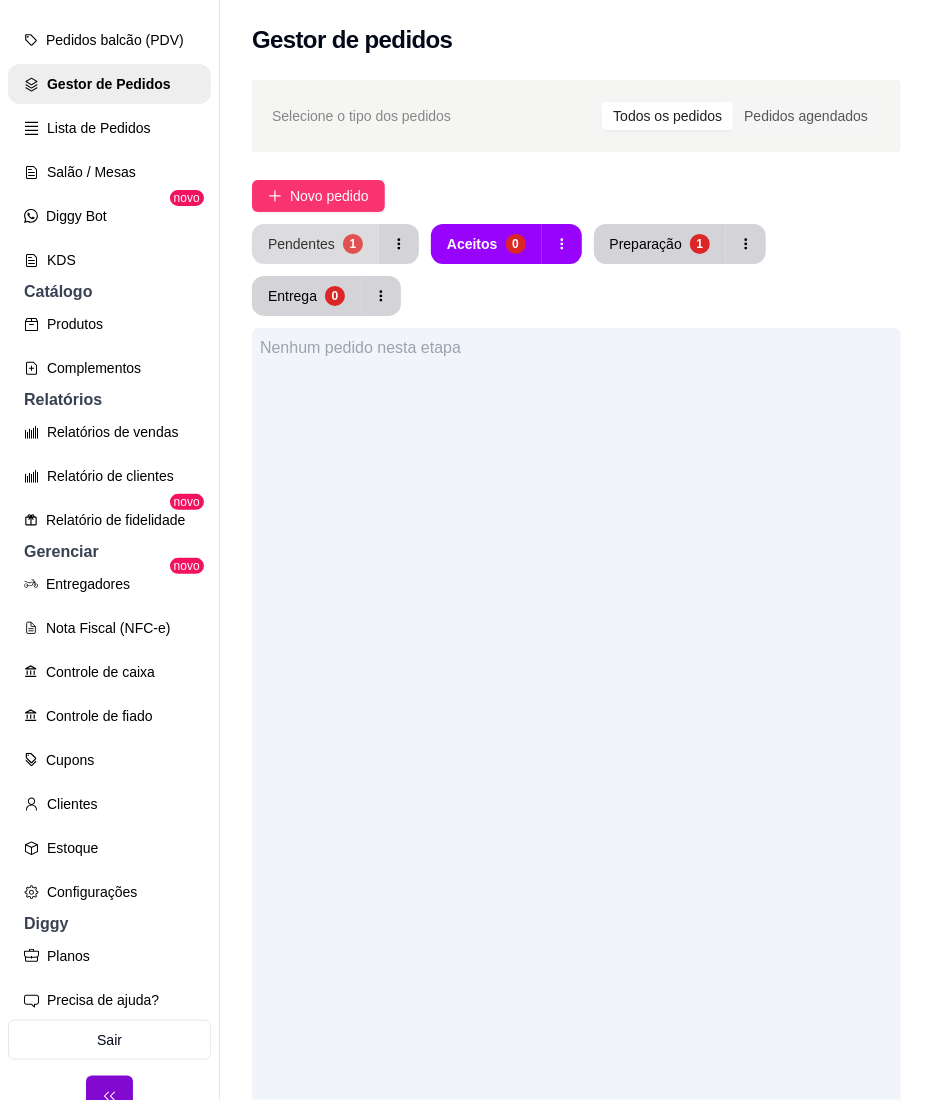 click on "Pendentes 1" at bounding box center [315, 244] 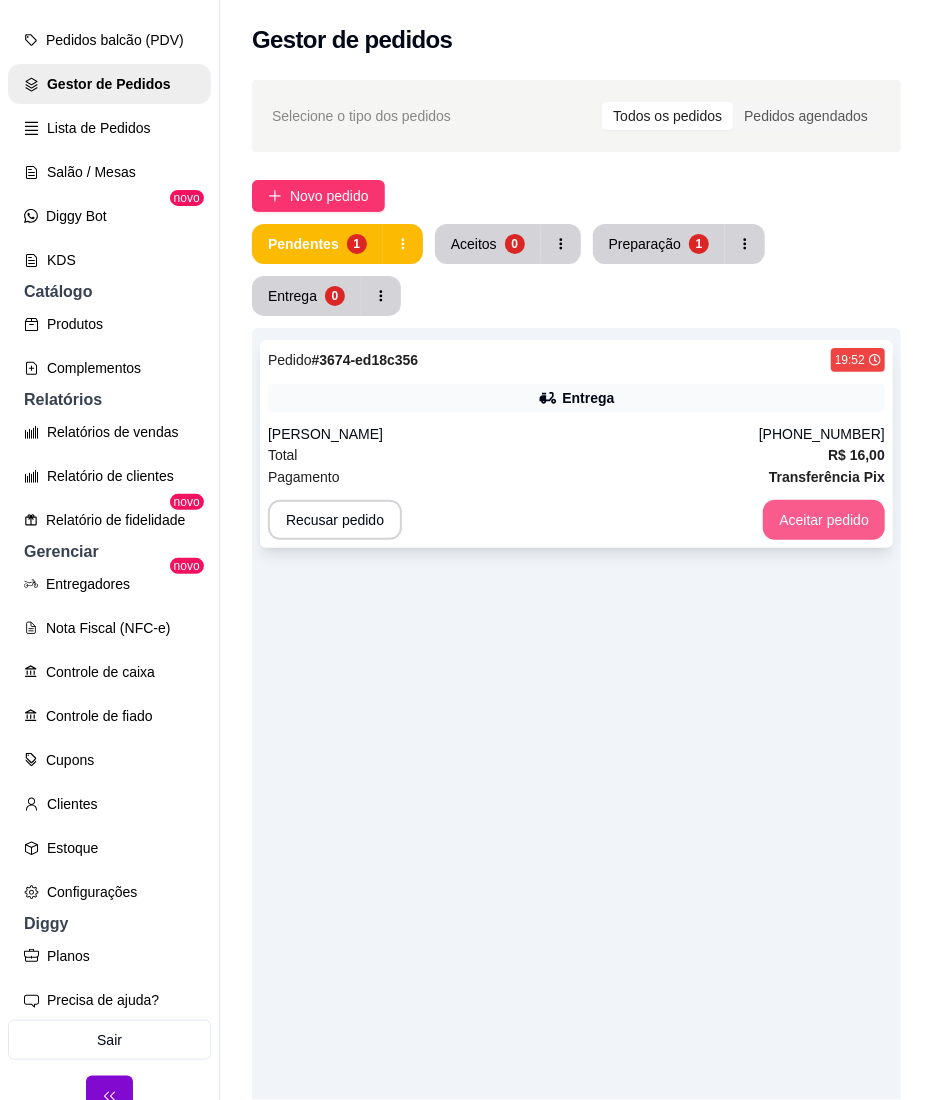 click on "Aceitar pedido" at bounding box center [824, 520] 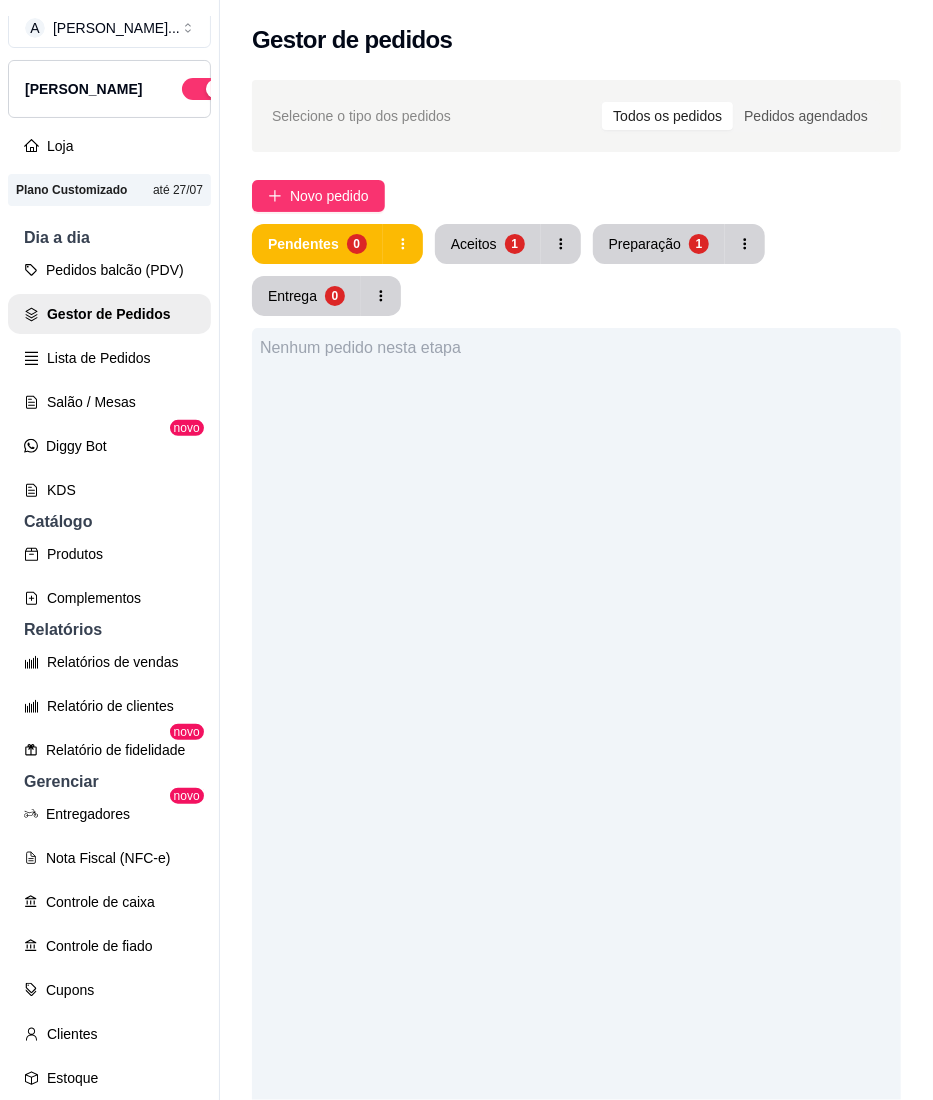 scroll, scrollTop: 0, scrollLeft: 0, axis: both 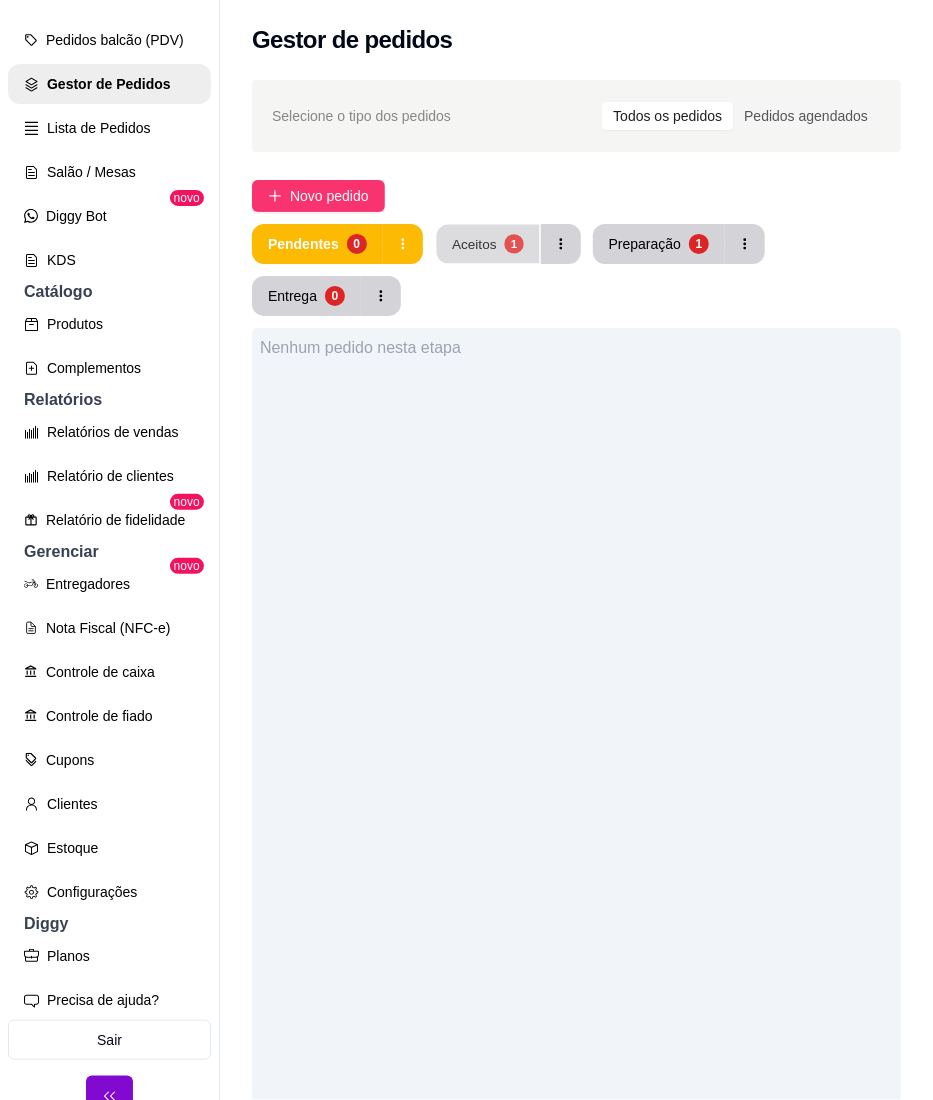 click on "Aceitos 1" at bounding box center (487, 244) 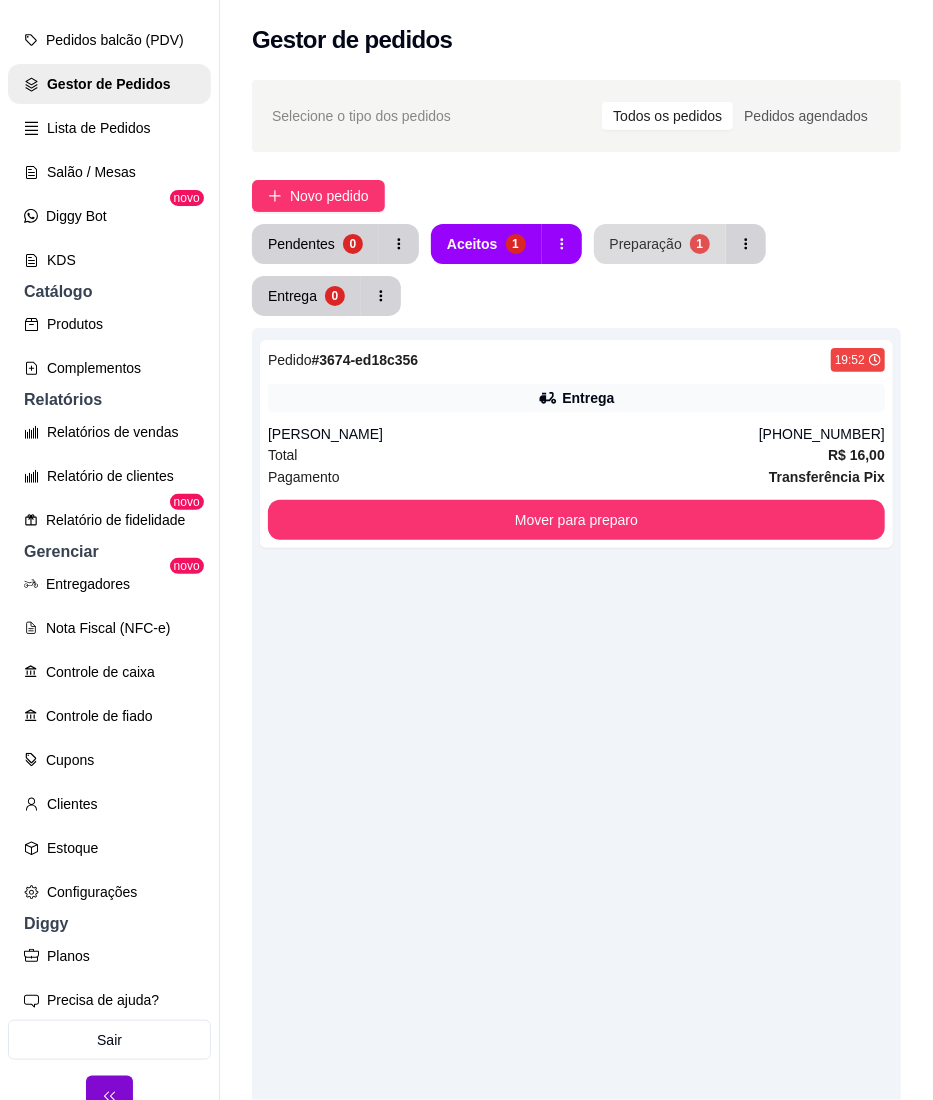 click on "Preparação" at bounding box center [646, 244] 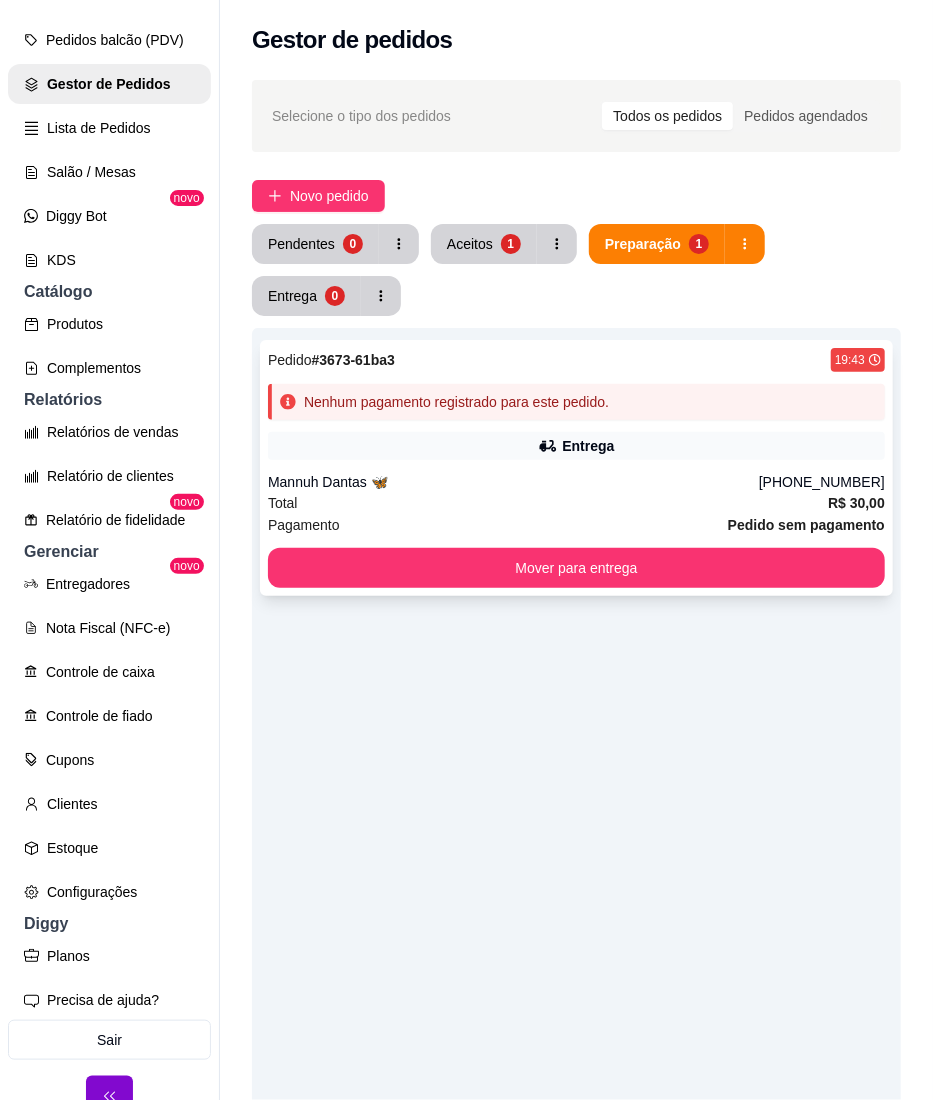 click on "Nenhum pagamento registrado para este pedido." at bounding box center (576, 402) 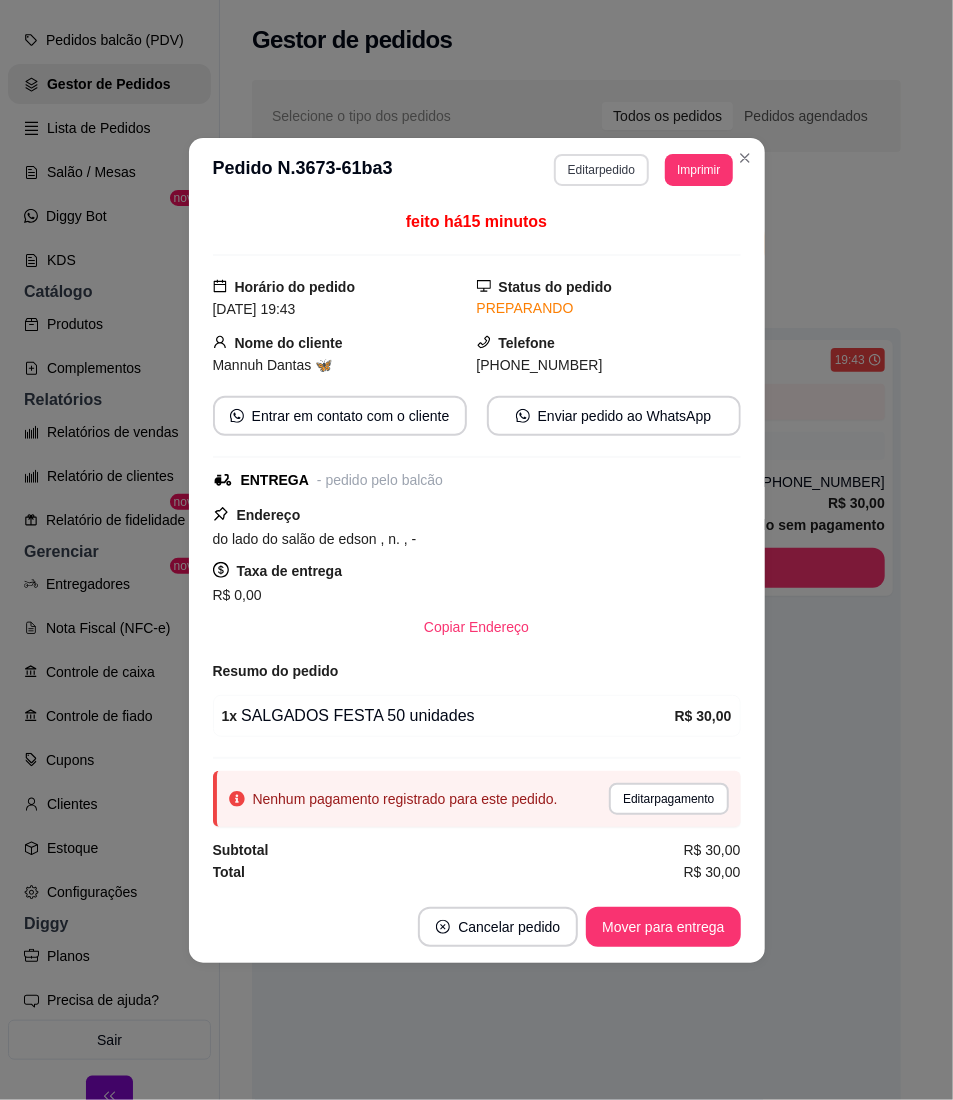 click on "Editar  pedido" at bounding box center [601, 170] 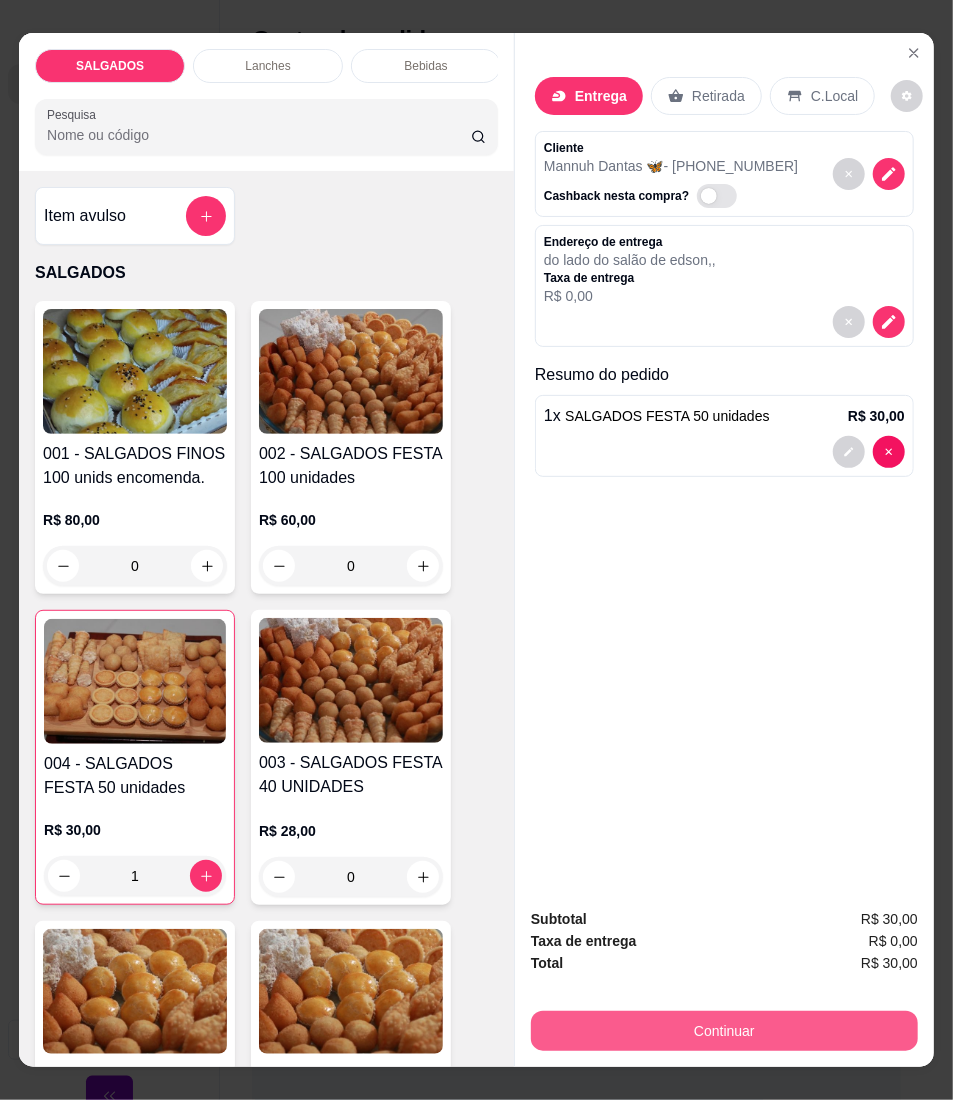 click on "Continuar" at bounding box center [724, 1031] 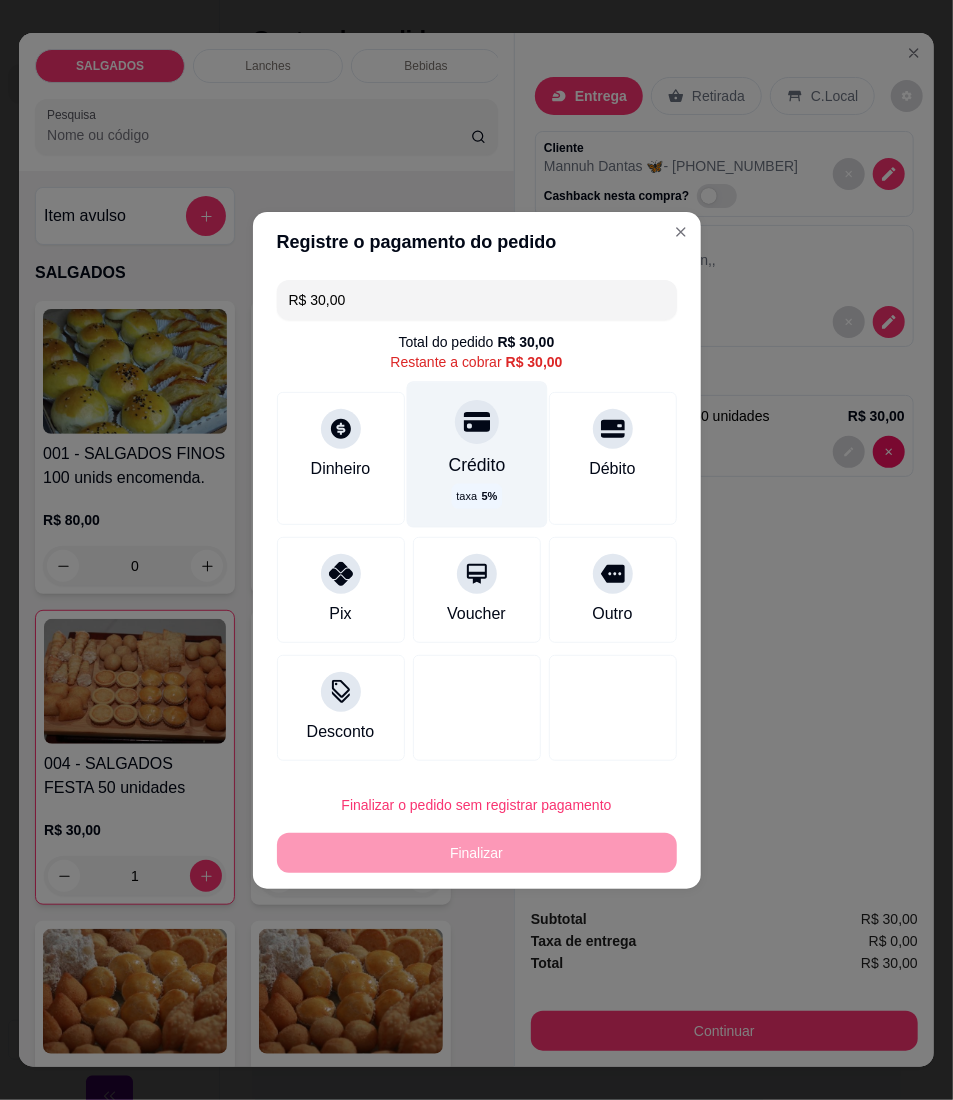click on "Crédito taxa   5 %" at bounding box center [476, 454] 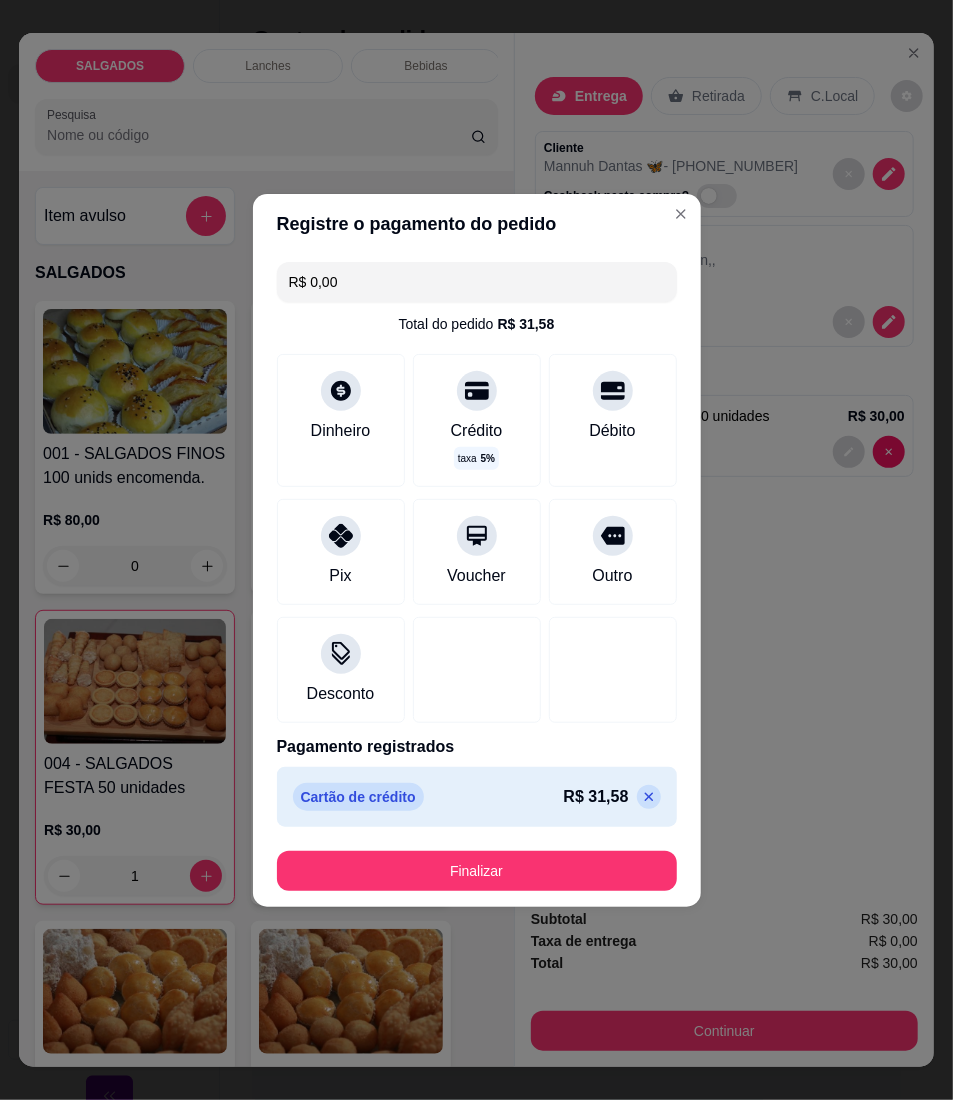 click on "Finalizar" at bounding box center [477, 871] 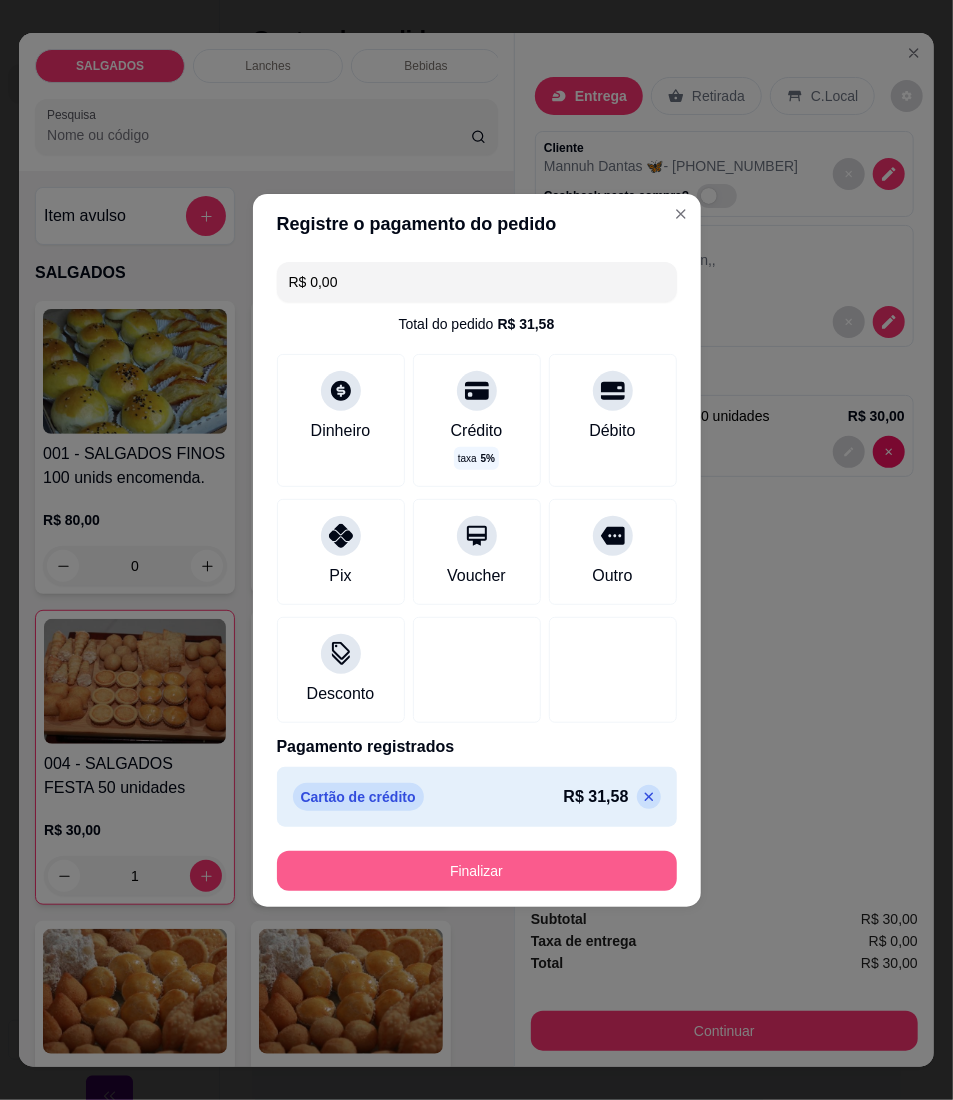 click on "Finalizar" at bounding box center [477, 871] 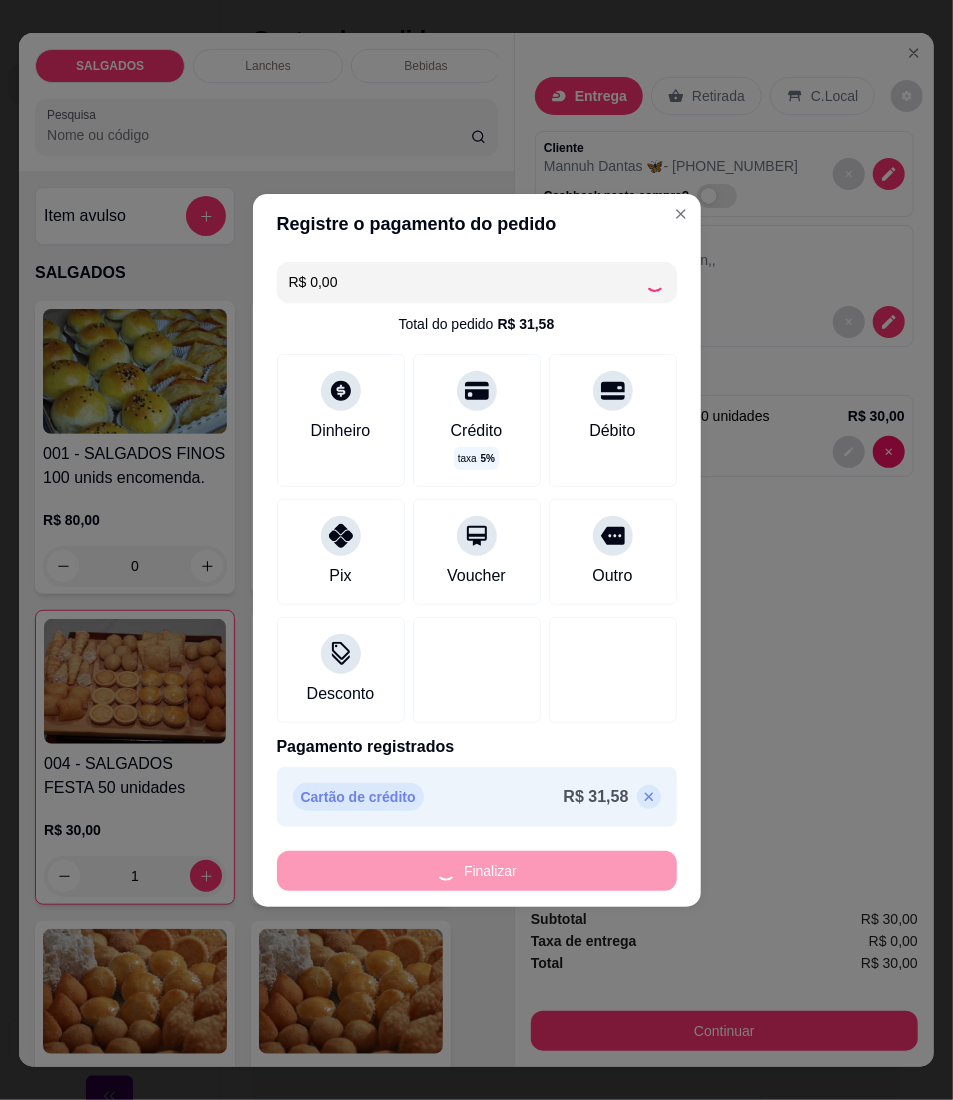 type on "0" 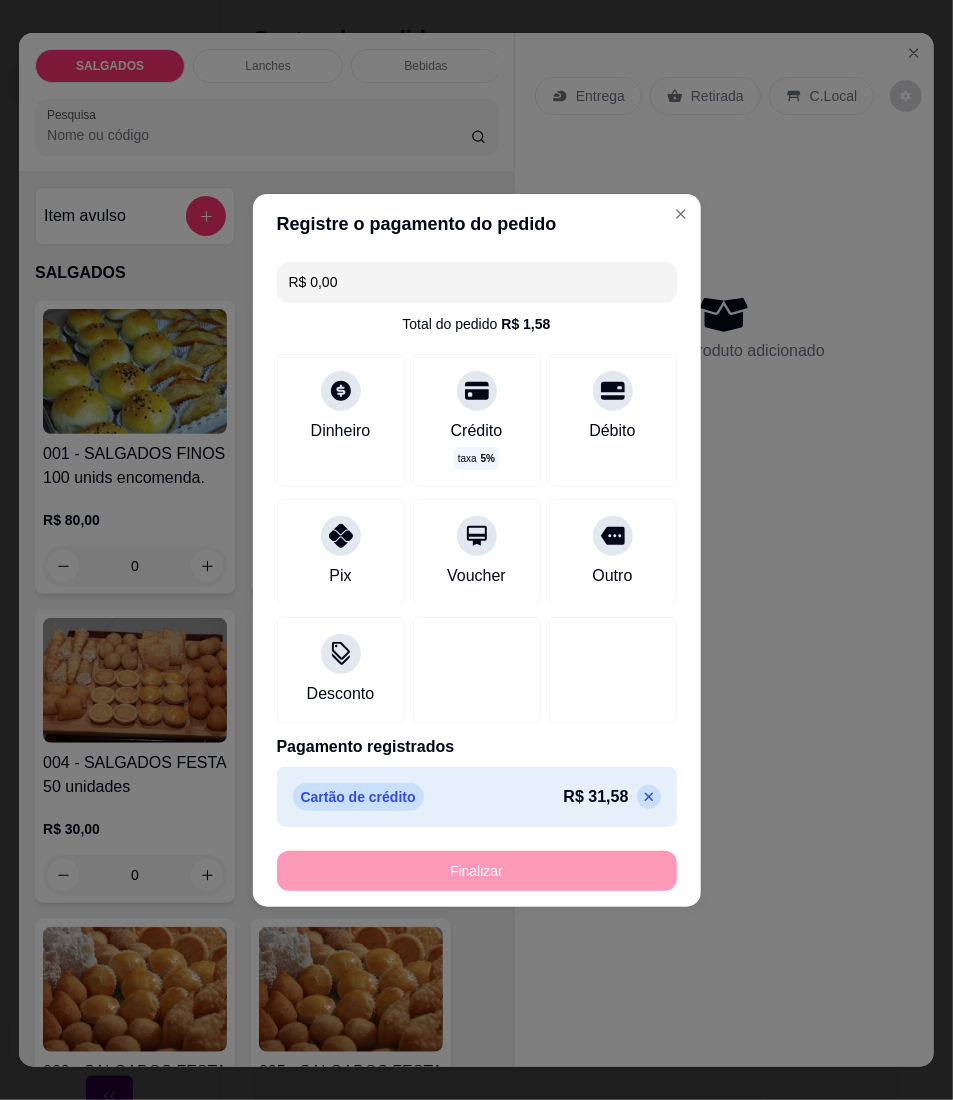 type on "-R$ 30,00" 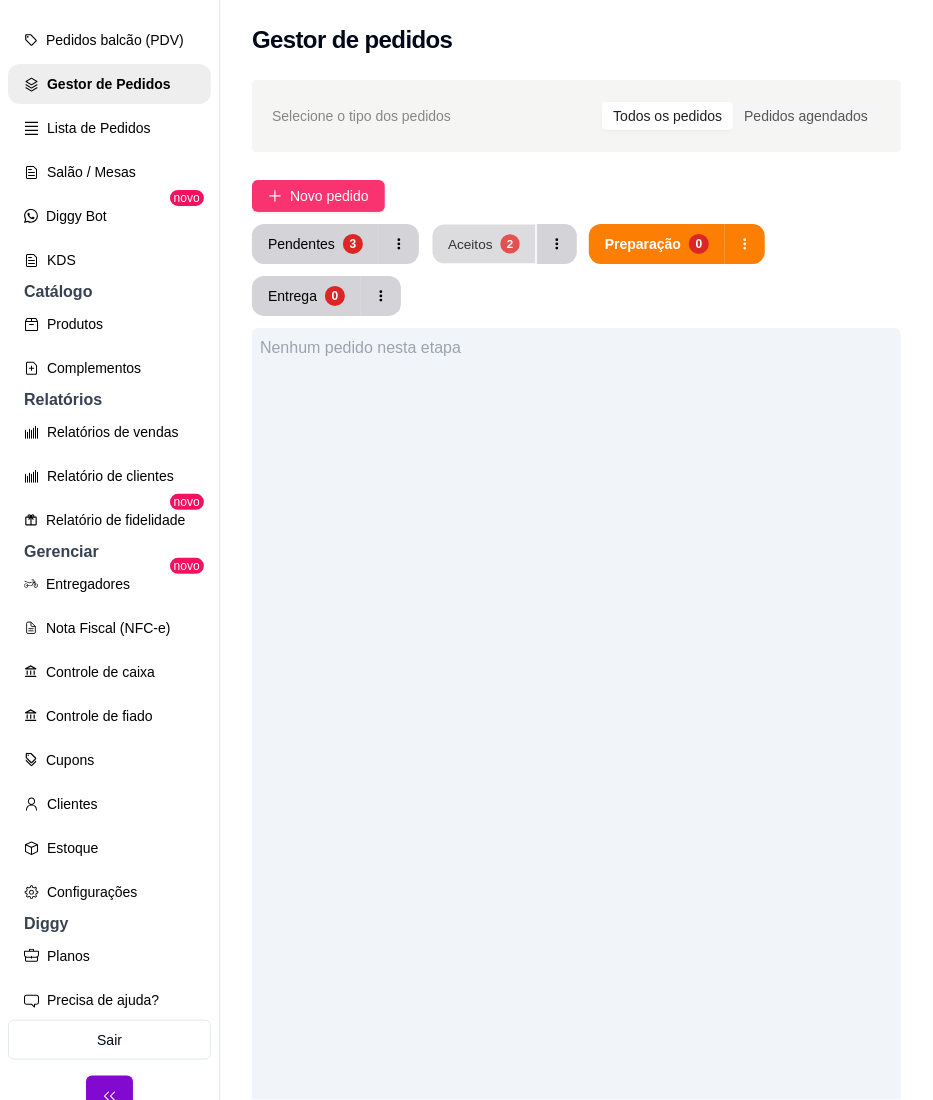 click on "Aceitos 2" at bounding box center (484, 244) 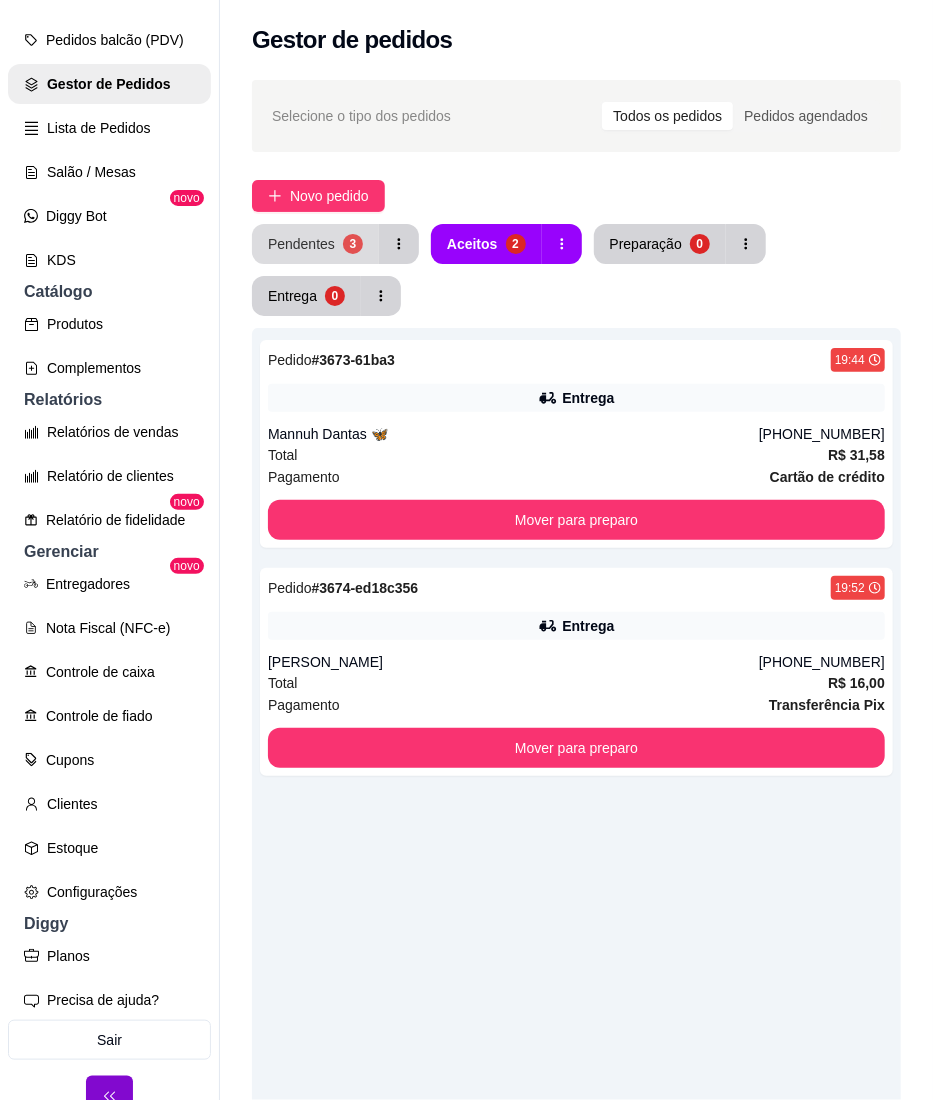 click on "Pendentes 3" at bounding box center [315, 244] 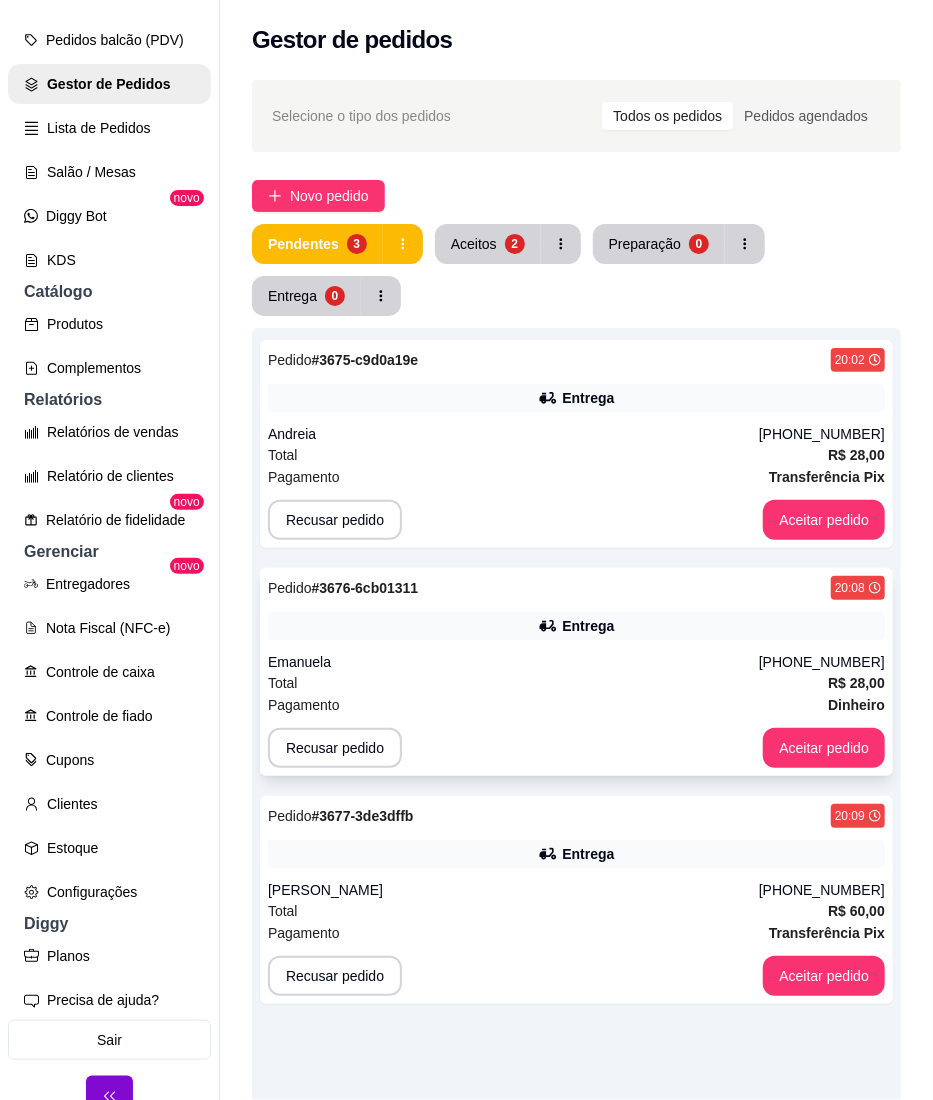 click on "Emanuela" at bounding box center [513, 662] 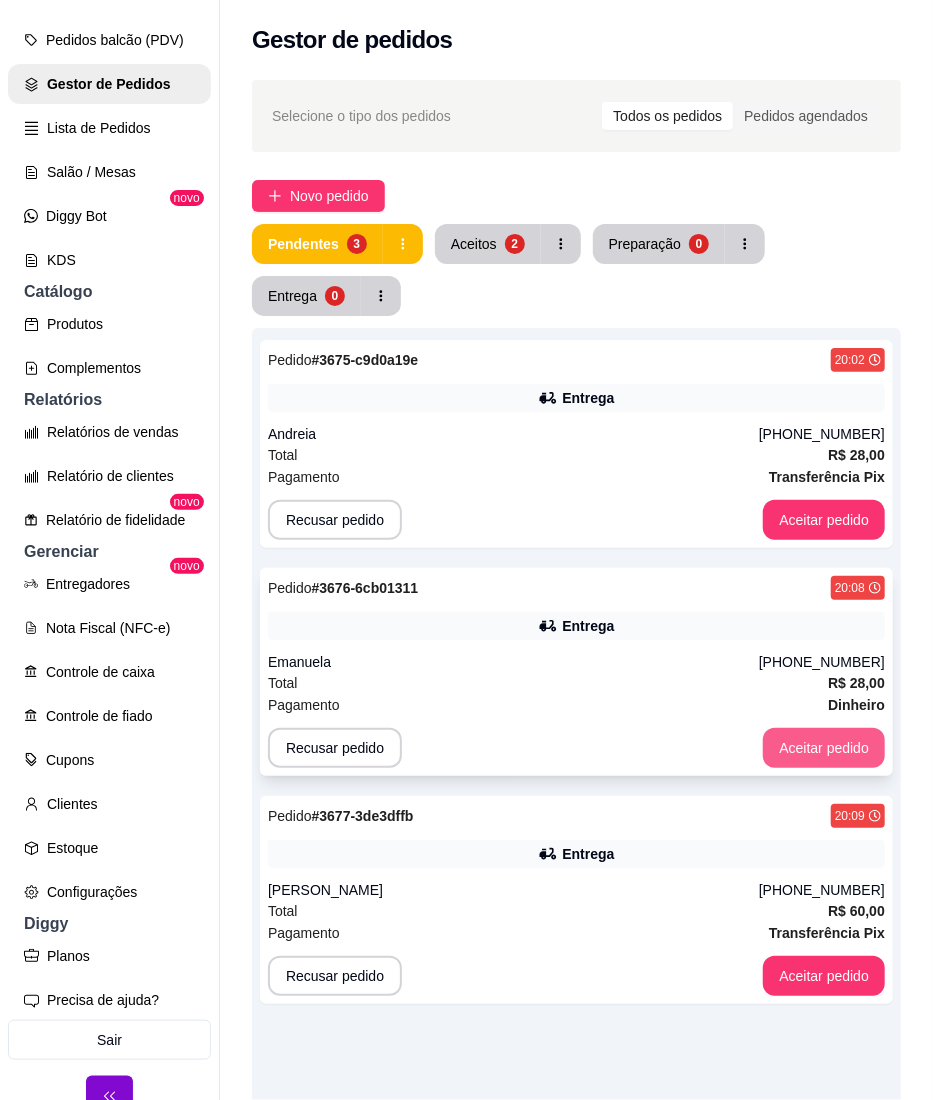 click on "Aceitar pedido" at bounding box center (824, 748) 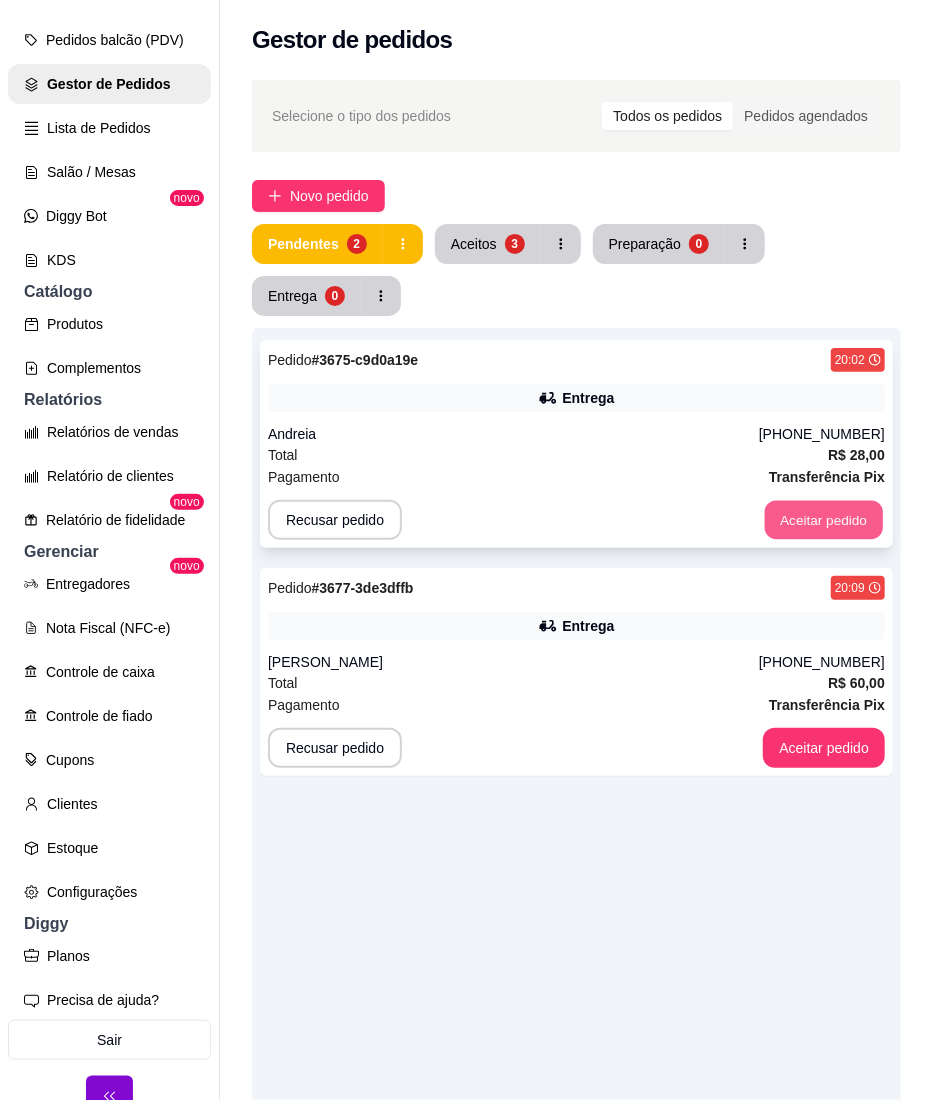 click on "Aceitar pedido" at bounding box center [824, 520] 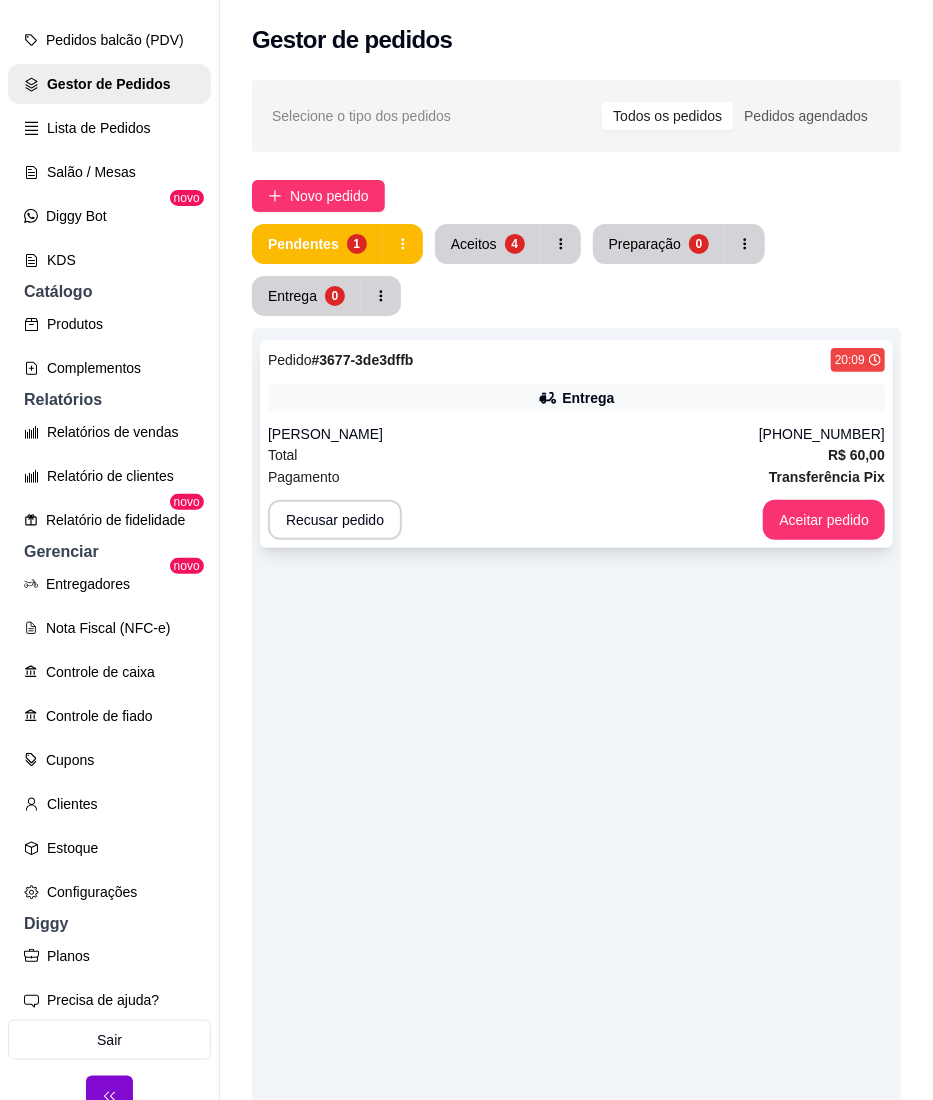 click on "Pedido  # 3677-3de3dffb 20:09 Entrega [PERSON_NAME] [PHONE_NUMBER] Total R$ 60,00 Pagamento Transferência Pix Recusar pedido Aceitar pedido" at bounding box center (576, 444) 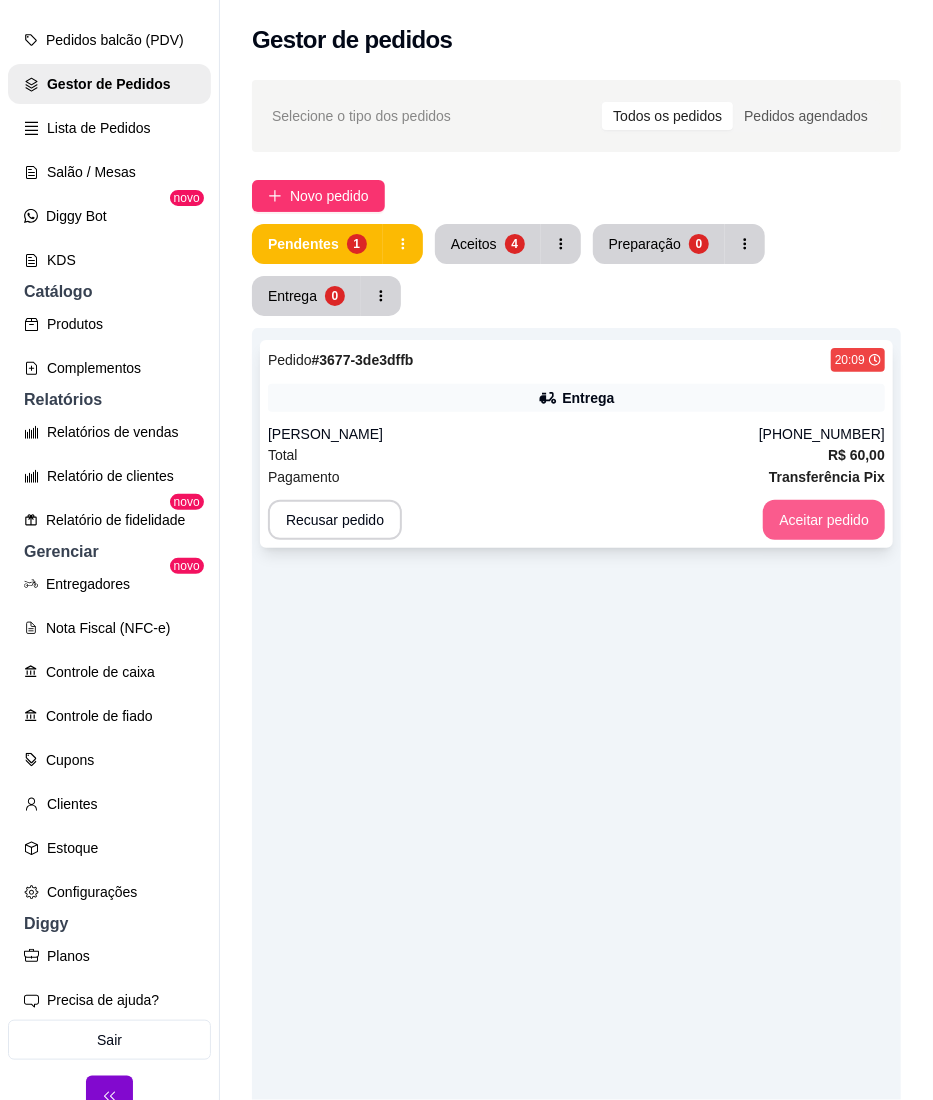 click on "Aceitar pedido" at bounding box center (824, 520) 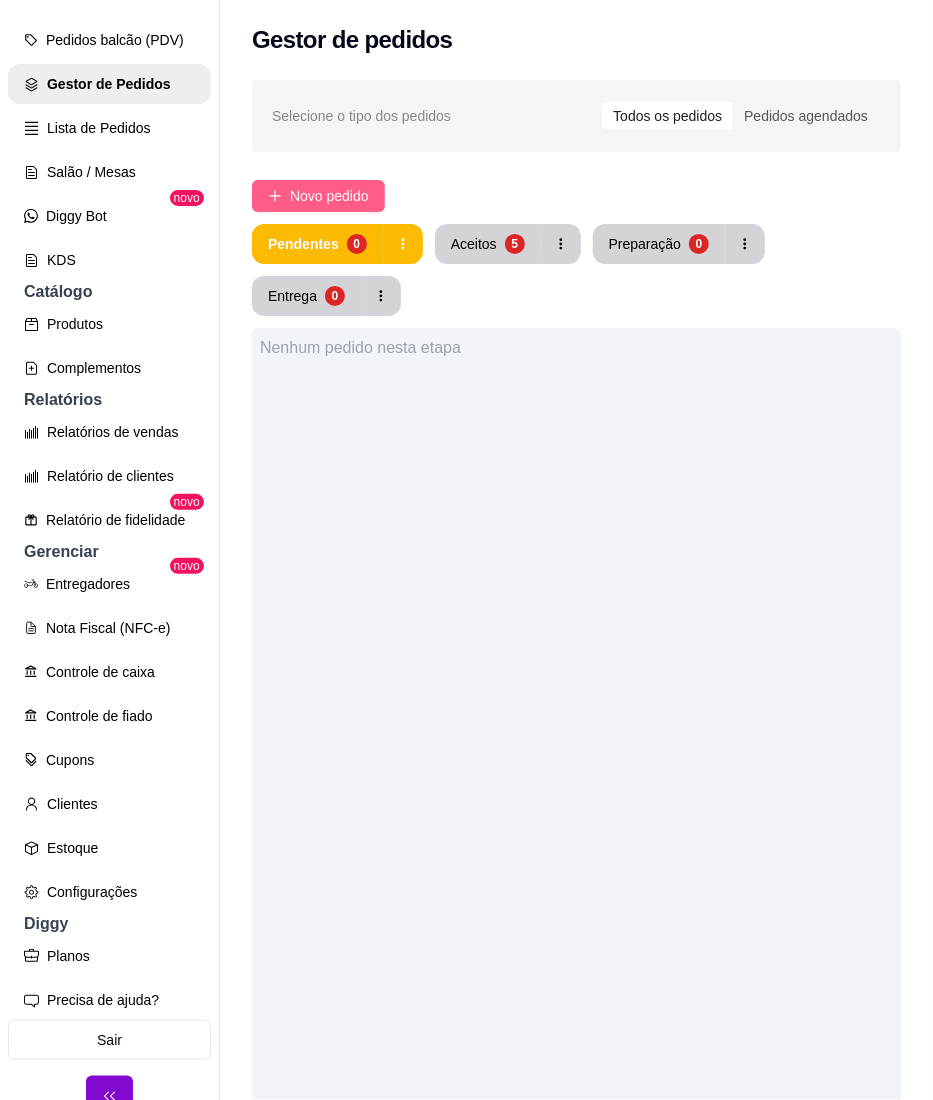 click on "Novo pedido" at bounding box center (329, 196) 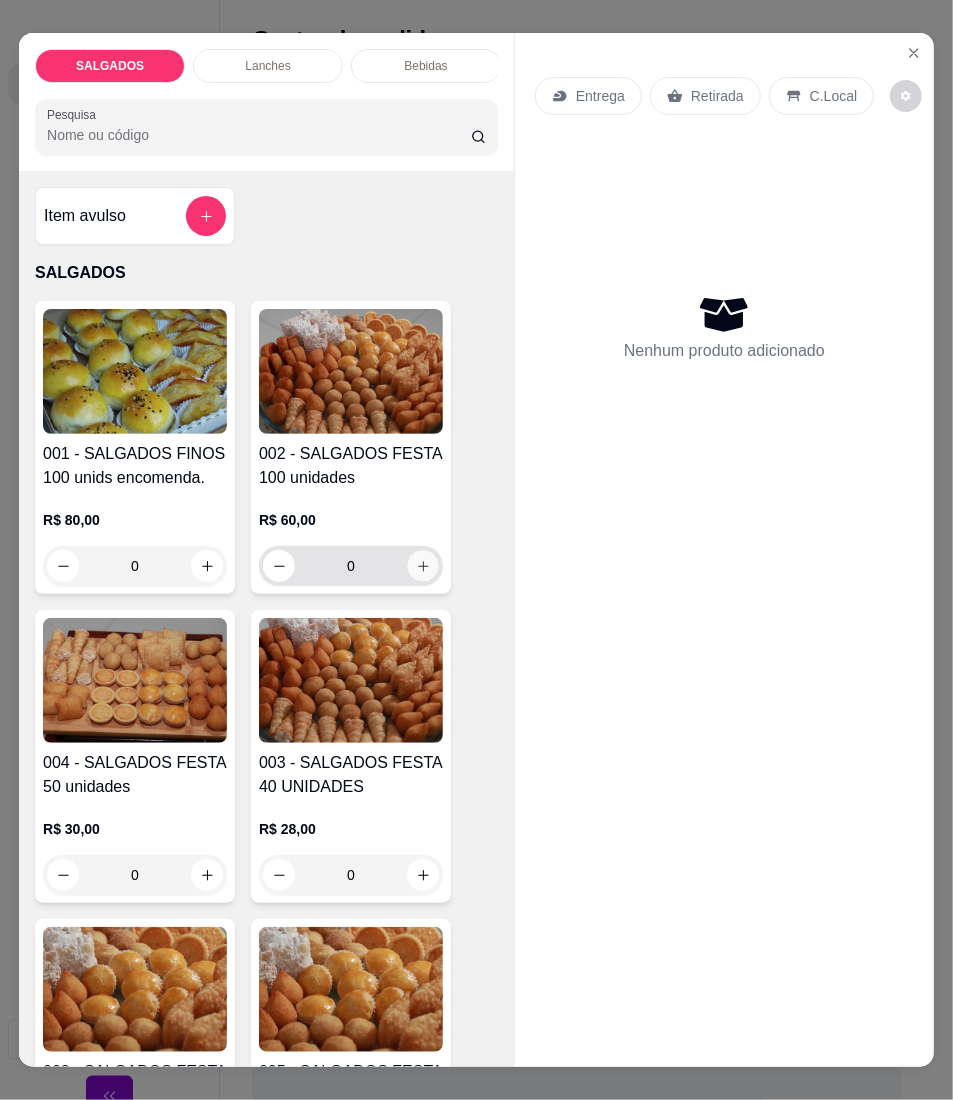 click 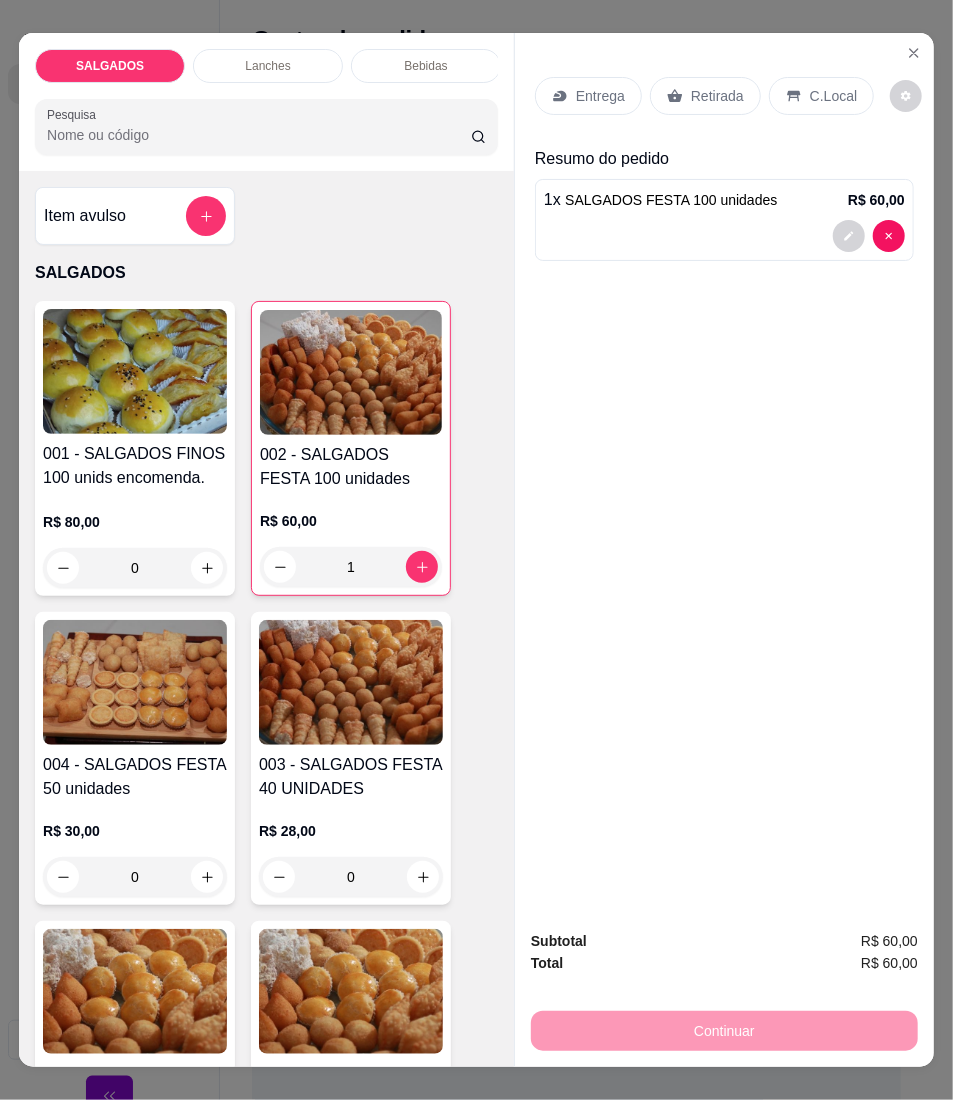 click on "Entrega" at bounding box center (588, 96) 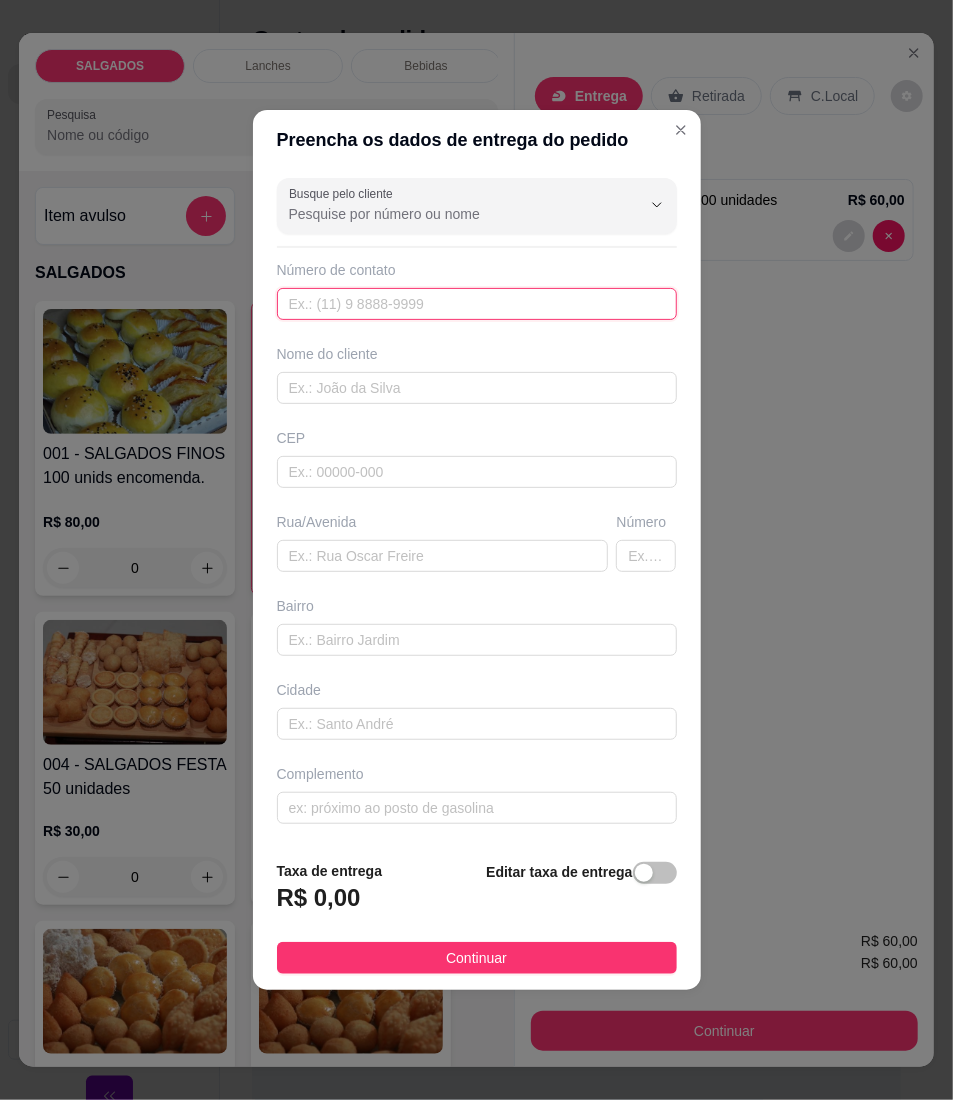 click at bounding box center (477, 304) 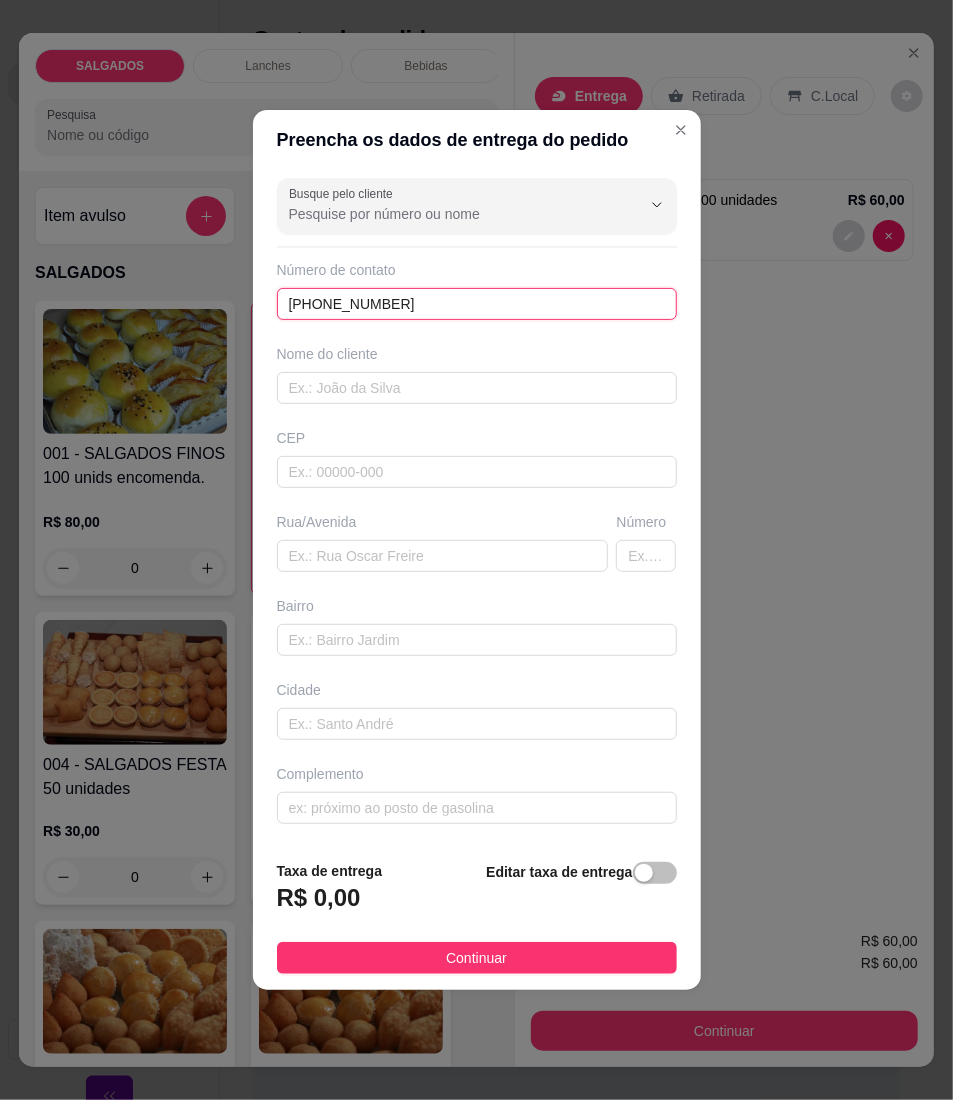 type on "[PHONE_NUMBER]" 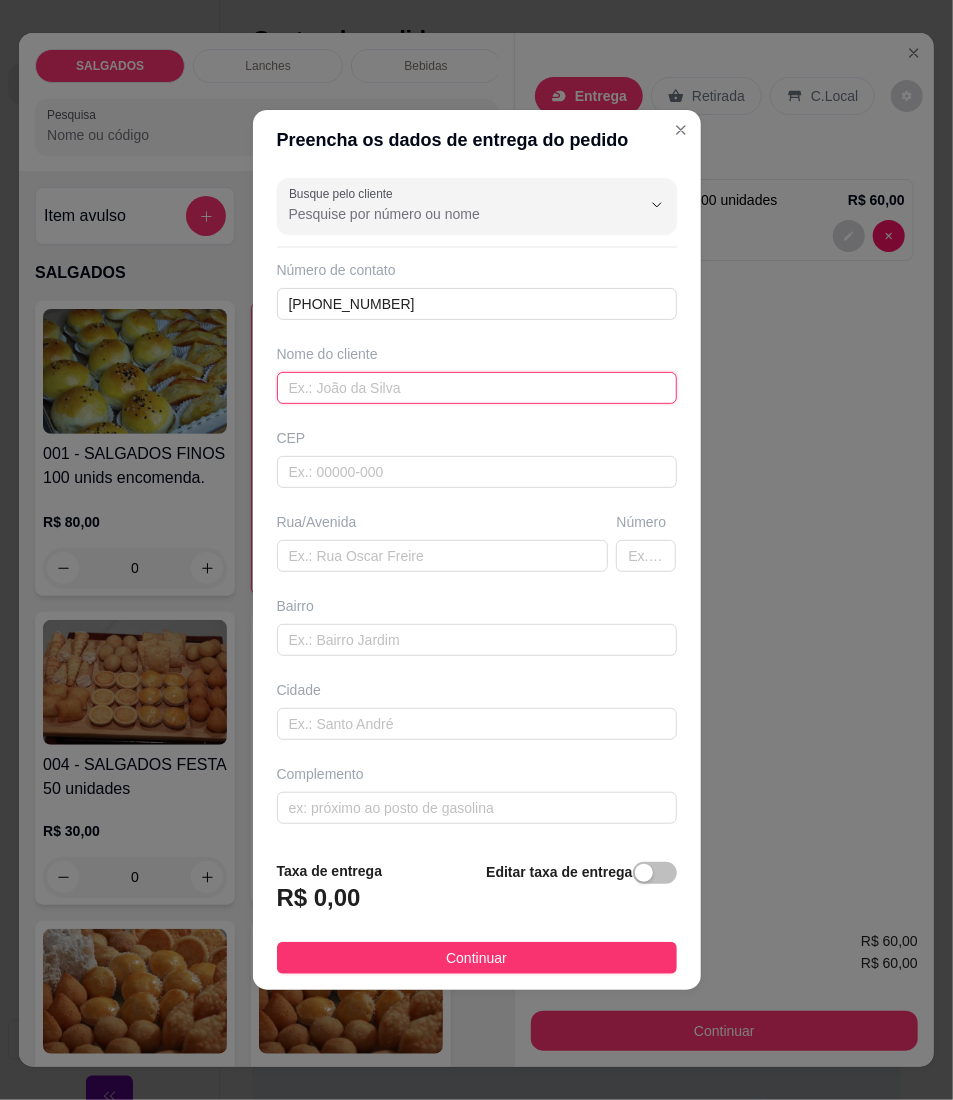 click at bounding box center [477, 388] 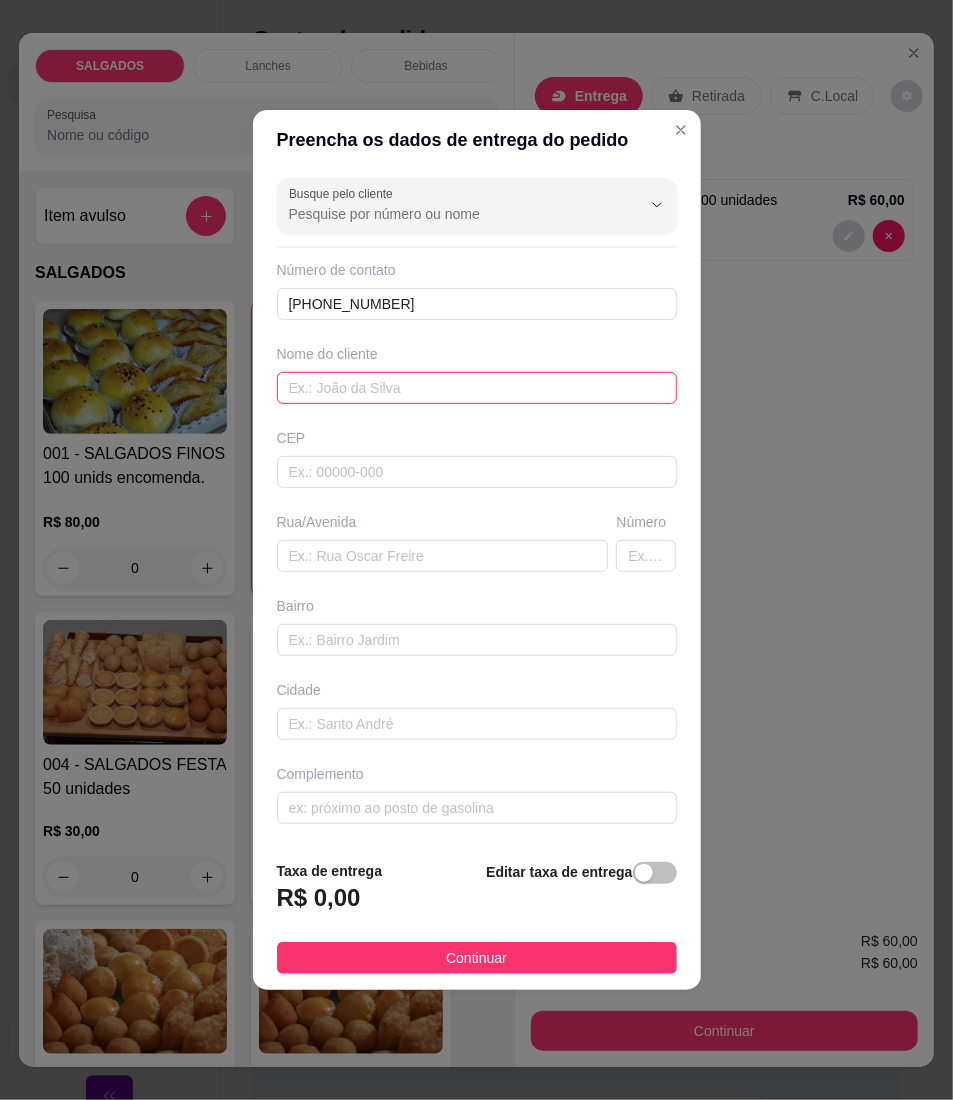 paste on "~[PERSON_NAME]" 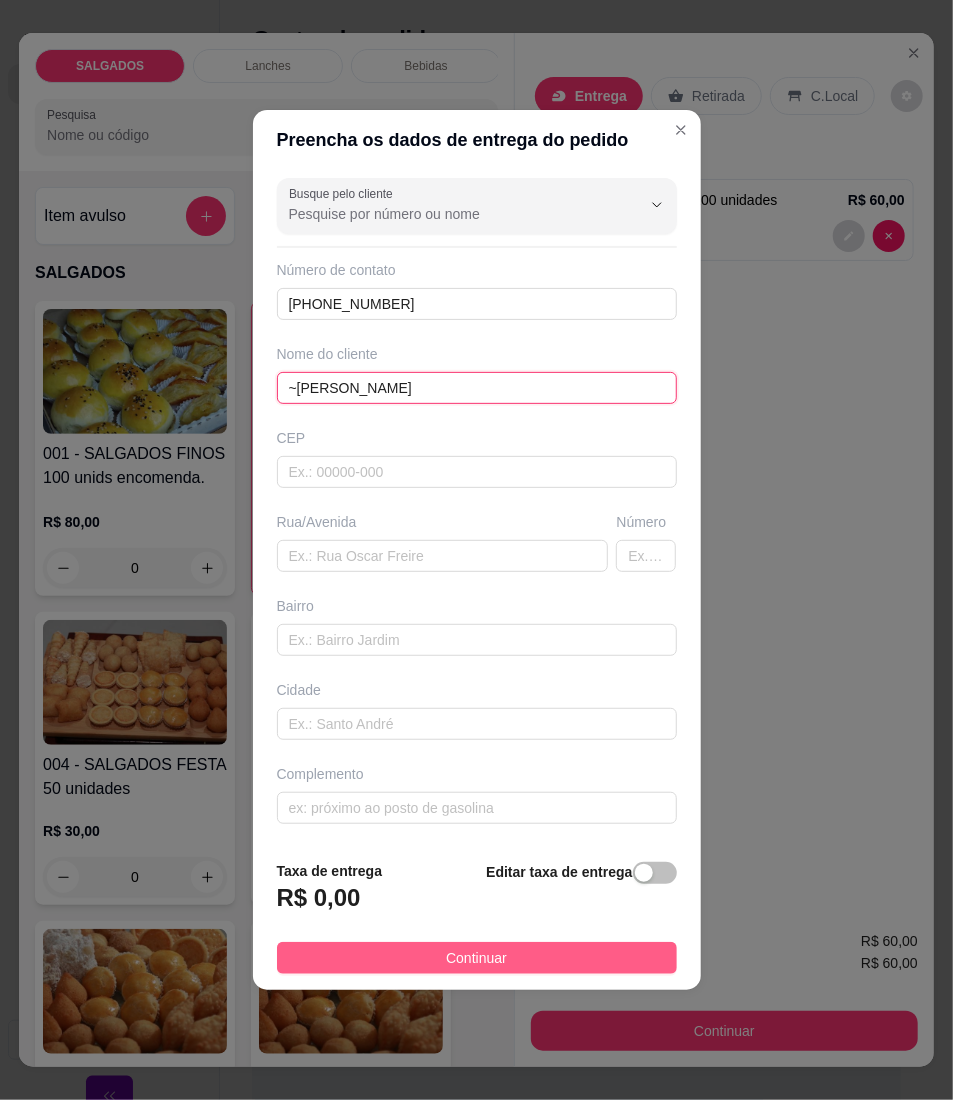 type on "~[PERSON_NAME]" 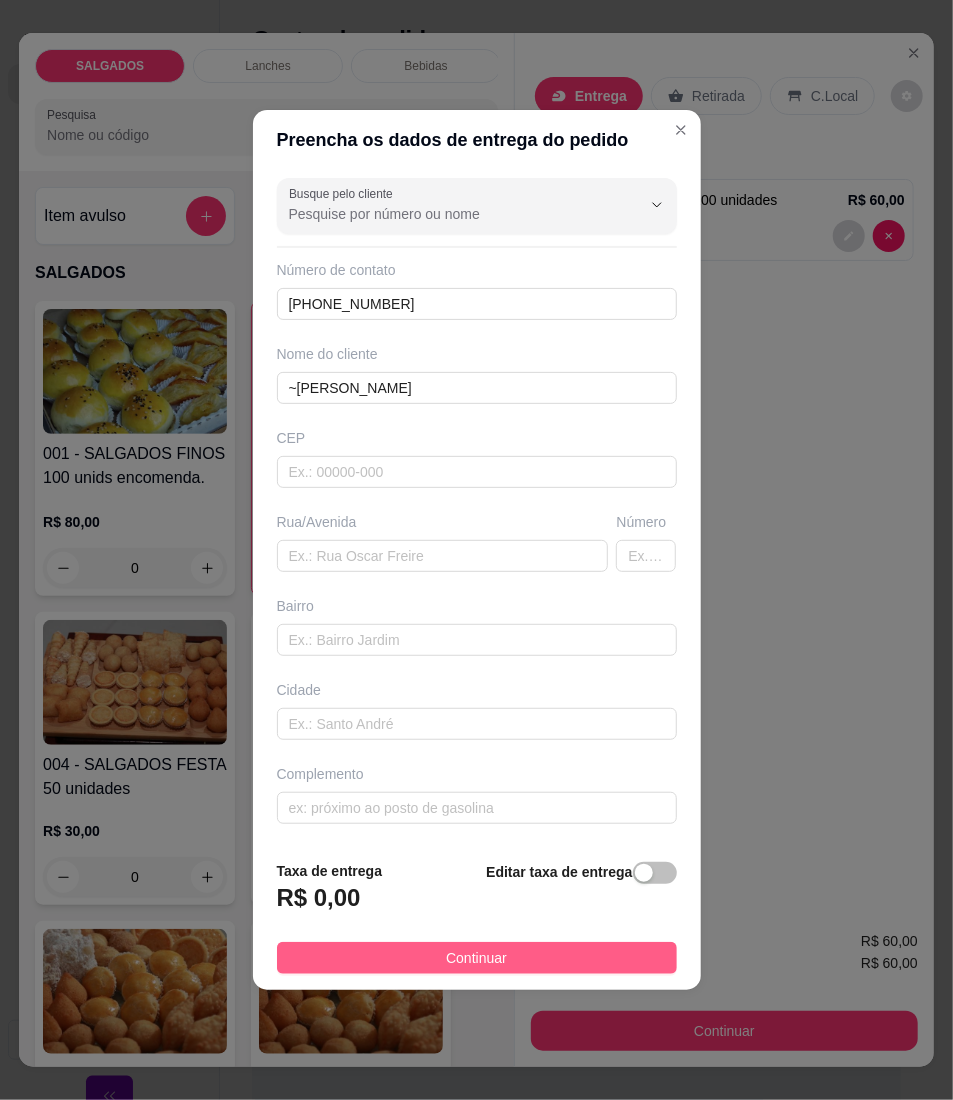 click on "Continuar" at bounding box center [477, 958] 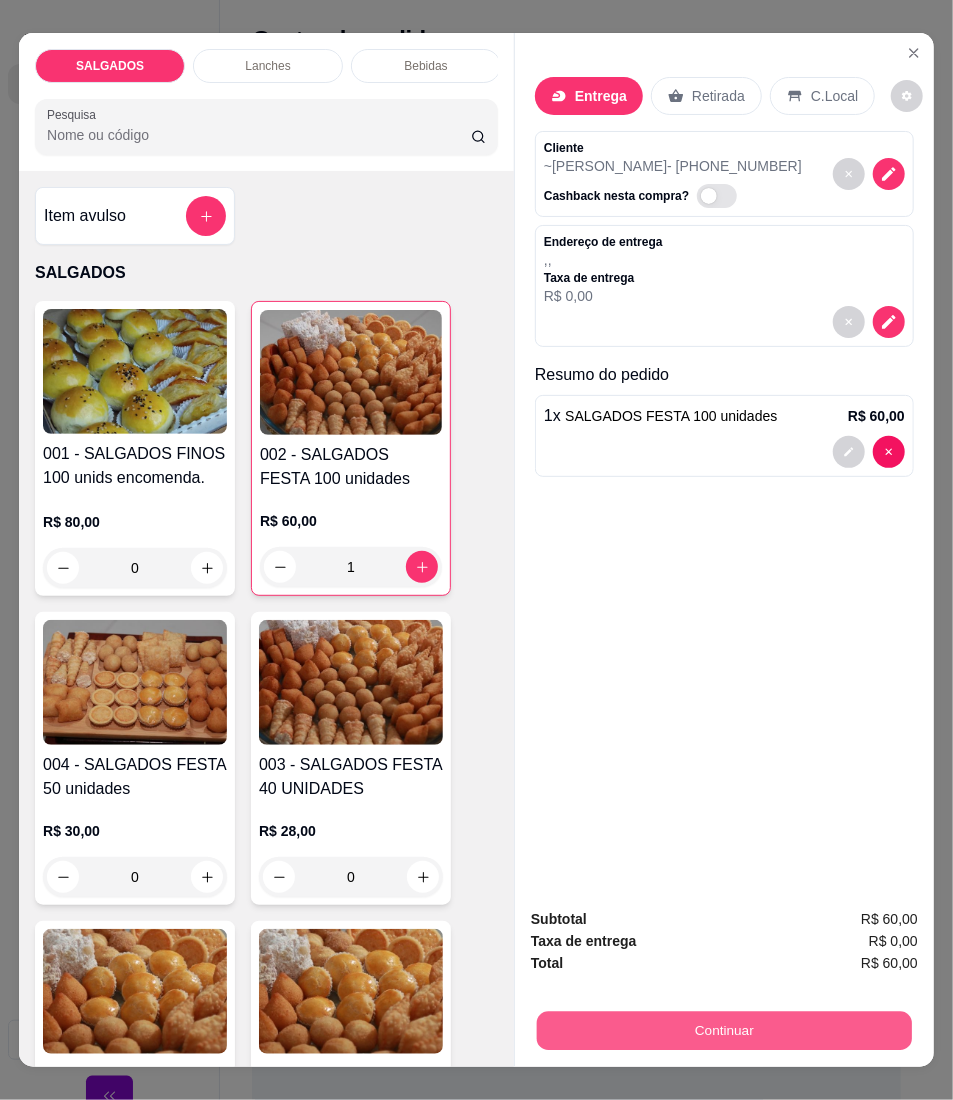click on "Continuar" at bounding box center [724, 1031] 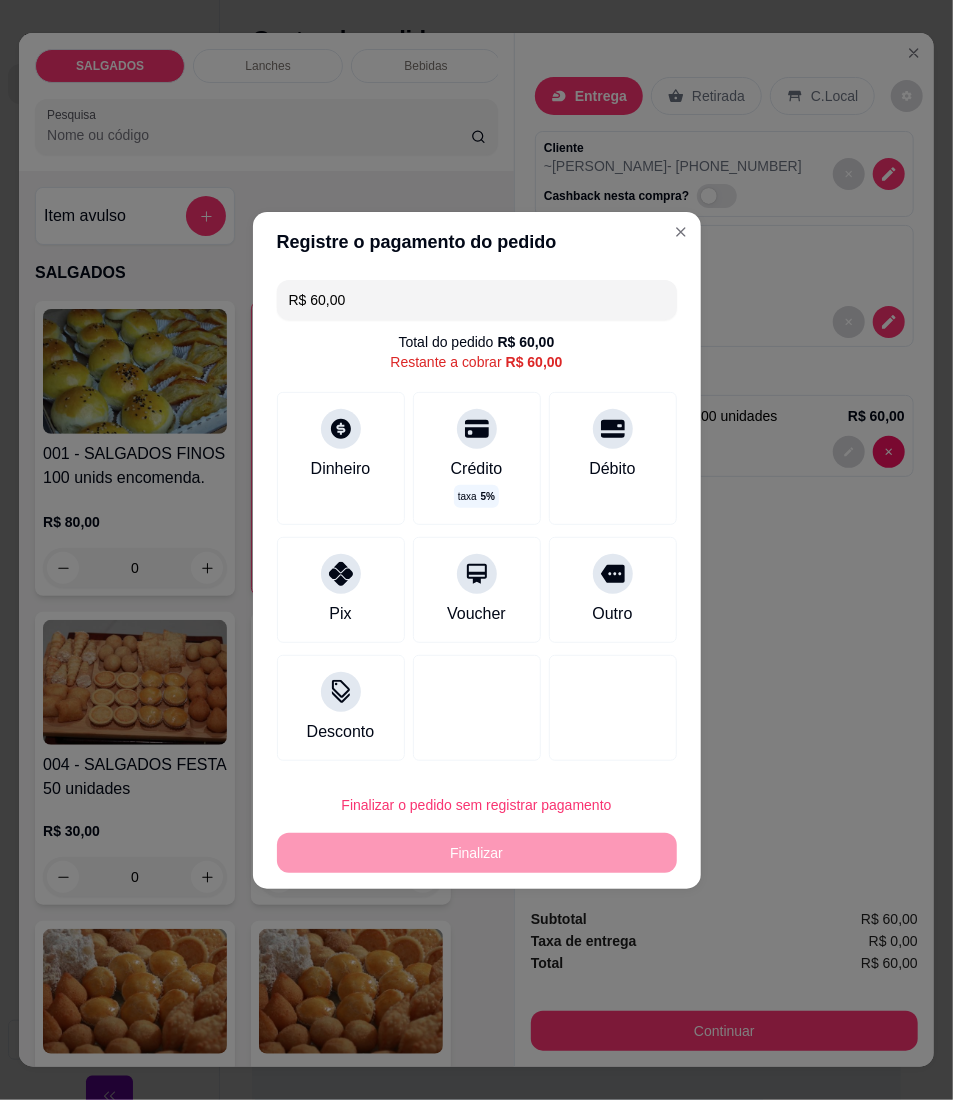 drag, startPoint x: 308, startPoint y: 614, endPoint x: 322, endPoint y: 613, distance: 14.035668 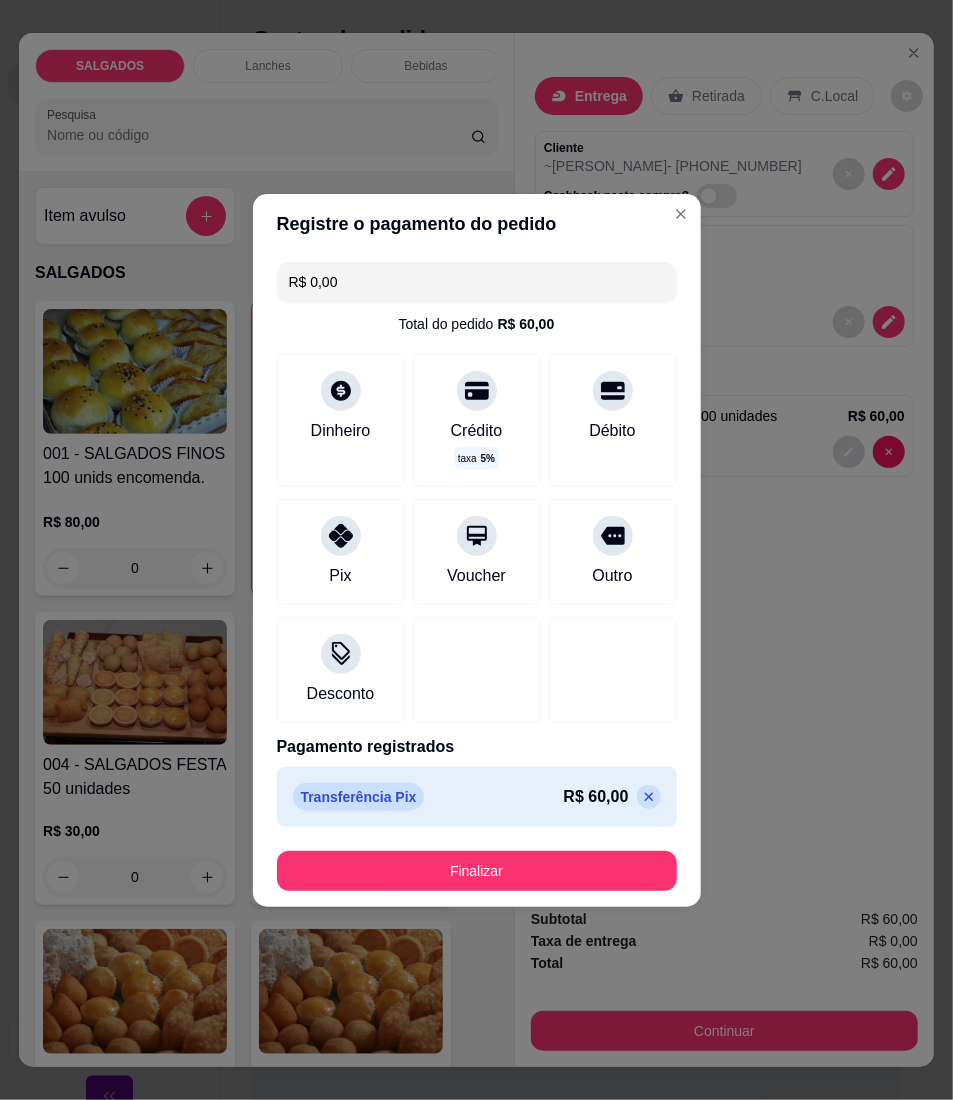 click on "Finalizar" at bounding box center (477, 871) 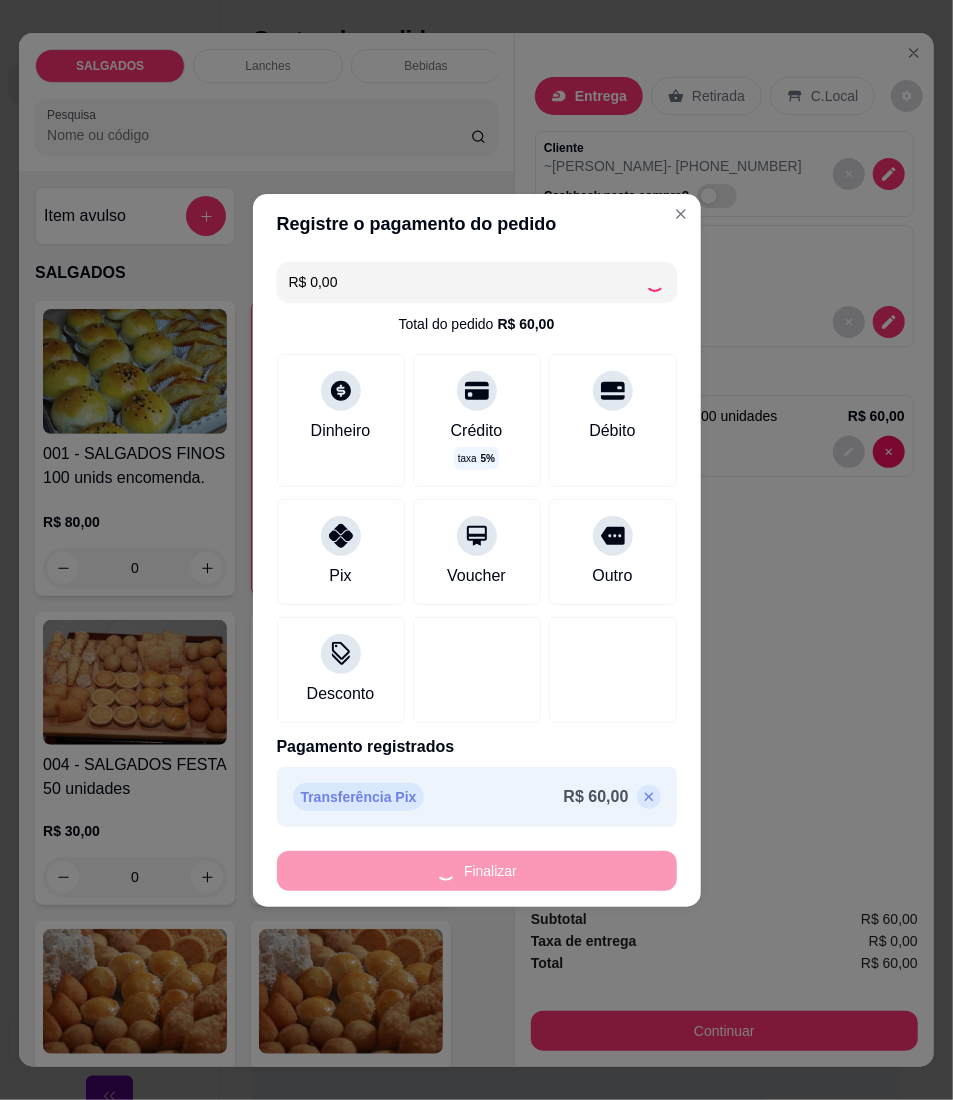type on "0" 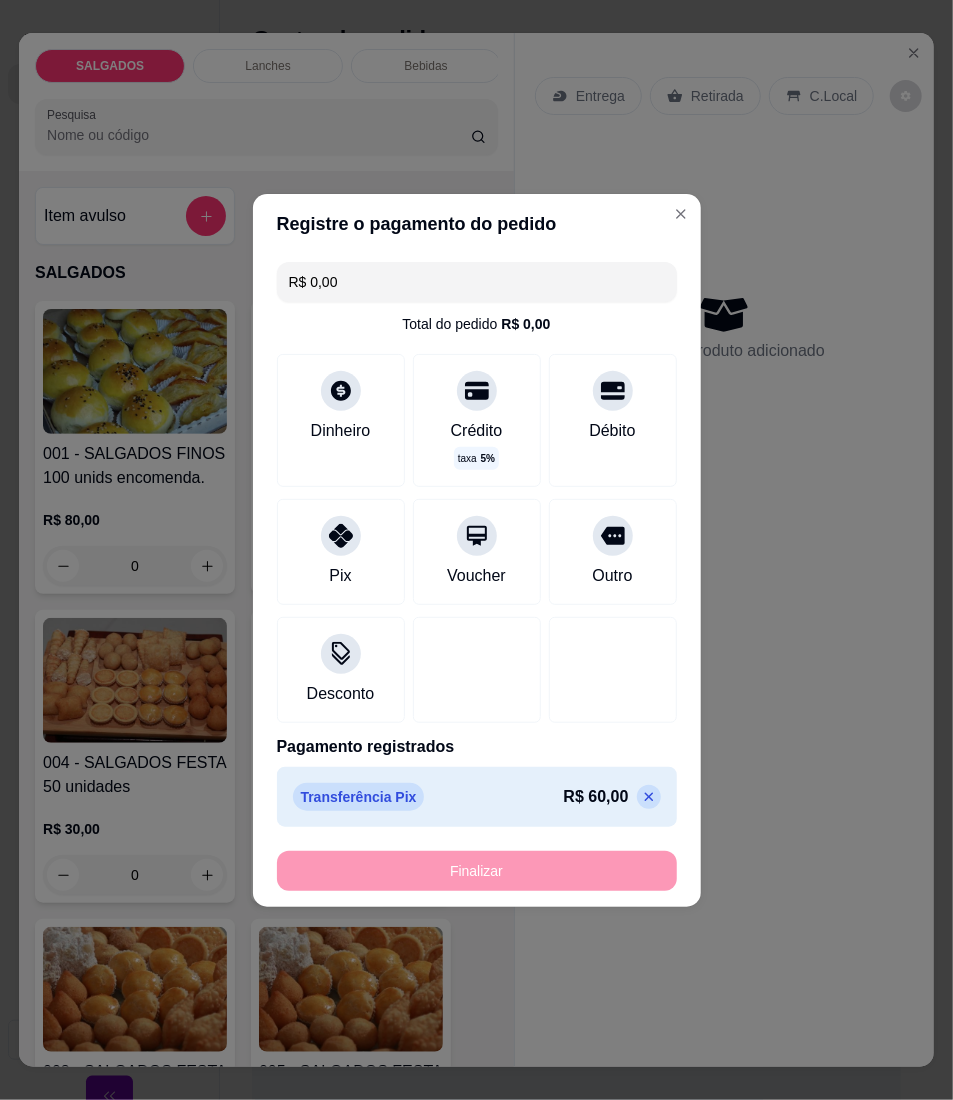 type on "-R$ 60,00" 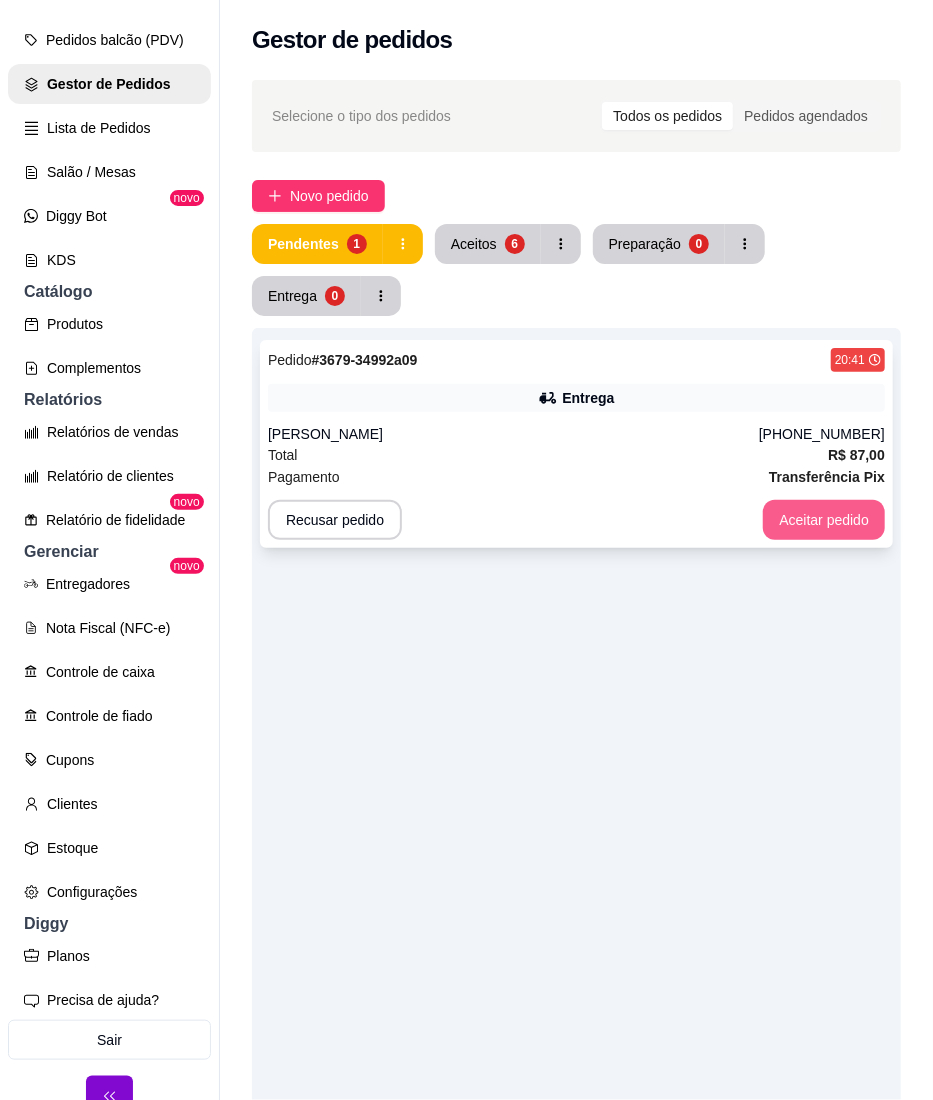 click on "Aceitar pedido" at bounding box center [824, 520] 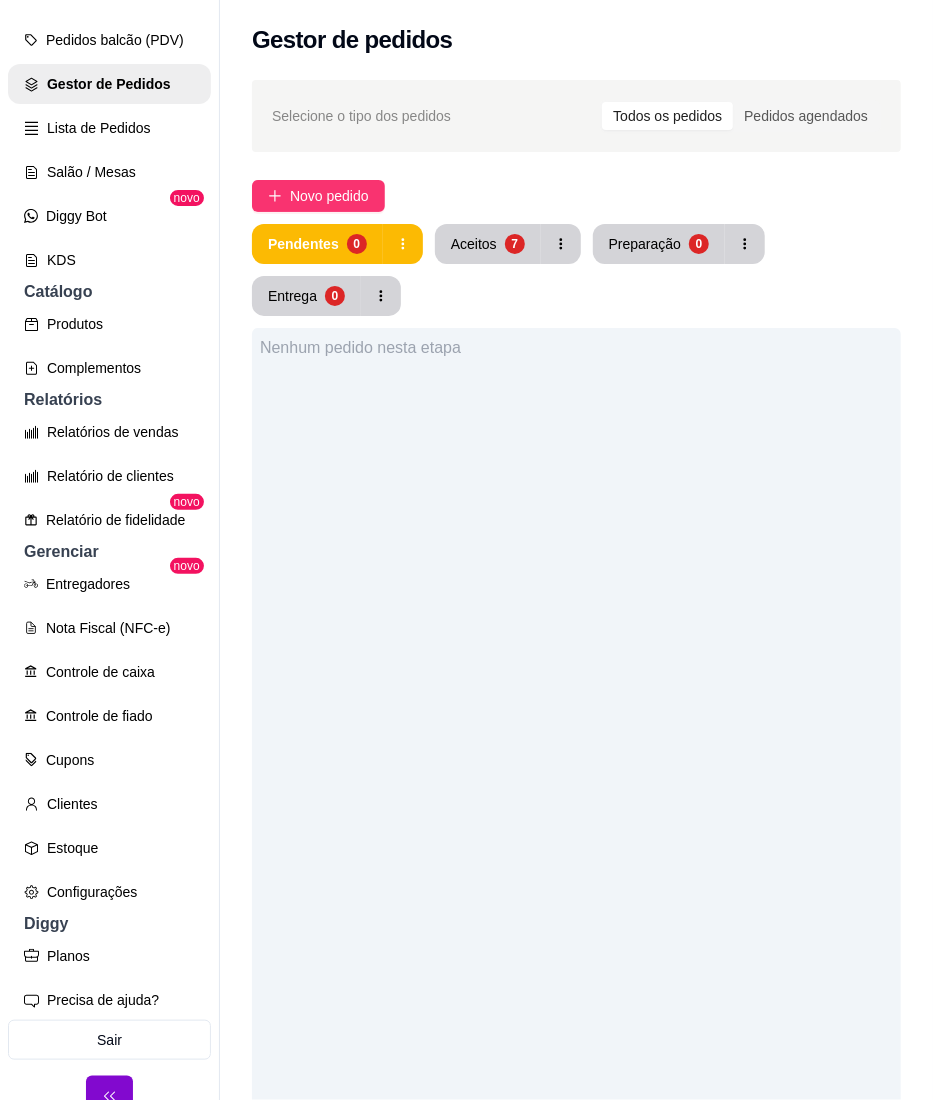 click on "Pendentes 0 Aceitos 7 Preparação 0 Entrega 0" at bounding box center (576, 270) 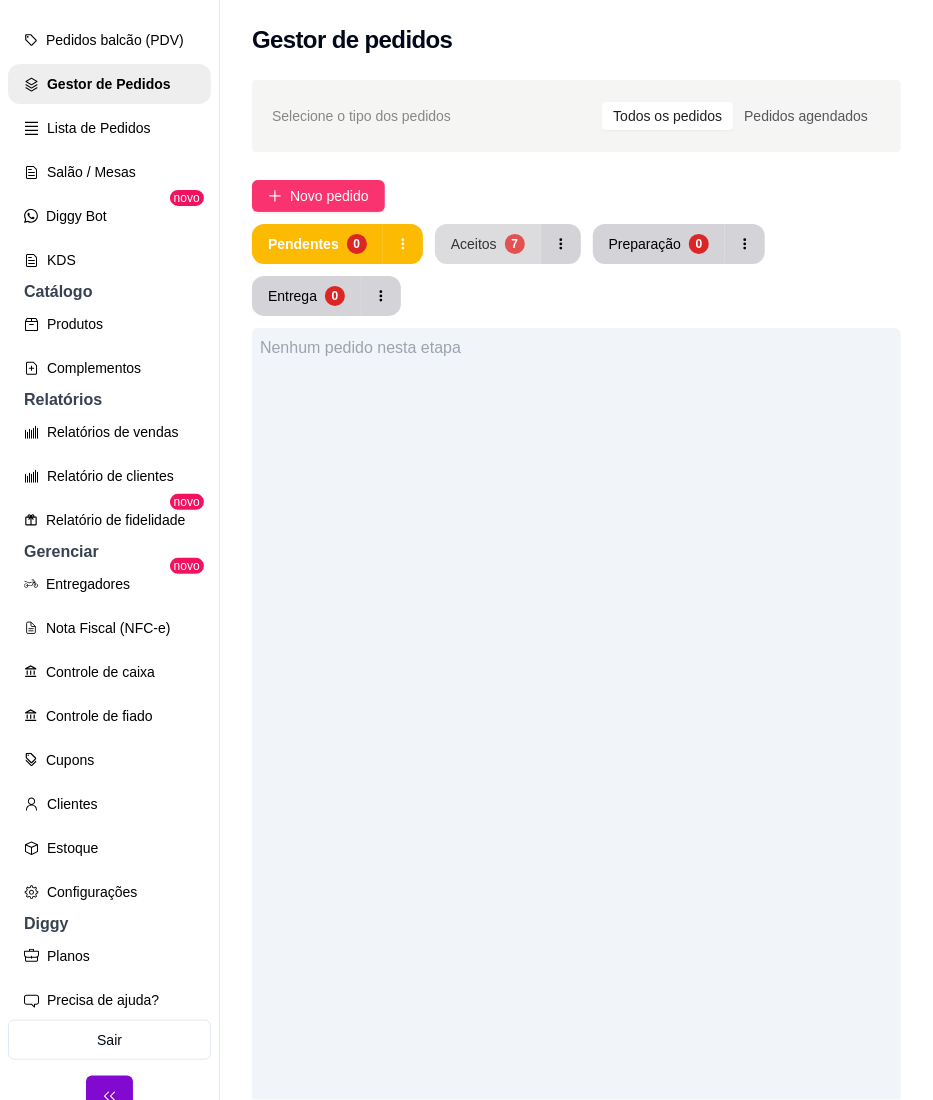 click on "Aceitos 7" at bounding box center (488, 244) 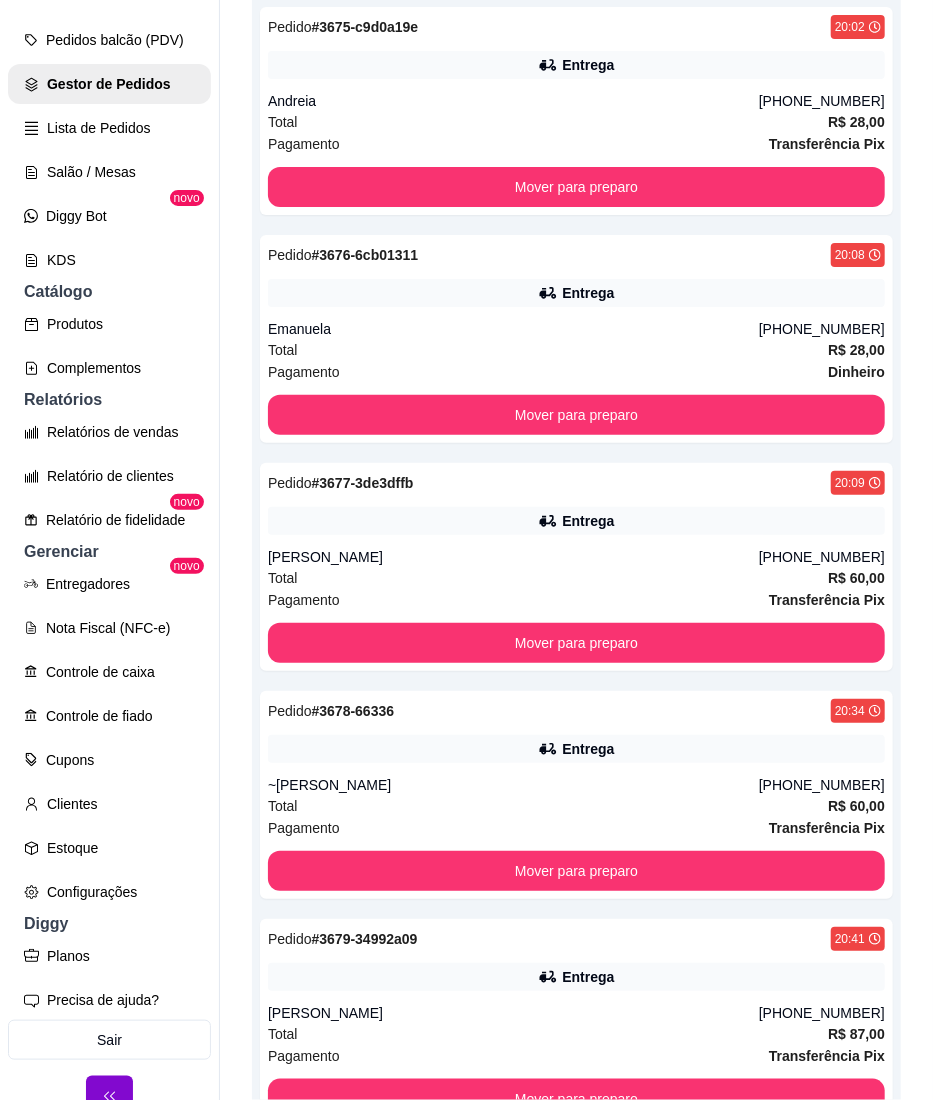 scroll, scrollTop: 800, scrollLeft: 0, axis: vertical 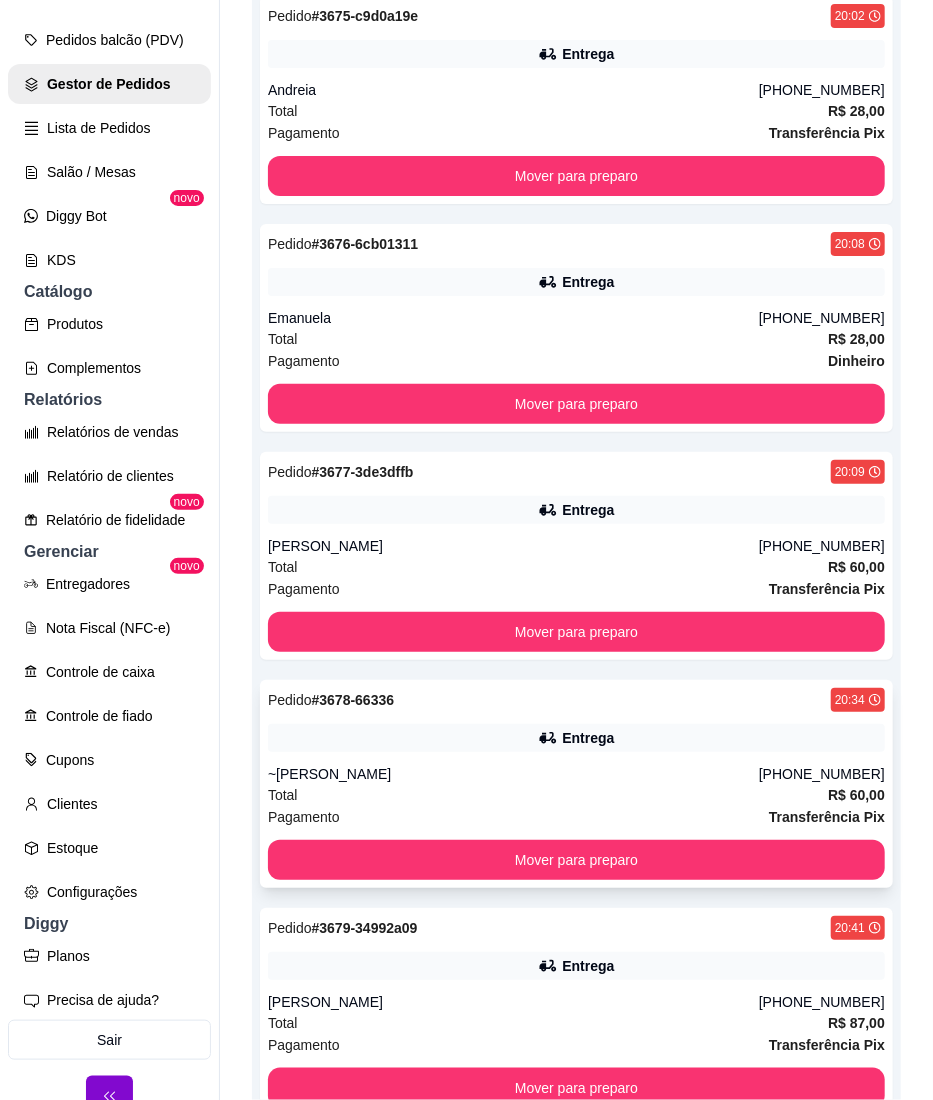 click on "~[PERSON_NAME]" at bounding box center [513, 774] 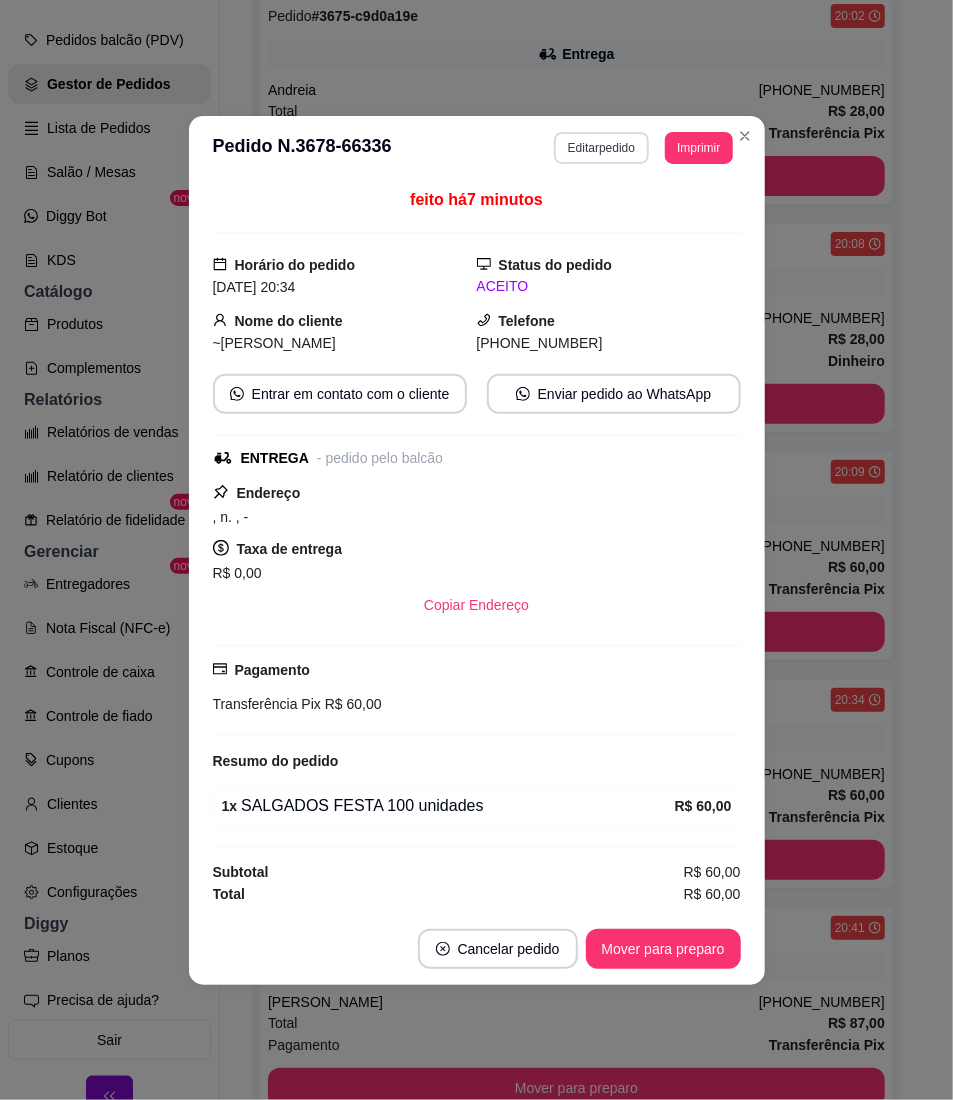 click on "Editar  pedido" at bounding box center [601, 148] 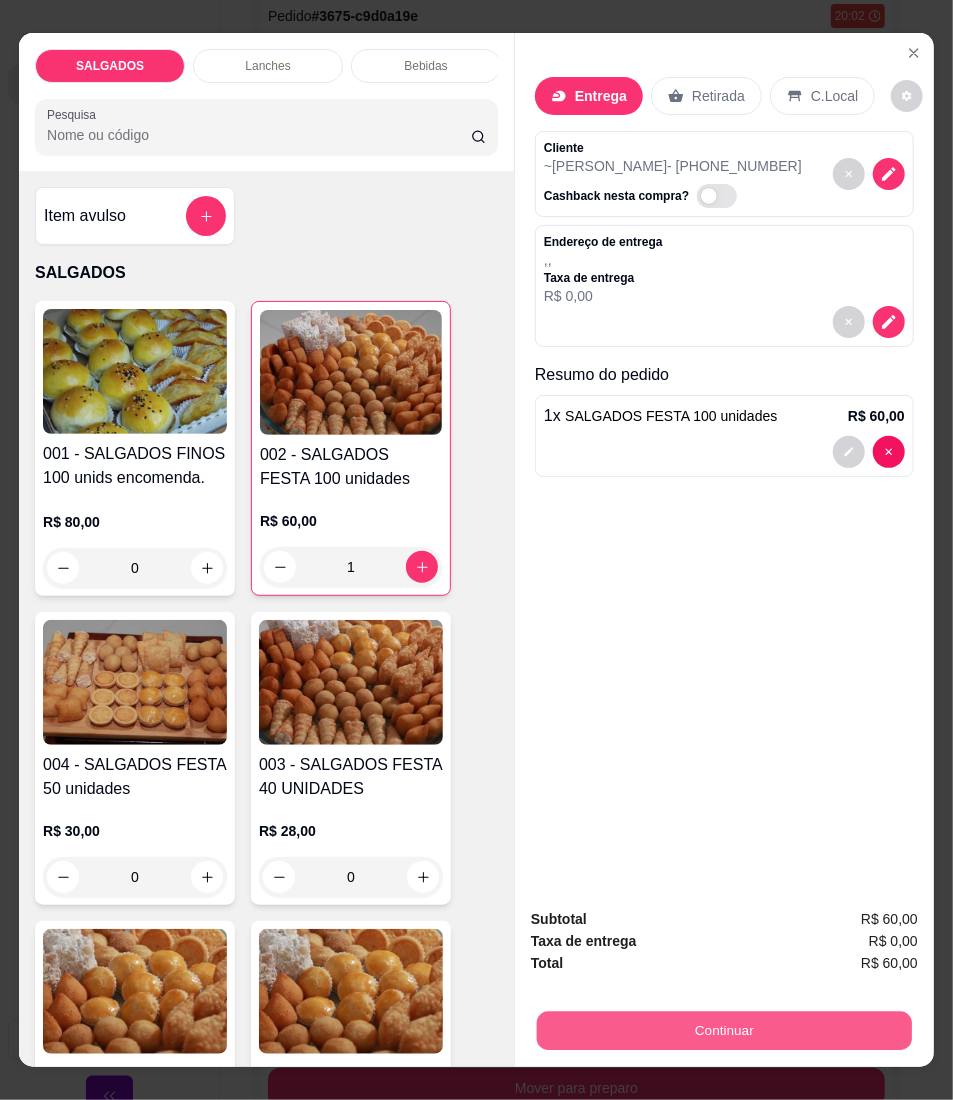 click on "Continuar" at bounding box center [724, 1031] 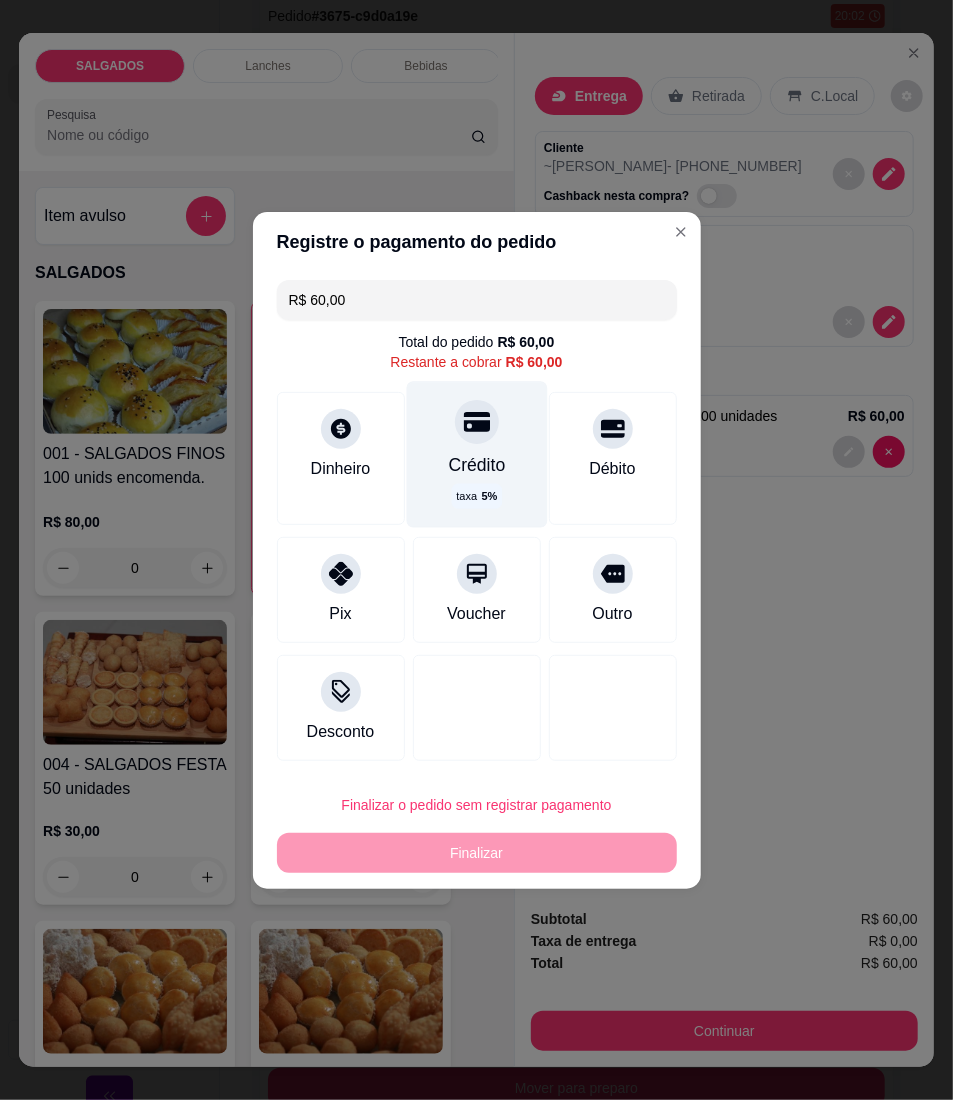 click on "Crédito" at bounding box center [476, 465] 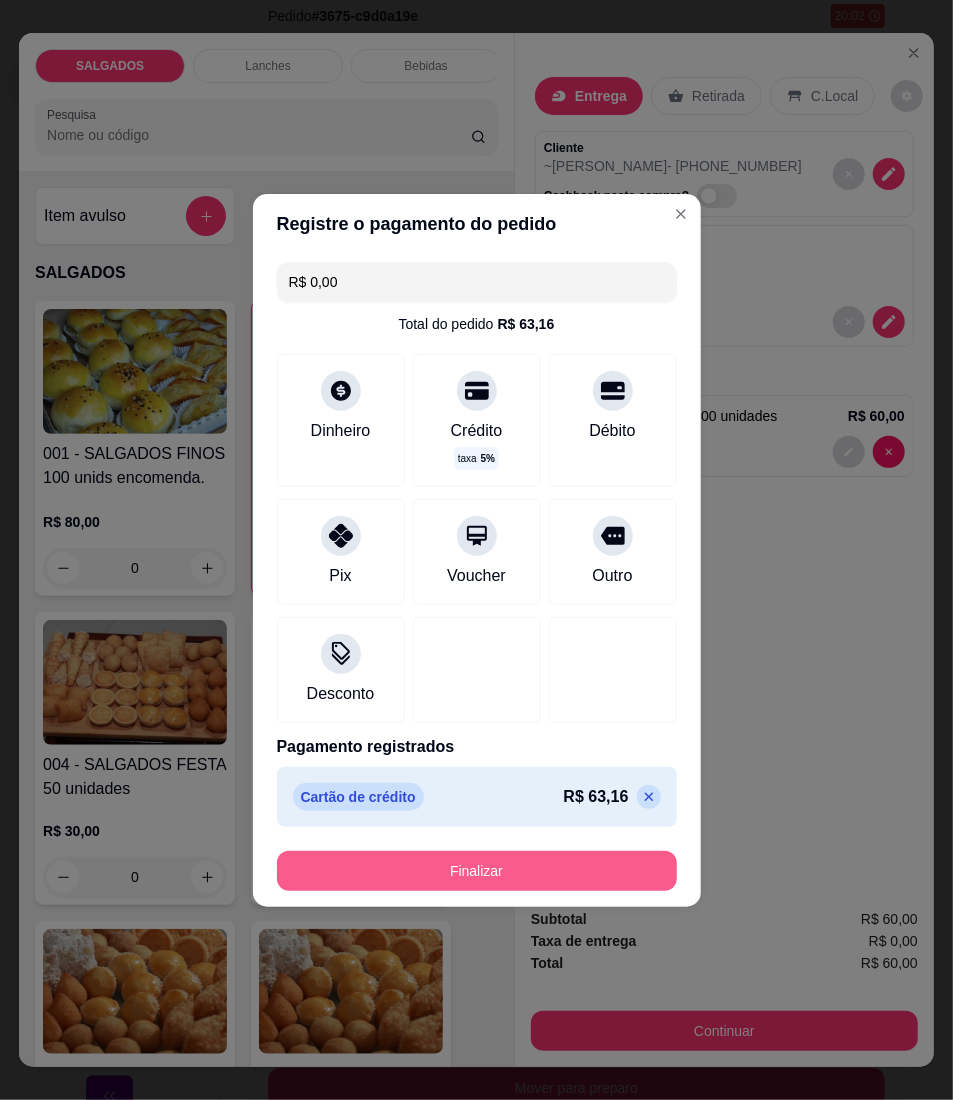 click on "Finalizar" at bounding box center (477, 871) 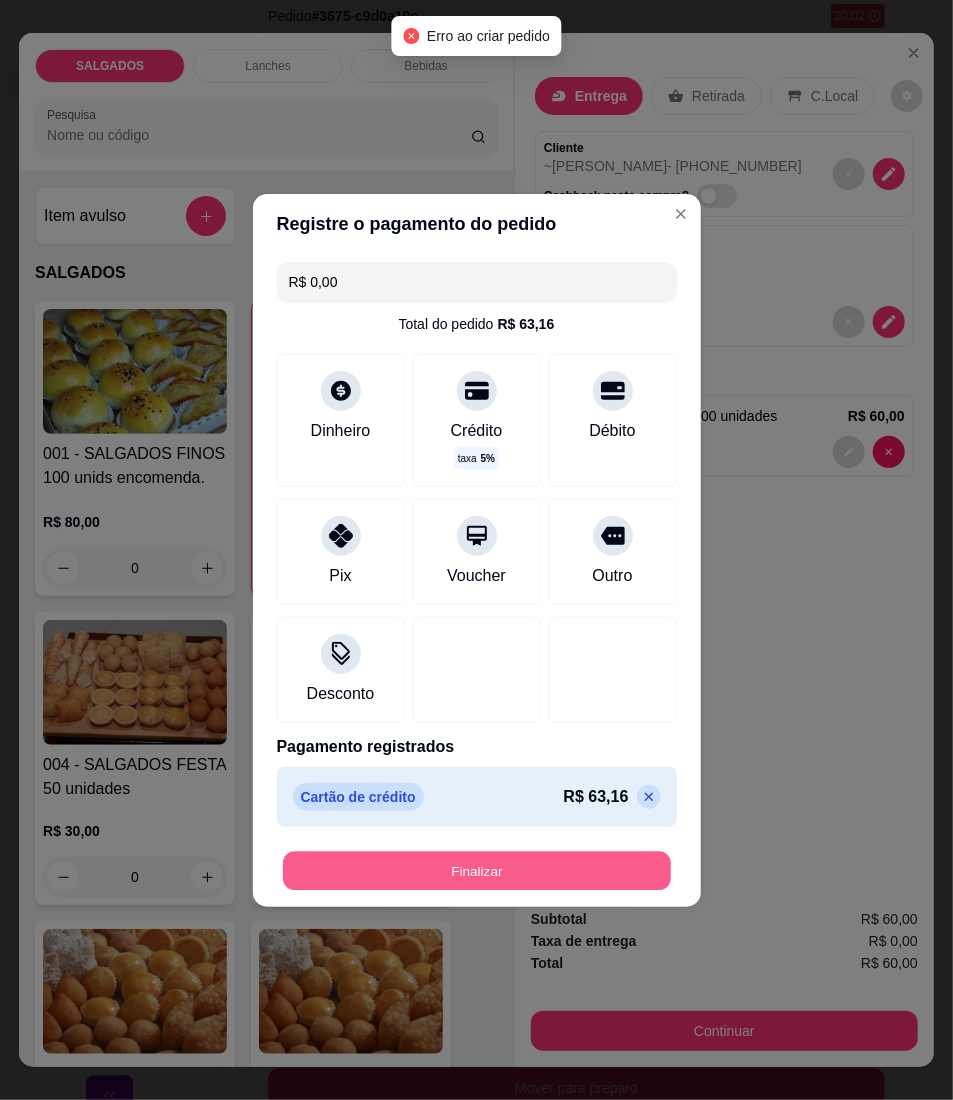 click on "Finalizar" at bounding box center (477, 870) 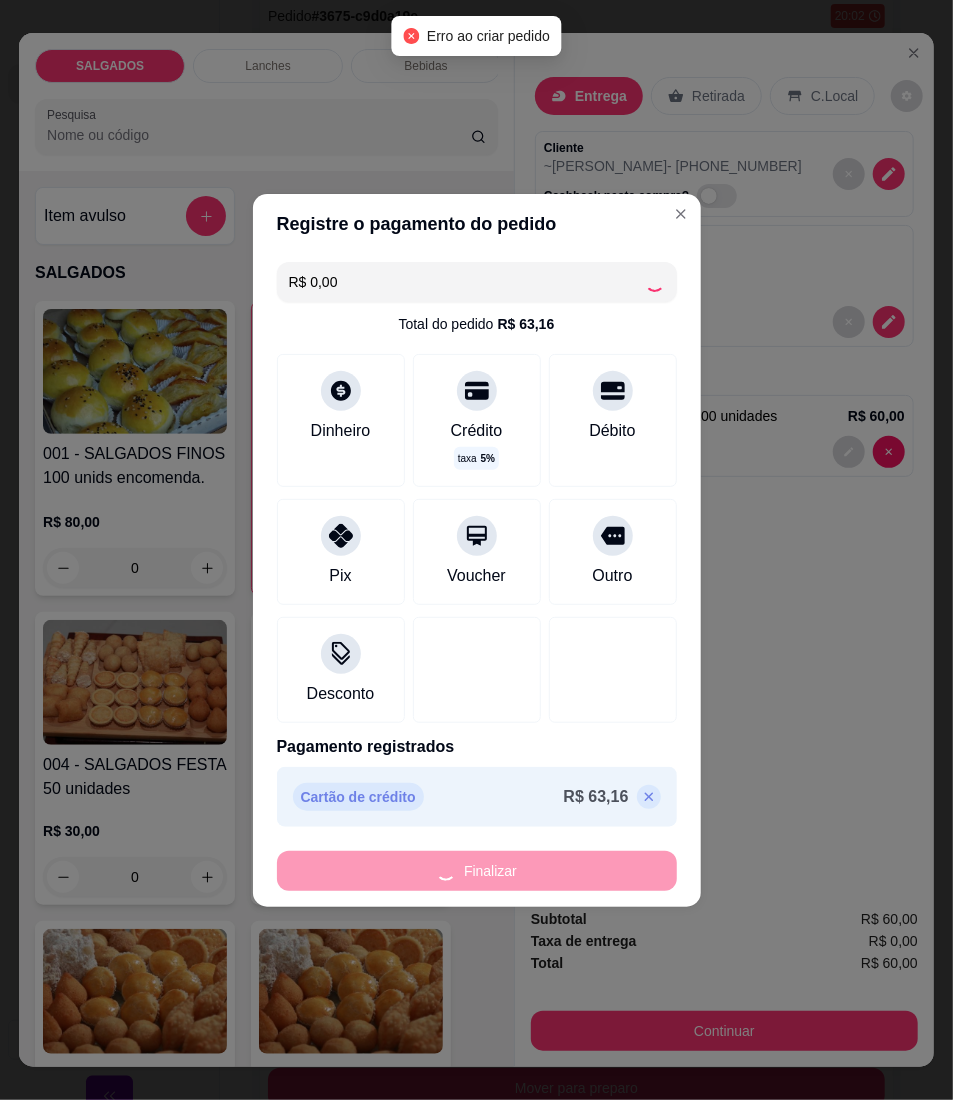 type on "0" 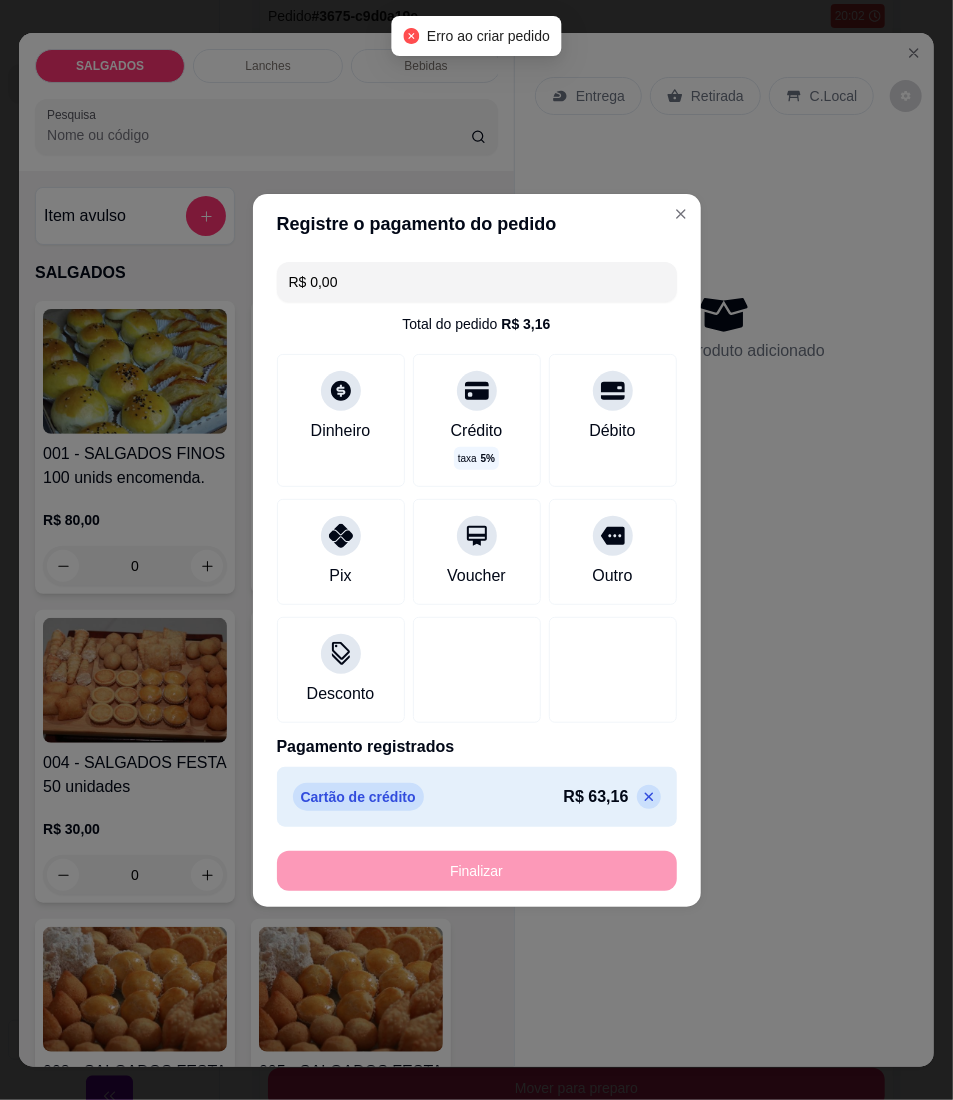 type on "-R$ 60,00" 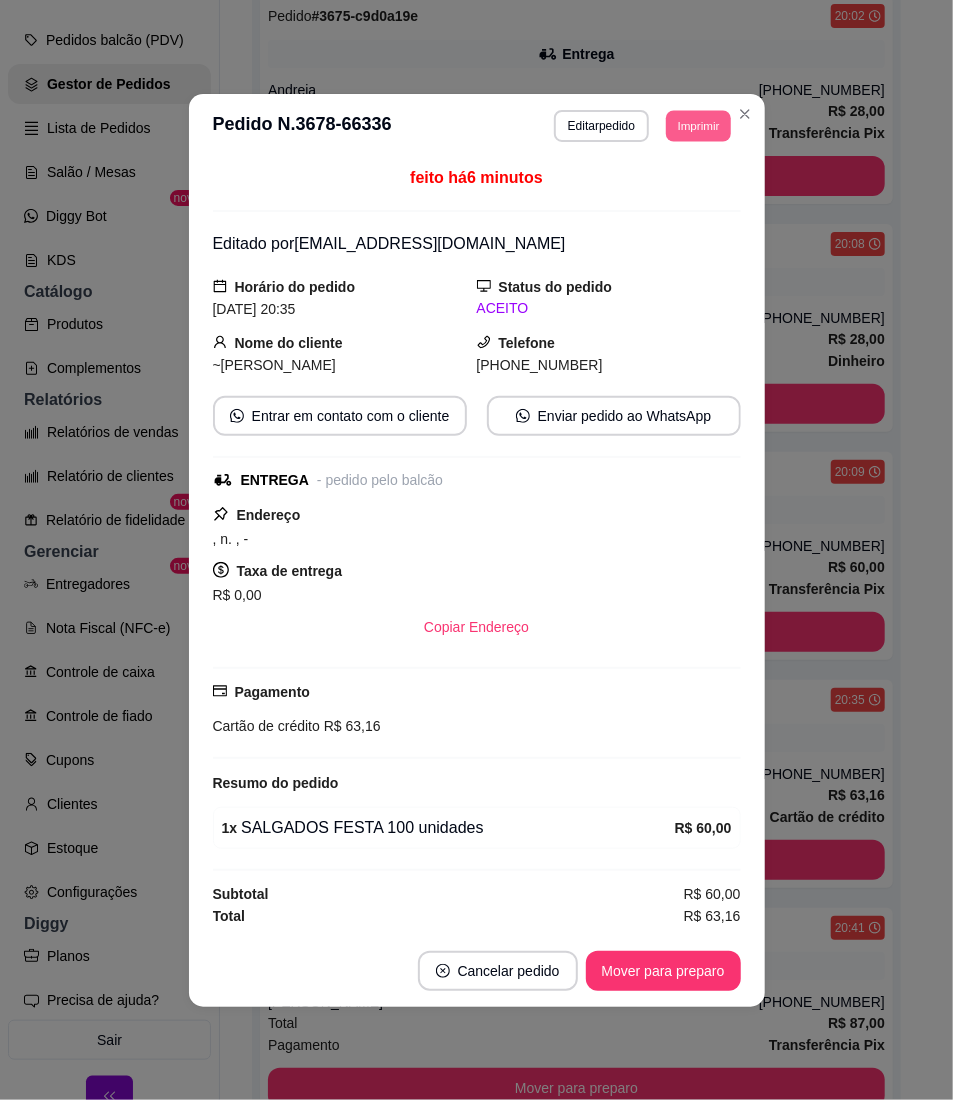 click on "Imprimir" at bounding box center [698, 125] 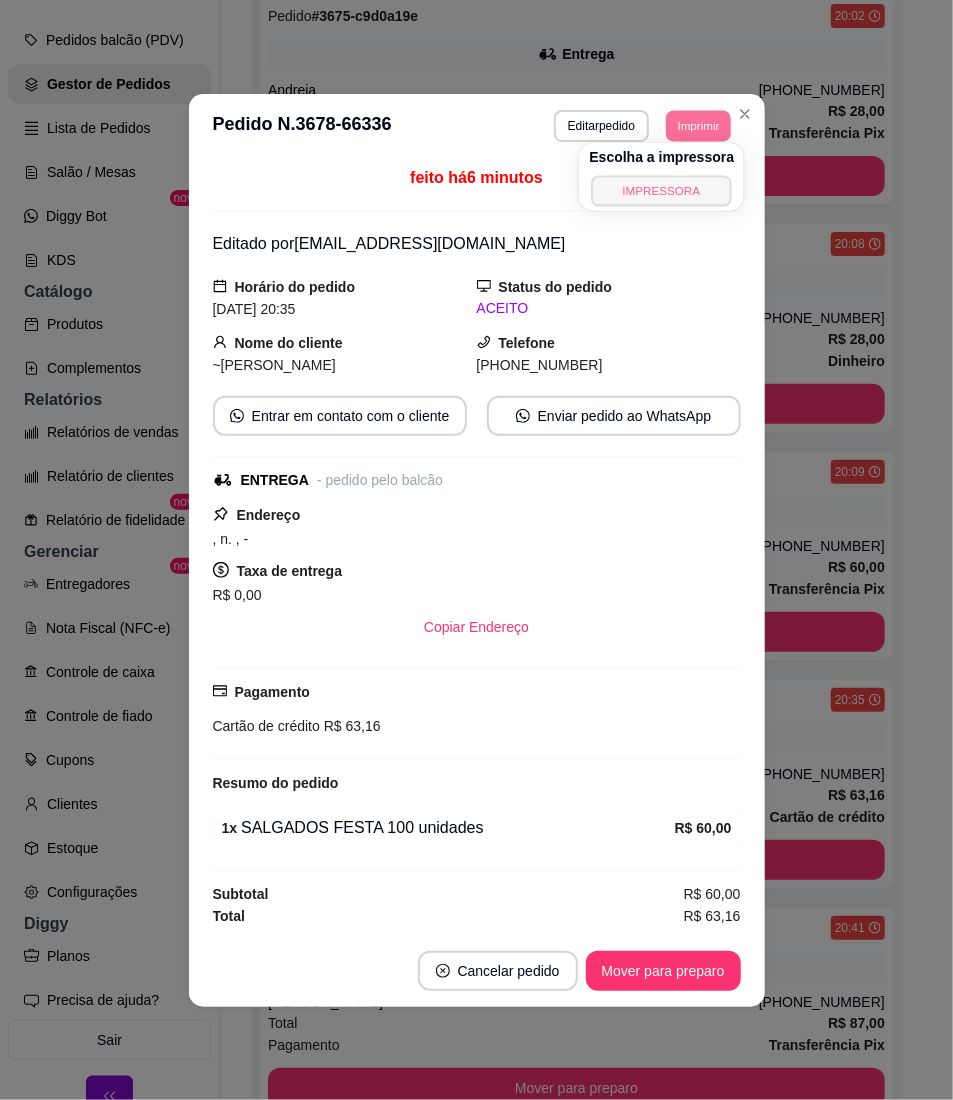 click on "IMPRESSORA" at bounding box center (662, 190) 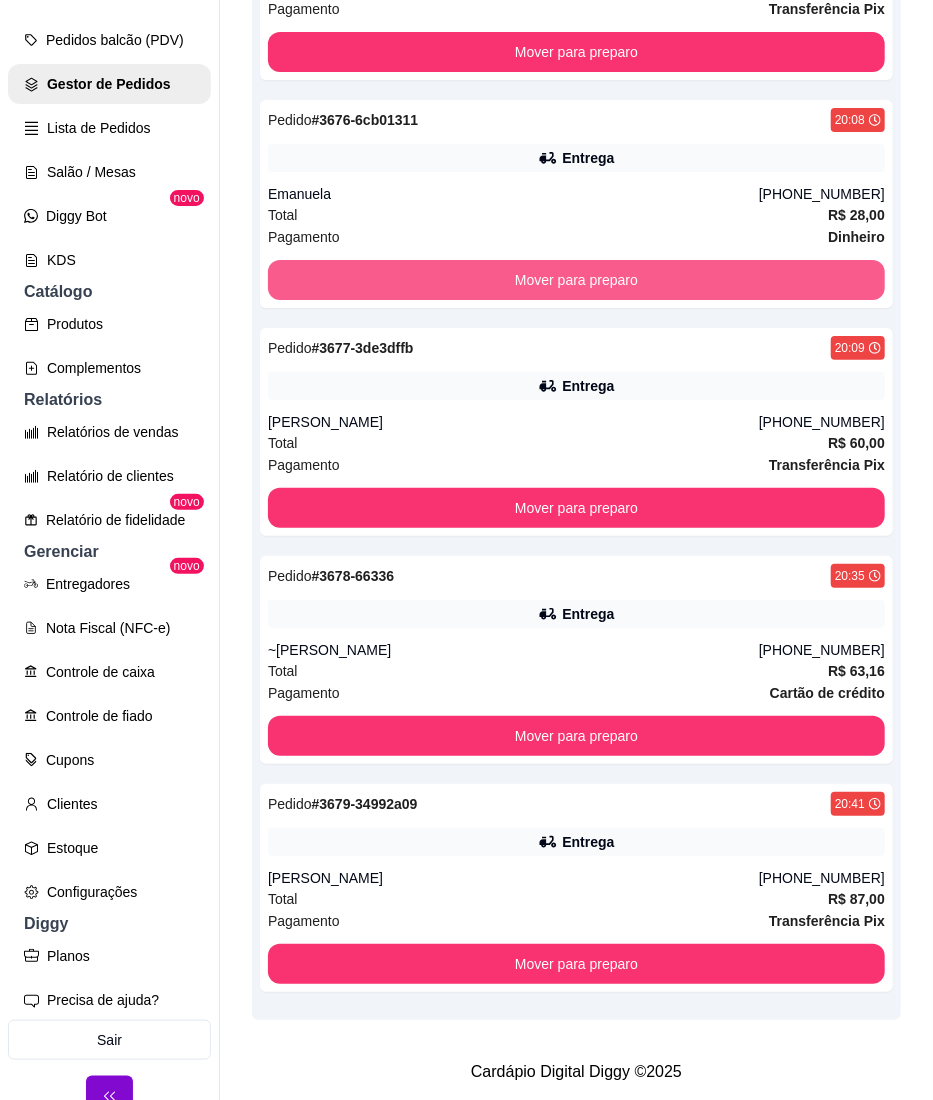 scroll, scrollTop: 933, scrollLeft: 0, axis: vertical 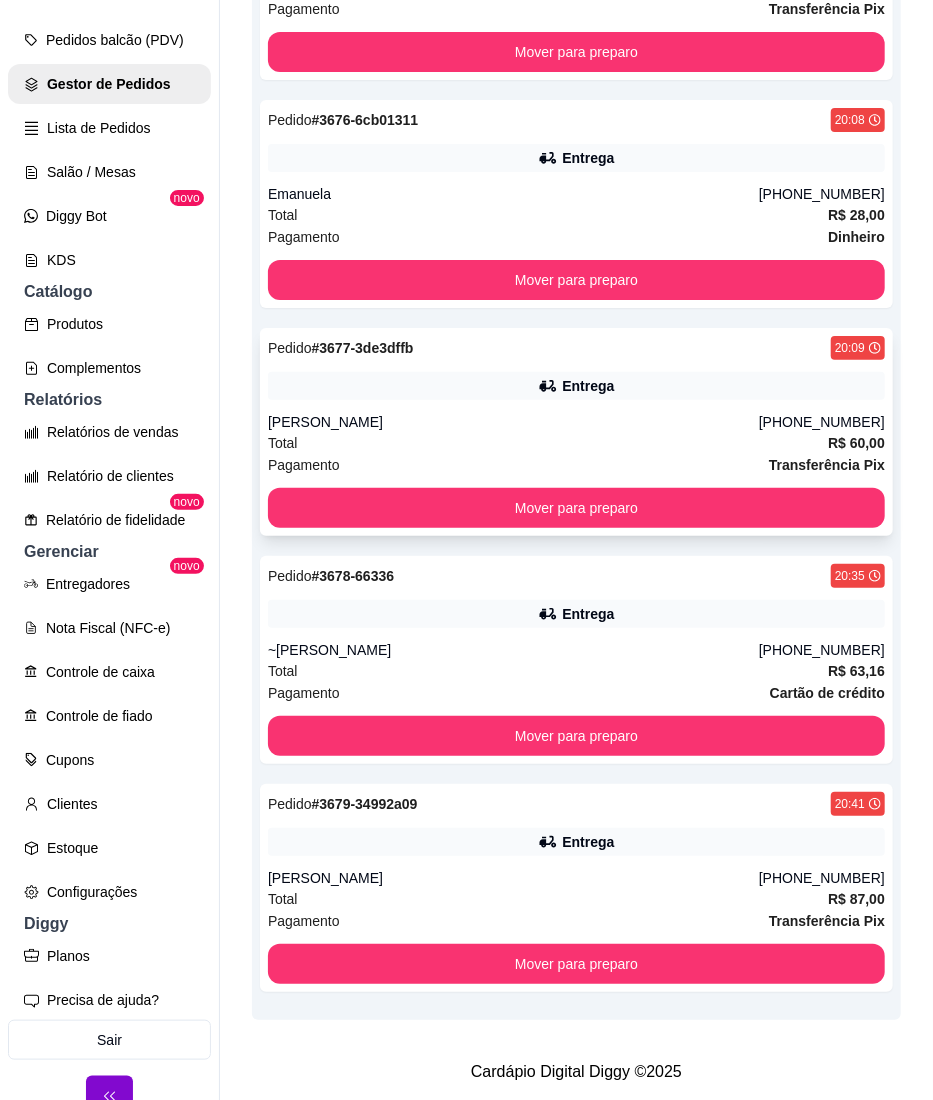click on "Pagamento Transferência Pix" at bounding box center [576, 465] 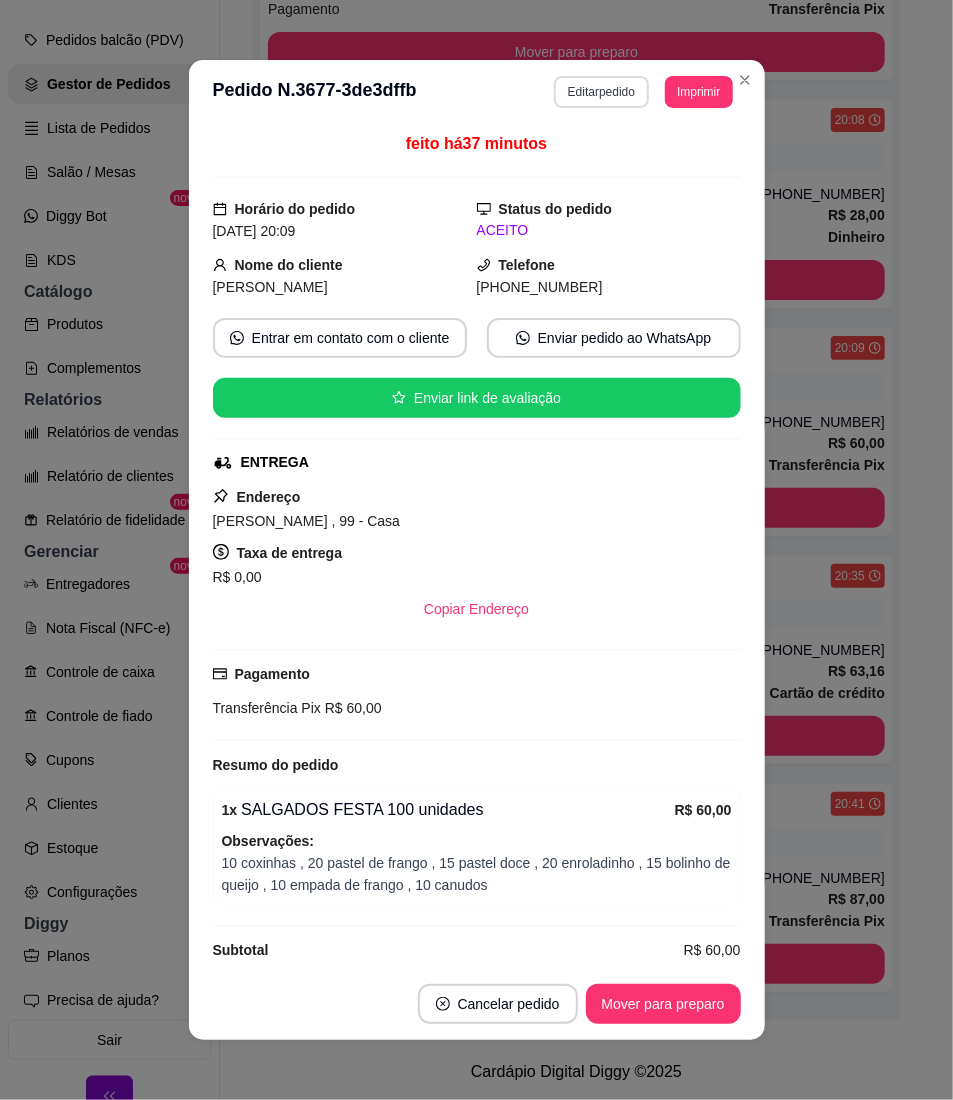 click on "Editar  pedido" at bounding box center (601, 92) 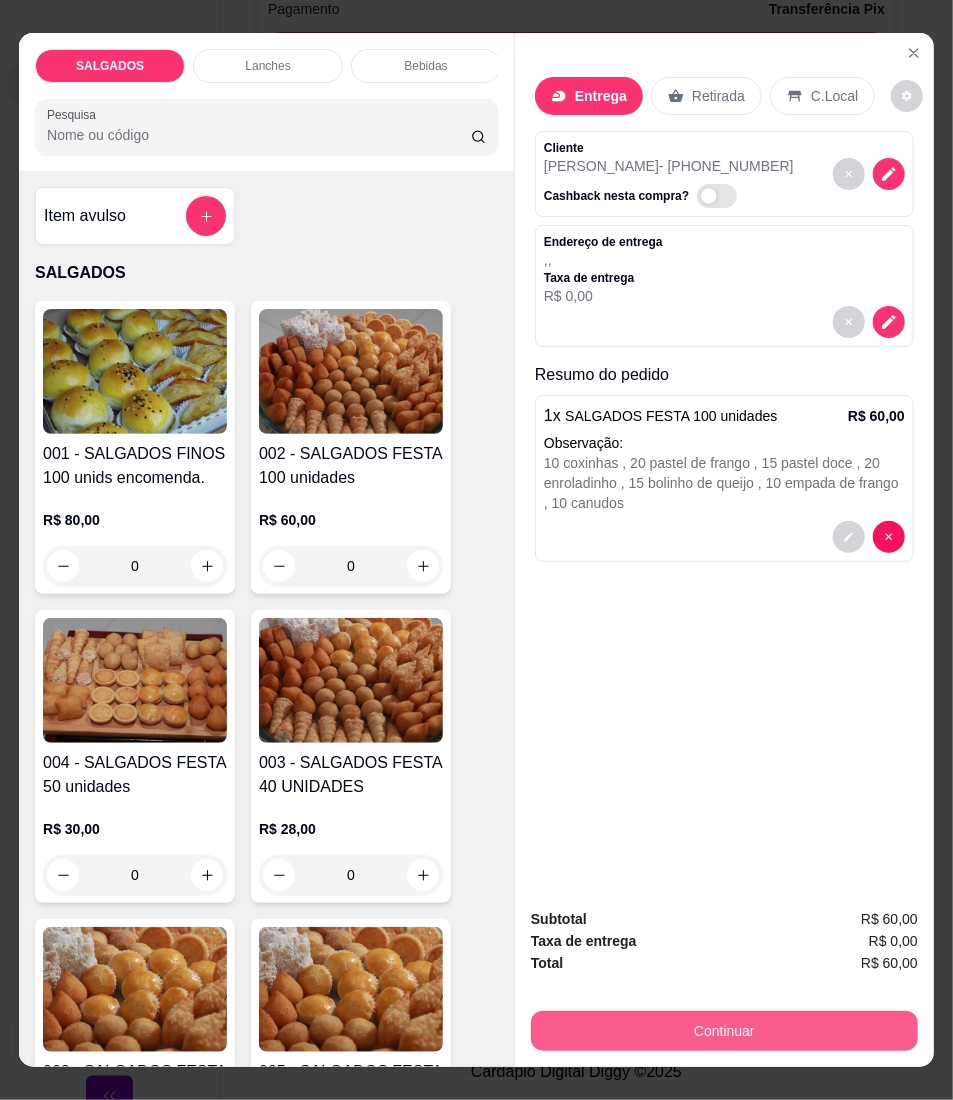 click on "Continuar" at bounding box center (724, 1031) 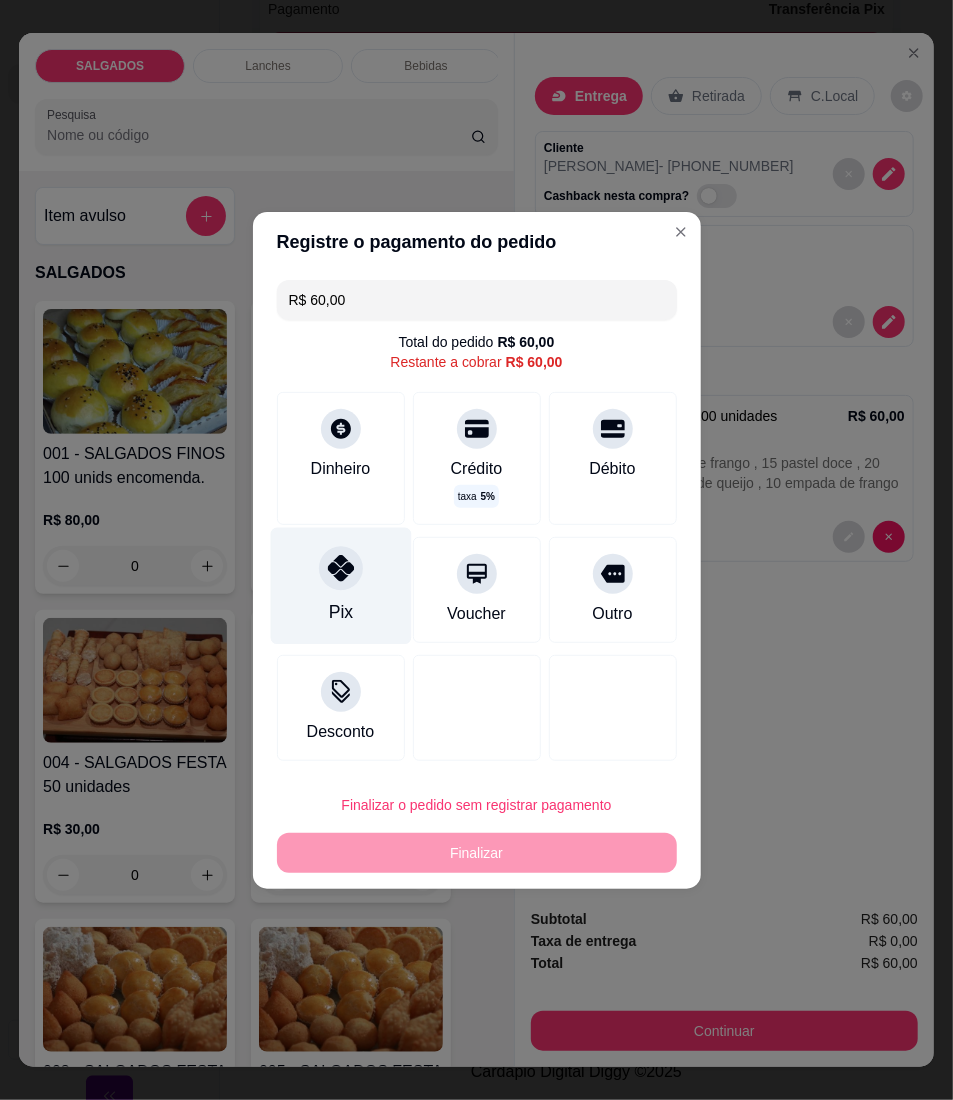 click 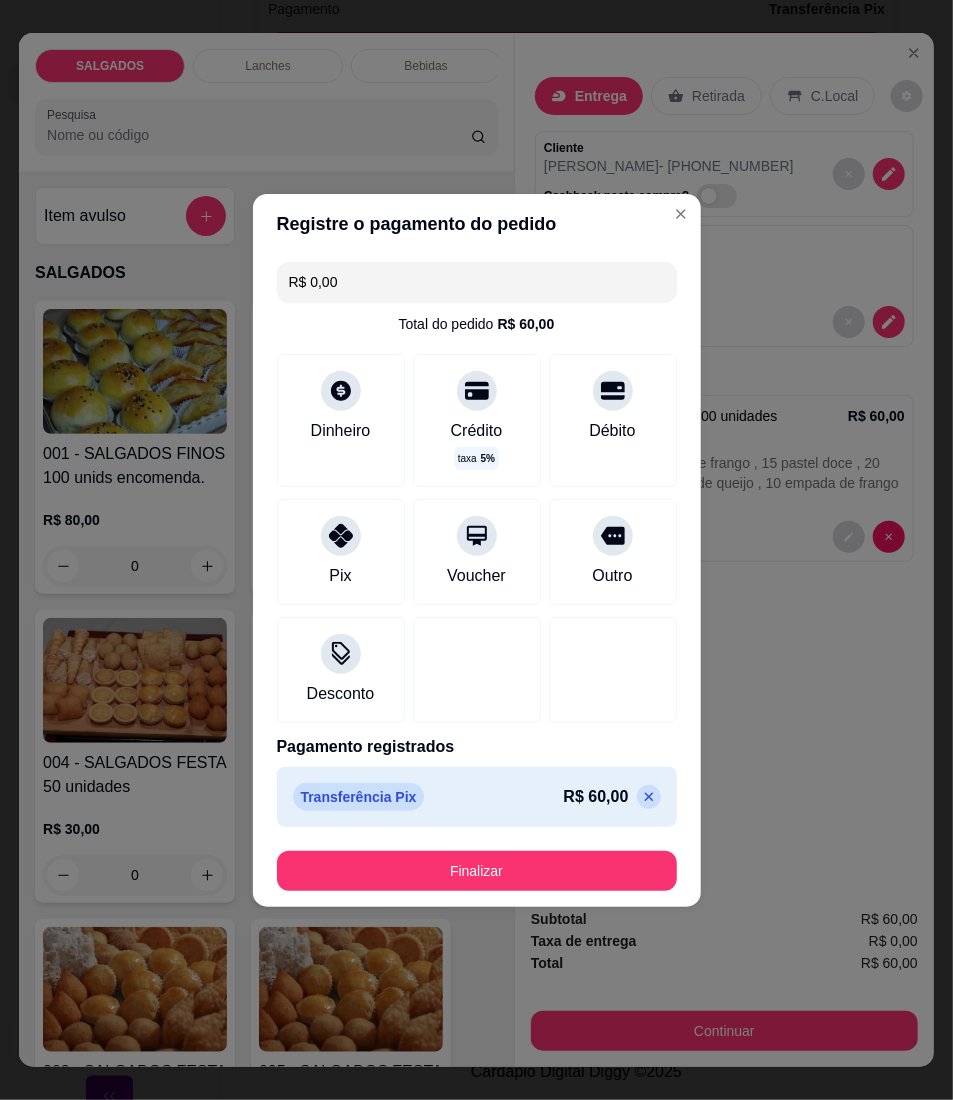 click 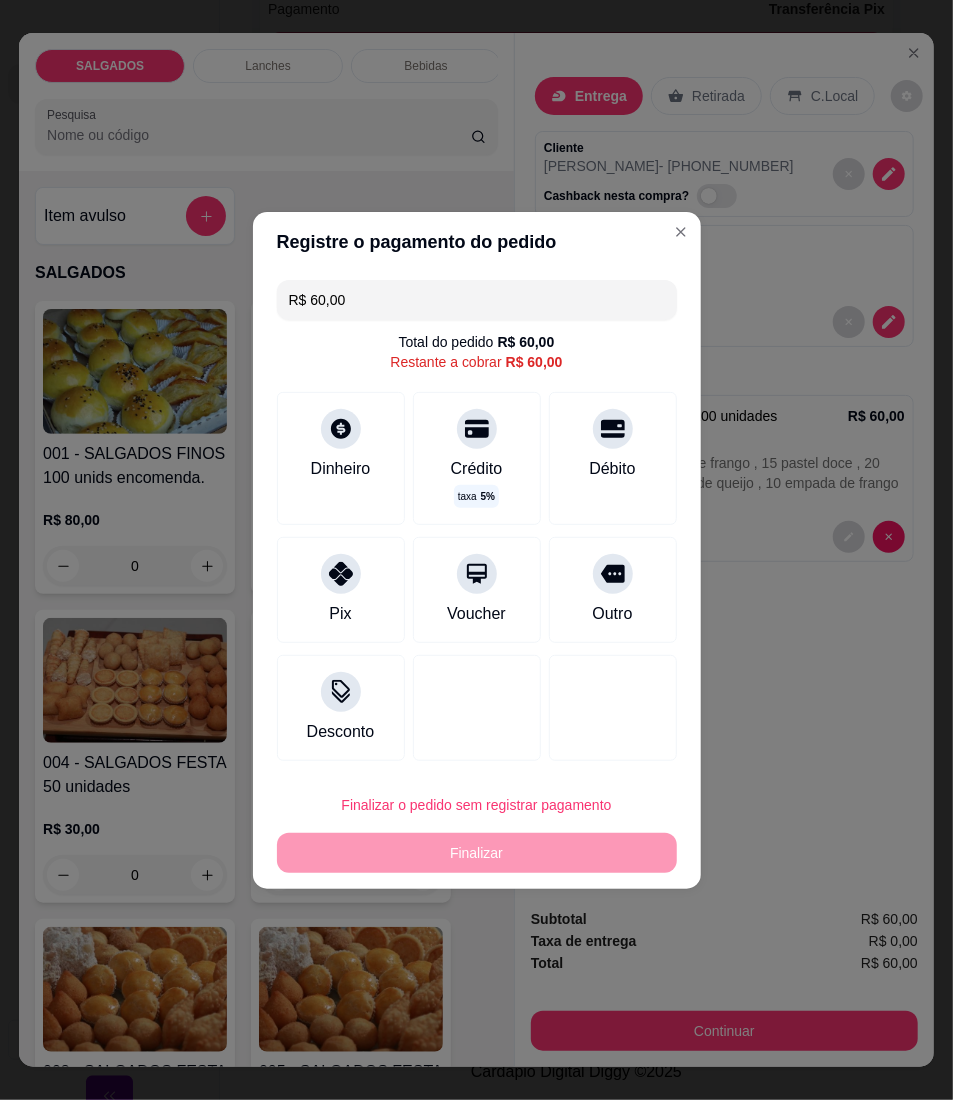 click on "R$ 60,00 Total do pedido   R$ 60,00 Restante a cobrar   R$ 60,00 Dinheiro Crédito taxa   5 % Débito Pix Voucher Outro Desconto" at bounding box center (477, 520) 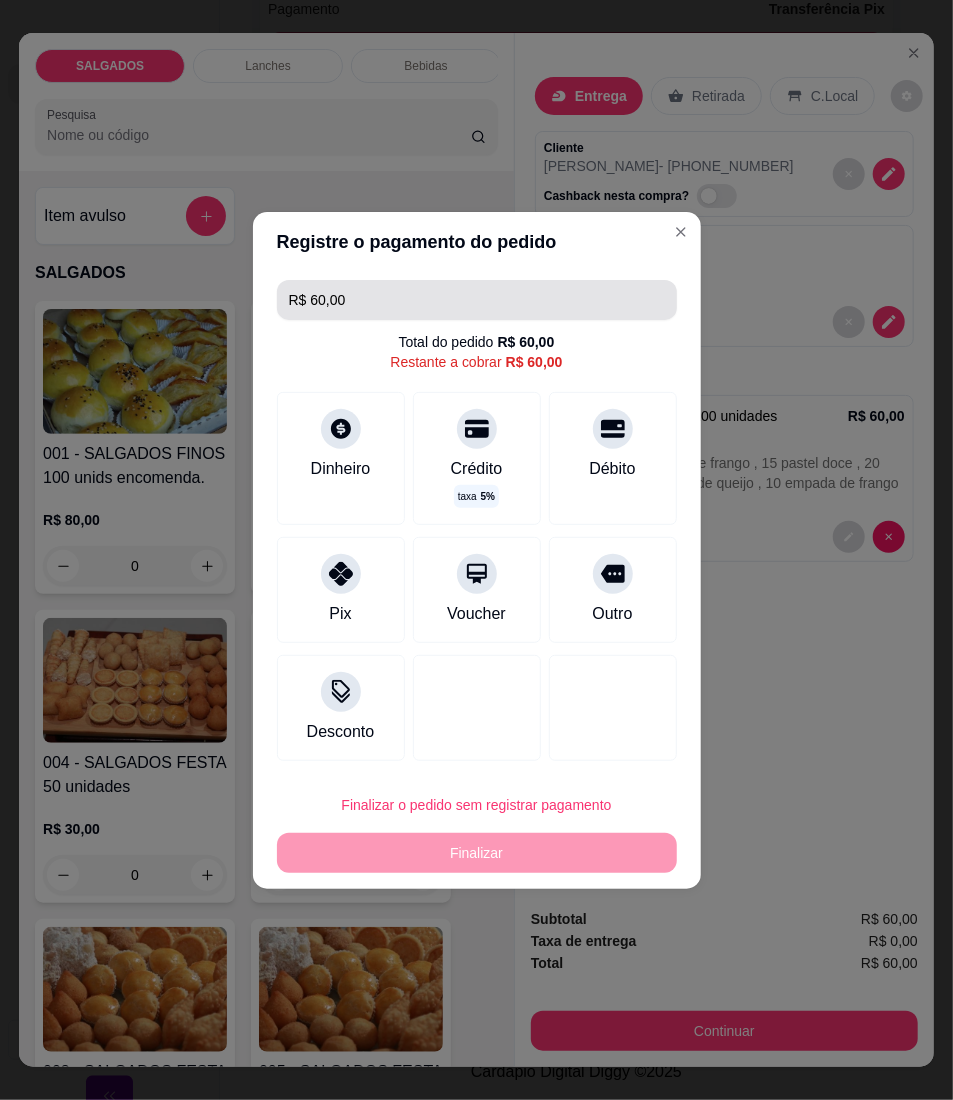 click on "R$ 60,00" at bounding box center [477, 300] 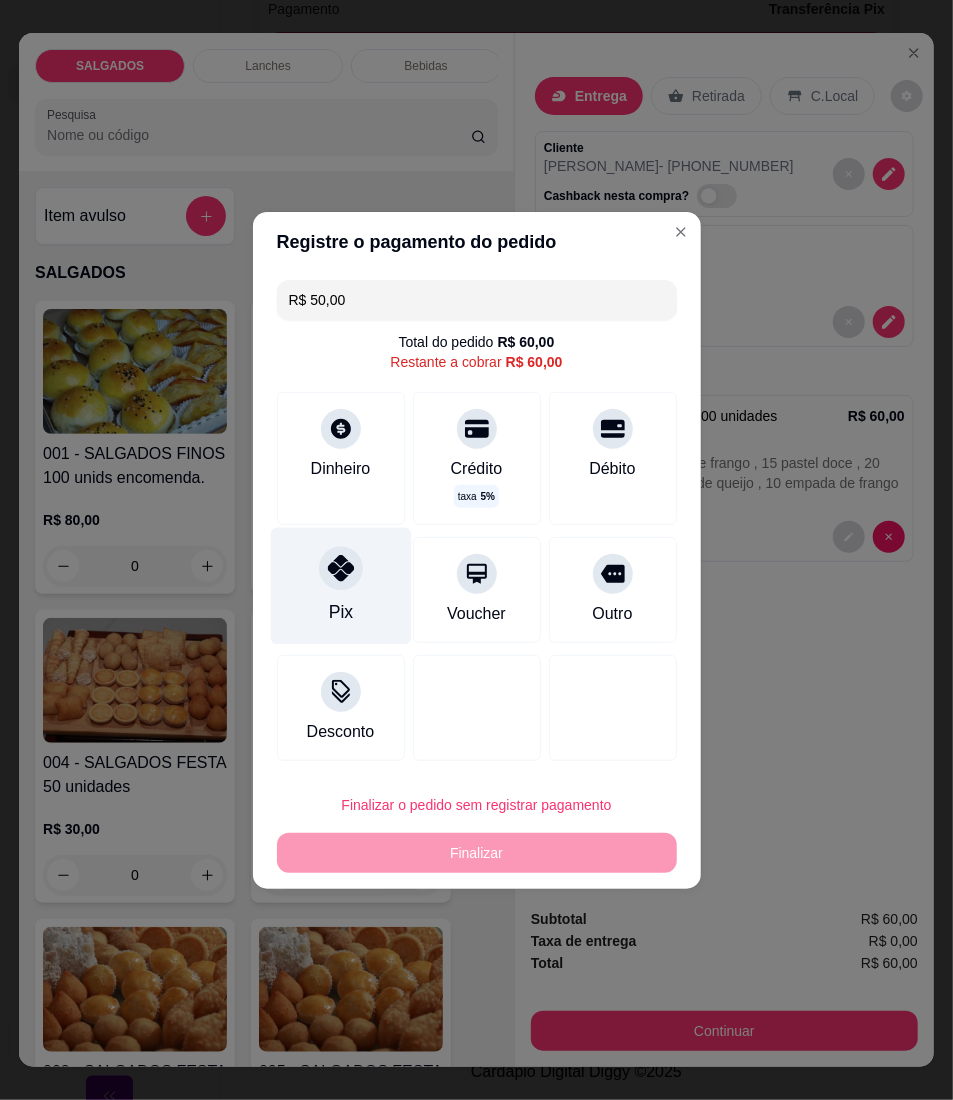 click 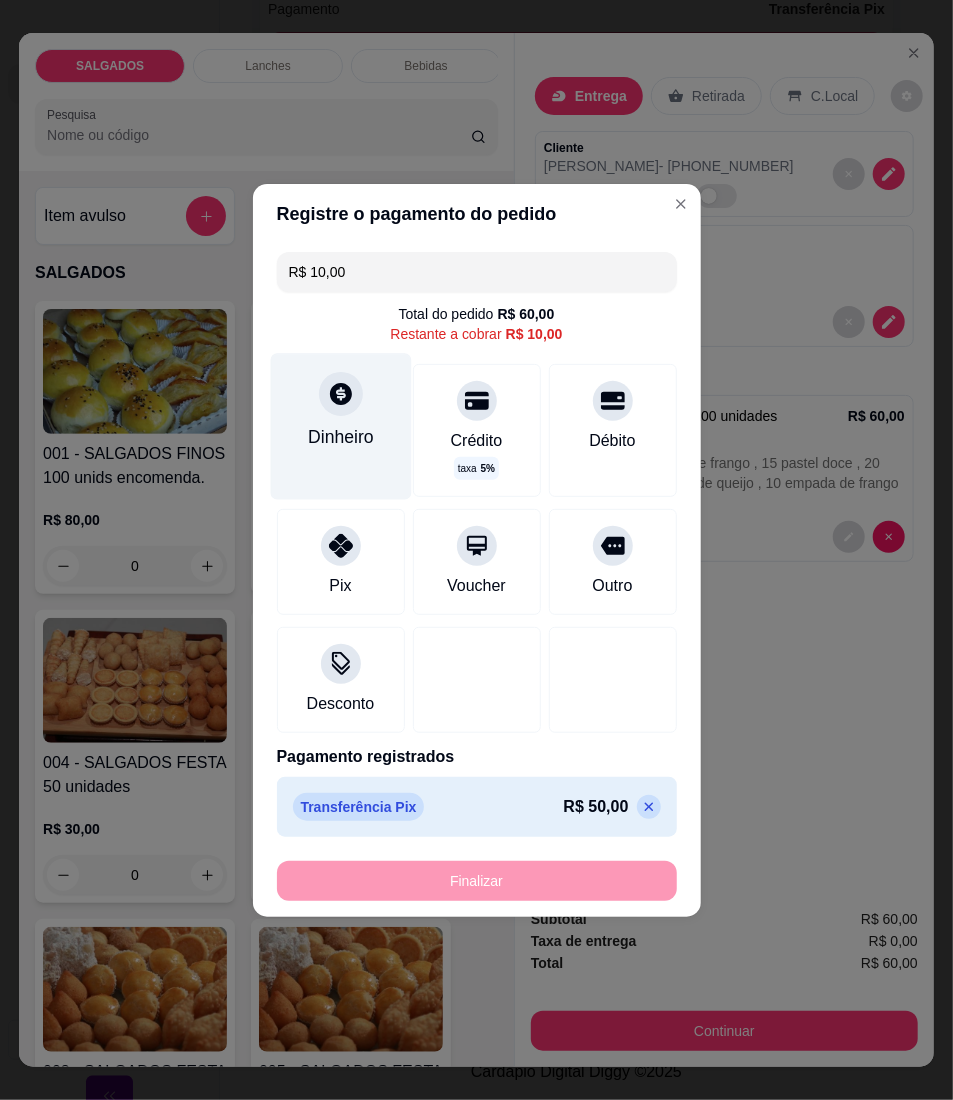 click 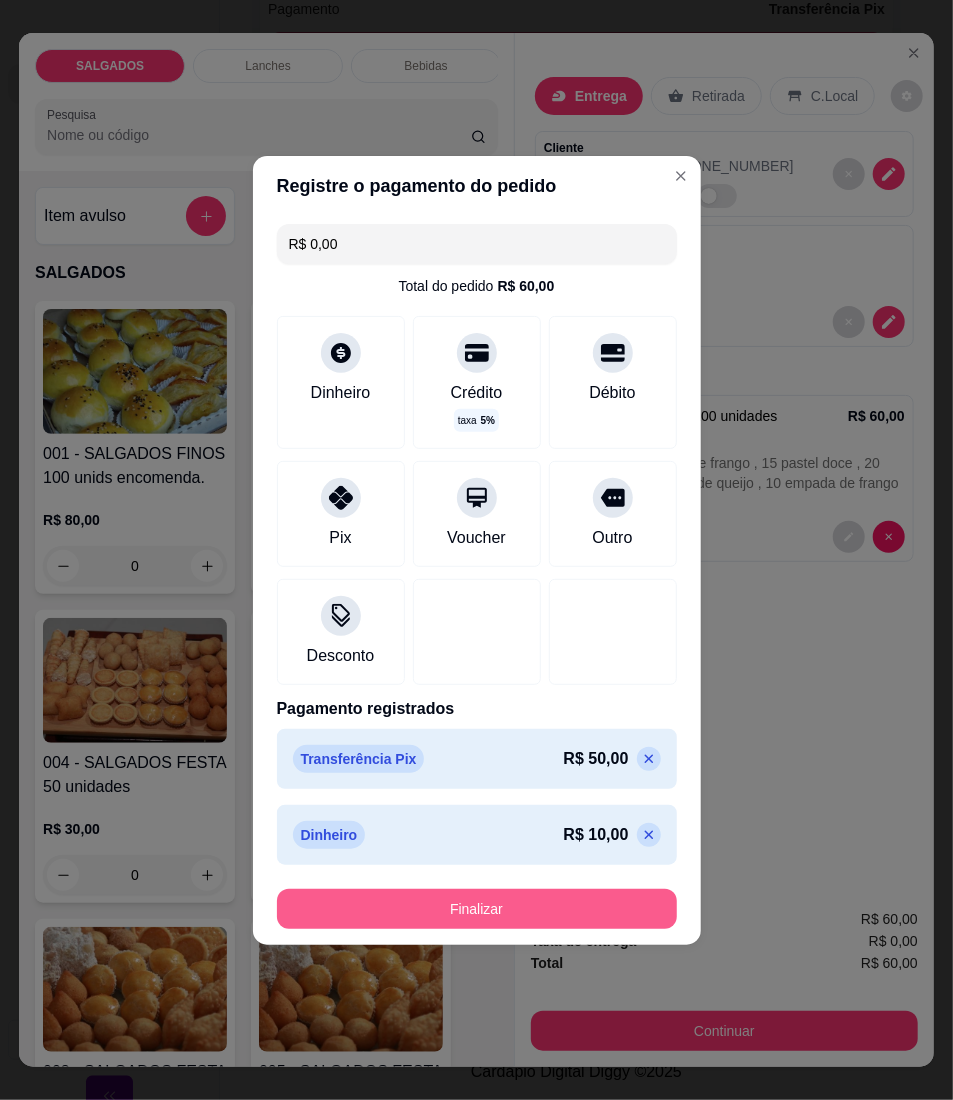 click on "Finalizar" at bounding box center (477, 909) 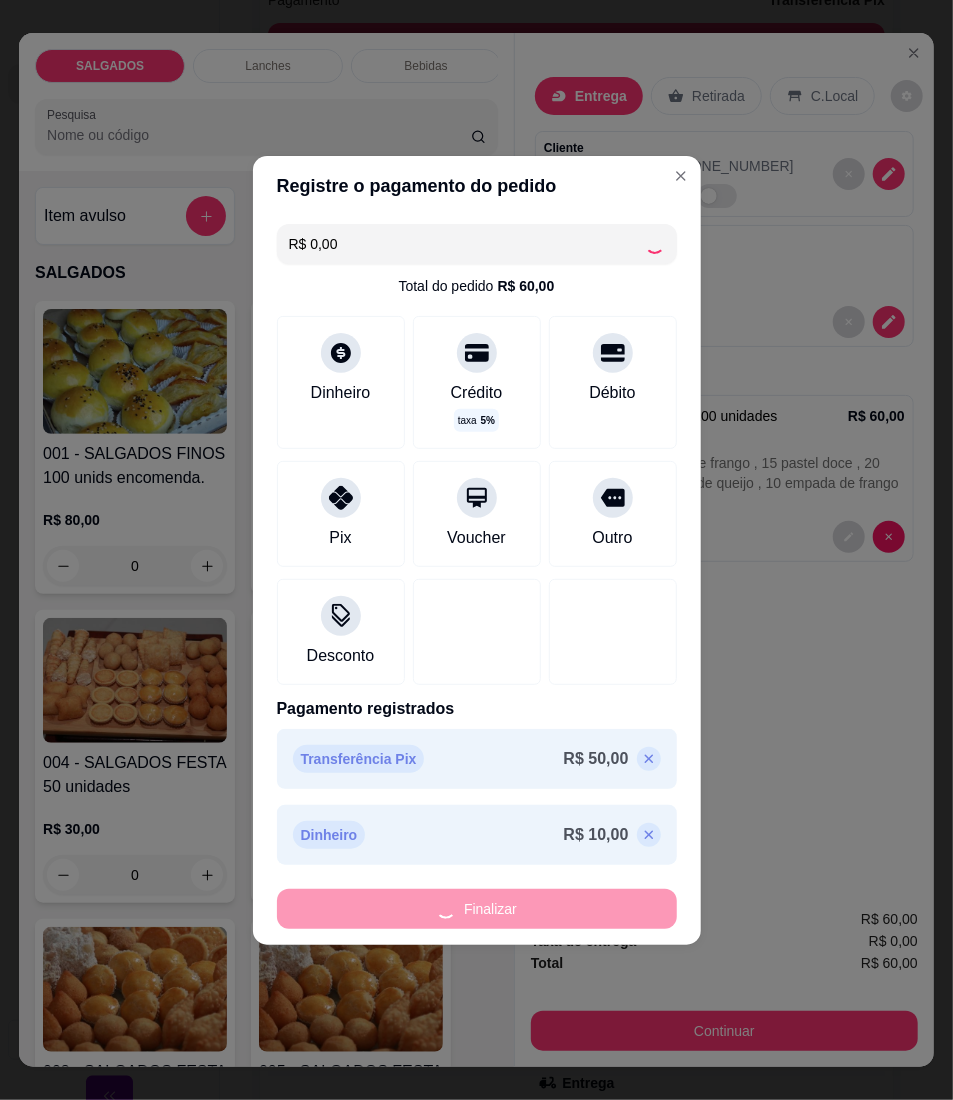 type on "-R$ 60,00" 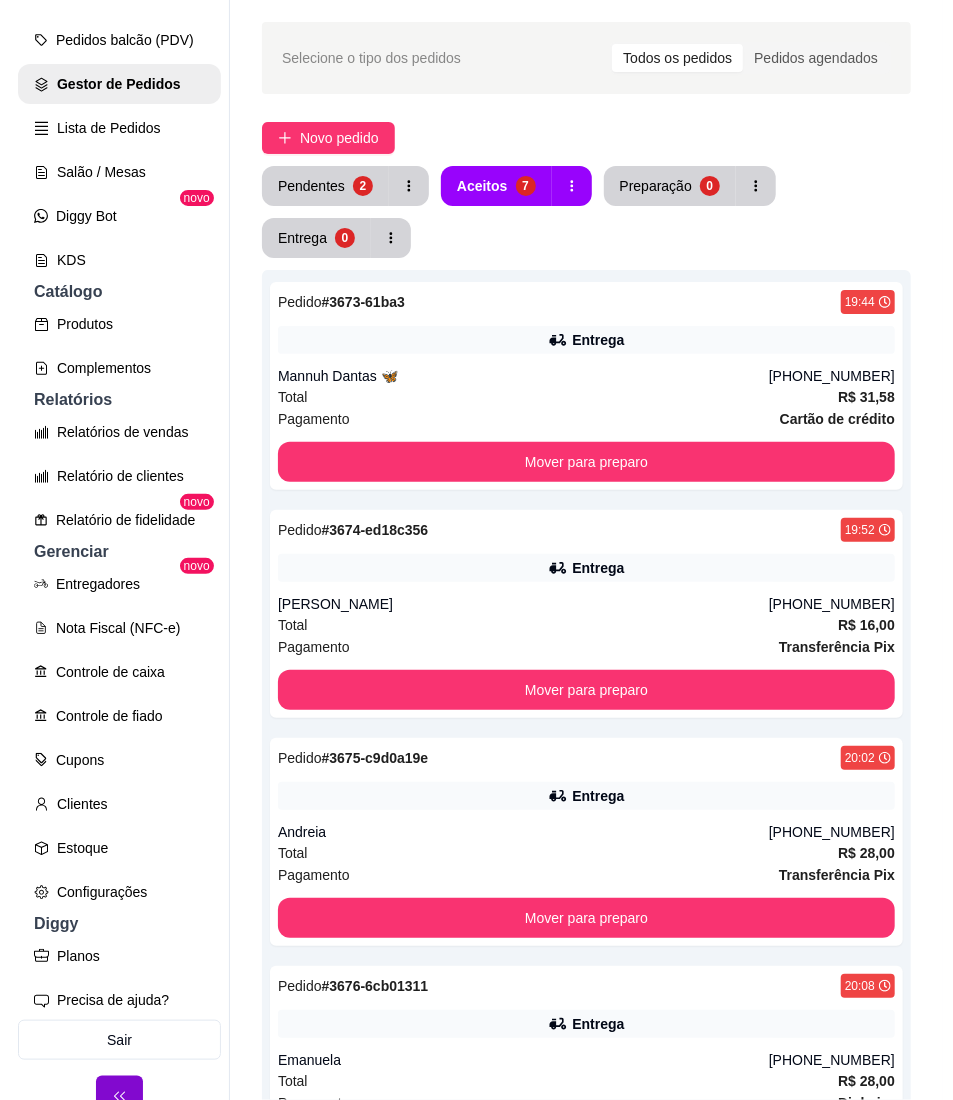 scroll, scrollTop: 0, scrollLeft: 0, axis: both 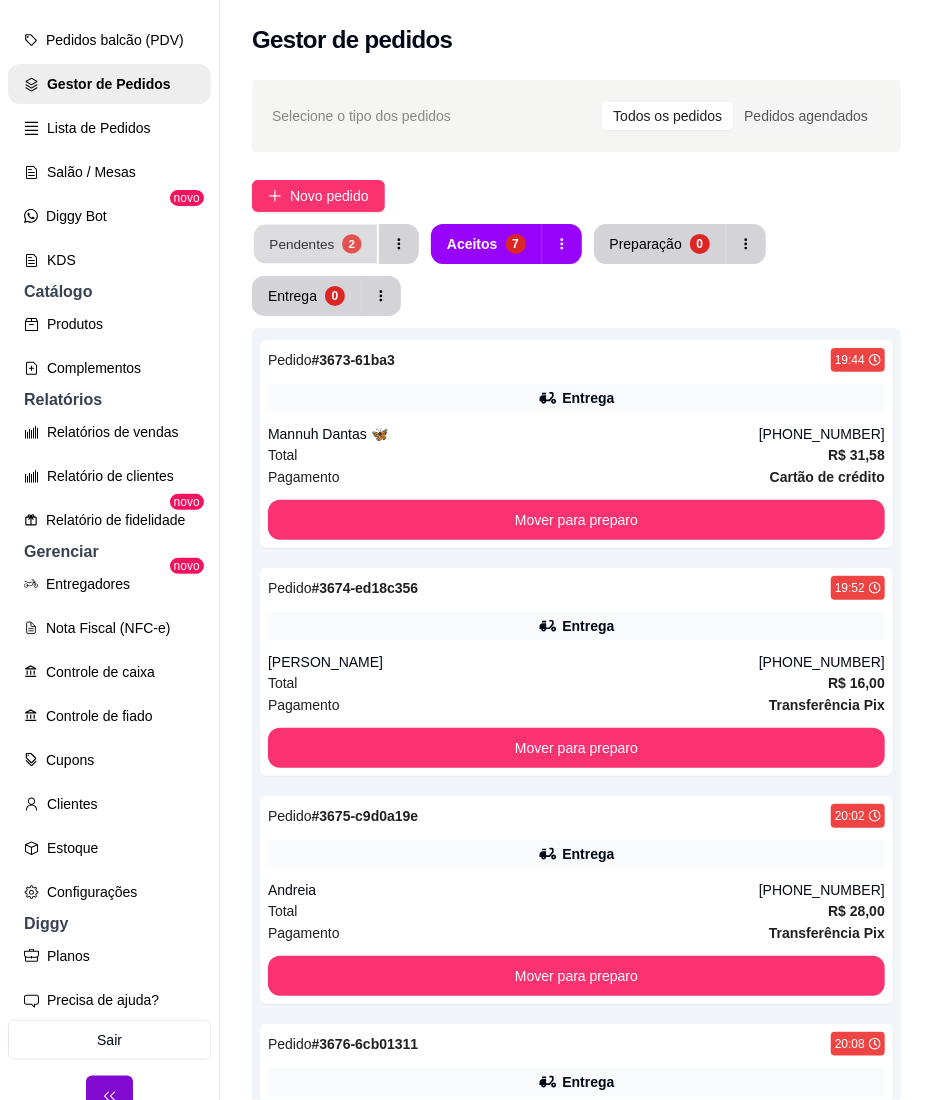 click on "Pendentes" at bounding box center [301, 243] 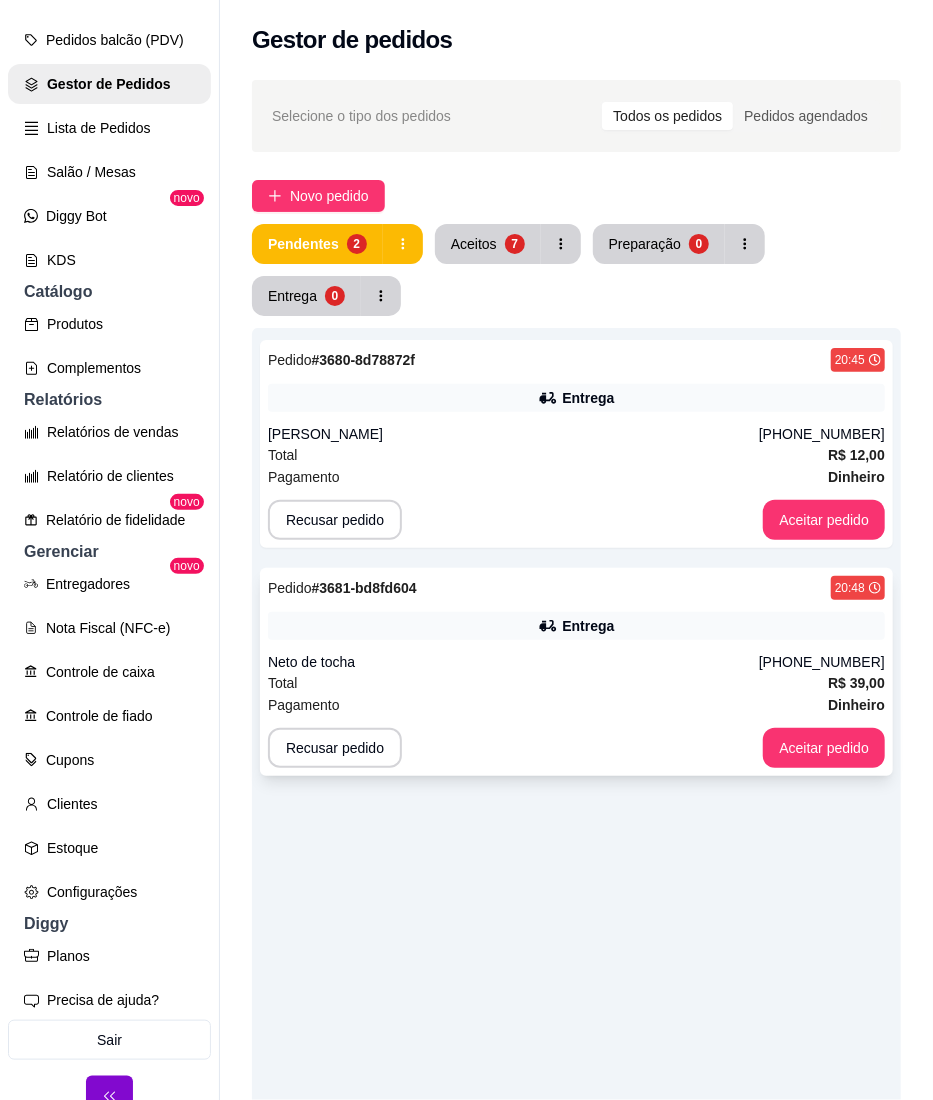 click on "[PHONE_NUMBER]" at bounding box center (822, 662) 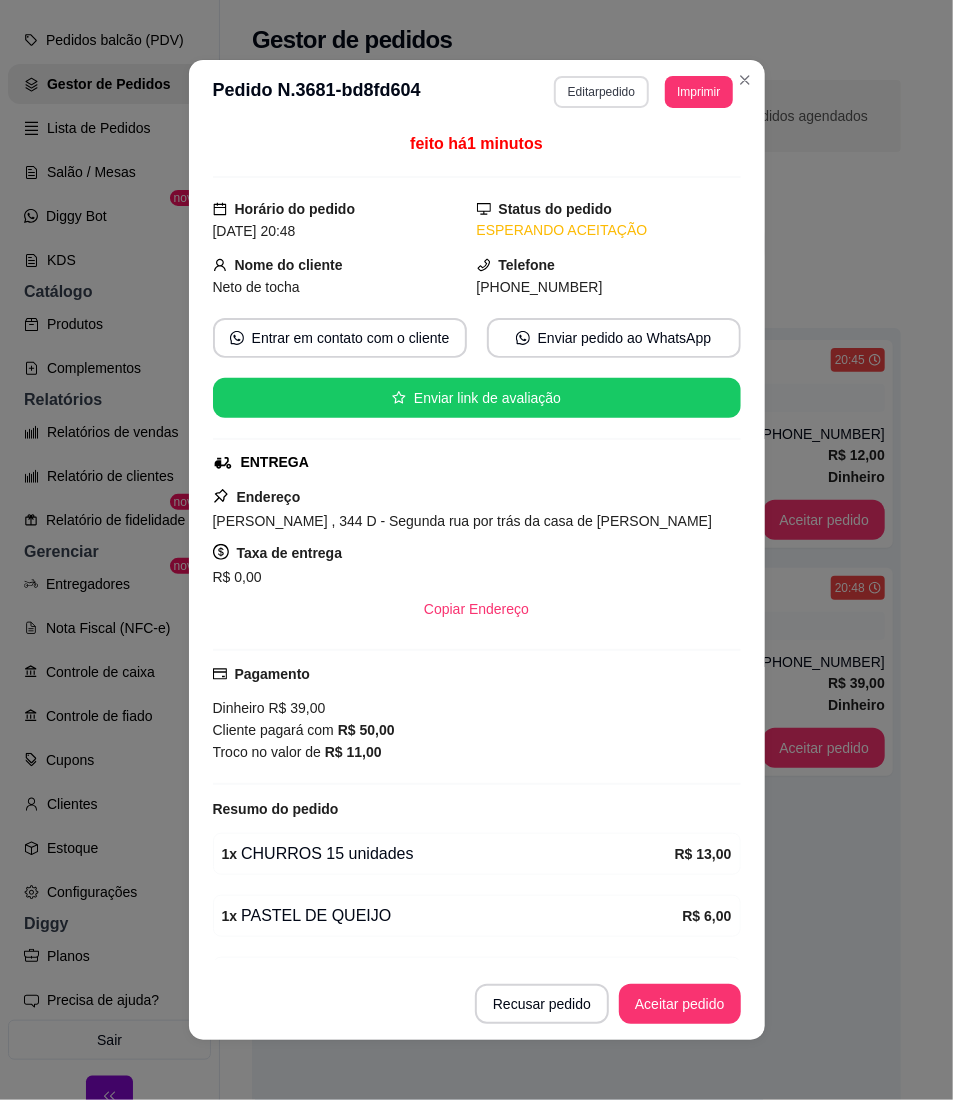 click on "Editar  pedido" at bounding box center [601, 92] 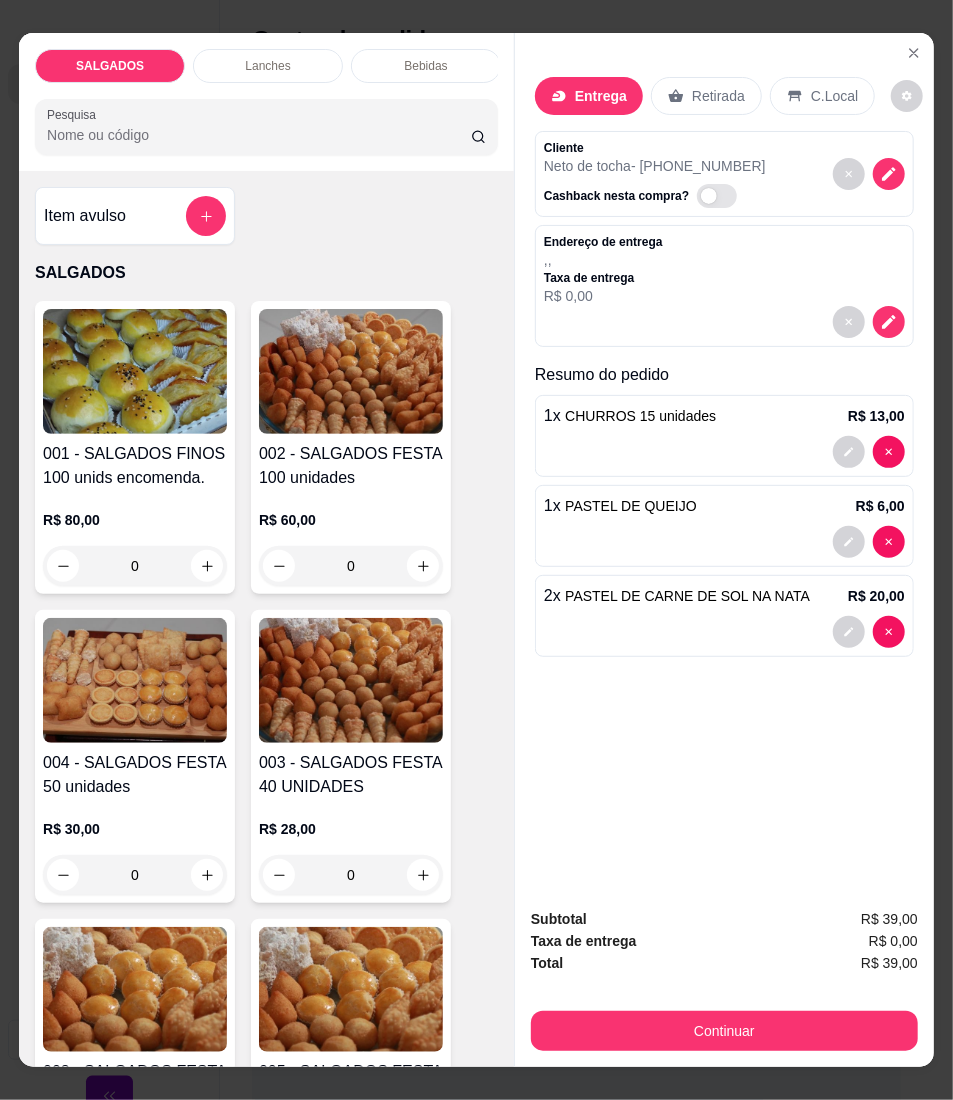click on "Entrega Retirada C.Local Cliente Neto de tocha   -   [PHONE_NUMBER] Cashback nesta compra?   Endereço de entrega ,  ,   Taxa de entrega R$ 0,00 Resumo do pedido 1 x   CHURROS 15 unidades R$ 13,00 1 x   PASTEL DE QUEIJO R$ 6,00 2 x   PASTEL DE CARNE DE SOL NA NATA R$ 20,00" at bounding box center [724, 462] 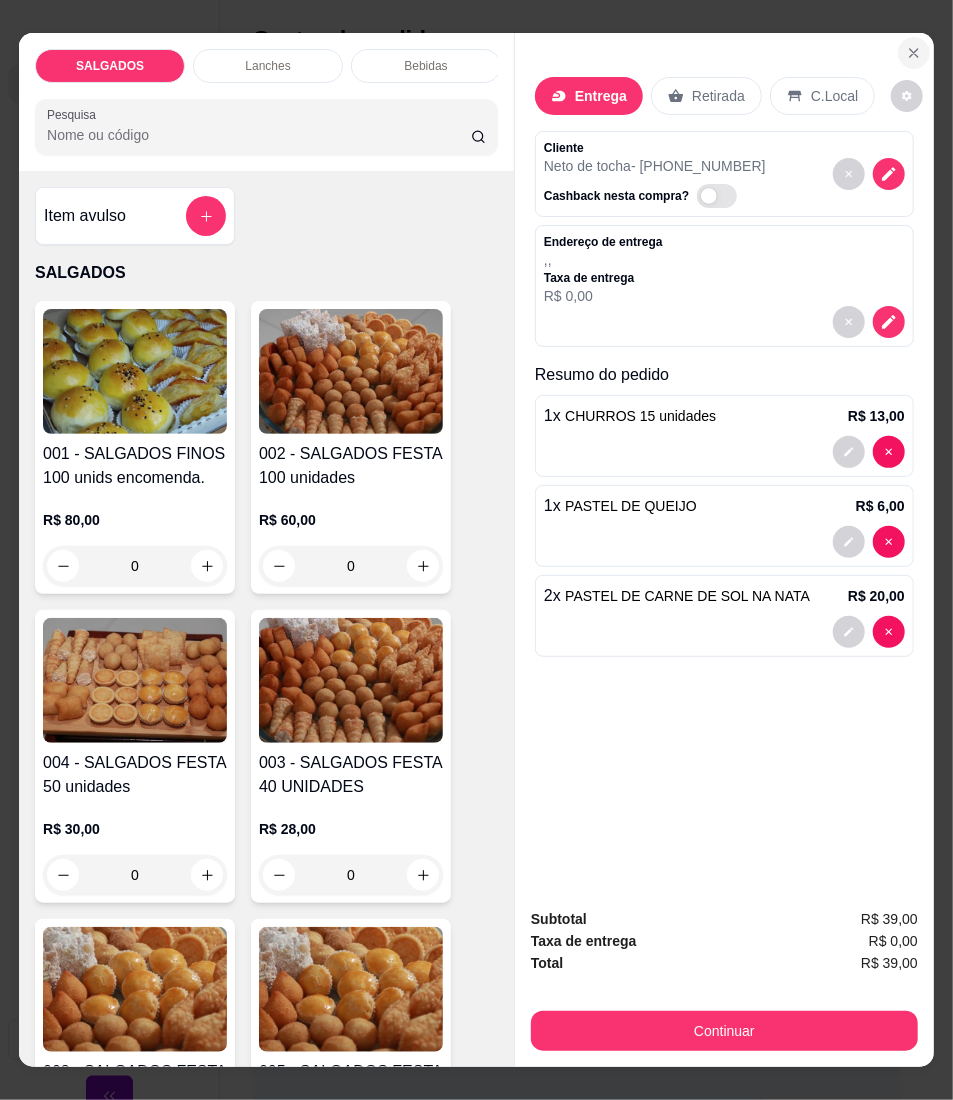 click 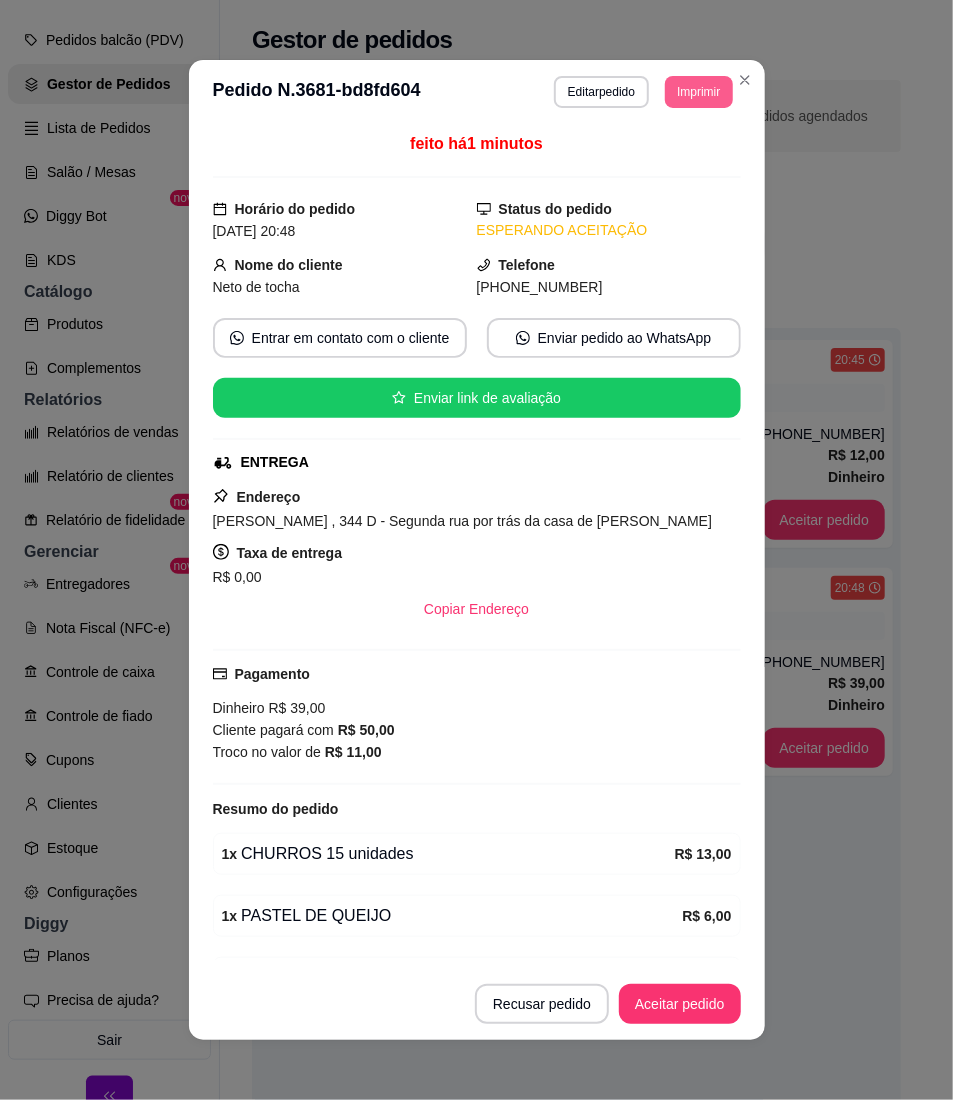 click on "Imprimir" at bounding box center (698, 92) 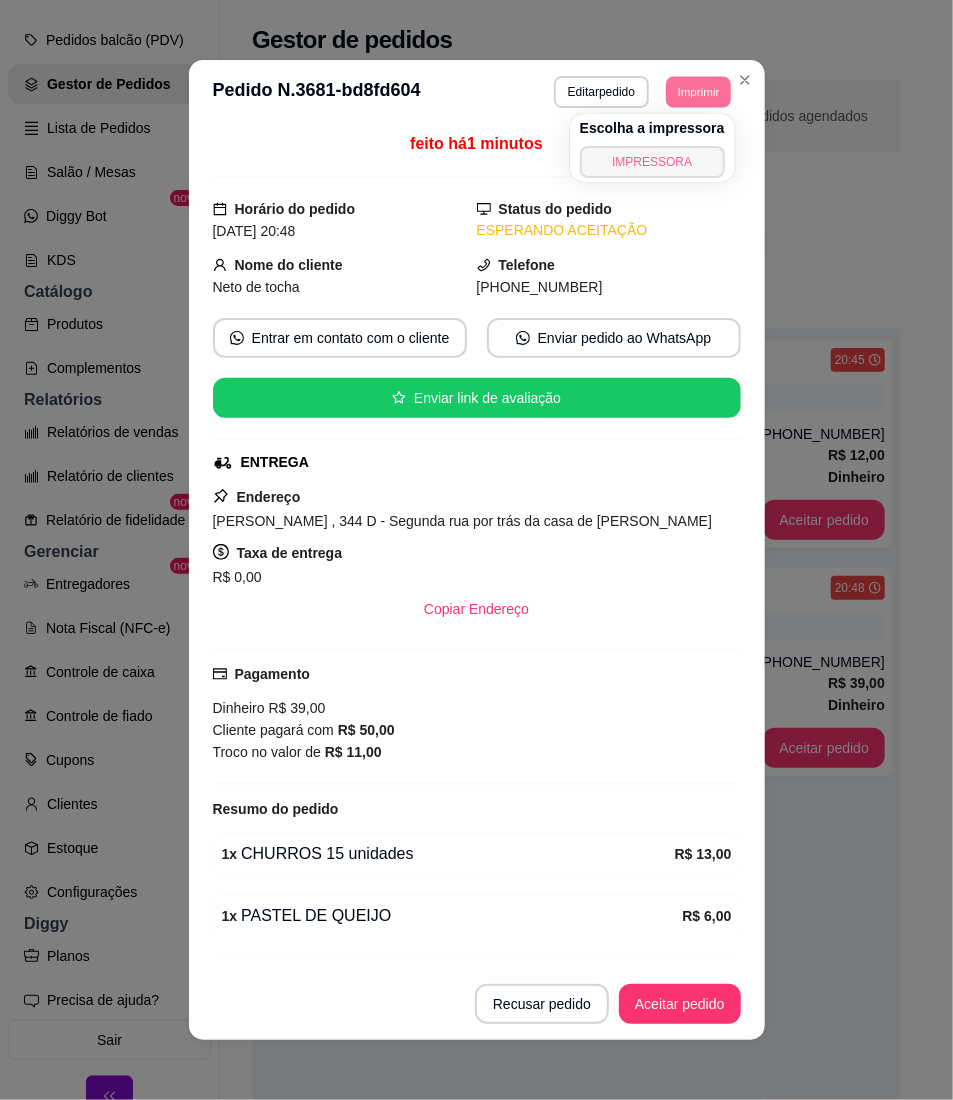 click on "IMPRESSORA" at bounding box center (652, 162) 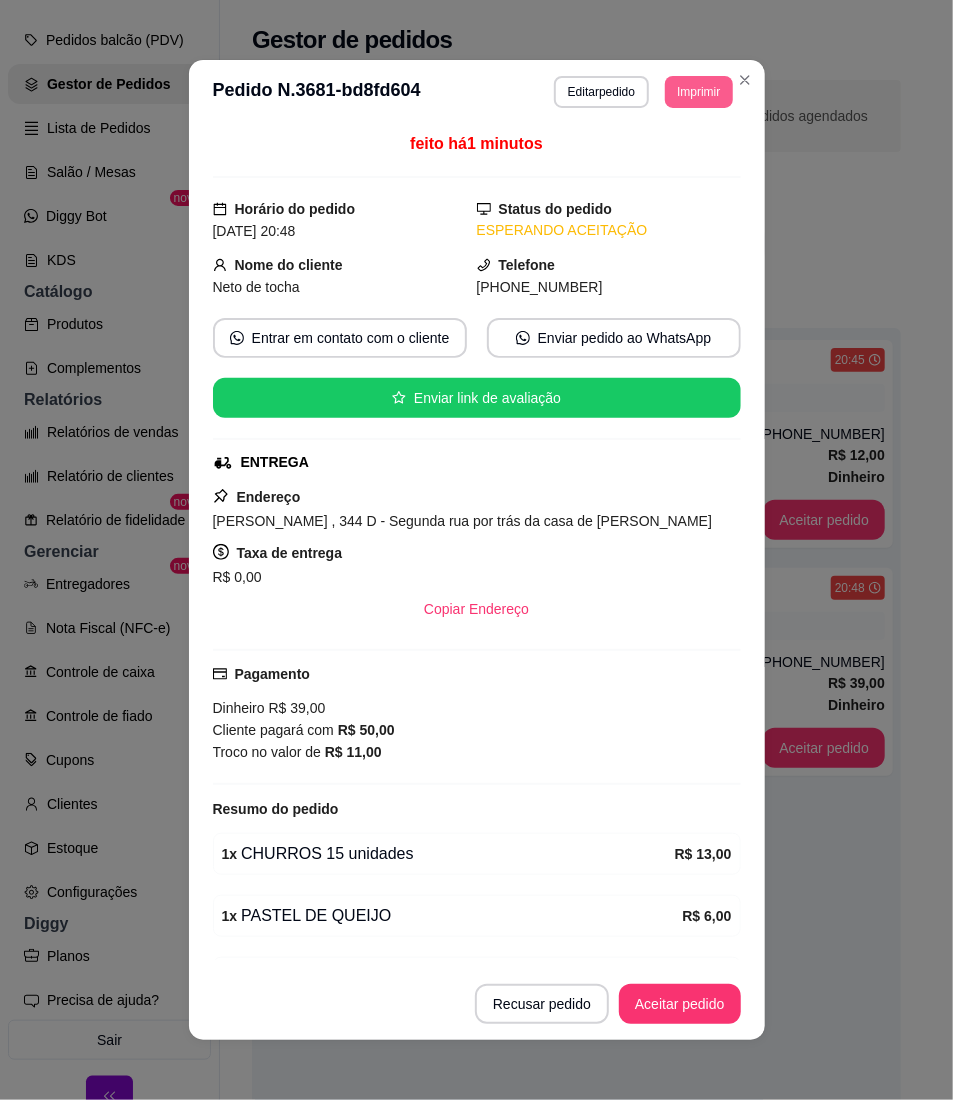 click on "Imprimir" at bounding box center [698, 92] 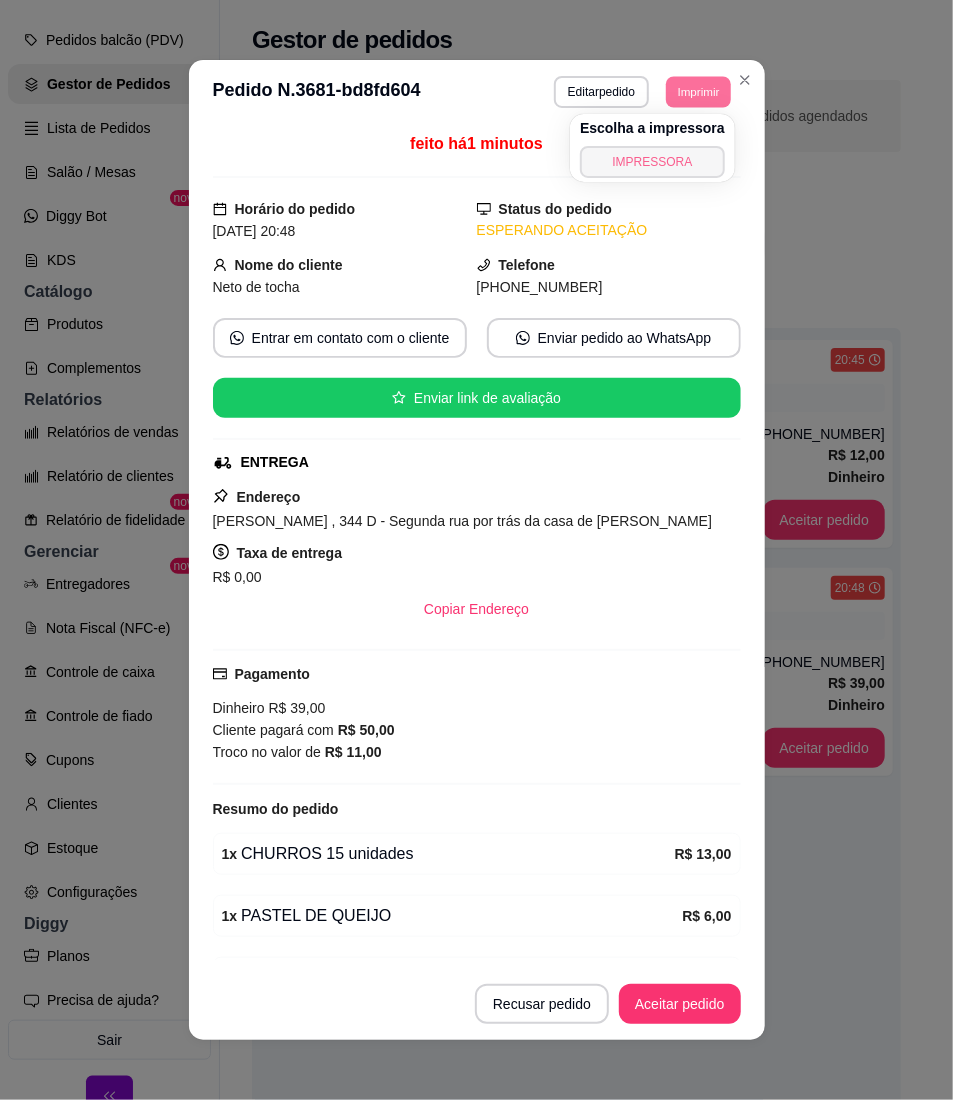 click on "IMPRESSORA" at bounding box center (652, 162) 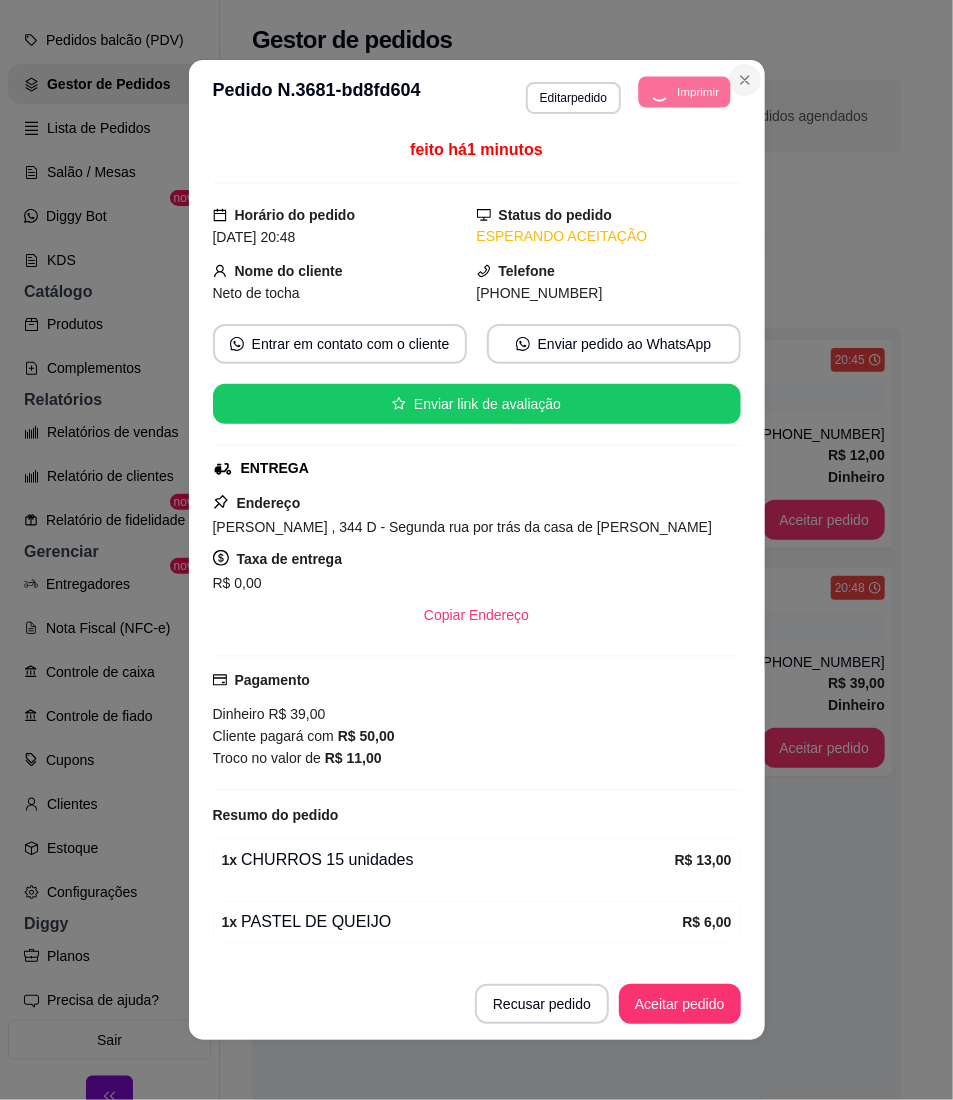 click at bounding box center [745, 80] 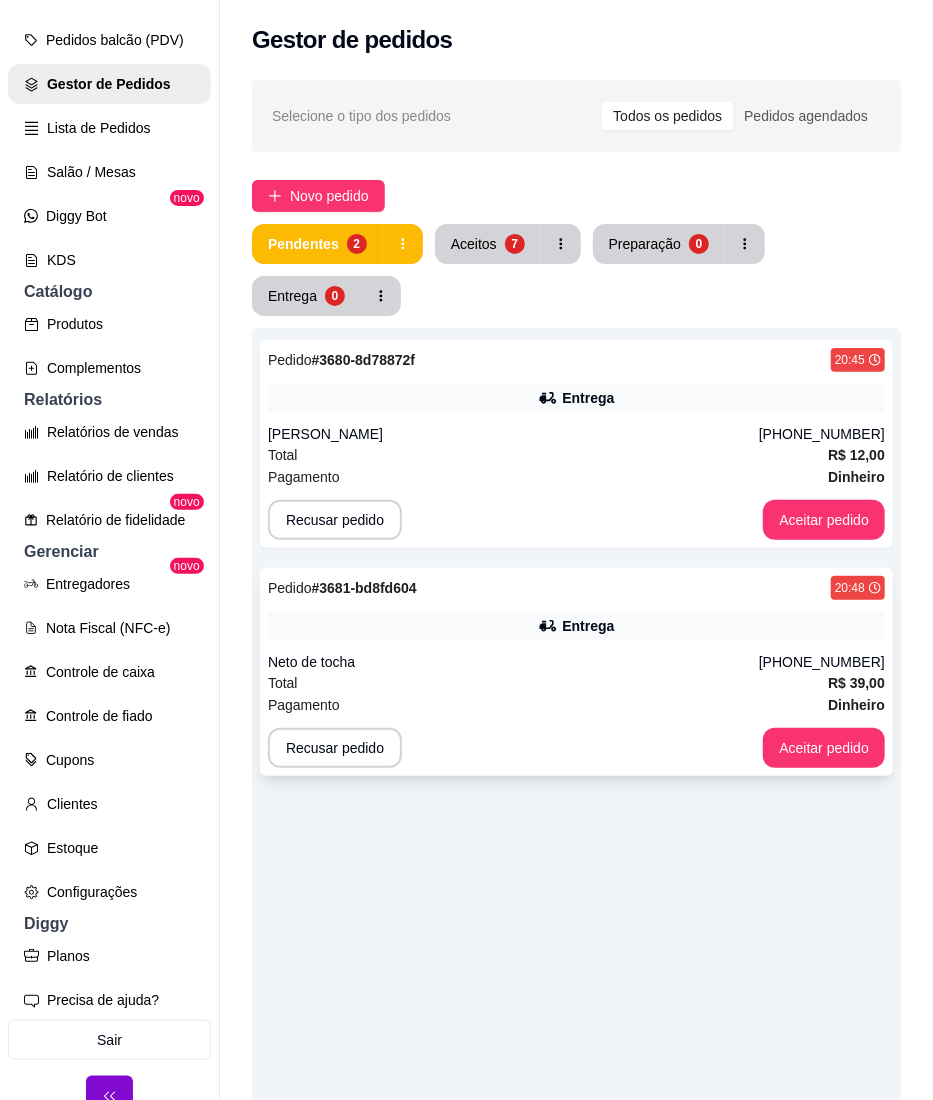 click on "Total R$ 39,00" at bounding box center (576, 683) 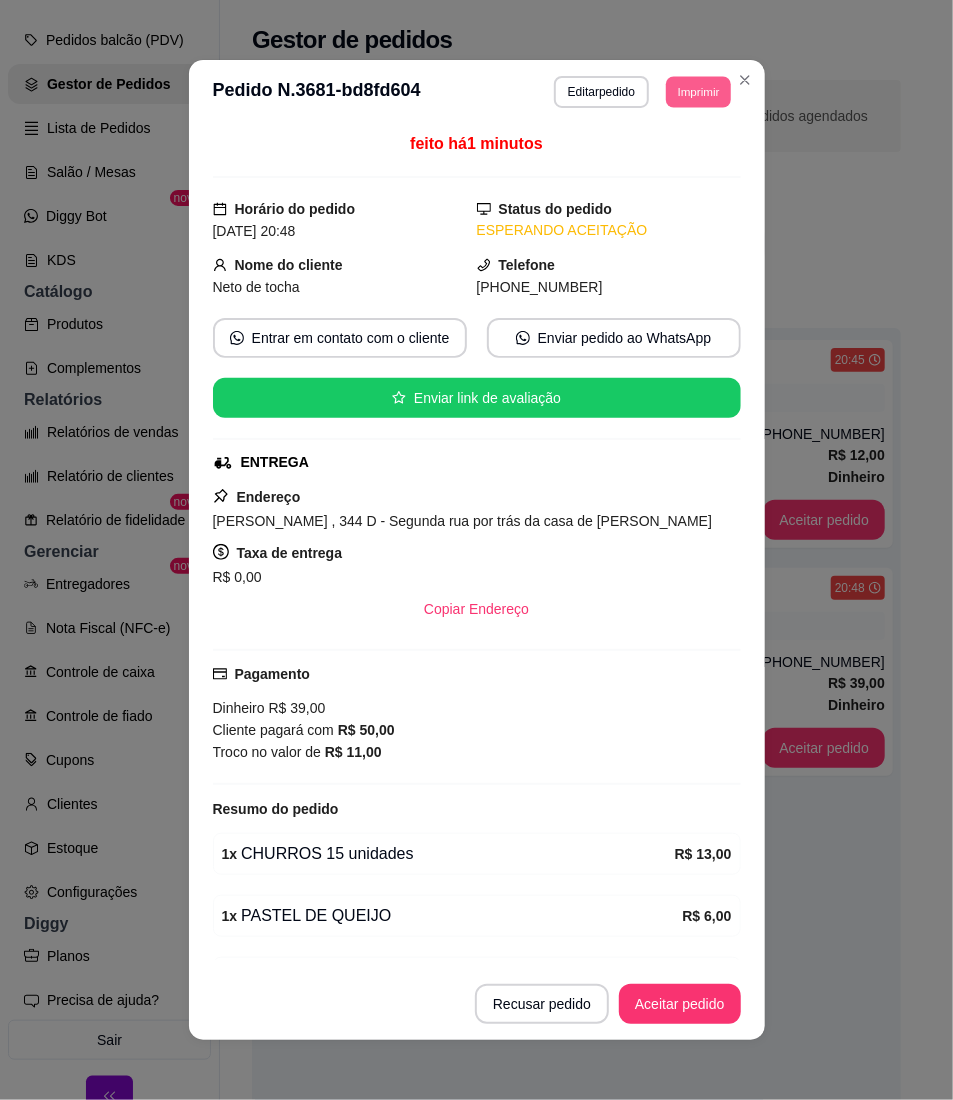 click on "Imprimir" at bounding box center [698, 91] 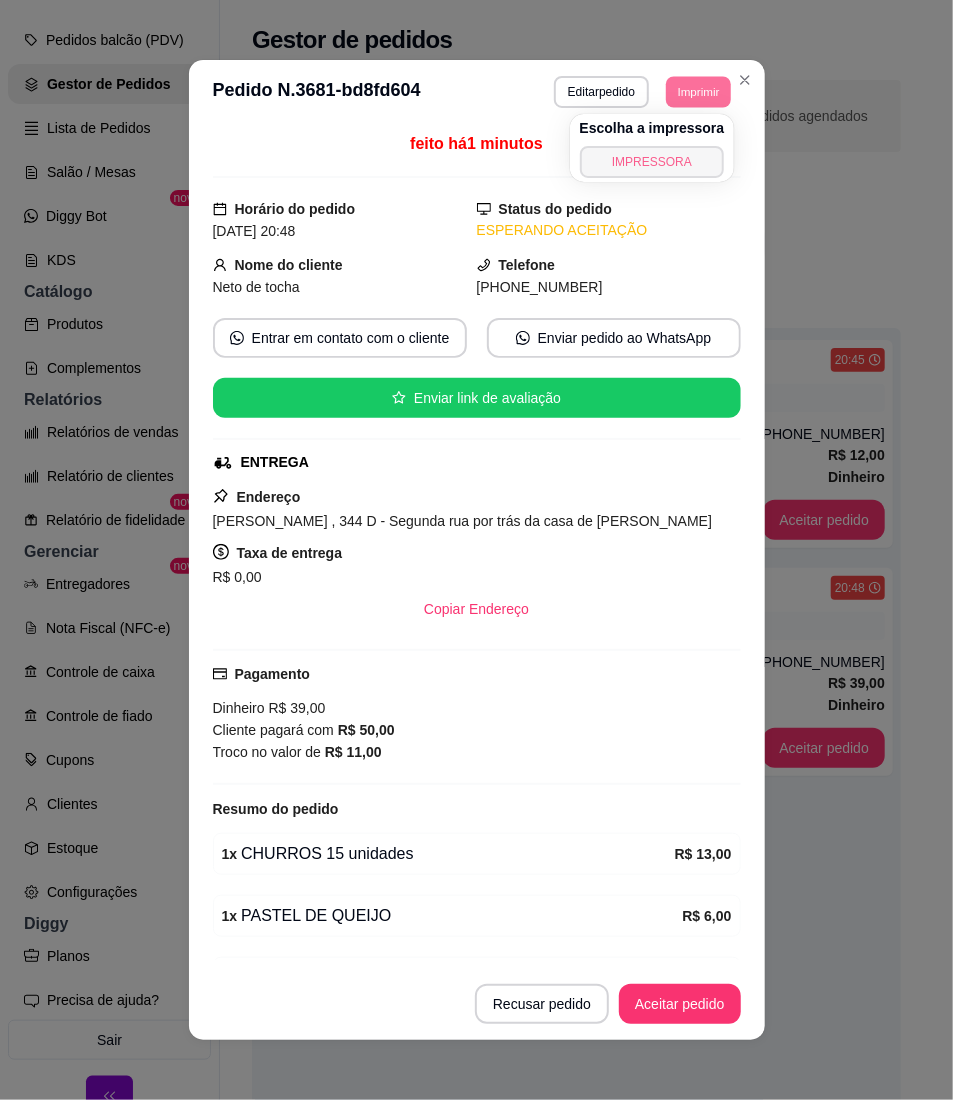 click on "IMPRESSORA" at bounding box center [652, 162] 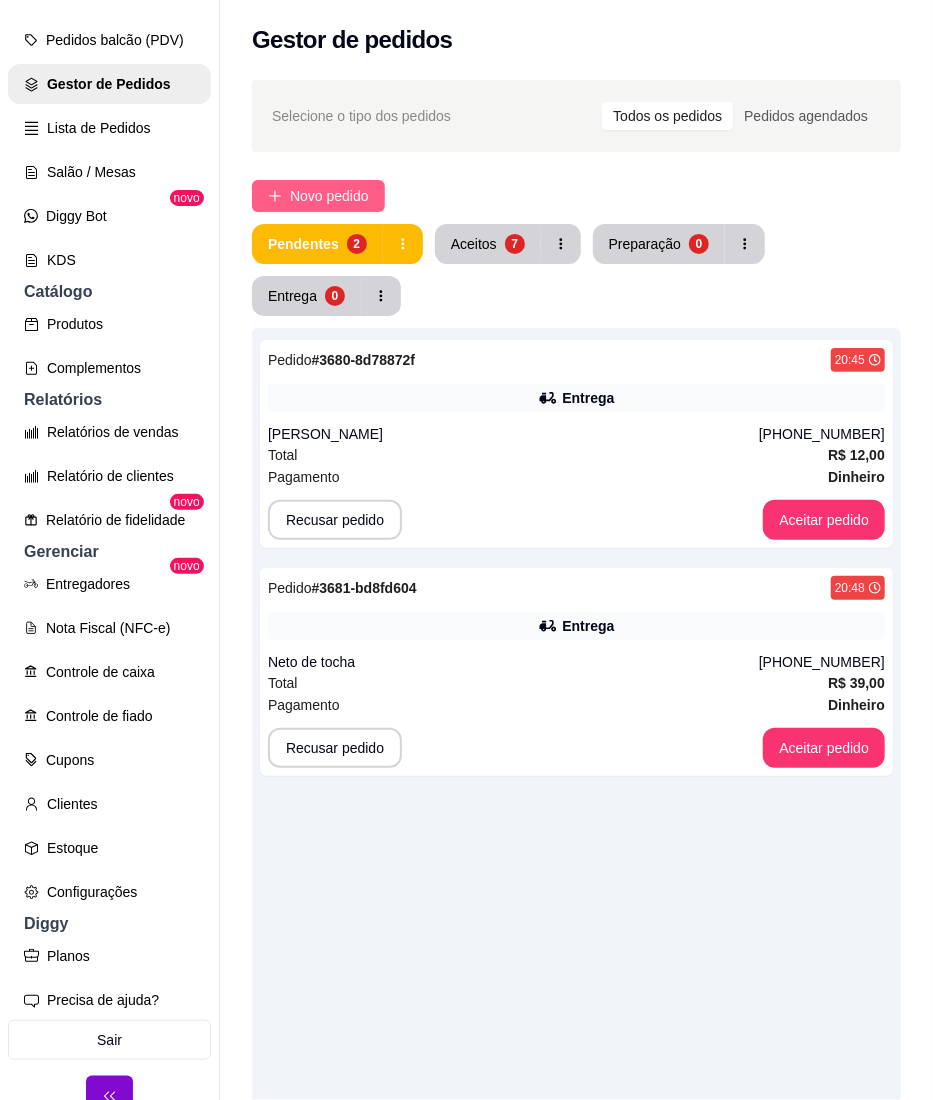 click on "Novo pedido" at bounding box center [329, 196] 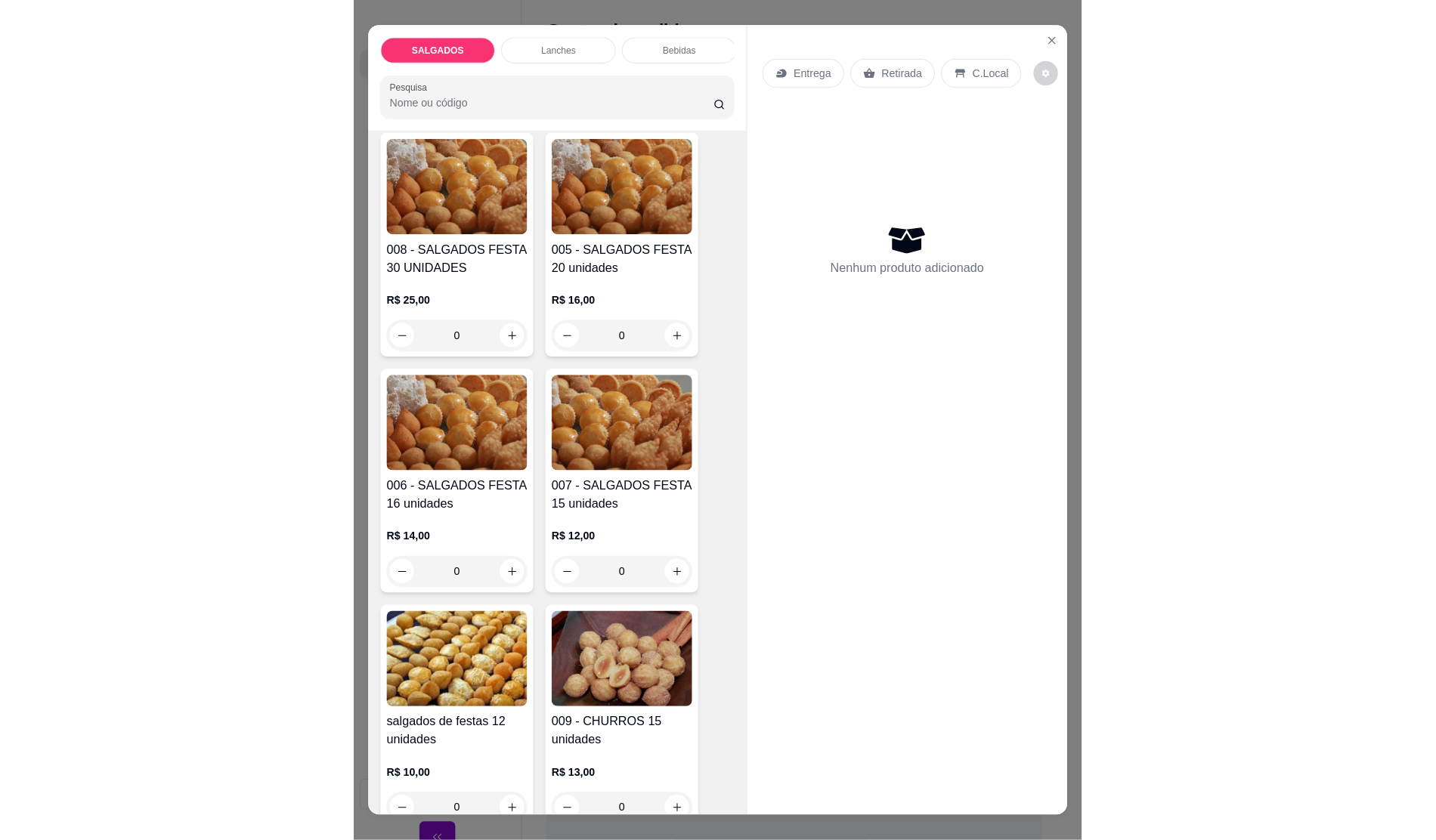 scroll, scrollTop: 705, scrollLeft: 0, axis: vertical 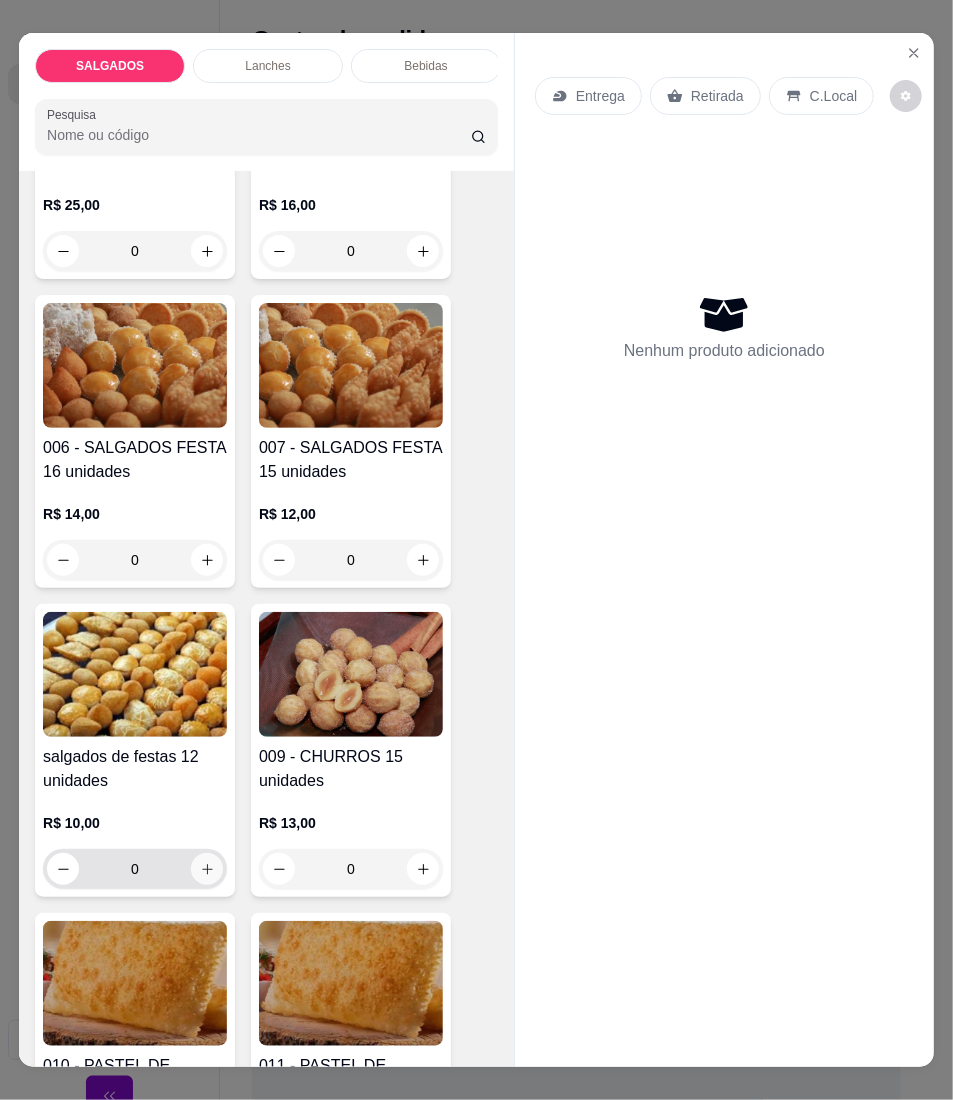 click at bounding box center (207, 869) 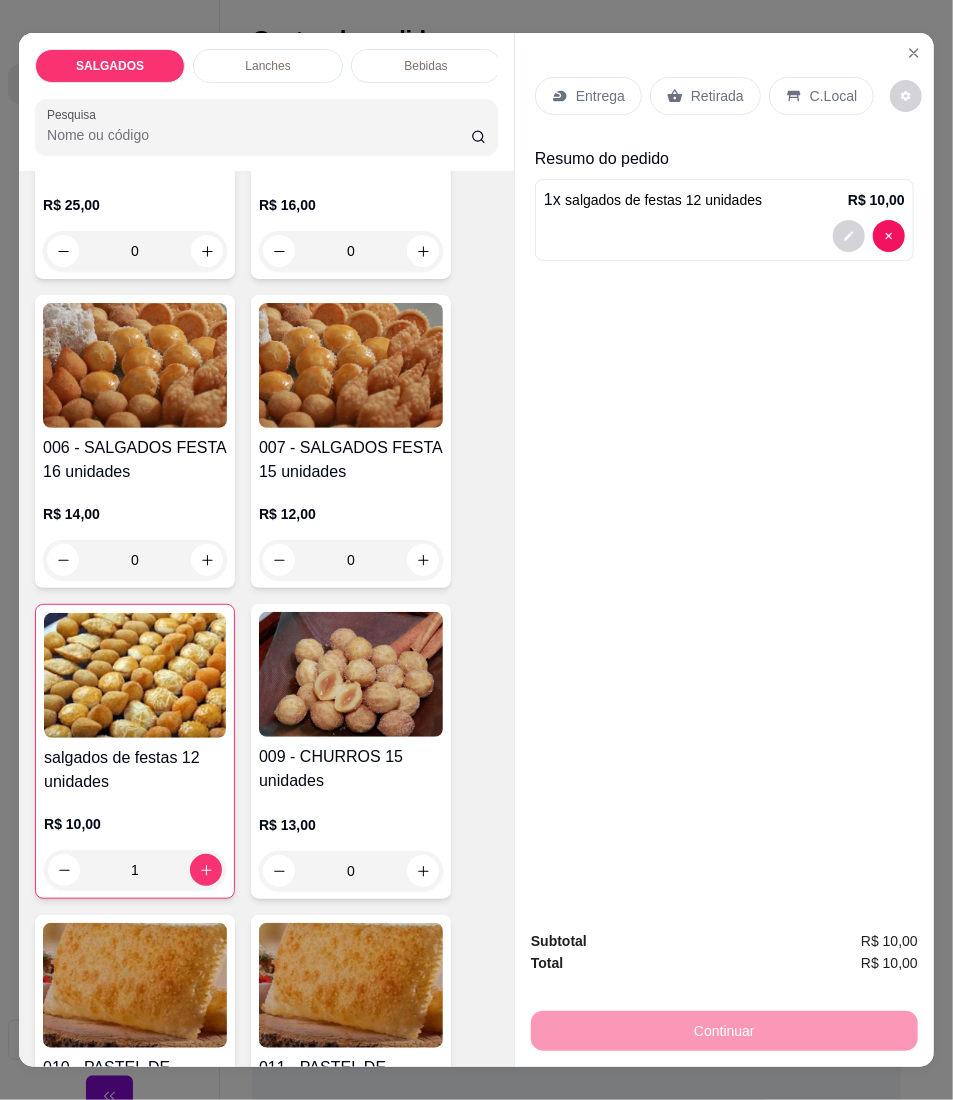 click on "Entrega" at bounding box center (588, 96) 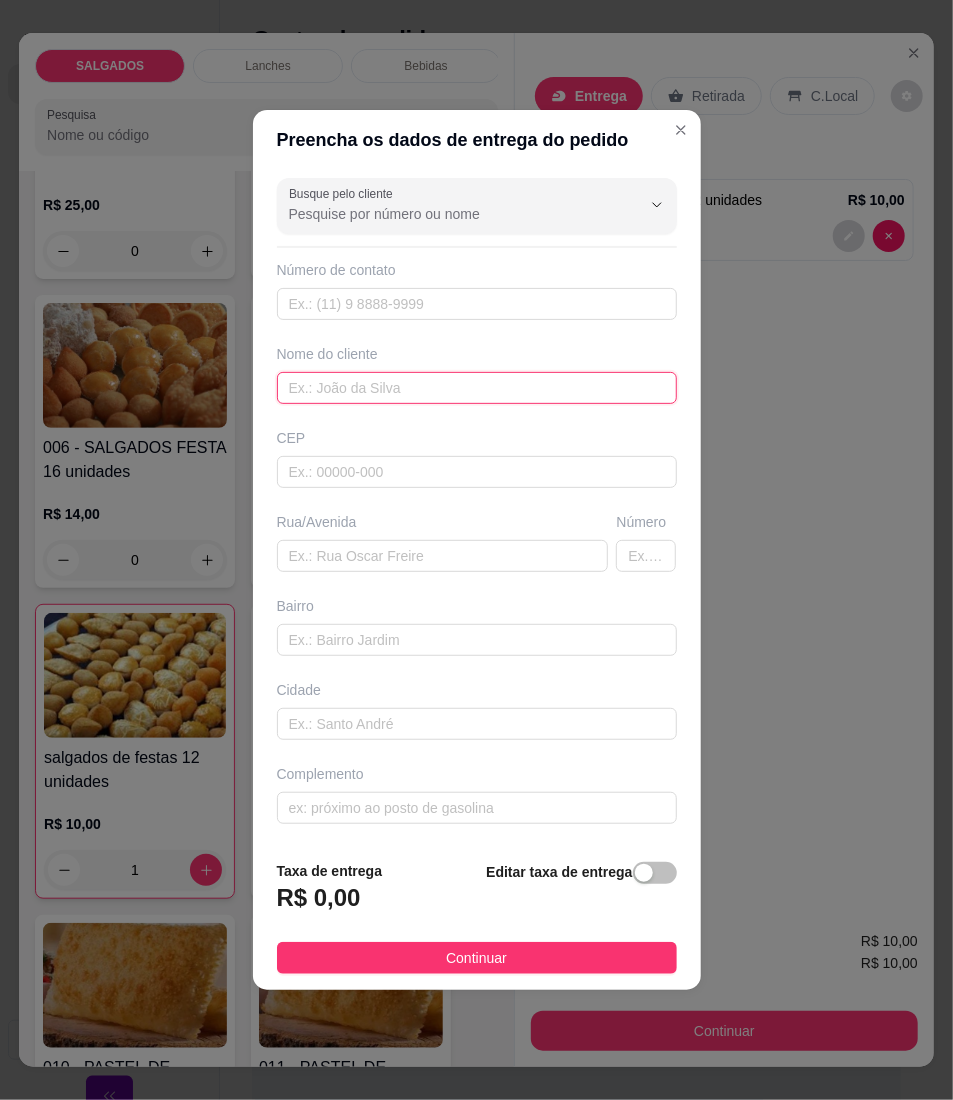 click at bounding box center (477, 388) 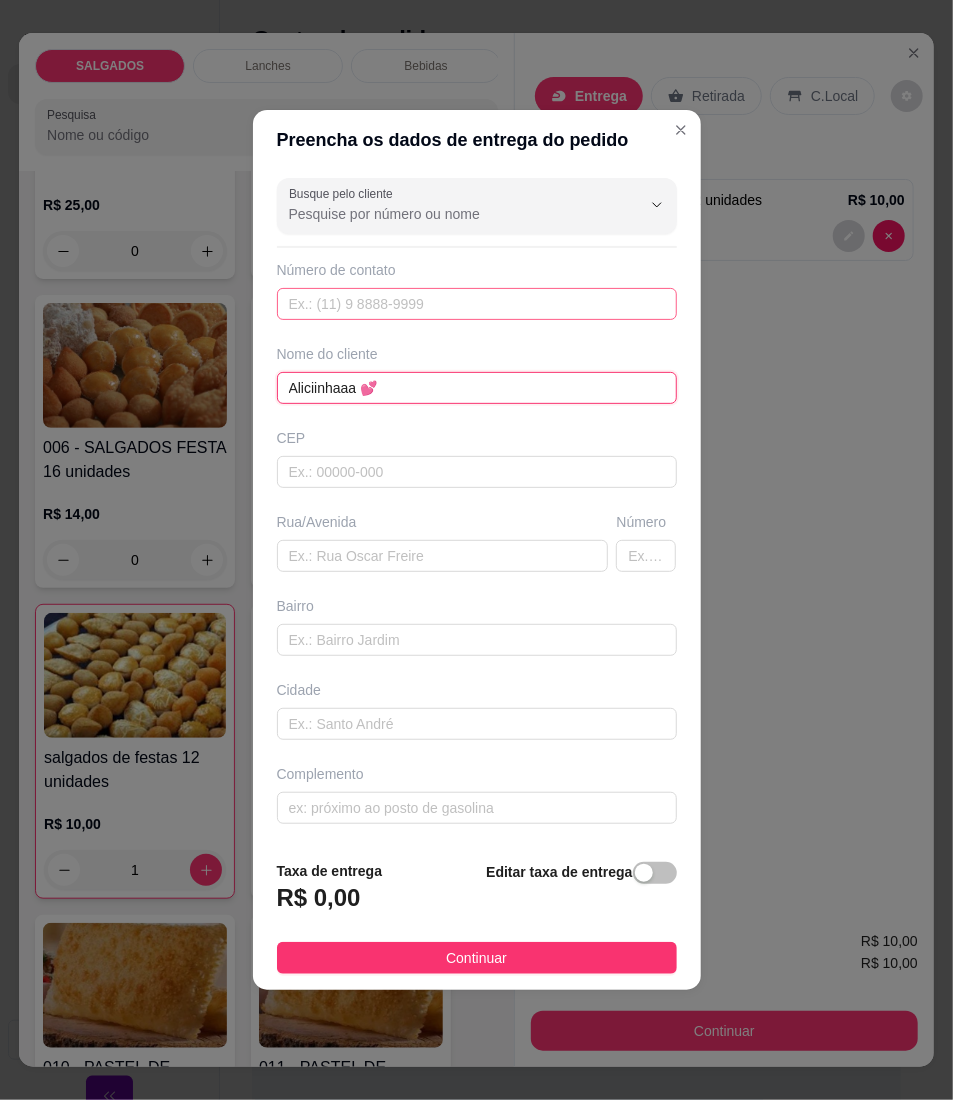 type on "Aliciinhaaa 💕" 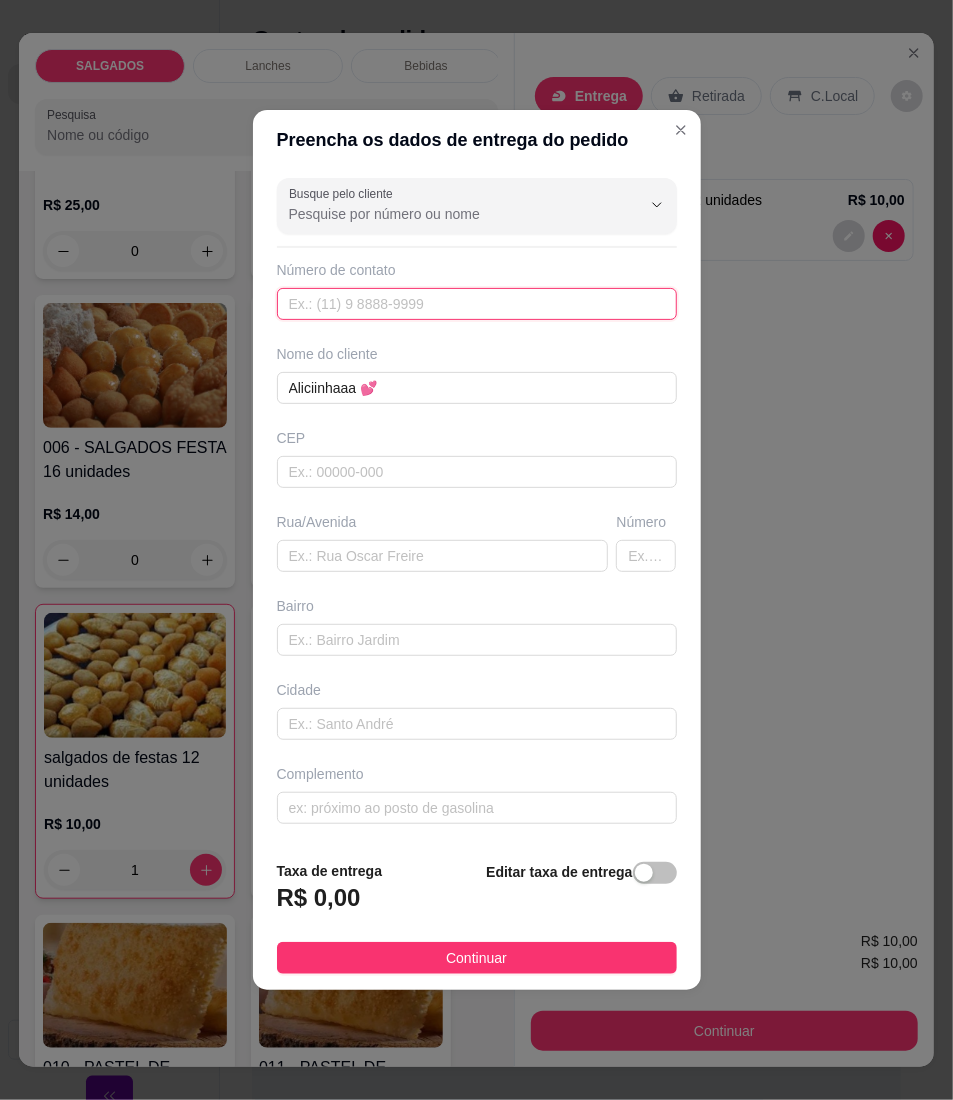 click at bounding box center [477, 304] 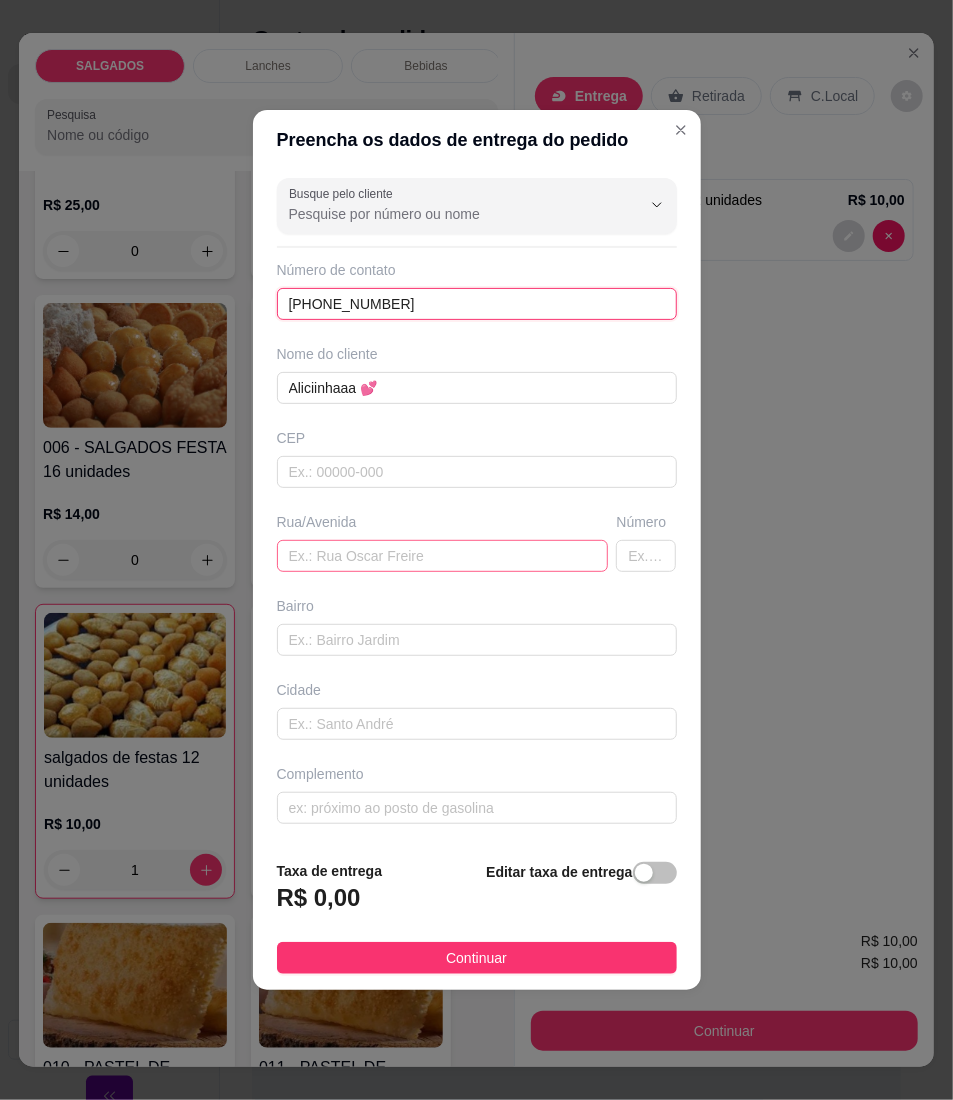 type on "[PHONE_NUMBER]" 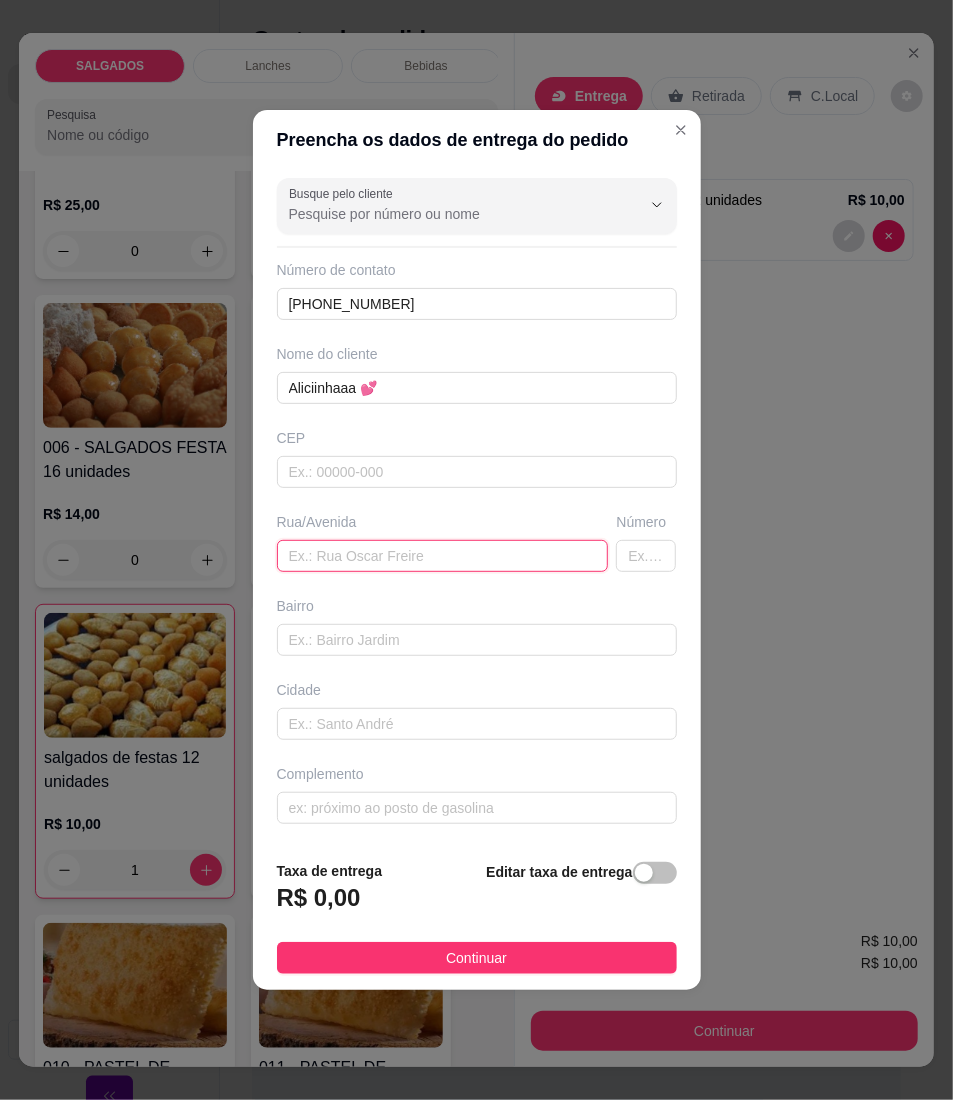 click at bounding box center [443, 556] 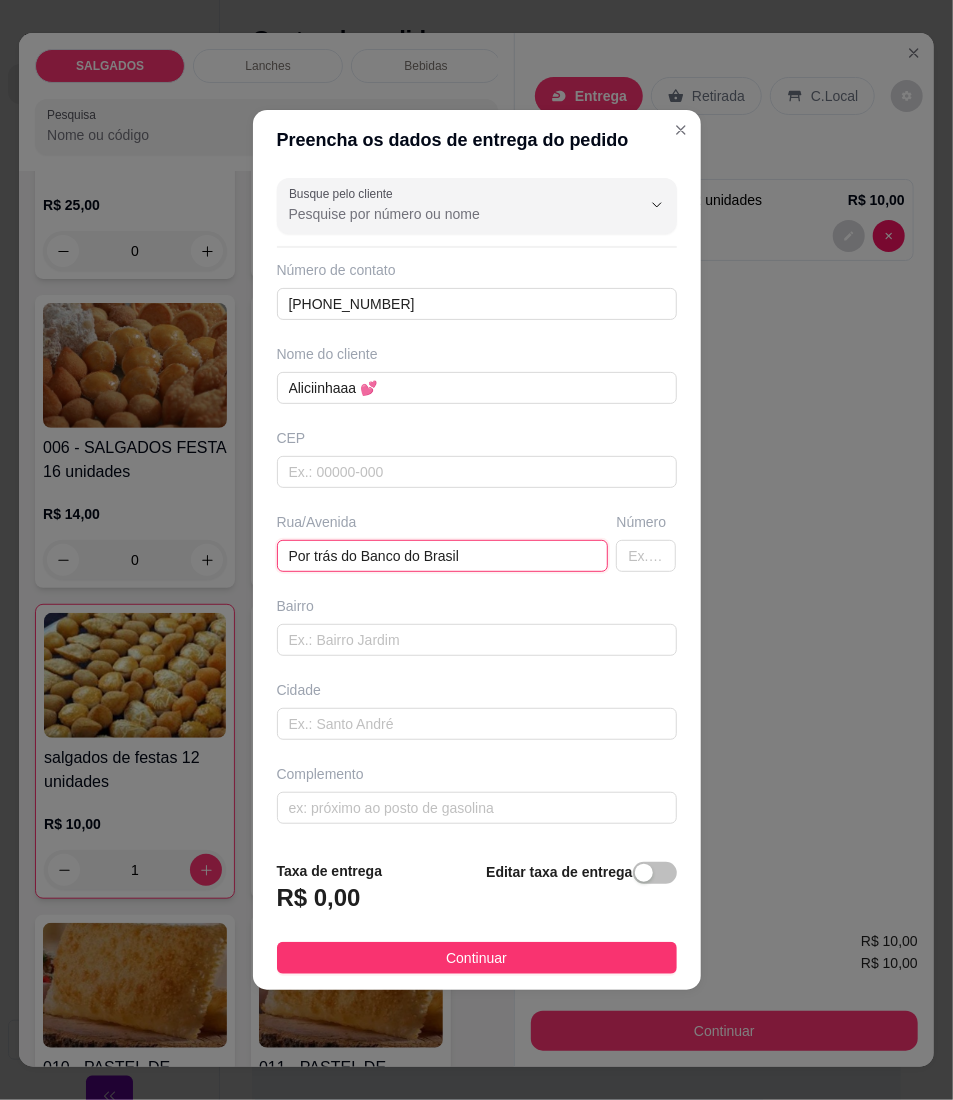 click on "Por trás do Banco do Brasil" at bounding box center [443, 556] 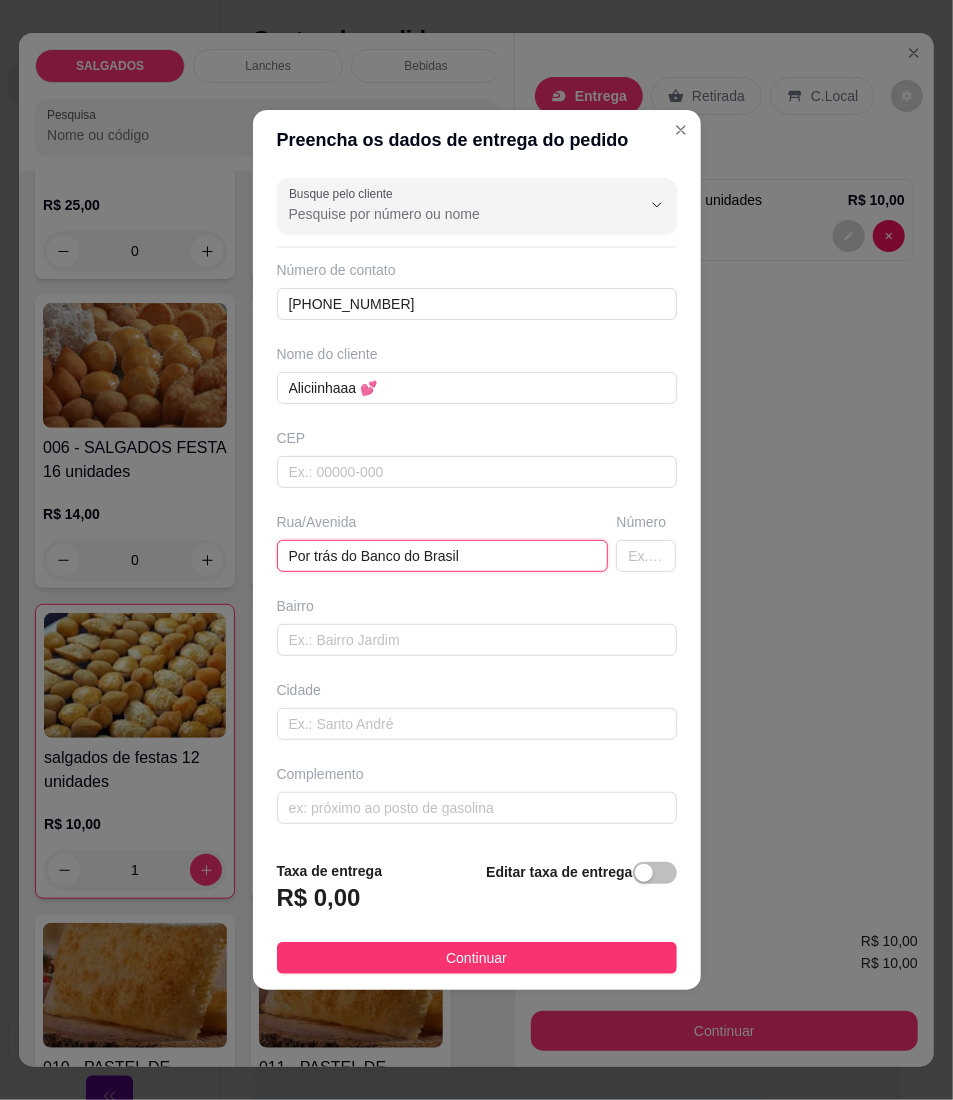 paste on "Número 59" 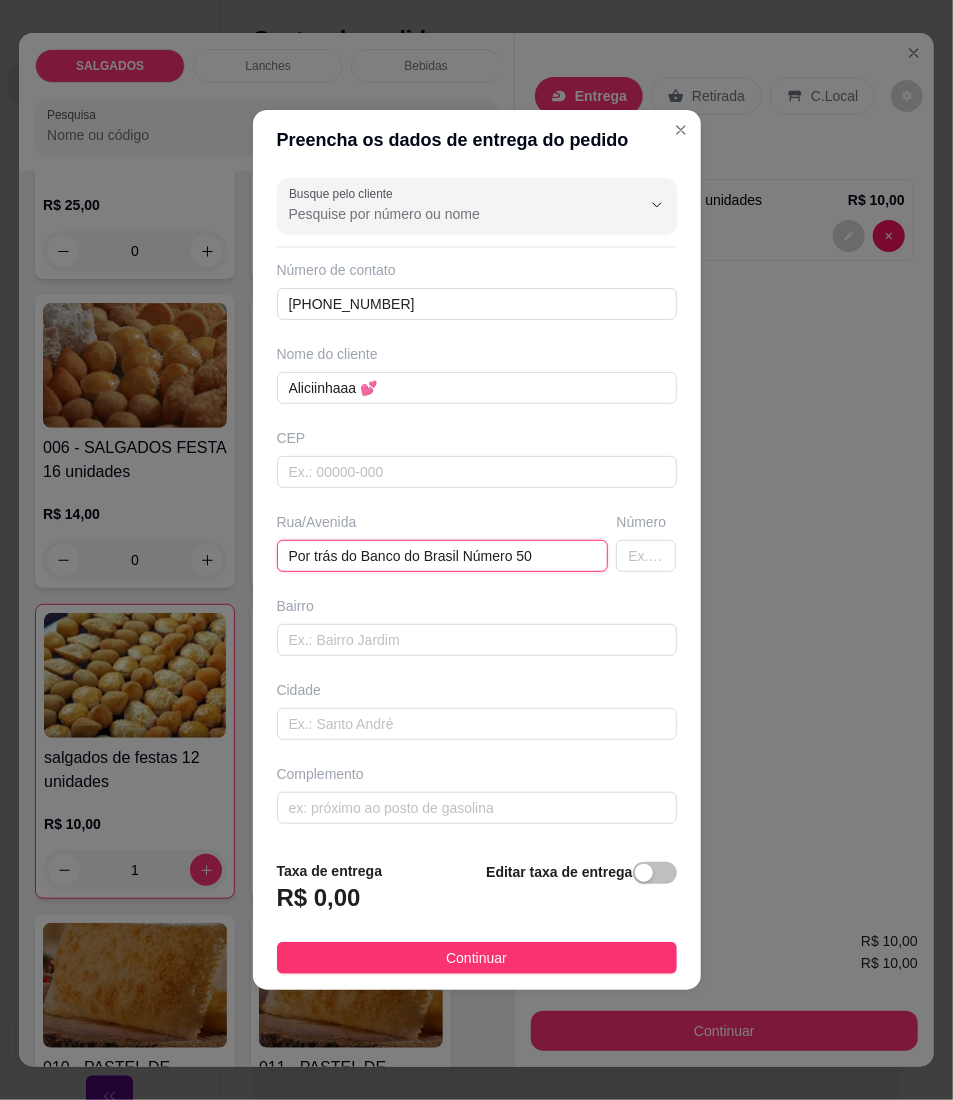 type on "Por trás do Banco do Brasil Número 50" 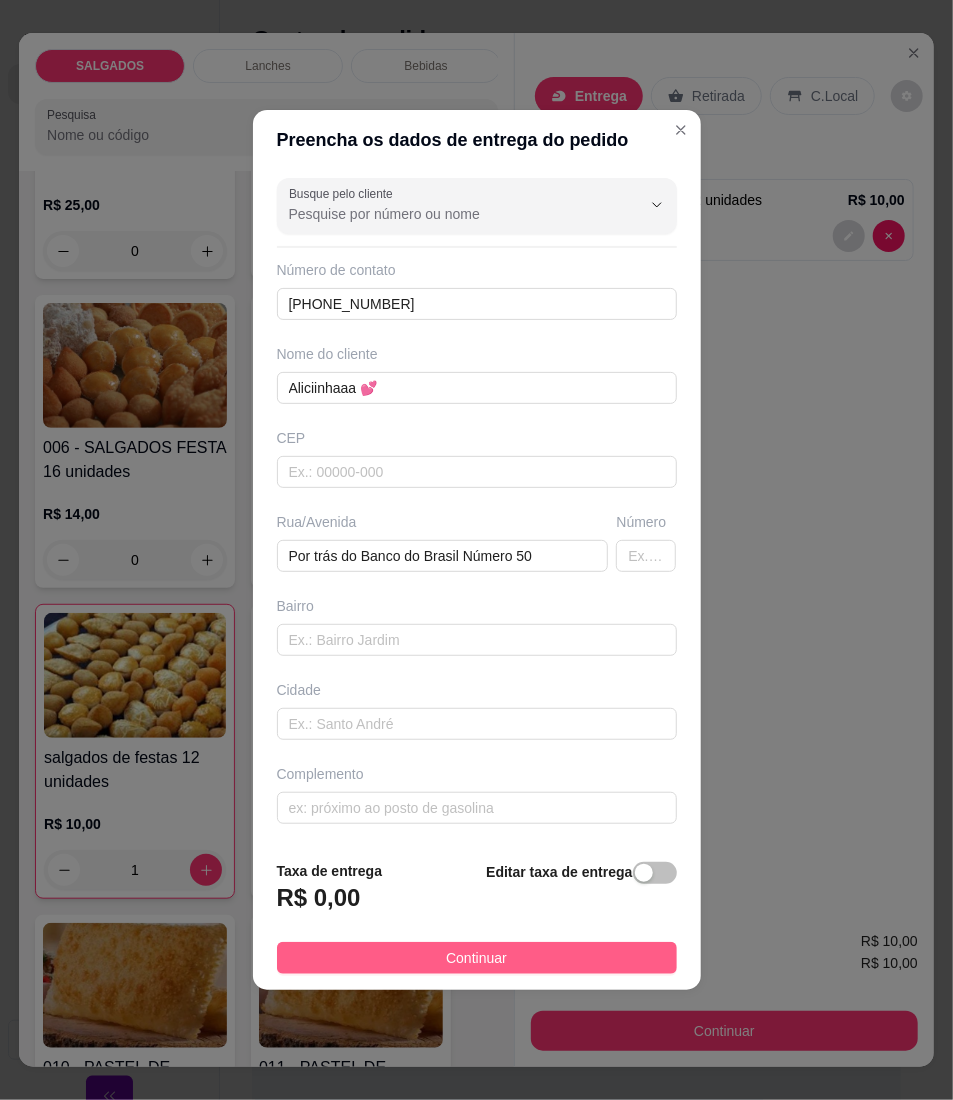 click on "Continuar" at bounding box center (477, 958) 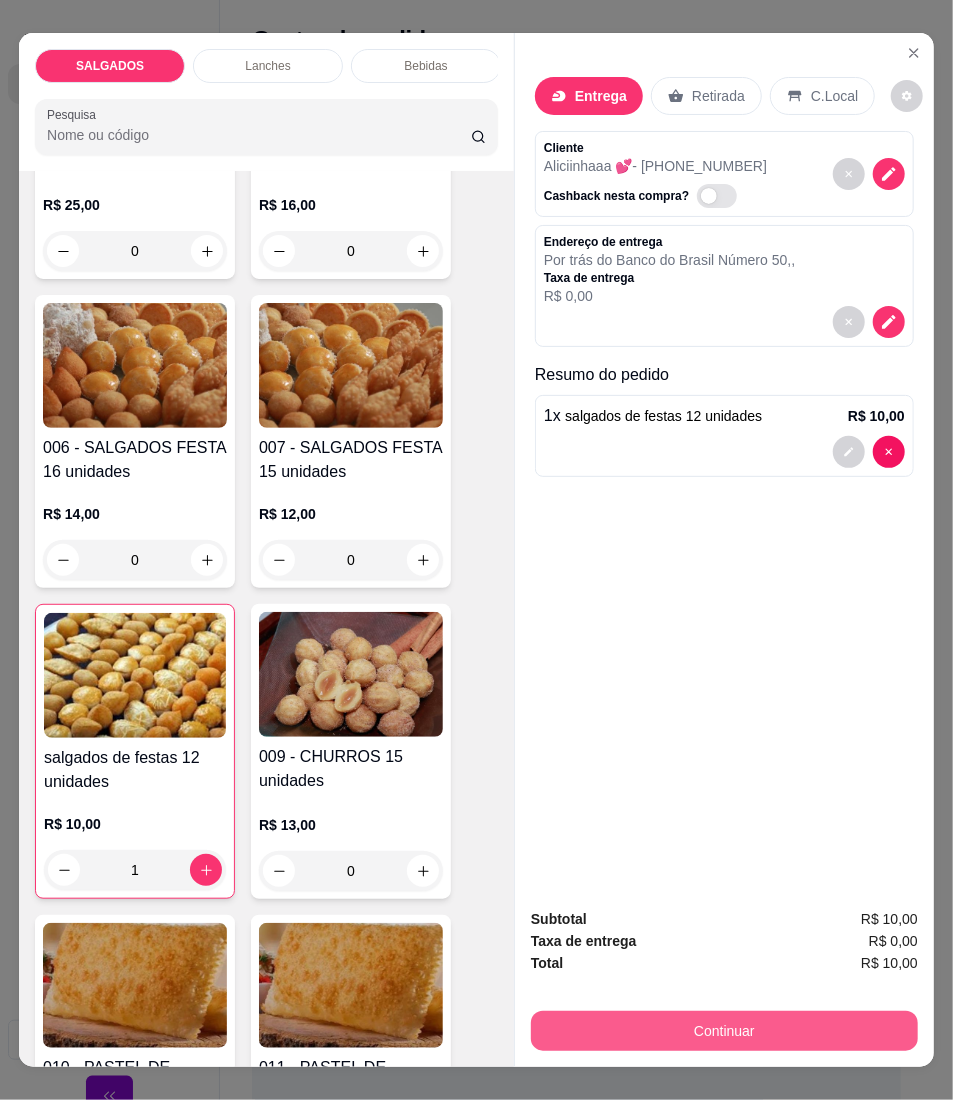 click on "Continuar" at bounding box center (724, 1031) 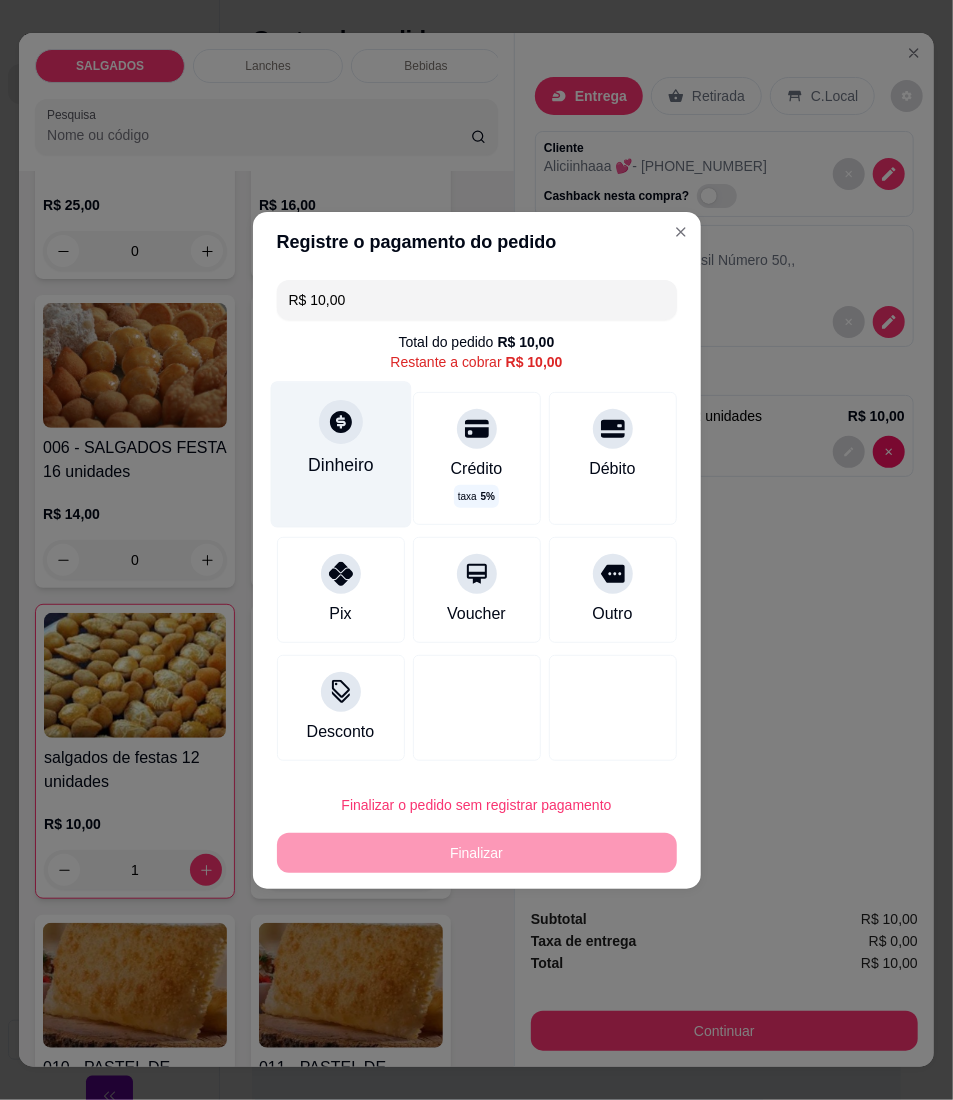 drag, startPoint x: 297, startPoint y: 372, endPoint x: 292, endPoint y: 400, distance: 28.442924 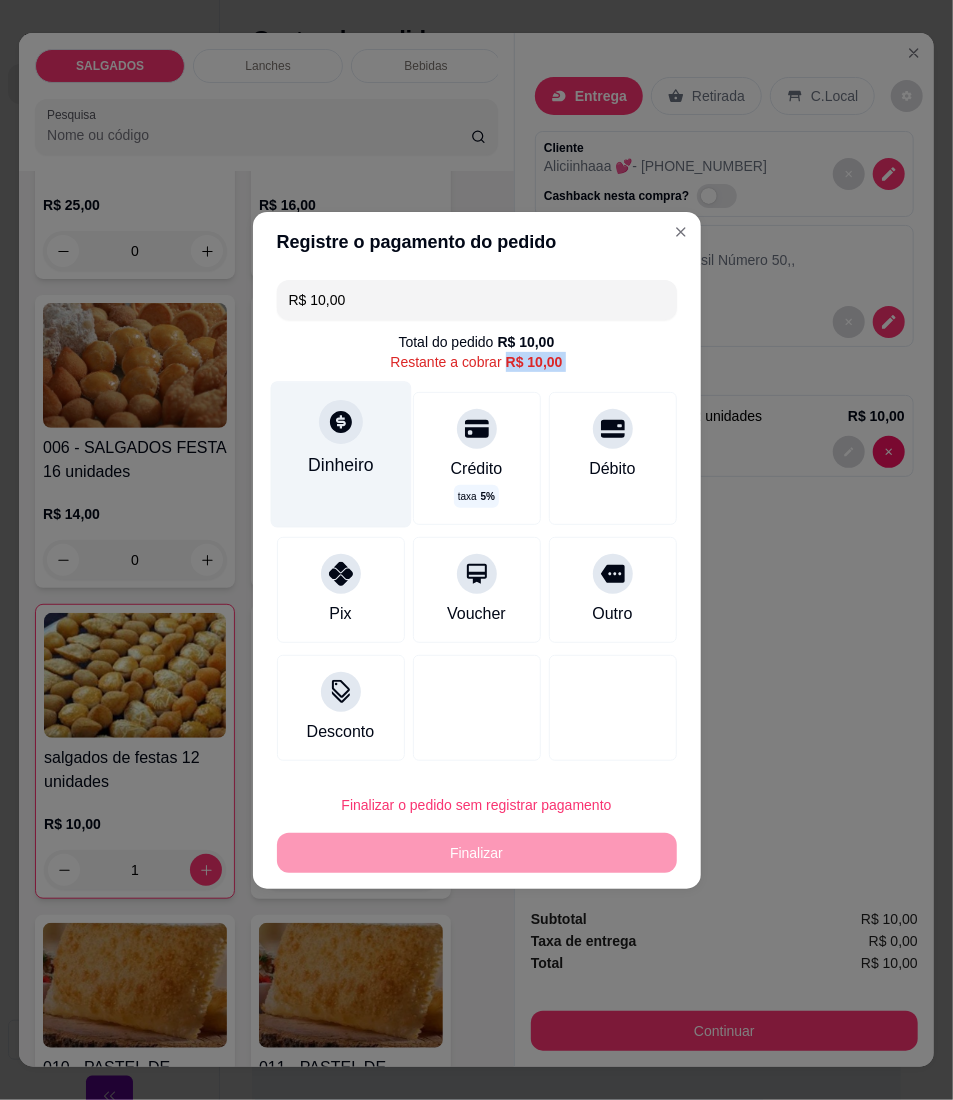 click on "Dinheiro" at bounding box center (340, 454) 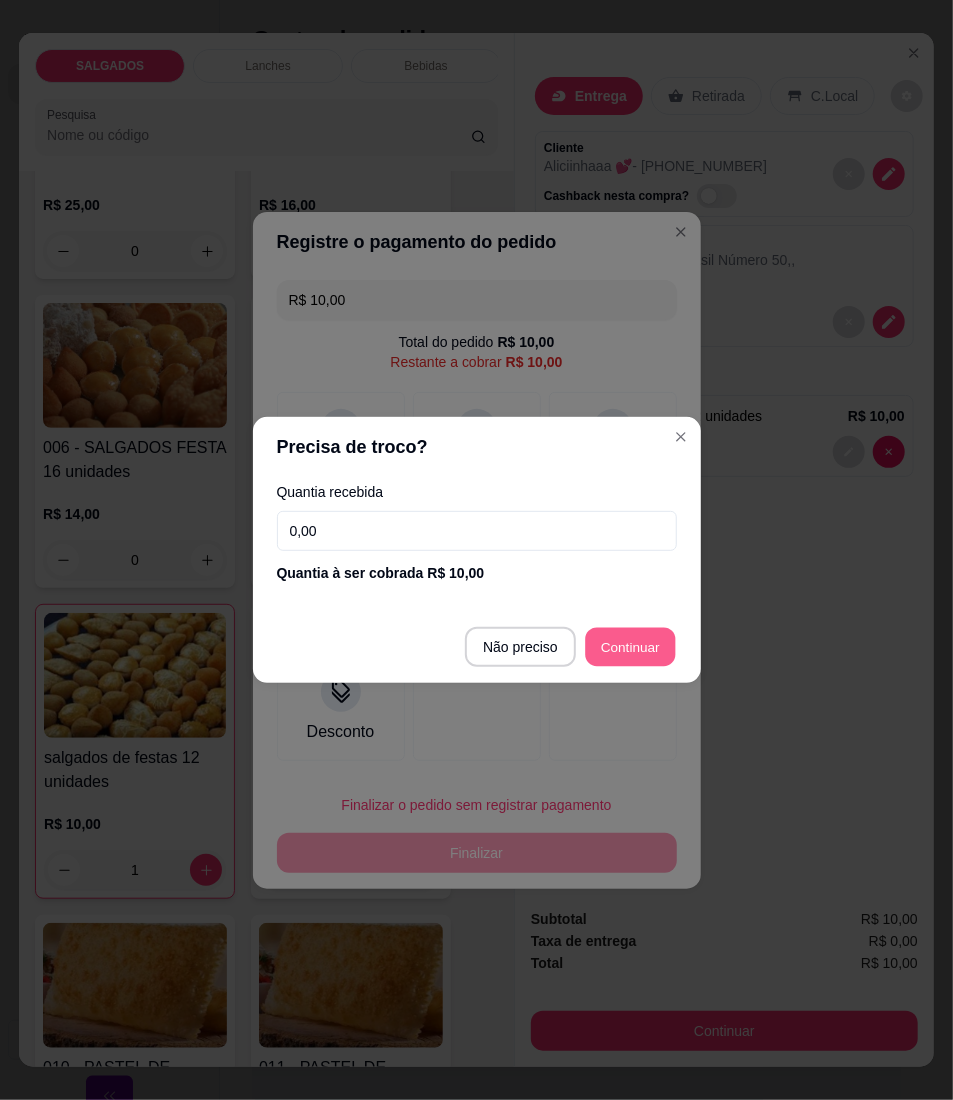 type on "R$ 0,00" 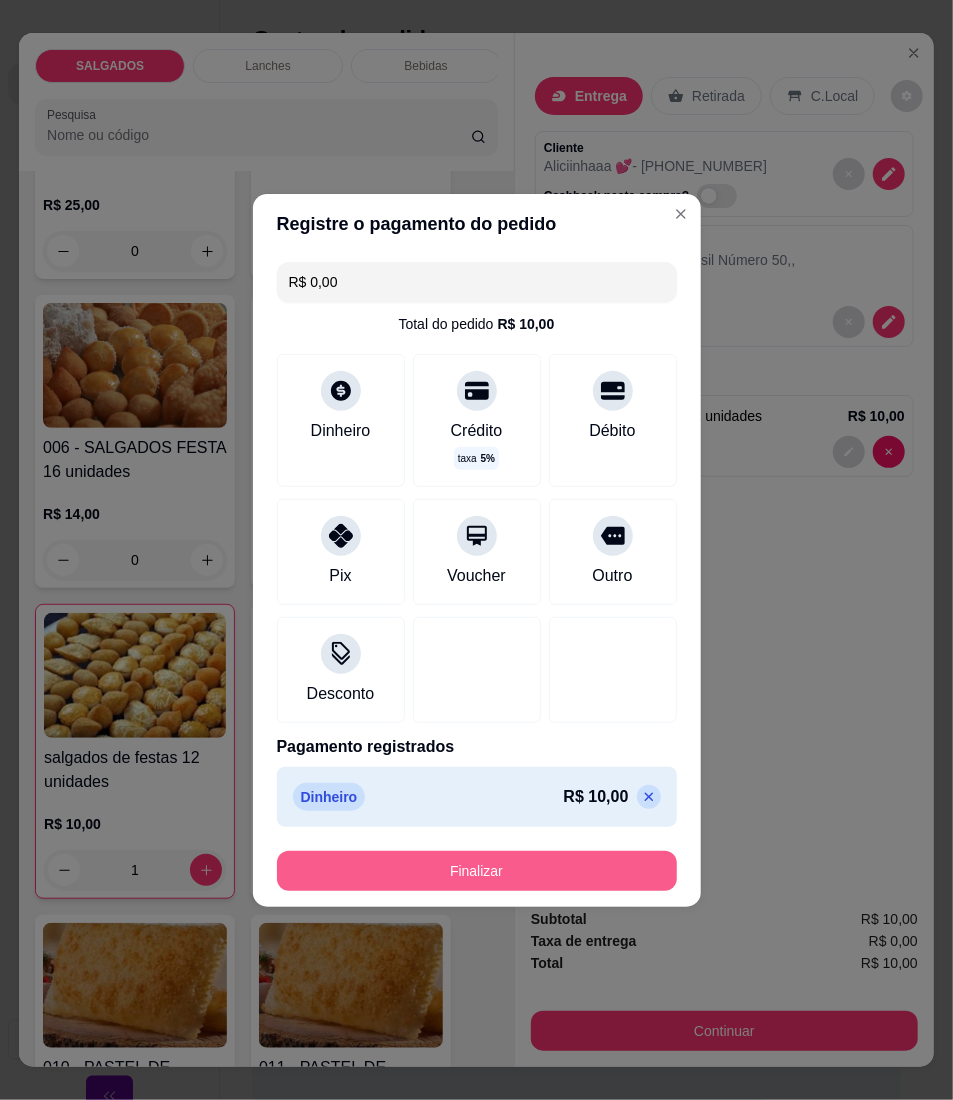 click on "Finalizar" at bounding box center (477, 871) 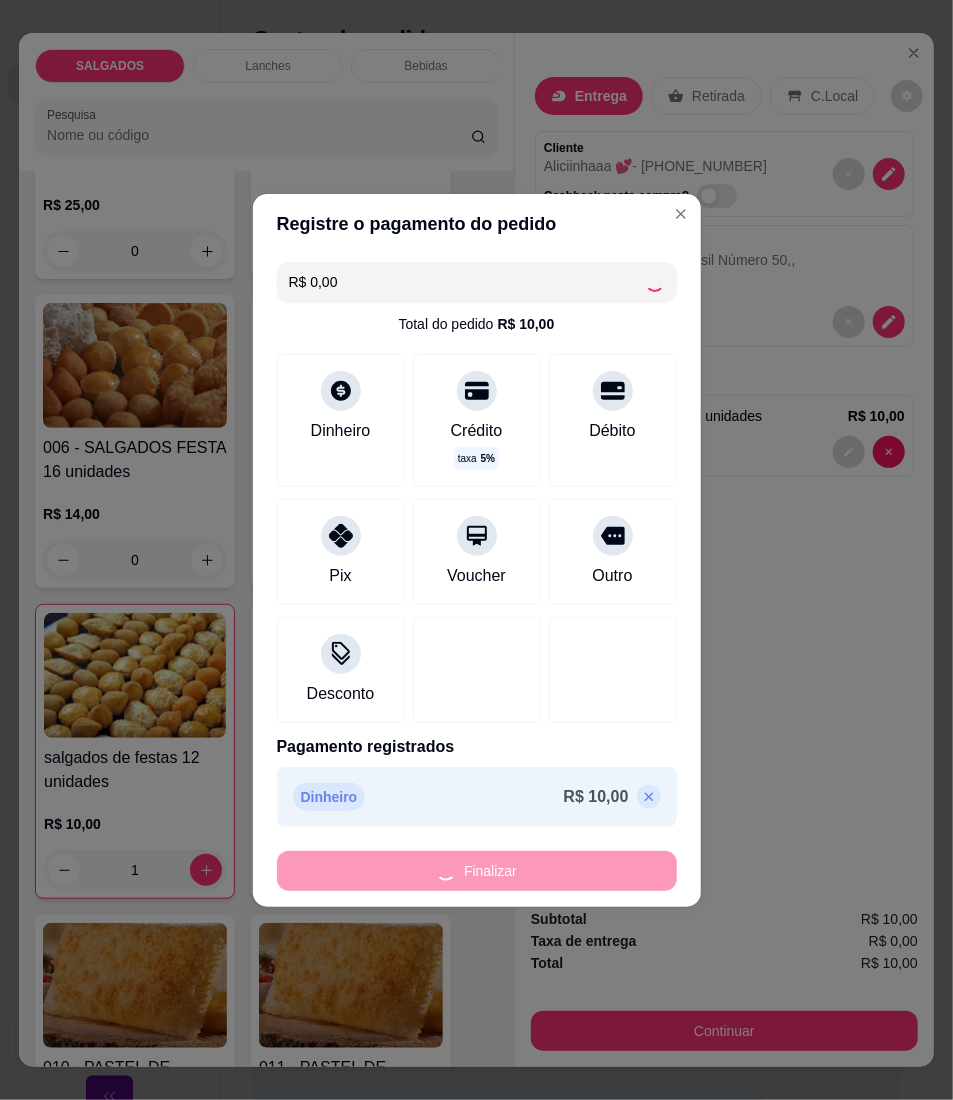 type on "0" 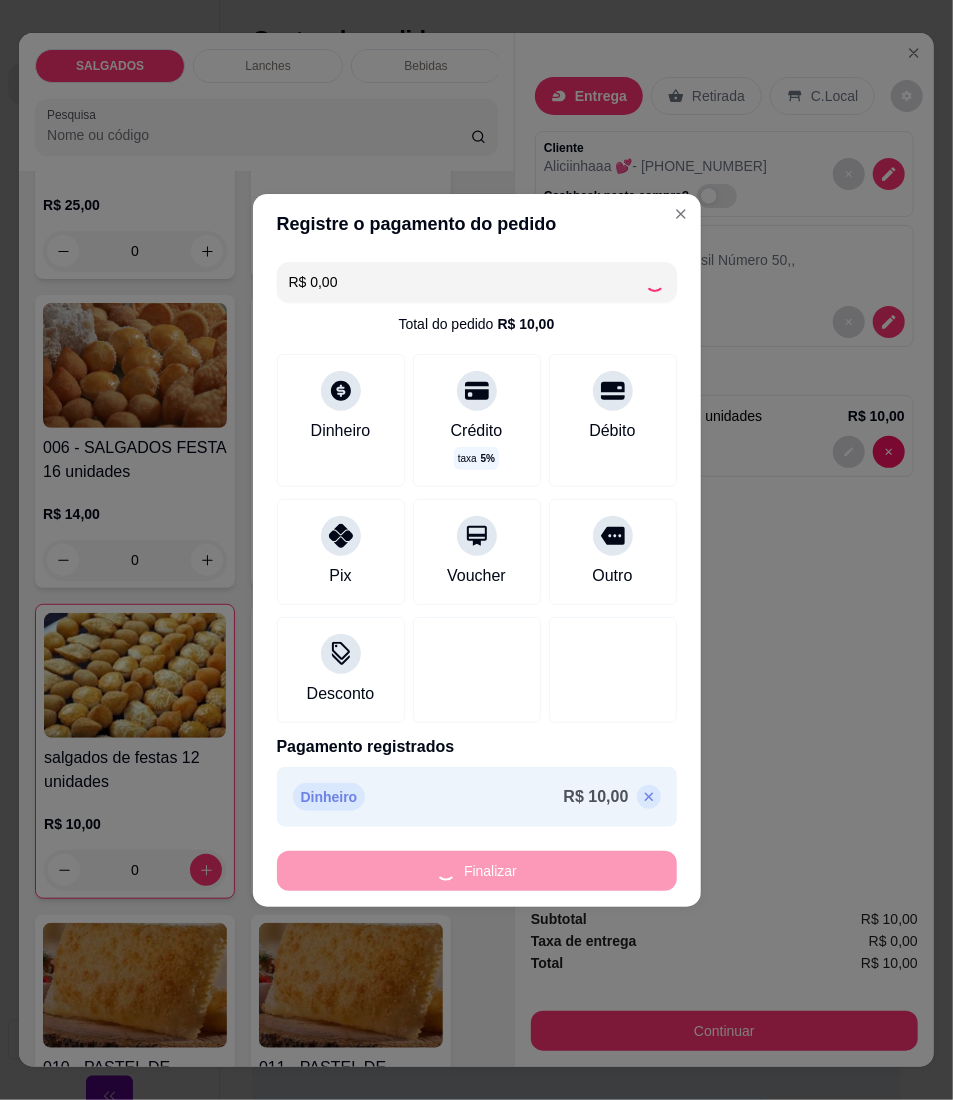 type on "-R$ 10,00" 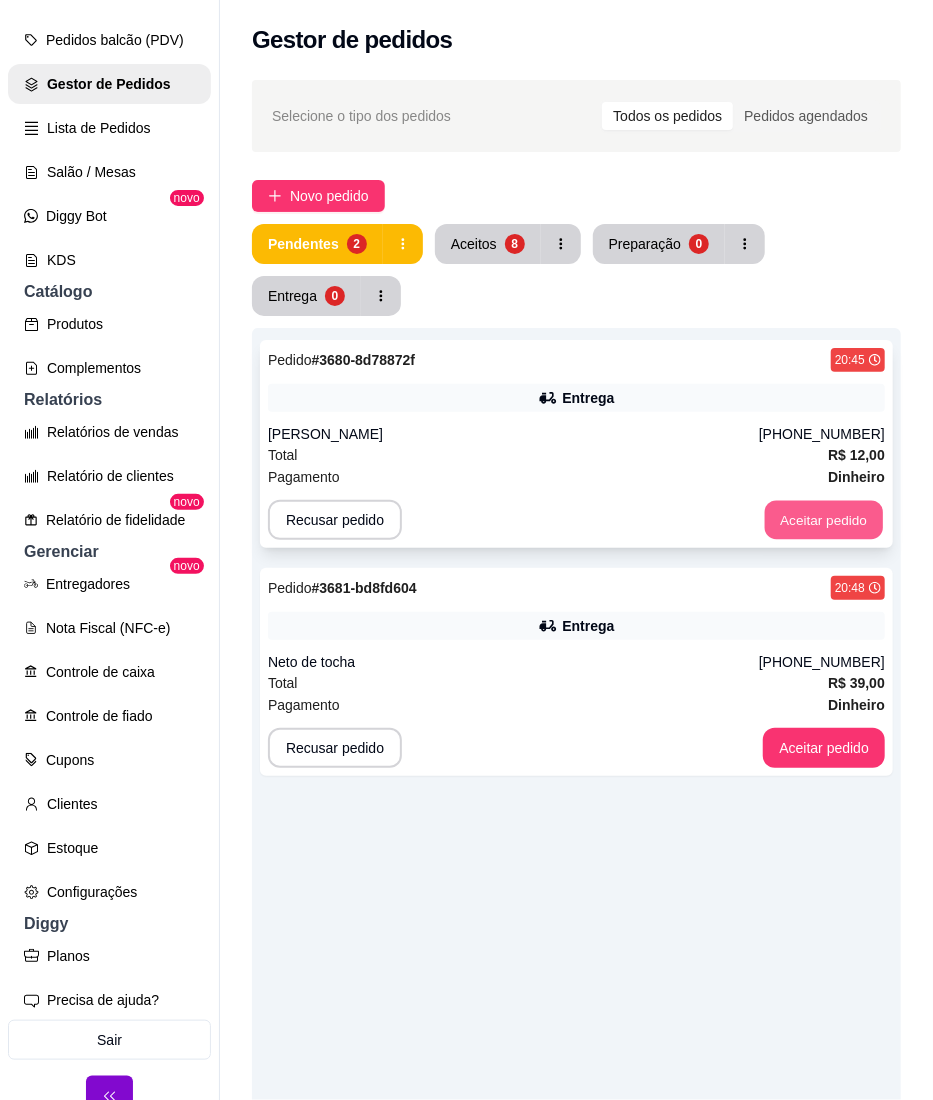 click on "Aceitar pedido" at bounding box center (824, 520) 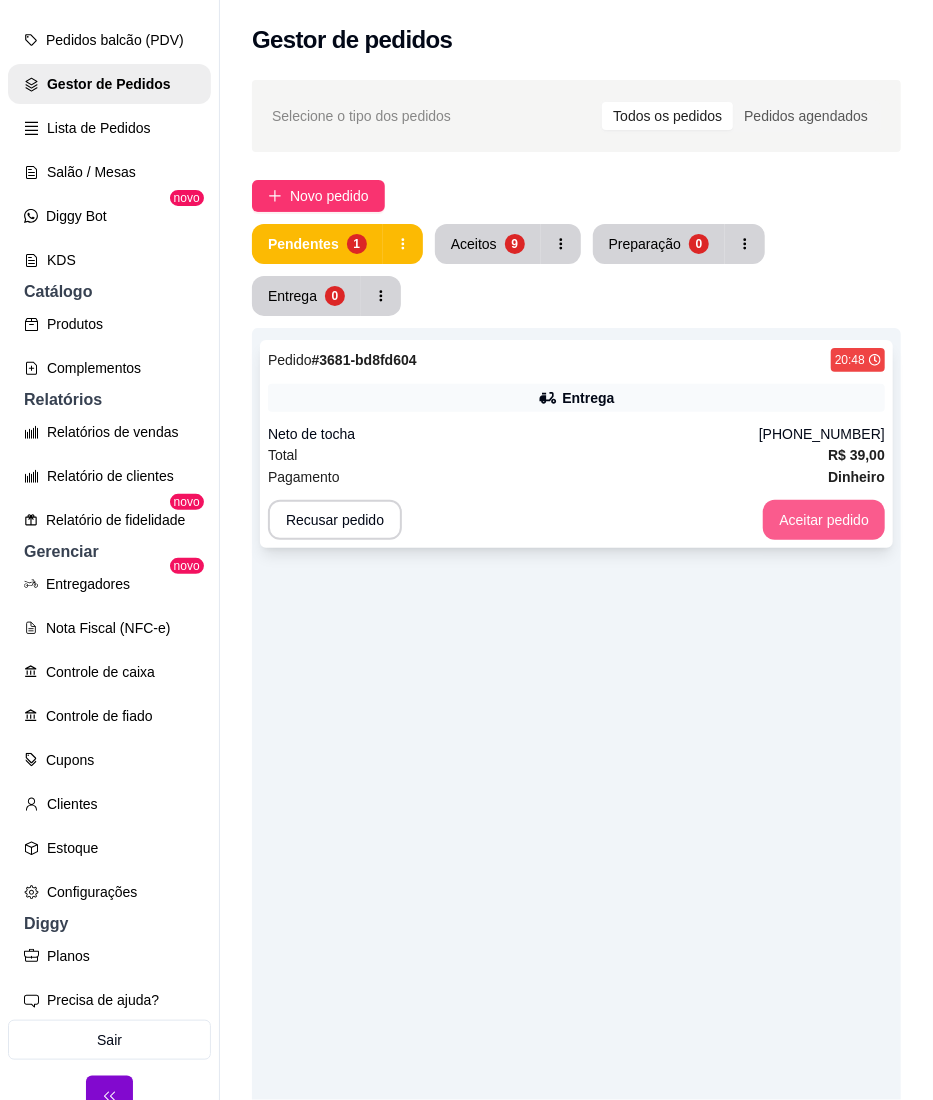 click on "Aceitar pedido" at bounding box center [824, 520] 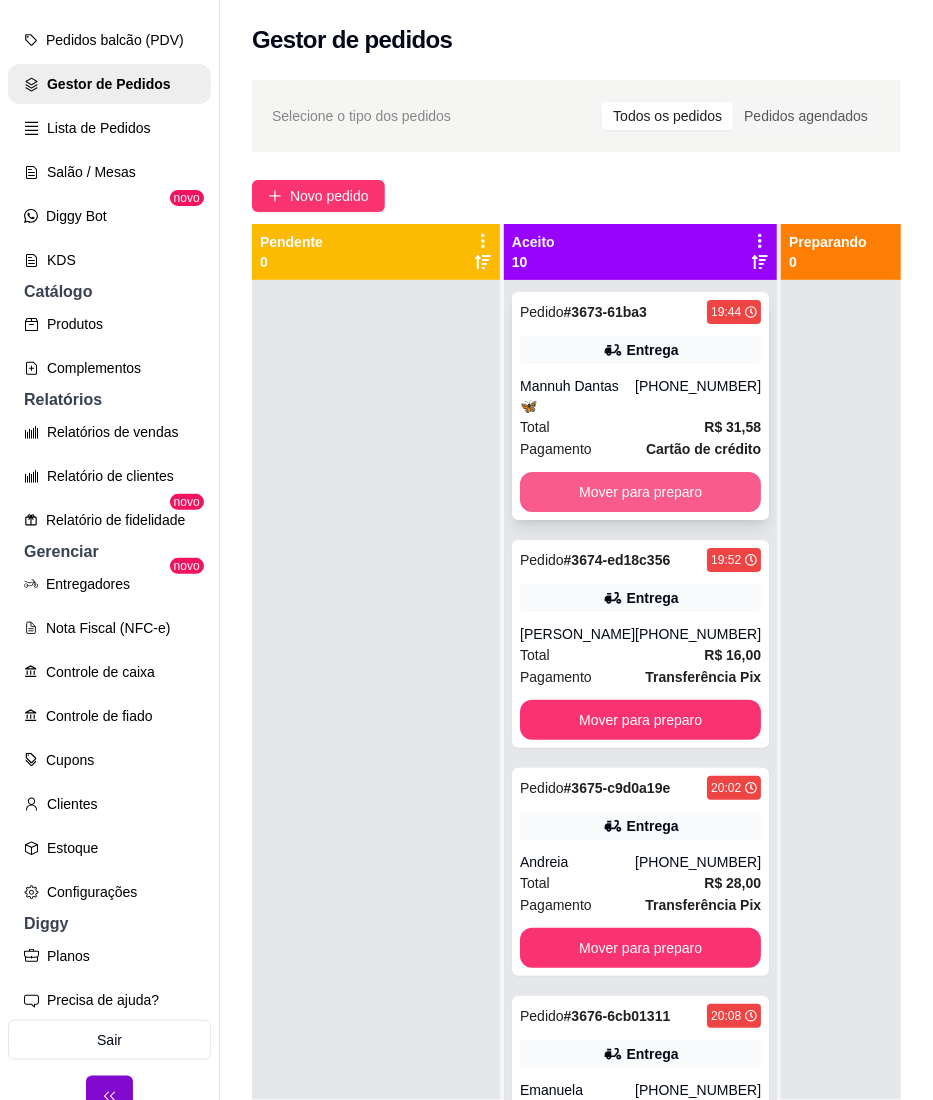click on "Mover para preparo" at bounding box center [640, 492] 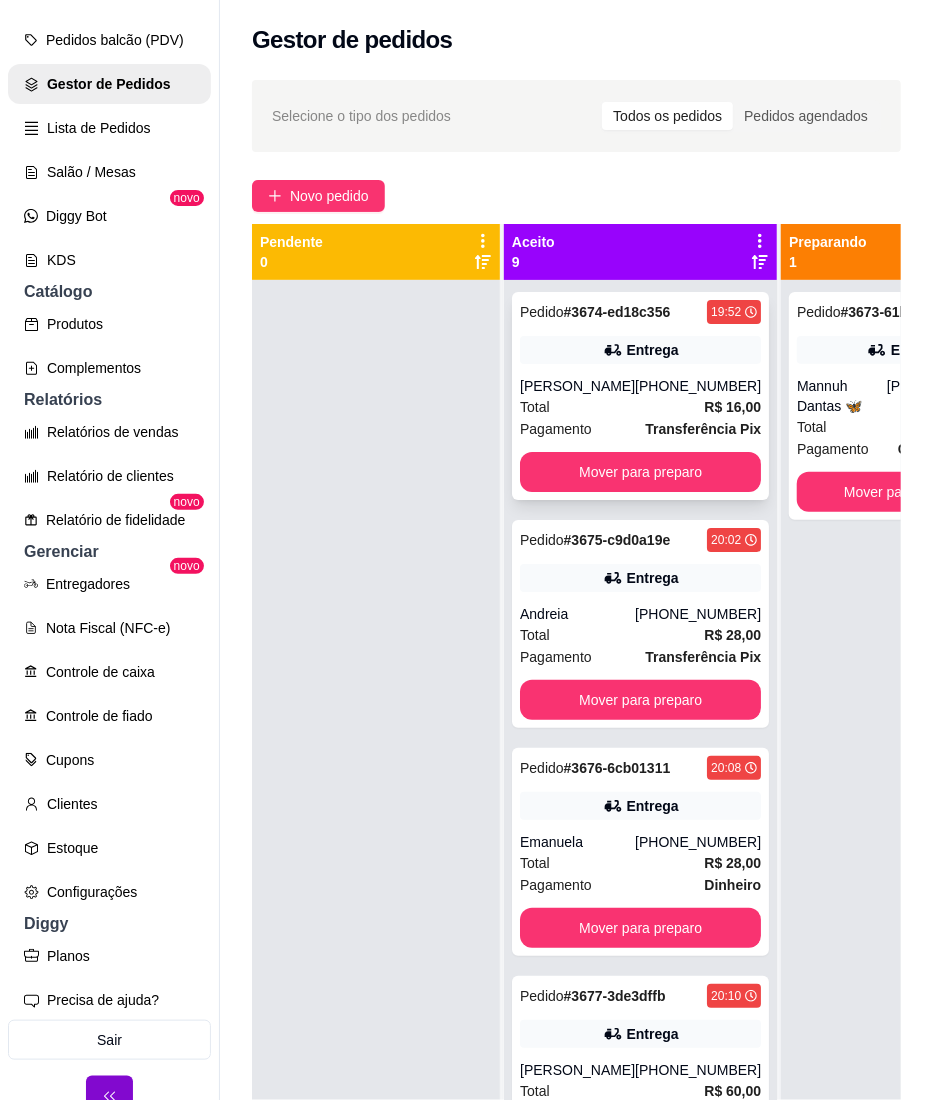 click on "Pedido  # 3674-ed18c356 19:52 Entrega [PERSON_NAME]  [PHONE_NUMBER] Total R$ 16,00 Pagamento Transferência Pix Mover para preparo" at bounding box center (640, 396) 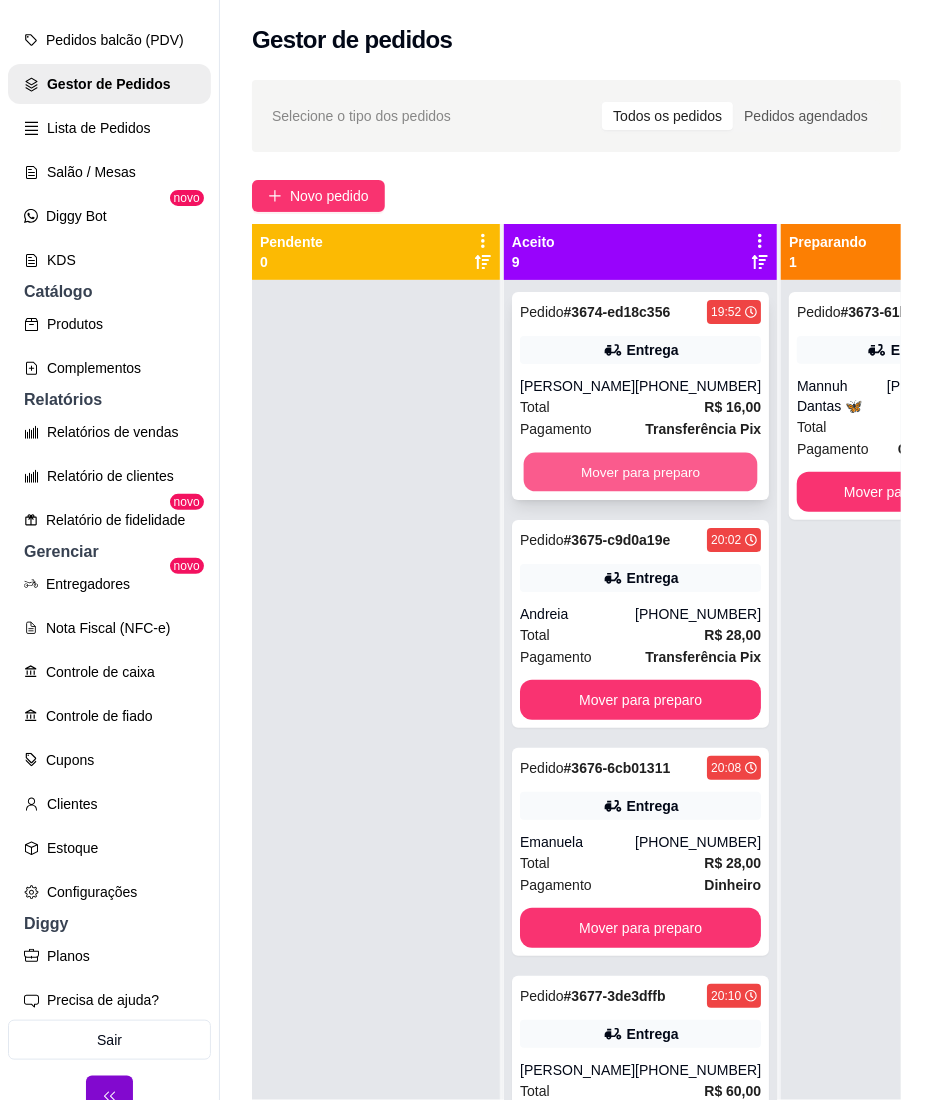 click on "Mover para preparo" at bounding box center (641, 472) 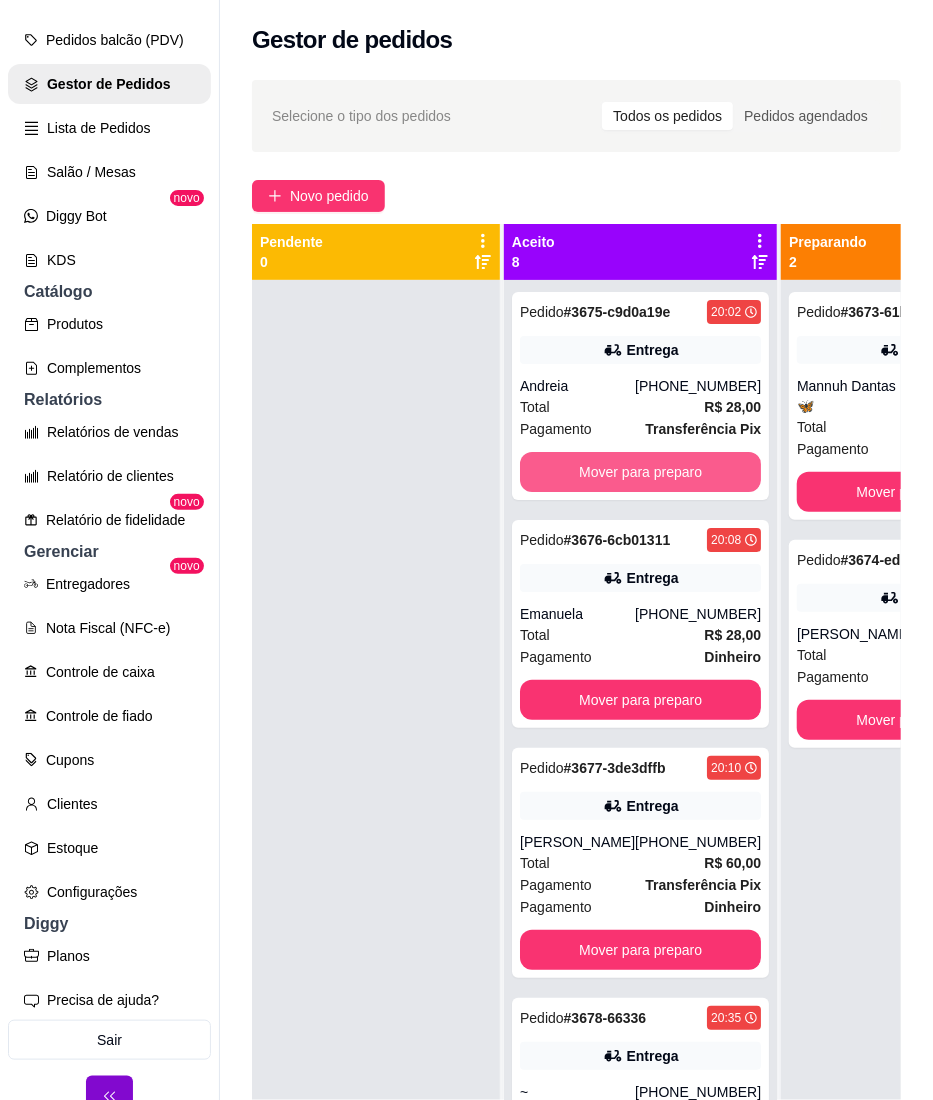 click on "Mover para preparo" at bounding box center (640, 472) 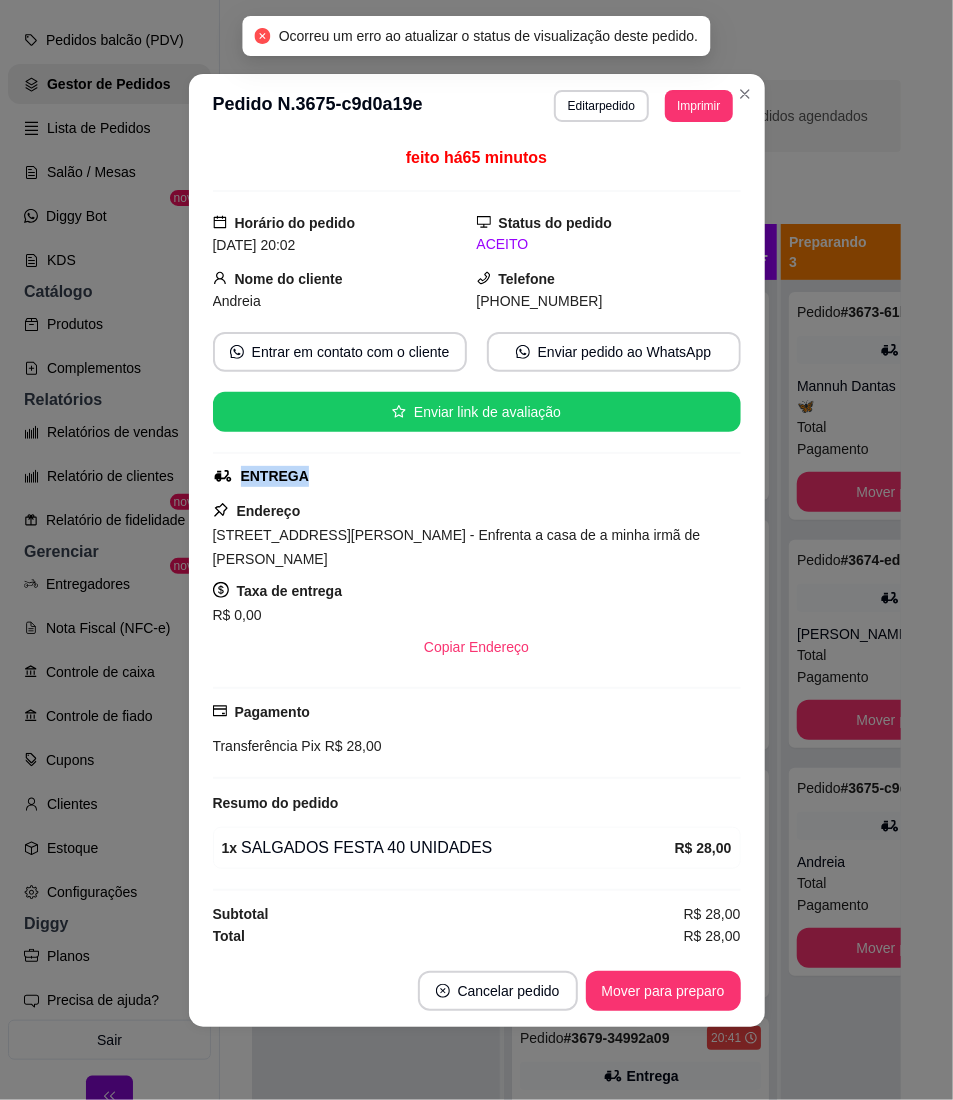 click on "ENTREGA" at bounding box center (475, 476) 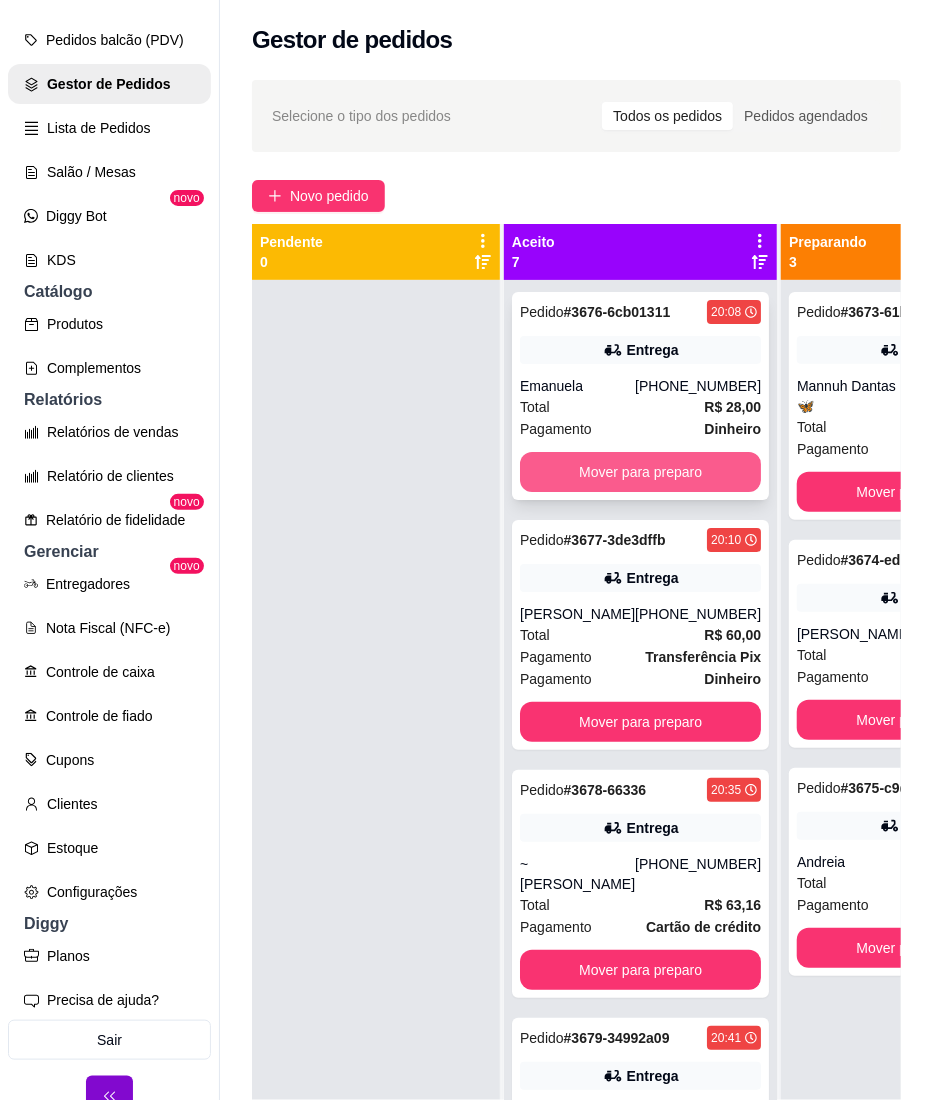click on "Mover para preparo" at bounding box center [640, 472] 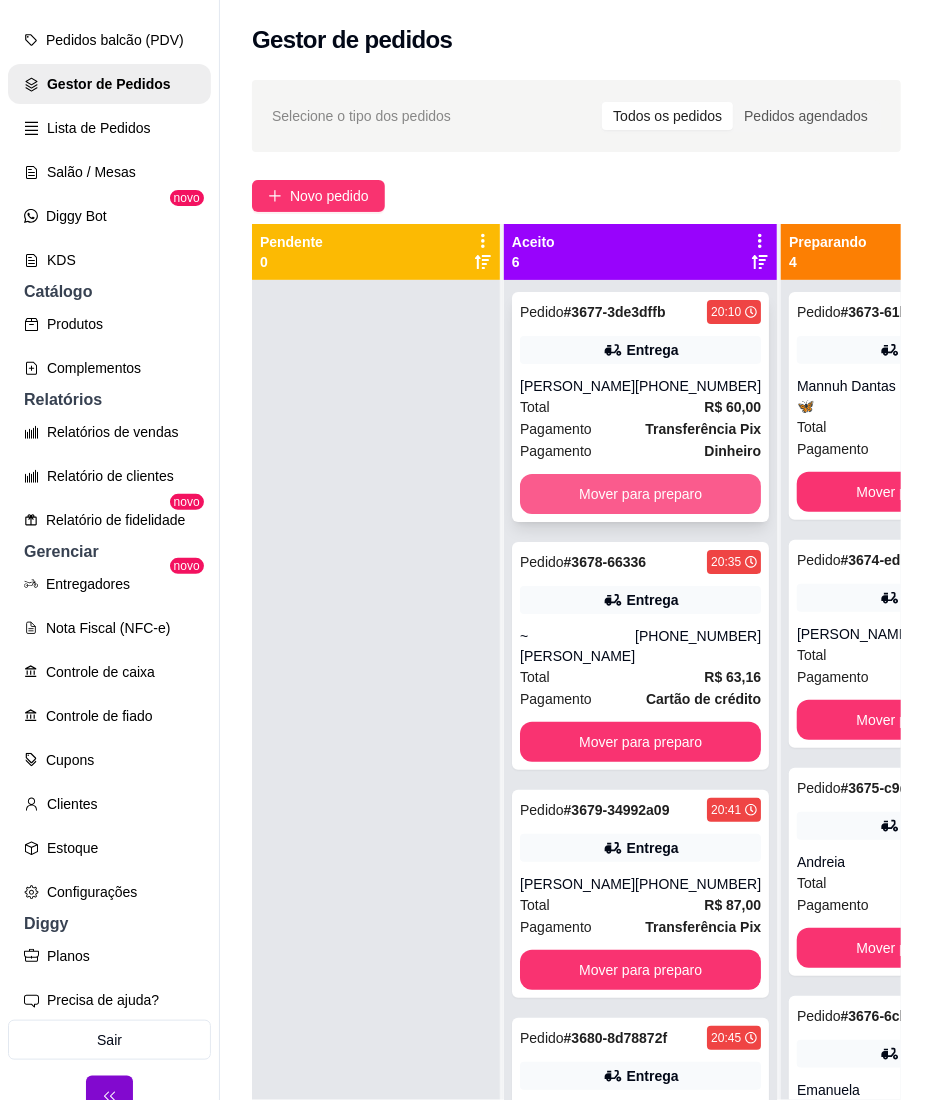 click on "Mover para preparo" at bounding box center [640, 494] 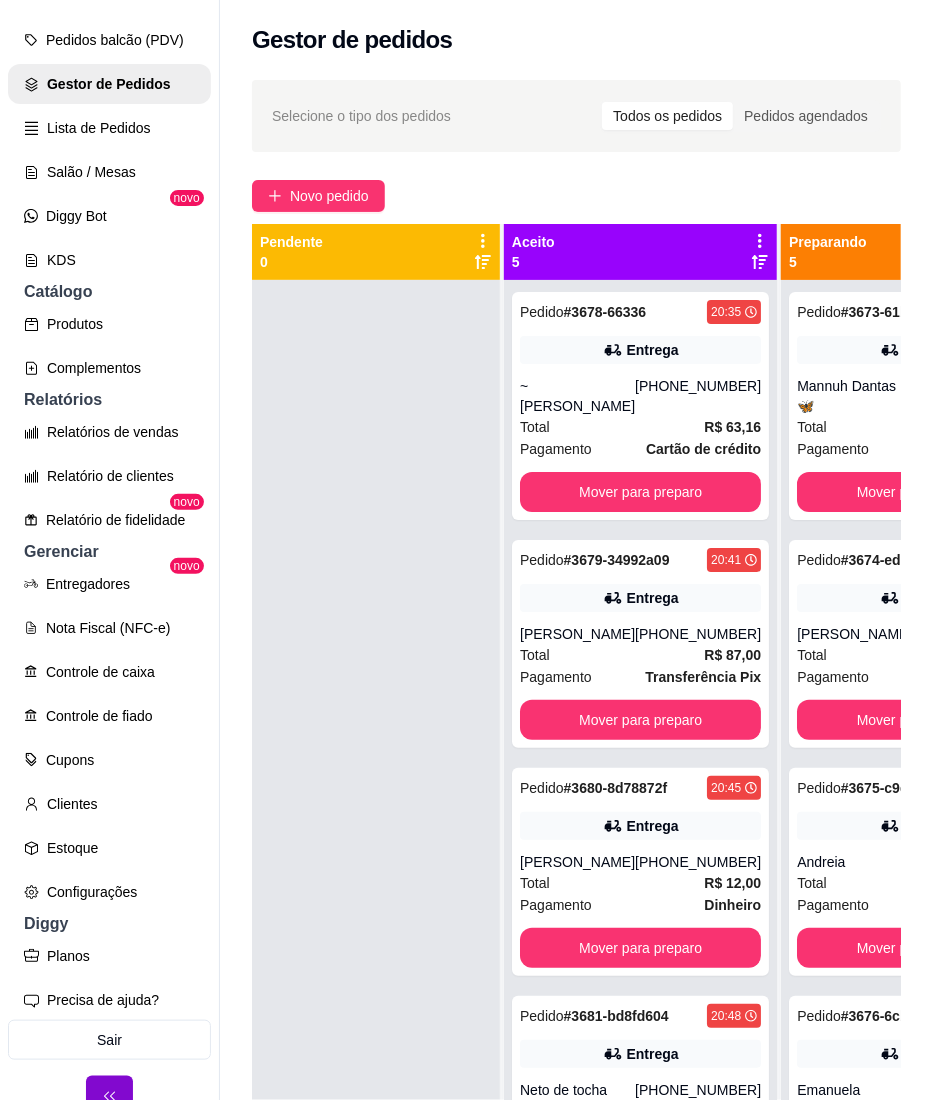 click on "Pedido  # 3678-66336 20:35 Entrega ~[PERSON_NAME] [PHONE_NUMBER] Total R$ 63,16 Pagamento Cartão de crédito Mover para preparo" at bounding box center (640, 406) 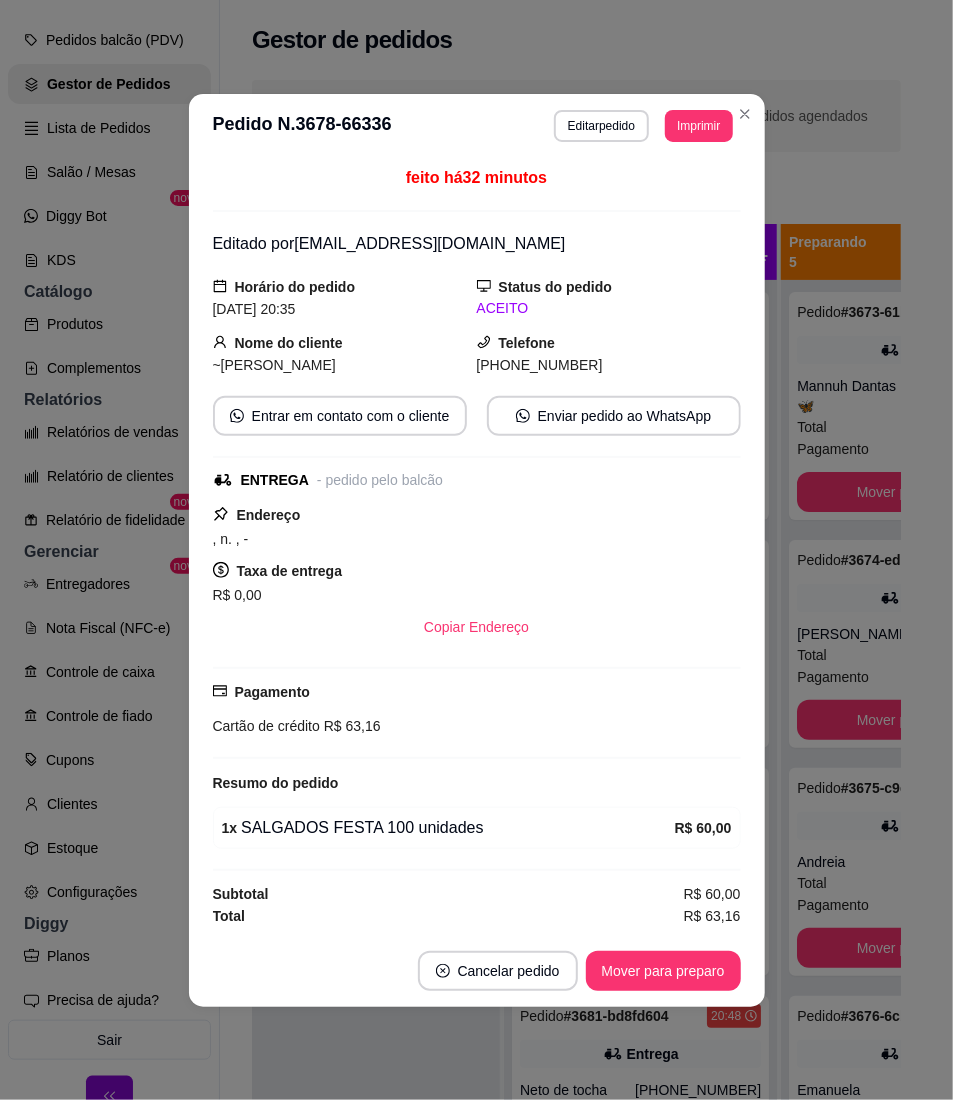 drag, startPoint x: 578, startPoint y: 385, endPoint x: 552, endPoint y: 412, distance: 37.48333 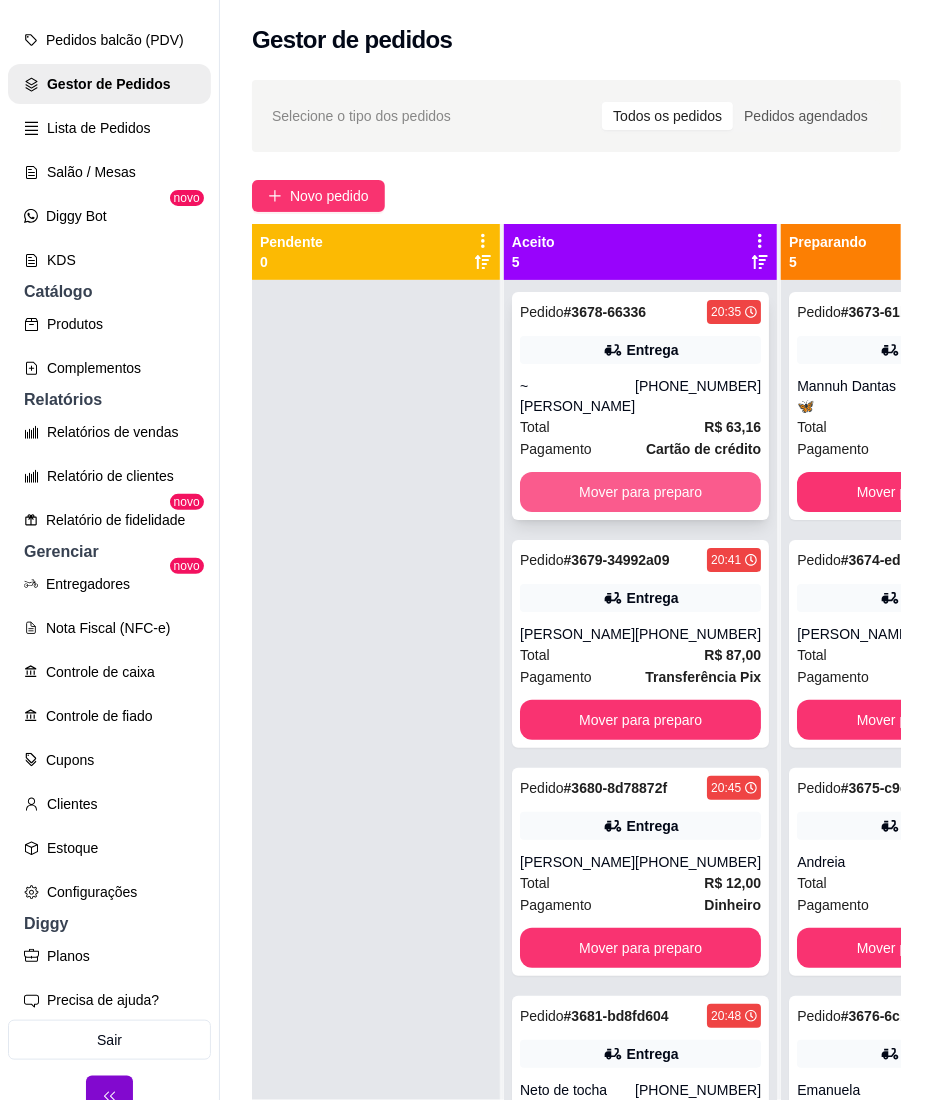 click on "Mover para preparo" at bounding box center (640, 492) 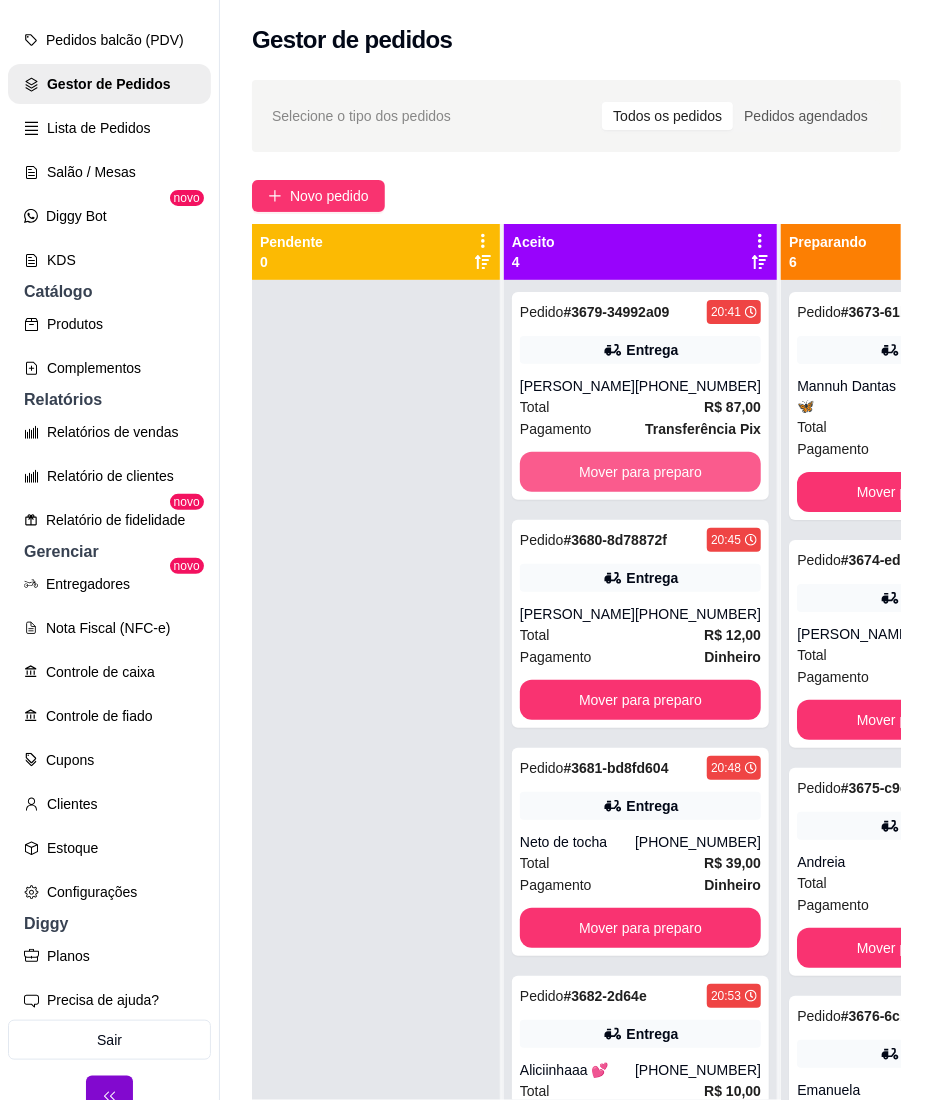 click on "Mover para preparo" at bounding box center [640, 472] 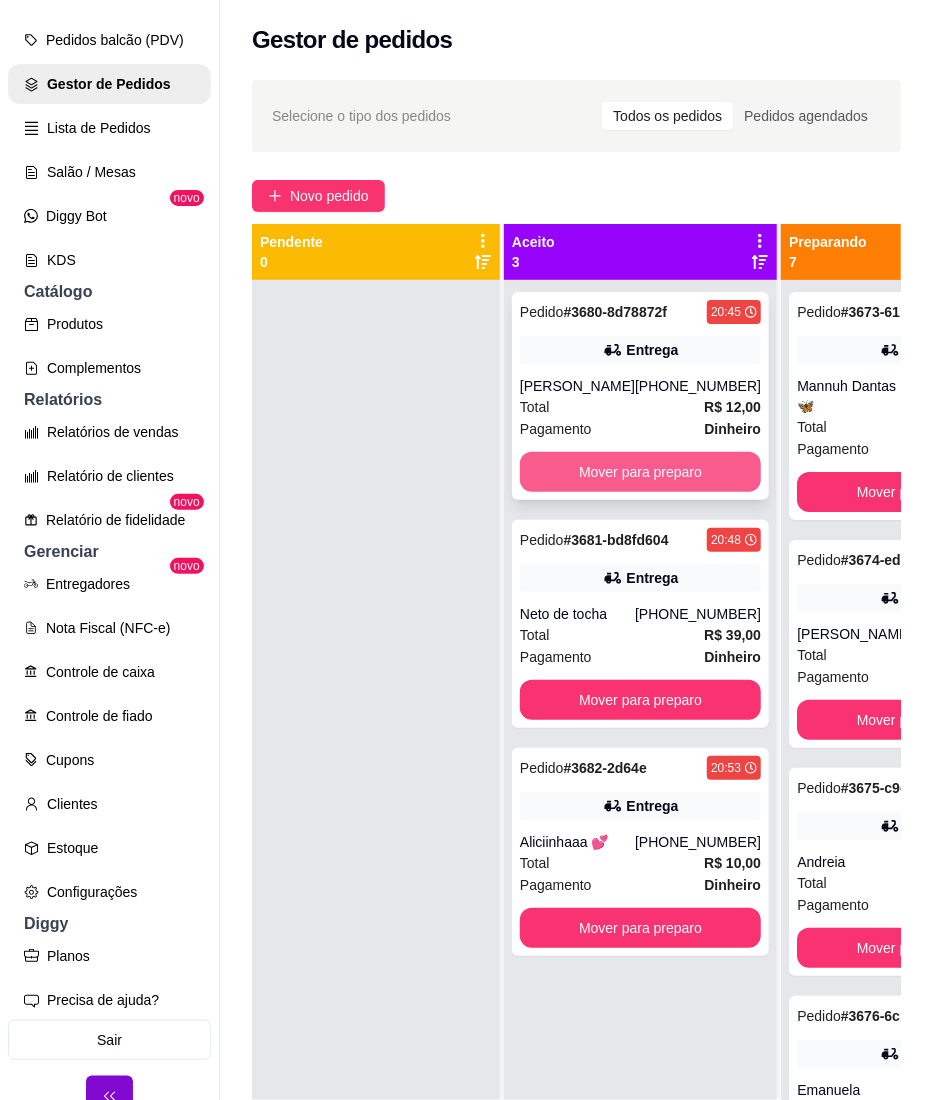 click on "Mover para preparo" at bounding box center (640, 472) 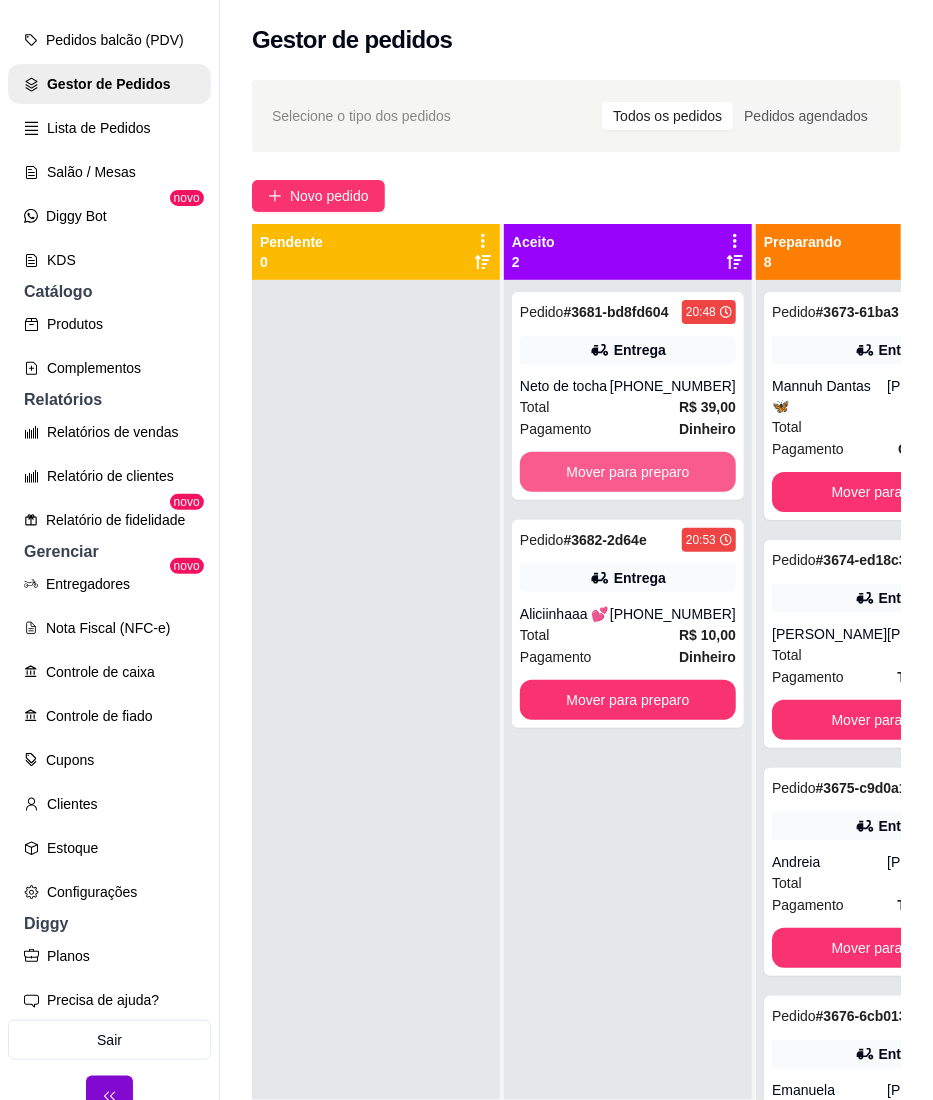 click on "Mover para preparo" at bounding box center (628, 472) 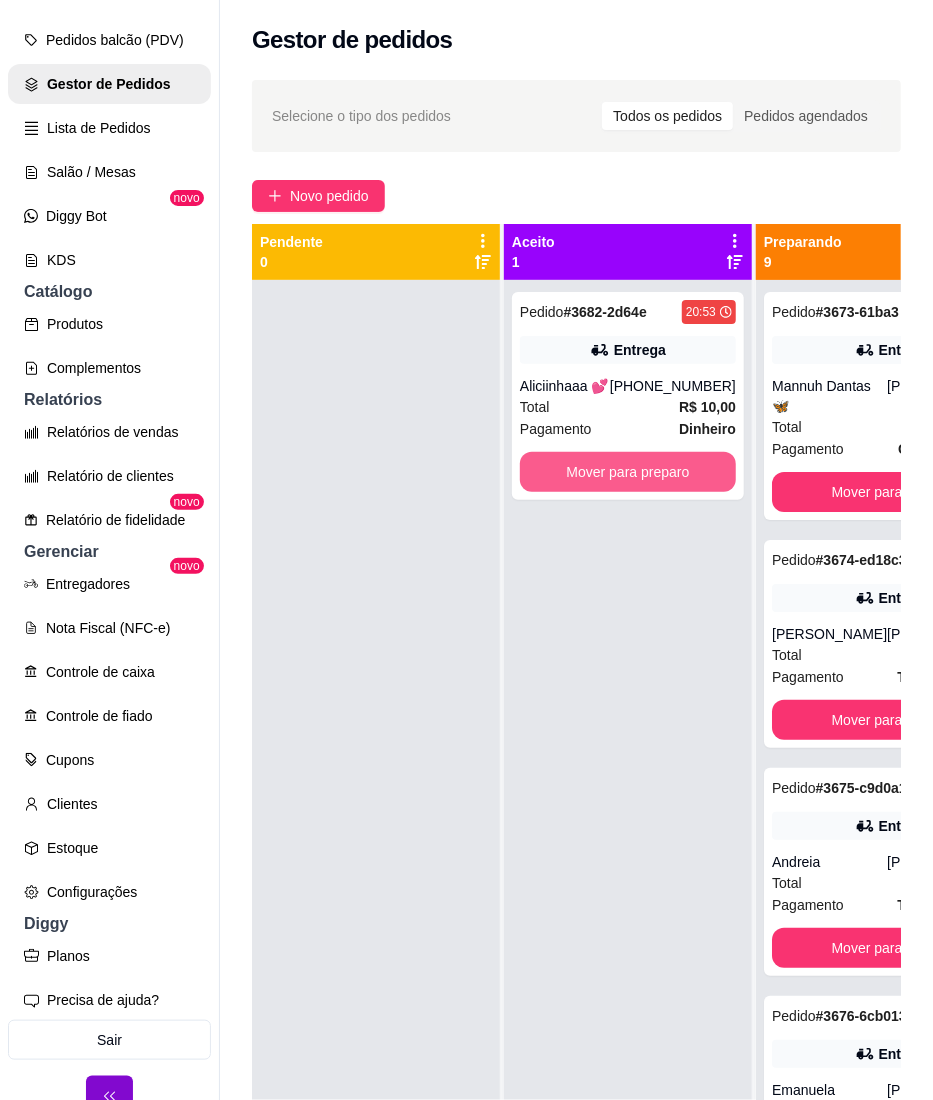 click on "Mover para preparo" at bounding box center (628, 472) 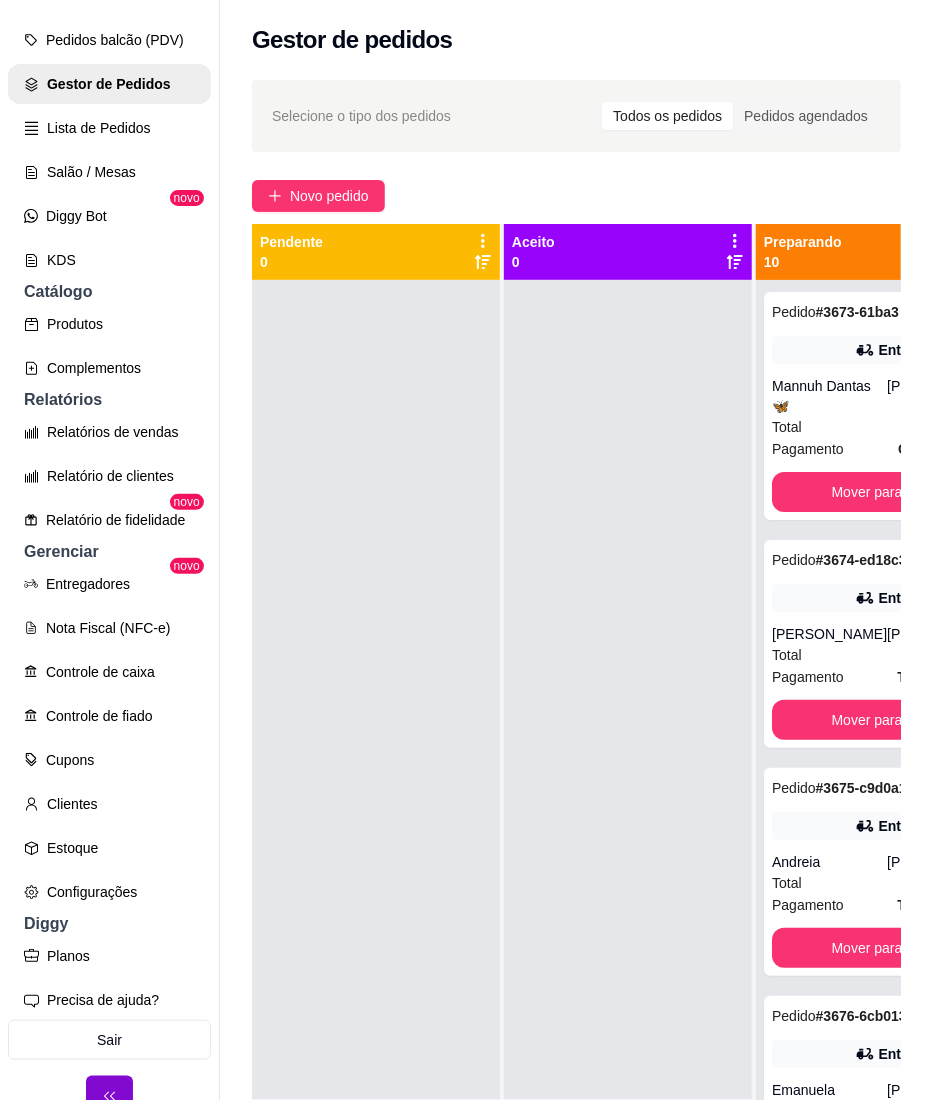 click at bounding box center [376, 830] 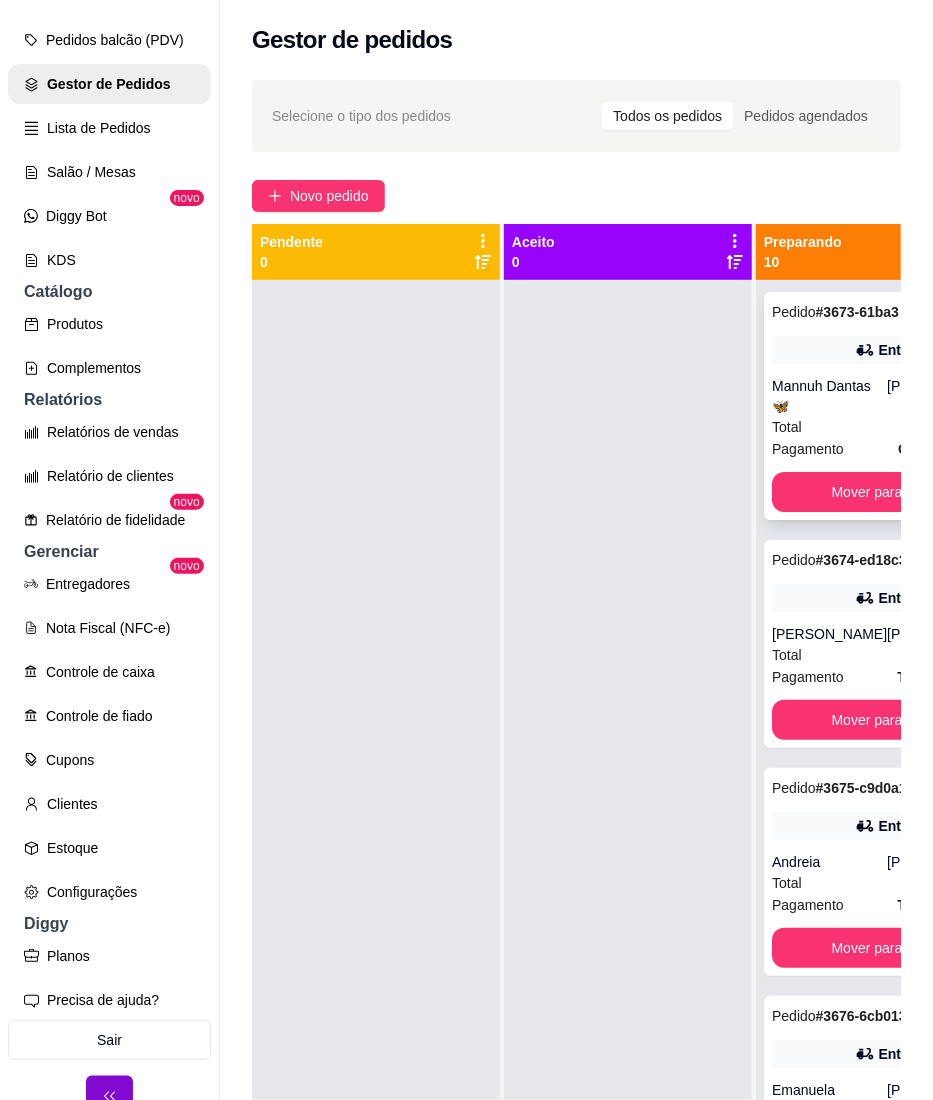 click on "Pedido  # 3673-61ba3 19:44 Entrega Mannuh Dantas 🦋 [PHONE_NUMBER] Total R$ 31,58 Pagamento Cartão de crédito Mover para entrega" at bounding box center (892, 406) 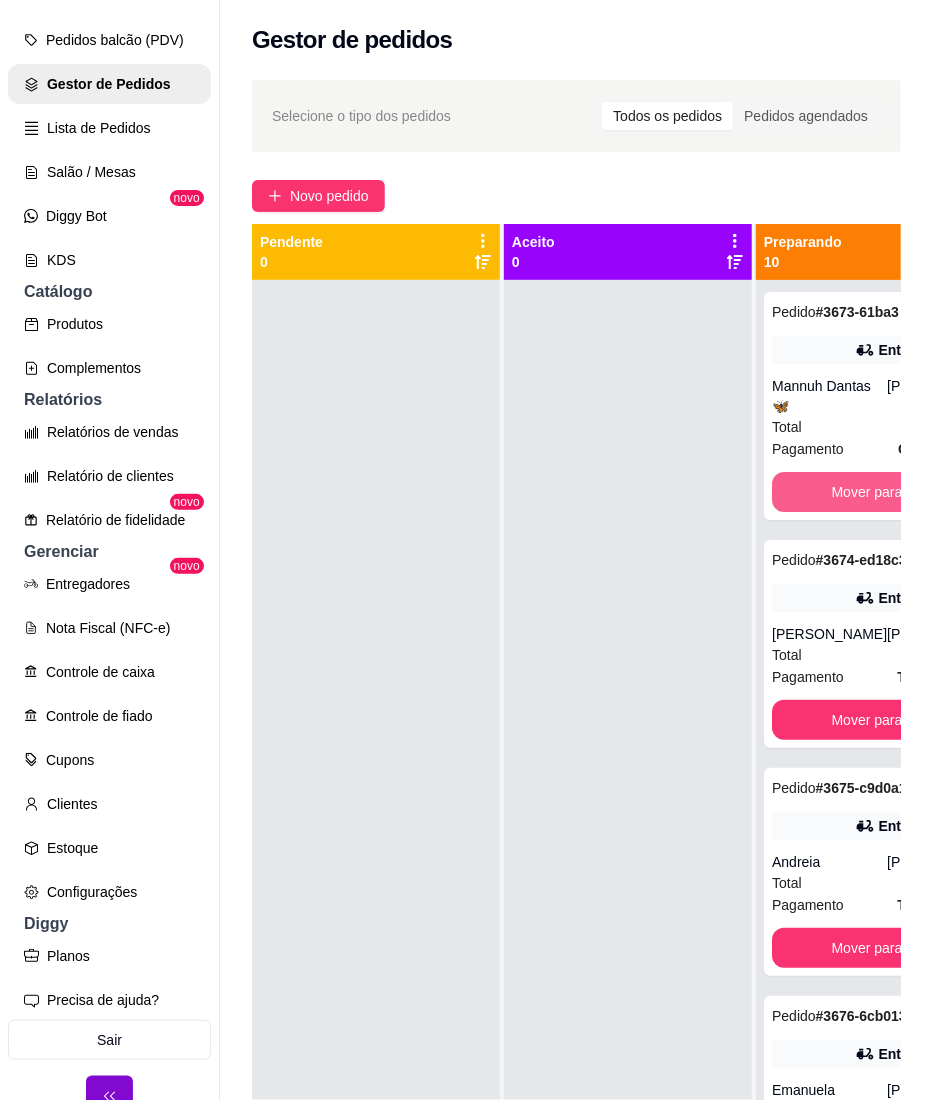click on "Mover para entrega" at bounding box center [892, 492] 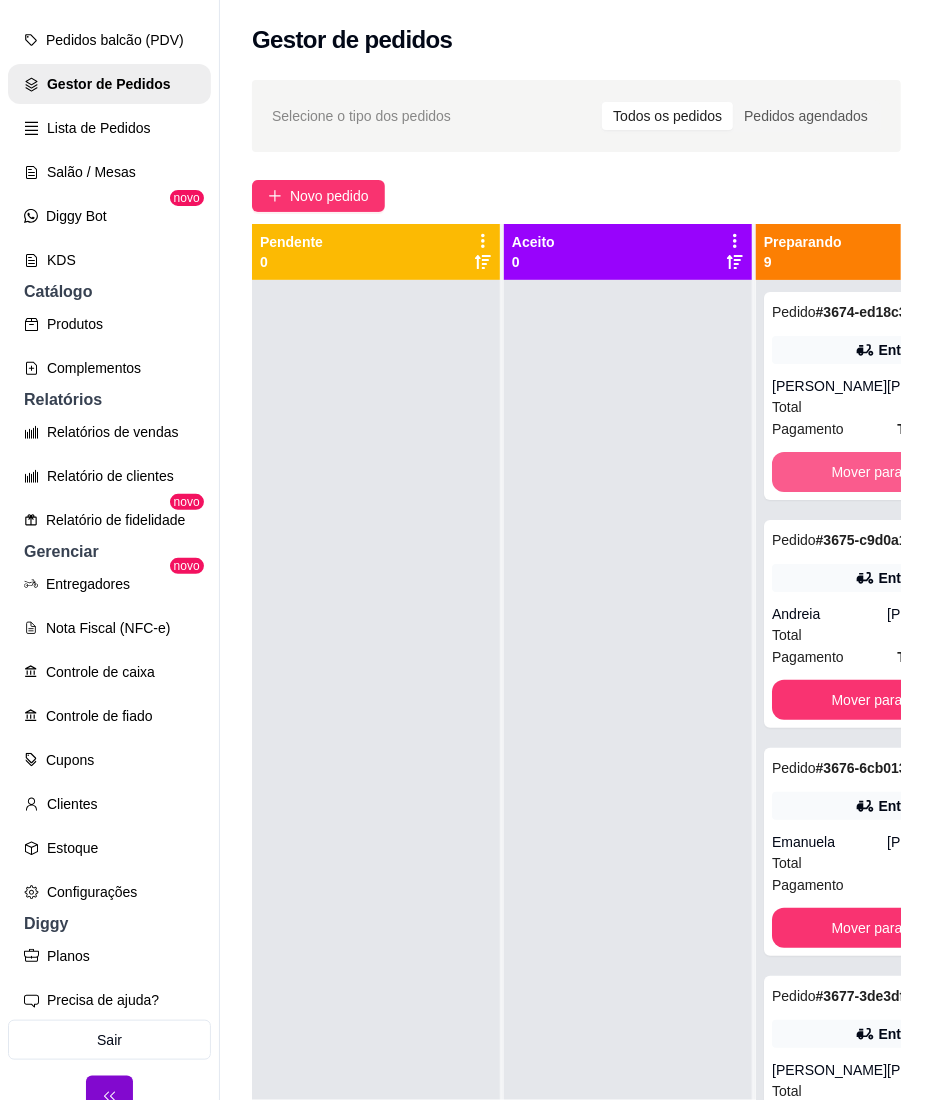 click on "Mover para entrega" at bounding box center (892, 472) 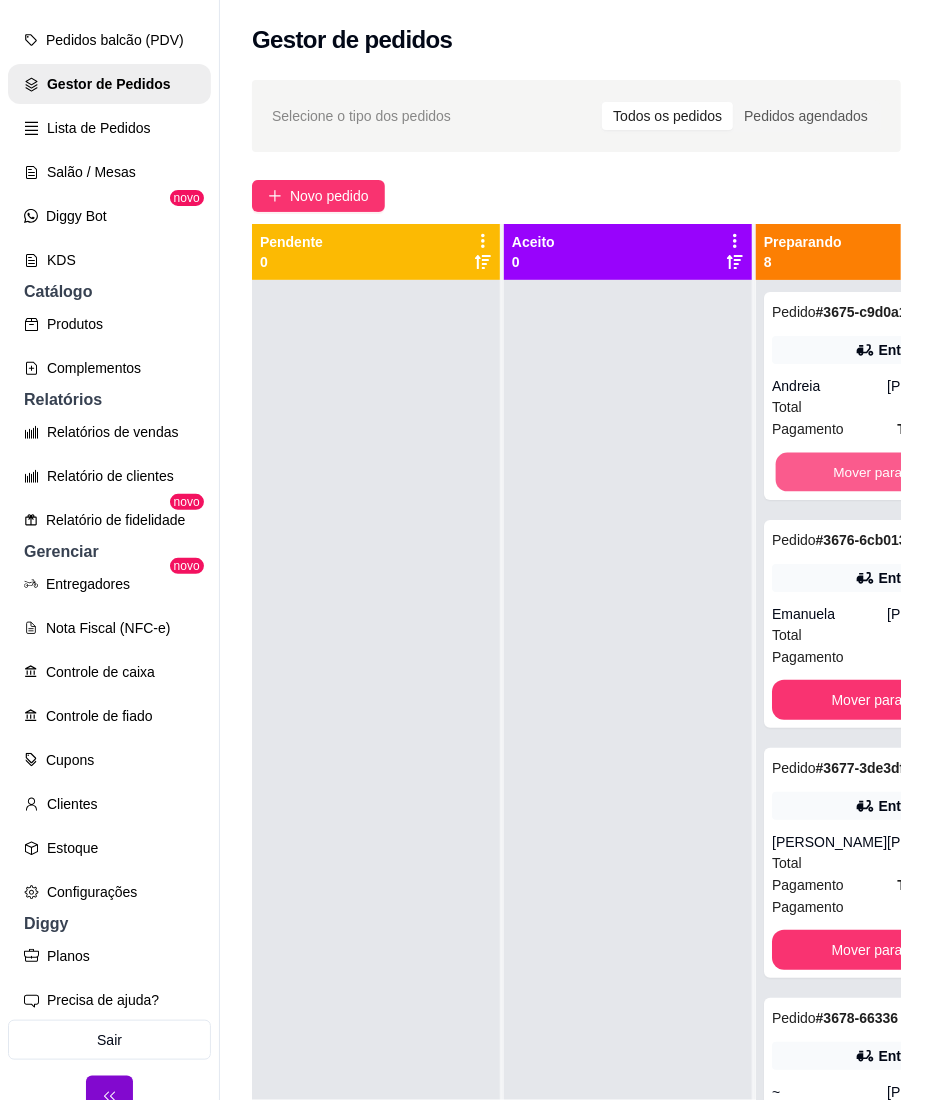 click on "Mover para entrega" at bounding box center [893, 472] 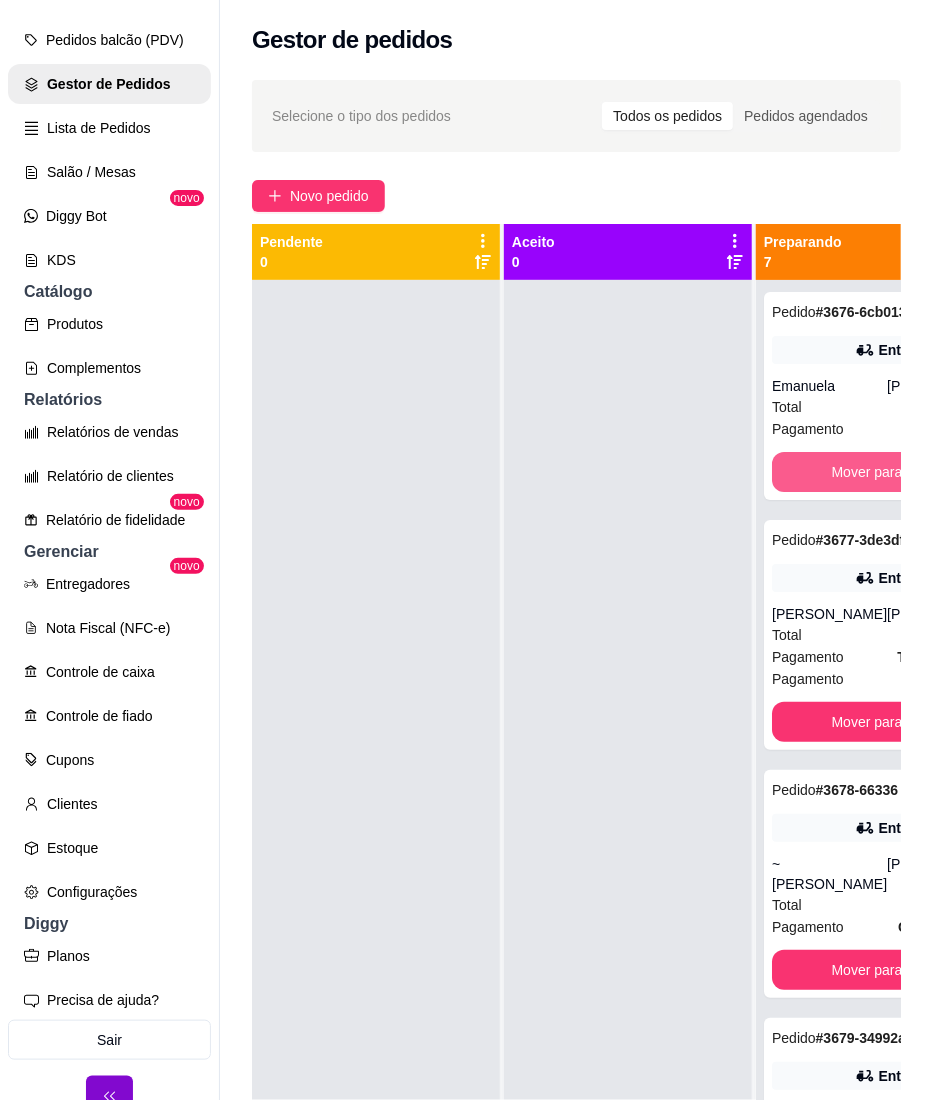 click on "Mover para entrega" at bounding box center (892, 472) 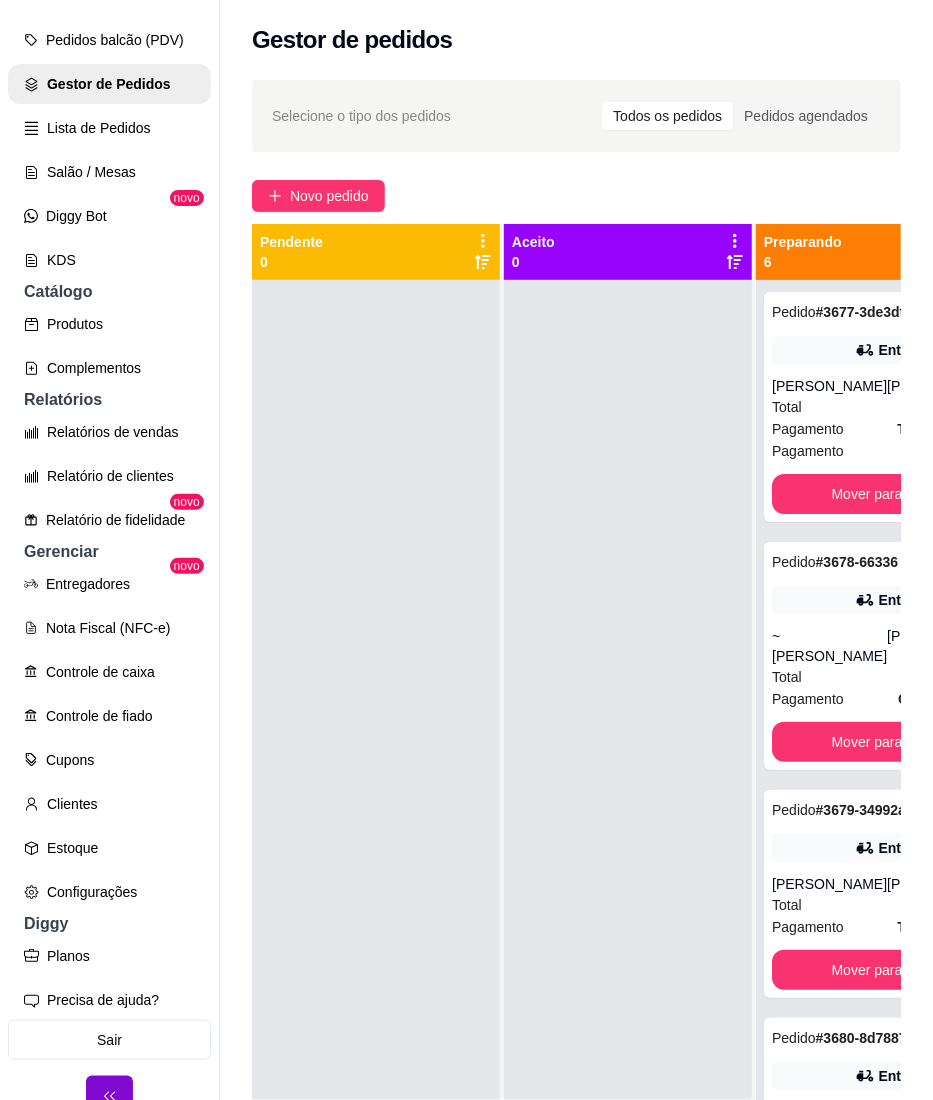 click on "Pagamento" at bounding box center (808, 451) 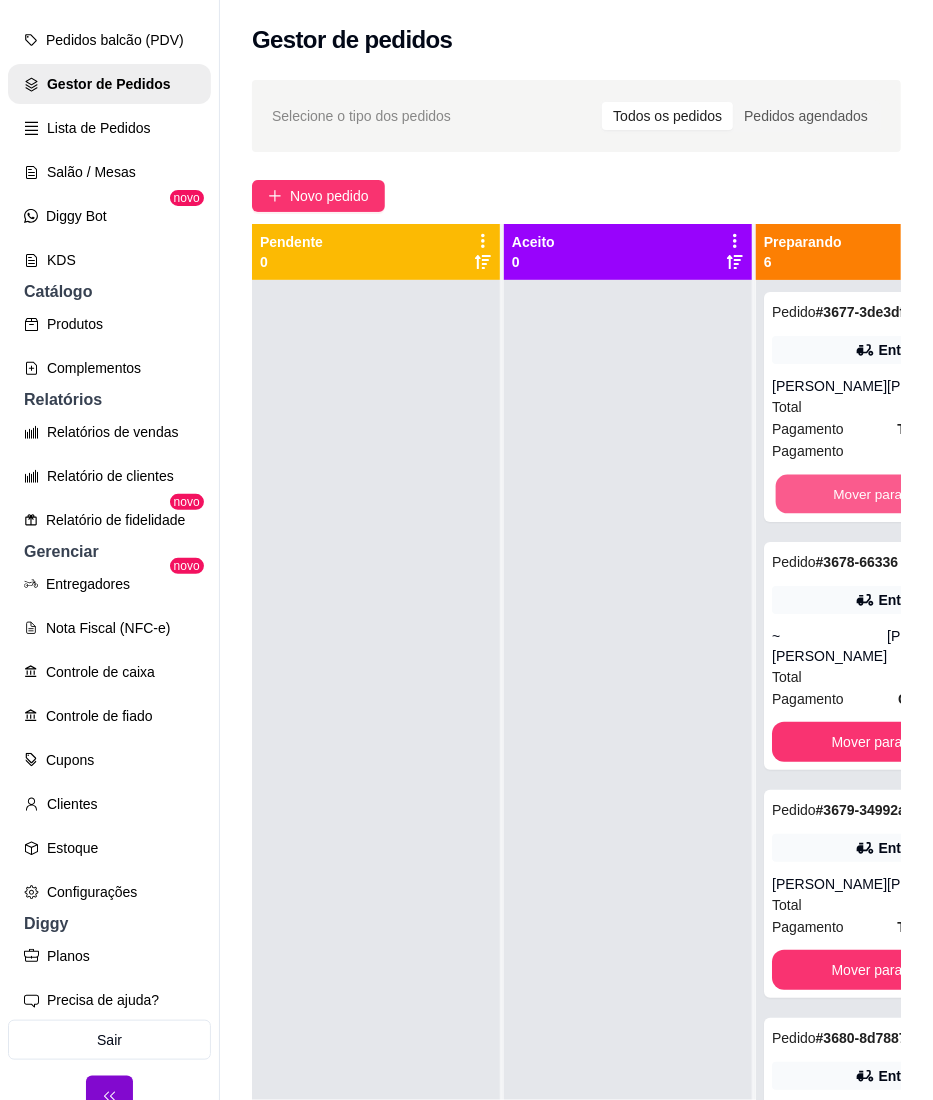 click on "Mover para entrega" at bounding box center (893, 494) 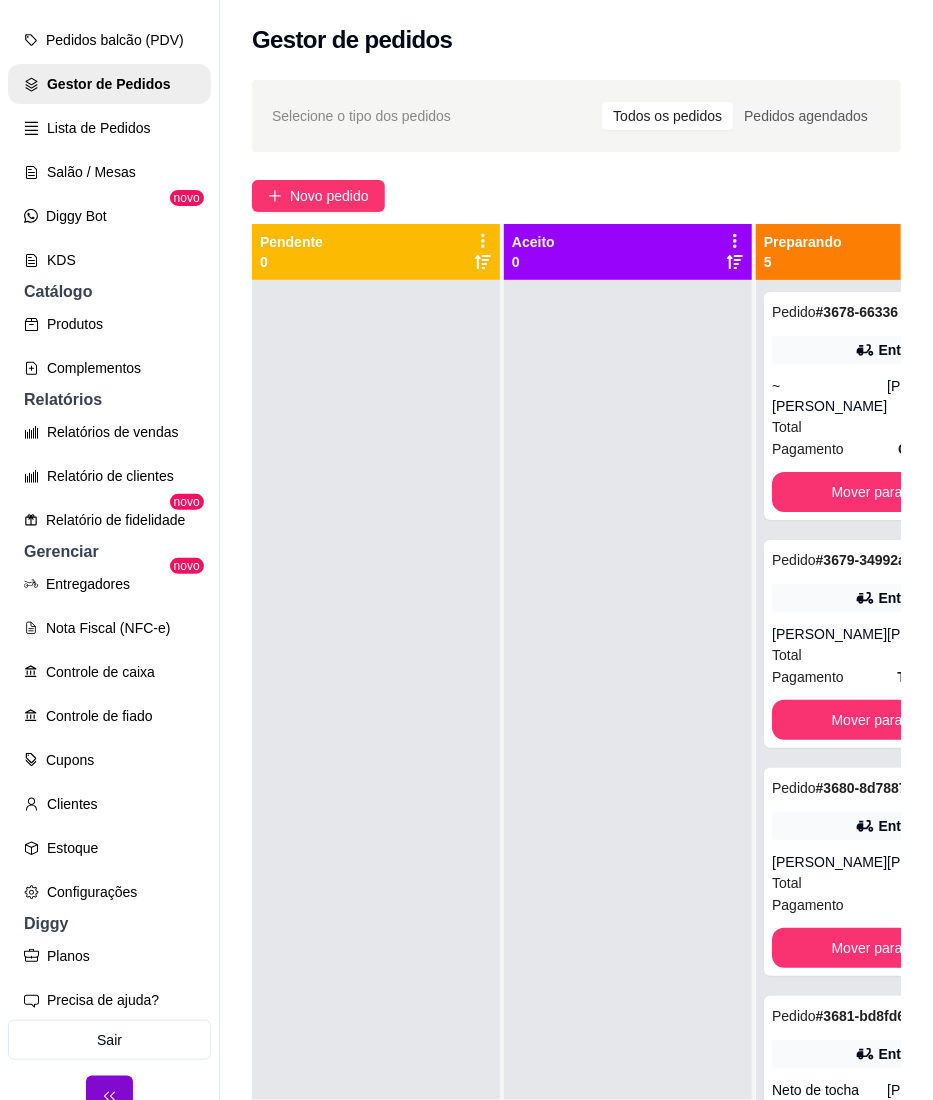 click on "Pedido  # 3678-66336 20:35 Entrega ~[PERSON_NAME] [PHONE_NUMBER] Total R$ 63,16 Pagamento Cartão de crédito Mover para entrega Pedido  # 3679-34992a09 20:41 Entrega [PERSON_NAME] [PHONE_NUMBER] Total R$ 87,00 Pagamento Transferência Pix Mover para entrega Pedido  # 3680-8d78872f 20:45 Entrega [PERSON_NAME]  [PHONE_NUMBER] Total R$ 12,00 Pagamento Dinheiro Mover para entrega Pedido  # 3681-bd8fd604 20:48 Entrega Neto de tocha  [PHONE_NUMBER] Total R$ 39,00 Pagamento Dinheiro Mover para entrega Pedido  # 3682-2d64e 20:53 Entrega Aliciinhaaa 💕 [PHONE_NUMBER] Total R$ 10,00 Pagamento Dinheiro Mover para entrega" at bounding box center [892, 830] 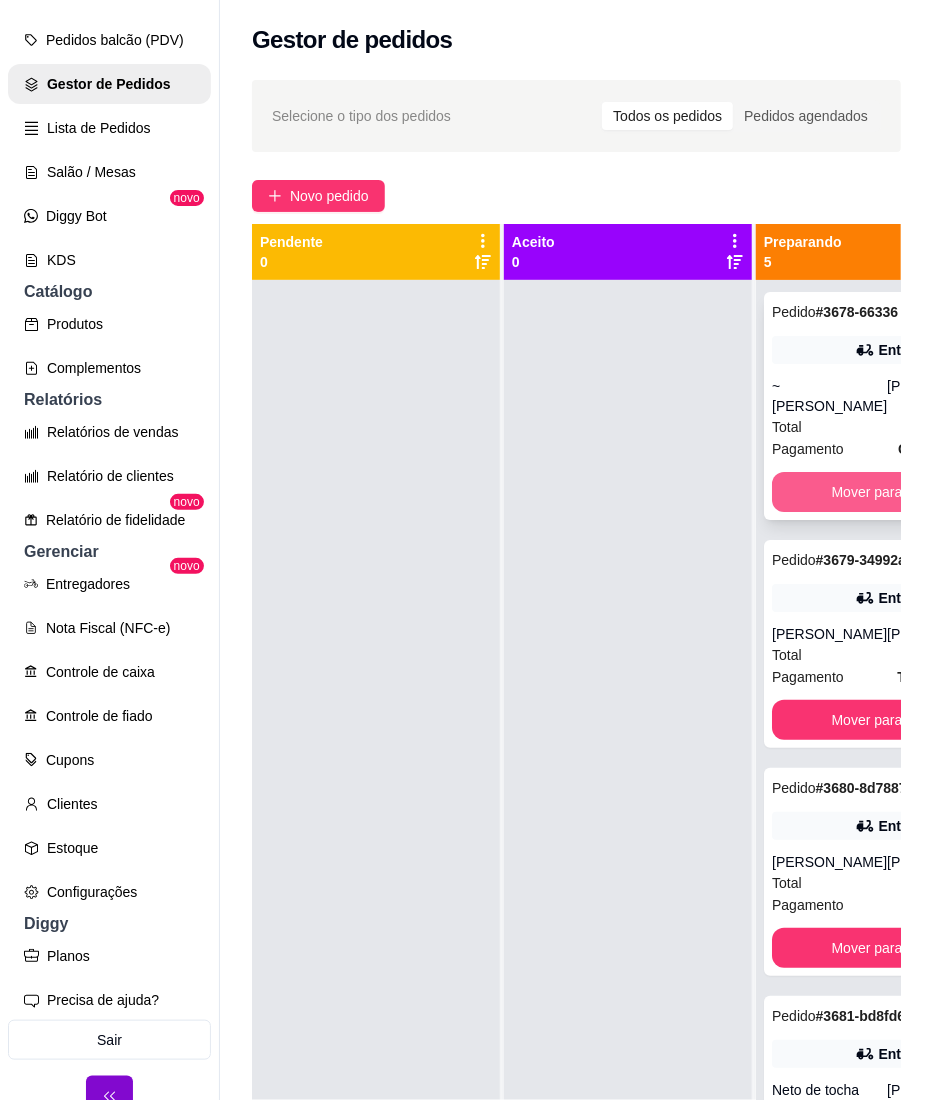 click on "Mover para entrega" at bounding box center [892, 492] 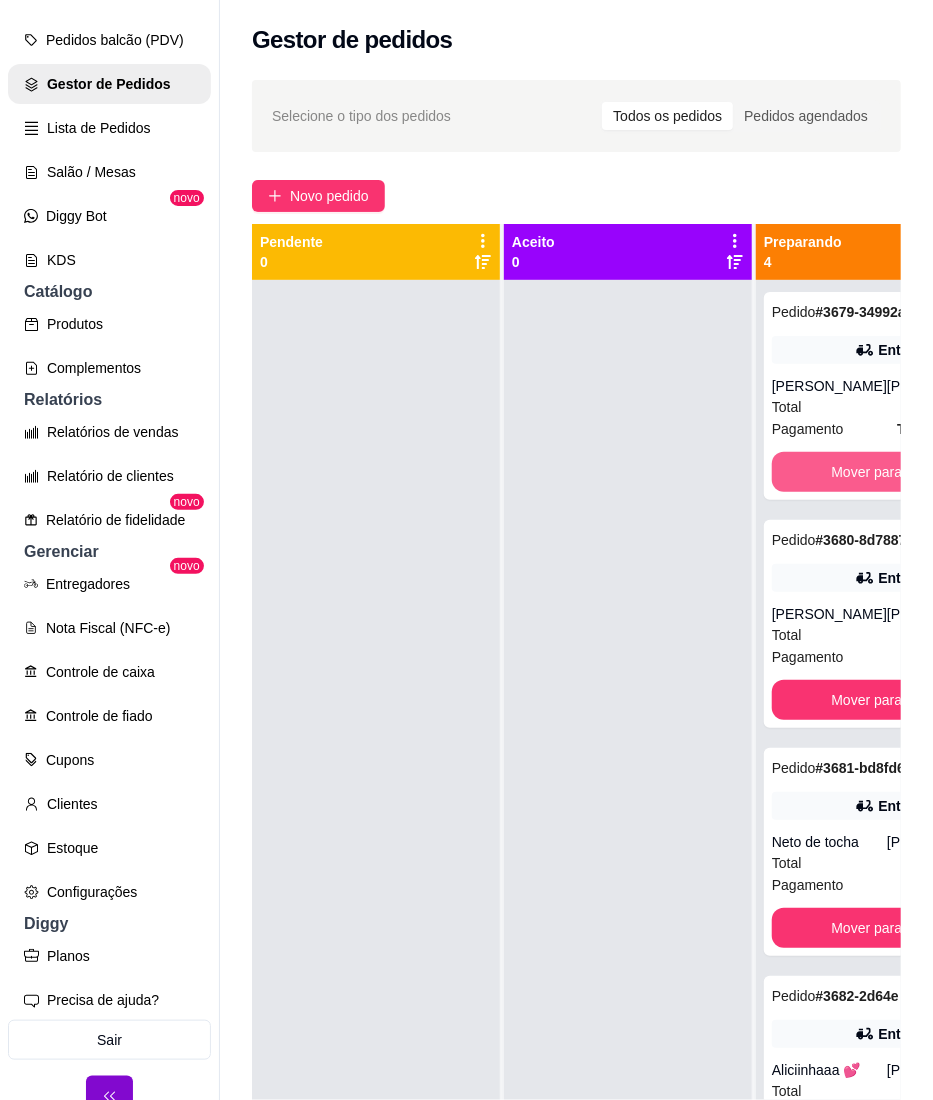 click on "Mover para entrega" at bounding box center [892, 472] 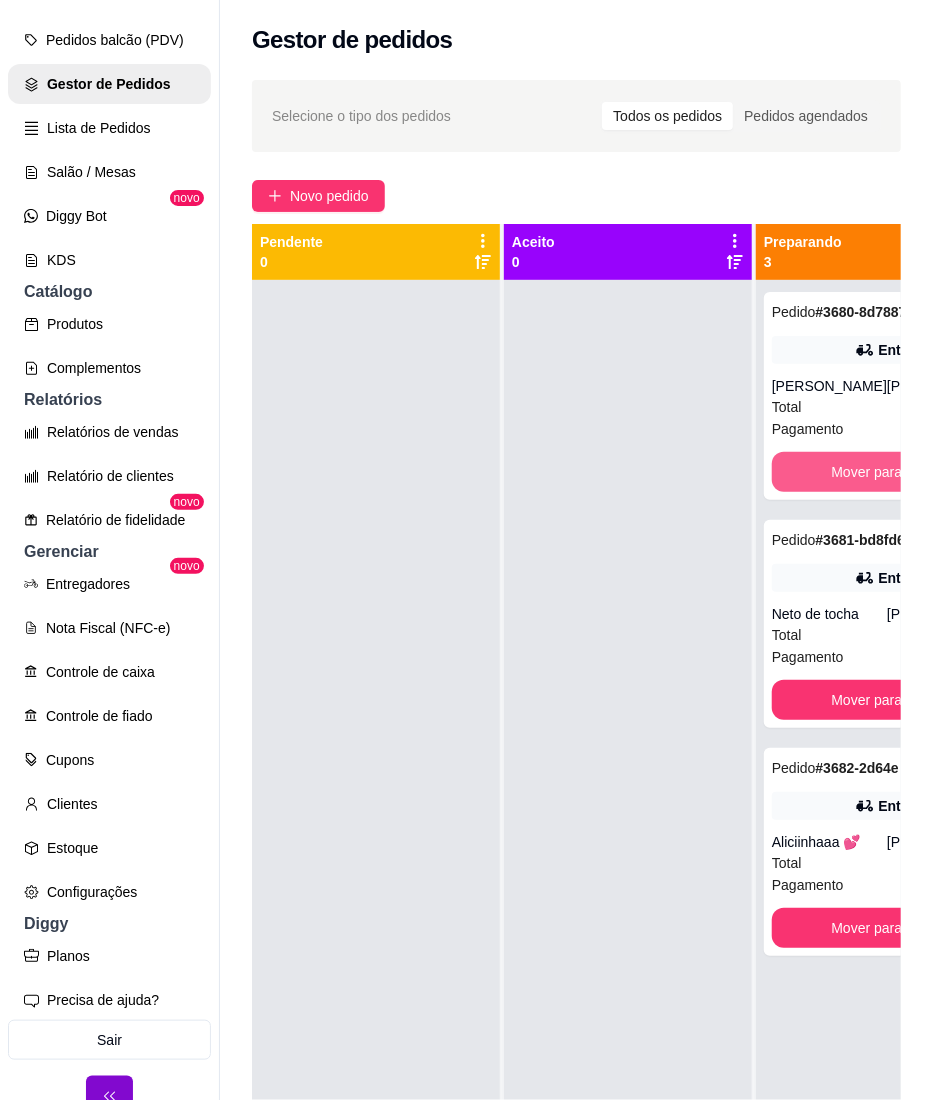 click on "Mover para entrega" at bounding box center [892, 472] 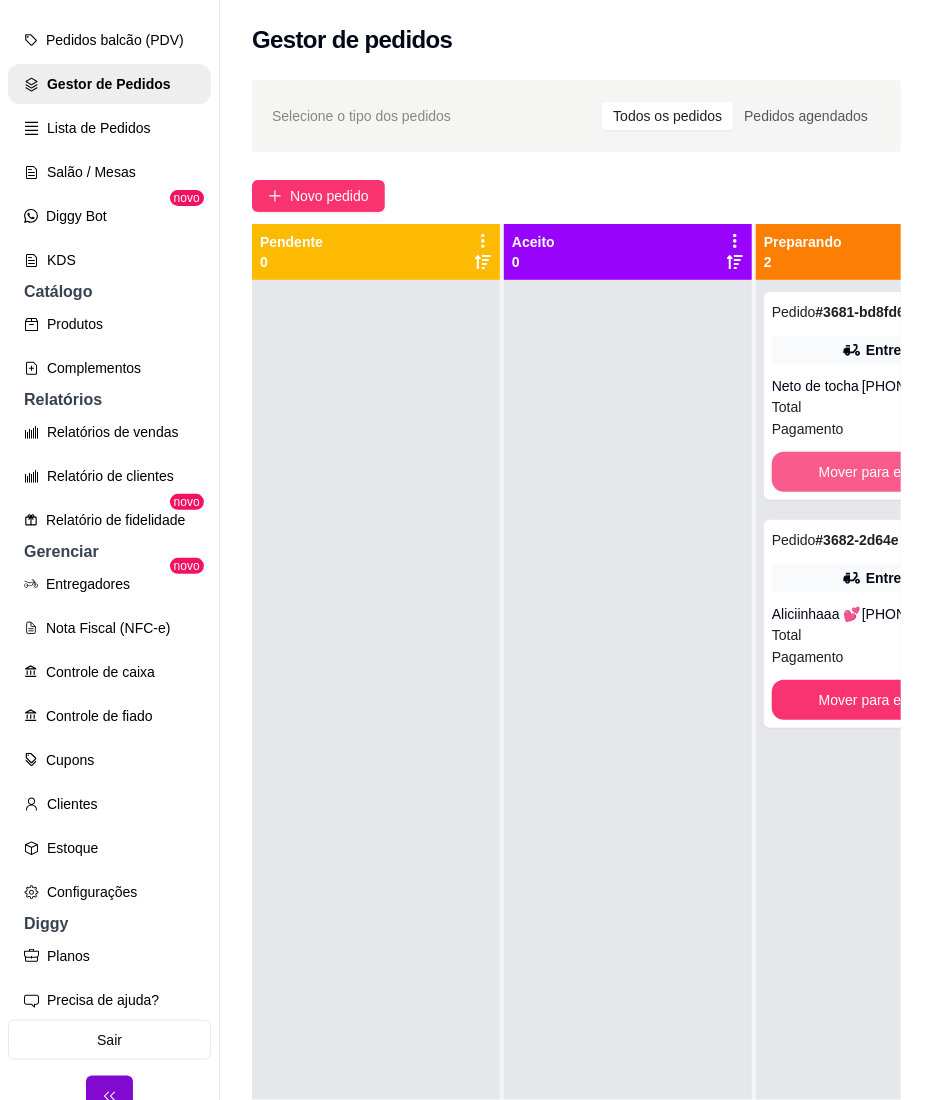 click on "Mover para entrega" at bounding box center (880, 472) 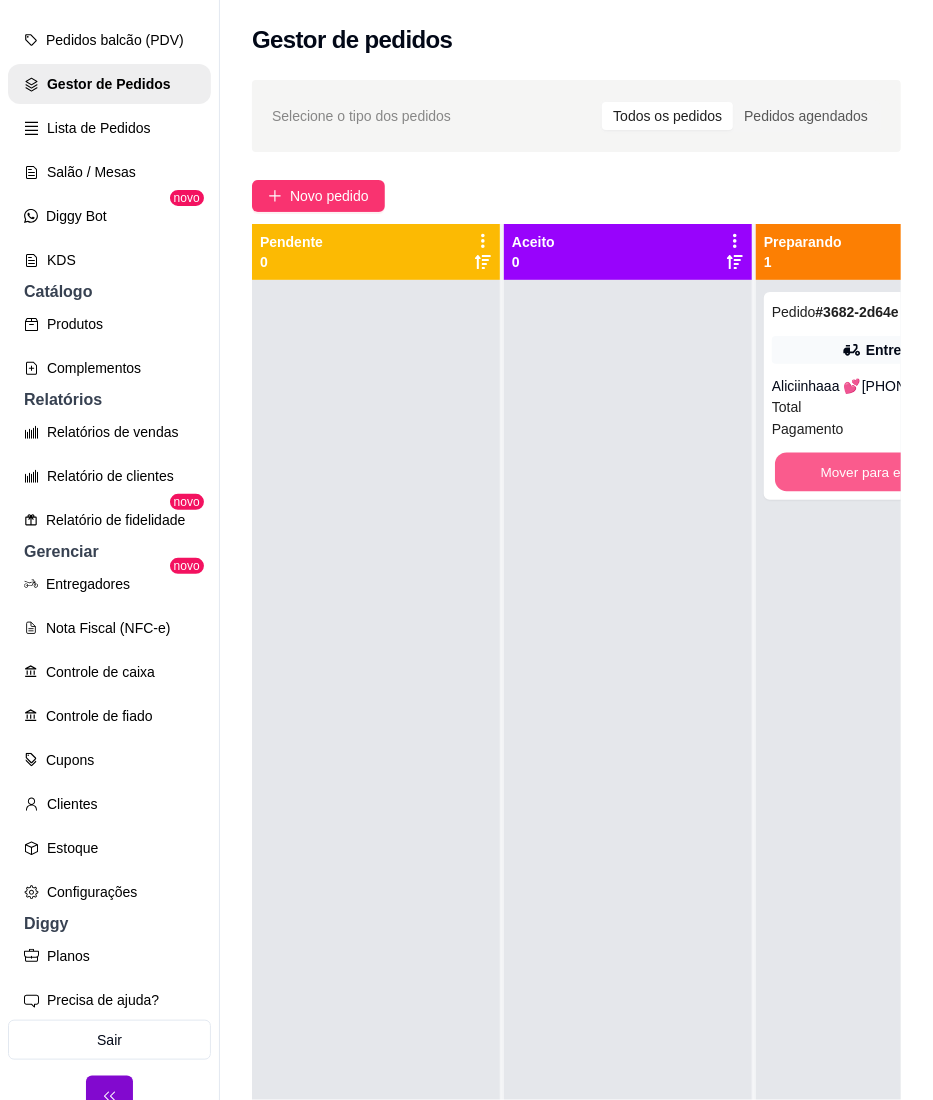 click on "Mover para entrega" at bounding box center [880, 472] 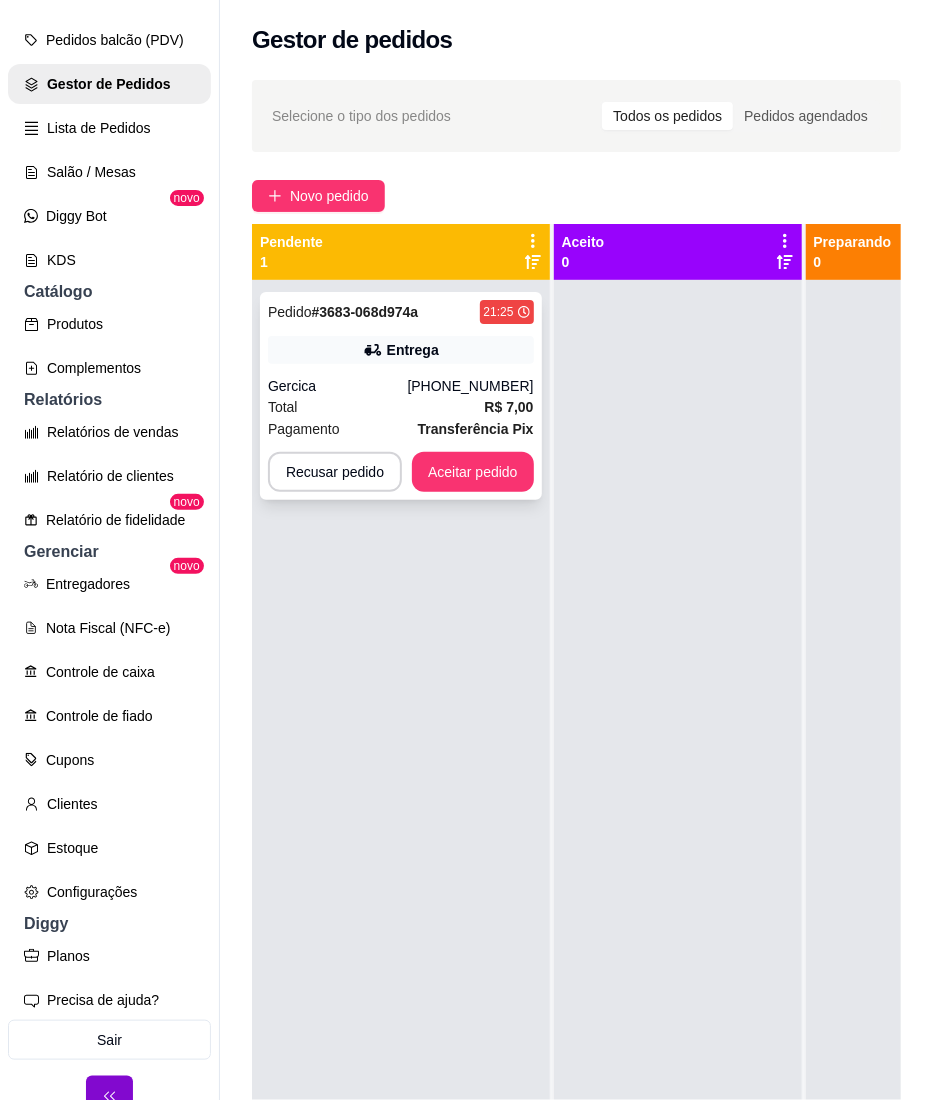 click on "Entrega" at bounding box center (413, 350) 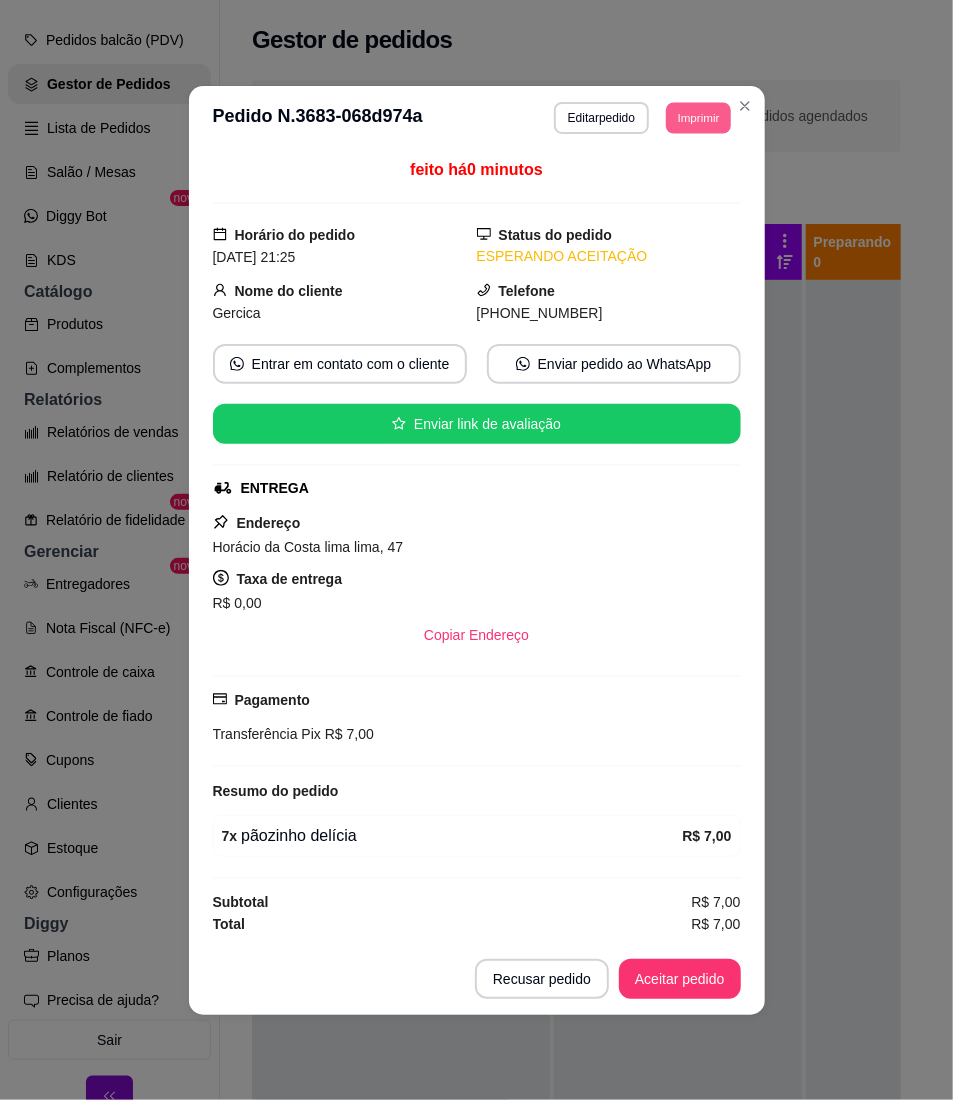 click on "Imprimir" at bounding box center [698, 117] 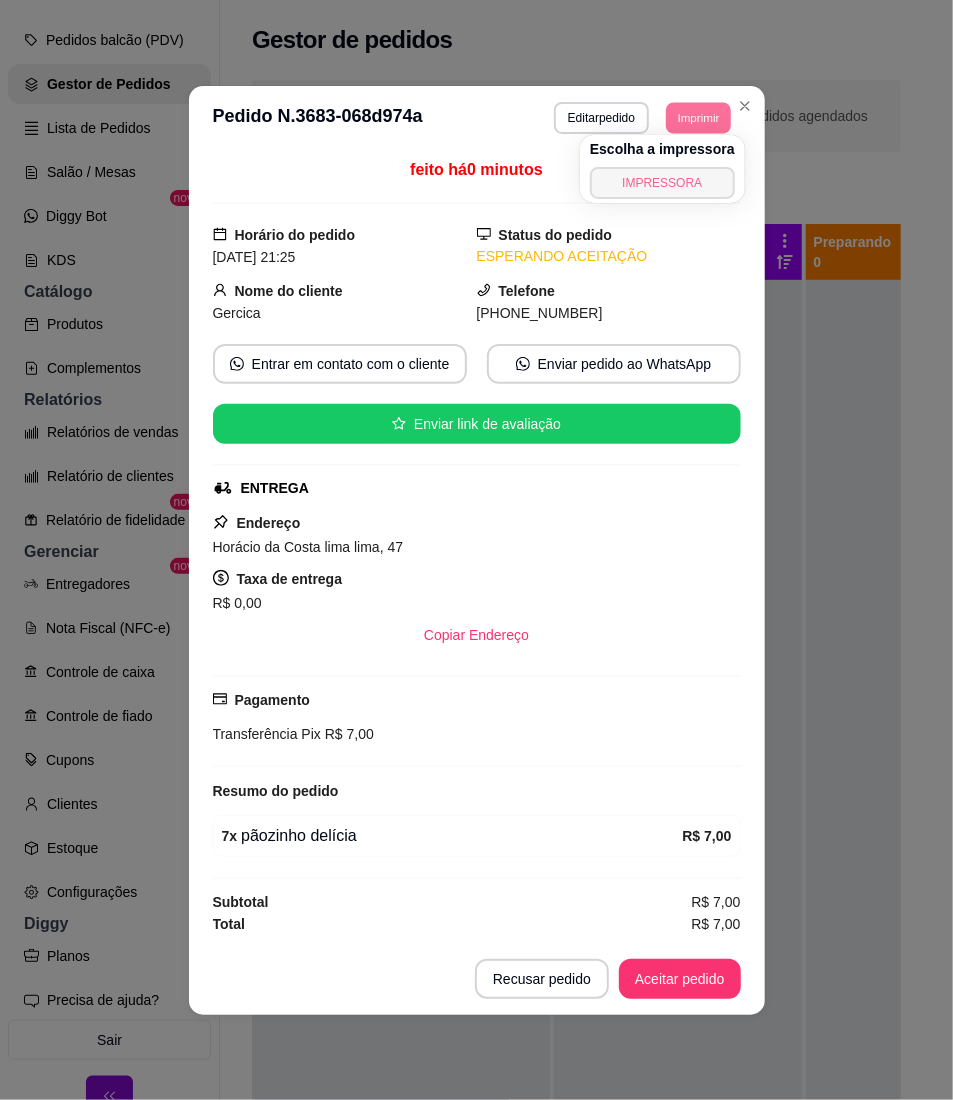 click on "IMPRESSORA" at bounding box center [662, 183] 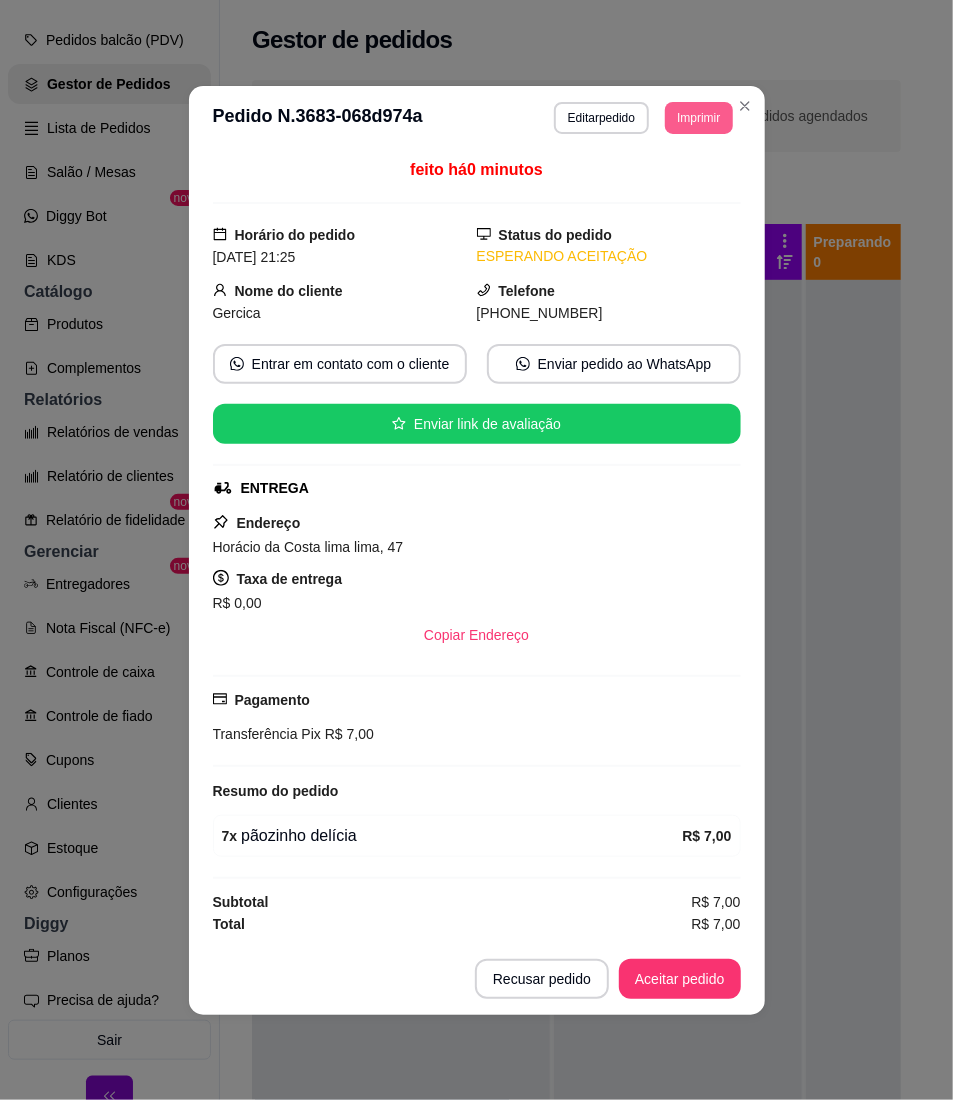 click on "Imprimir" at bounding box center [698, 118] 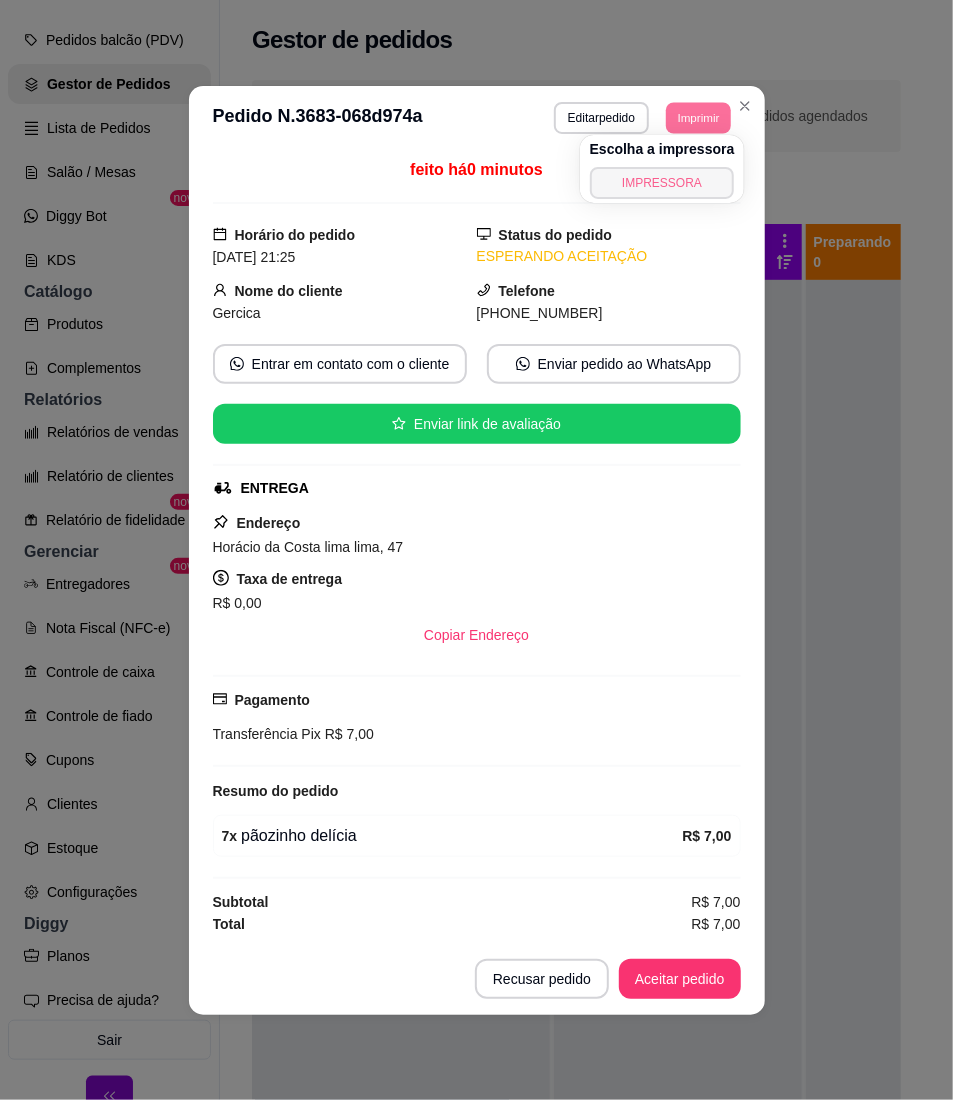click on "IMPRESSORA" at bounding box center [662, 183] 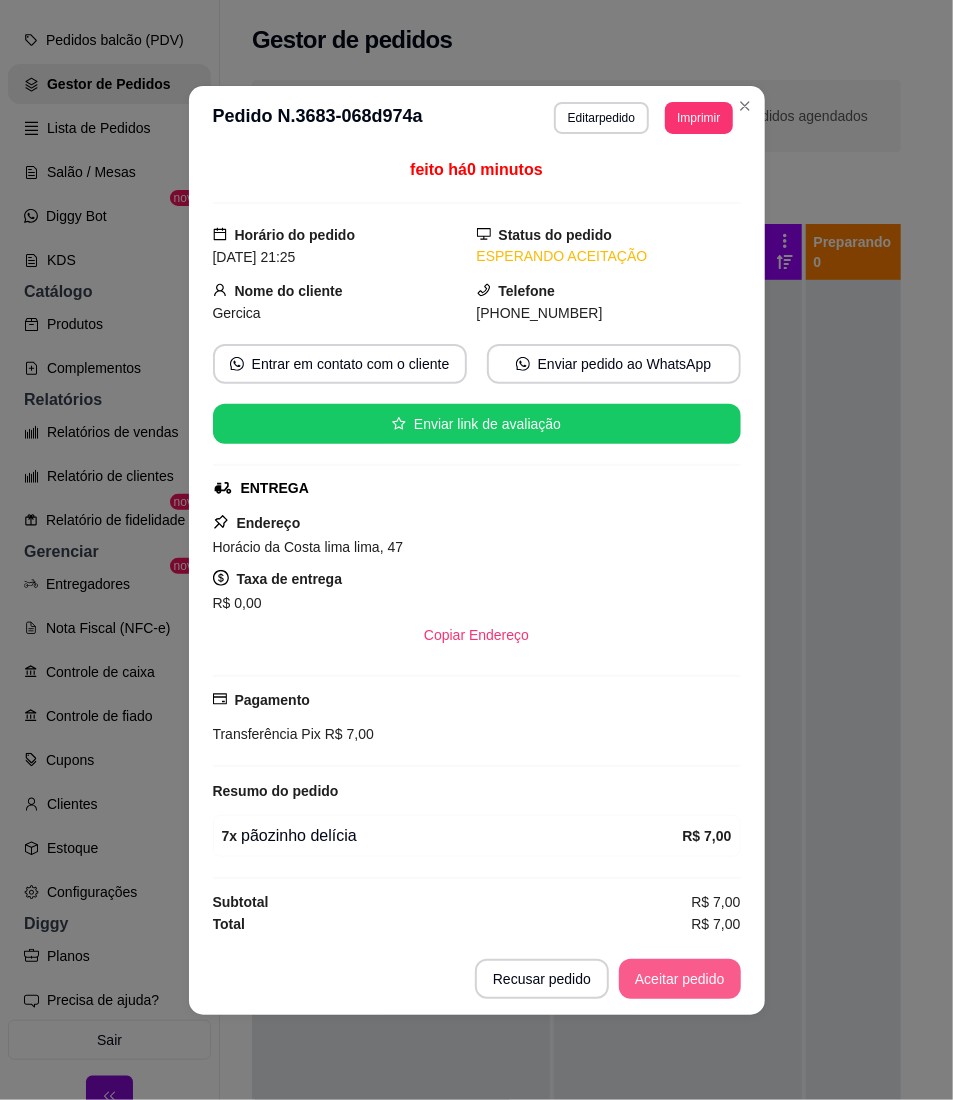 click on "Aceitar pedido" at bounding box center [680, 979] 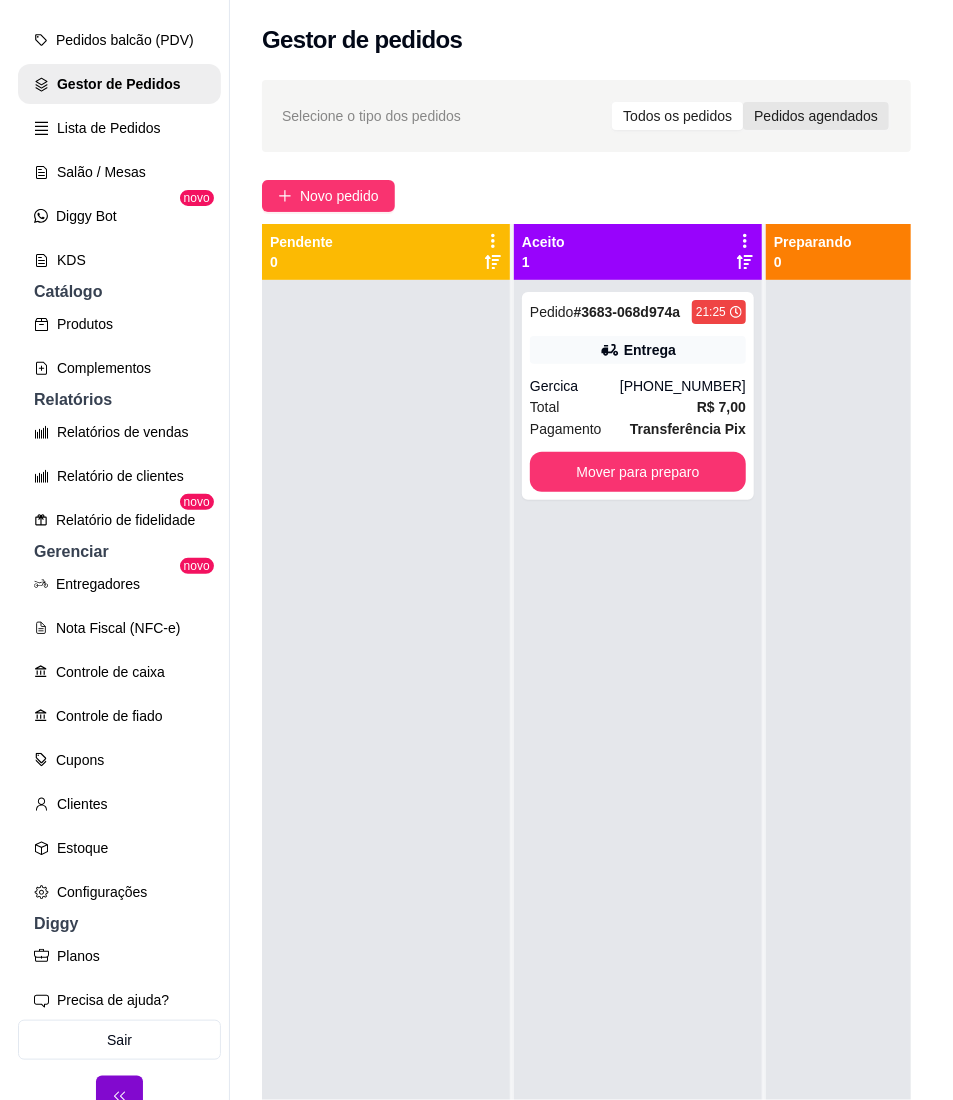 scroll, scrollTop: 258, scrollLeft: 0, axis: vertical 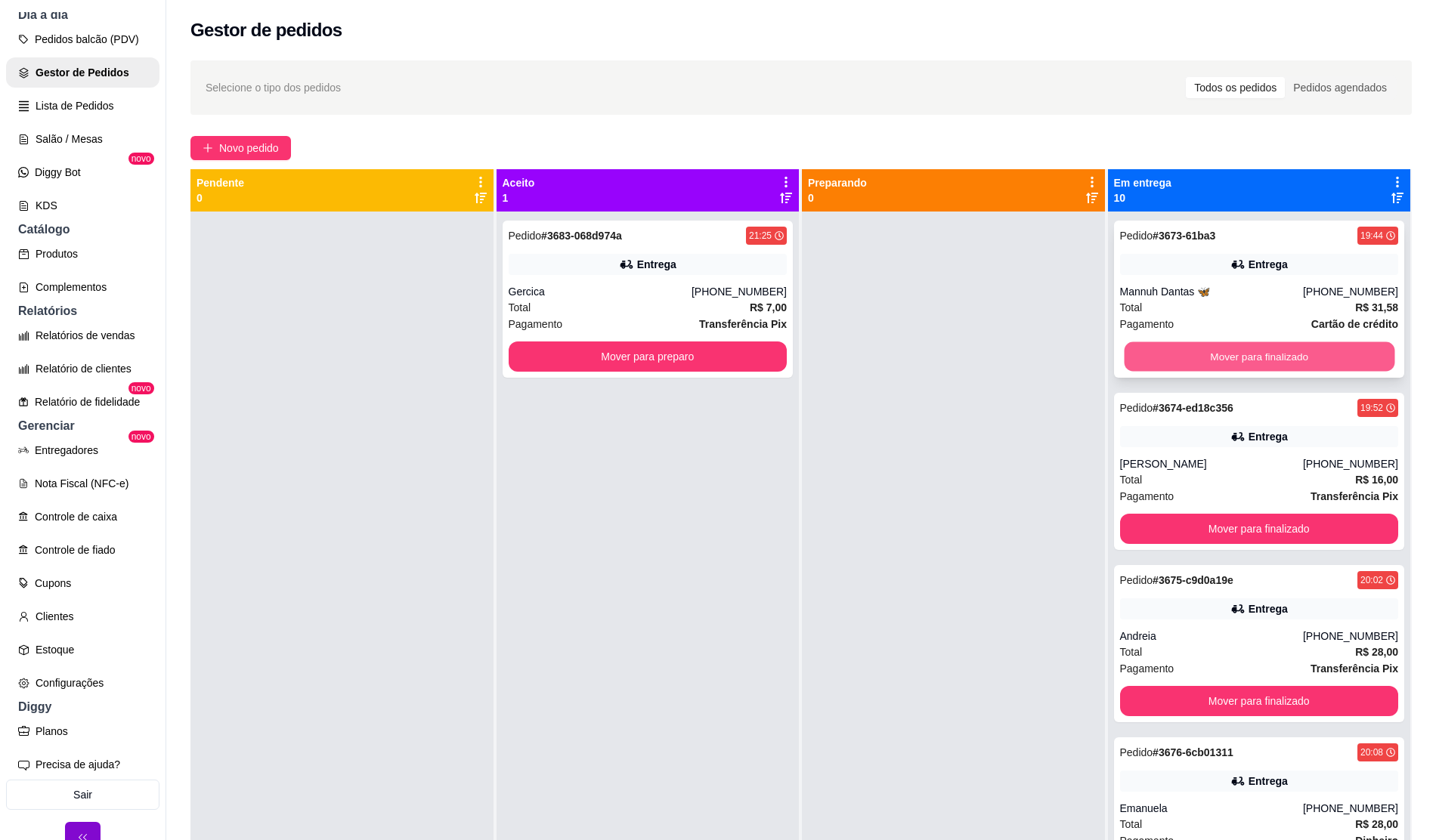 click on "Mover para finalizado" at bounding box center [1258, 357] 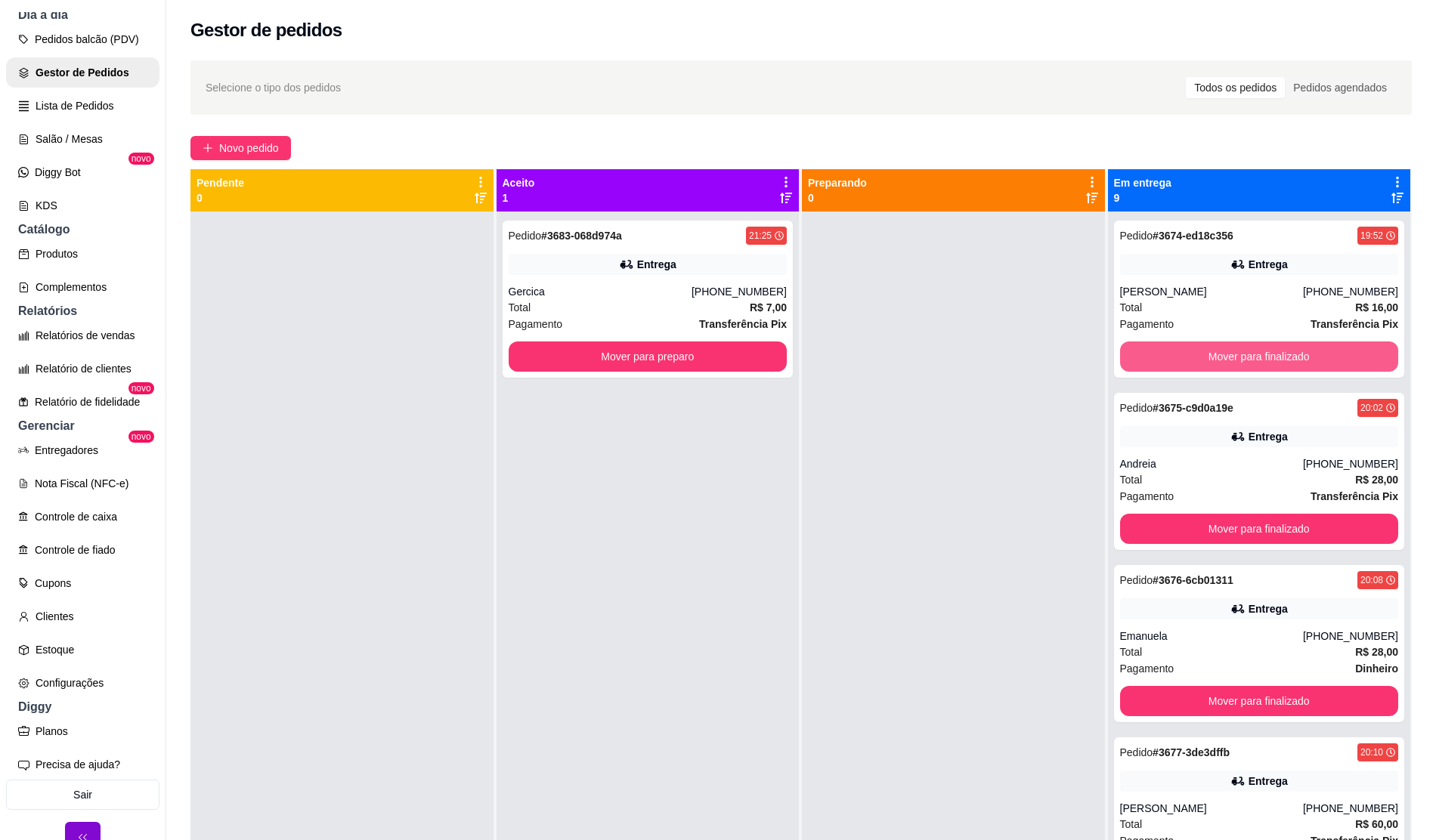 click on "Mover para finalizado" at bounding box center [1259, 357] 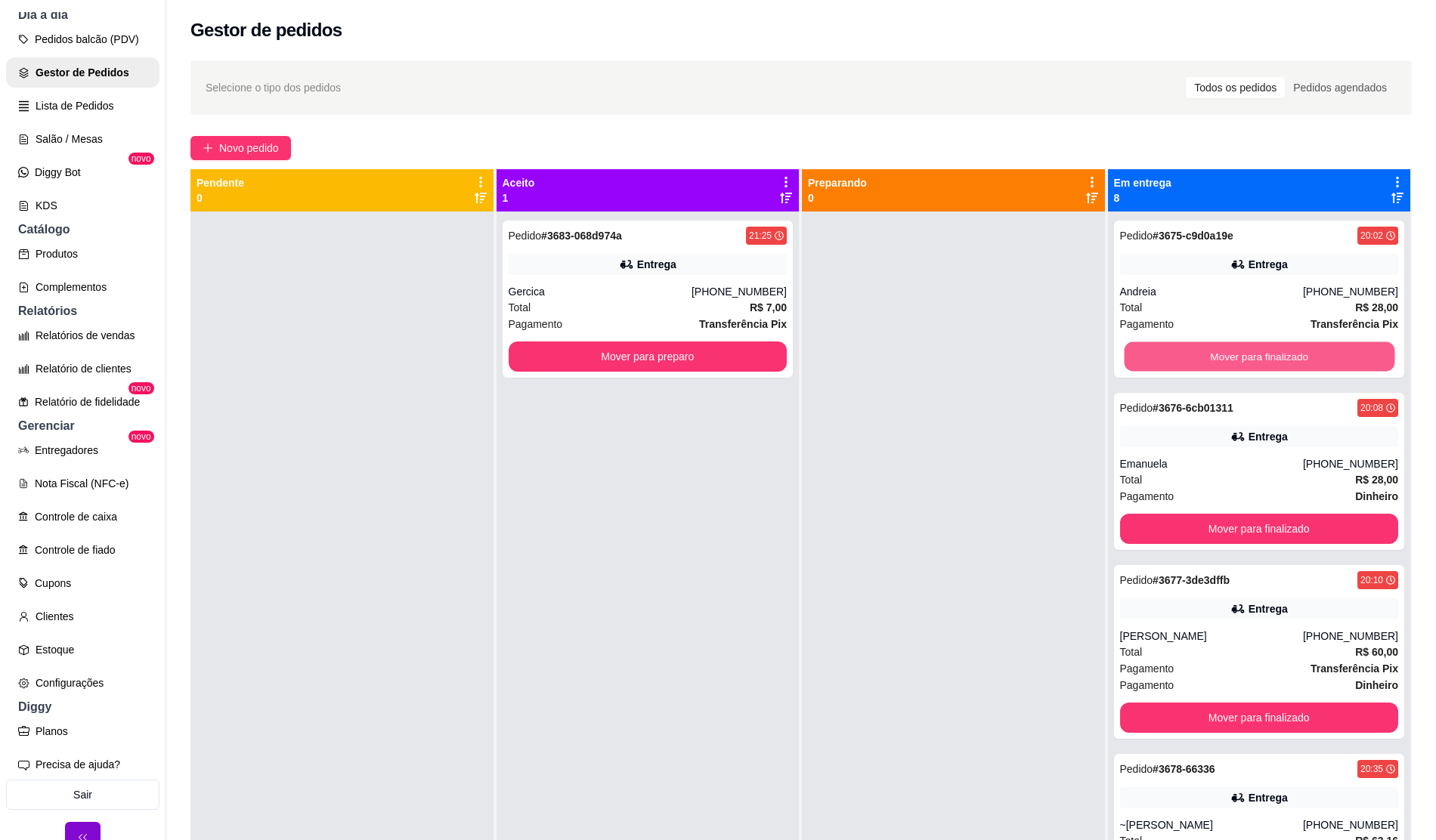 click on "Mover para finalizado" at bounding box center [1258, 357] 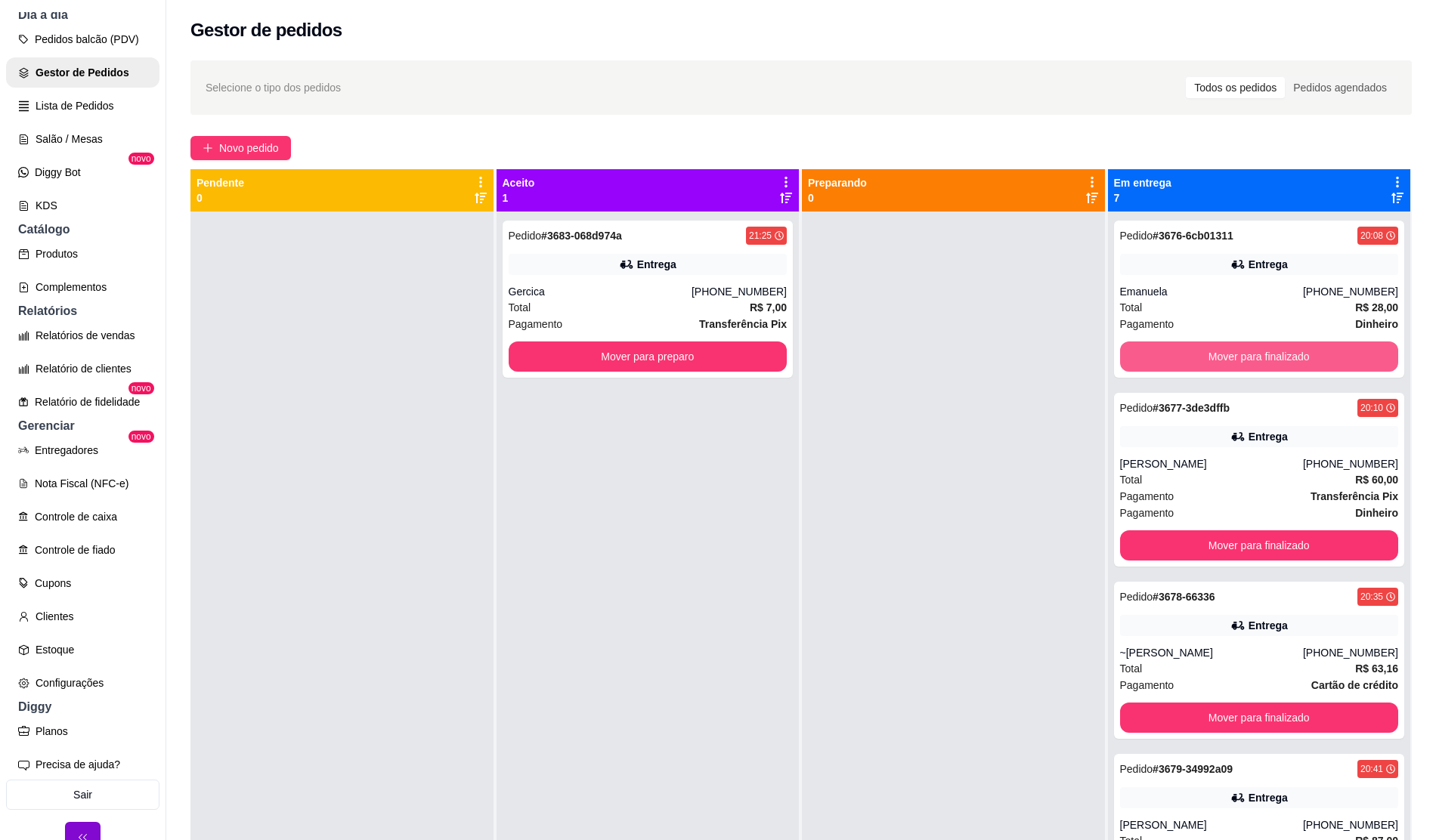 click on "Mover para finalizado" at bounding box center [1259, 357] 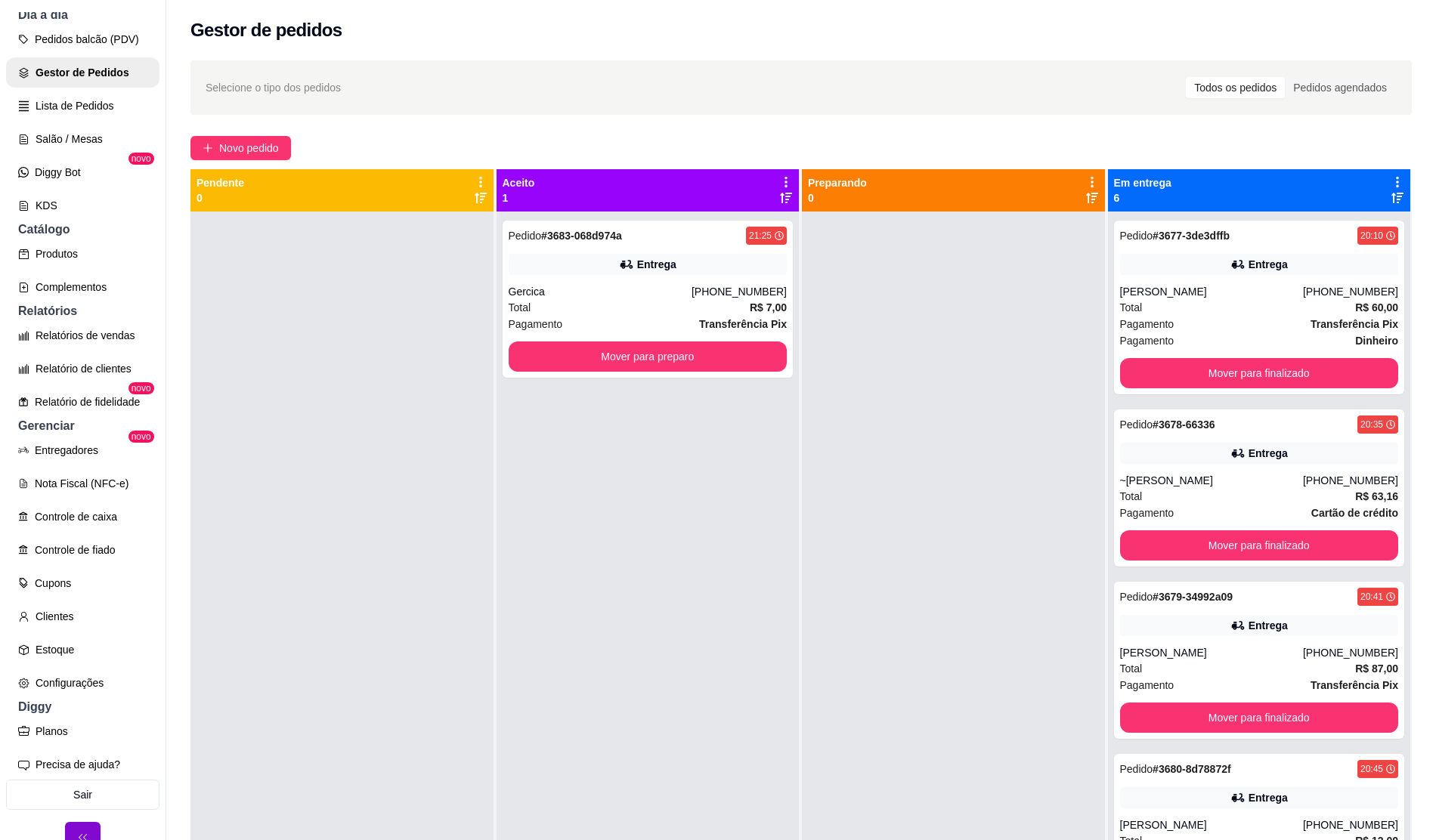 click on "Pedido  # 3677-3de3dffb 20:10 Entrega [PERSON_NAME] [PHONE_NUMBER] Total R$ 60,00 Pagamento Transferência Pix Pagamento Dinheiro Mover para finalizado" at bounding box center [1259, 307] 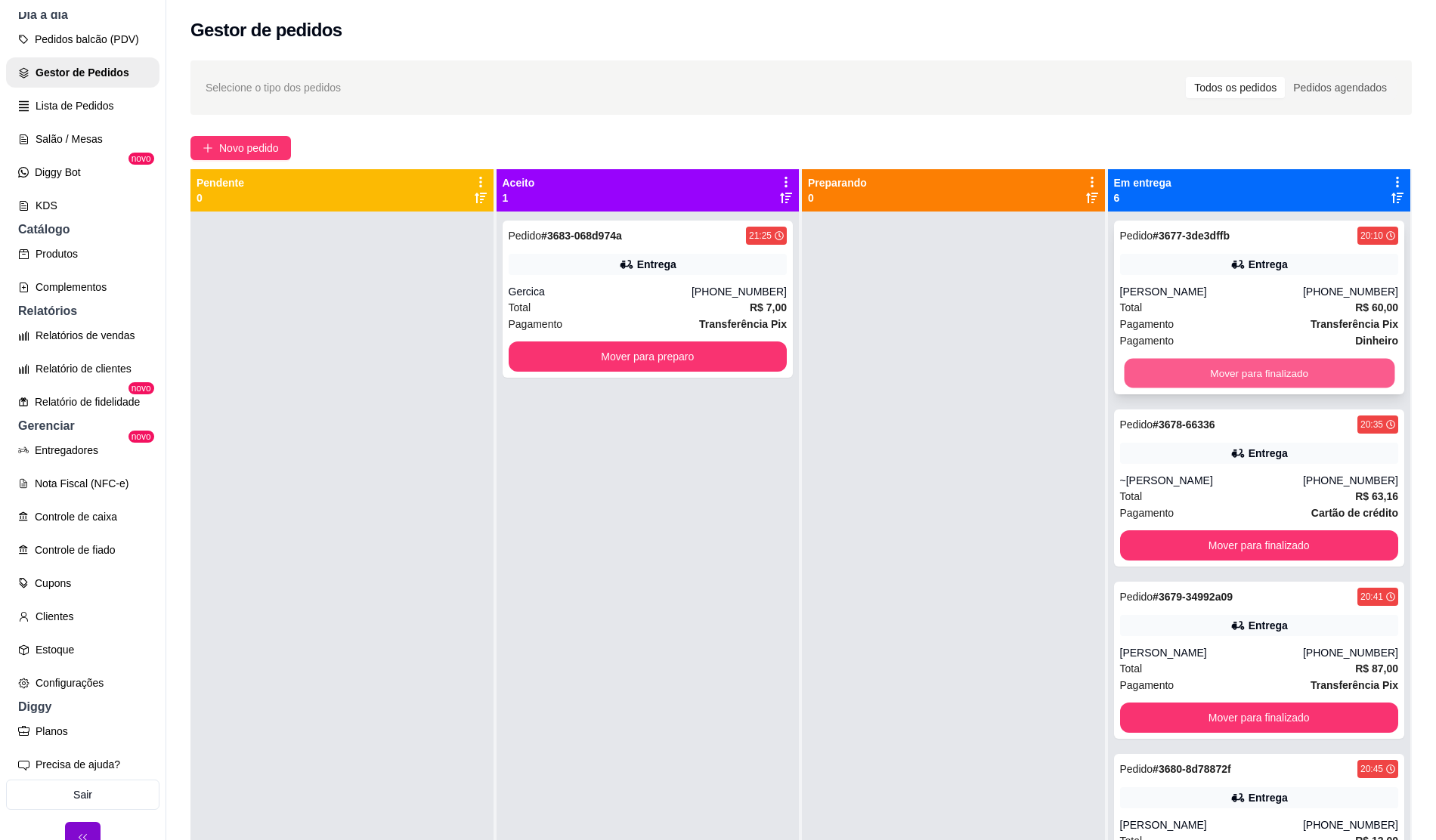 click on "Mover para finalizado" at bounding box center [1258, 373] 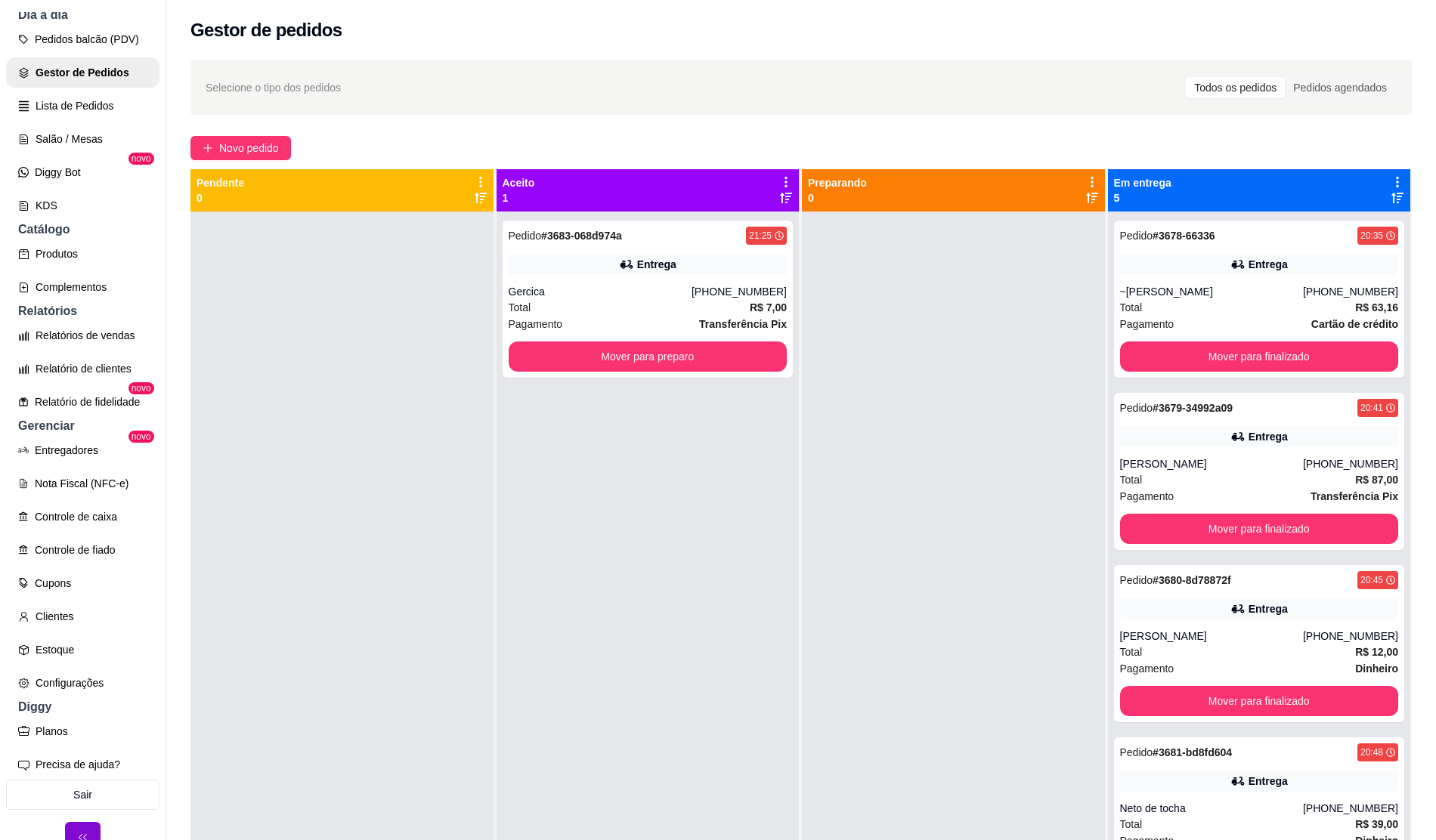 click on "Pedido  # 3678-66336 20:35 Entrega ~[PERSON_NAME] [PHONE_NUMBER] Total R$ 63,16 Pagamento Cartão de crédito Mover para finalizado" at bounding box center [1259, 299] 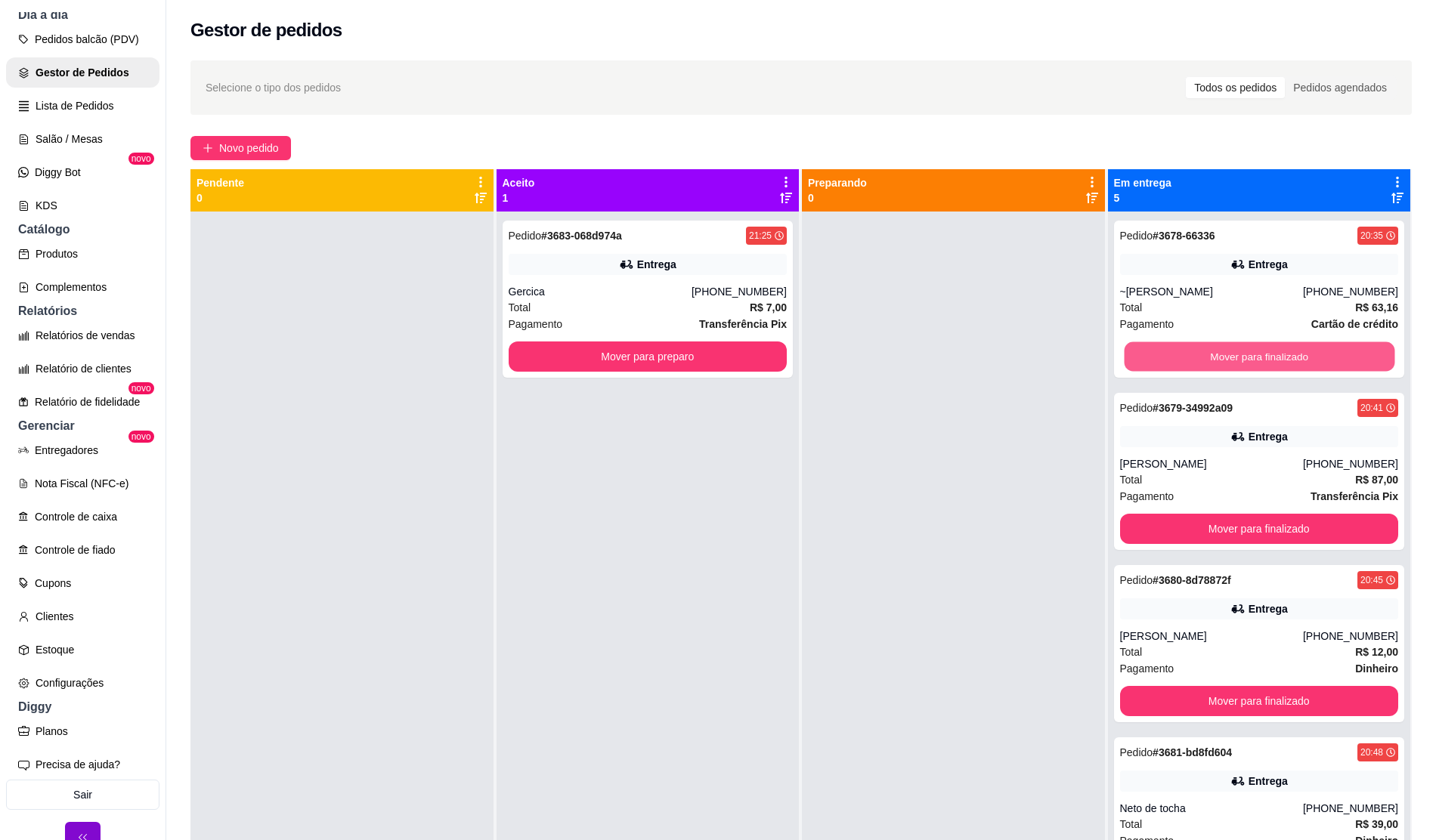 click on "Mover para finalizado" at bounding box center [1258, 357] 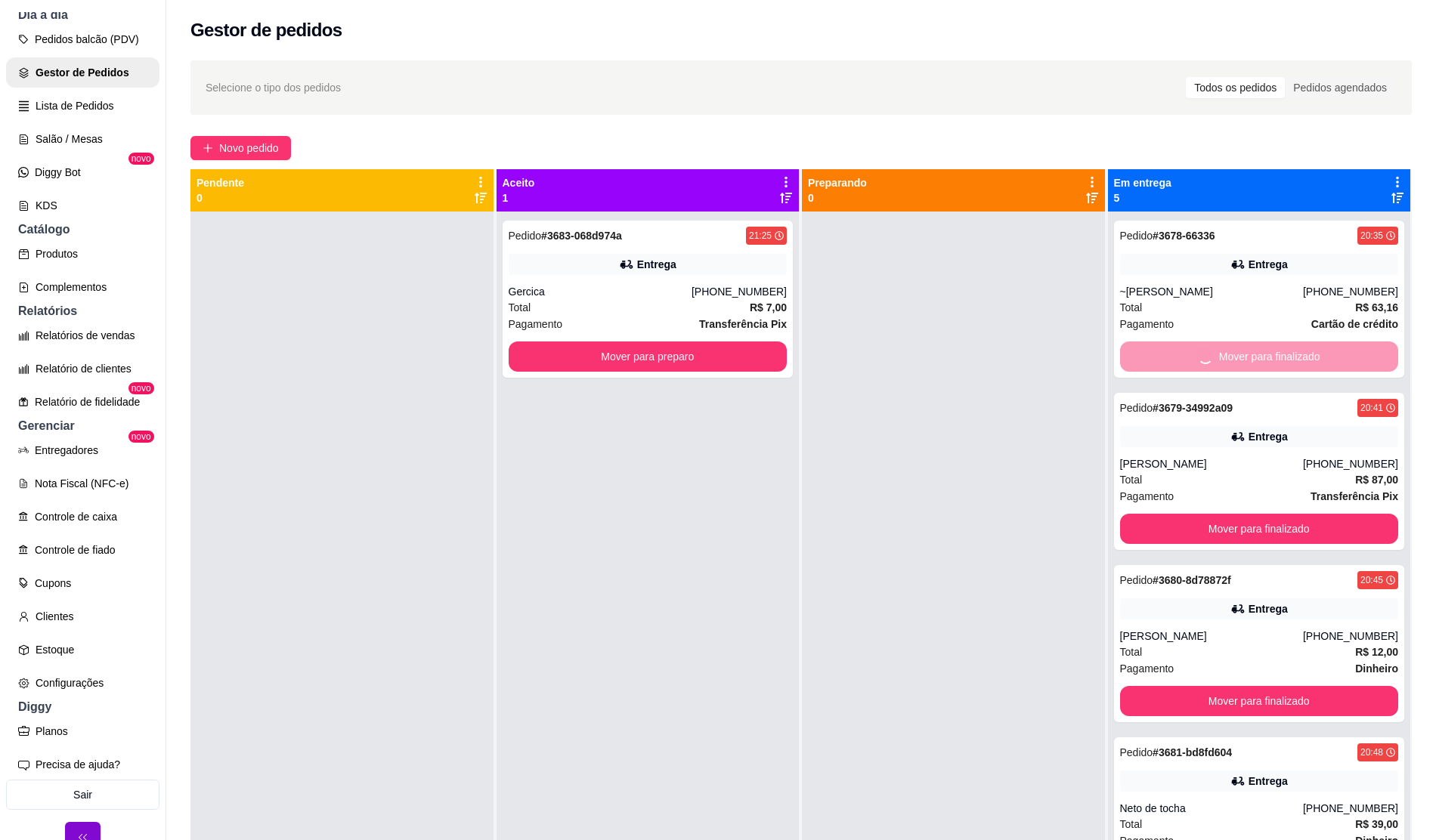 click on "Mover para finalizado" at bounding box center [1259, 529] 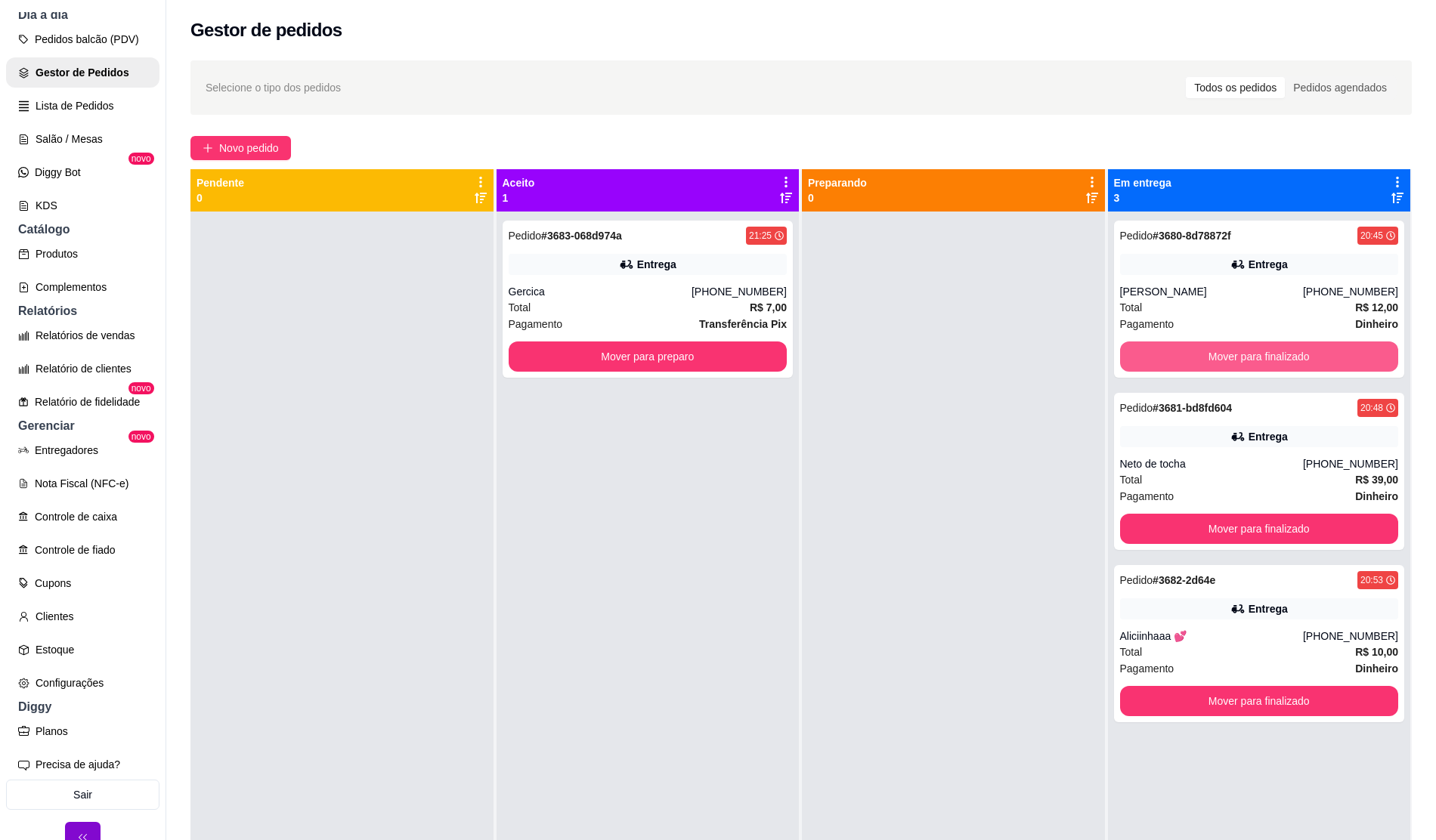 click on "Mover para finalizado" at bounding box center [1259, 357] 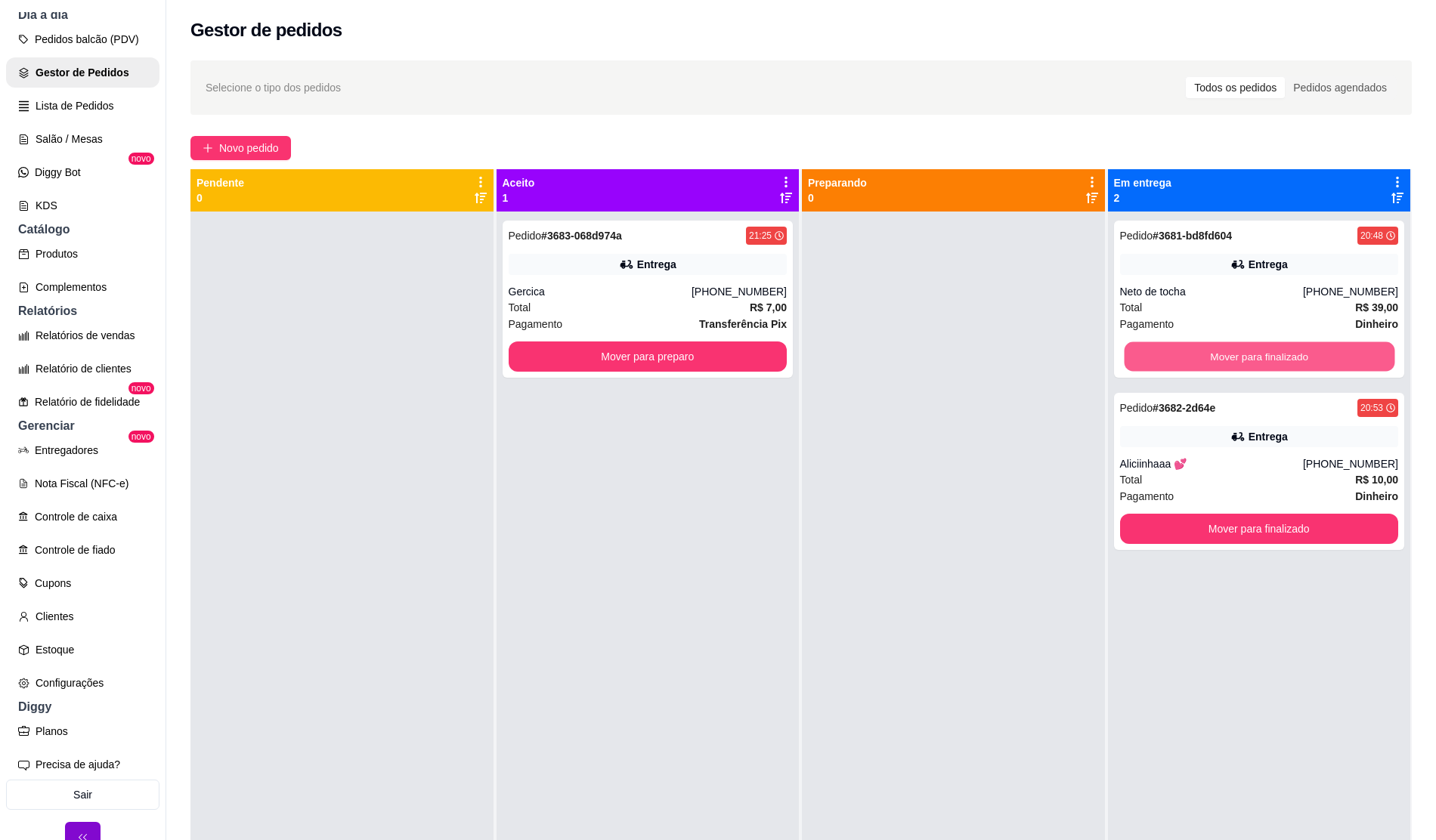 click on "Mover para finalizado" at bounding box center (1258, 357) 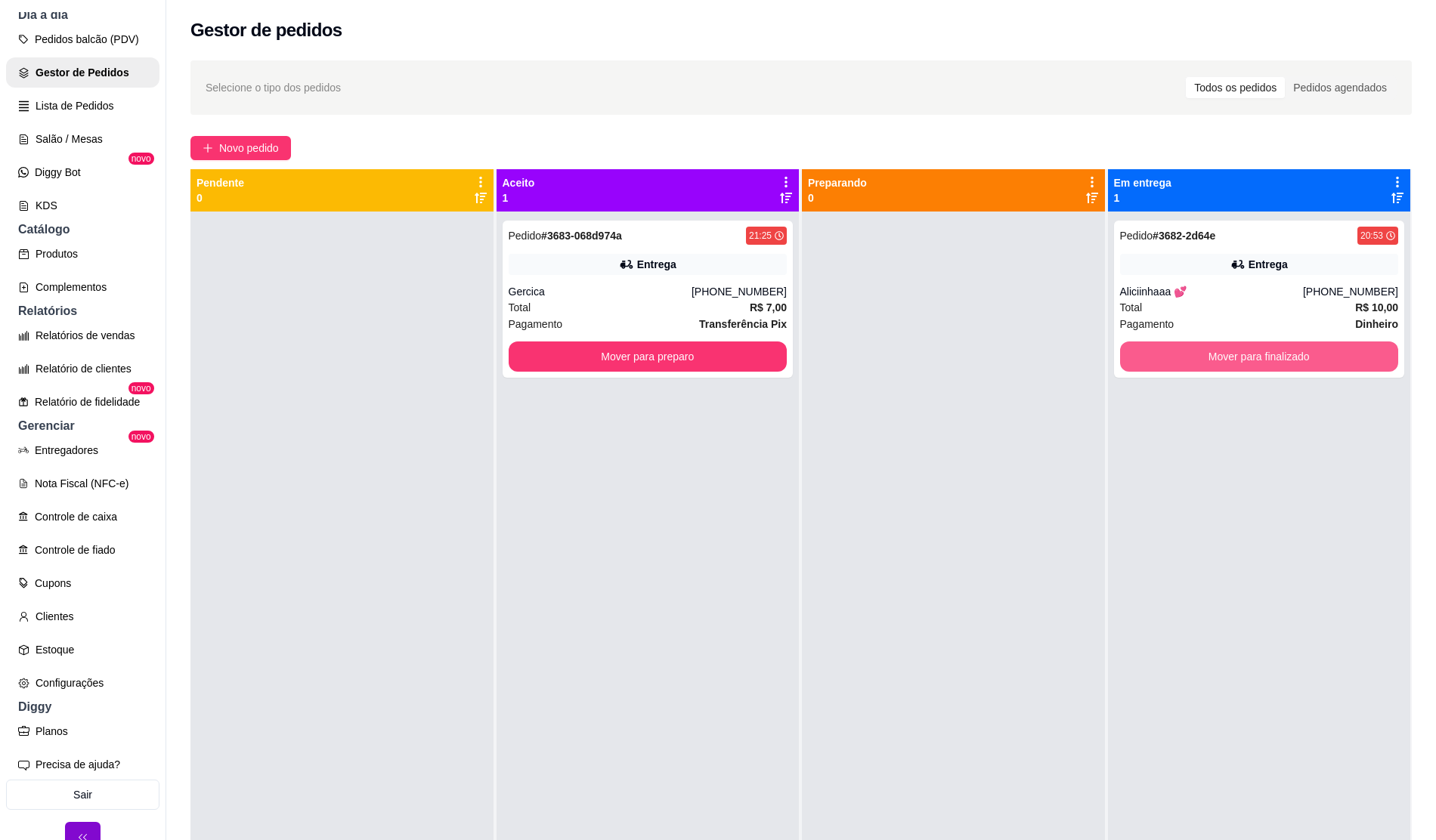click on "Mover para finalizado" at bounding box center (1259, 357) 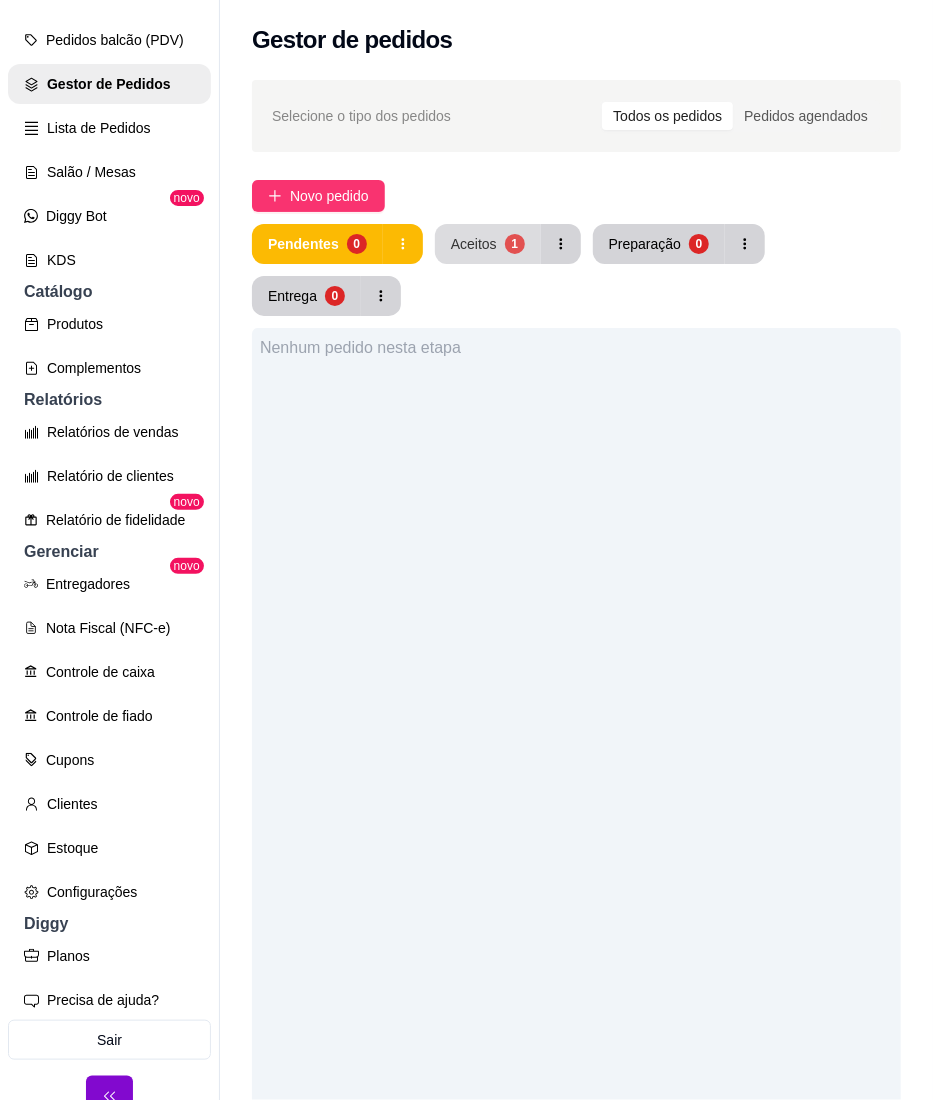 click on "Aceitos 1" at bounding box center (488, 244) 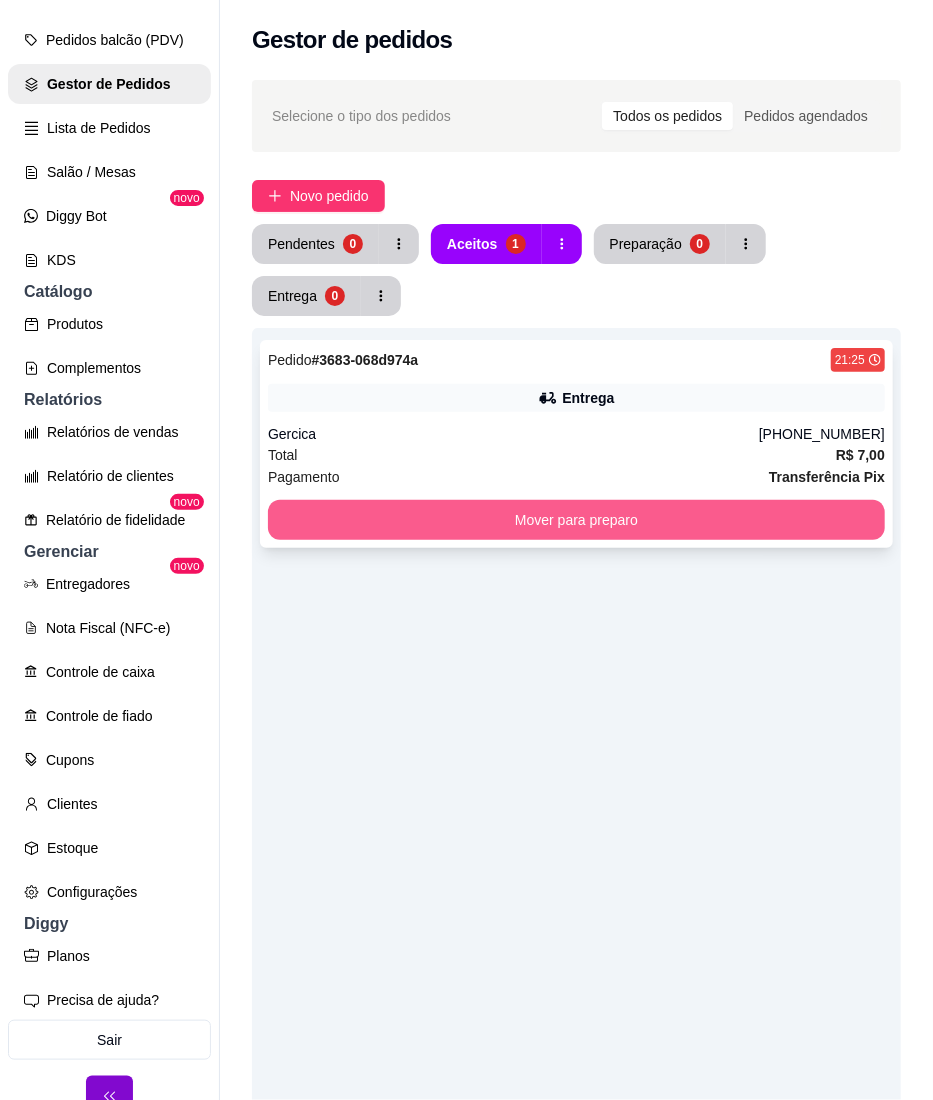 click on "Mover para preparo" at bounding box center (576, 520) 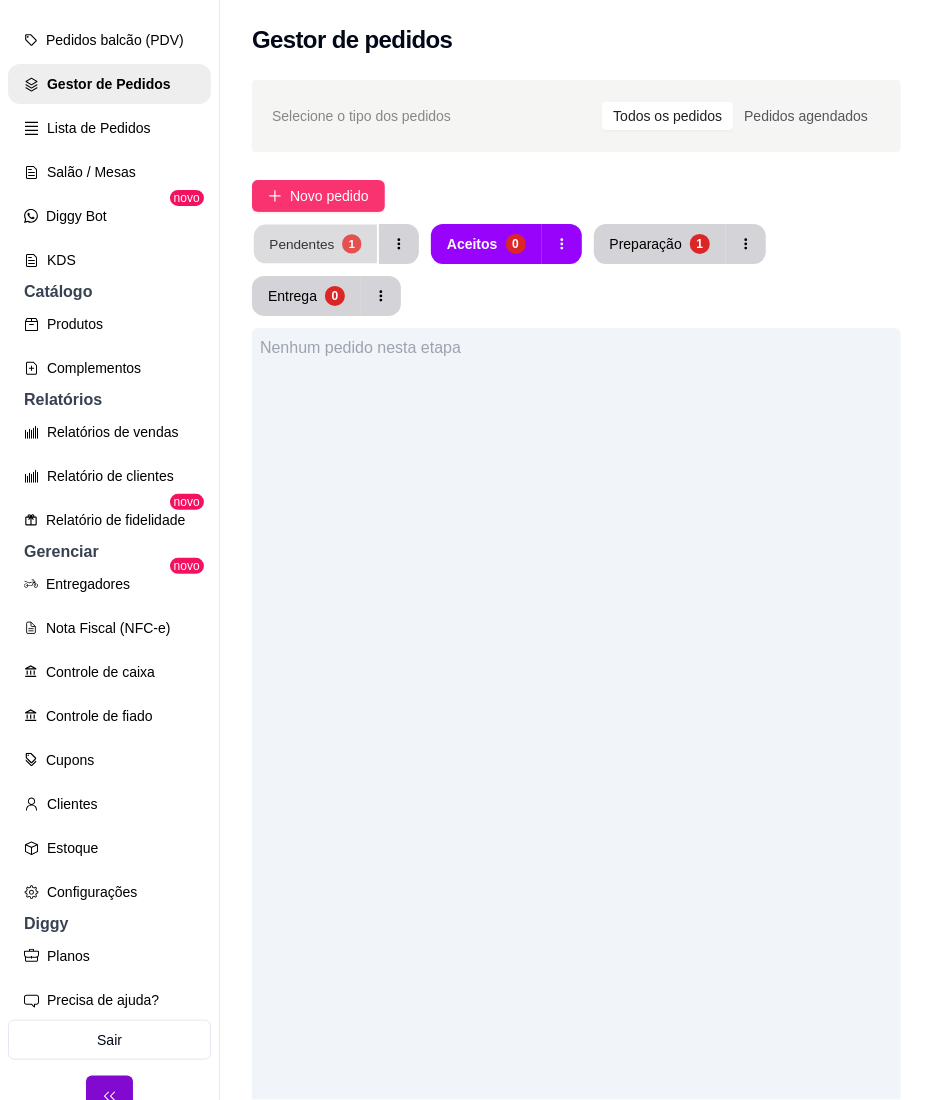 click on "1" at bounding box center (351, 243) 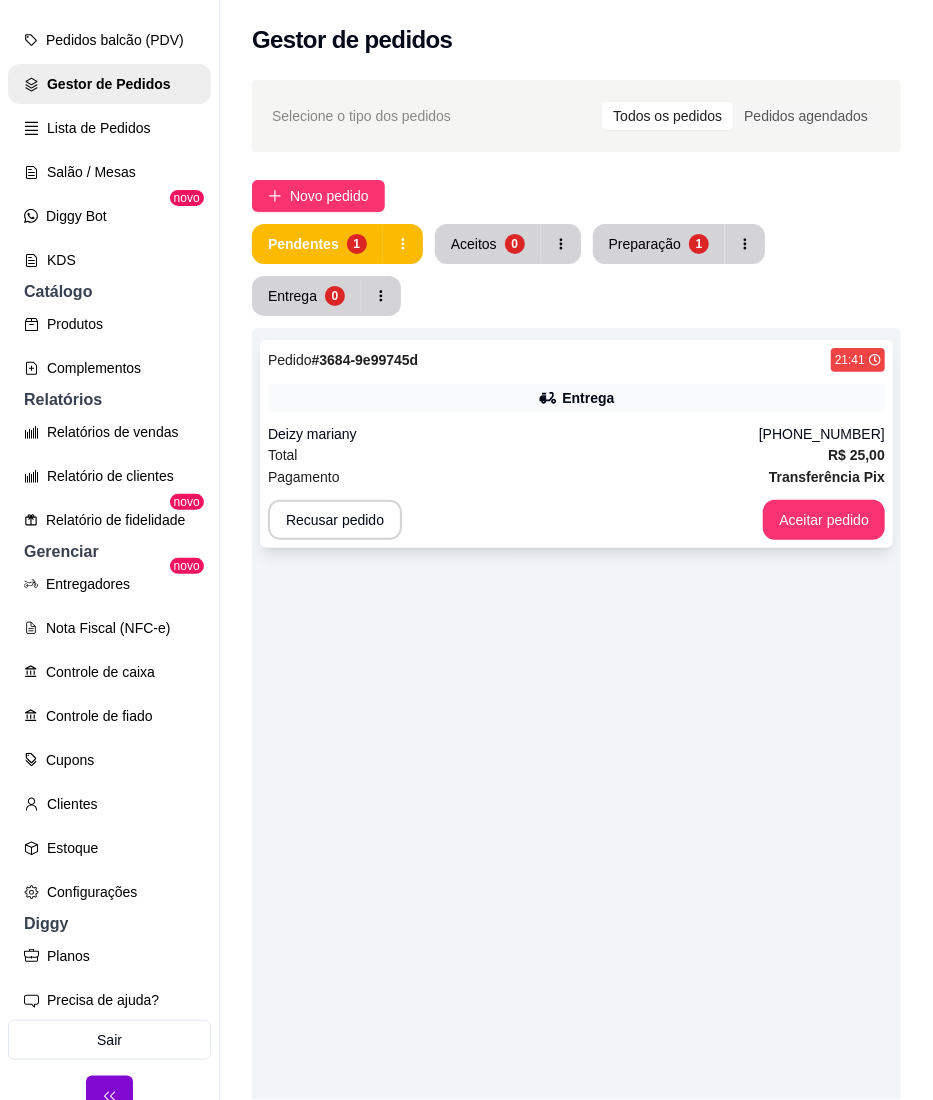 click on "Pedido  # 3684-9e99745d 21:41 Entrega Deizy mariany  [PHONE_NUMBER] Total R$ 25,00 Pagamento Transferência Pix Recusar pedido Aceitar pedido" at bounding box center (576, 444) 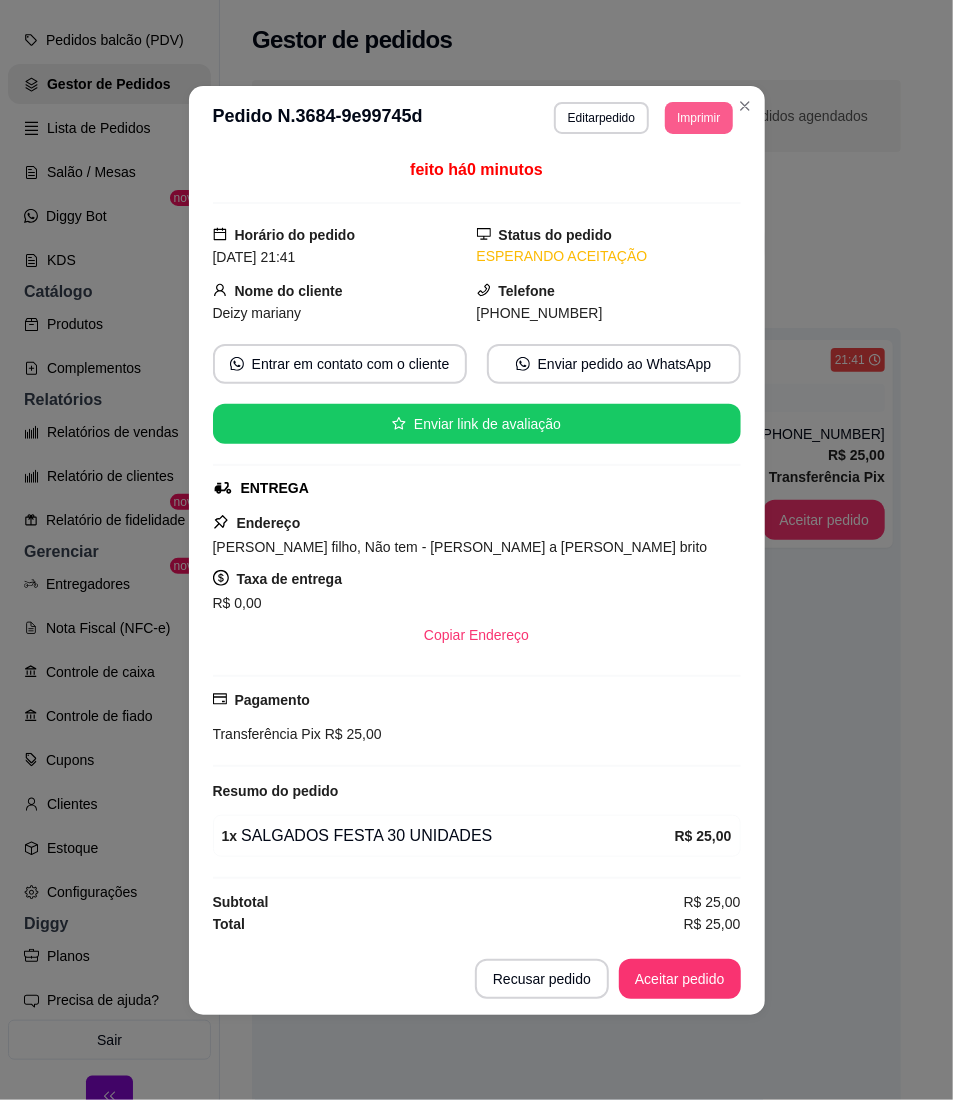 click on "Imprimir" at bounding box center [698, 118] 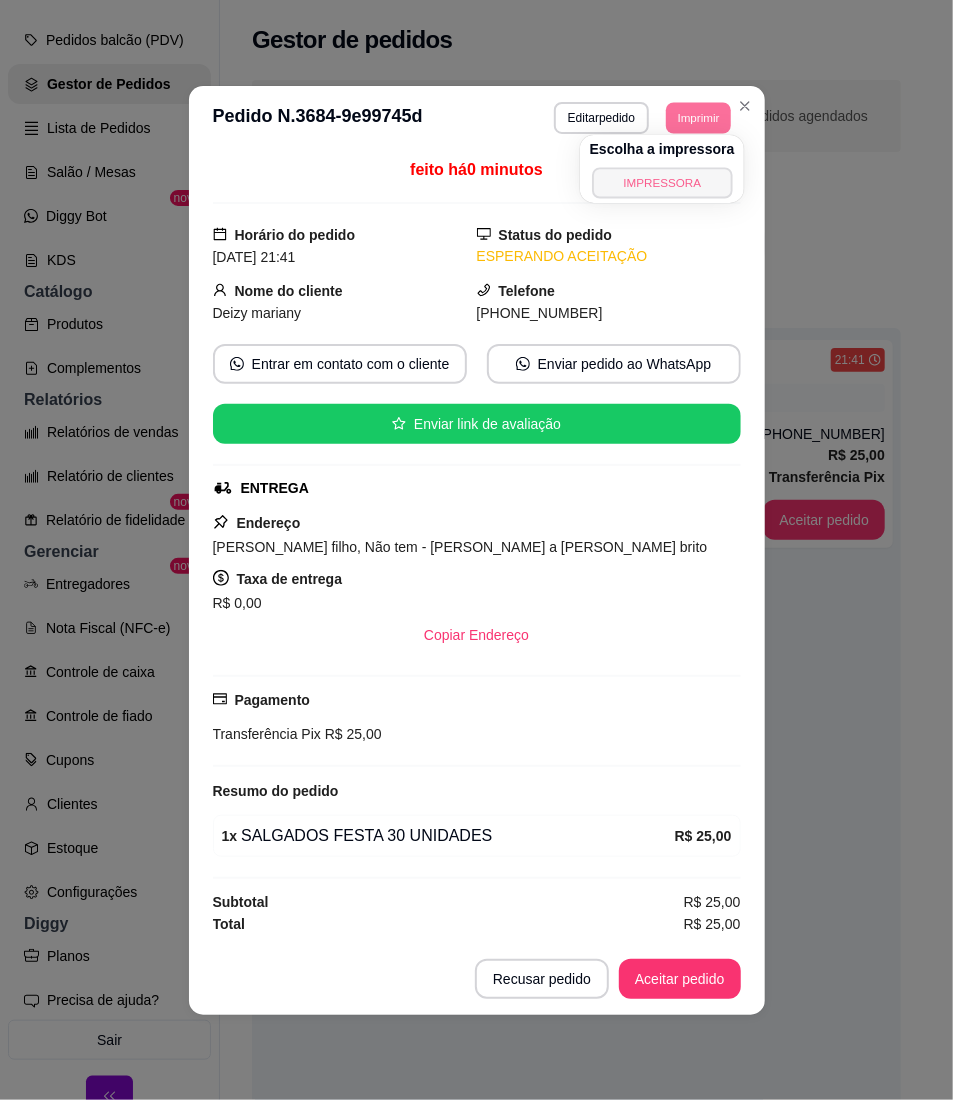 click on "IMPRESSORA" at bounding box center [662, 182] 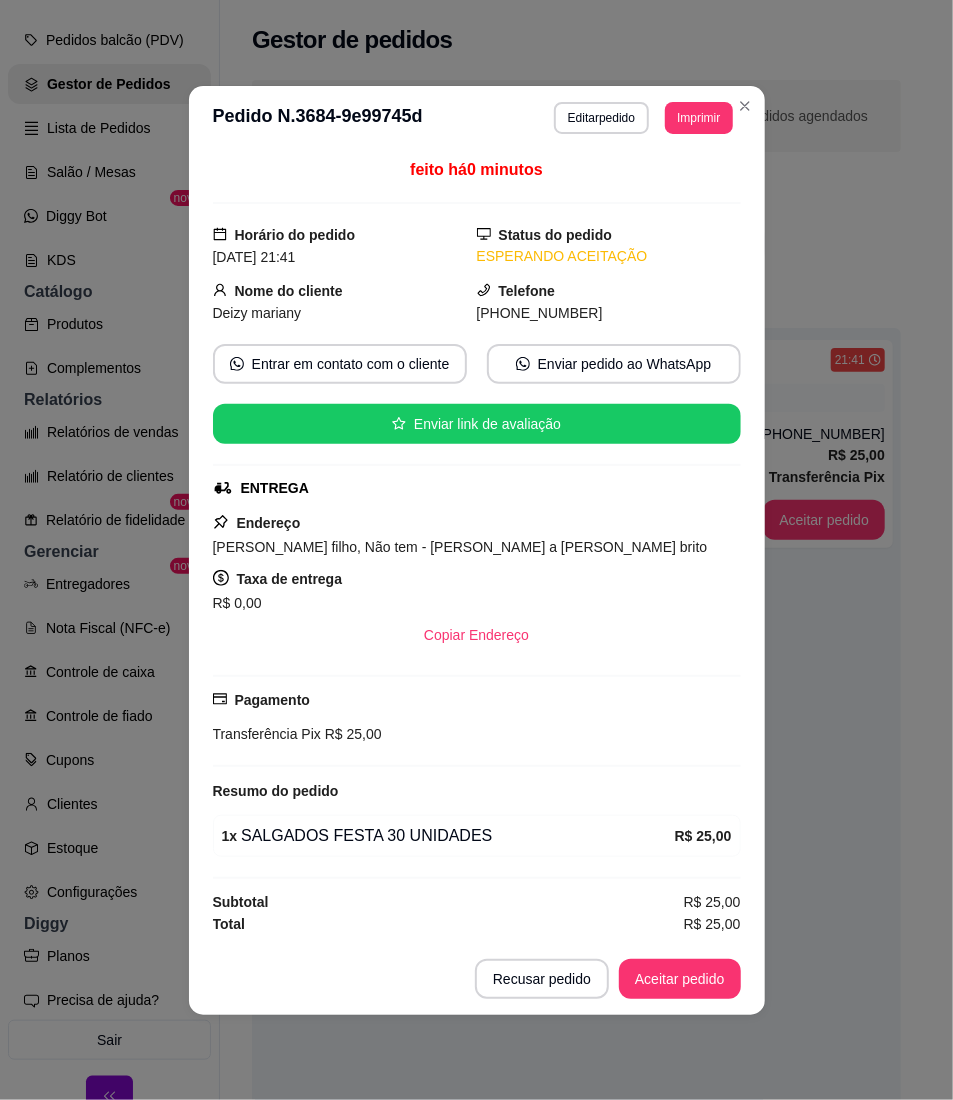 click on "**********" at bounding box center [477, 118] 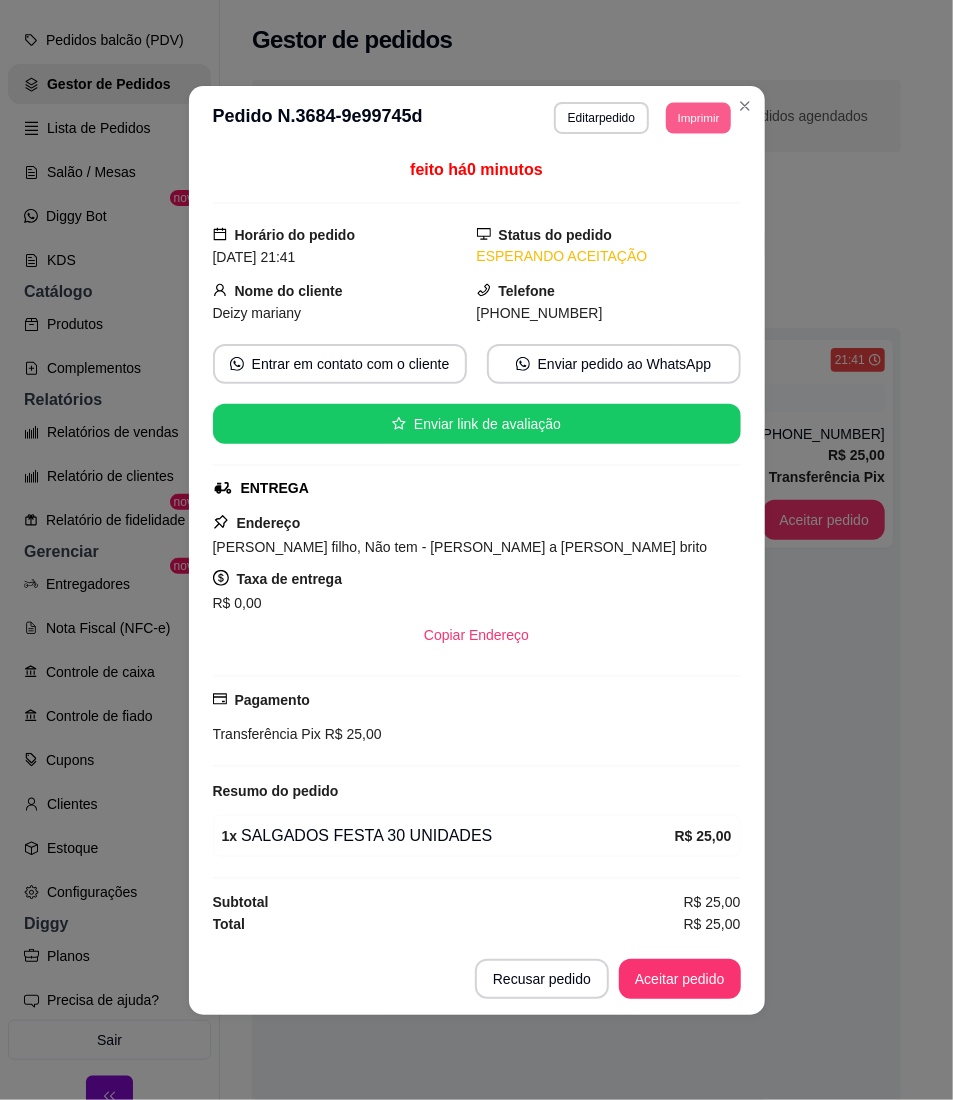 click on "Imprimir" at bounding box center [698, 117] 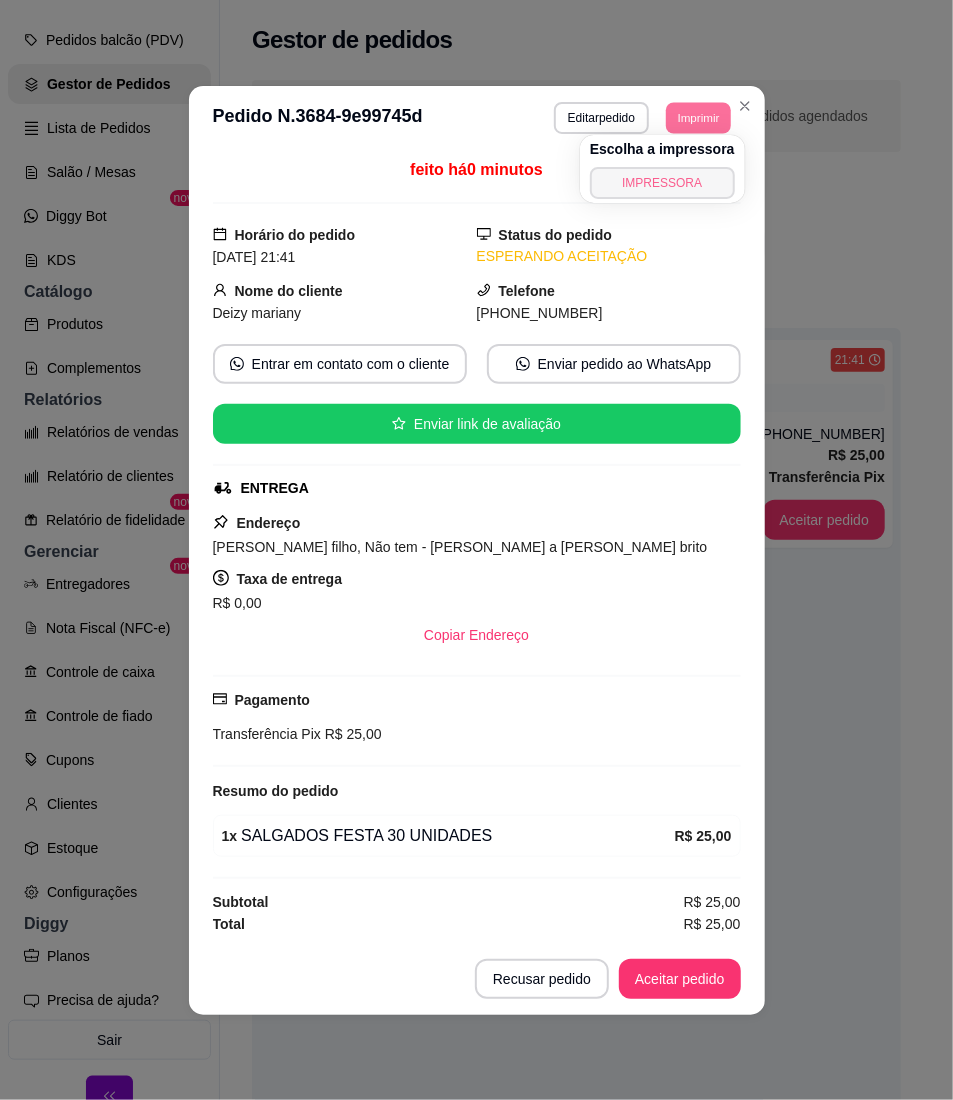 click on "IMPRESSORA" at bounding box center [662, 183] 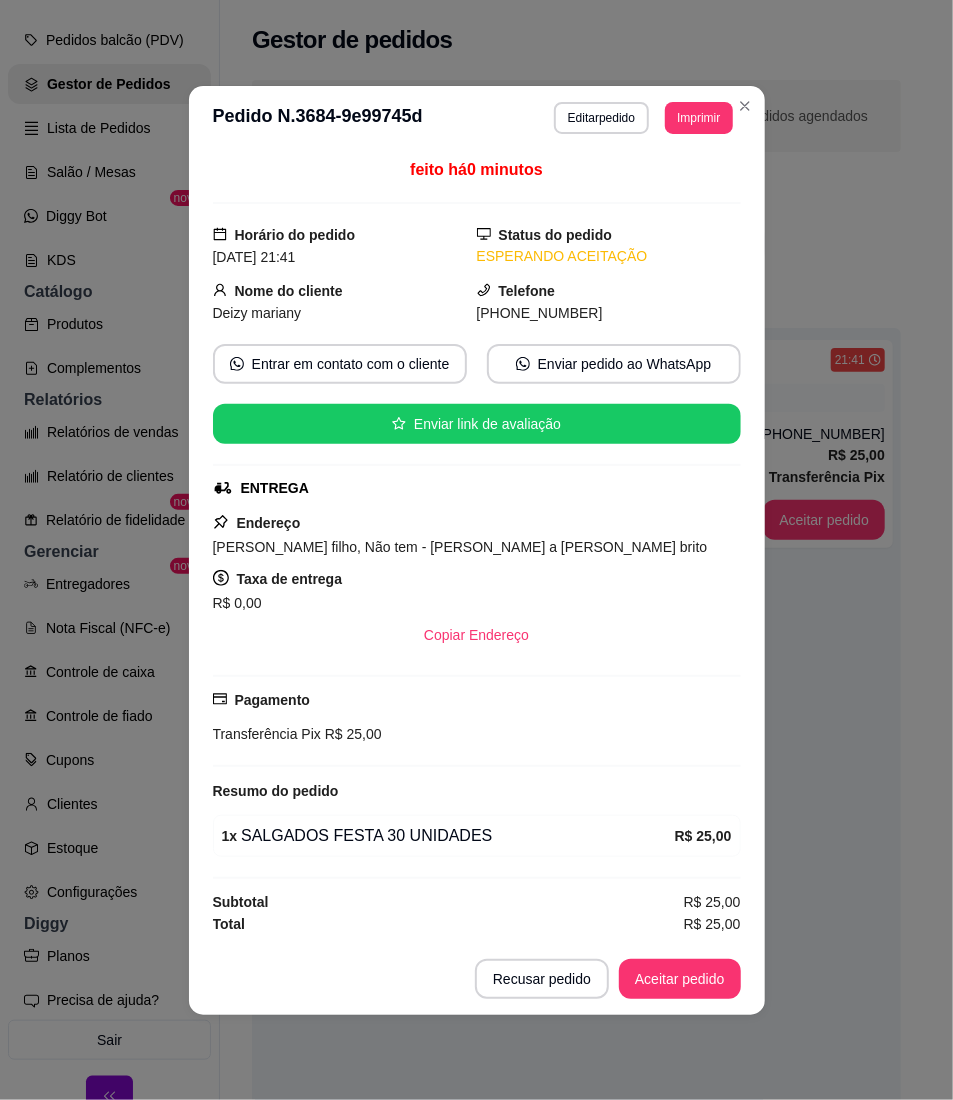 click on "Copiar Endereço" at bounding box center (477, 635) 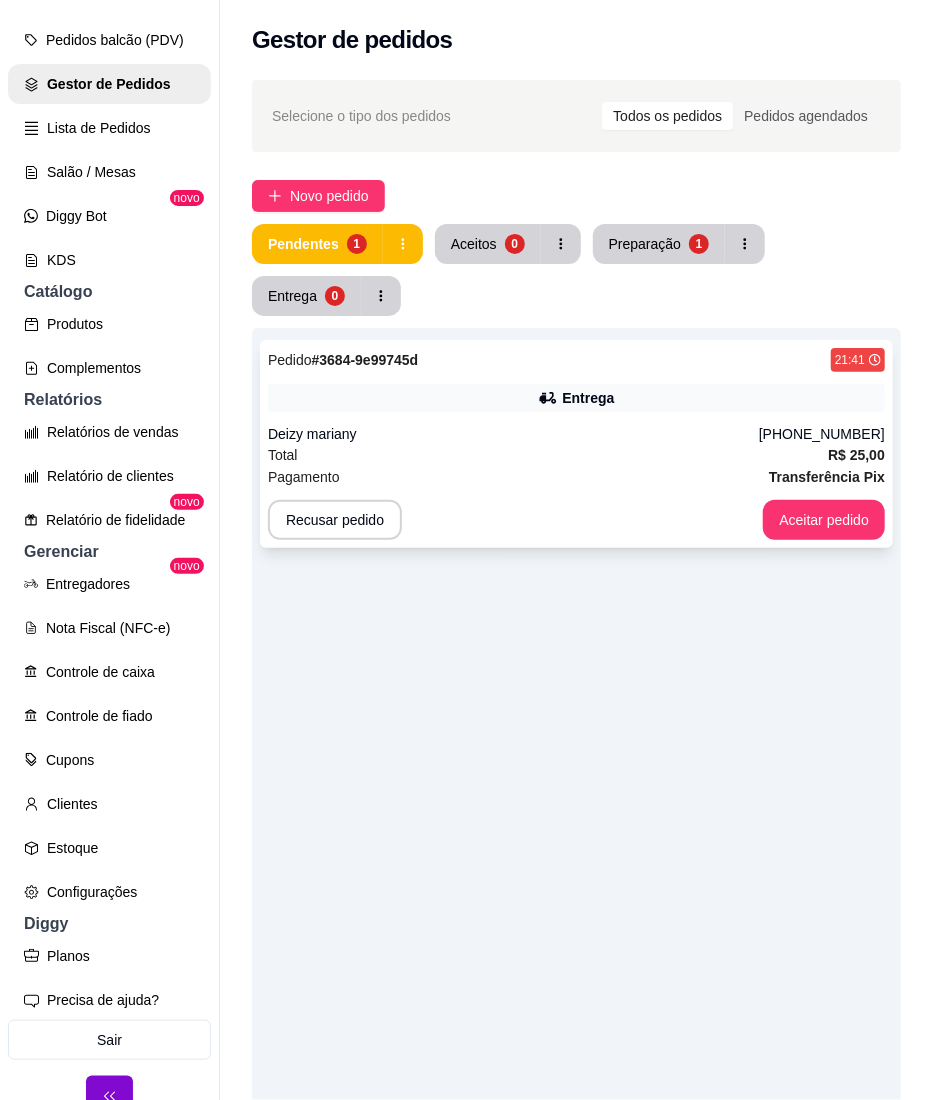 click on "Pedido  # 3684-9e99745d 21:41 Entrega Deizy mariany  [PHONE_NUMBER] Total R$ 25,00 Pagamento Transferência Pix Recusar pedido Aceitar pedido" at bounding box center (576, 444) 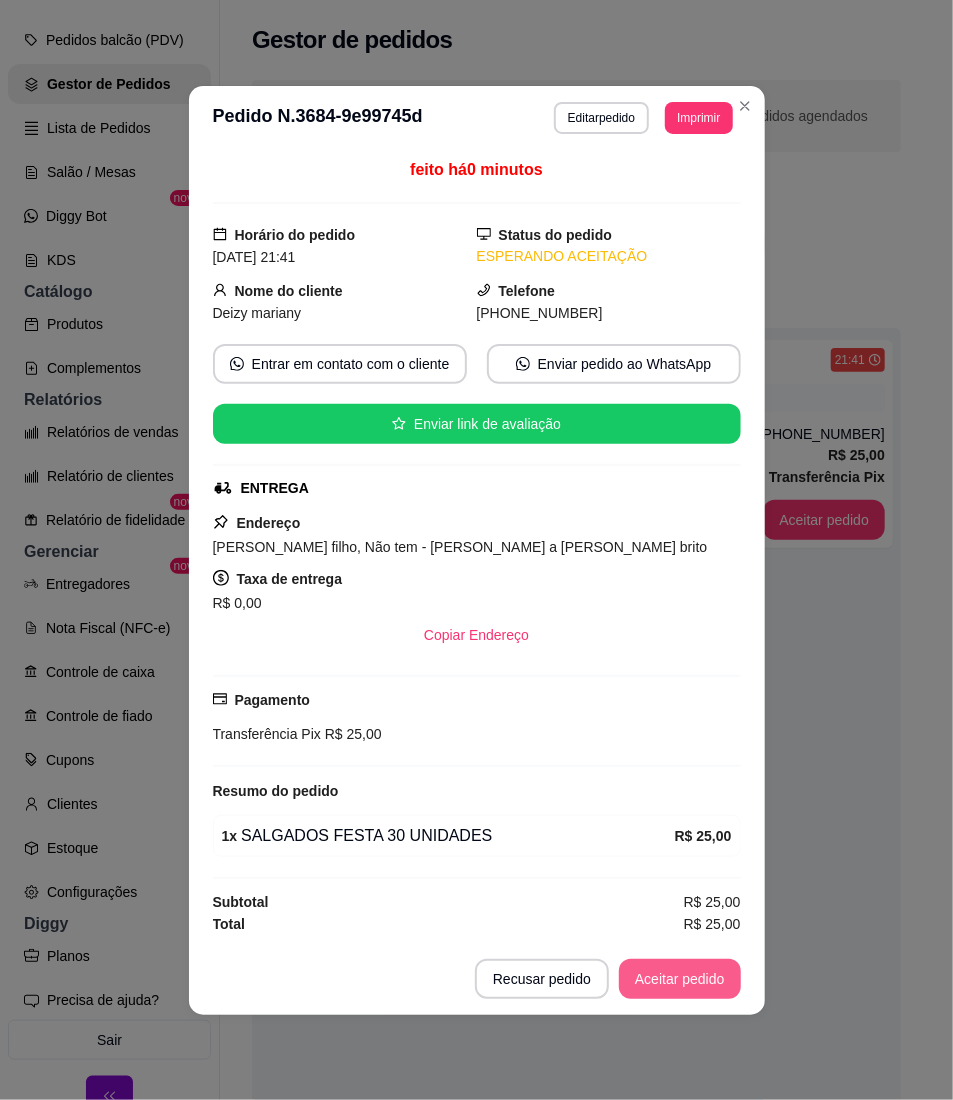 click on "Aceitar pedido" at bounding box center (680, 979) 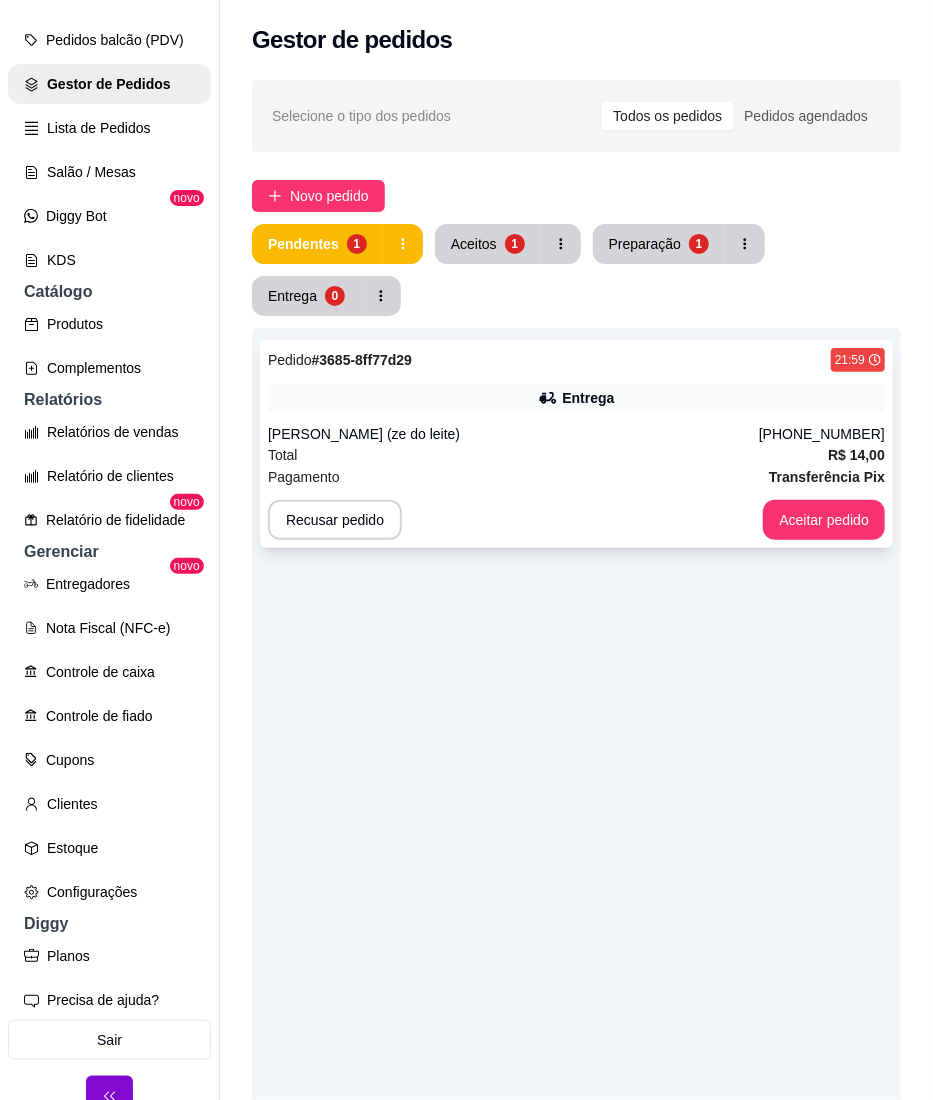 click on "Entrega" at bounding box center (576, 398) 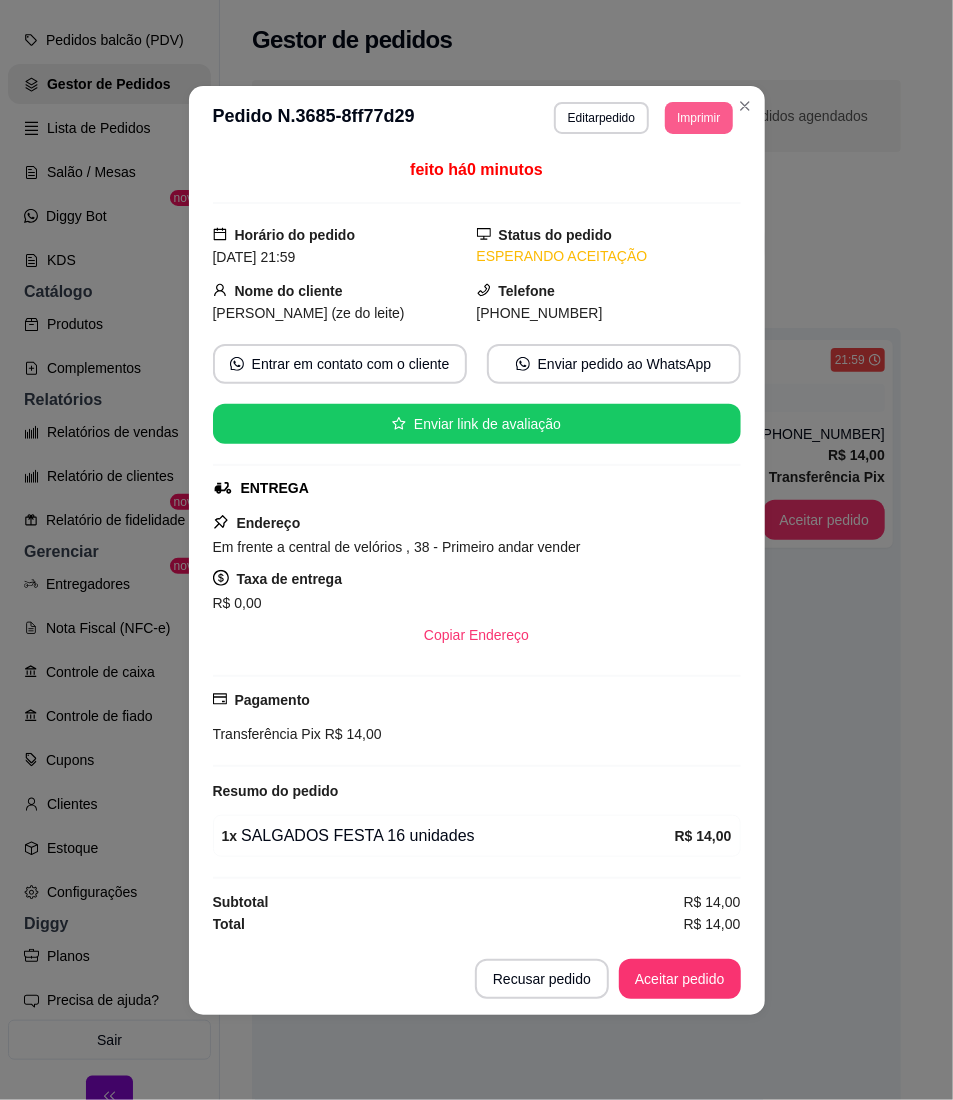 click on "Imprimir" at bounding box center (698, 118) 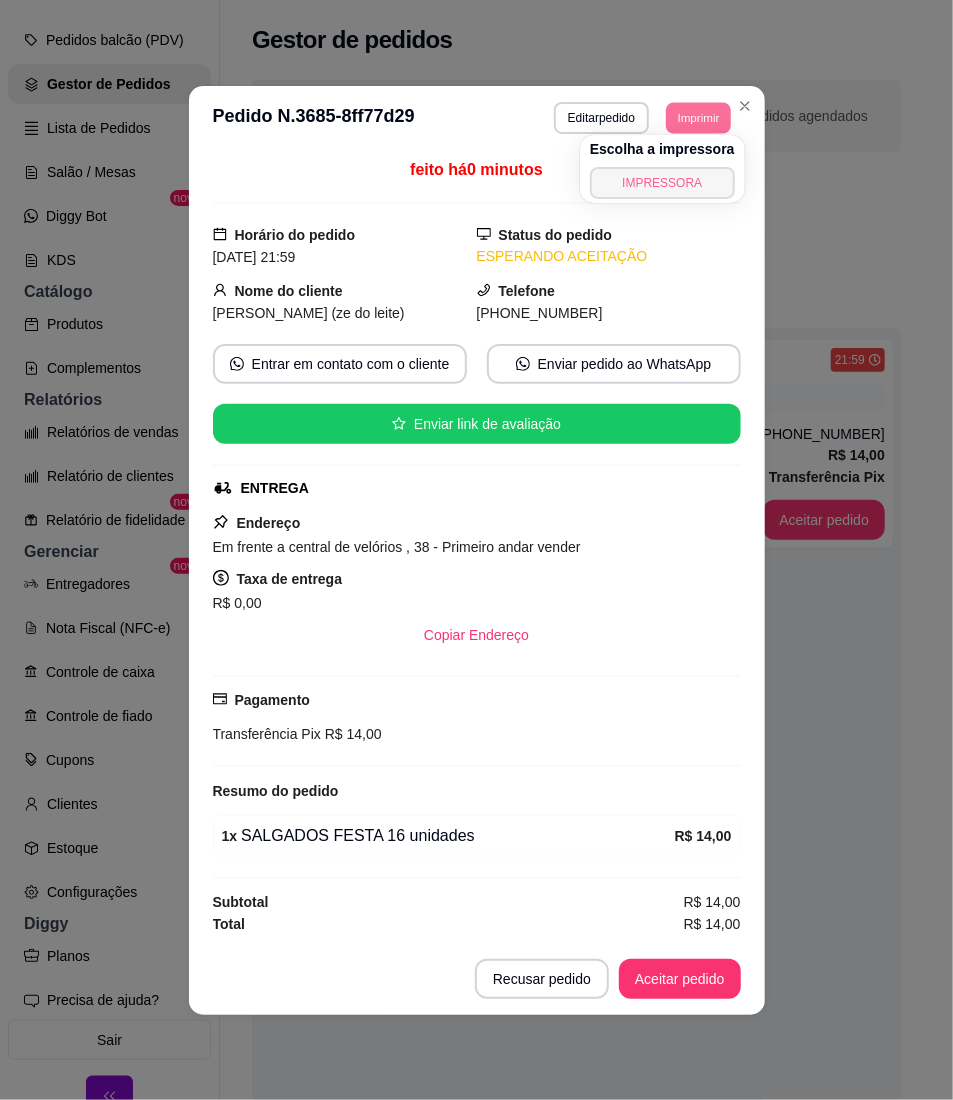 click on "IMPRESSORA" at bounding box center [662, 183] 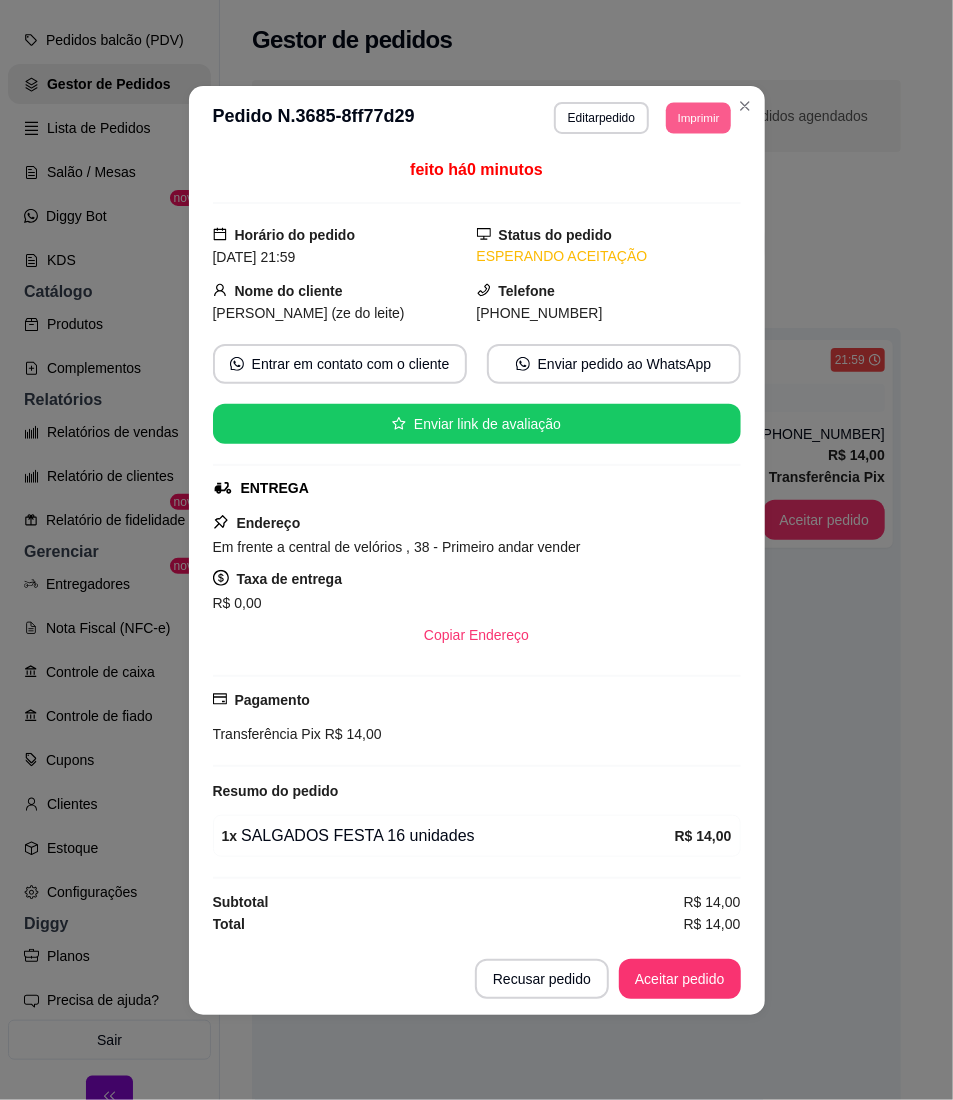 click on "Imprimir" at bounding box center [698, 117] 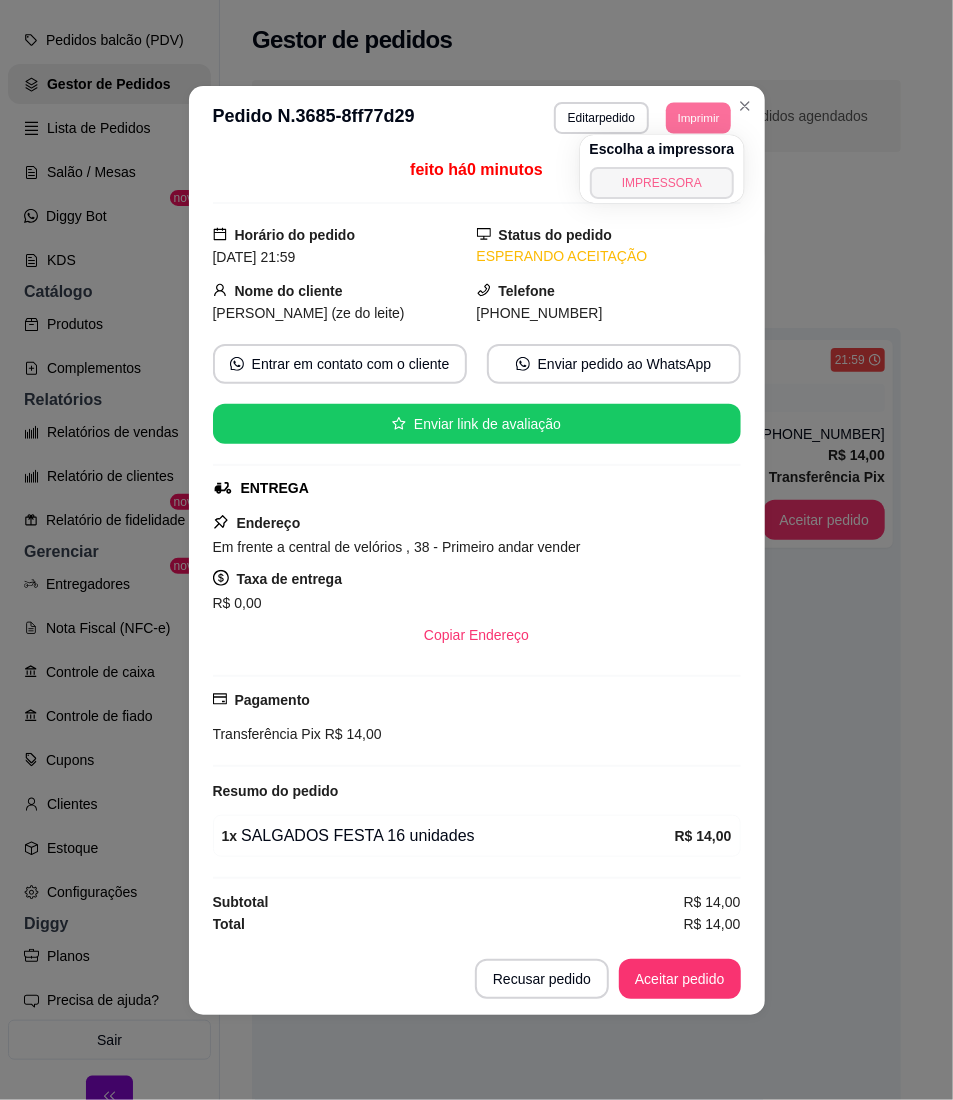 click on "IMPRESSORA" at bounding box center [662, 183] 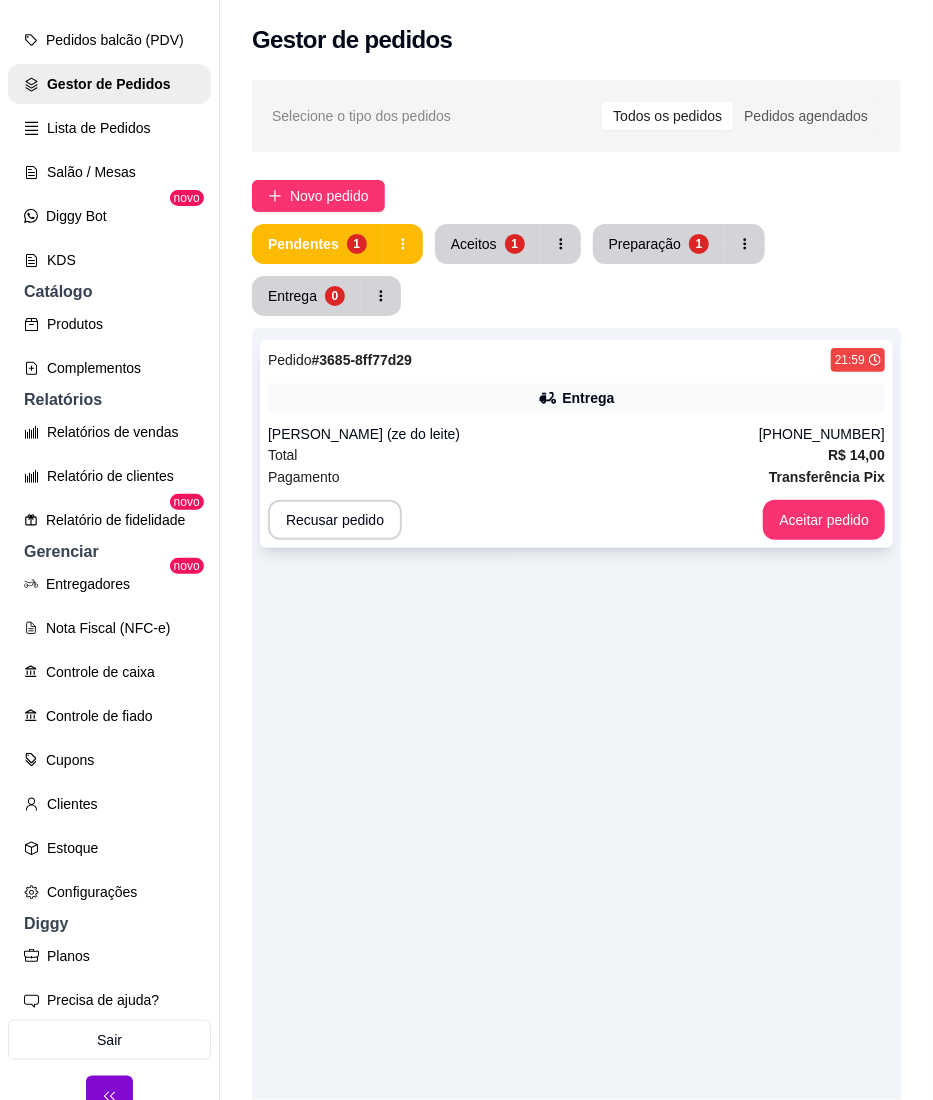 click on "Recusar pedido Aceitar pedido" at bounding box center (576, 520) 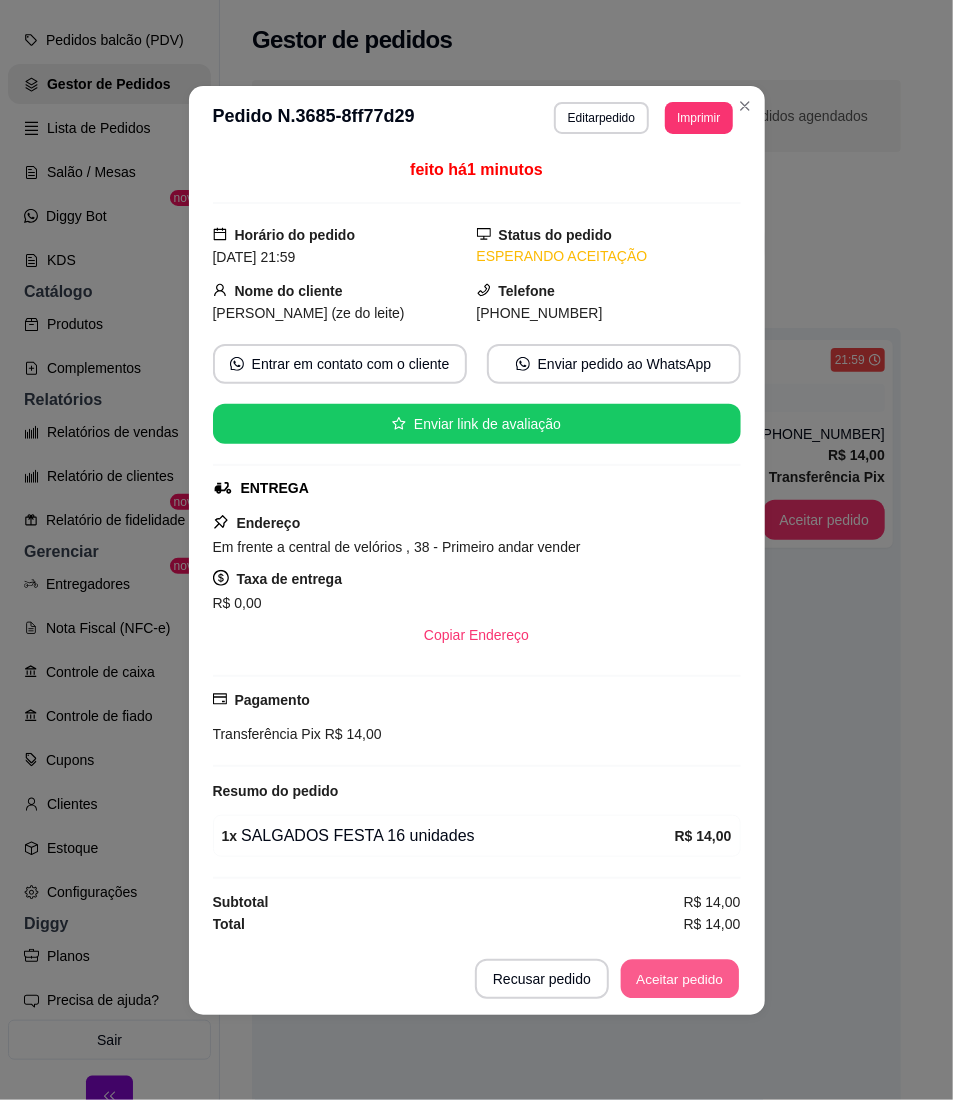 click on "Aceitar pedido" at bounding box center [680, 978] 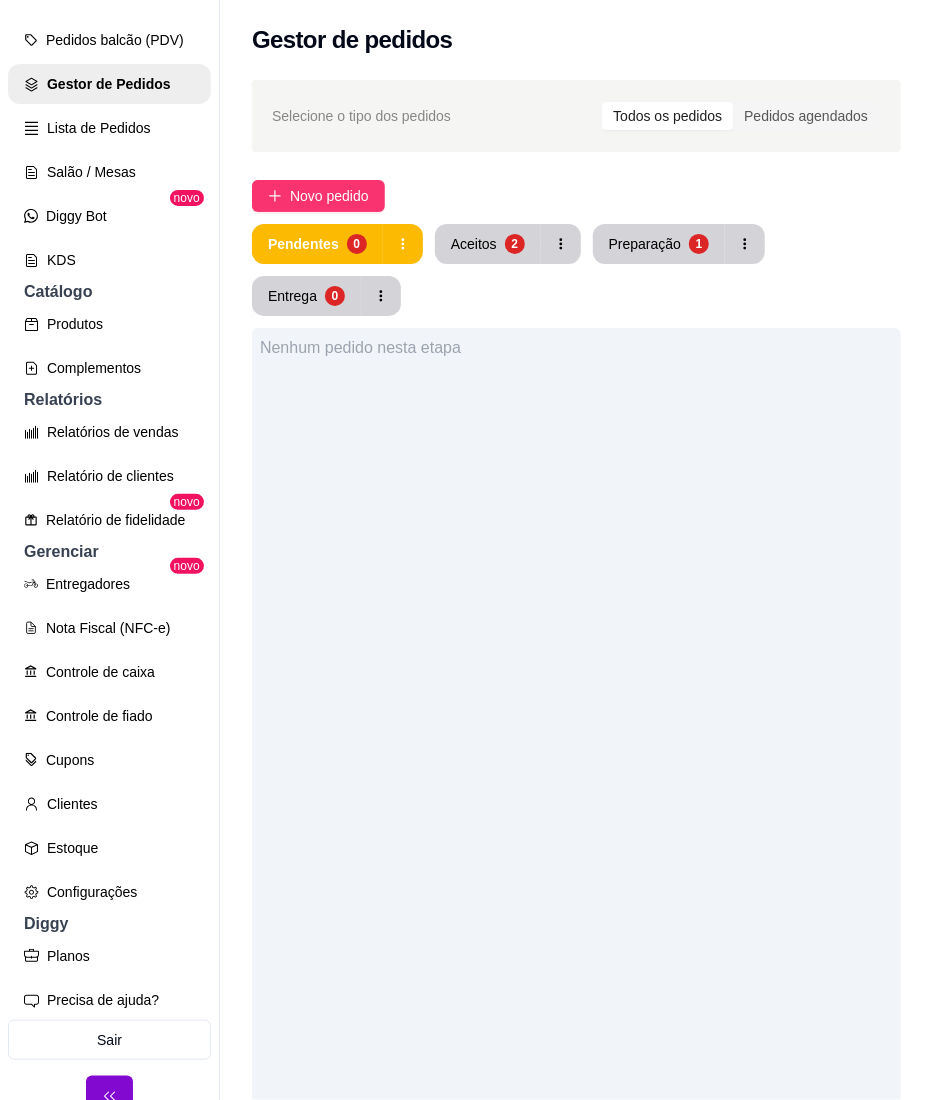 click on "Pendentes 0 Aceitos 2 Preparação 1 Entrega 0" at bounding box center (576, 270) 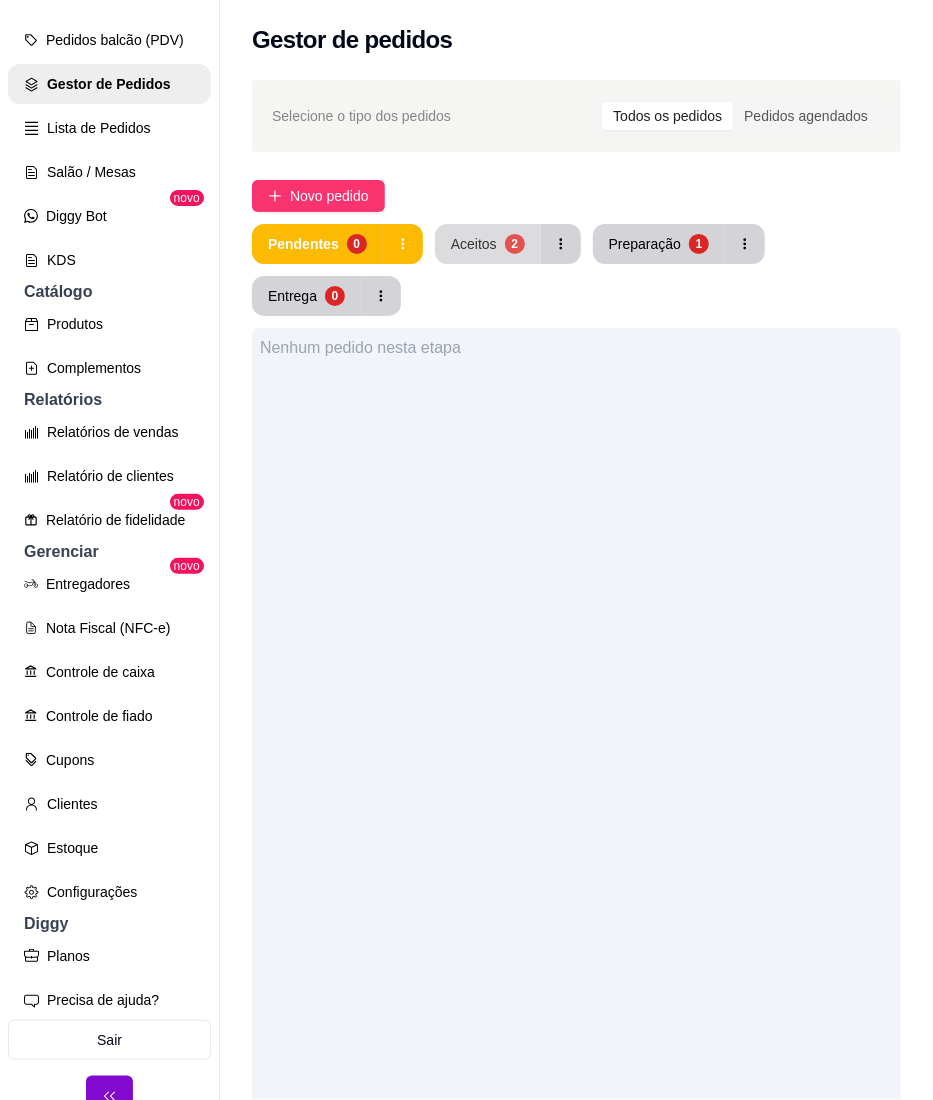 click on "2" at bounding box center (515, 244) 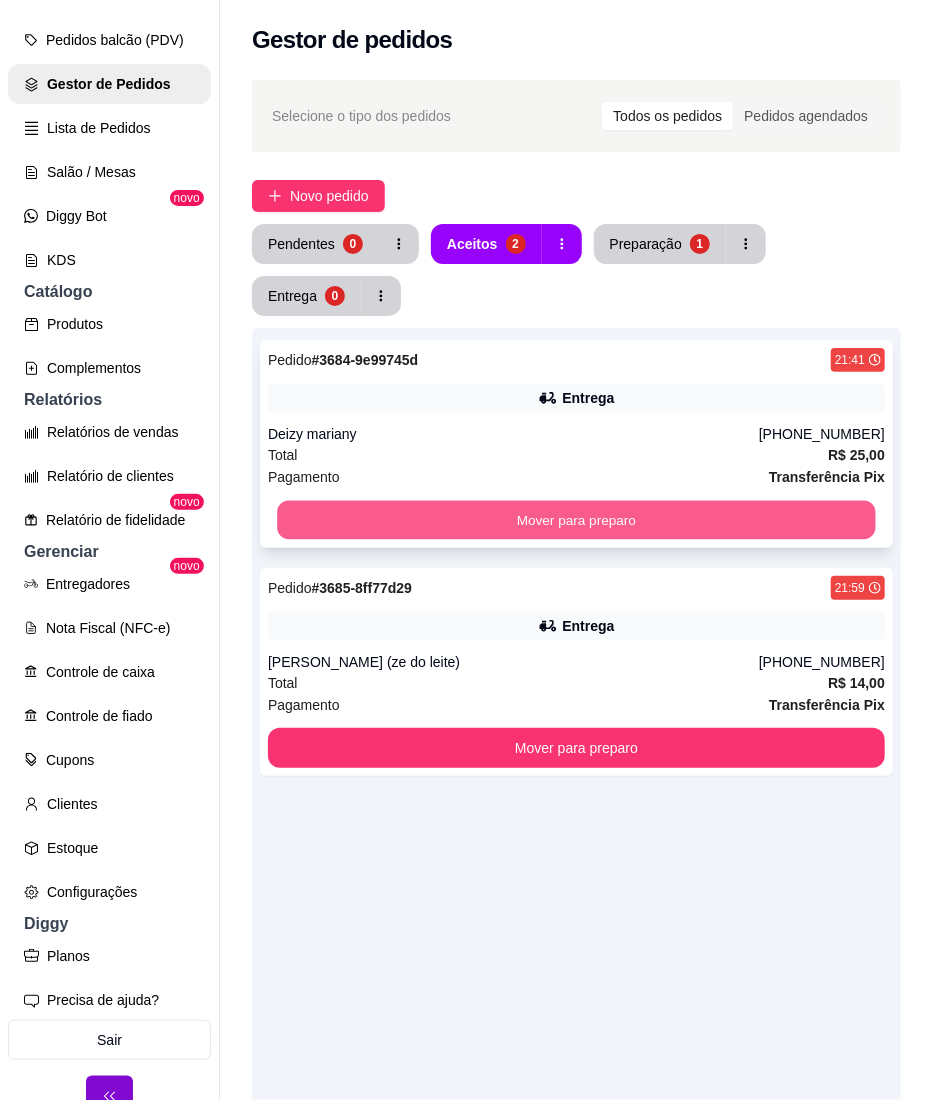 click on "Mover para preparo" at bounding box center [576, 520] 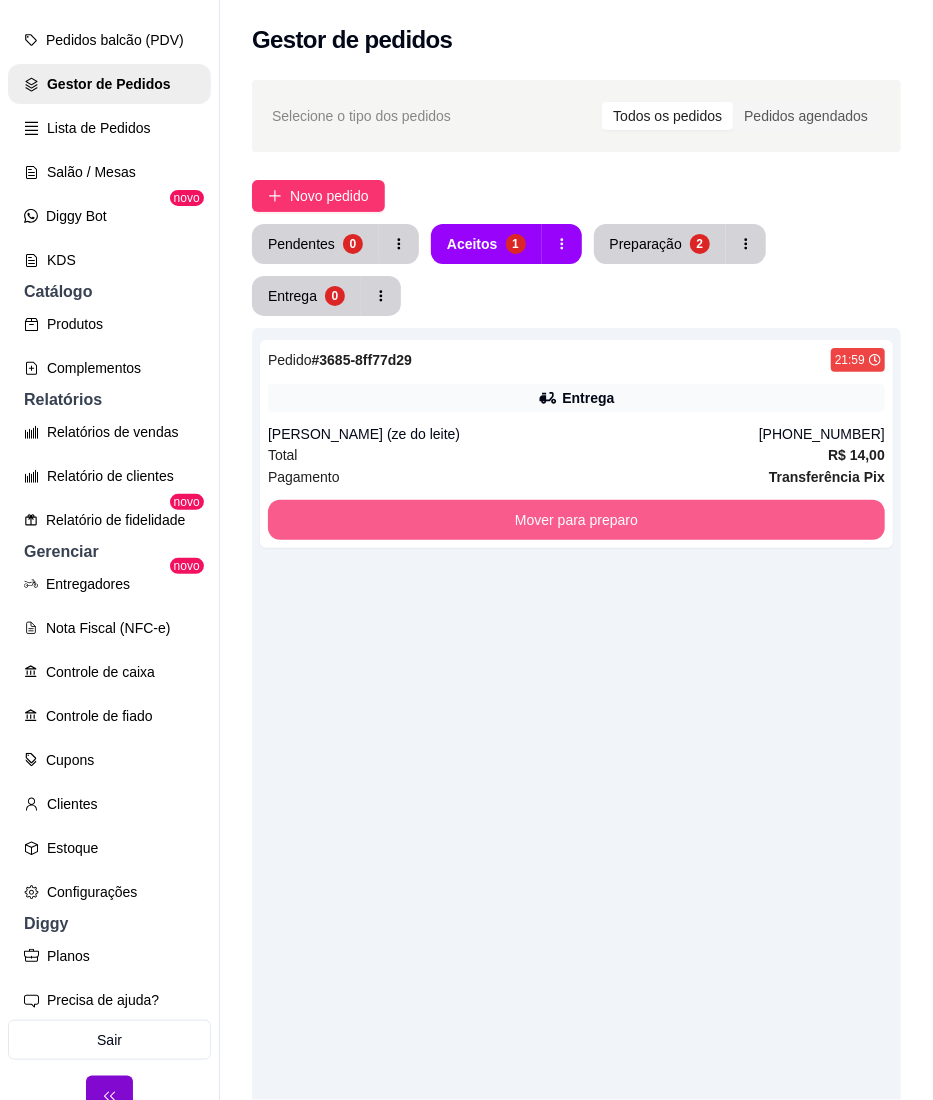 click on "Mover para preparo" at bounding box center [576, 520] 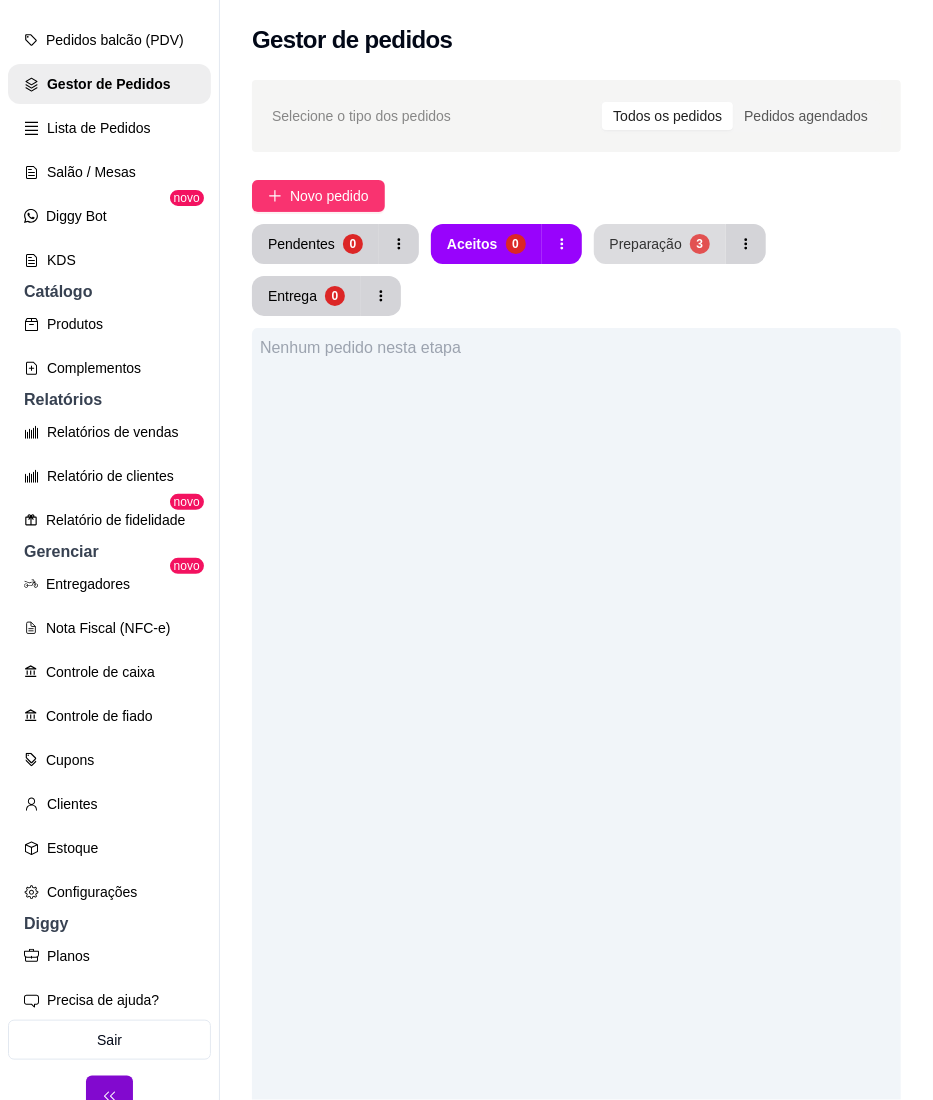 click on "Preparação 3" at bounding box center (660, 244) 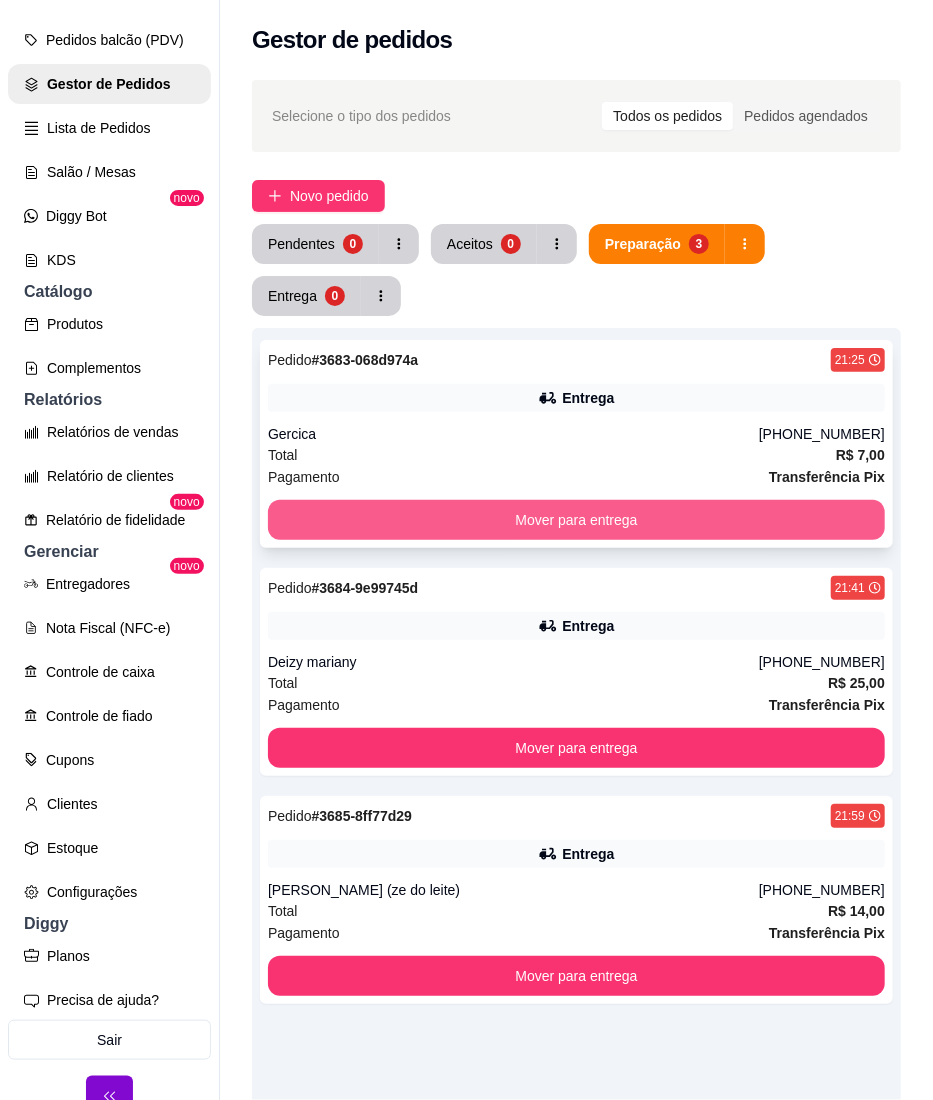 click on "Mover para entrega" at bounding box center (576, 520) 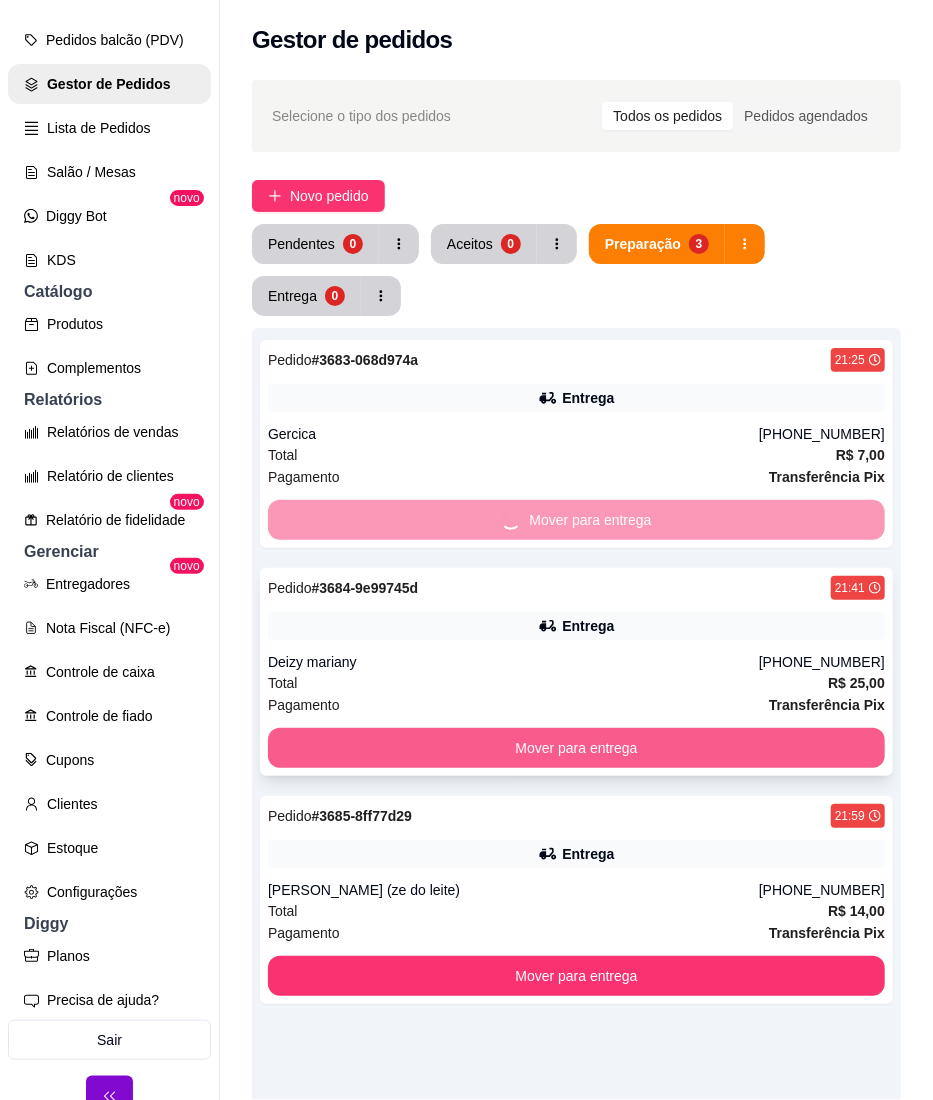 click on "Mover para entrega" at bounding box center [576, 748] 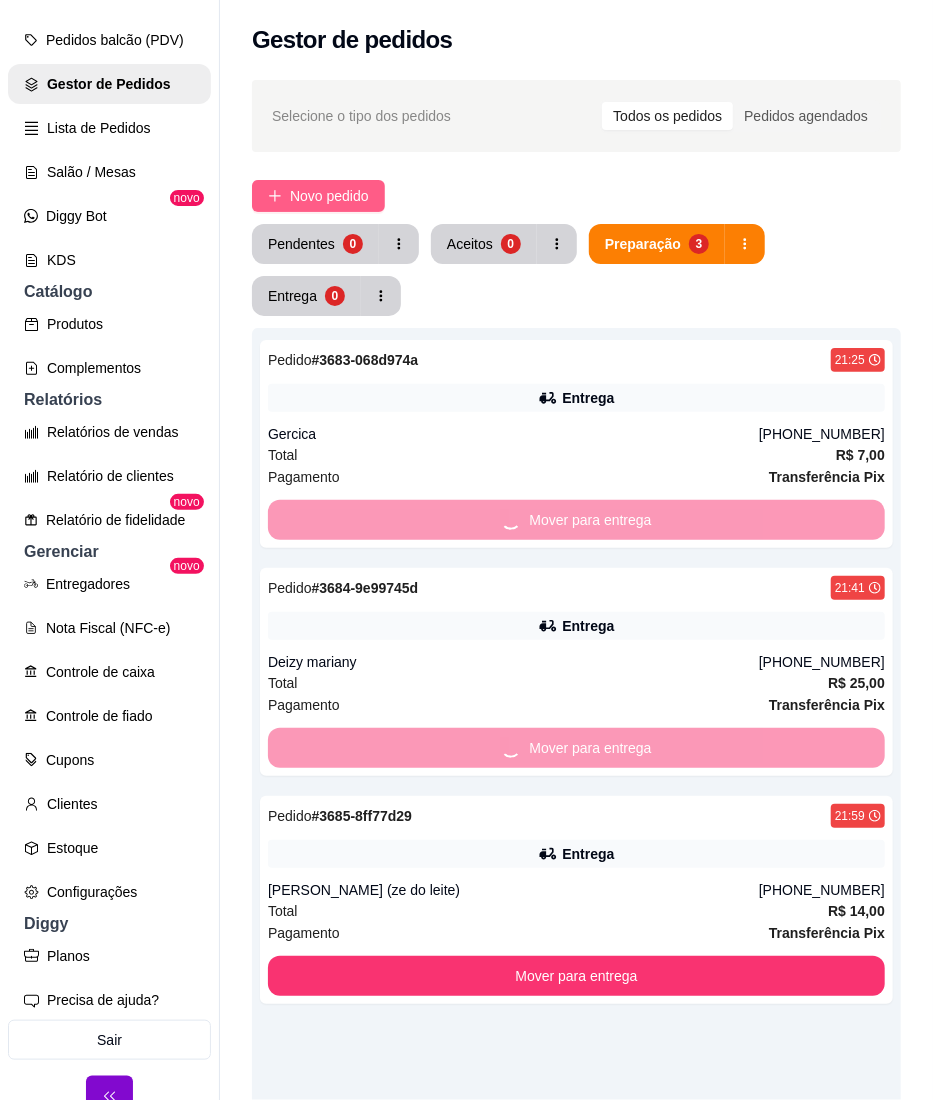 click on "Novo pedido" at bounding box center (329, 196) 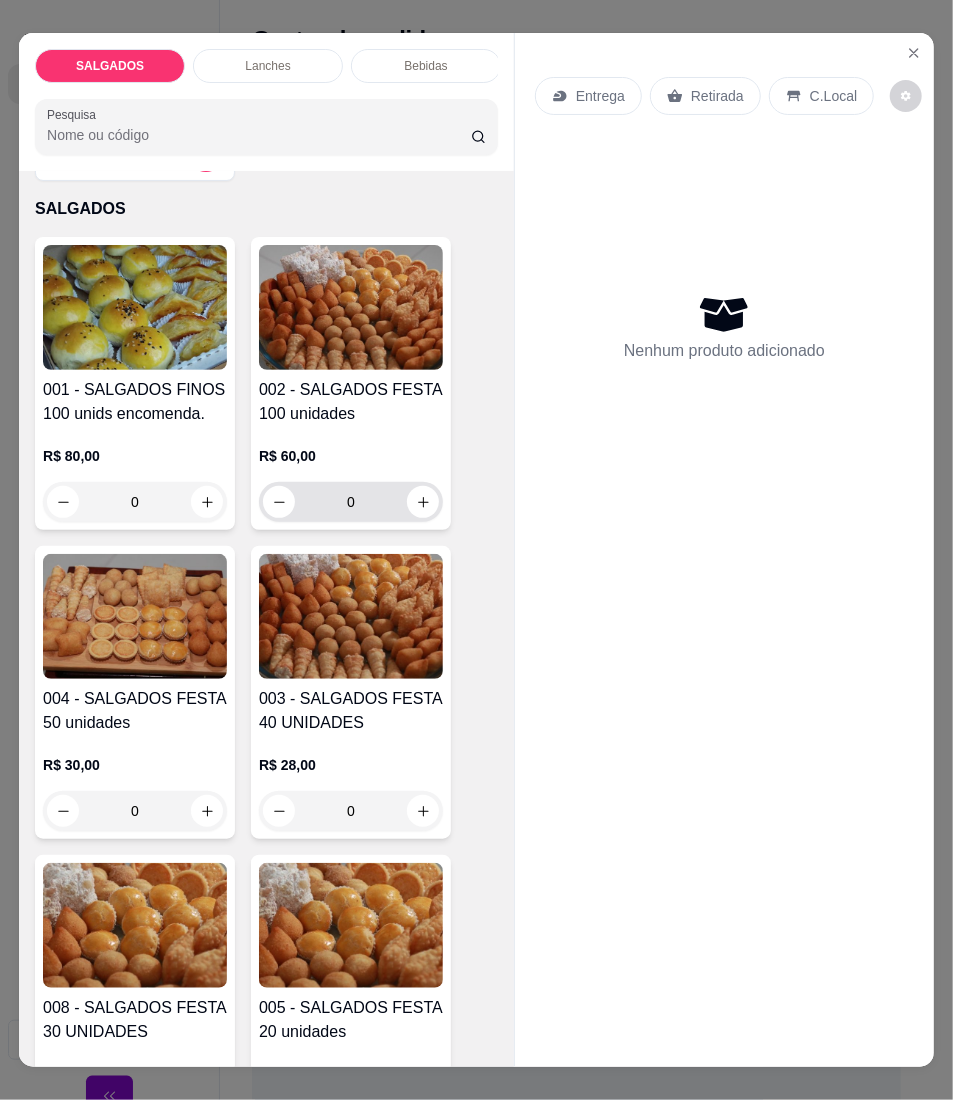 scroll, scrollTop: 133, scrollLeft: 0, axis: vertical 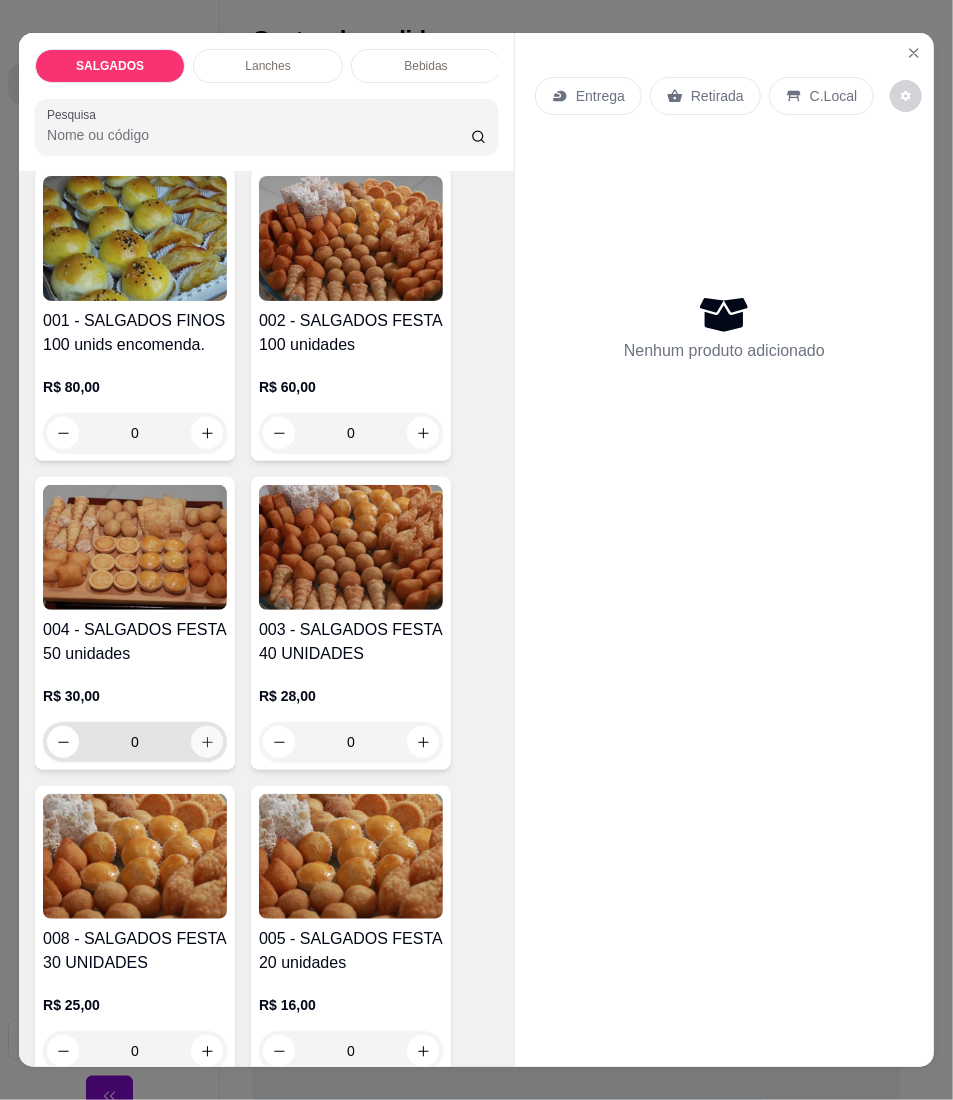 click 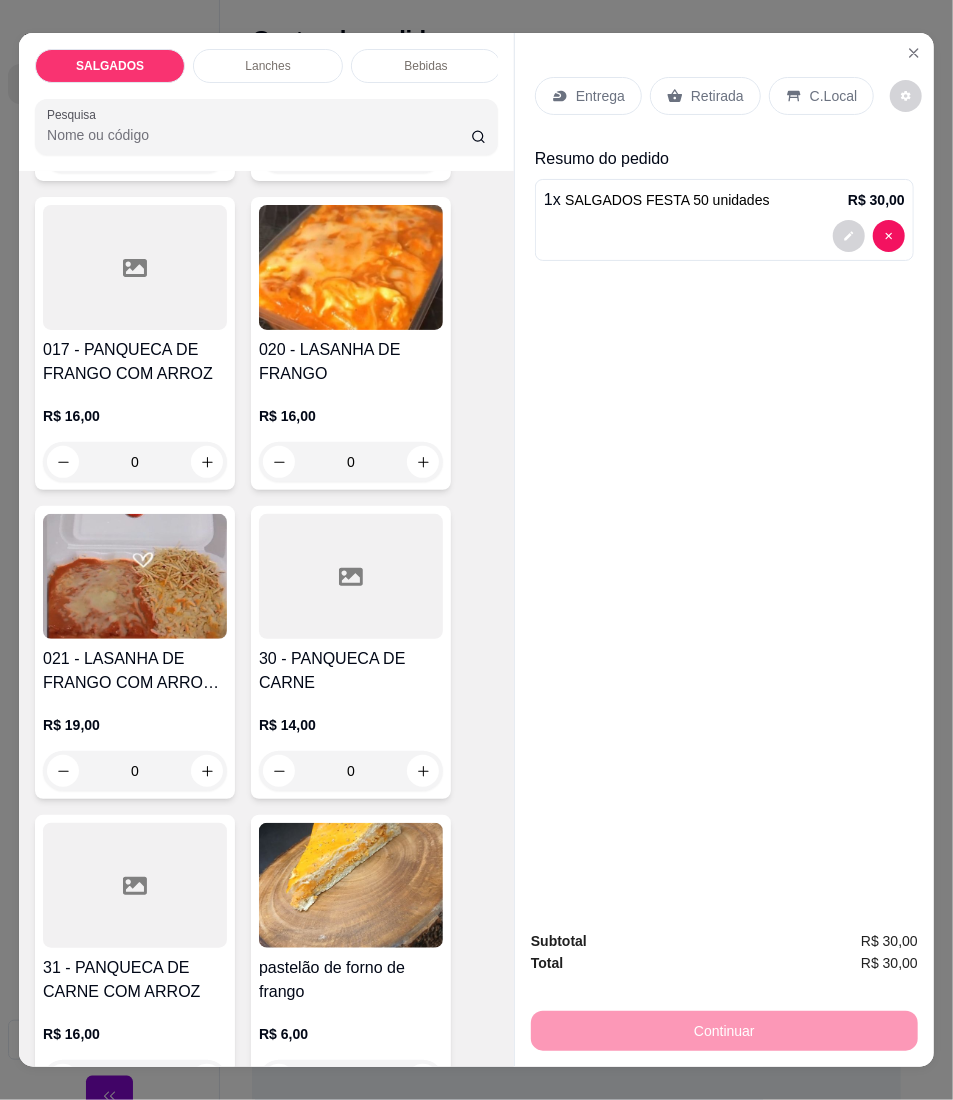 scroll, scrollTop: 5200, scrollLeft: 0, axis: vertical 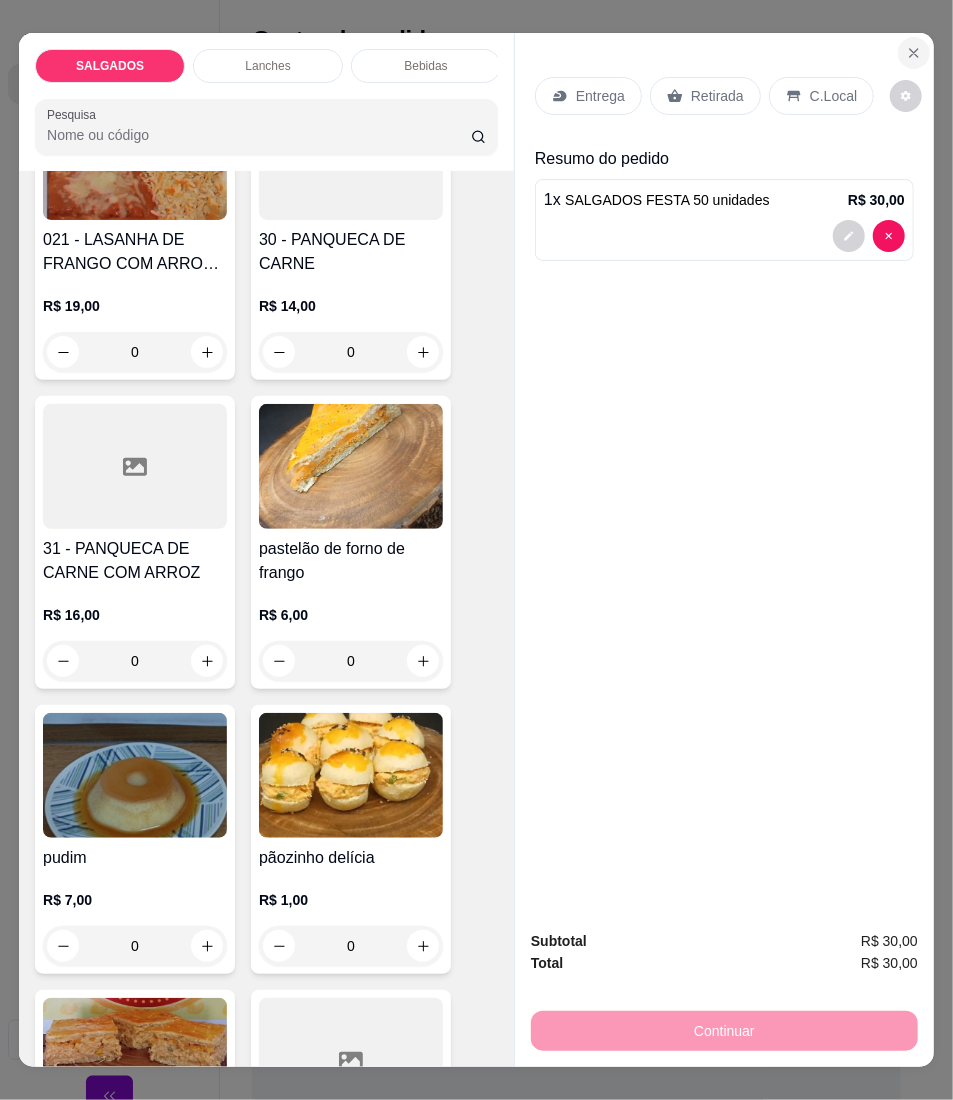 click 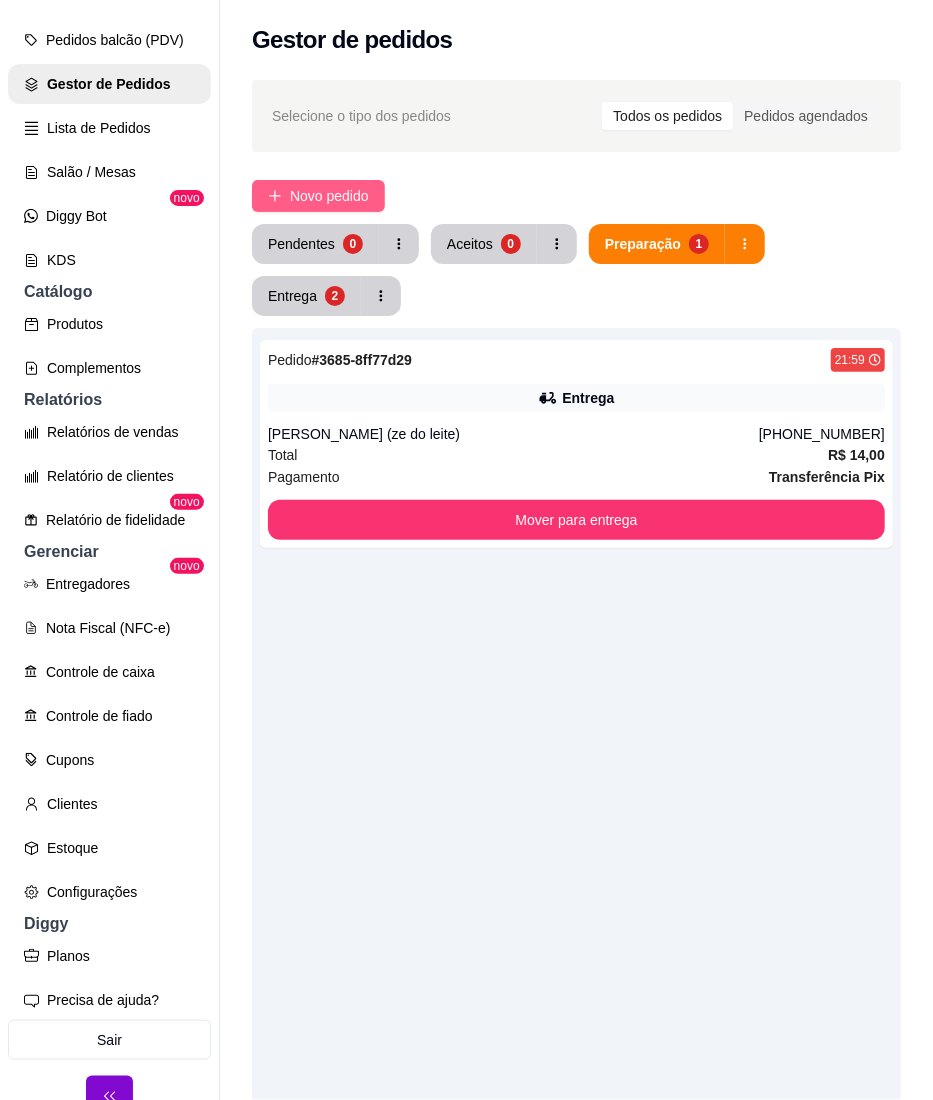 click on "Novo pedido" at bounding box center (329, 196) 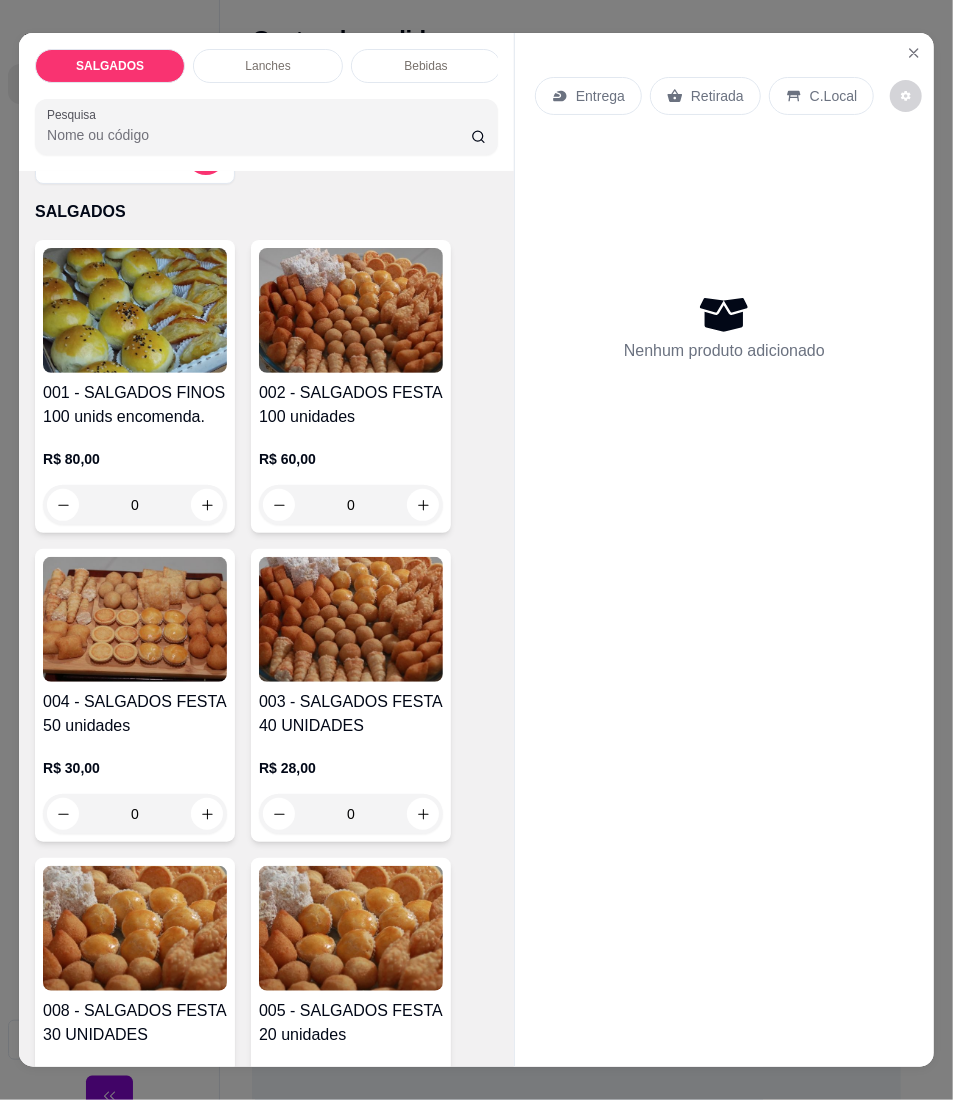 scroll, scrollTop: 133, scrollLeft: 0, axis: vertical 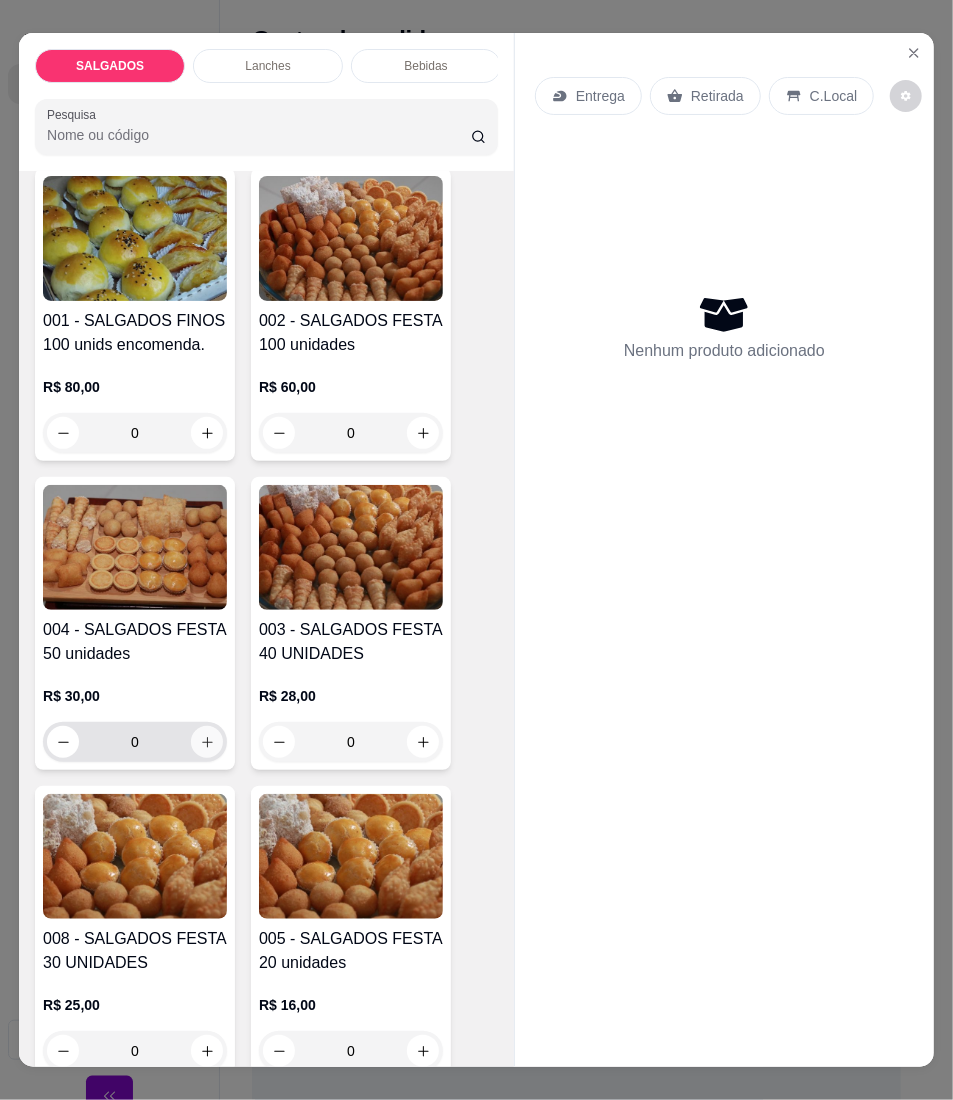 click 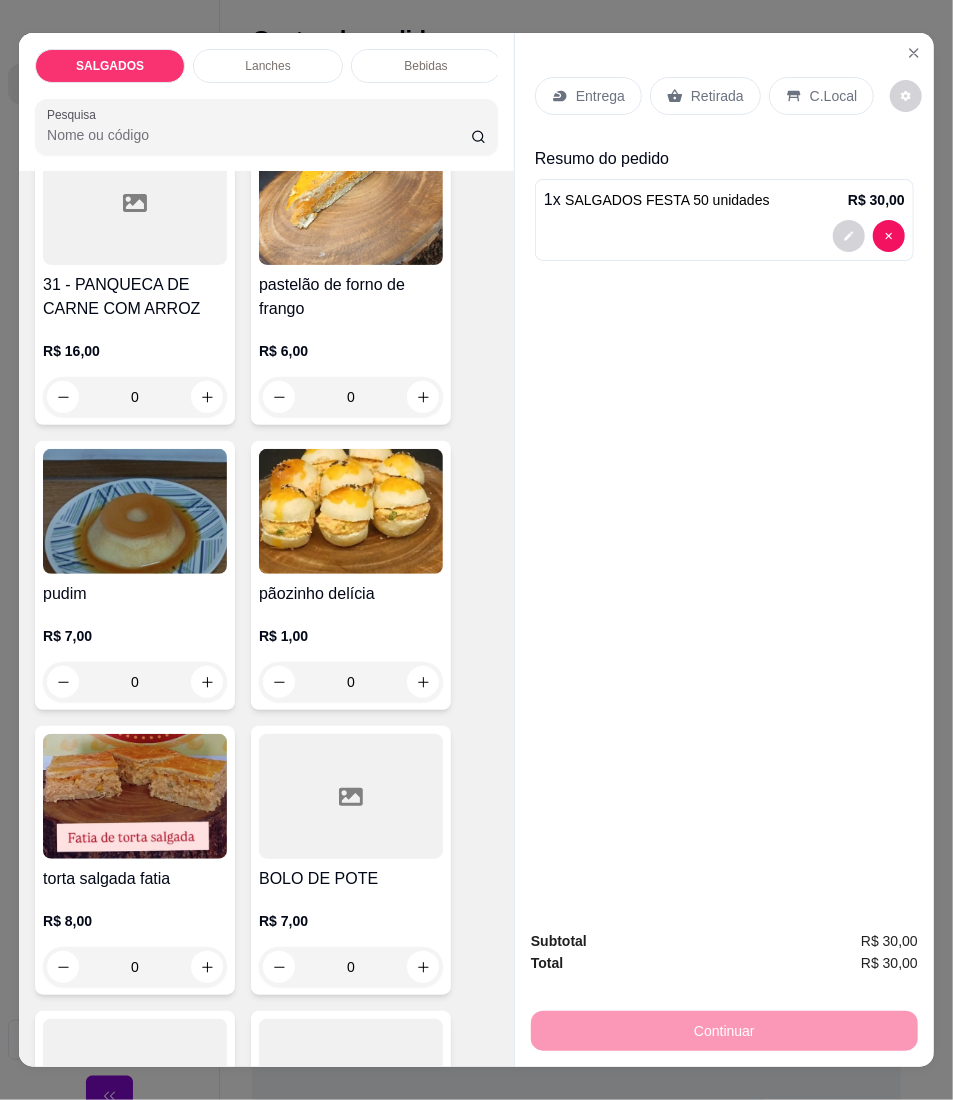 scroll, scrollTop: 5600, scrollLeft: 0, axis: vertical 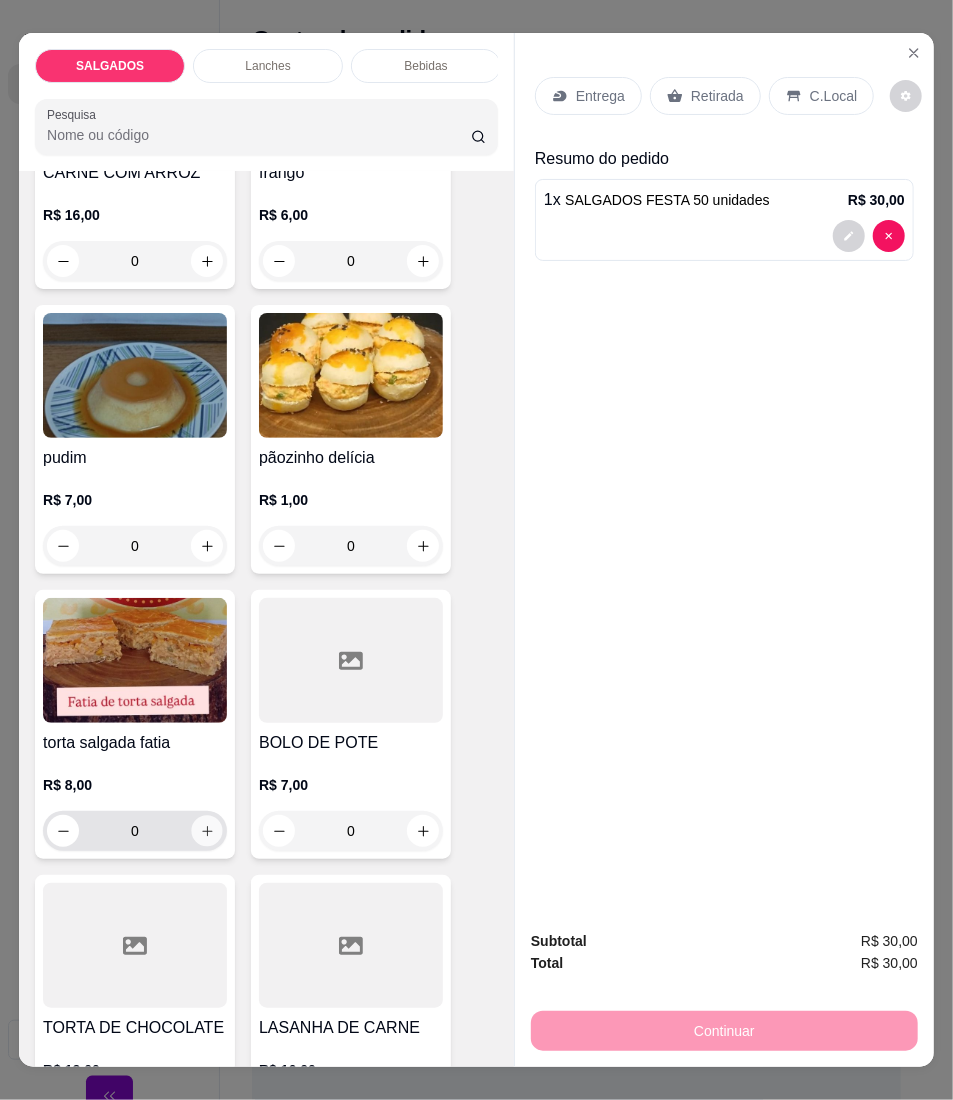click at bounding box center [207, 830] 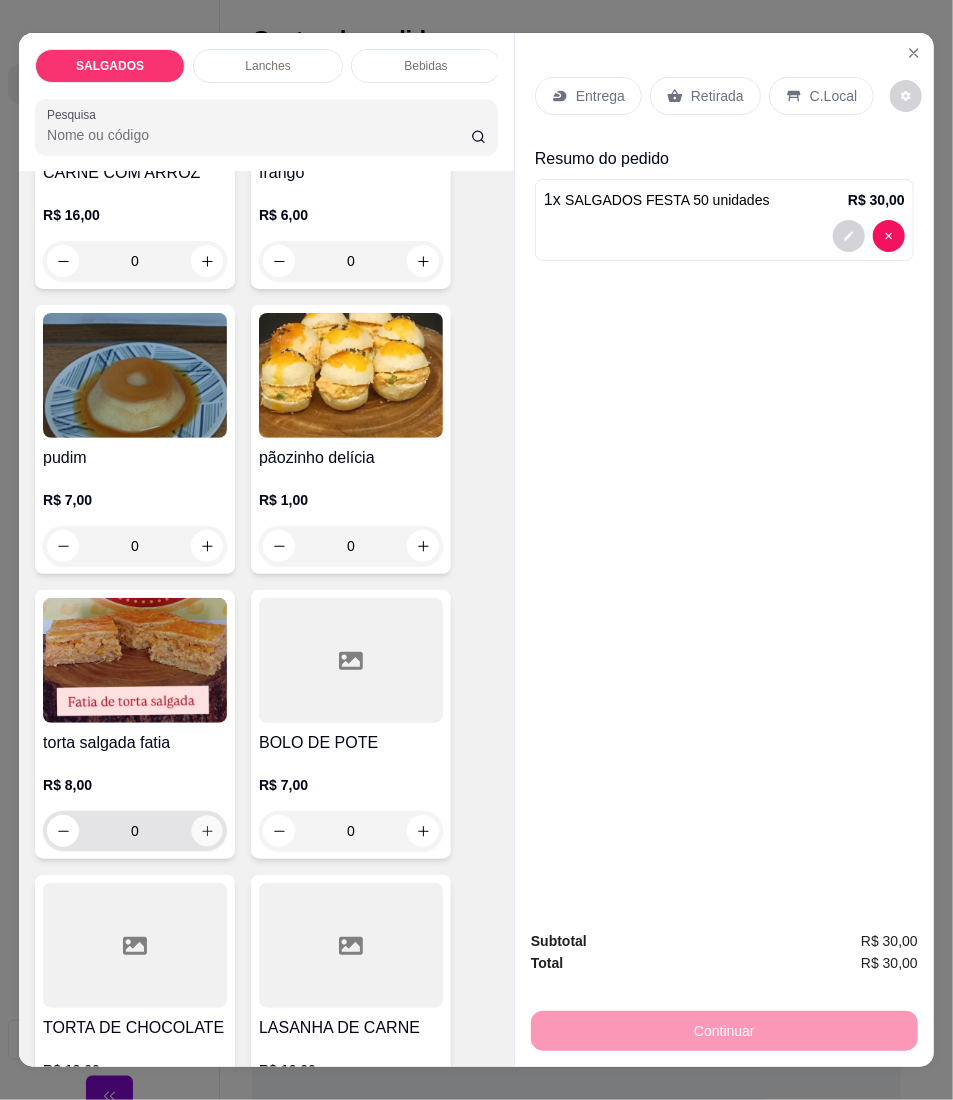 type on "1" 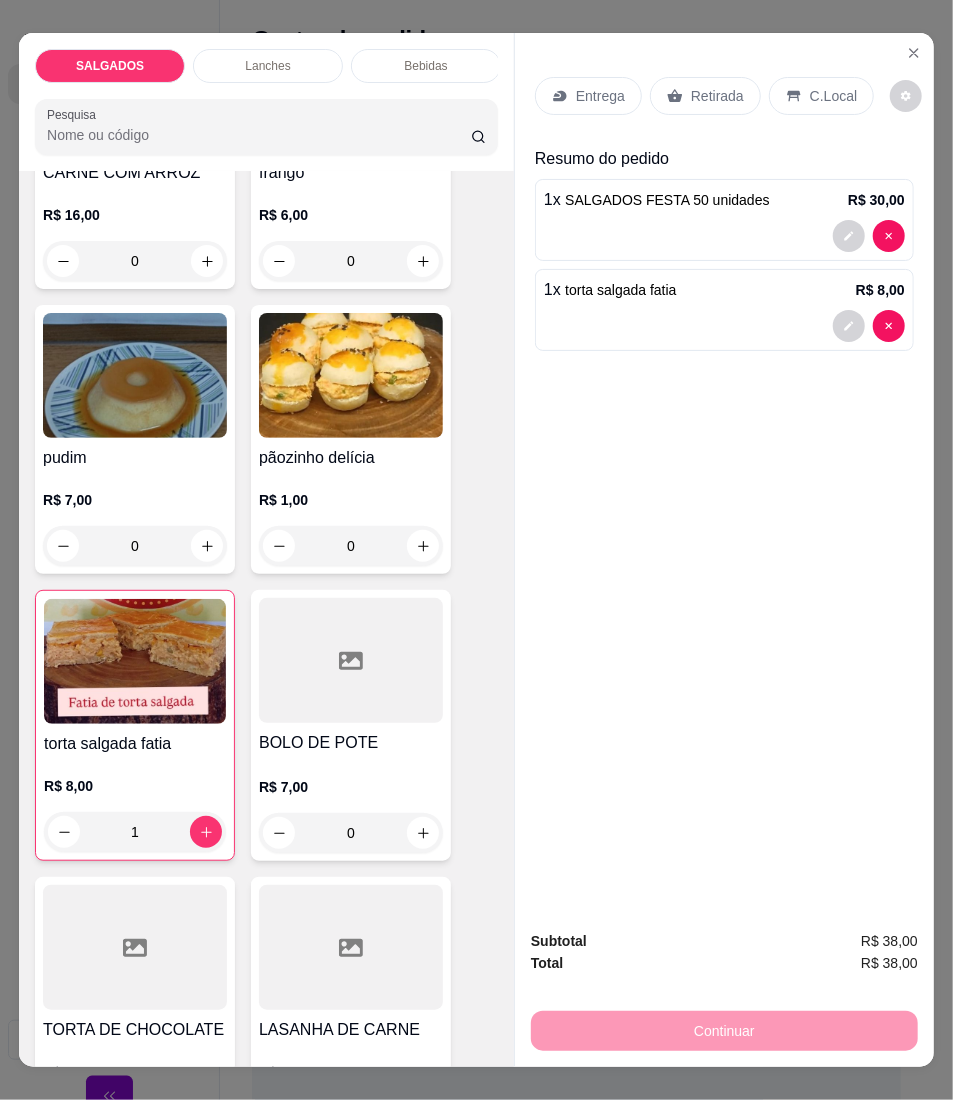 click on "C.Local" at bounding box center (821, 96) 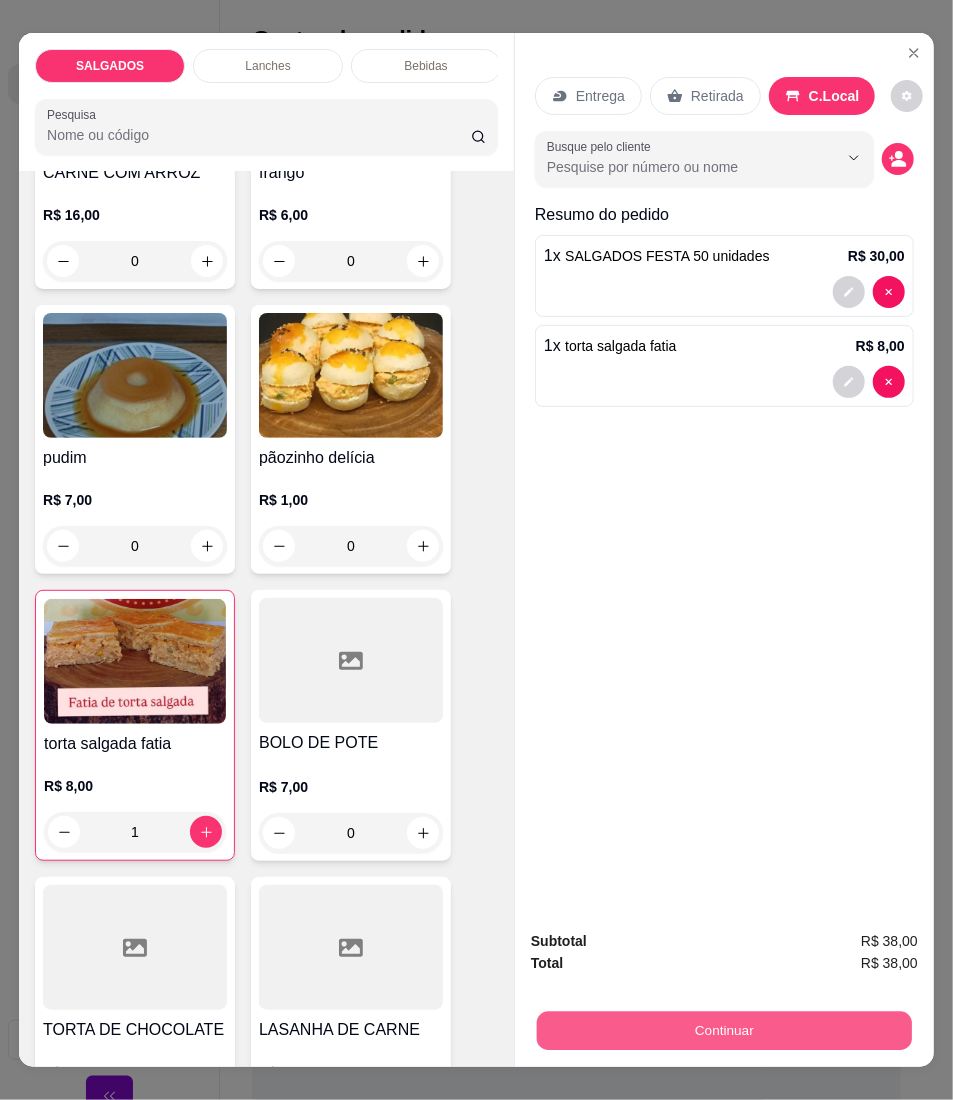 click on "Continuar" at bounding box center (724, 1031) 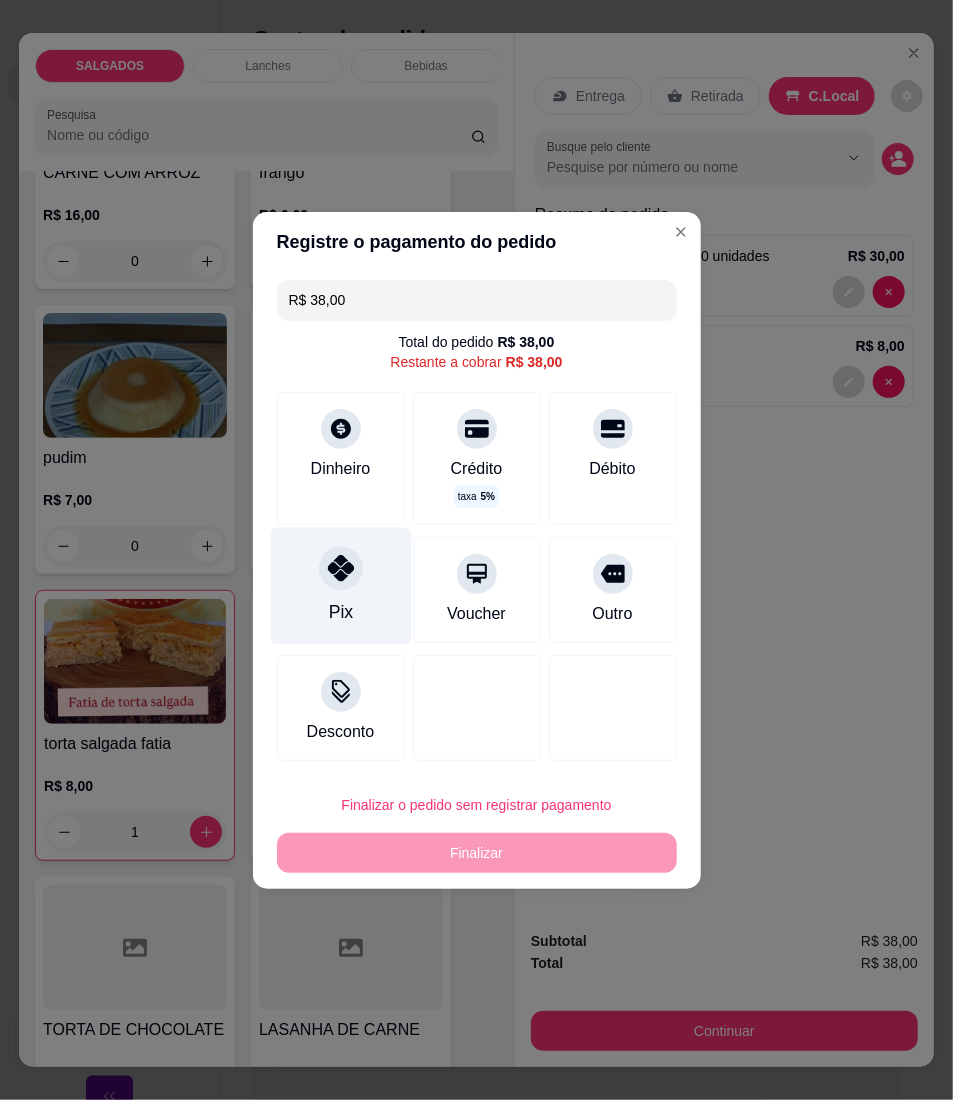 click 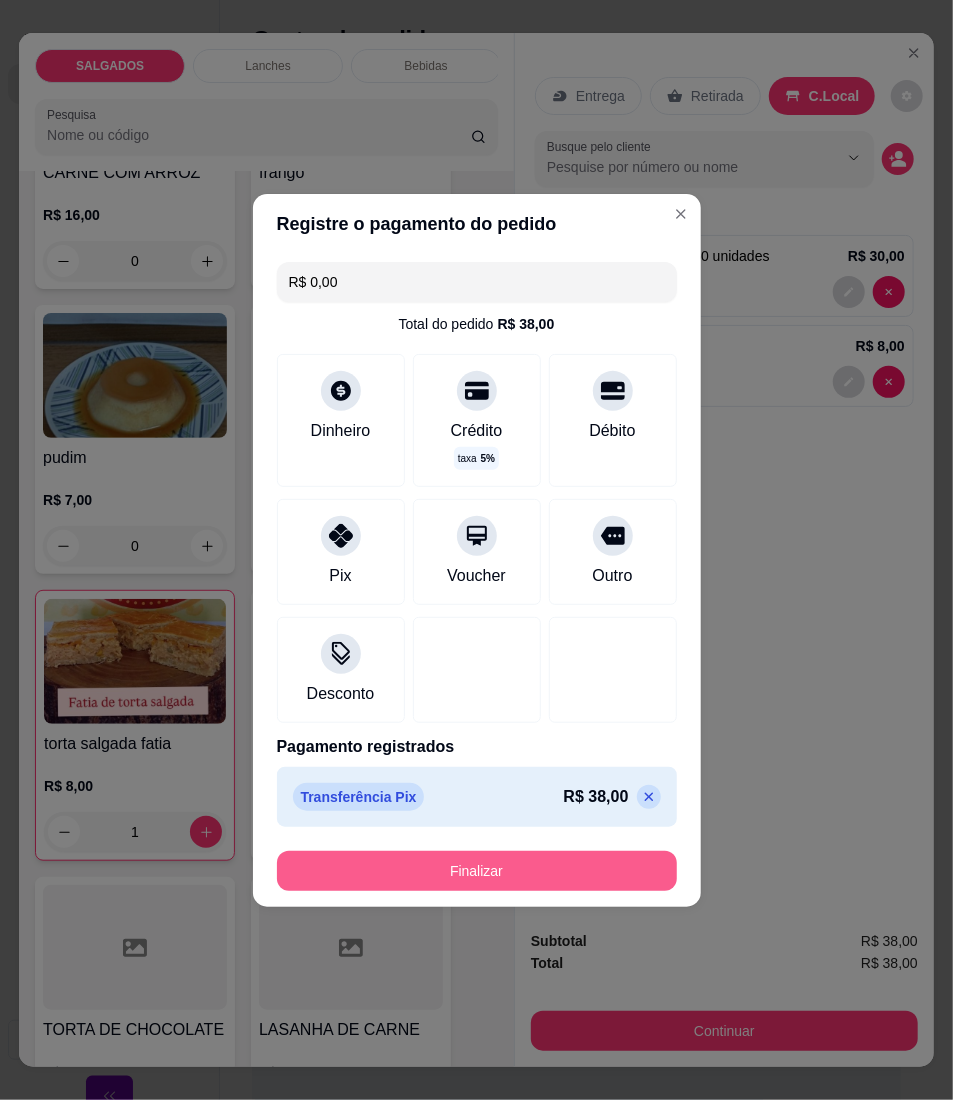 click on "Finalizar" at bounding box center (477, 871) 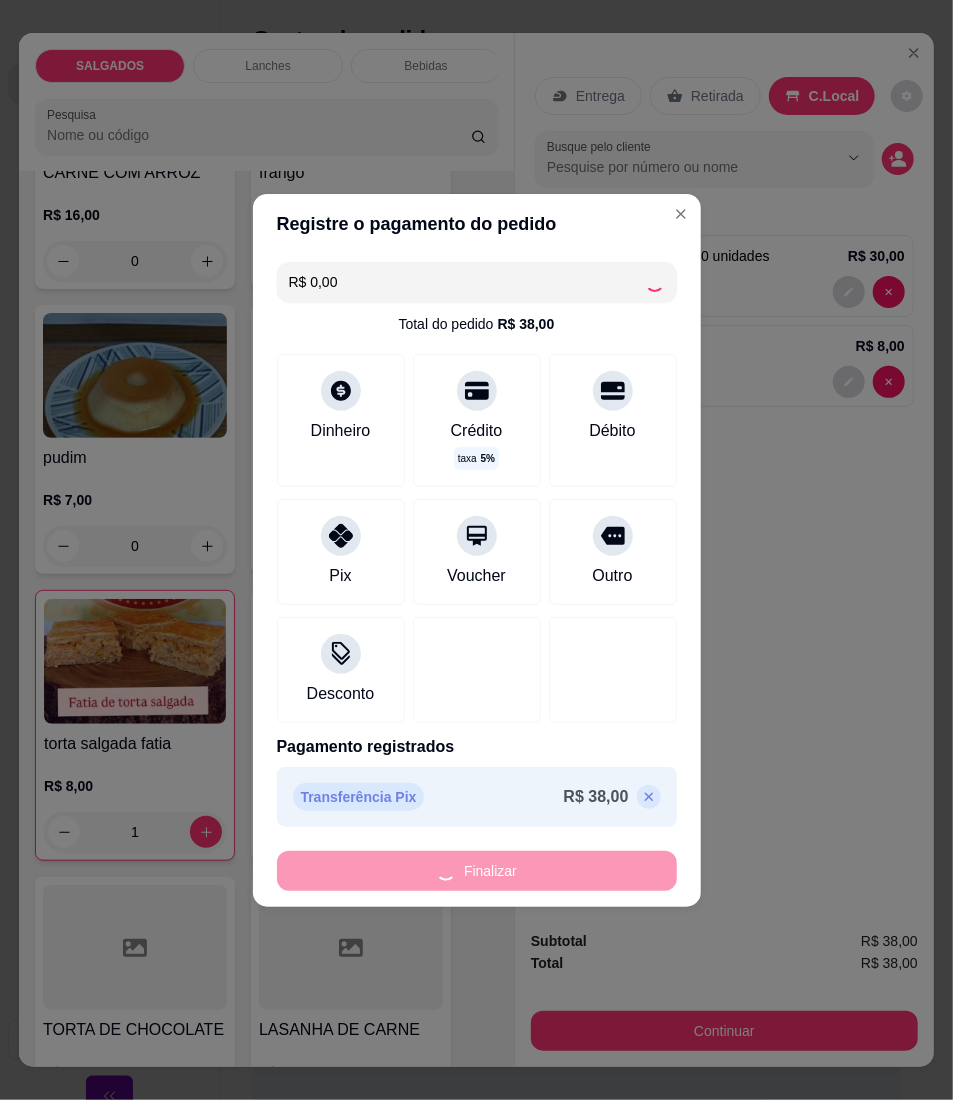 type on "0" 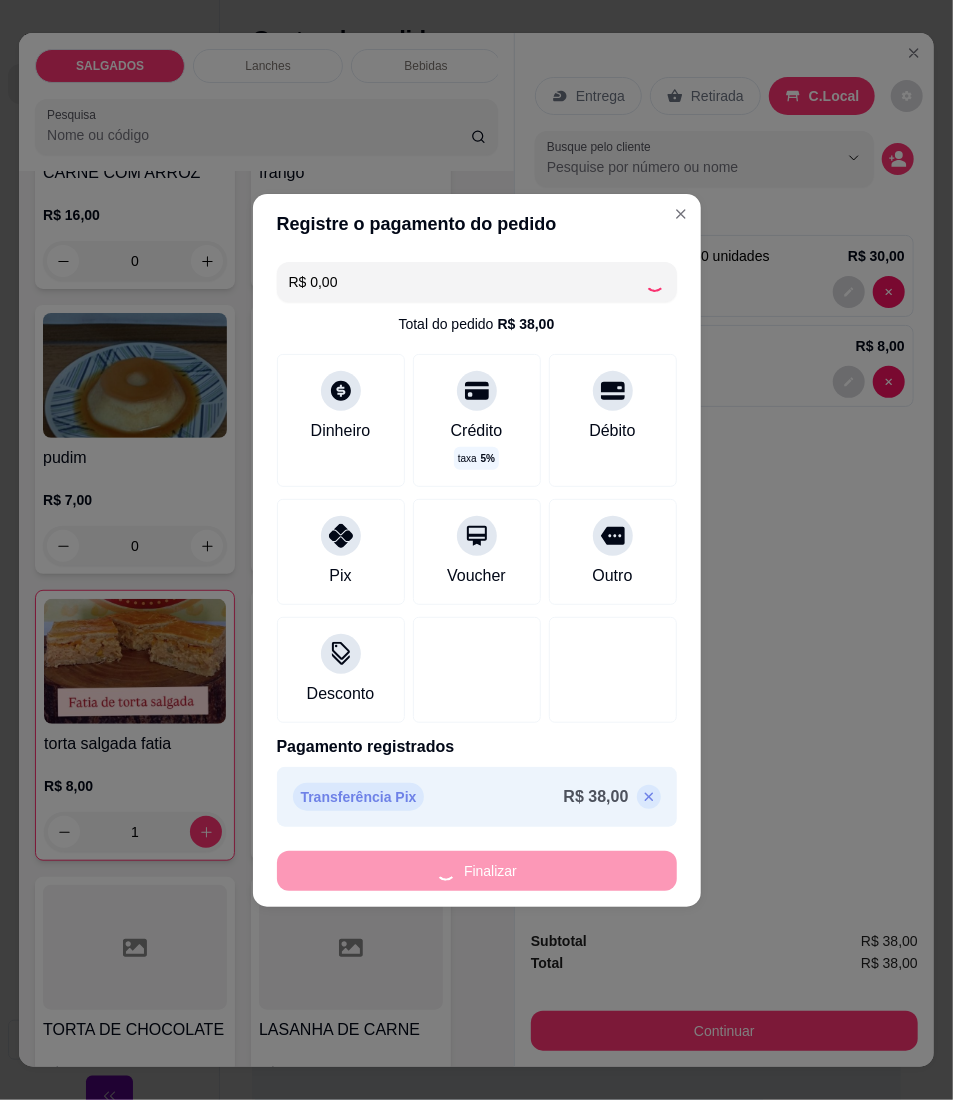 type on "0" 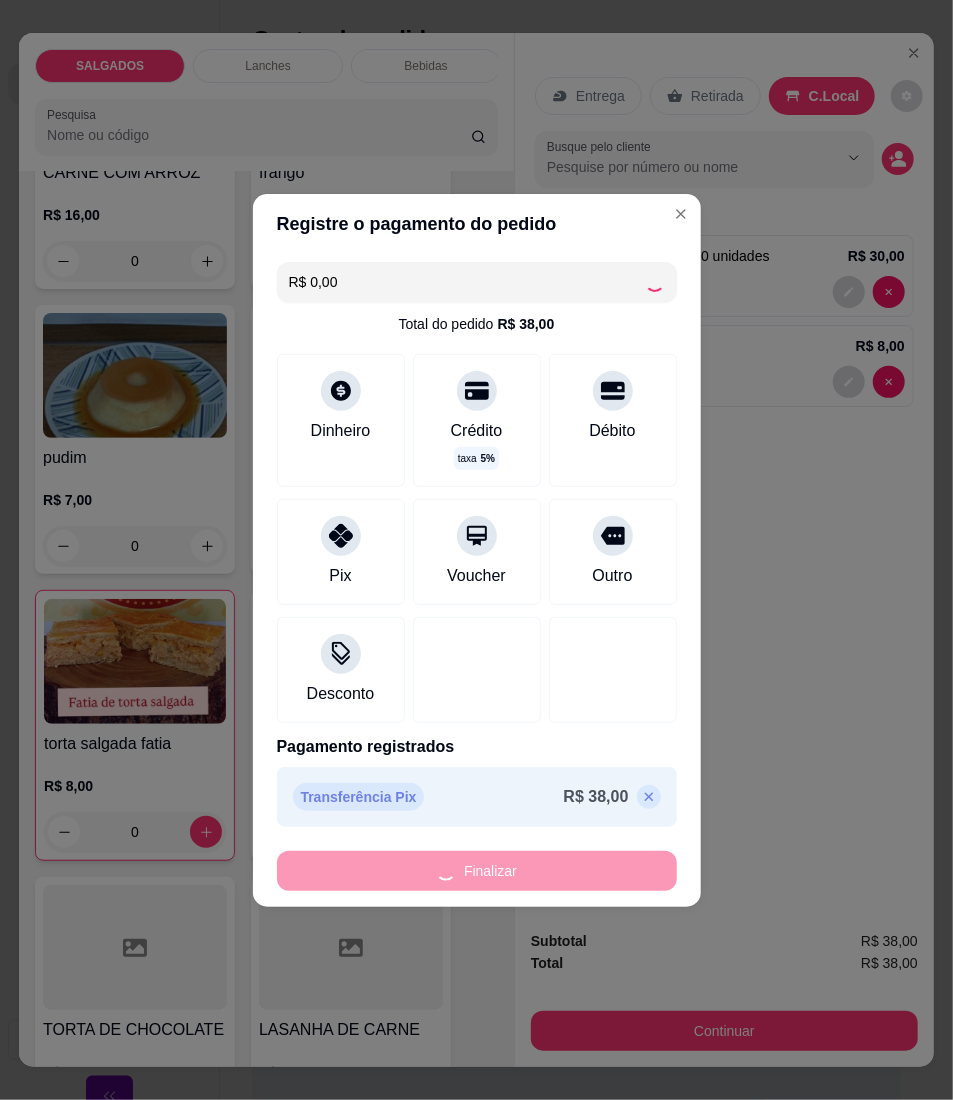 type on "-R$ 38,00" 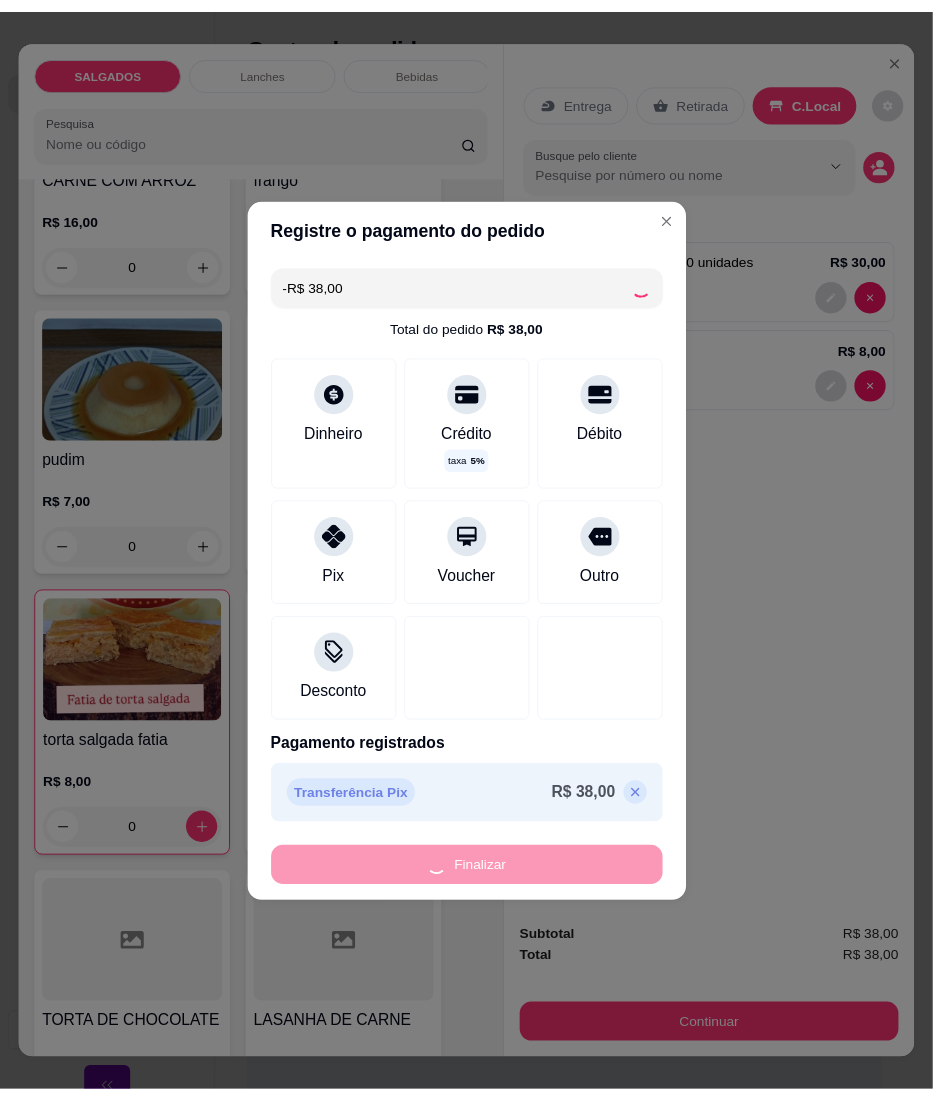 scroll, scrollTop: 5597, scrollLeft: 0, axis: vertical 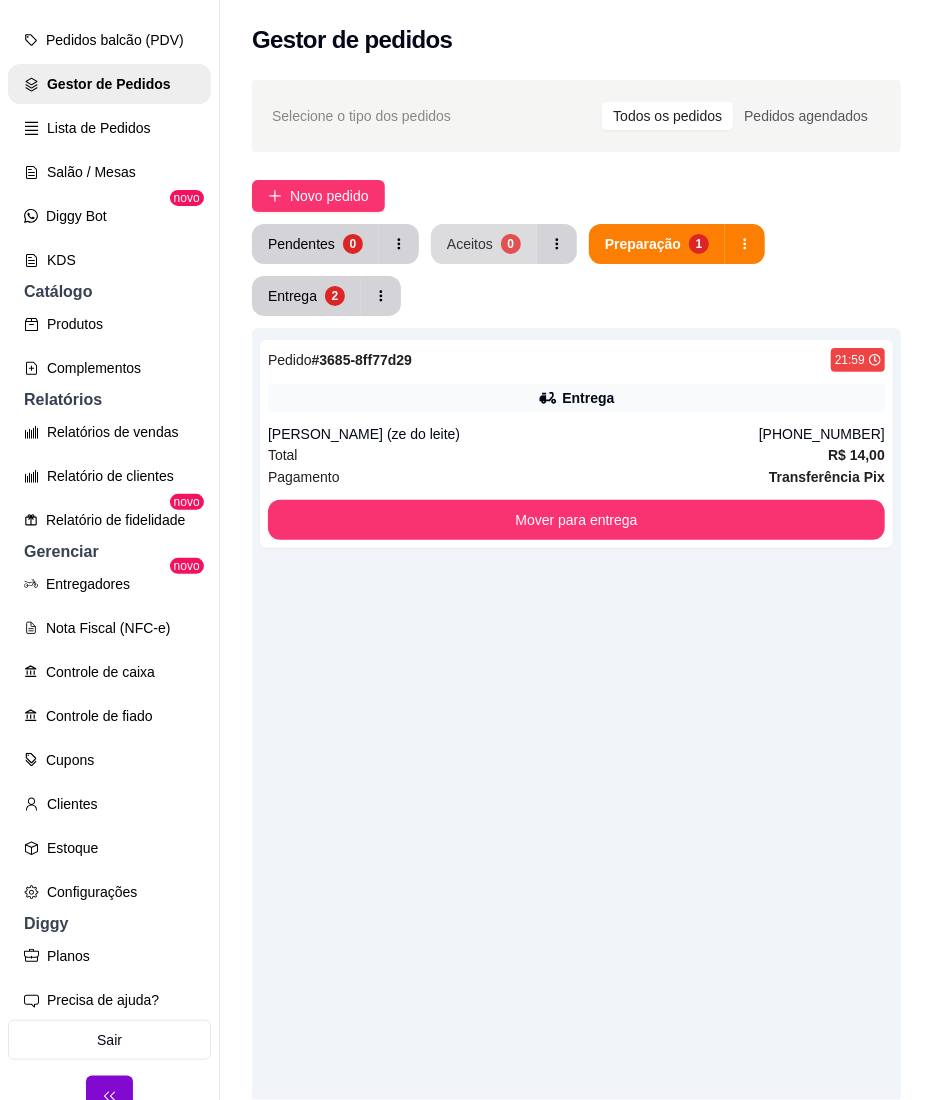 click on "Aceitos" at bounding box center [470, 244] 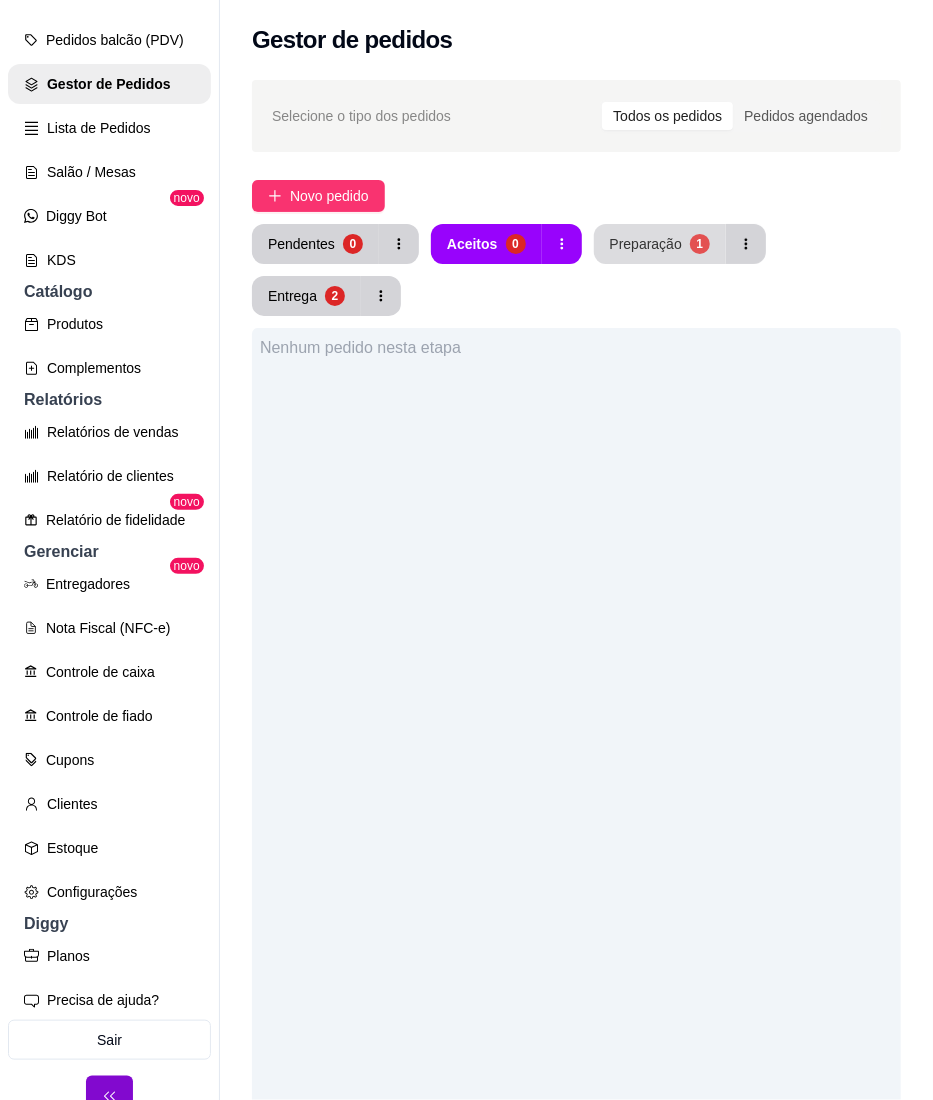 click on "Preparação 1" at bounding box center [660, 244] 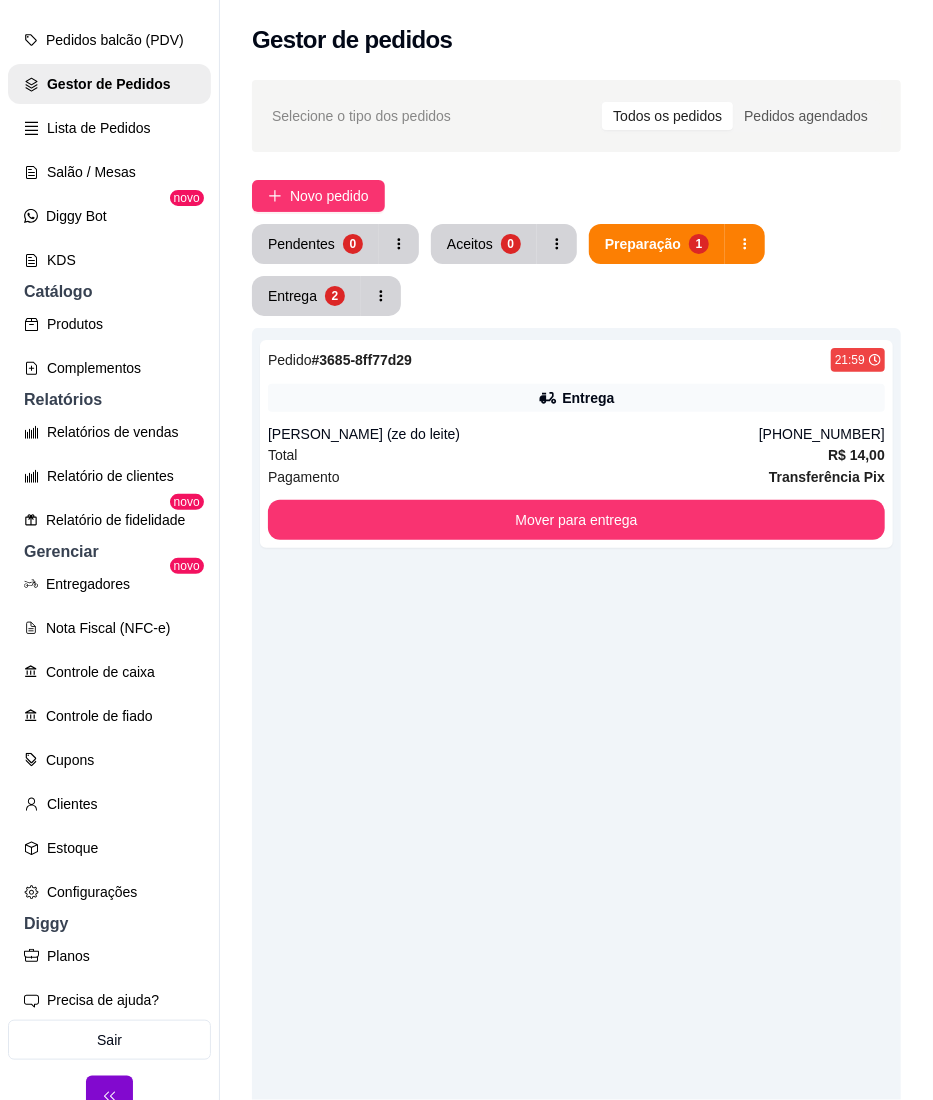 click on "Pendentes 0 Aceitos 0 Preparação 1 Entrega 2 Pedido  # 3685-8ff77d29 21:59 Entrega [PERSON_NAME] (ze do leite) [PHONE_NUMBER] Total R$ 14,00 Pagamento Transferência Pix Mover para entrega" at bounding box center [576, 826] 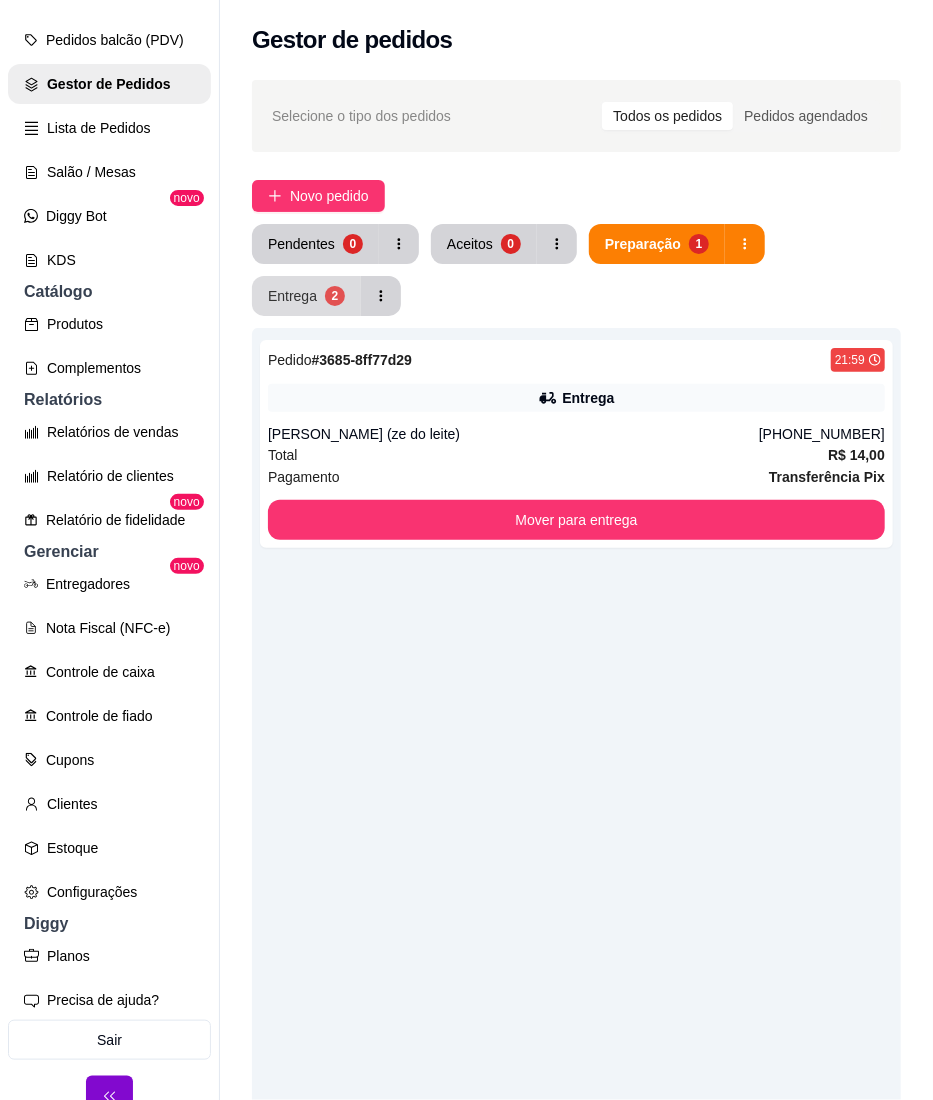 click on "Entrega 2" at bounding box center [306, 296] 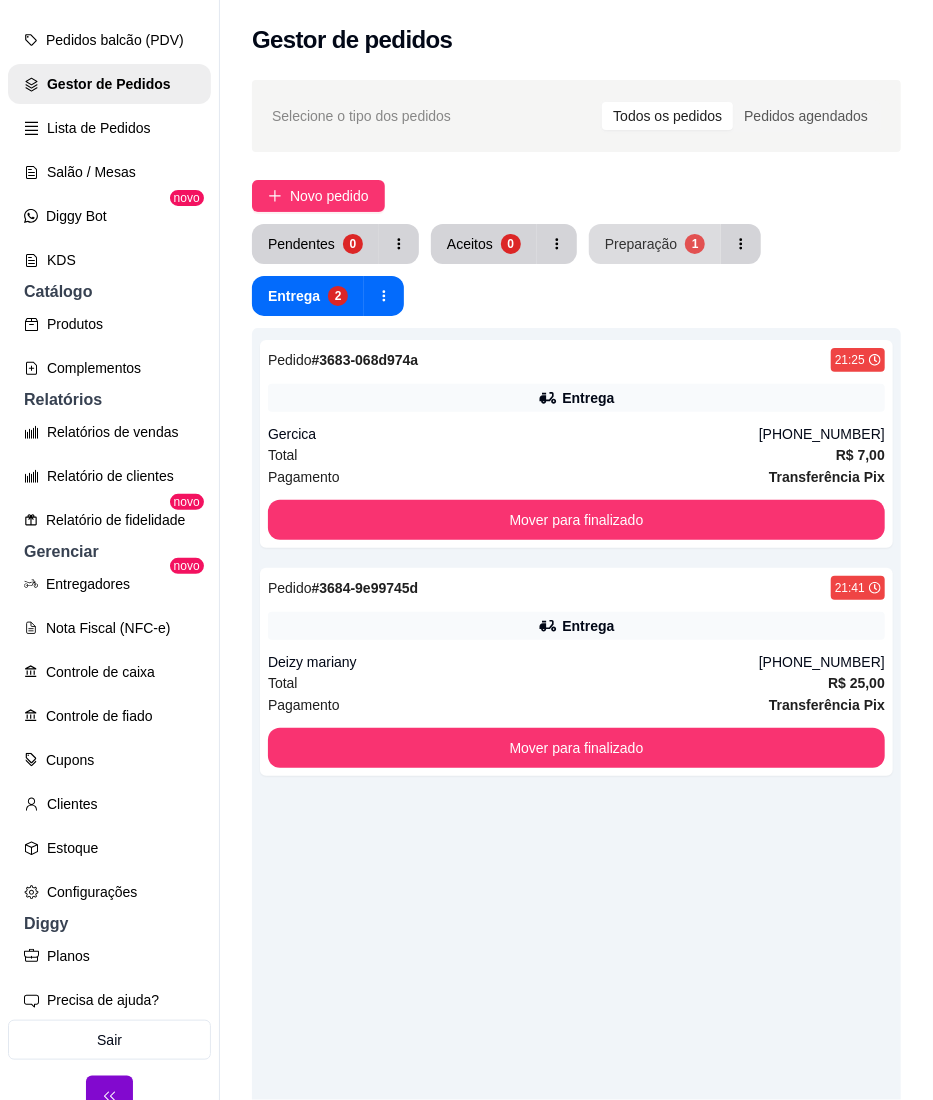 click on "Preparação 1" at bounding box center [655, 244] 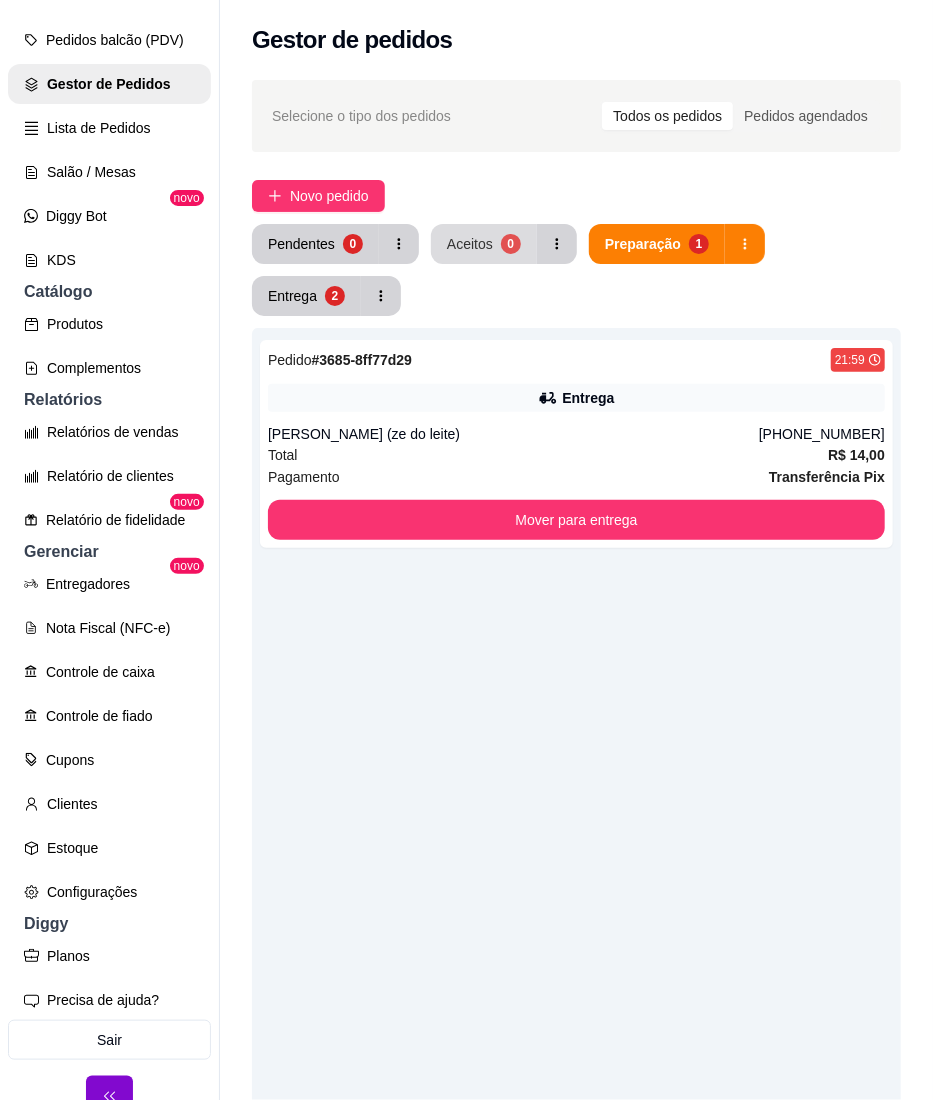 click on "Aceitos 0" at bounding box center [484, 244] 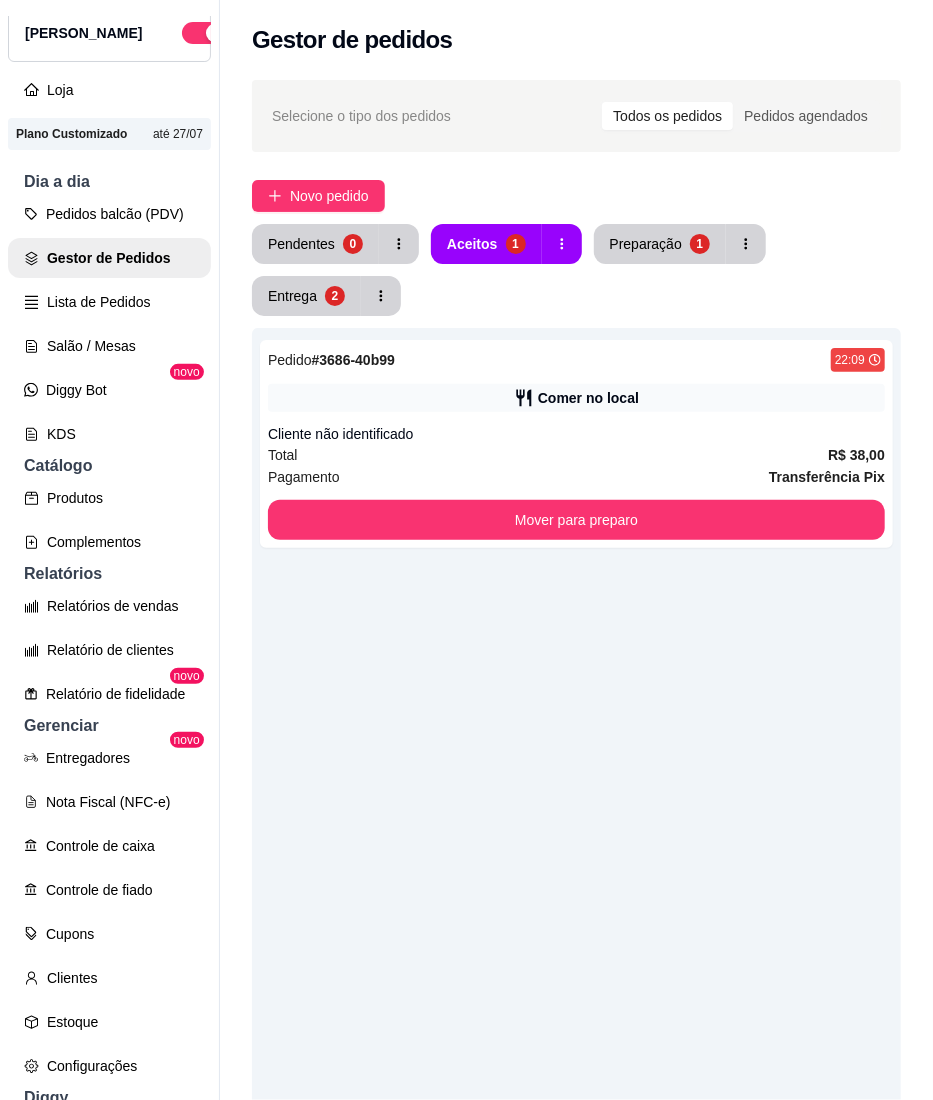 scroll, scrollTop: 0, scrollLeft: 0, axis: both 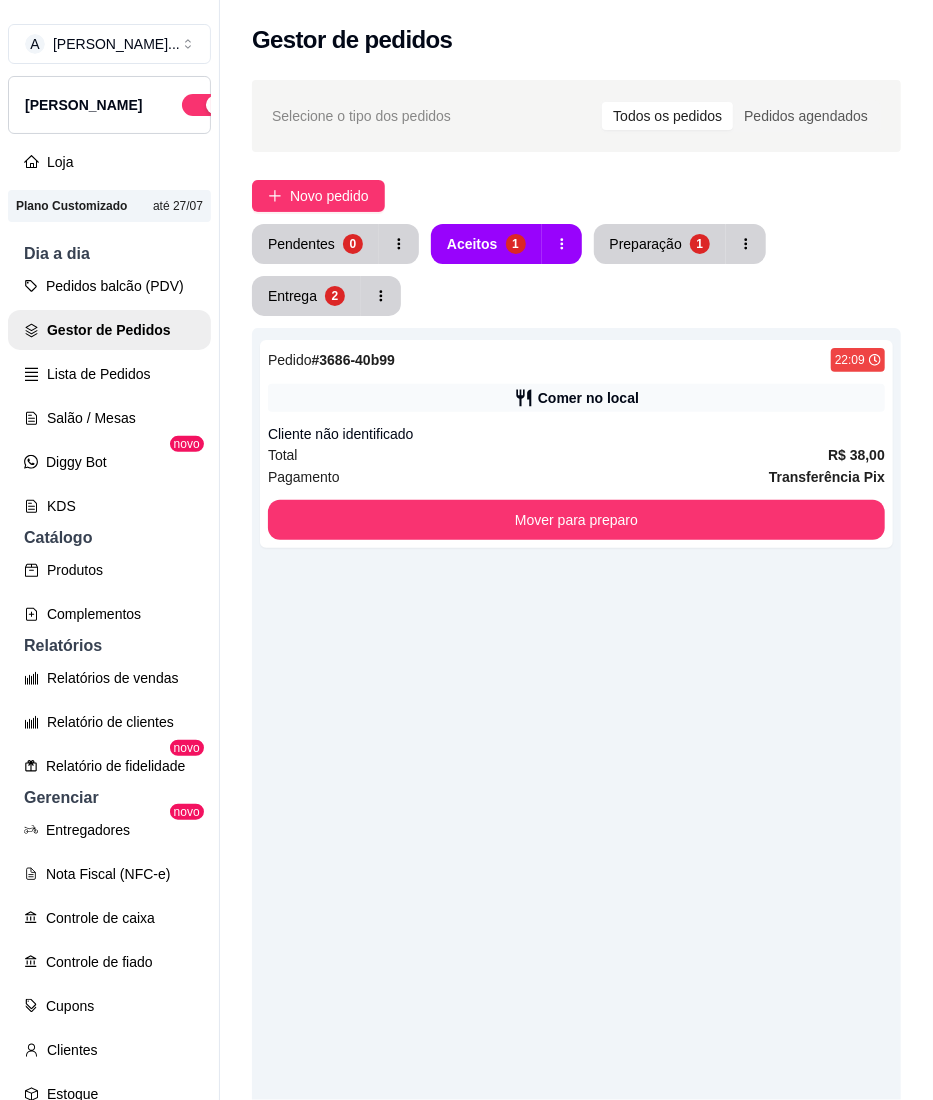 click on "[PERSON_NAME]" at bounding box center (109, 105) 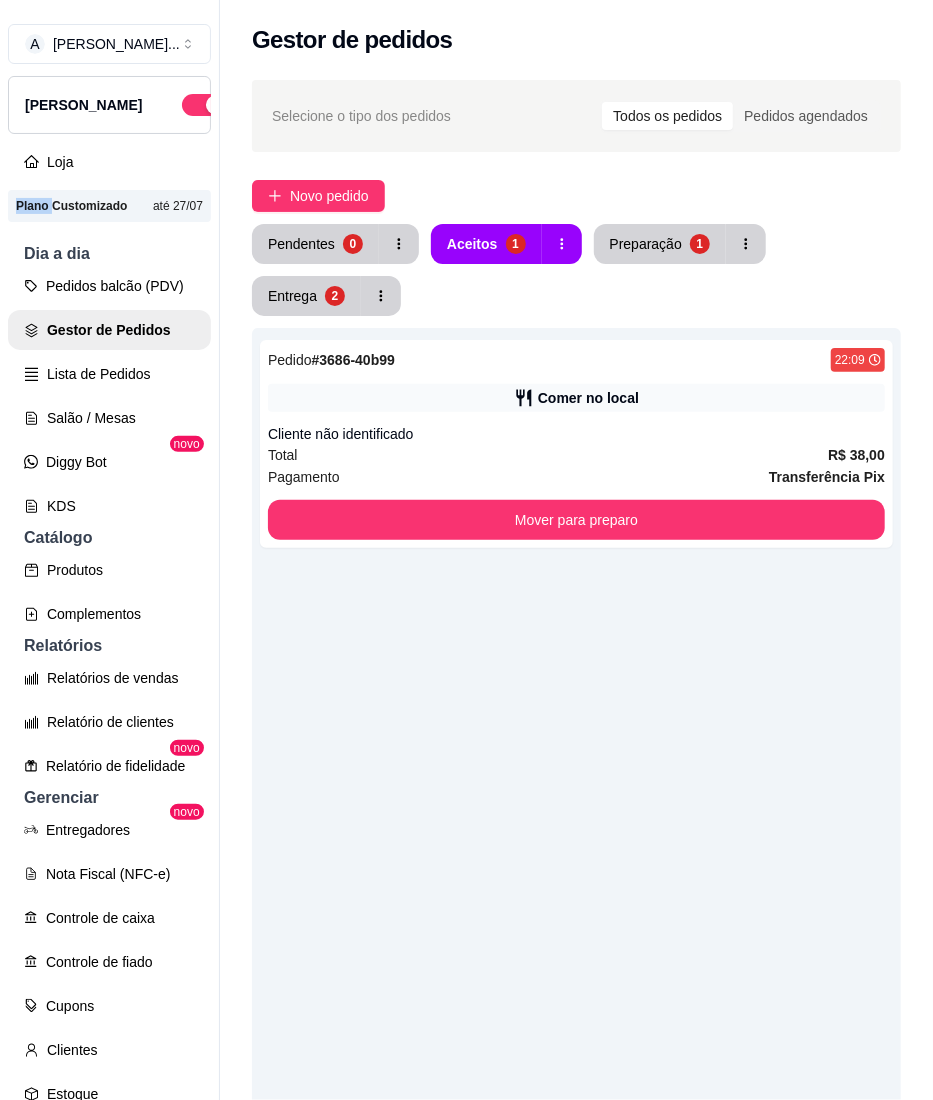 click on "[PERSON_NAME]" at bounding box center [109, 105] 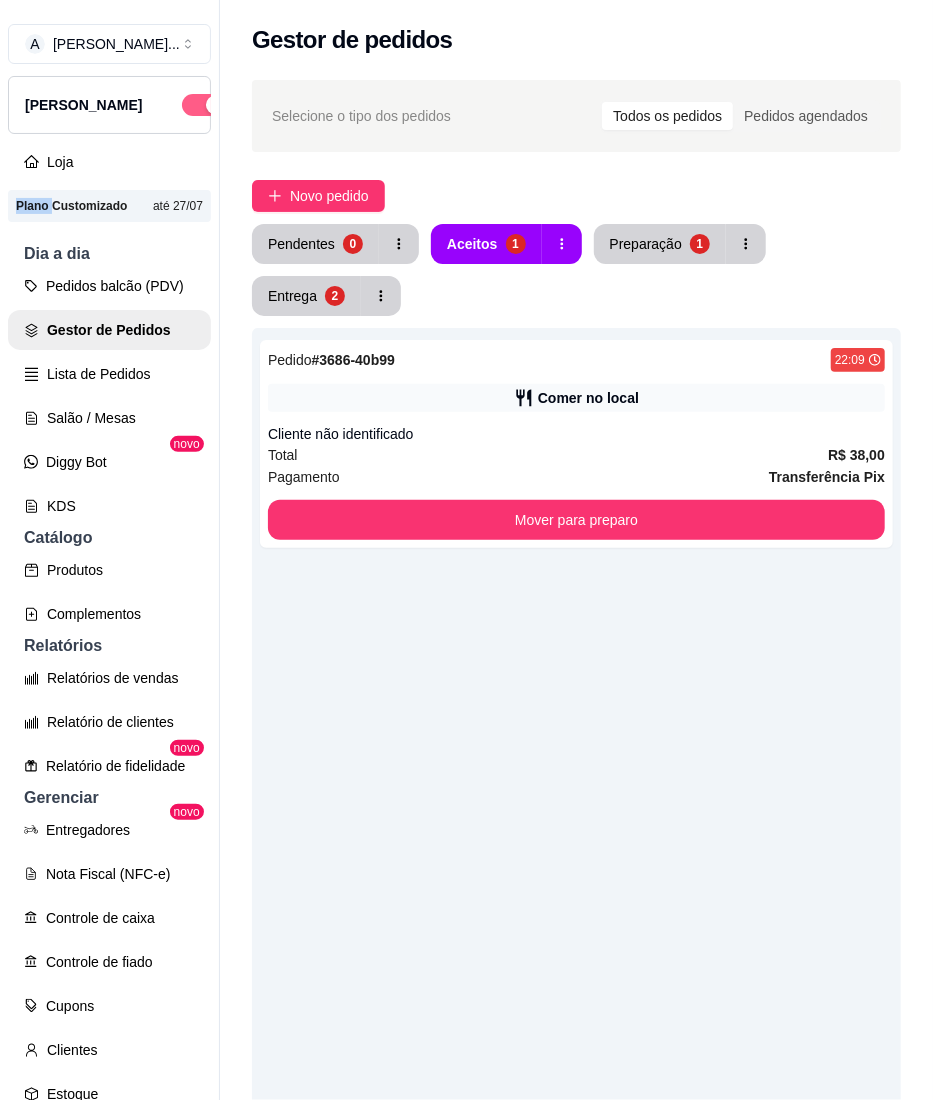 click at bounding box center [204, 105] 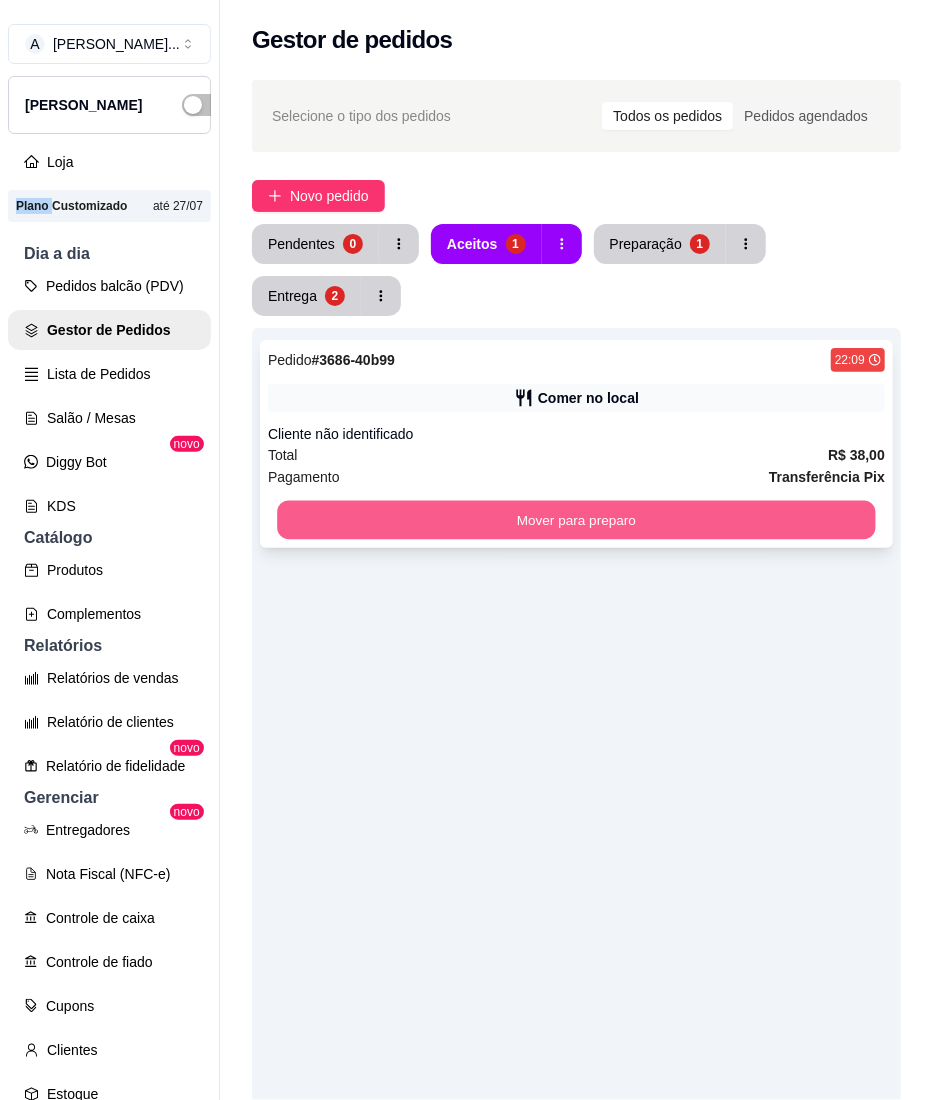 click on "Mover para preparo" at bounding box center [576, 520] 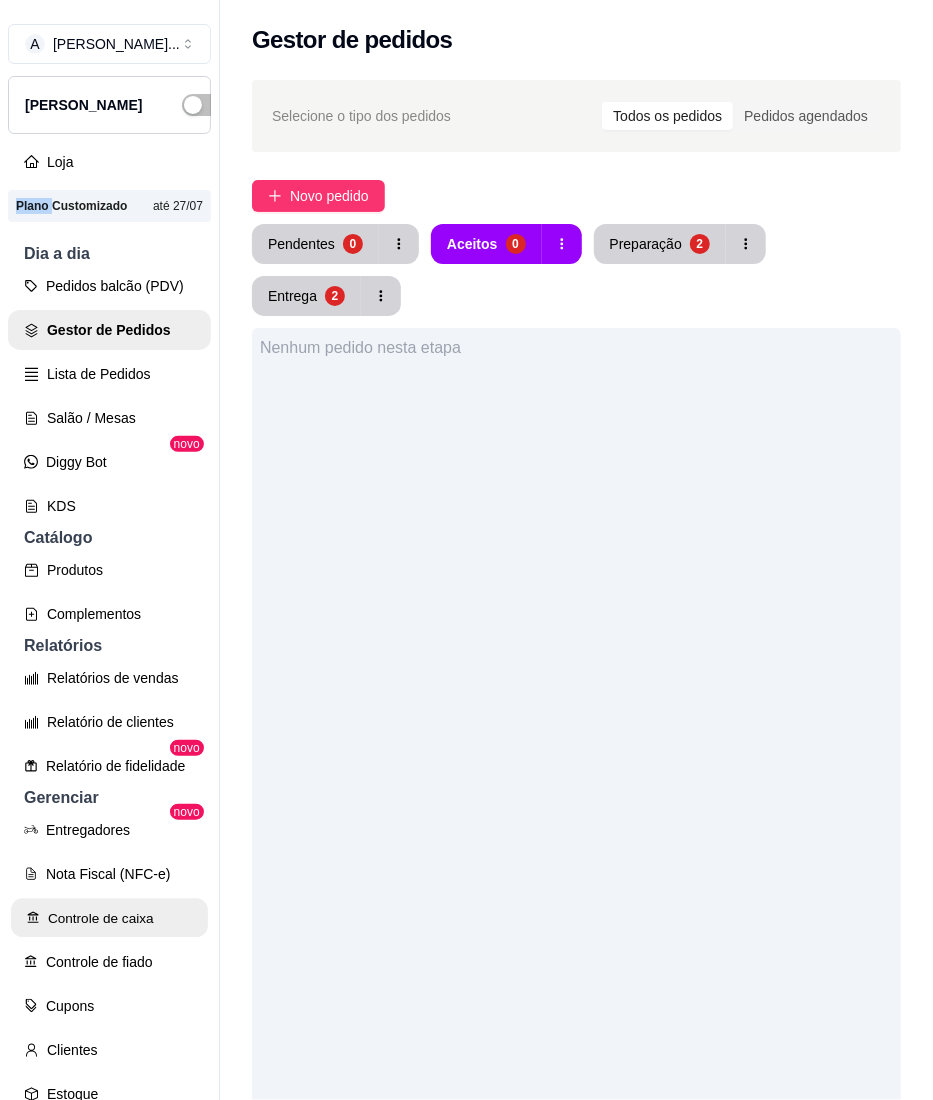 click on "Controle de caixa" at bounding box center (109, 918) 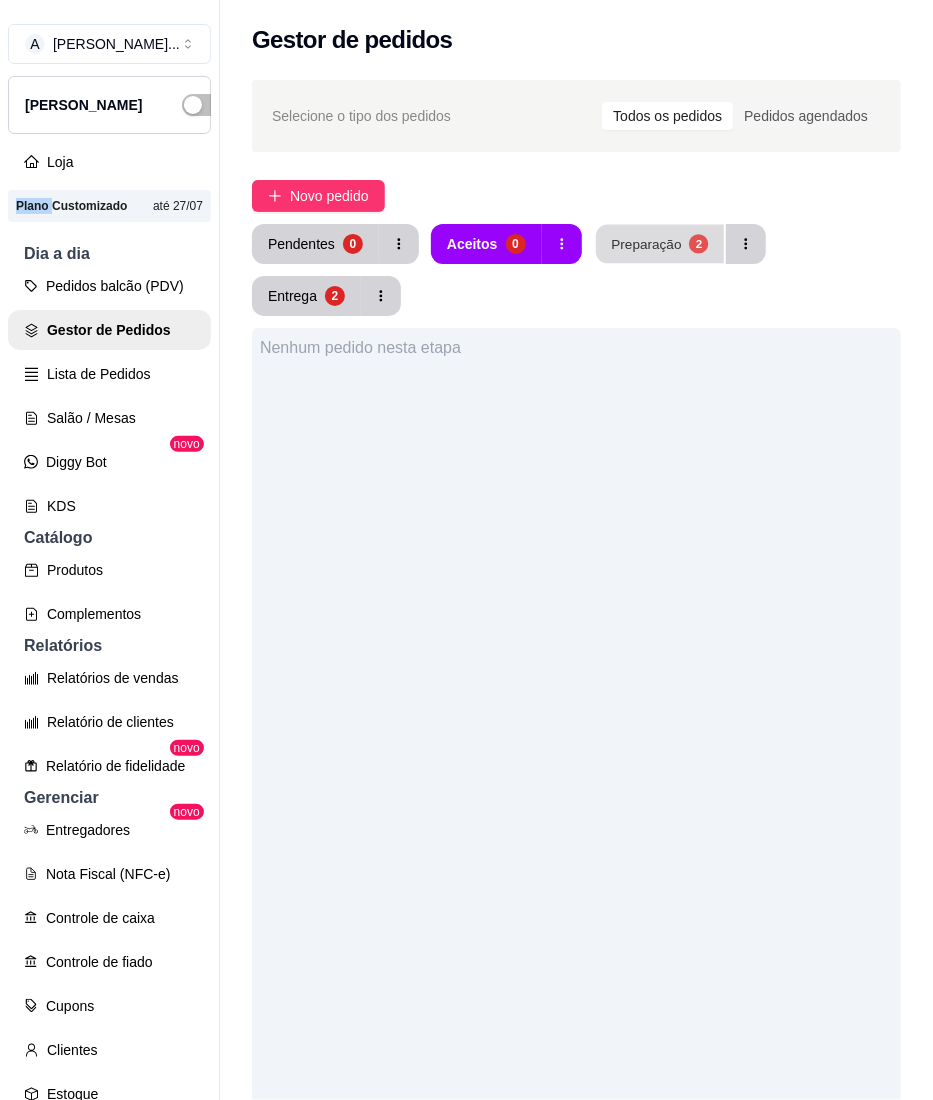 click on "Preparação" at bounding box center (646, 243) 